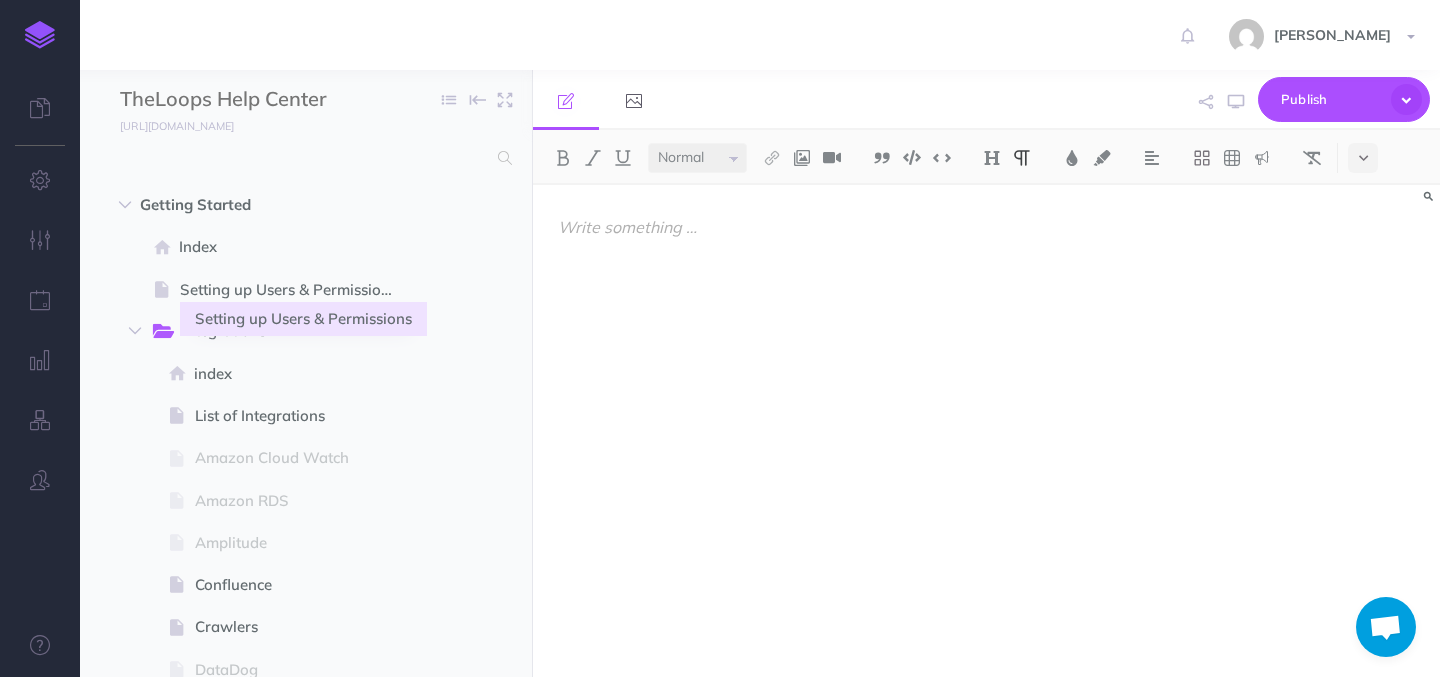 select on "null" 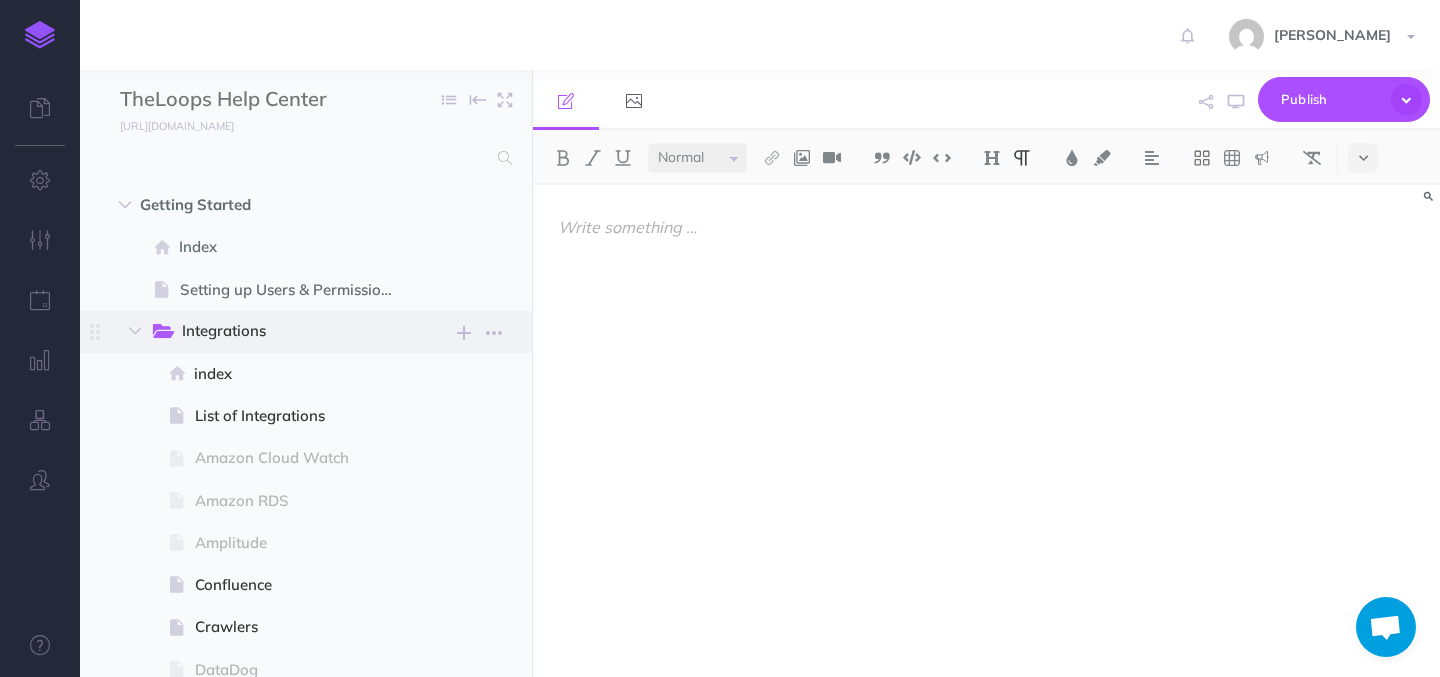 click on "Integrations" at bounding box center (282, 332) 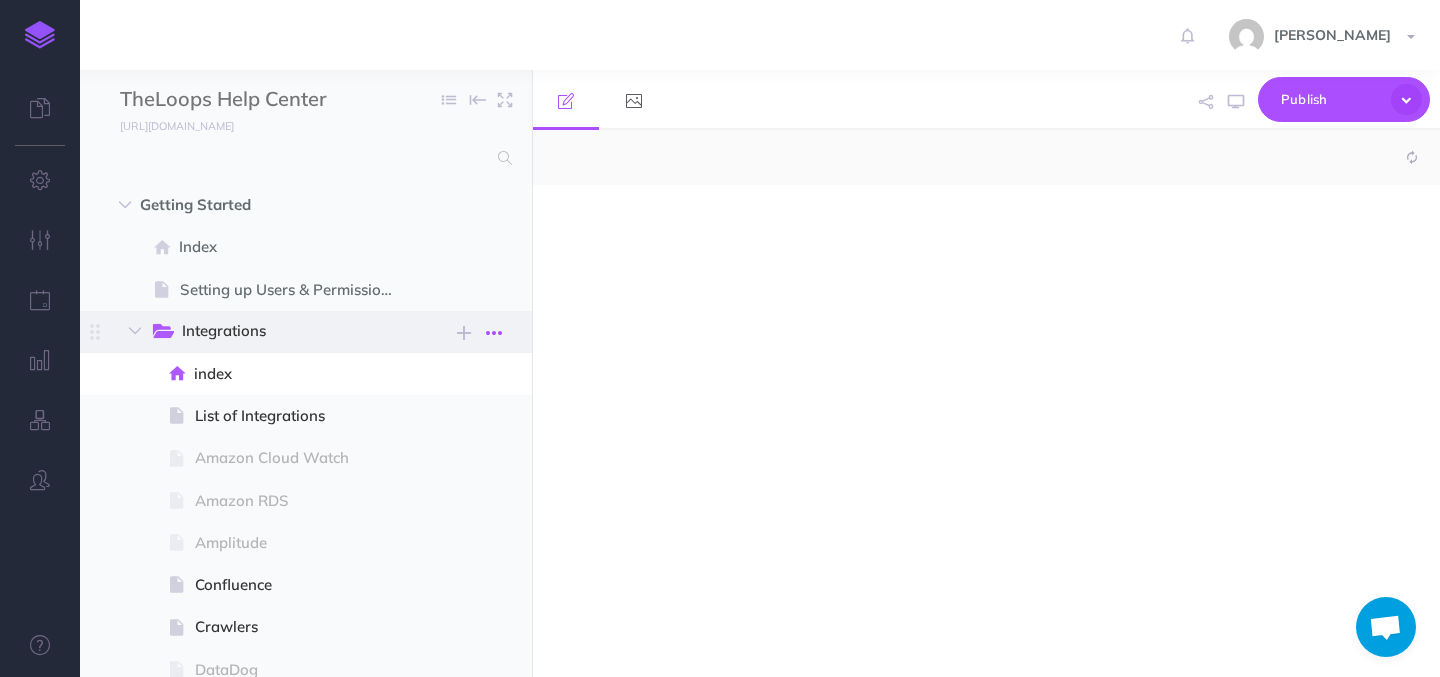 select on "null" 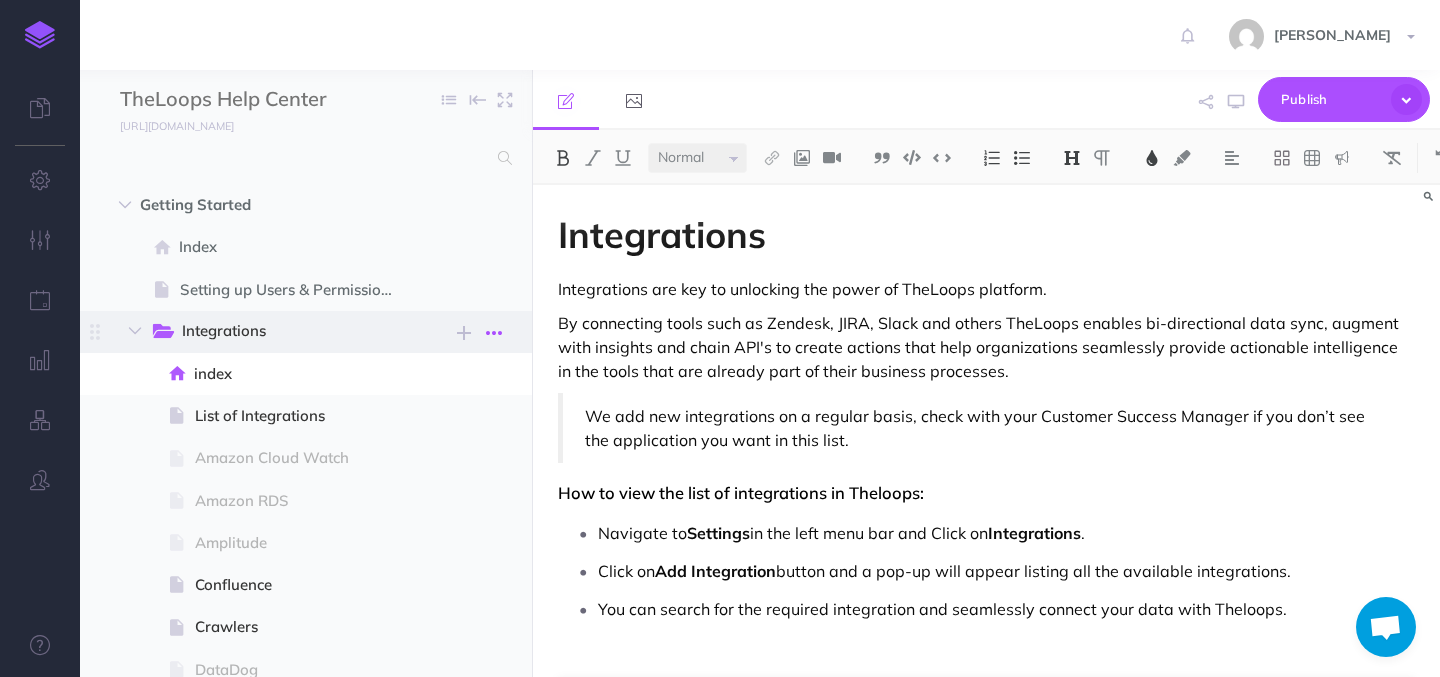 click at bounding box center [494, 332] 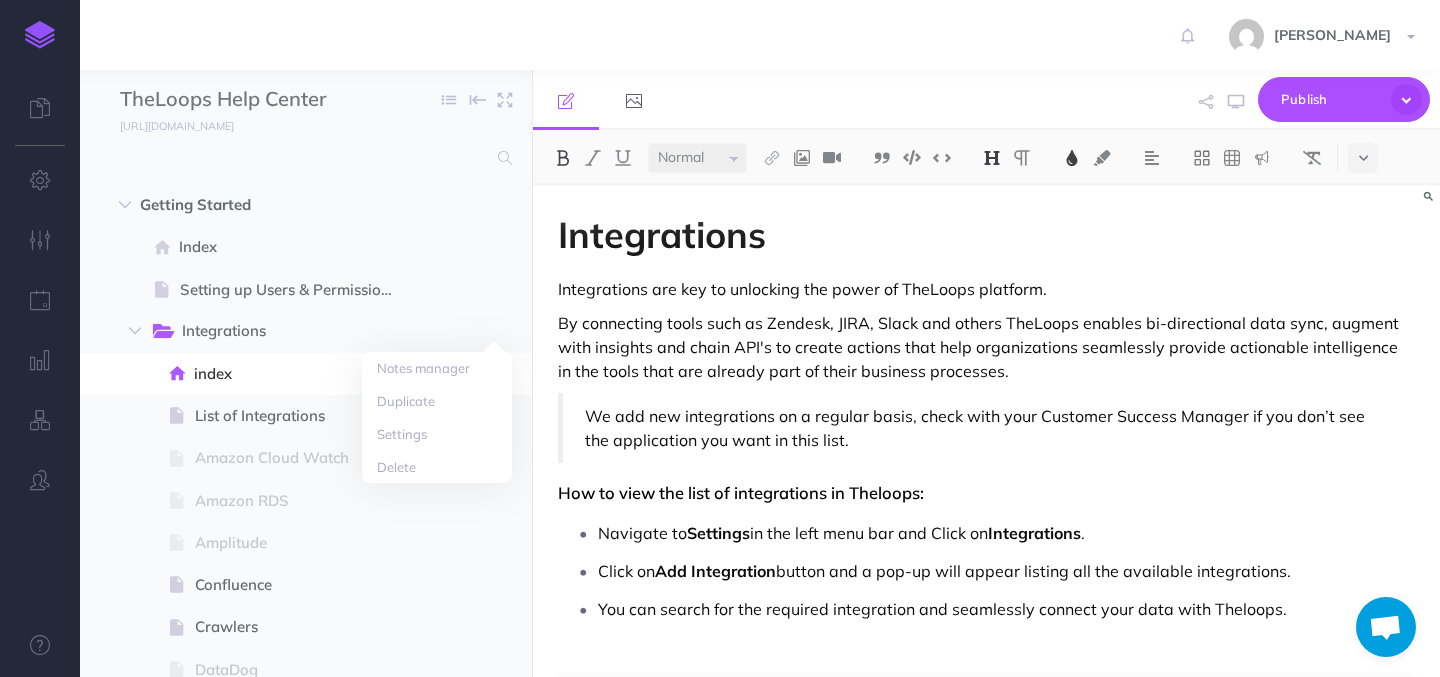 click on "Publish
Publish
Publish all draft items, making them public.
Publish Protection" at bounding box center (1133, 100) 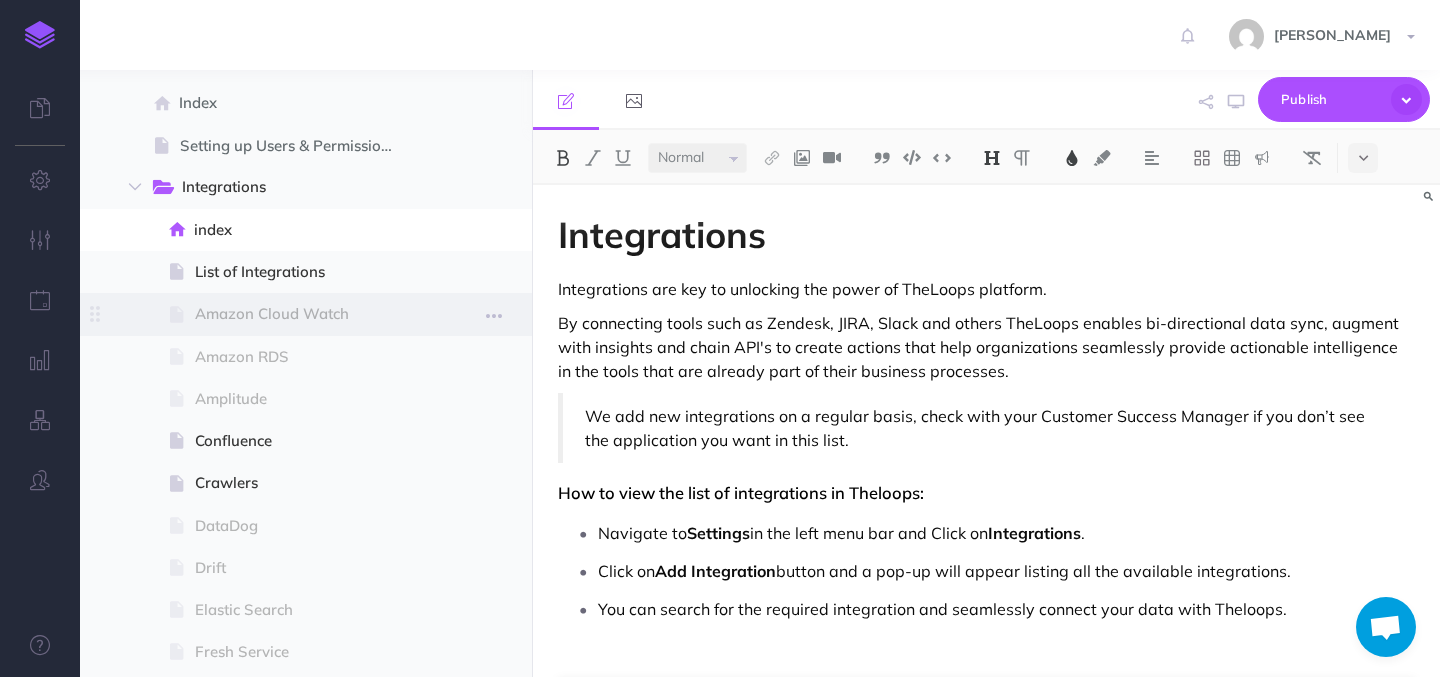 scroll, scrollTop: 145, scrollLeft: 0, axis: vertical 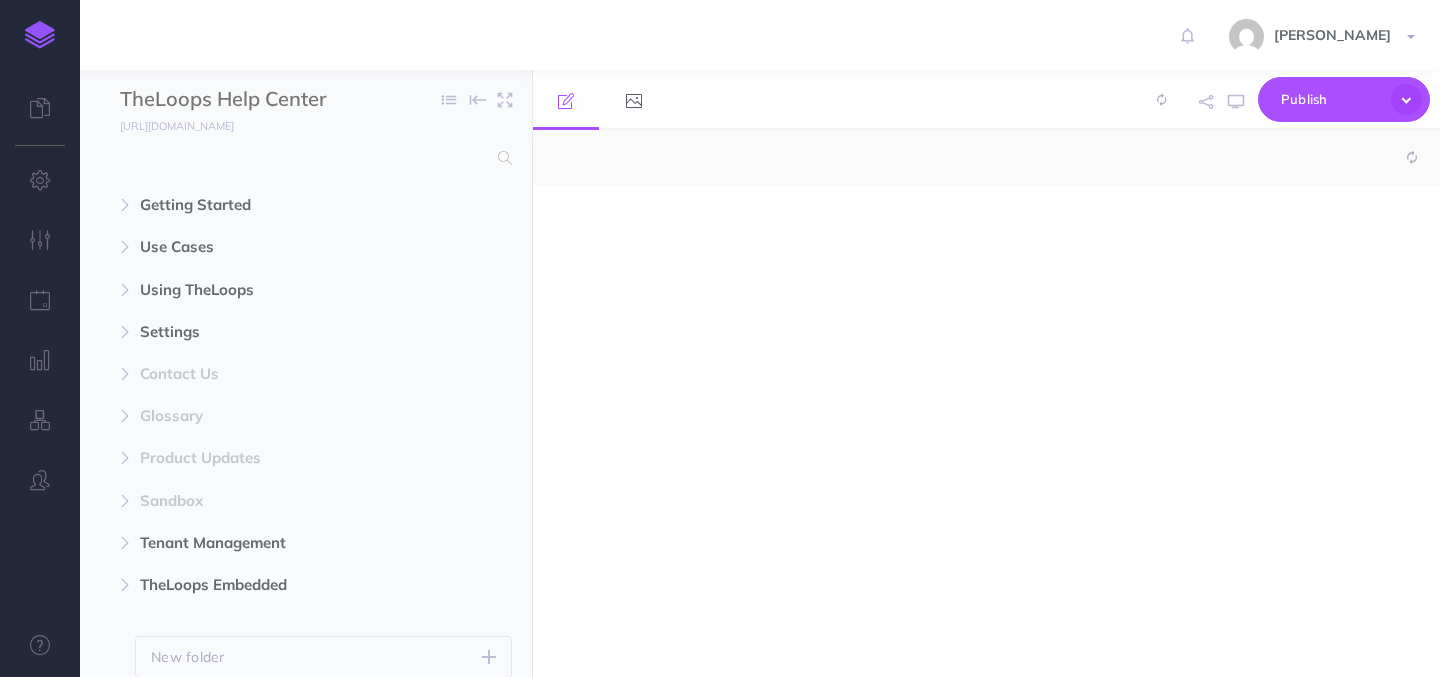 select on "null" 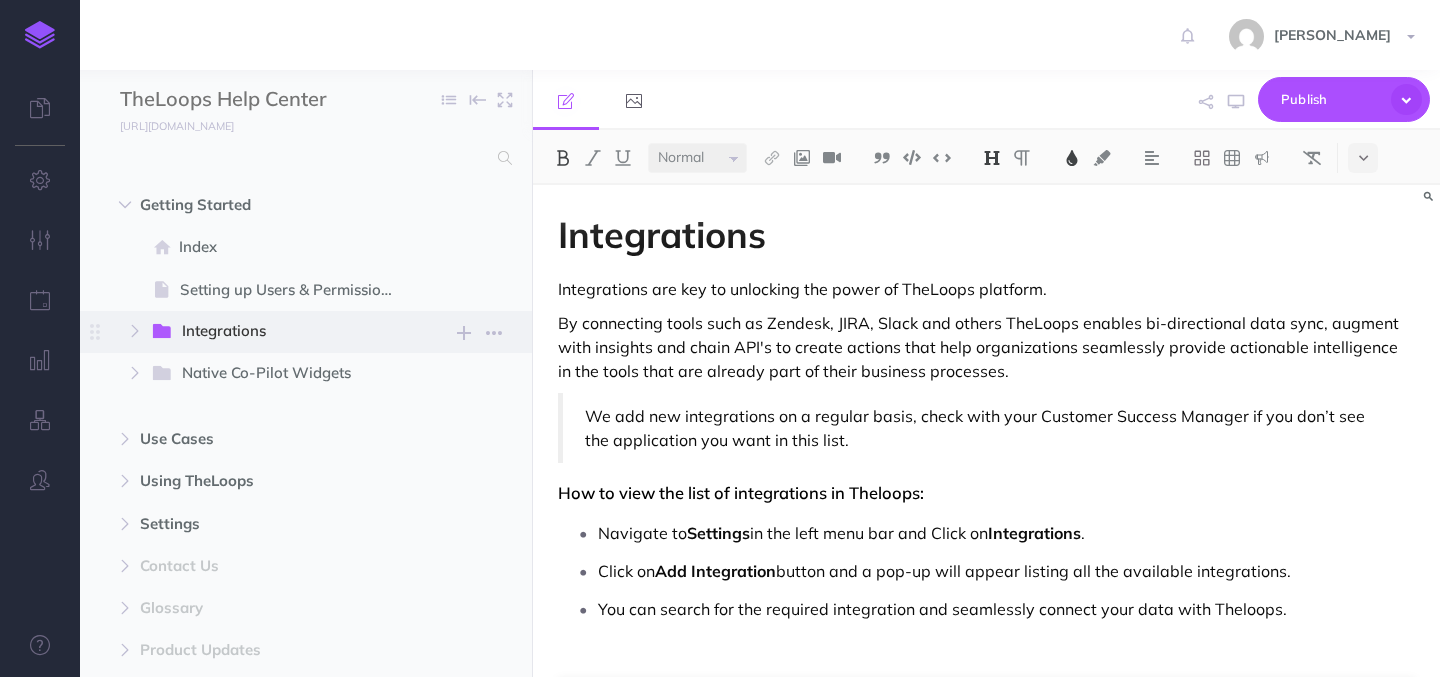 click on "Integrations" at bounding box center (282, 332) 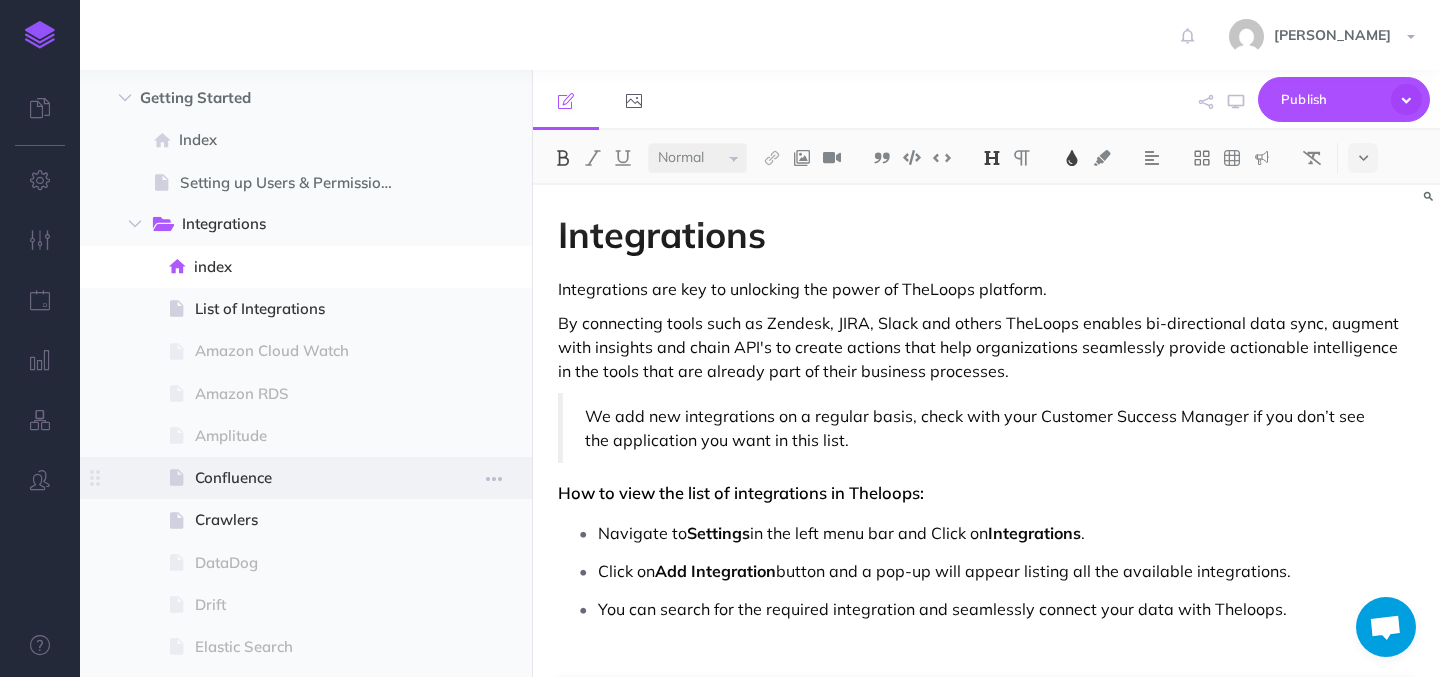 scroll, scrollTop: 134, scrollLeft: 0, axis: vertical 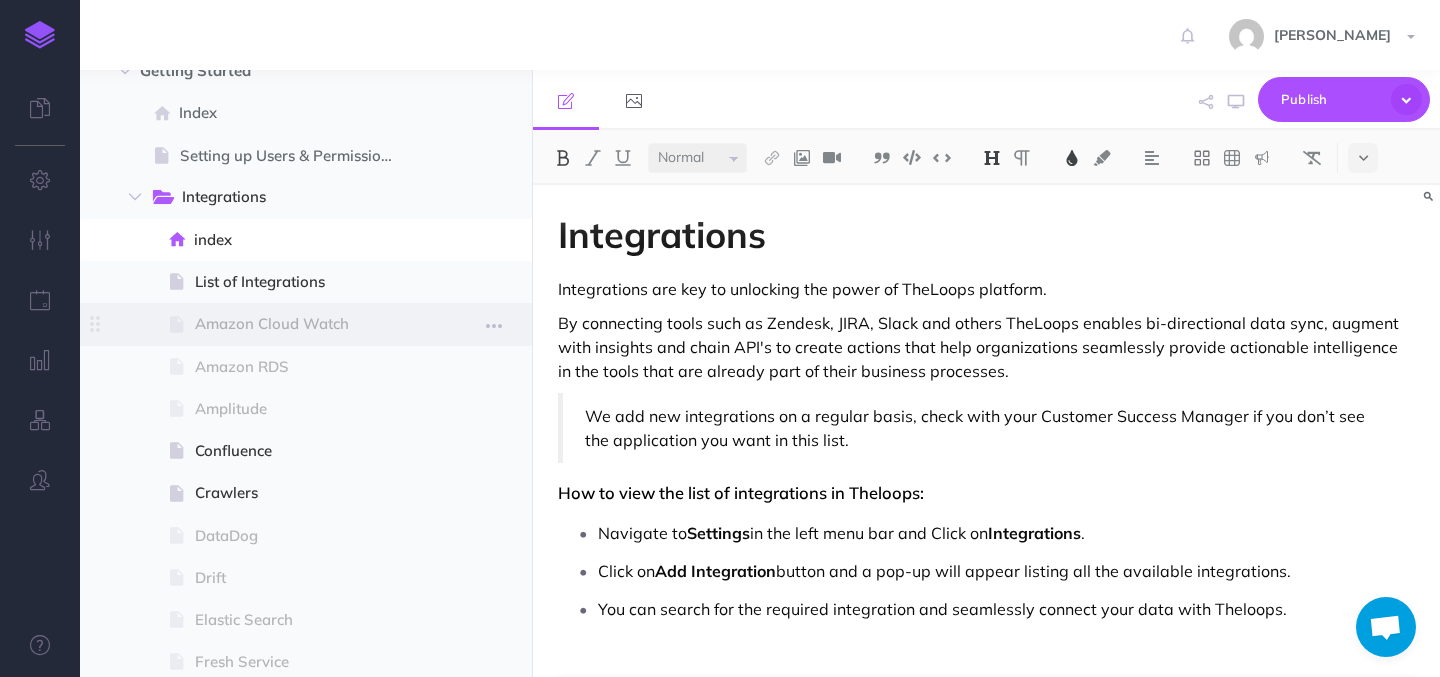 click on "Amazon Cloud Watch" at bounding box center (303, 324) 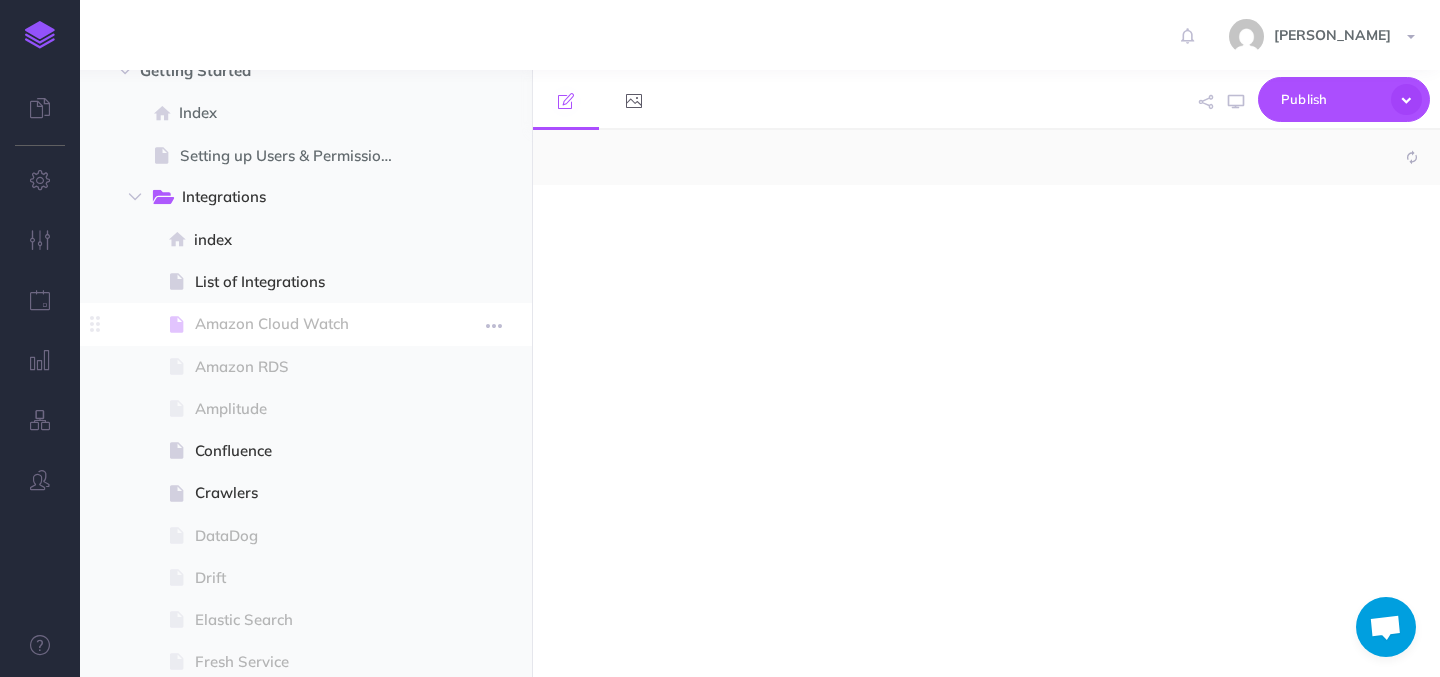 select on "null" 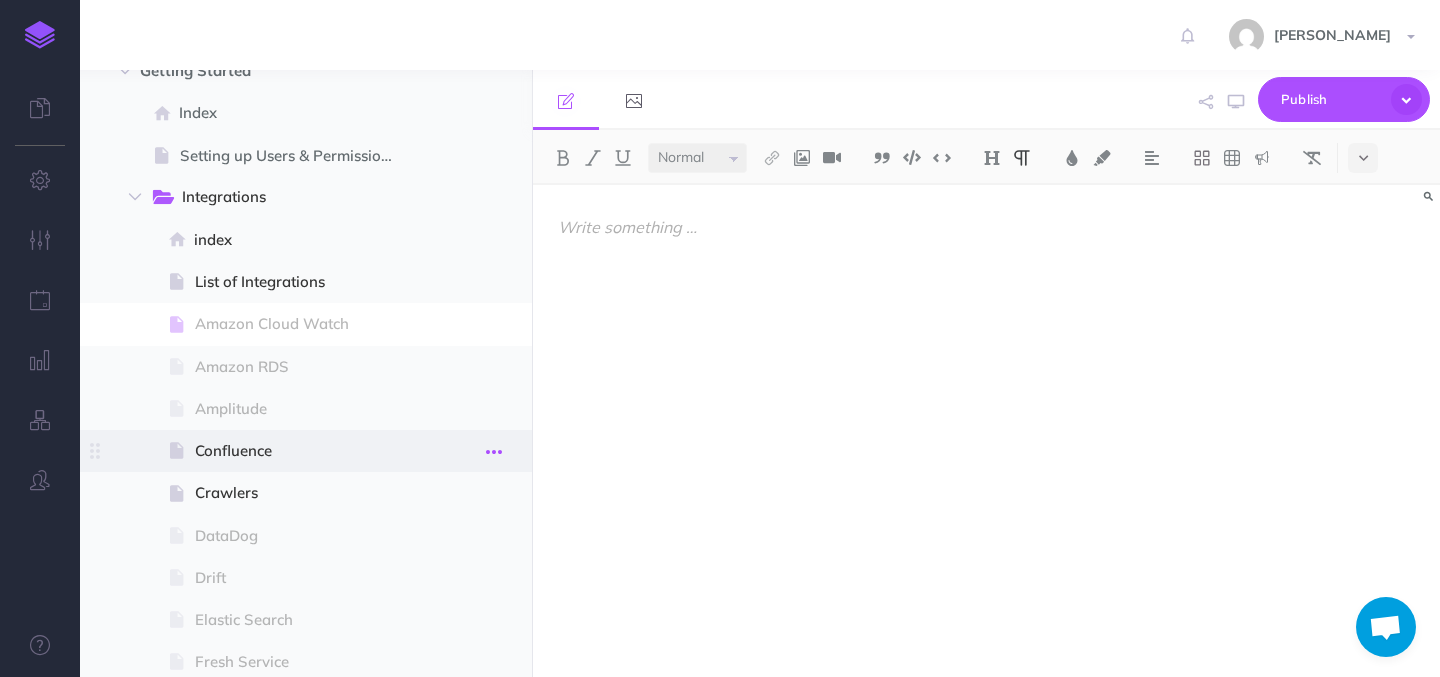 click at bounding box center [494, 452] 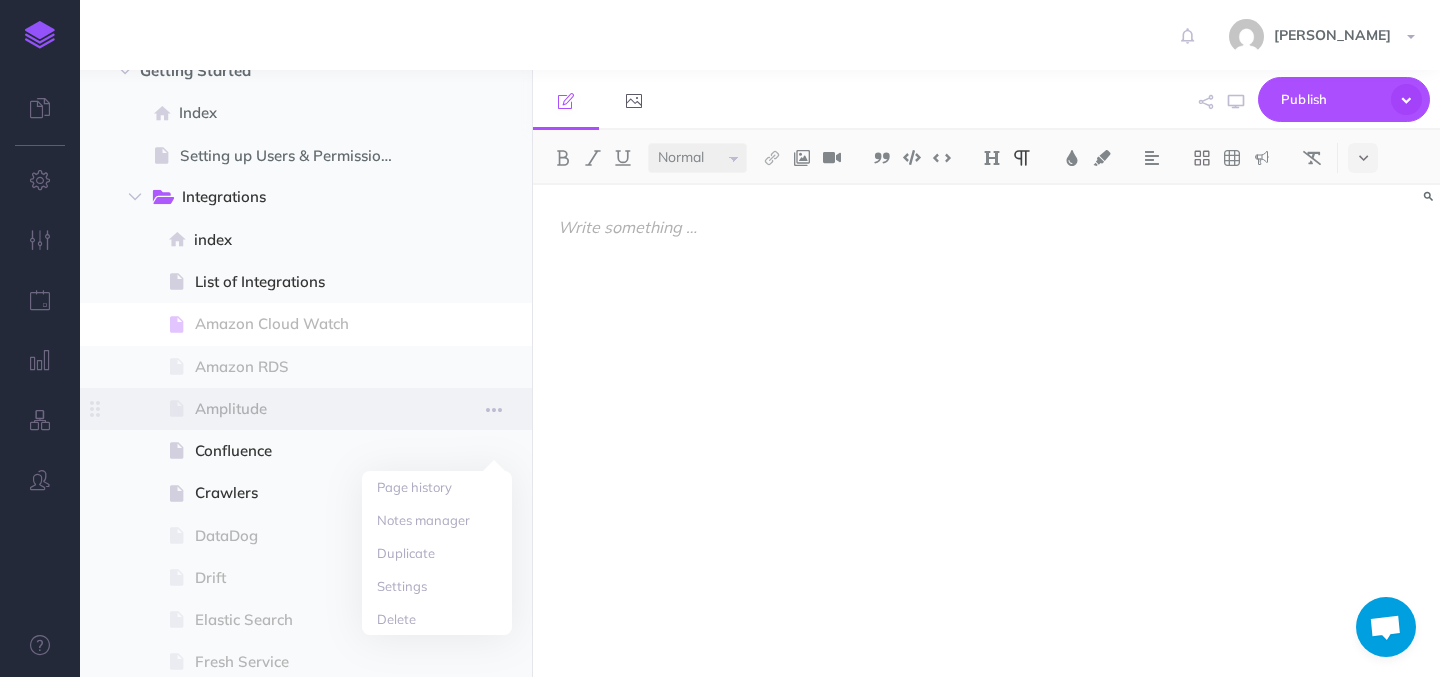 click at bounding box center [306, 409] 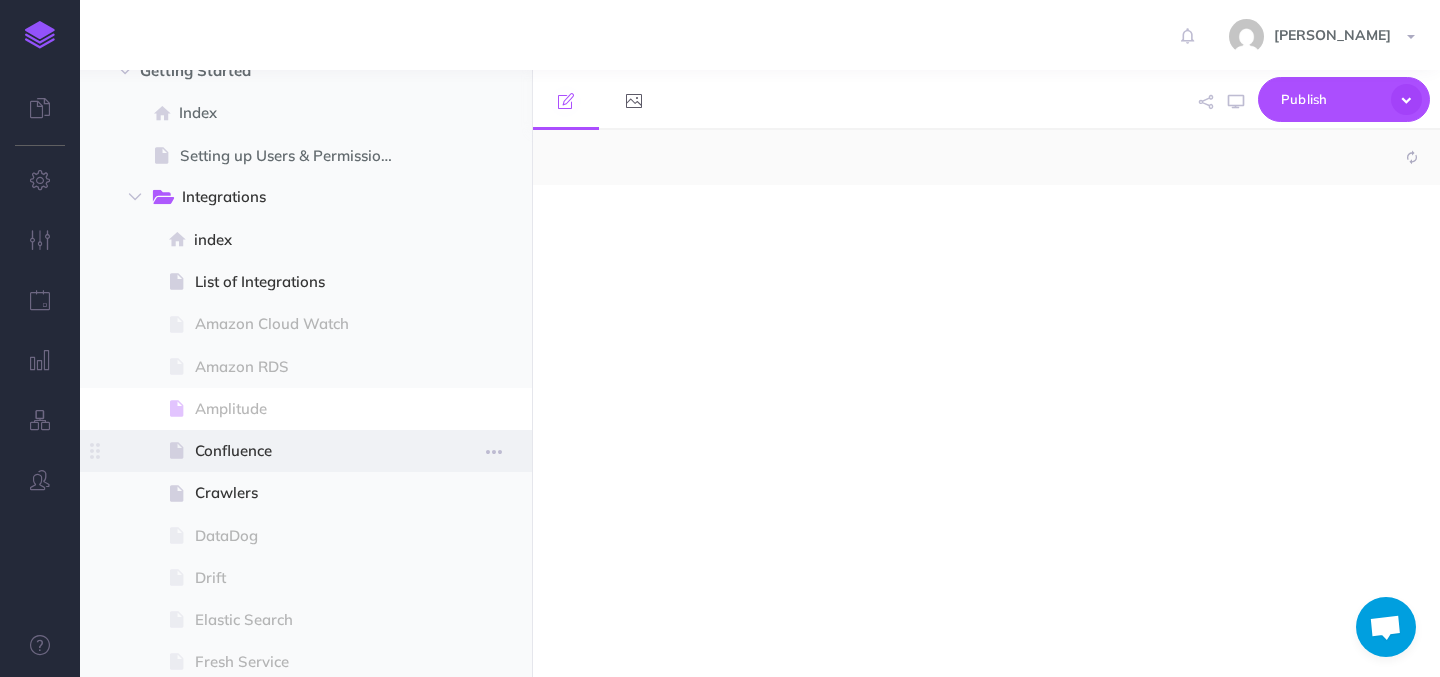 select on "null" 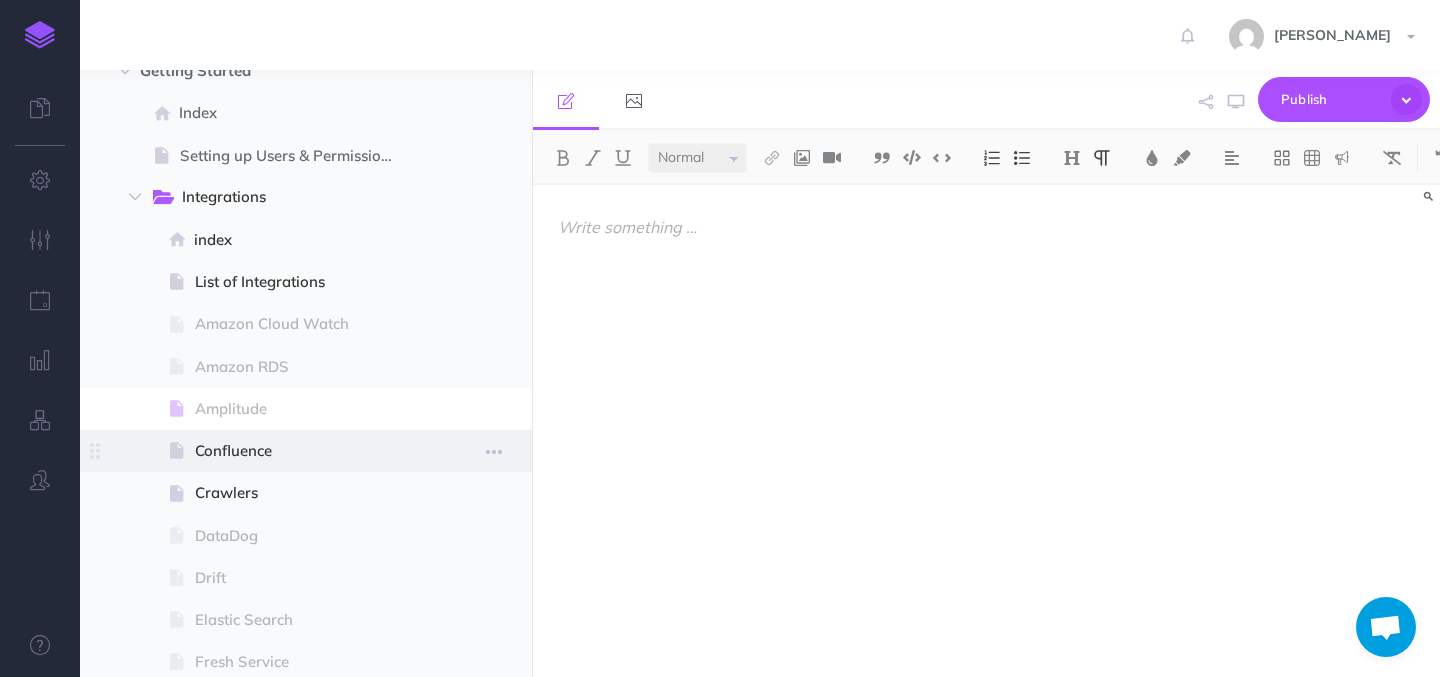 click on "Confluence" at bounding box center (303, 451) 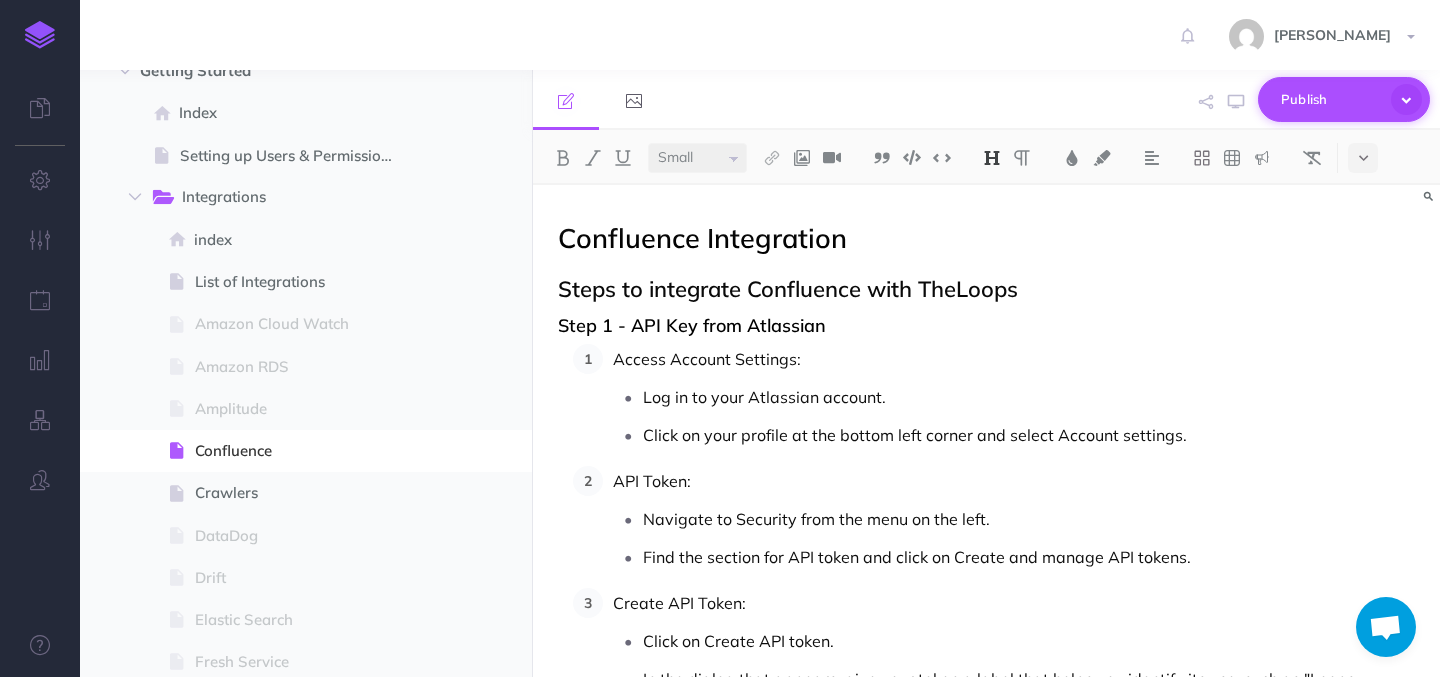 click on "Publish" at bounding box center [1331, 99] 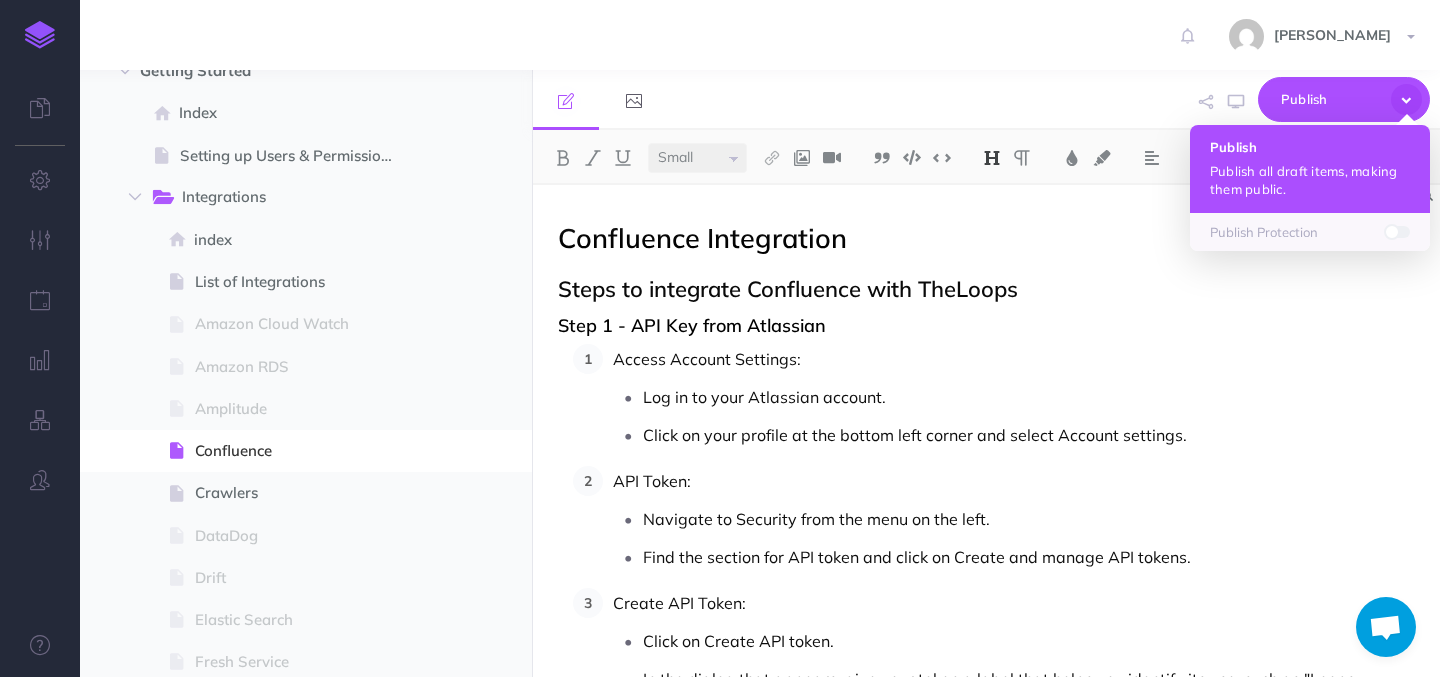 click on "Publish" at bounding box center [1310, 147] 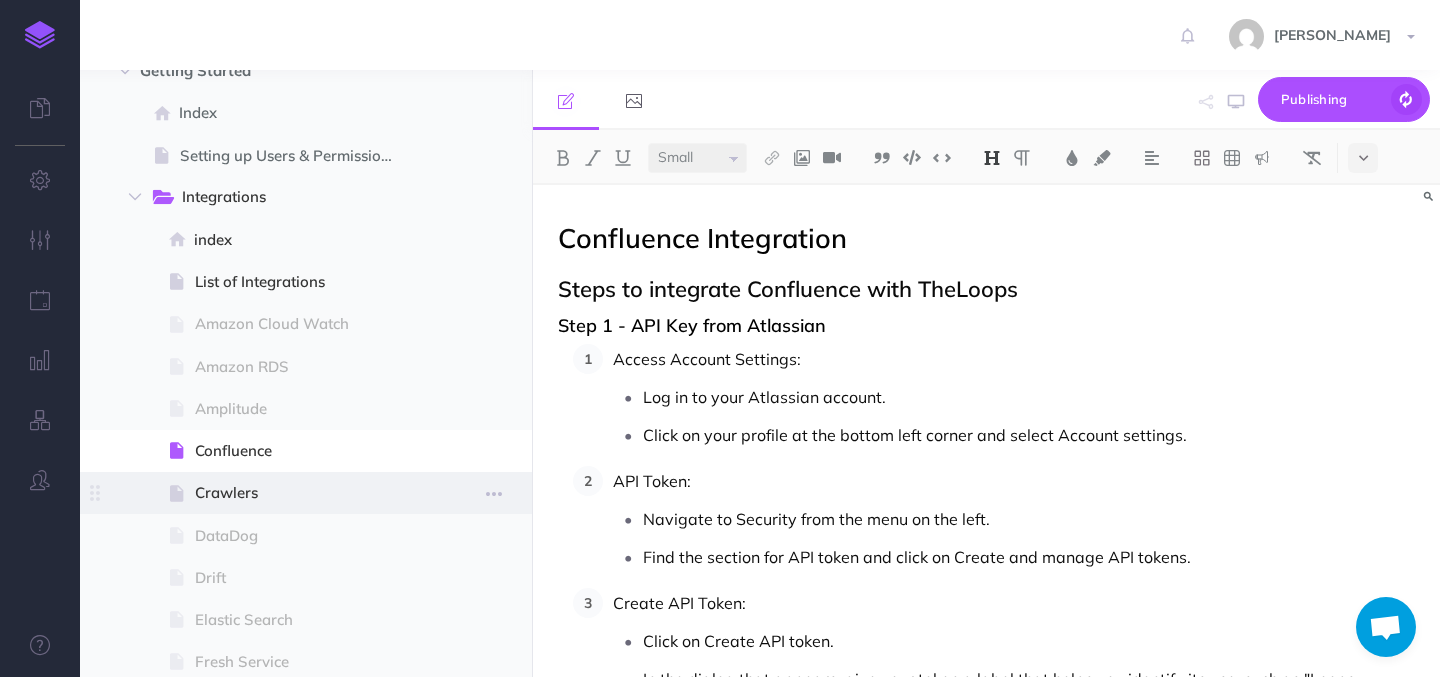 click on "Crawlers" at bounding box center [303, 493] 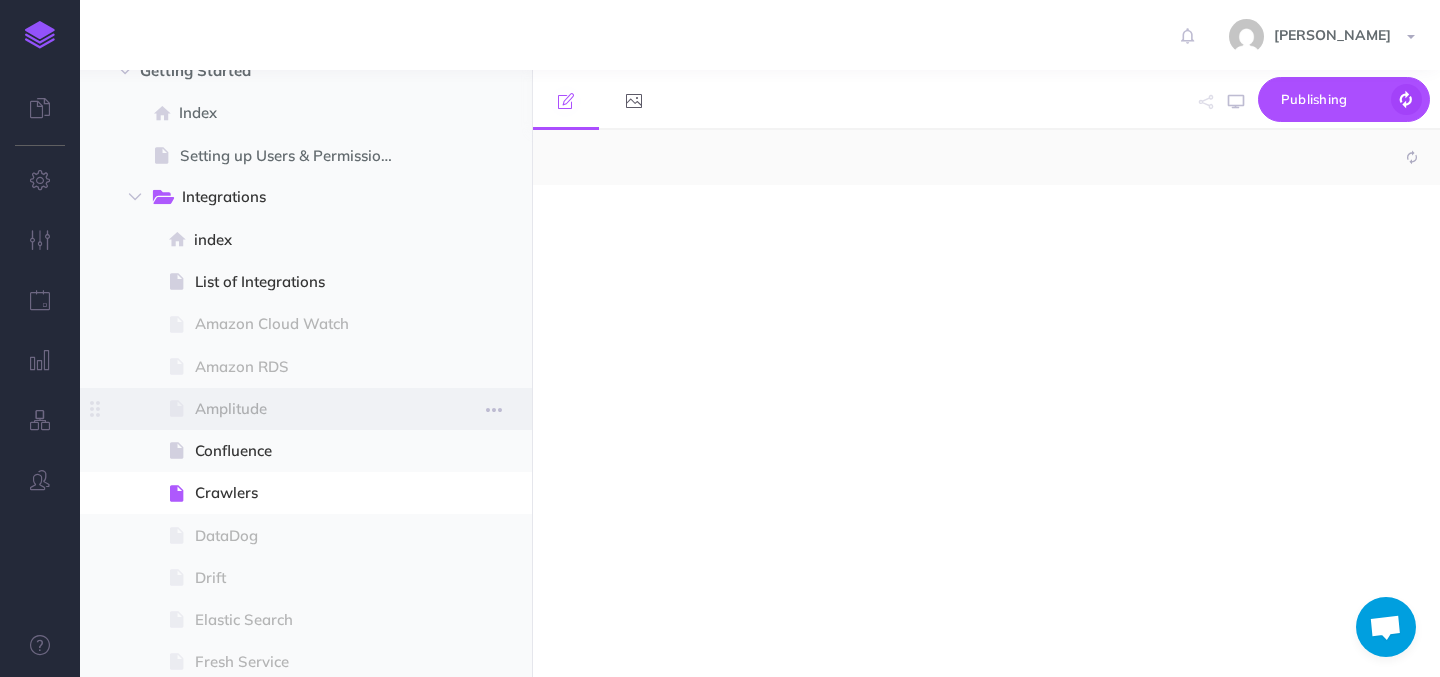 select on "null" 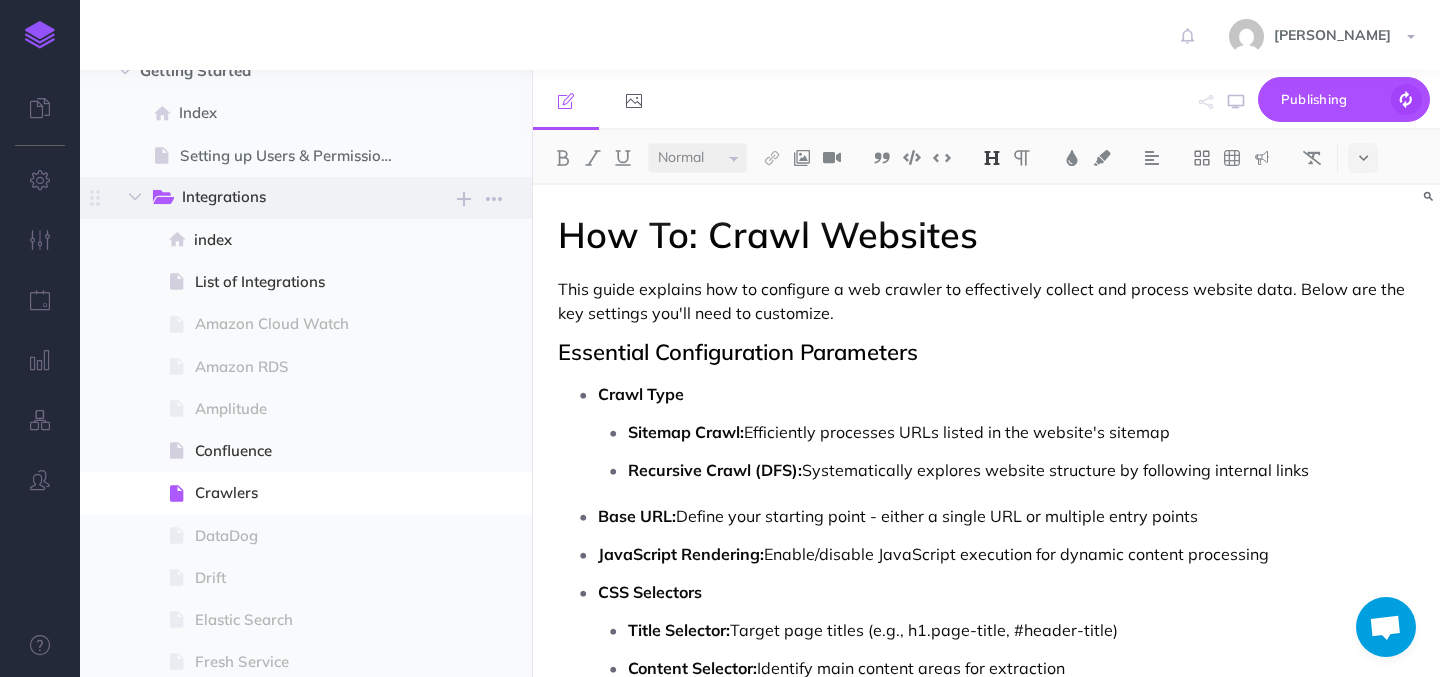 click on "Integrations" at bounding box center (282, 198) 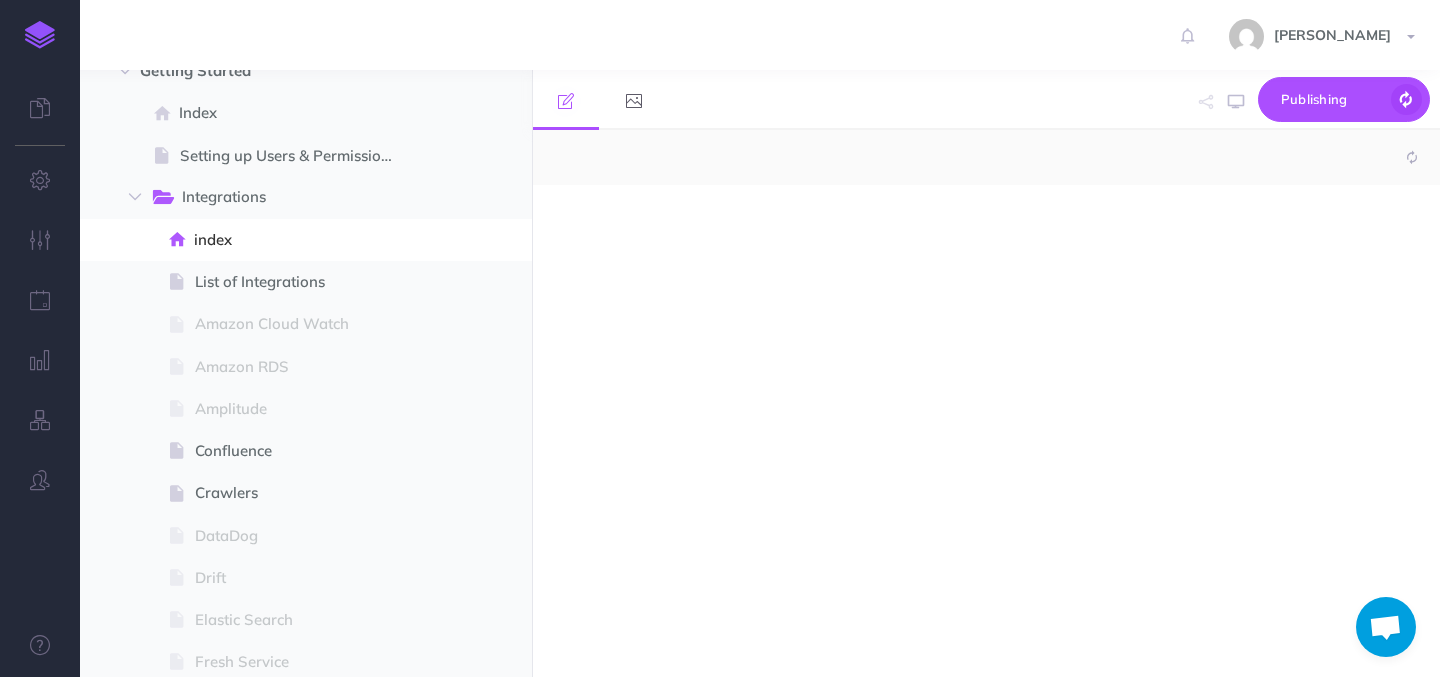 select on "null" 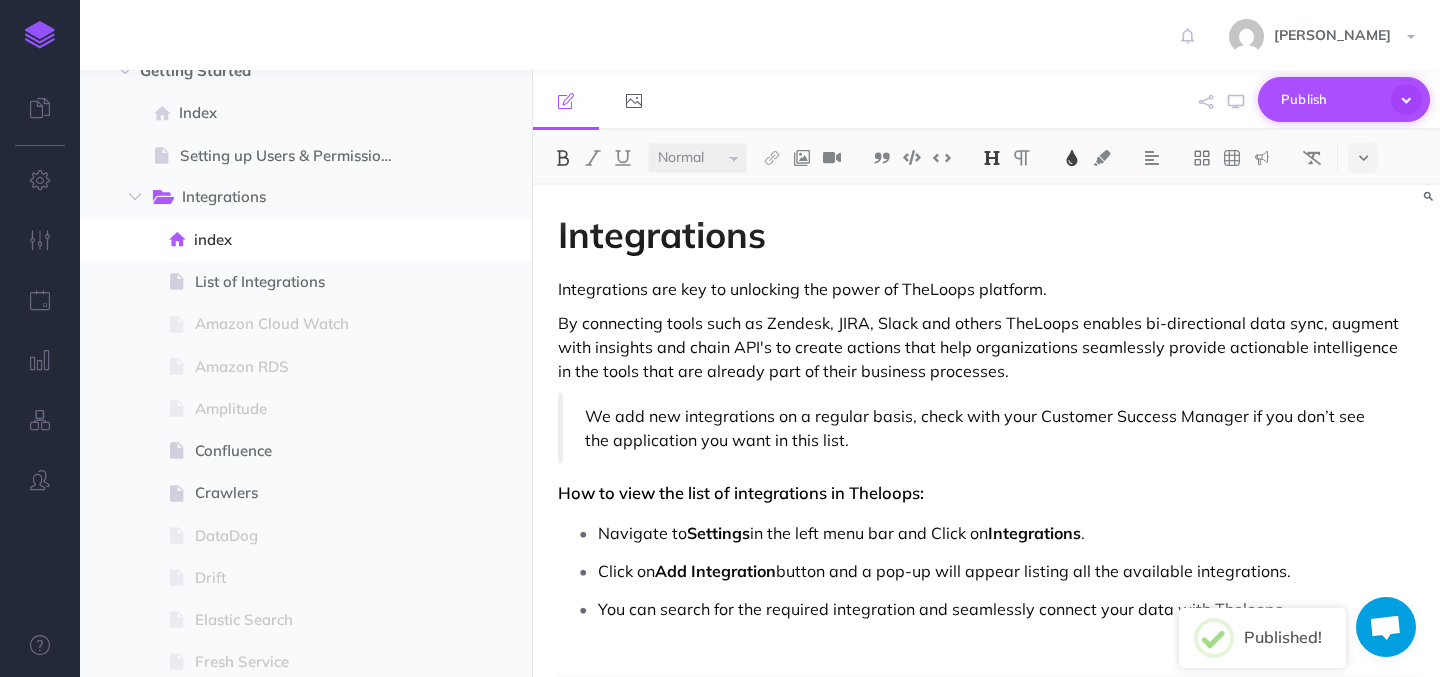 click on "Publish" at bounding box center [1331, 99] 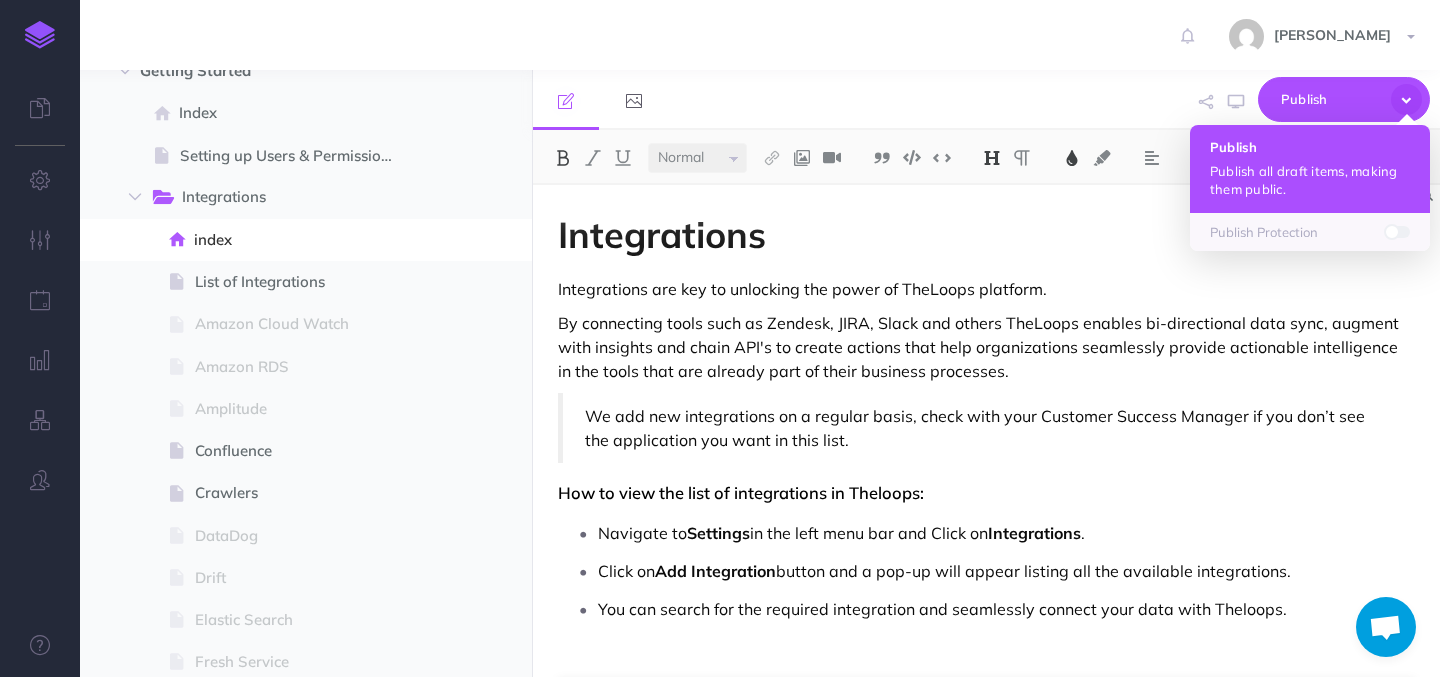 click on "Publish all draft items, making them public." at bounding box center [1310, 180] 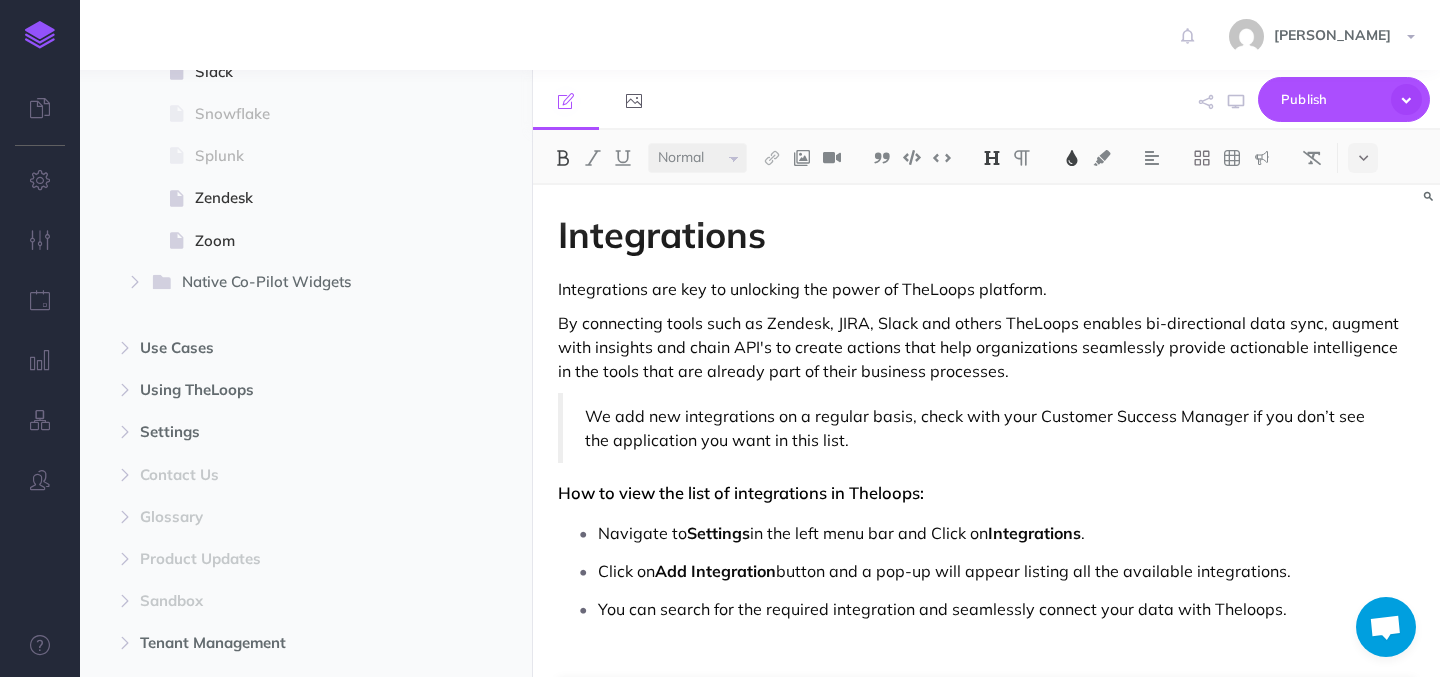 scroll, scrollTop: 1781, scrollLeft: 0, axis: vertical 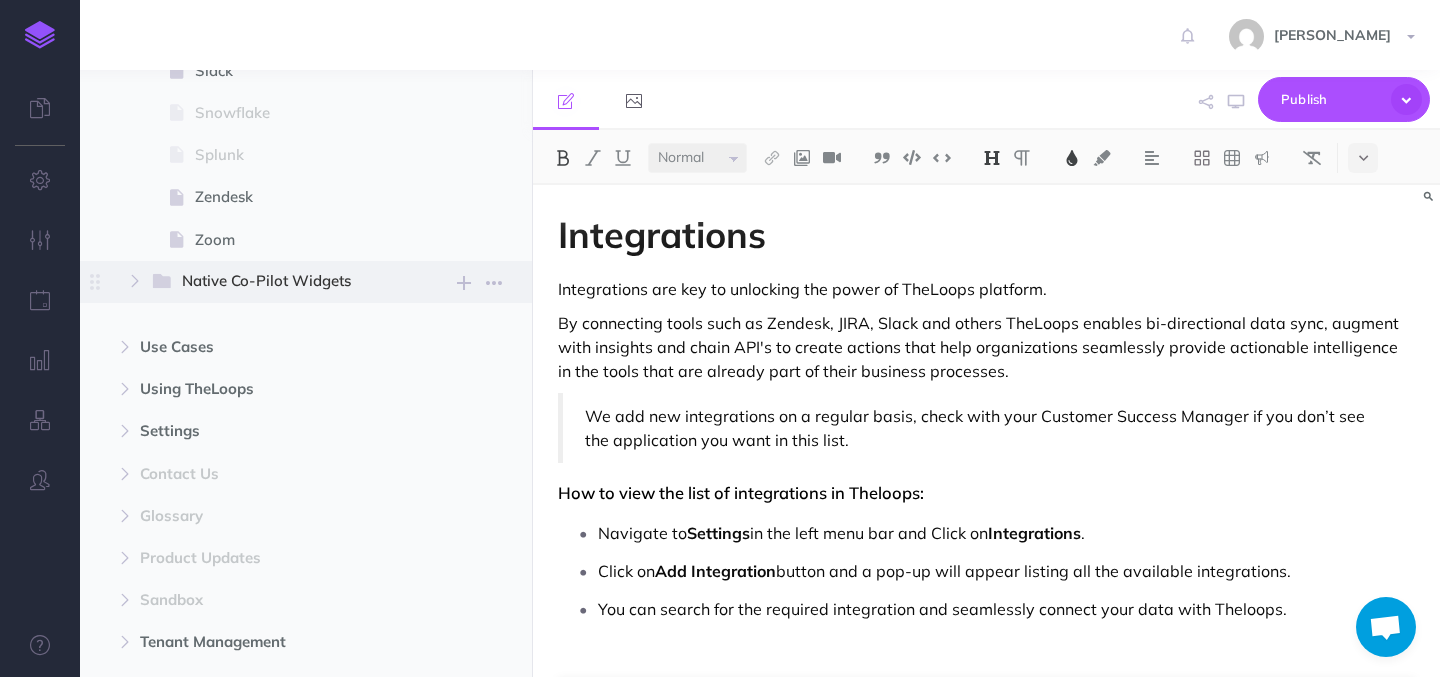 click on "Native Co-Pilot Widgets" at bounding box center [282, 282] 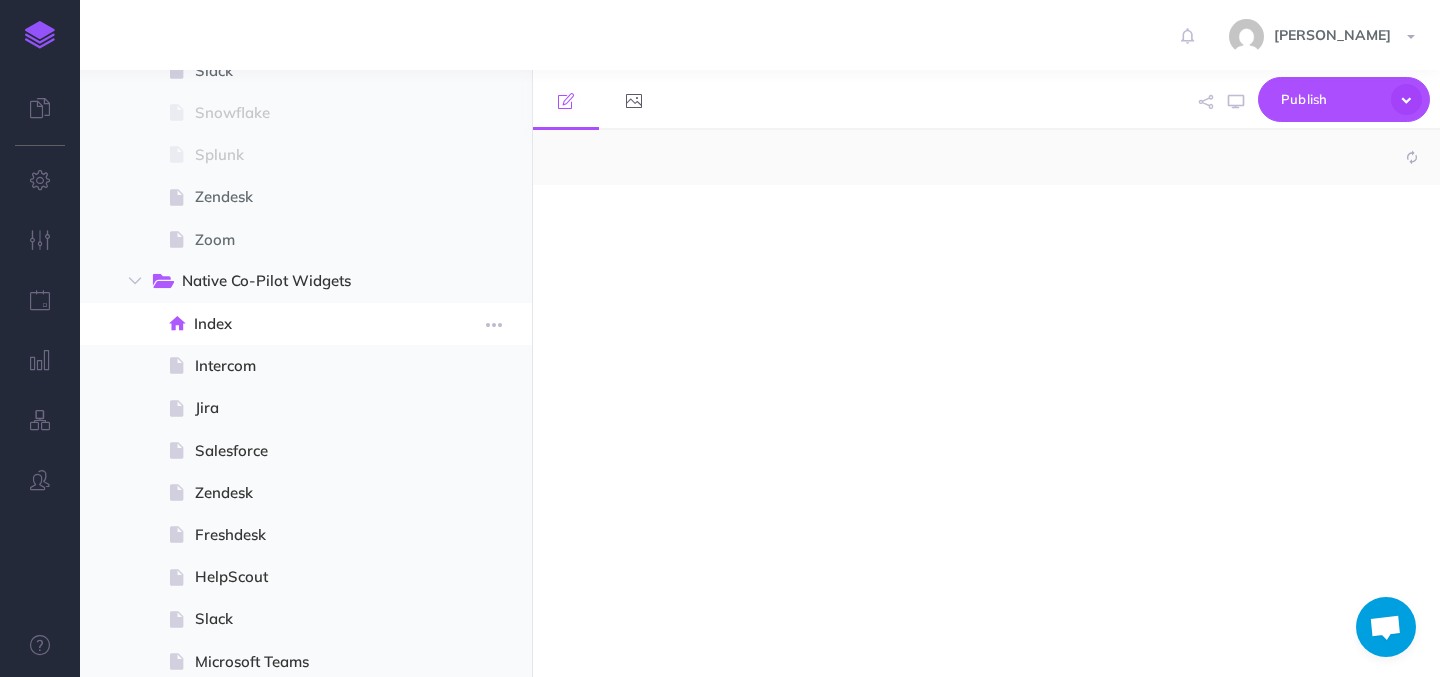 select on "null" 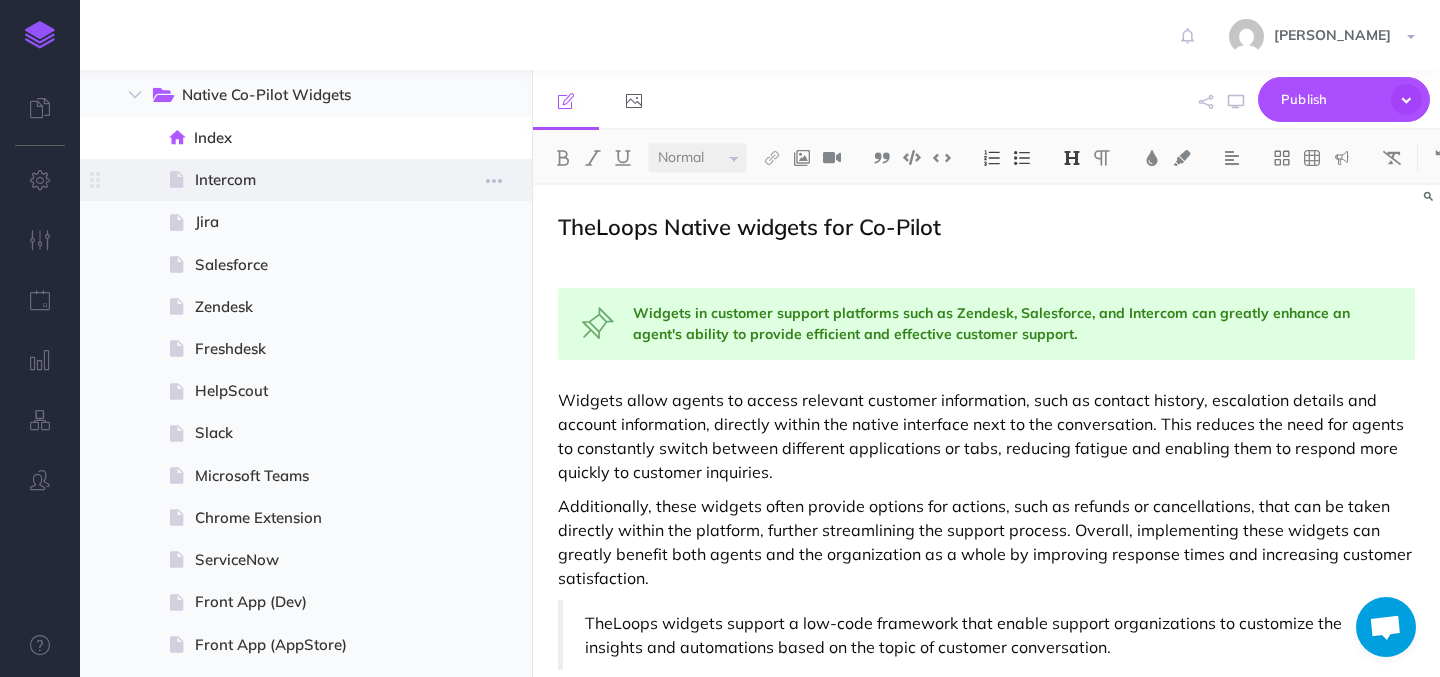 scroll, scrollTop: 1970, scrollLeft: 0, axis: vertical 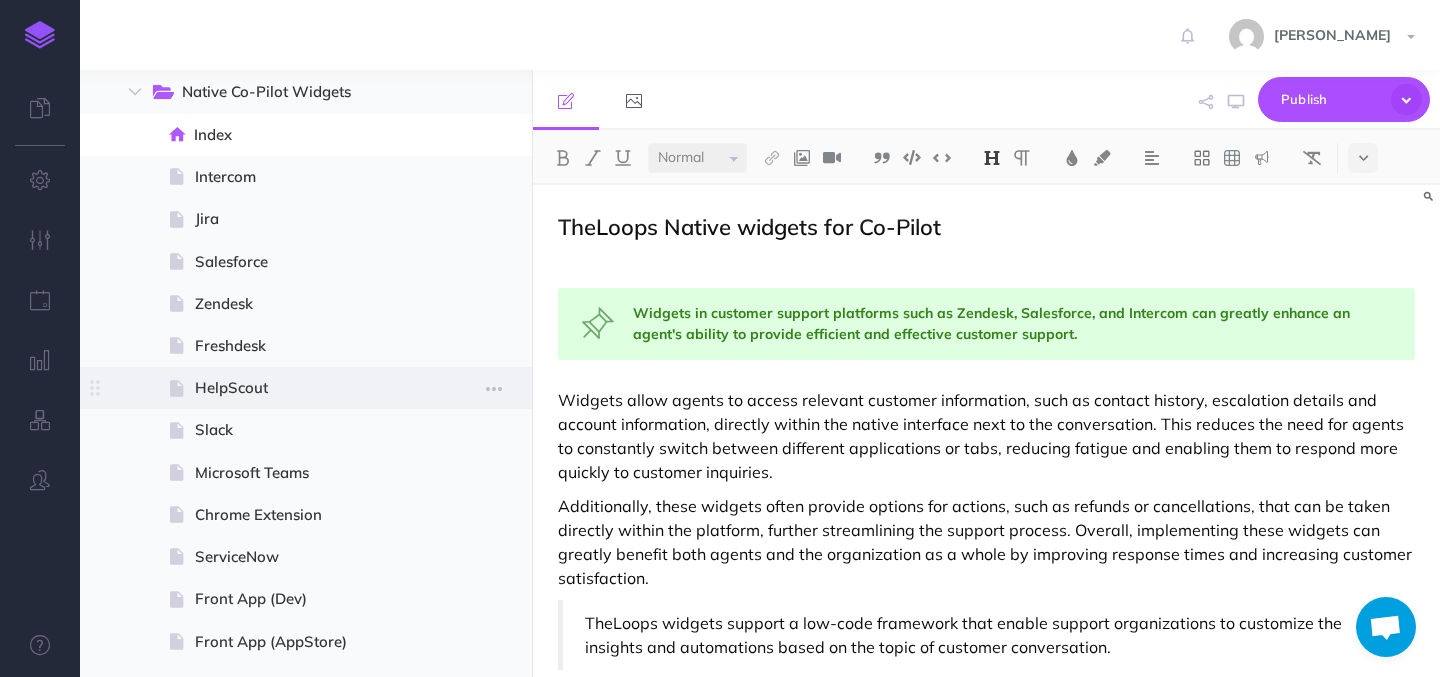 drag, startPoint x: 292, startPoint y: 168, endPoint x: 378, endPoint y: 371, distance: 220.46542 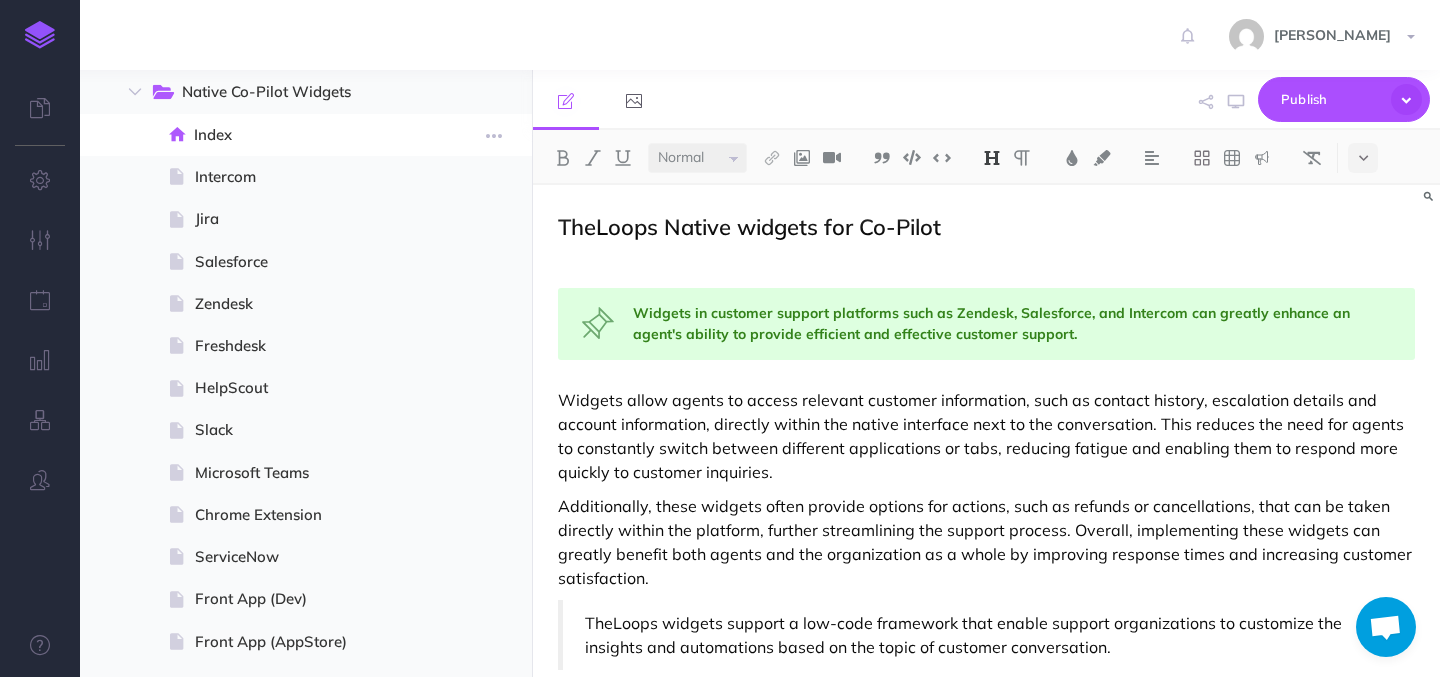 click at bounding box center [306, 135] 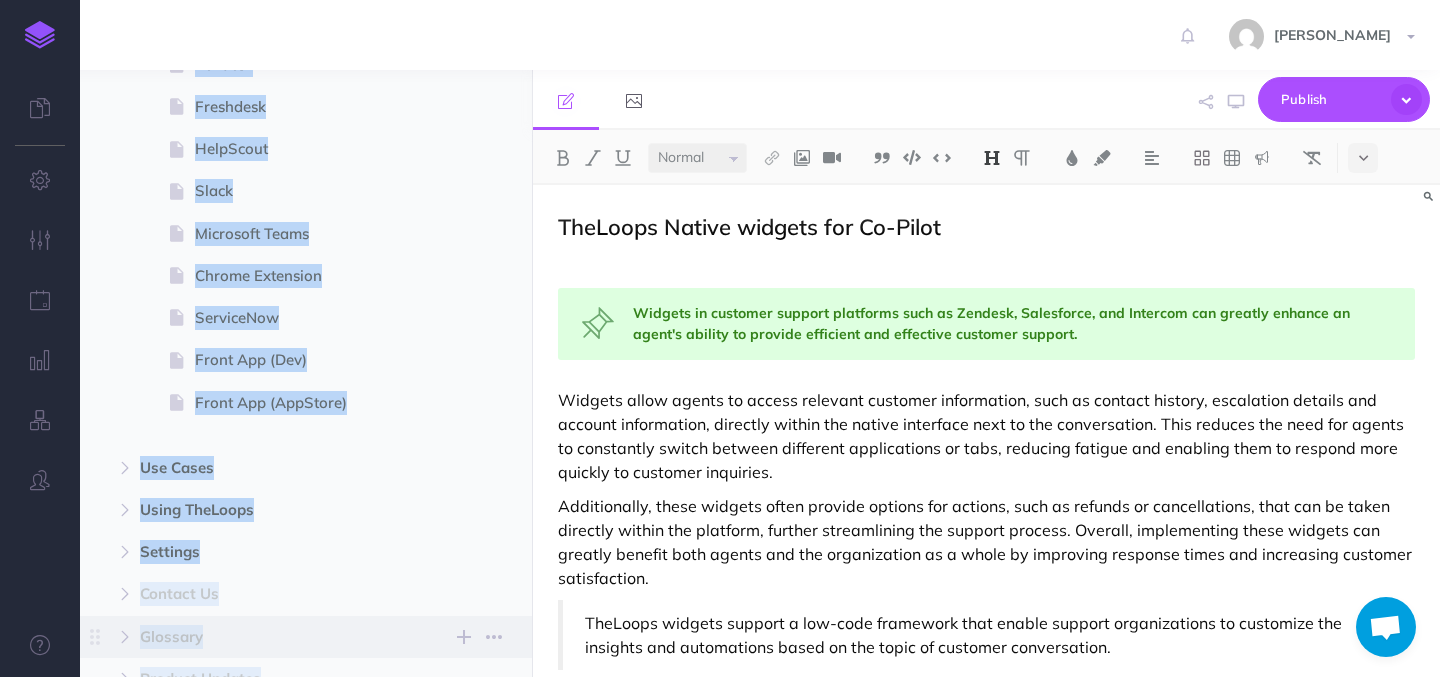scroll, scrollTop: 2251, scrollLeft: 0, axis: vertical 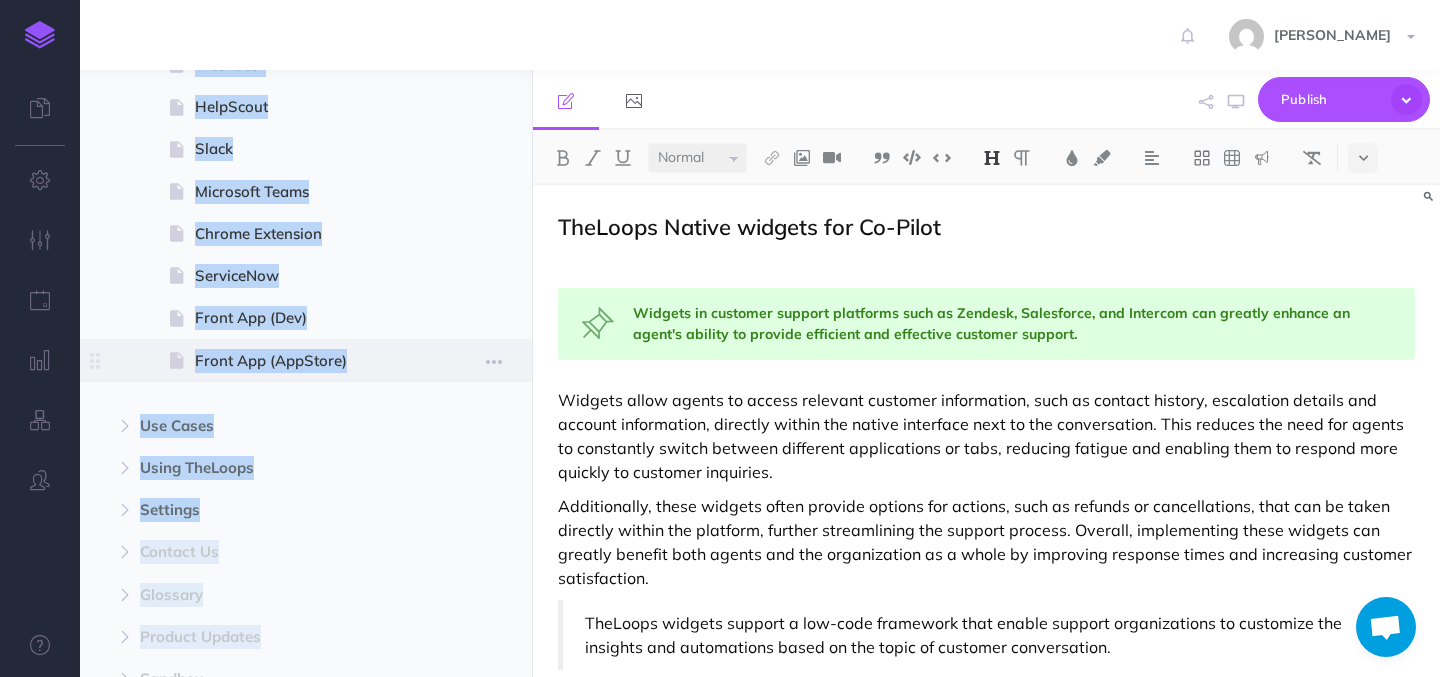 copy on "Intercom
Page history   Notes manager   Duplicate   Settings   [PERSON_NAME]
Page history   Notes manager   Duplicate   Settings   Delete
Salesforce
Page history   Notes manager   Duplicate   Settings   Delete
Zendesk
Page history   Notes manager   Duplicate   Settings   Delete
Freshdesk
Page history   Notes manager   Duplicate   Settings   Delete
HelpScout
Page history   Notes manager   Duplicate   Settings   Delete
Slack
Page history   Notes manager   Duplicate   Settings   Delete
Microsoft Teams
Page history   Notes manager   Duplicate   Settings   Delete
Chrome Extension
Page history   Notes manager   Duplicate   Settings   Delete
ServiceNow
..." 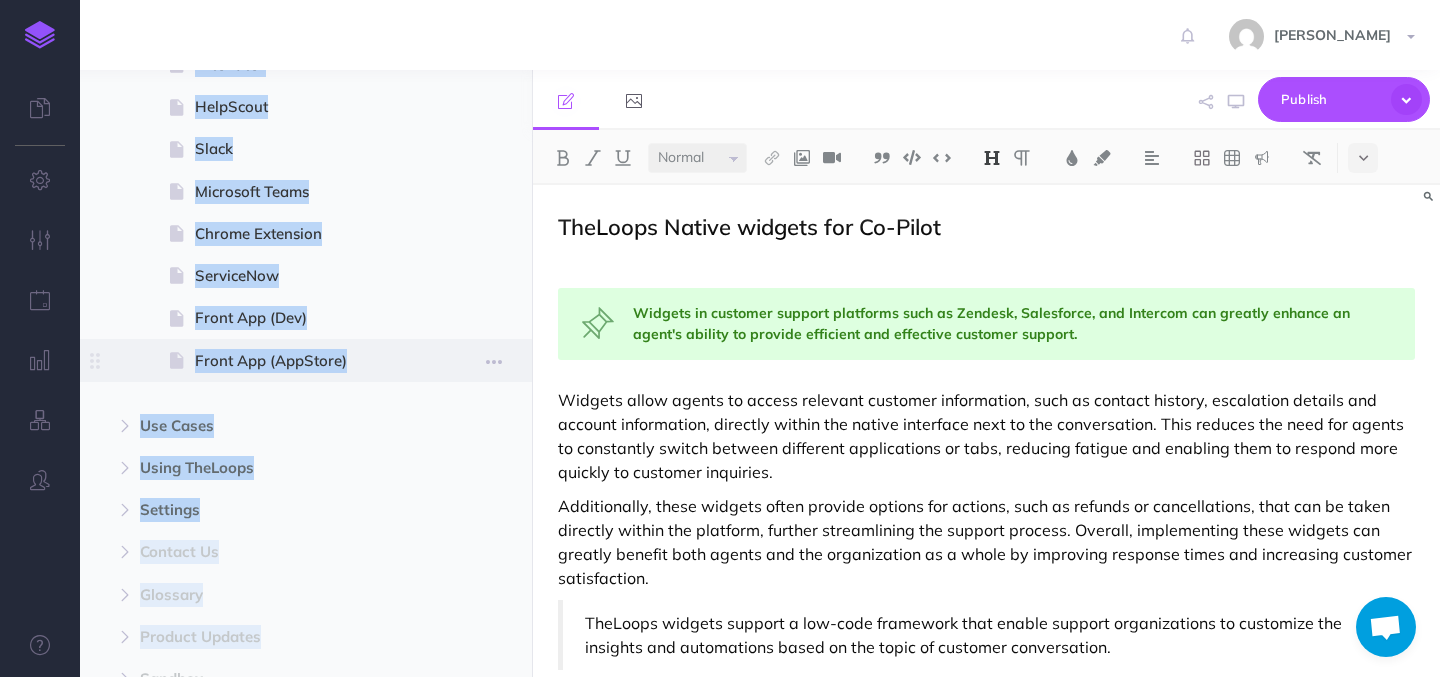click on "Index
Page history   Notes manager   Duplicate   Settings   Delete
Intercom
Page history   Notes manager   Duplicate   Settings   [PERSON_NAME]
Page history   Notes manager   Duplicate   Settings   Delete
Salesforce
Page history   Notes manager   Duplicate   Settings   Delete
Zendesk
Page history   Notes manager   Duplicate   Settings   Delete
Freshdesk
Page history   Notes manager   Duplicate   Settings   Delete
HelpScout
Page history   Notes manager   Duplicate   Settings   Delete
Slack
Page history   Notes manager   Duplicate   Settings   Delete
Microsoft Teams
Page history   Notes manager   Duplicate   Settings   Delete
Chrome Extension" at bounding box center [331, 107] 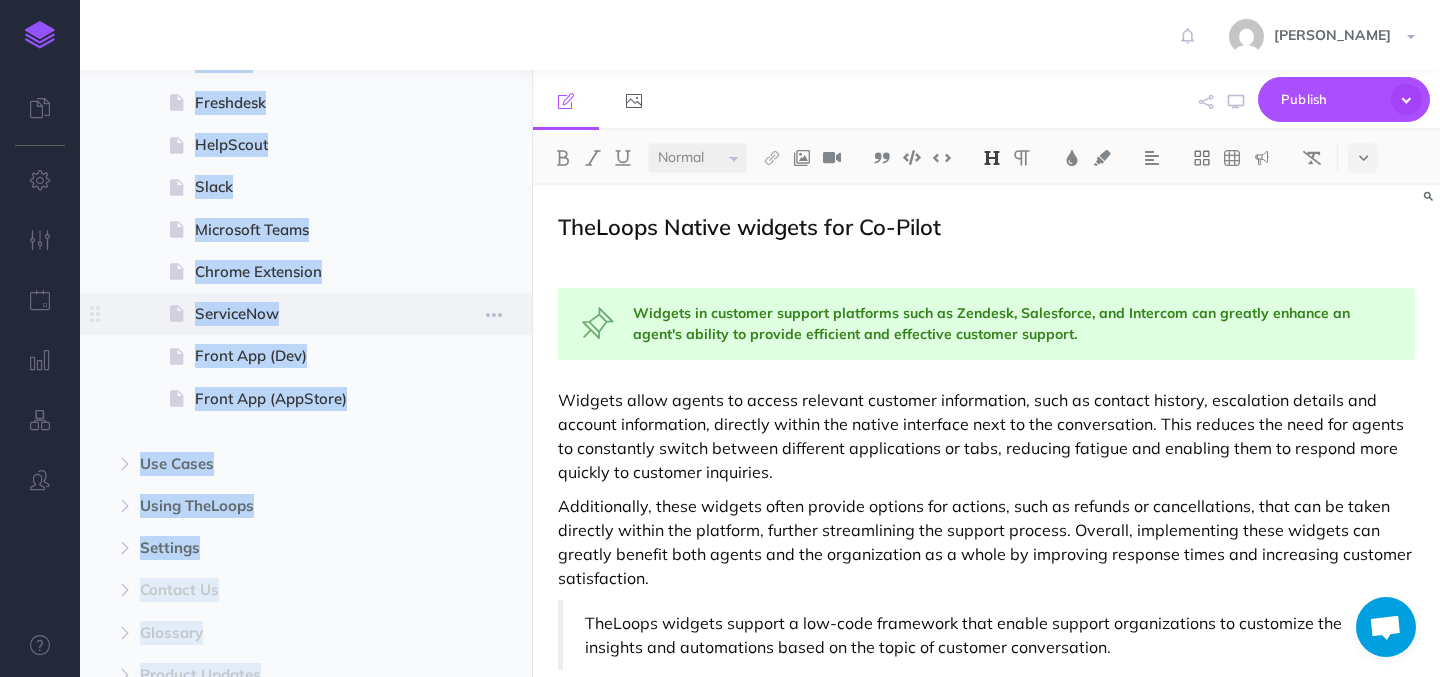 scroll, scrollTop: 2152, scrollLeft: 0, axis: vertical 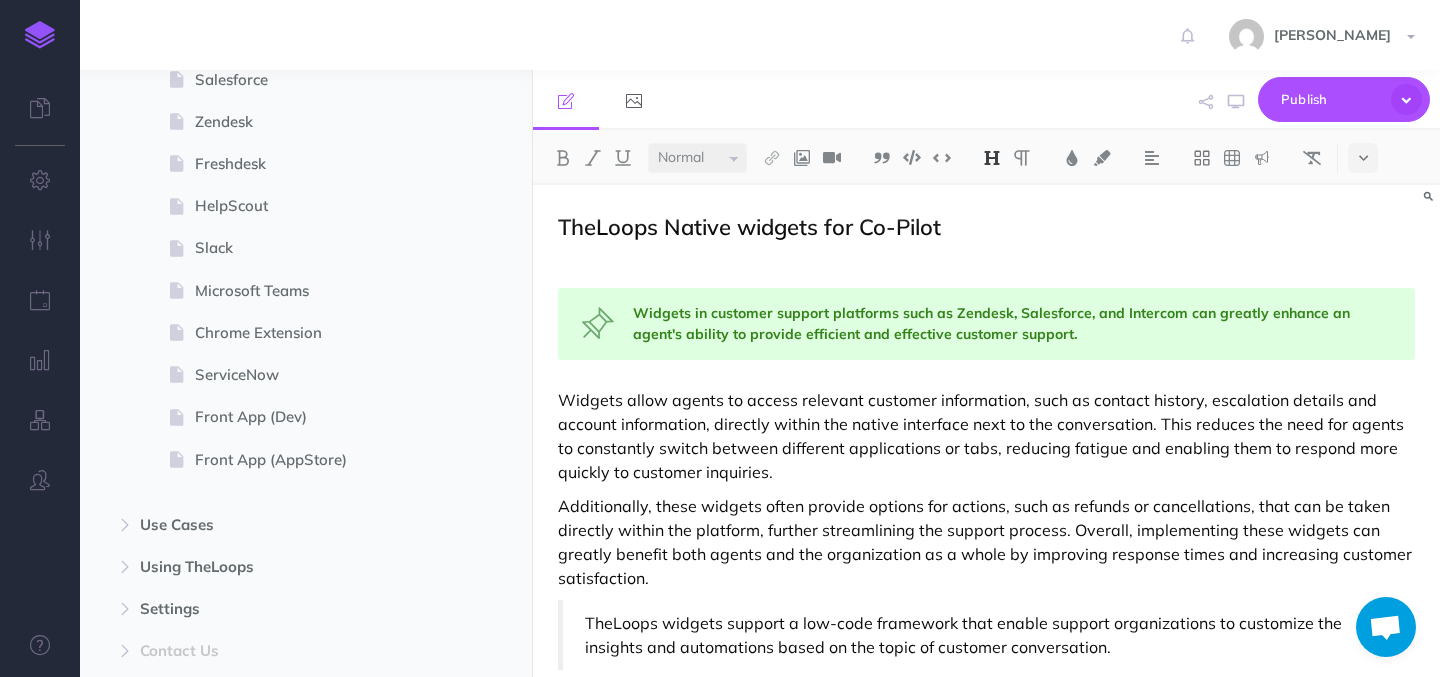 click at bounding box center (684, 100) 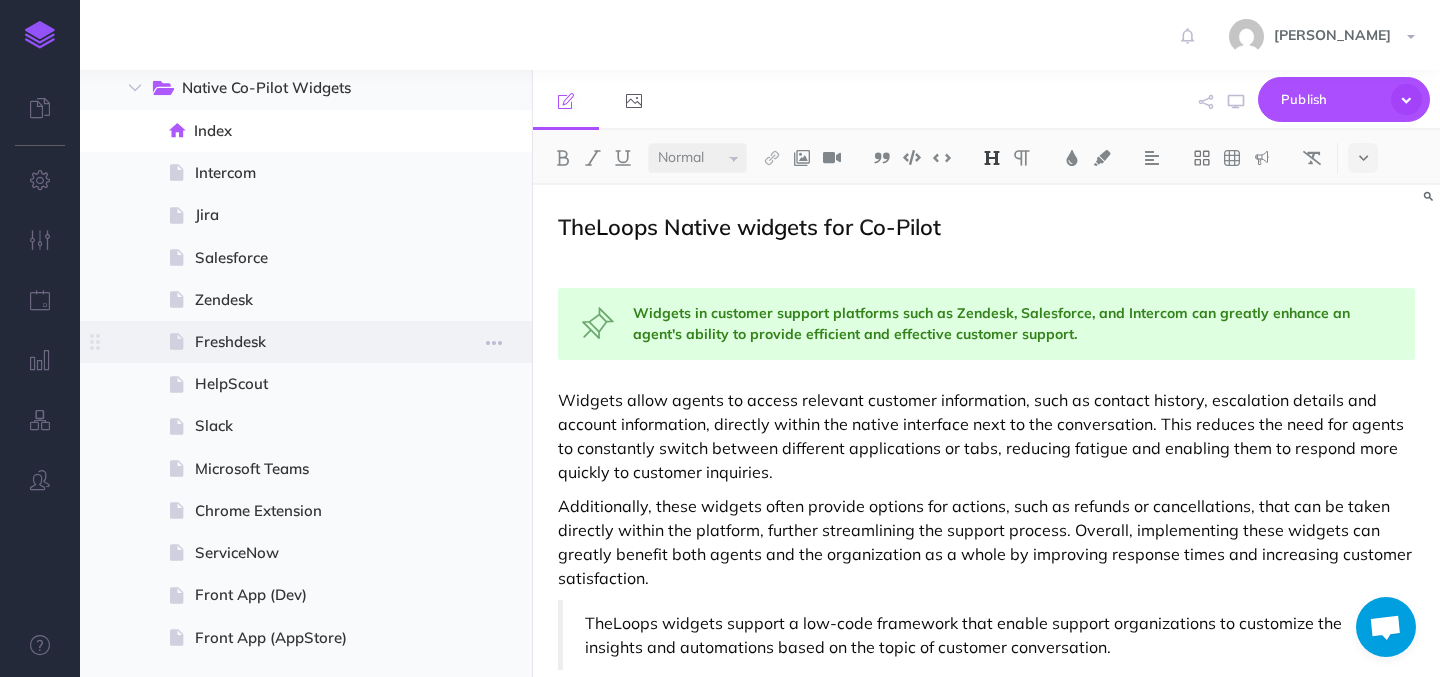 scroll, scrollTop: 1976, scrollLeft: 0, axis: vertical 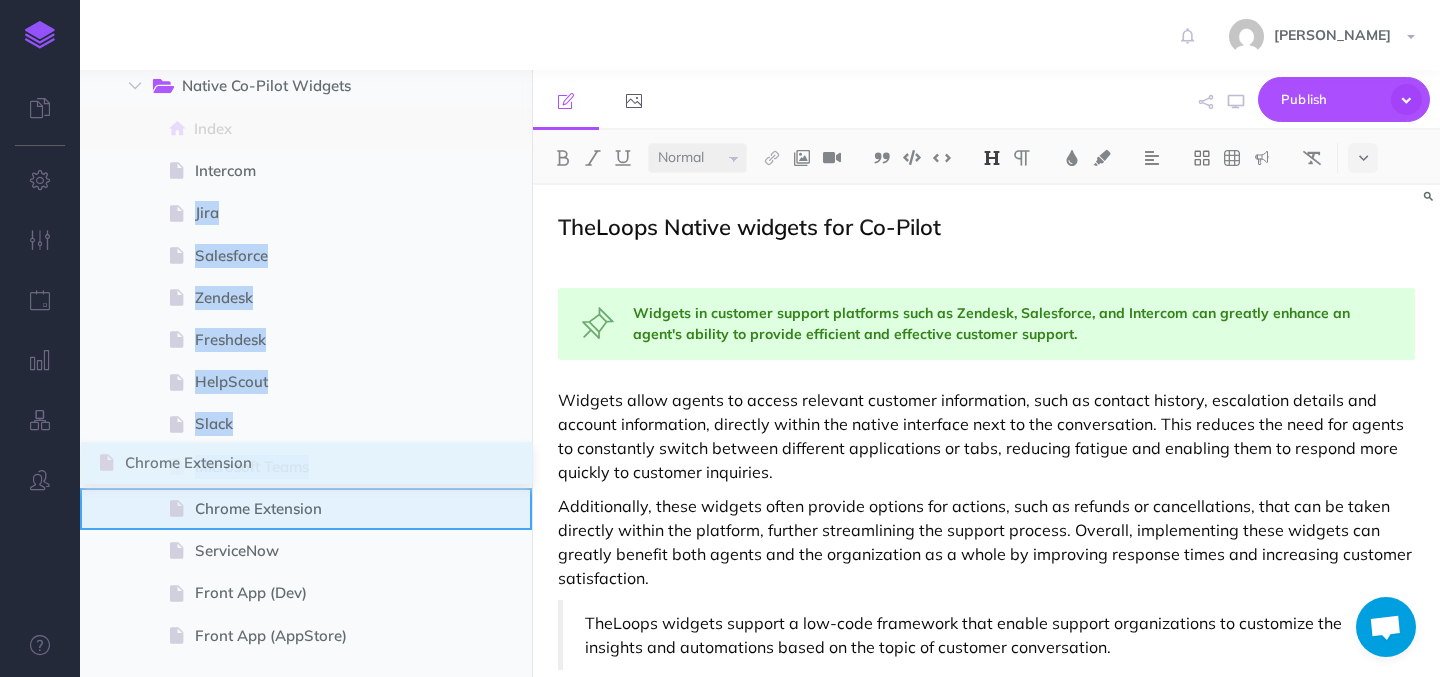 type 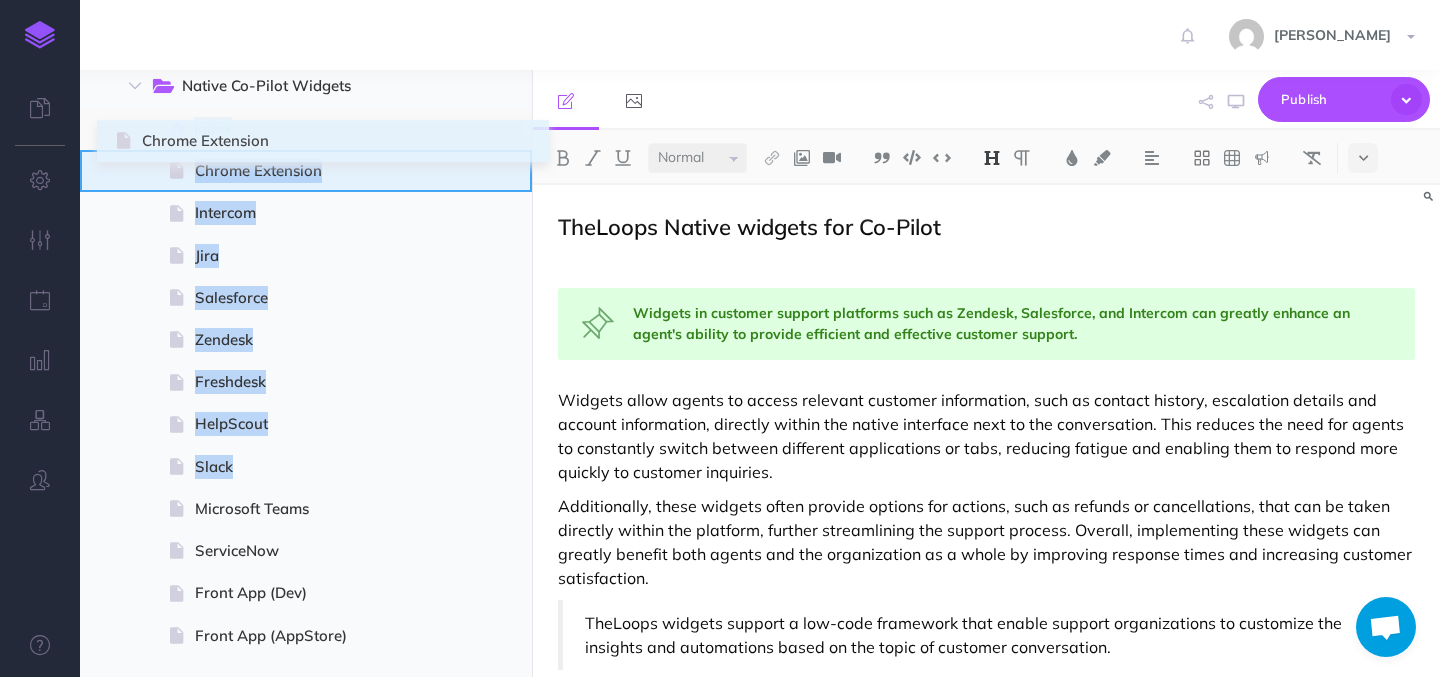 drag, startPoint x: 102, startPoint y: 510, endPoint x: 118, endPoint y: 143, distance: 367.3486 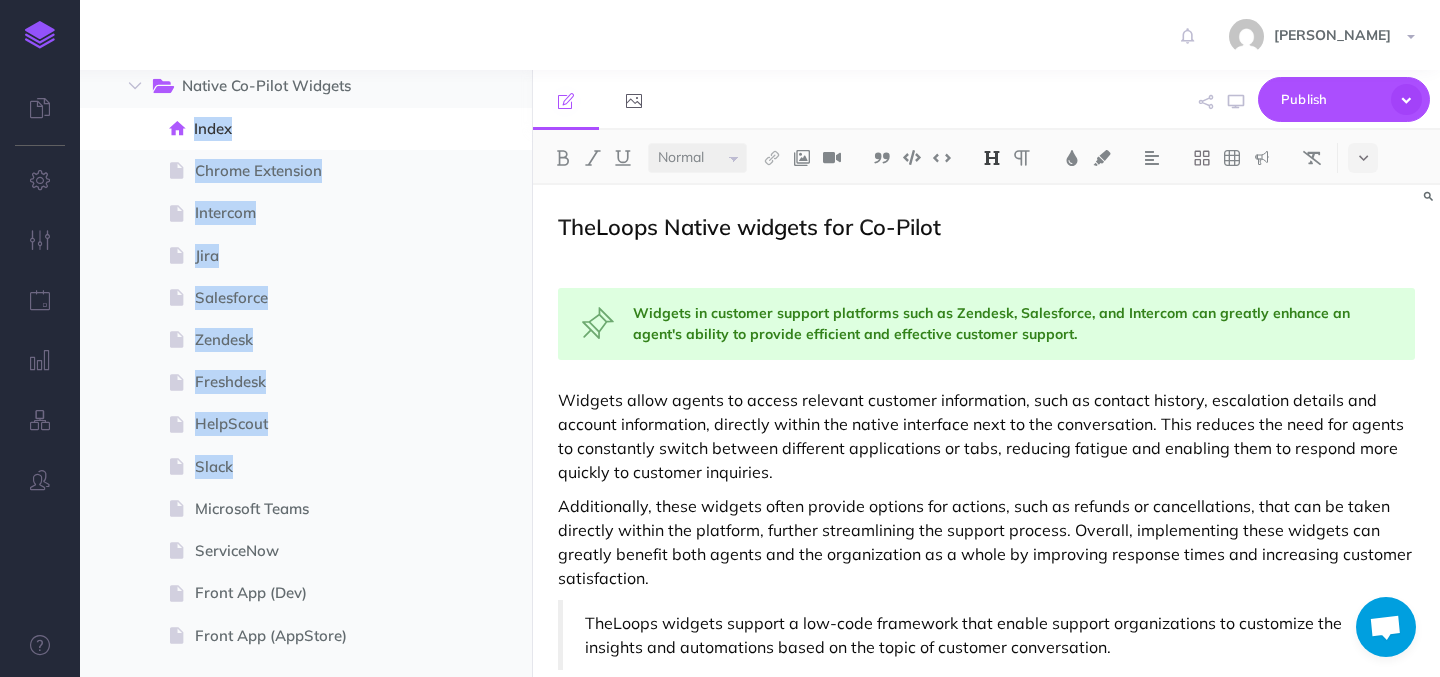 click on "[PERSON_NAME]     Settings
Account Settings
Teams
Create Team
docsteam
Support
Documentation
Contact Us
Logout" at bounding box center [720, 35] 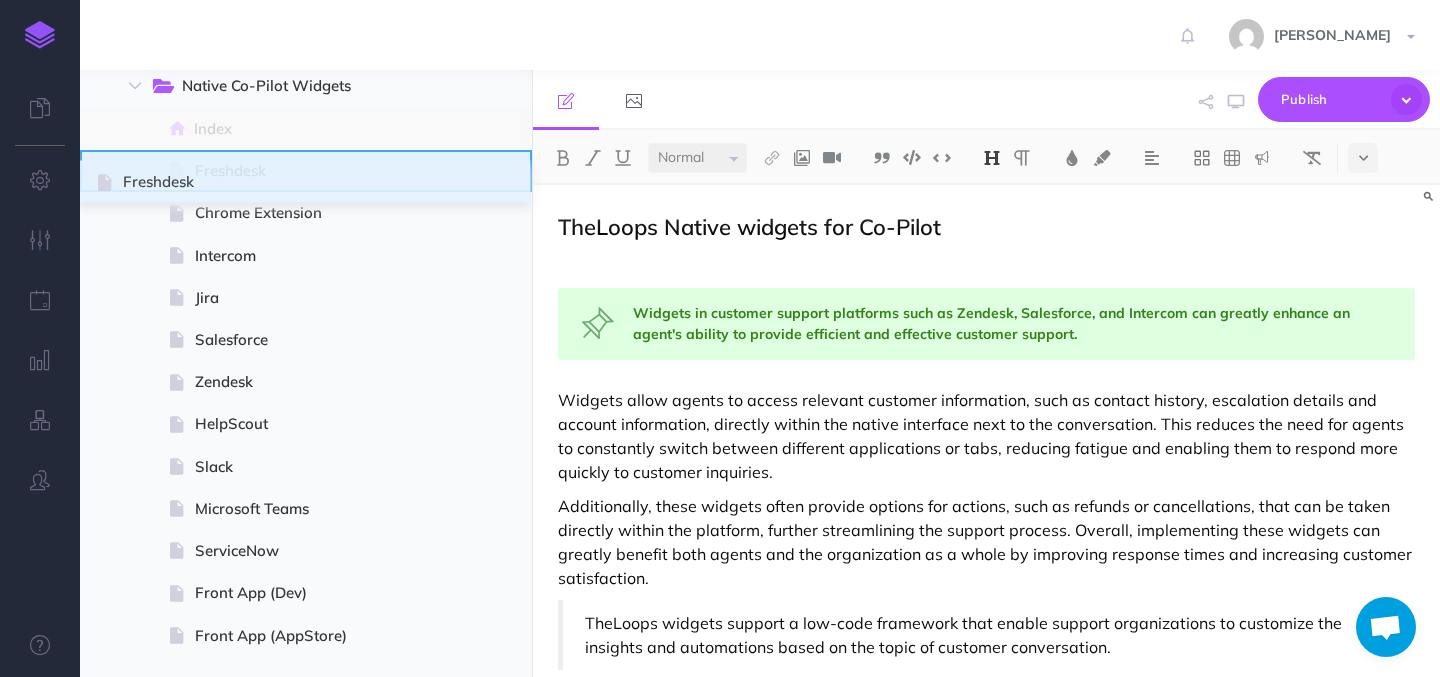 drag, startPoint x: 98, startPoint y: 382, endPoint x: 99, endPoint y: 184, distance: 198.00252 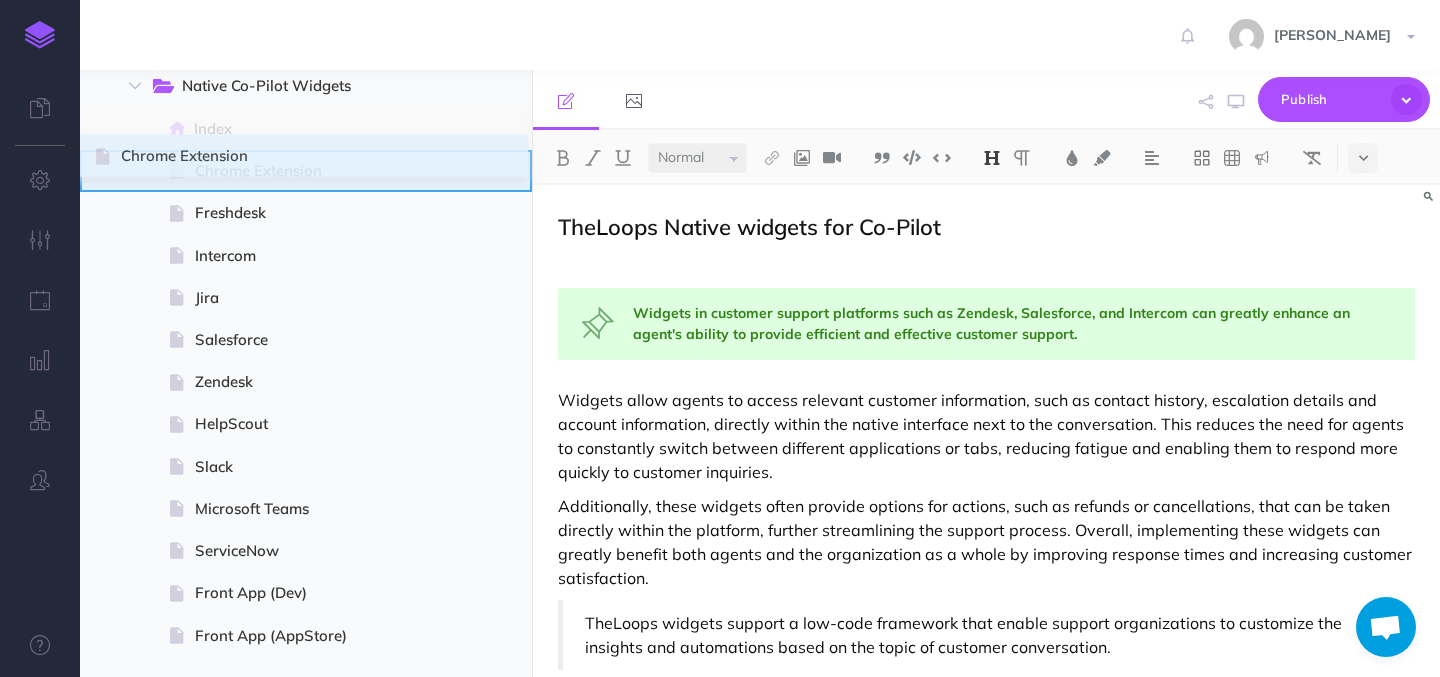 drag, startPoint x: 98, startPoint y: 217, endPoint x: 98, endPoint y: 160, distance: 57 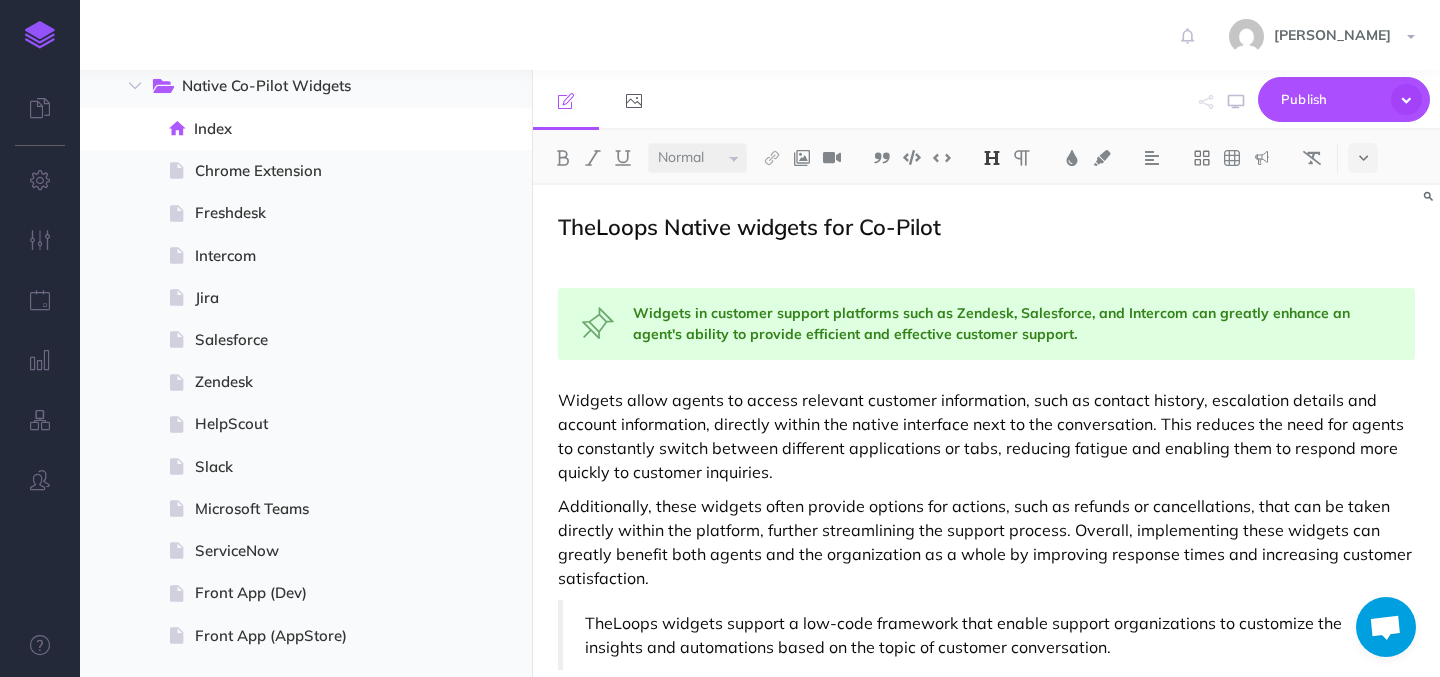 click on "[PERSON_NAME]     Settings
Account Settings
Teams
Create Team
docsteam
Support
Documentation
Contact Us
Logout" at bounding box center (720, 35) 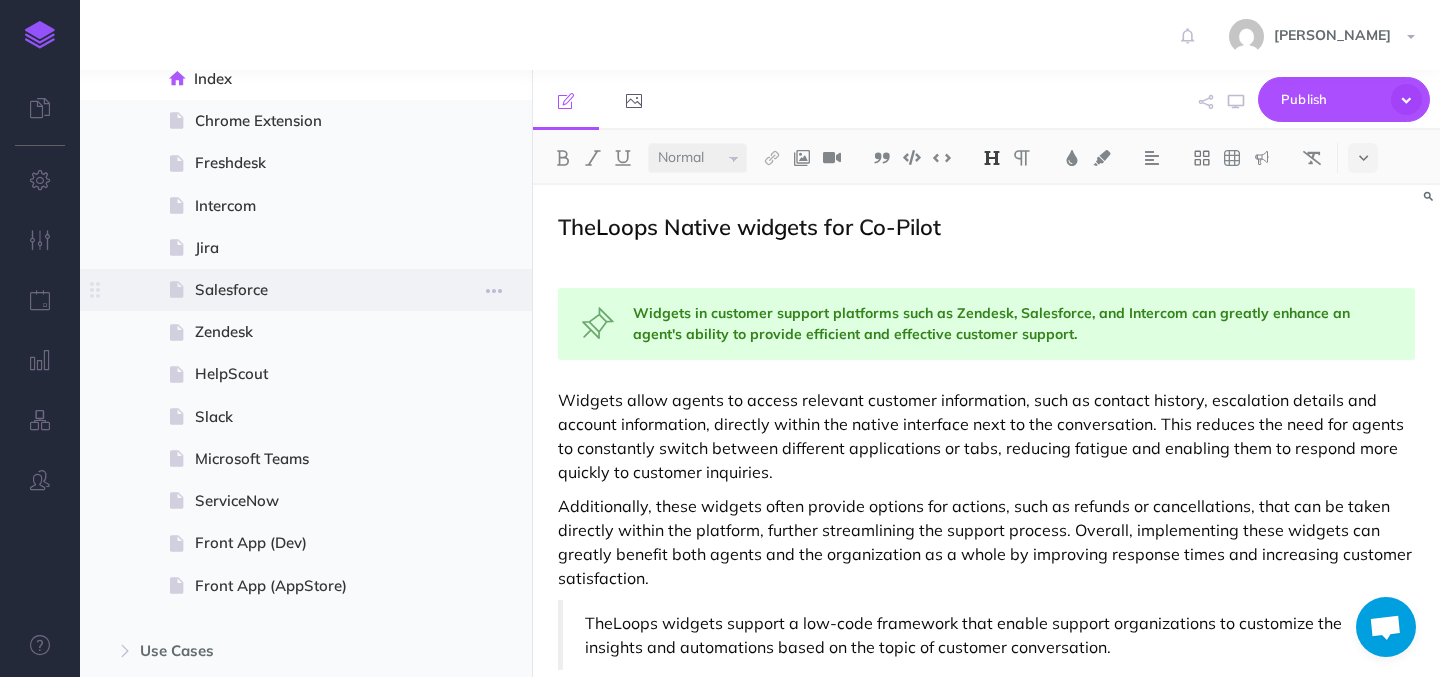 scroll, scrollTop: 2050, scrollLeft: 0, axis: vertical 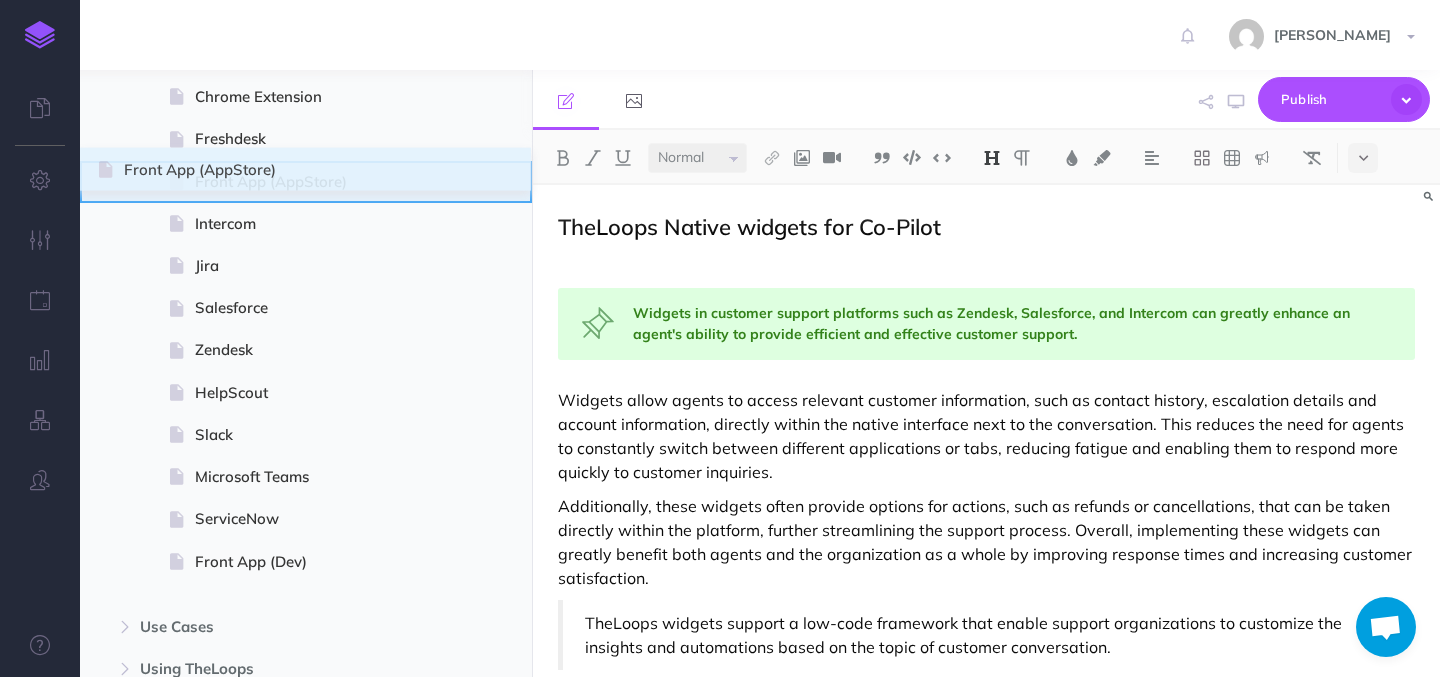 drag, startPoint x: 99, startPoint y: 564, endPoint x: 101, endPoint y: 173, distance: 391.00513 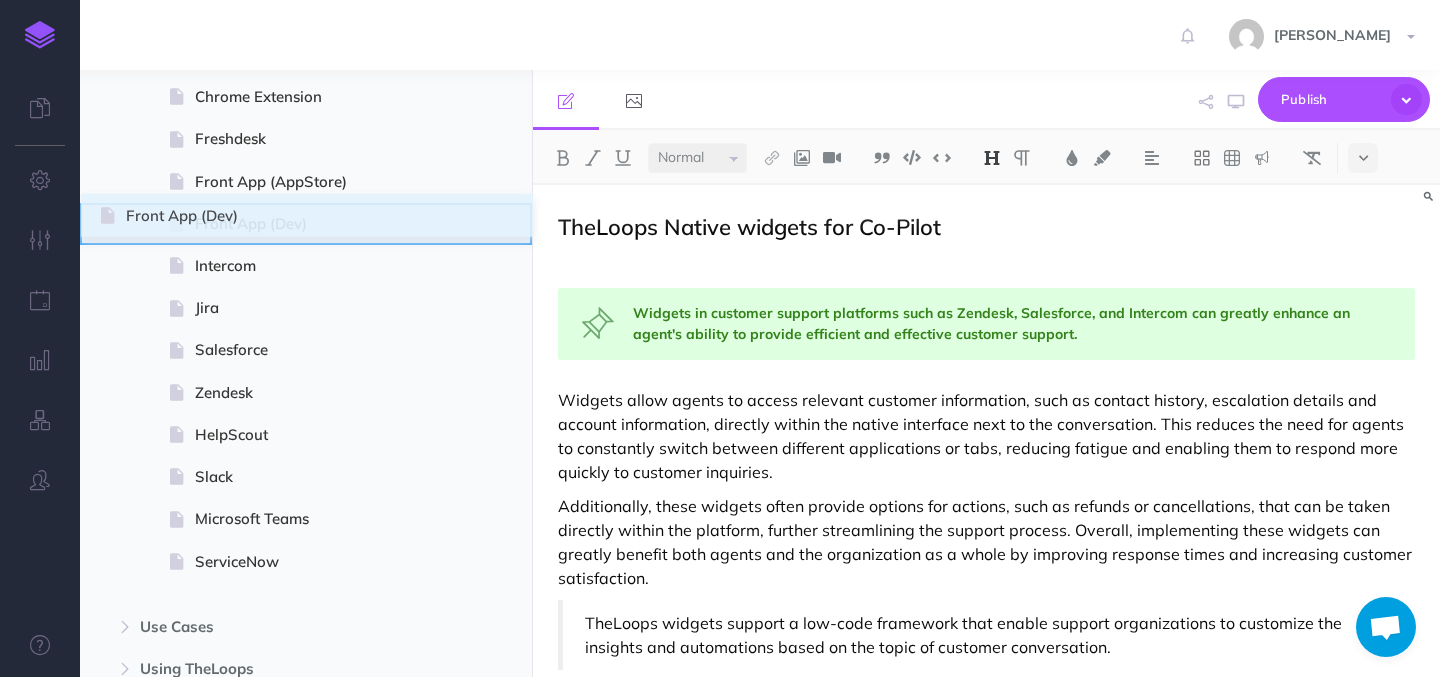 drag, startPoint x: 96, startPoint y: 560, endPoint x: 103, endPoint y: 215, distance: 345.071 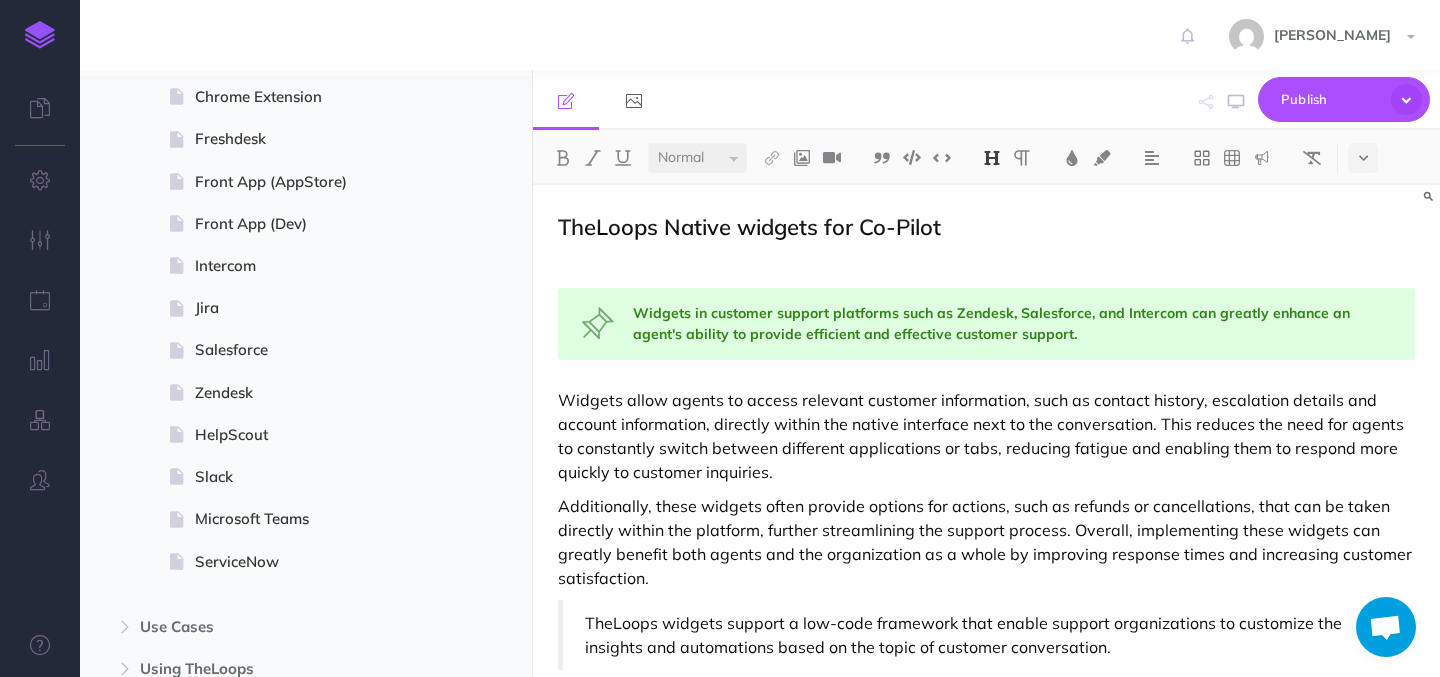 click on "[PERSON_NAME]     Settings
Account Settings
Teams
Create Team
docsteam
Support
Documentation
Contact Us
Logout" at bounding box center (720, 35) 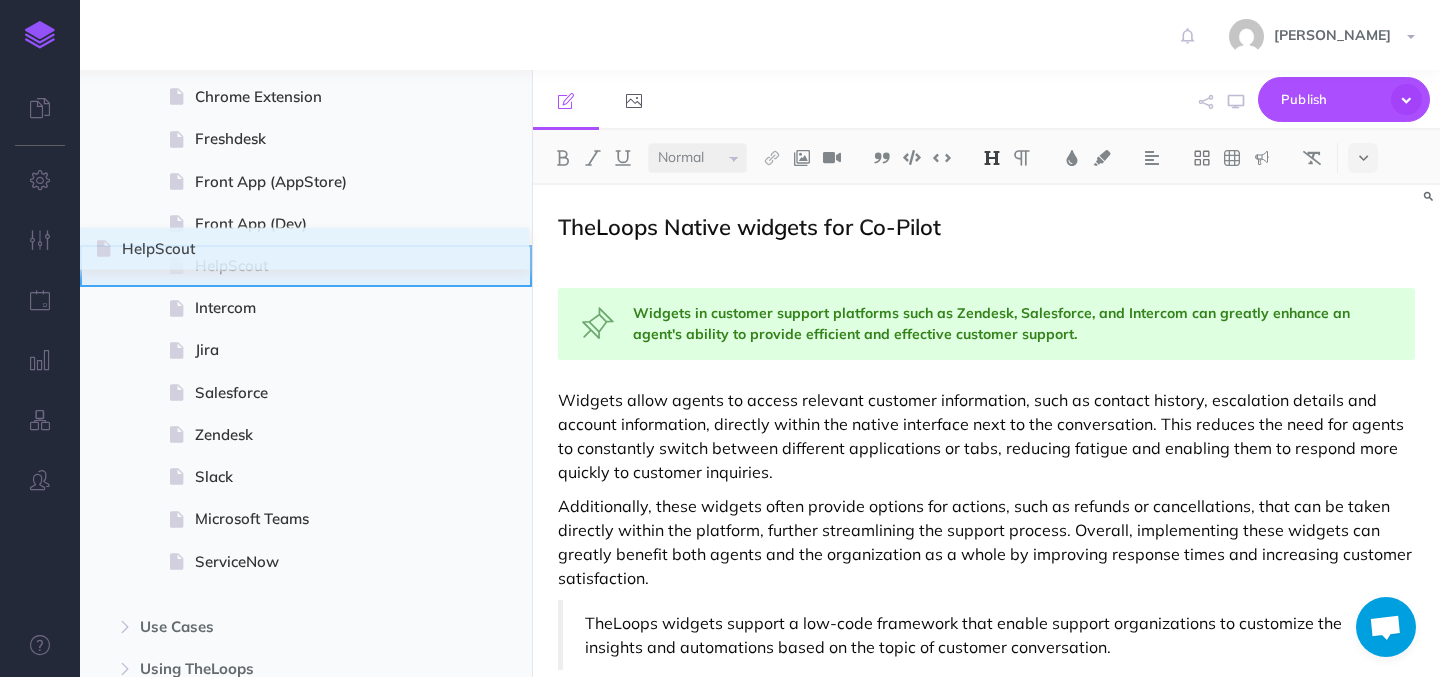 drag, startPoint x: 99, startPoint y: 437, endPoint x: 99, endPoint y: 251, distance: 186 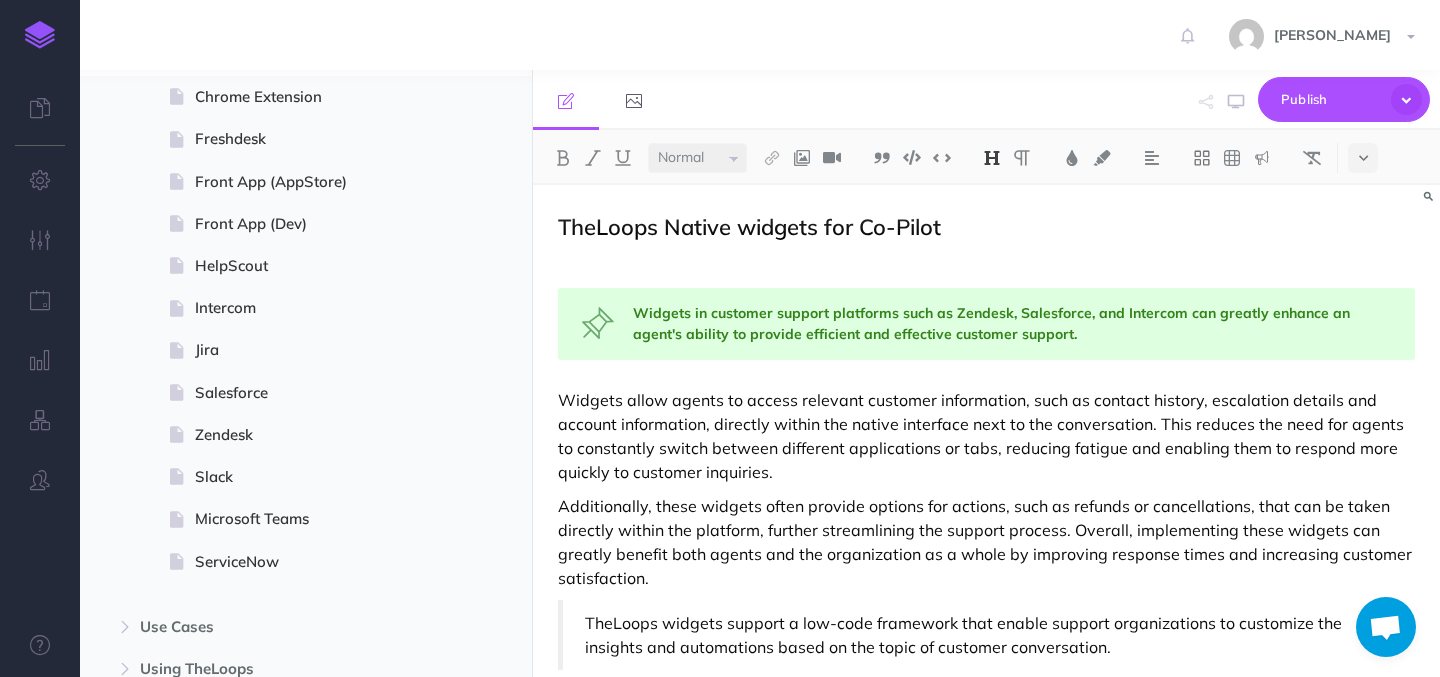 click on "[PERSON_NAME]     Settings
Account Settings
Teams
Create Team
docsteam
Support
Documentation
Contact Us
Logout" at bounding box center (720, 35) 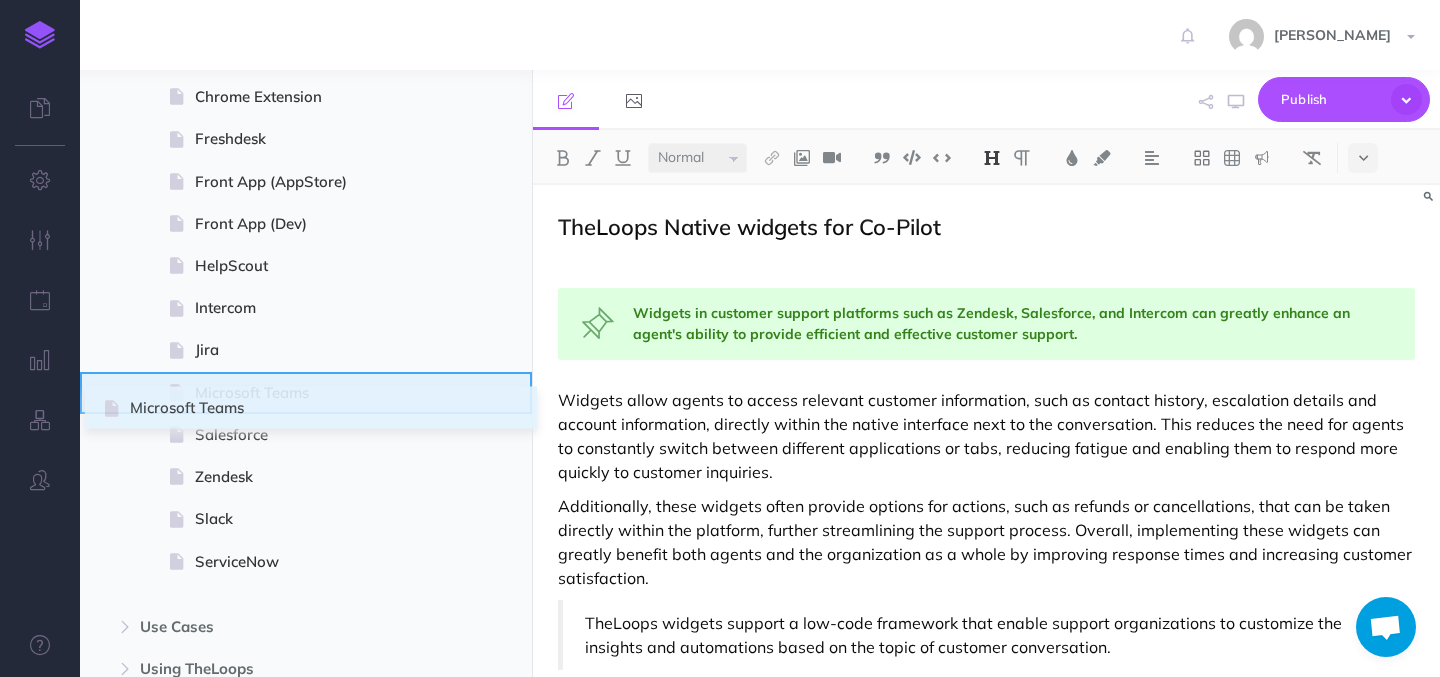 drag, startPoint x: 96, startPoint y: 520, endPoint x: 105, endPoint y: 403, distance: 117.34564 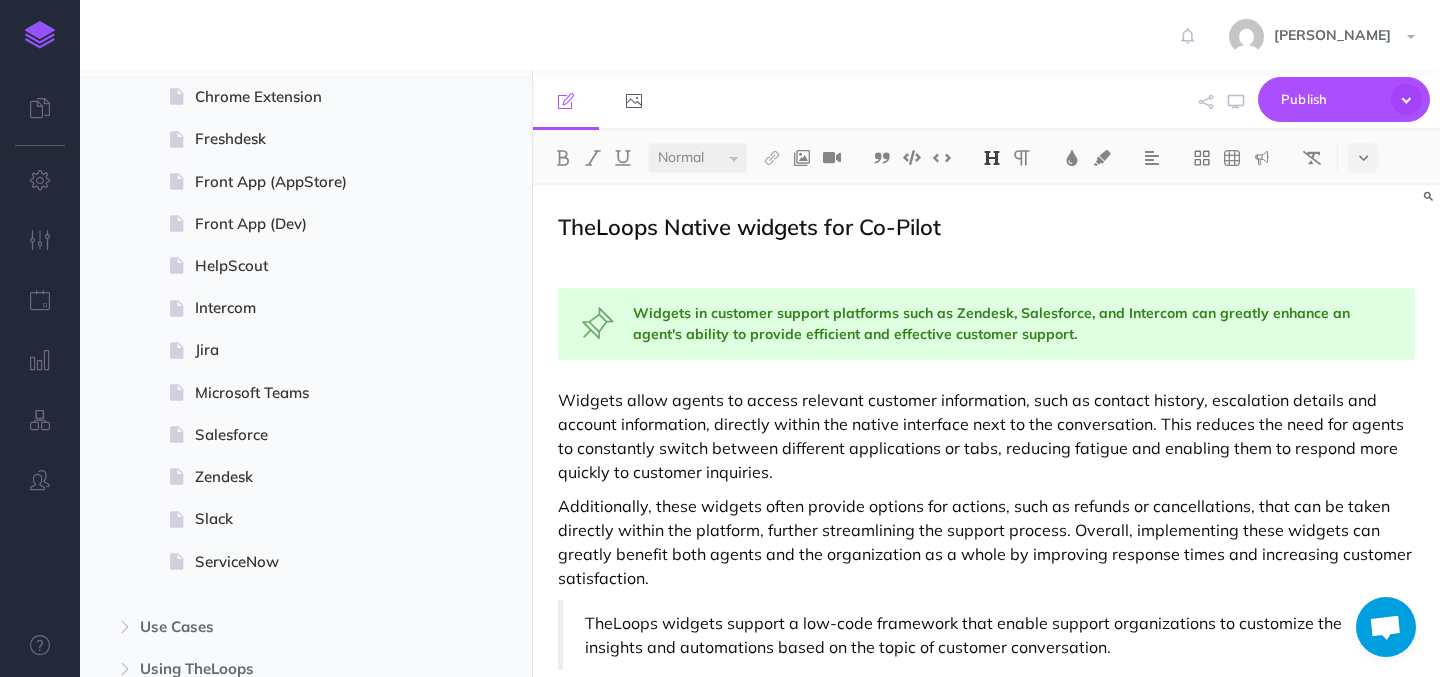 click on "[PERSON_NAME]     Settings
Account Settings
Teams
Create Team
docsteam
Support
Documentation
Contact Us
Logout" at bounding box center (720, 35) 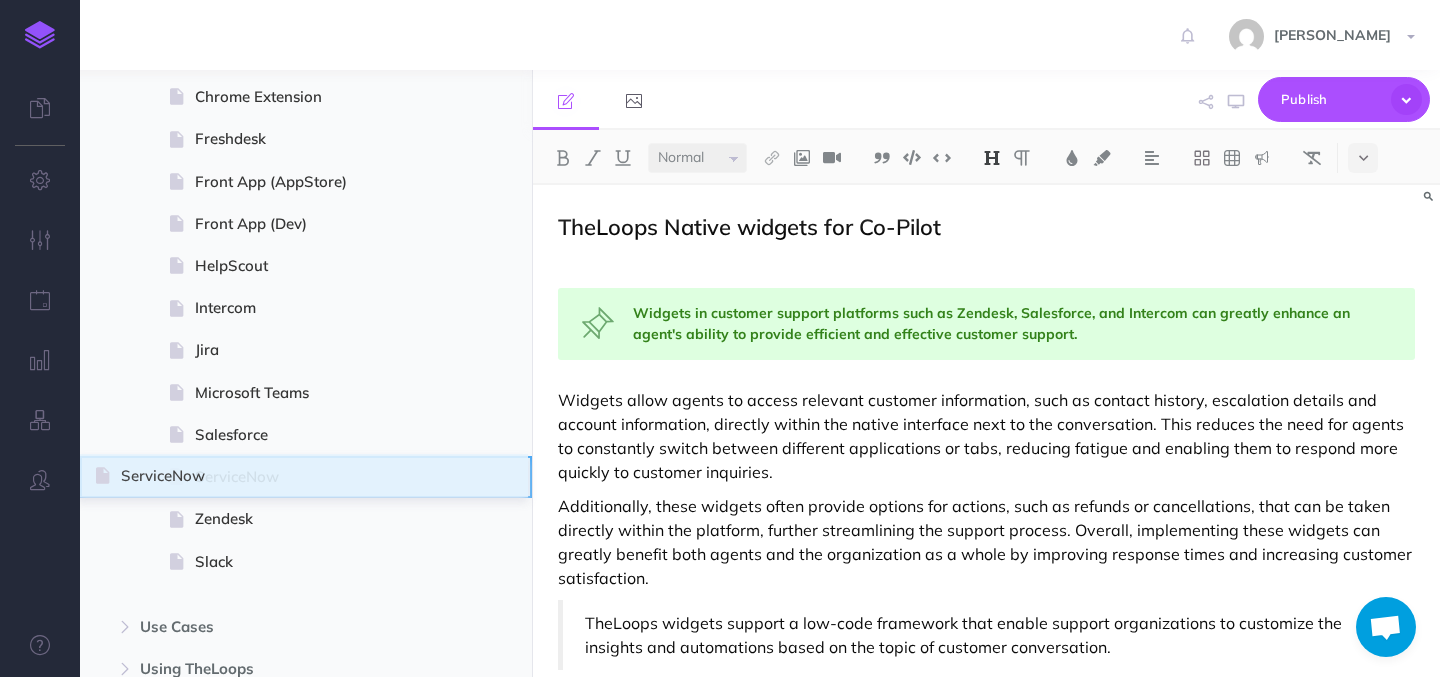 drag, startPoint x: 98, startPoint y: 559, endPoint x: 97, endPoint y: 473, distance: 86.00581 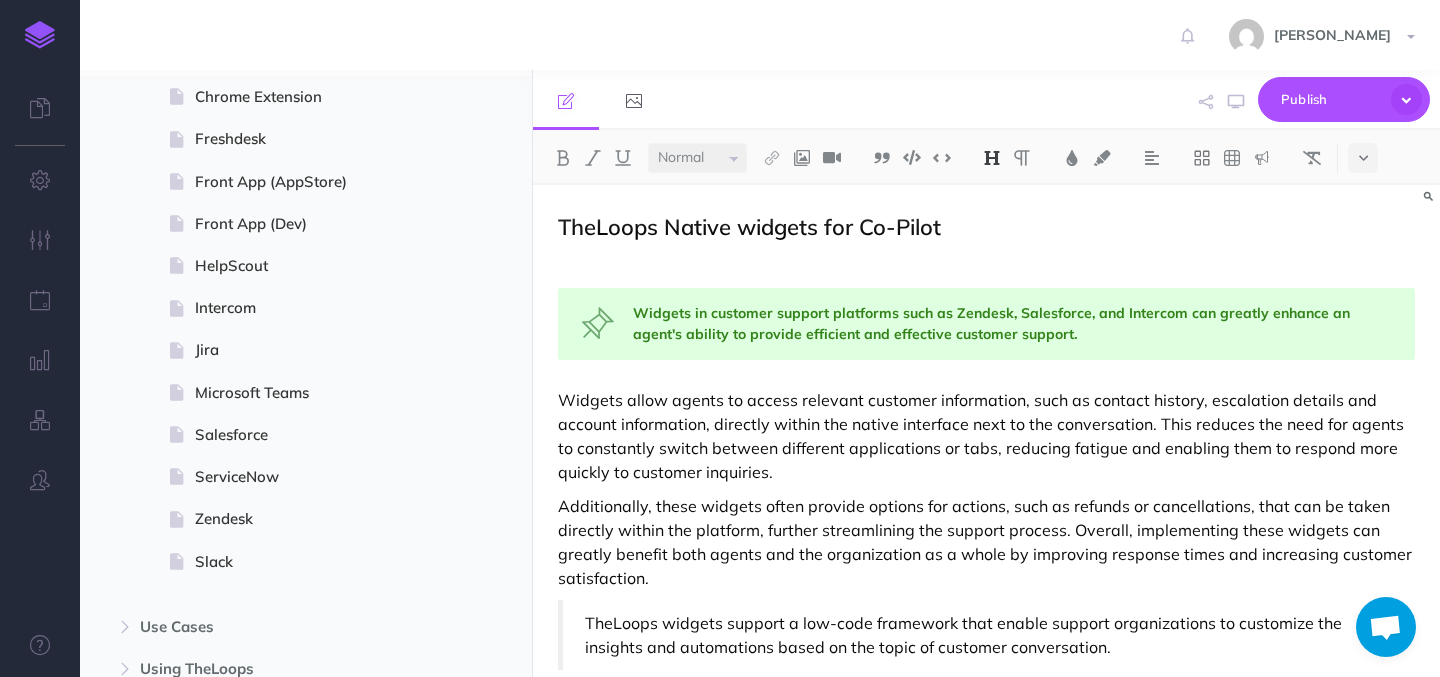 click on "Publish
Publish
Publish all draft items, making them public.
Publish Protection" at bounding box center (1133, 100) 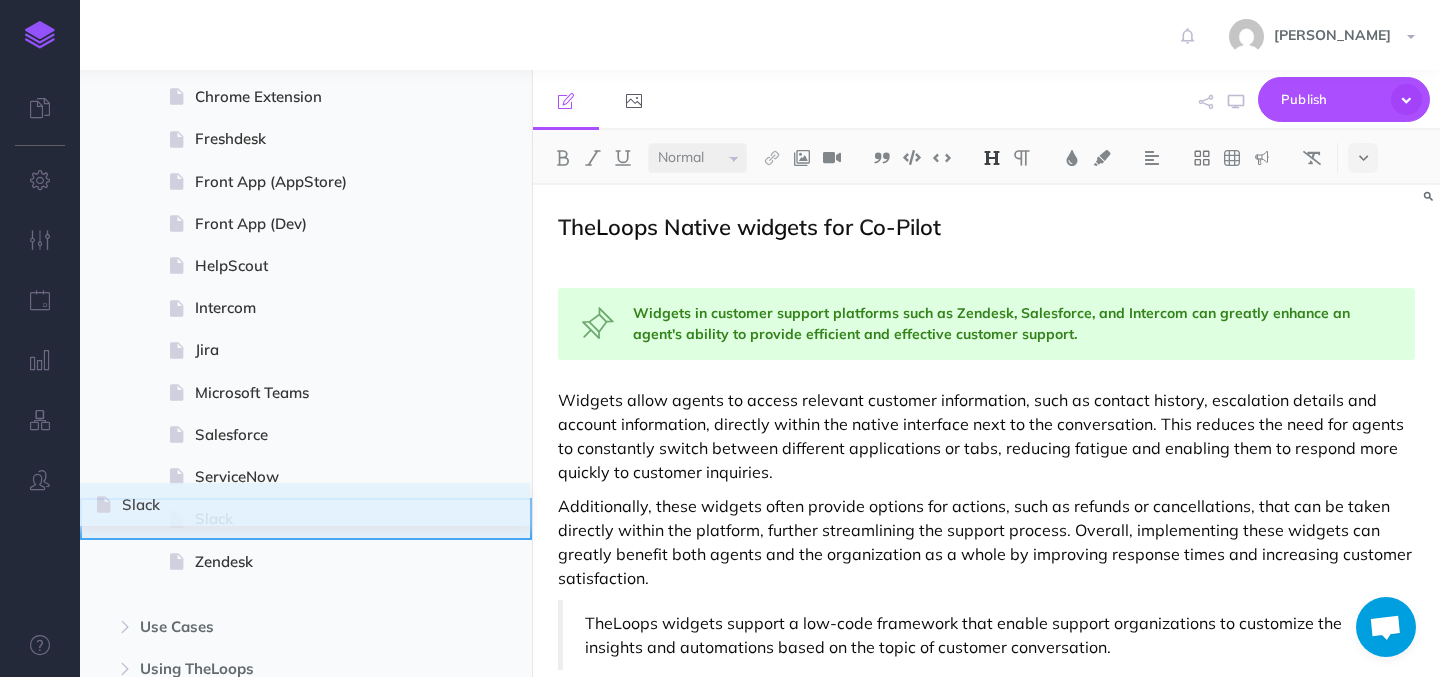 drag, startPoint x: 99, startPoint y: 567, endPoint x: 100, endPoint y: 509, distance: 58.00862 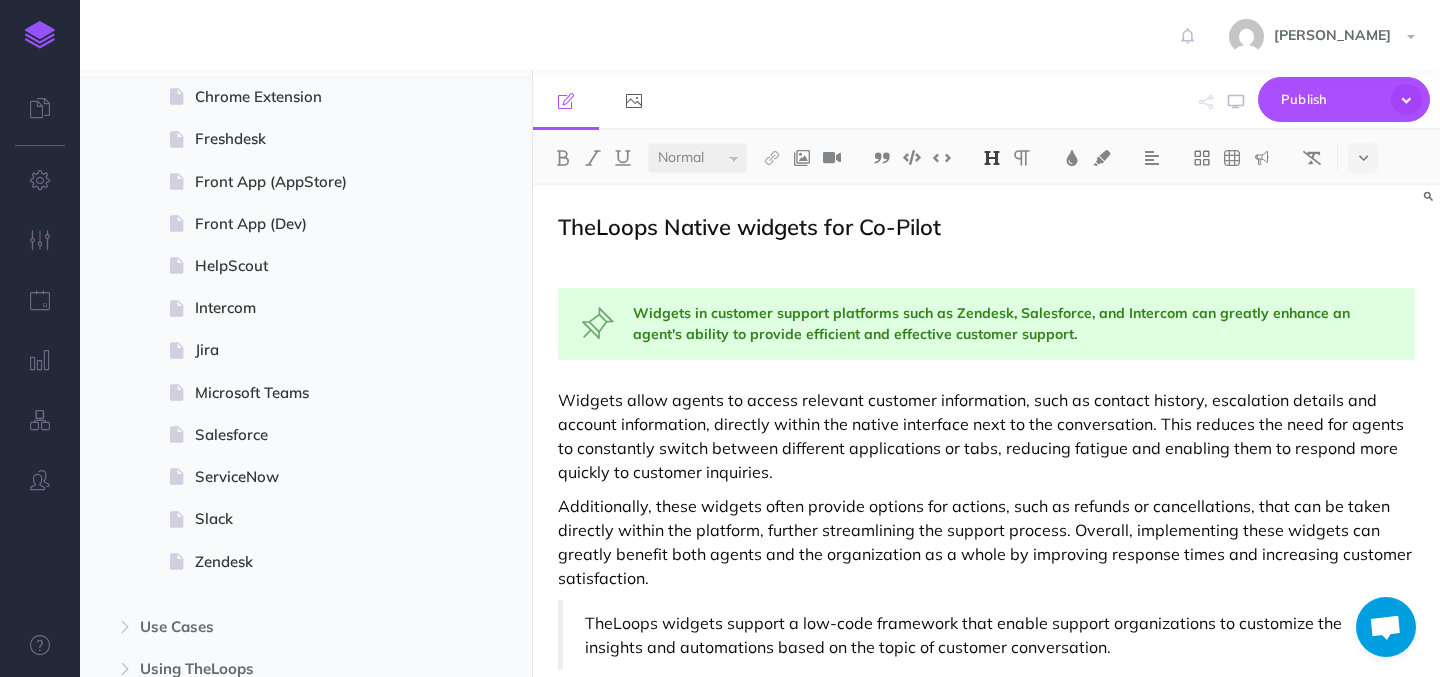 click on "[PERSON_NAME]     Settings
Account Settings
Teams
Create Team
docsteam
Support
Documentation
Contact Us
Logout" at bounding box center (720, 35) 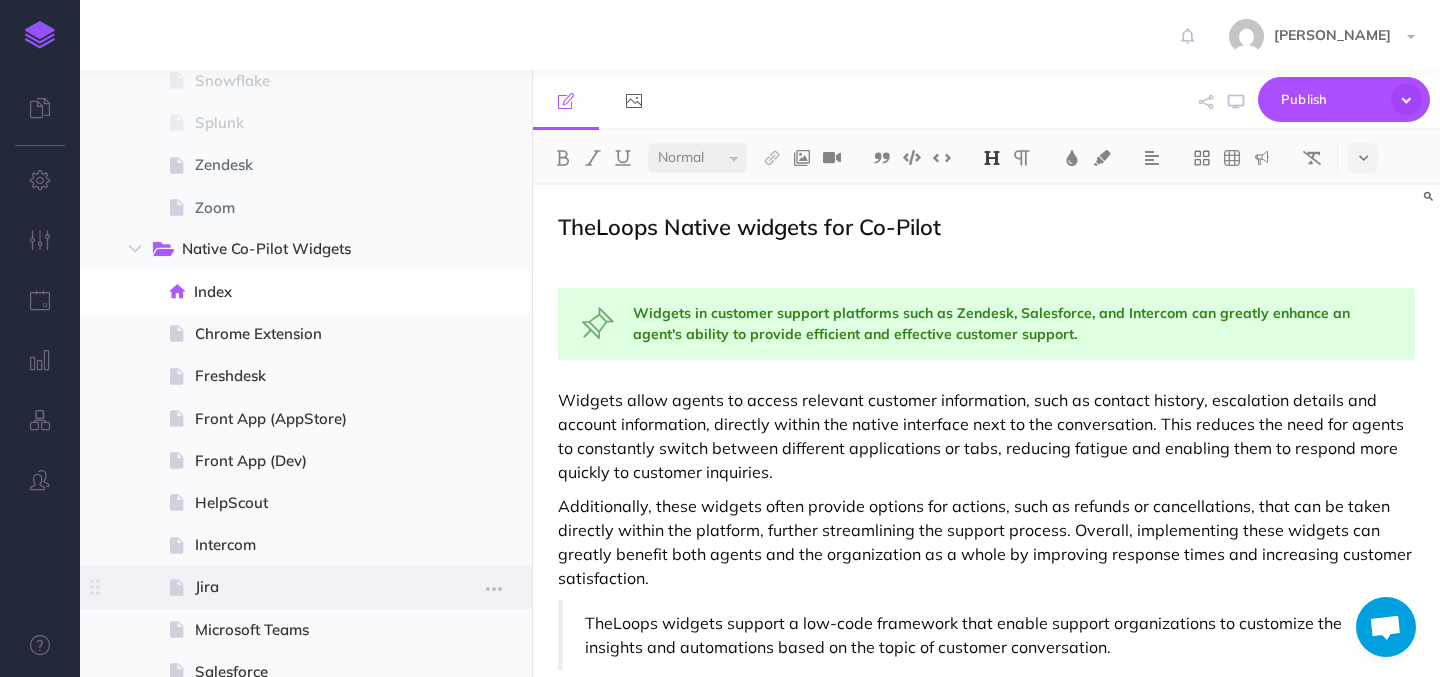 scroll, scrollTop: 1805, scrollLeft: 0, axis: vertical 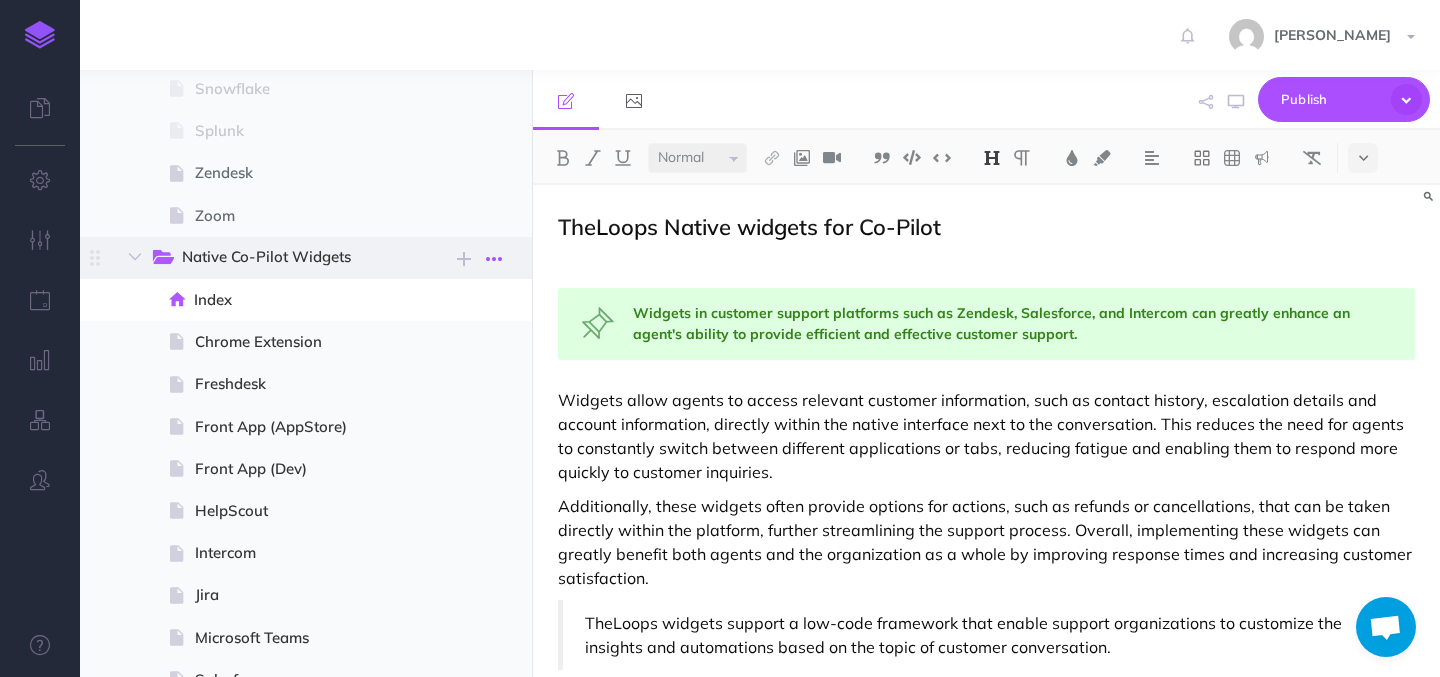 click at bounding box center (494, 259) 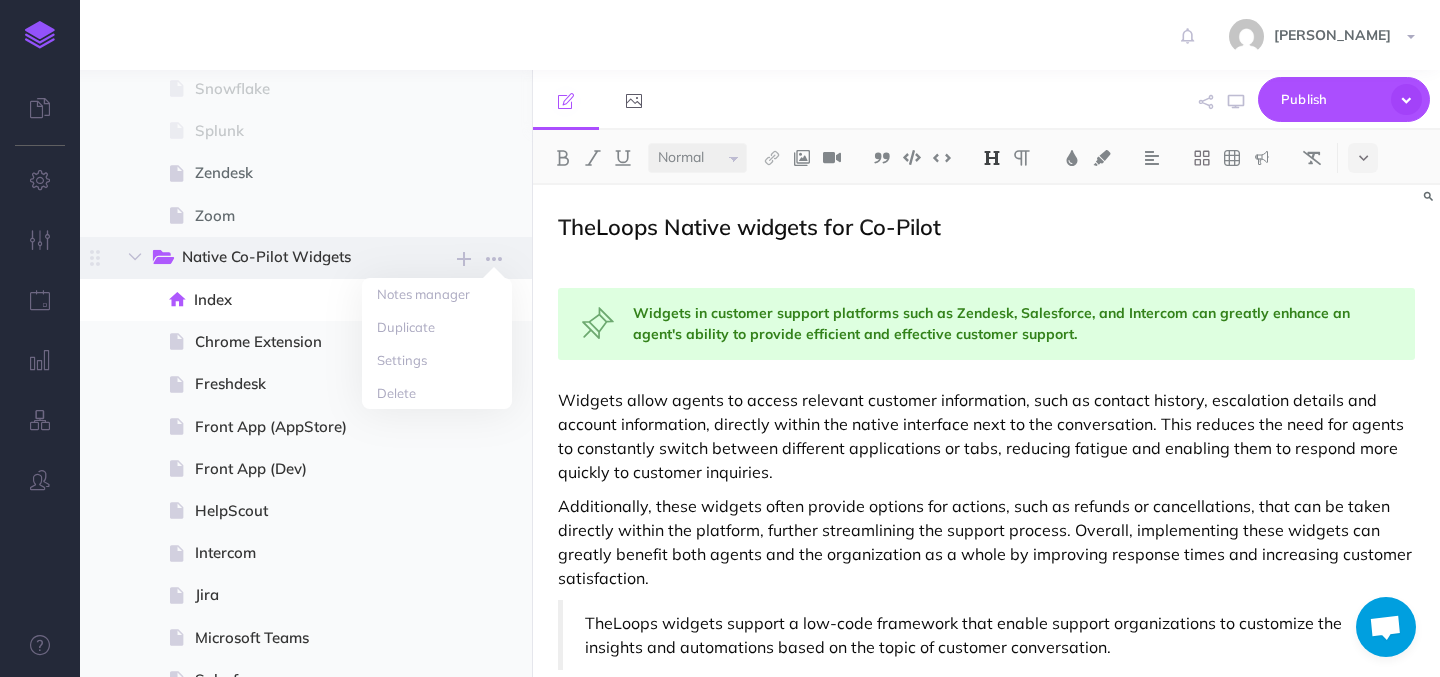click on "Native Co-Pilot Widgets" at bounding box center (282, 258) 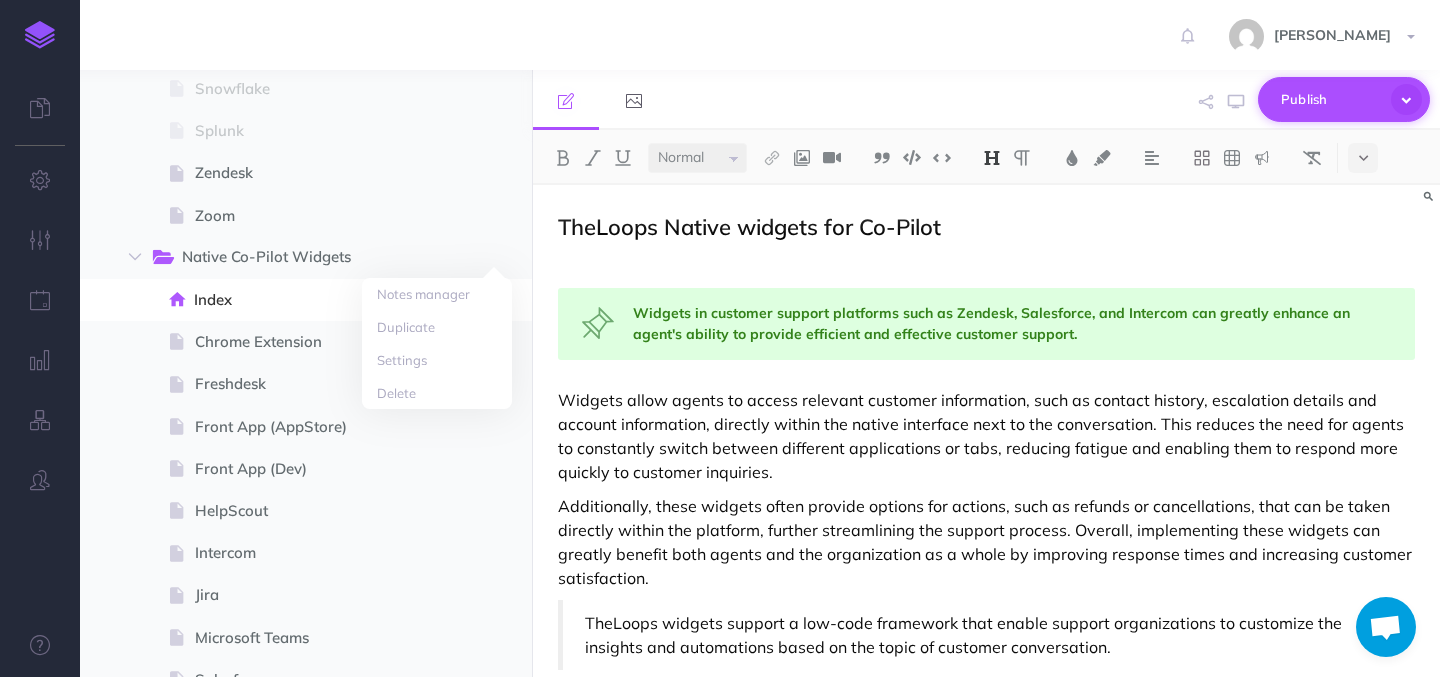 click on "Publish" at bounding box center [1331, 99] 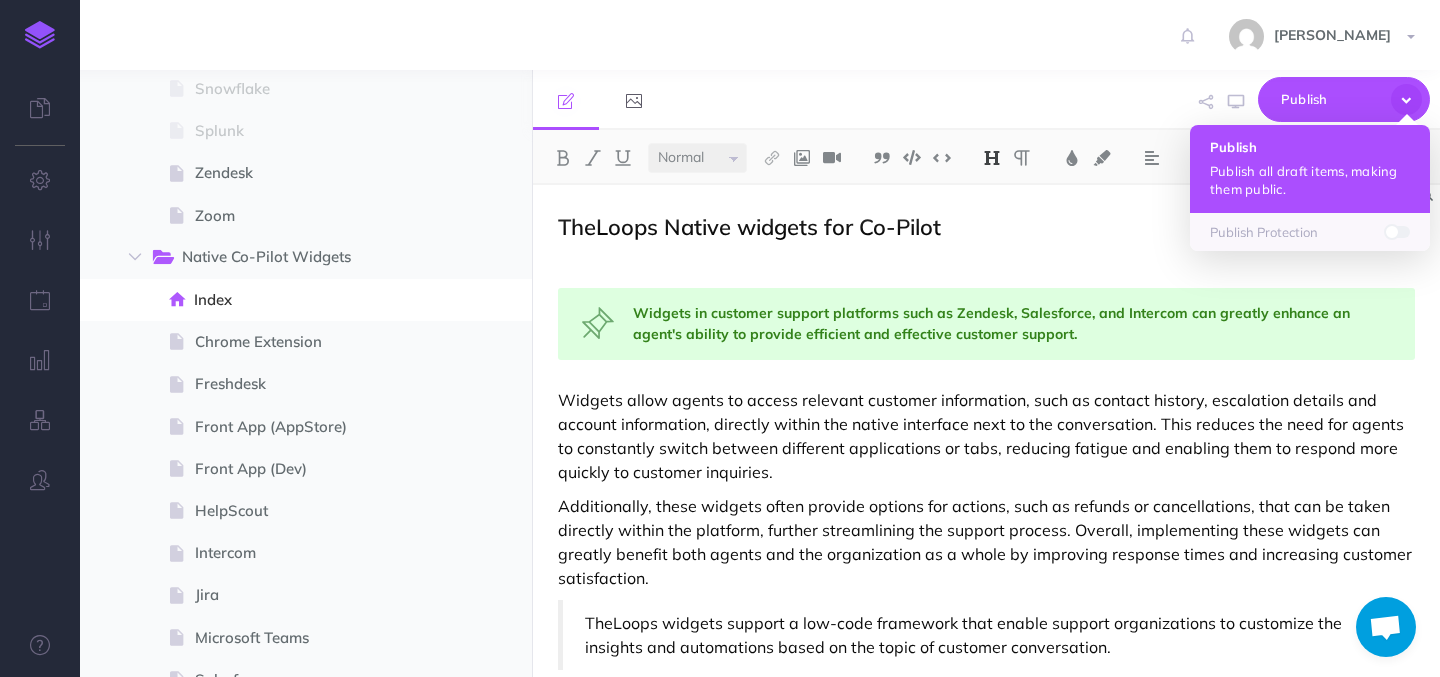 click on "Publish" at bounding box center [1310, 147] 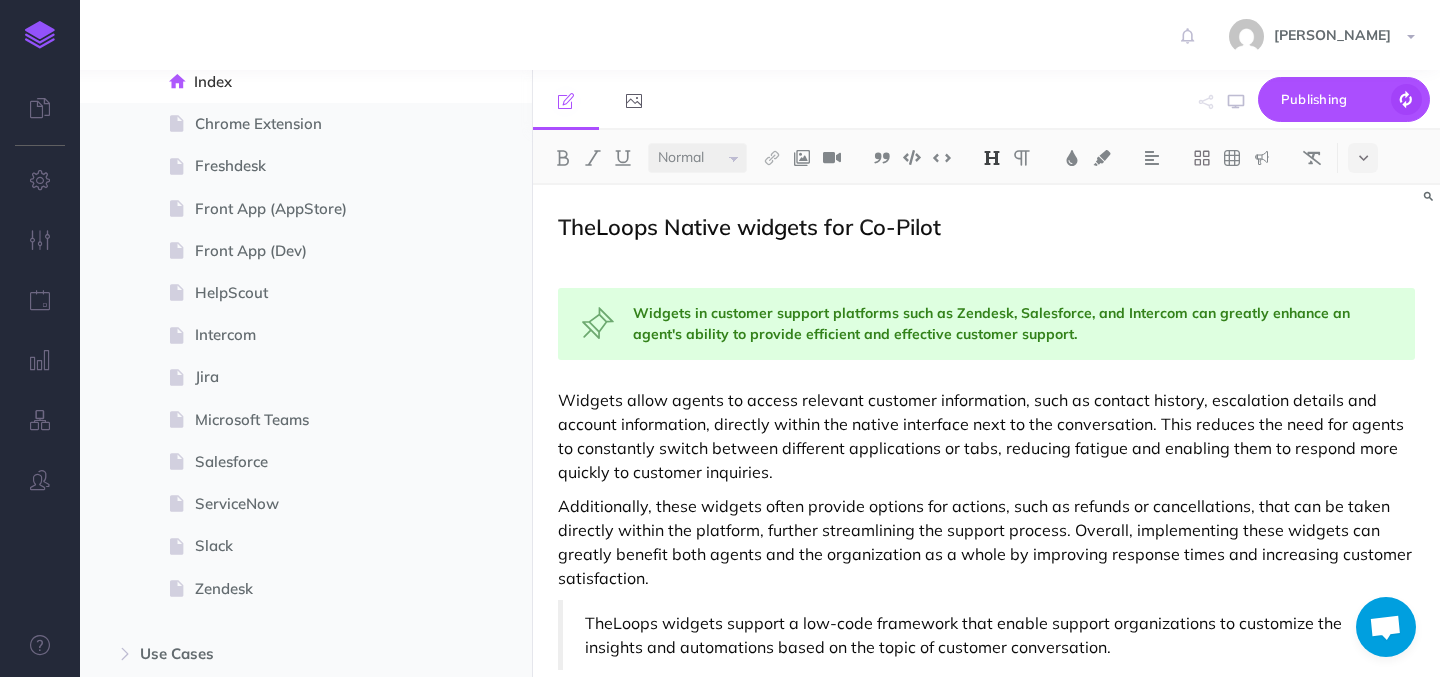 scroll, scrollTop: 2031, scrollLeft: 0, axis: vertical 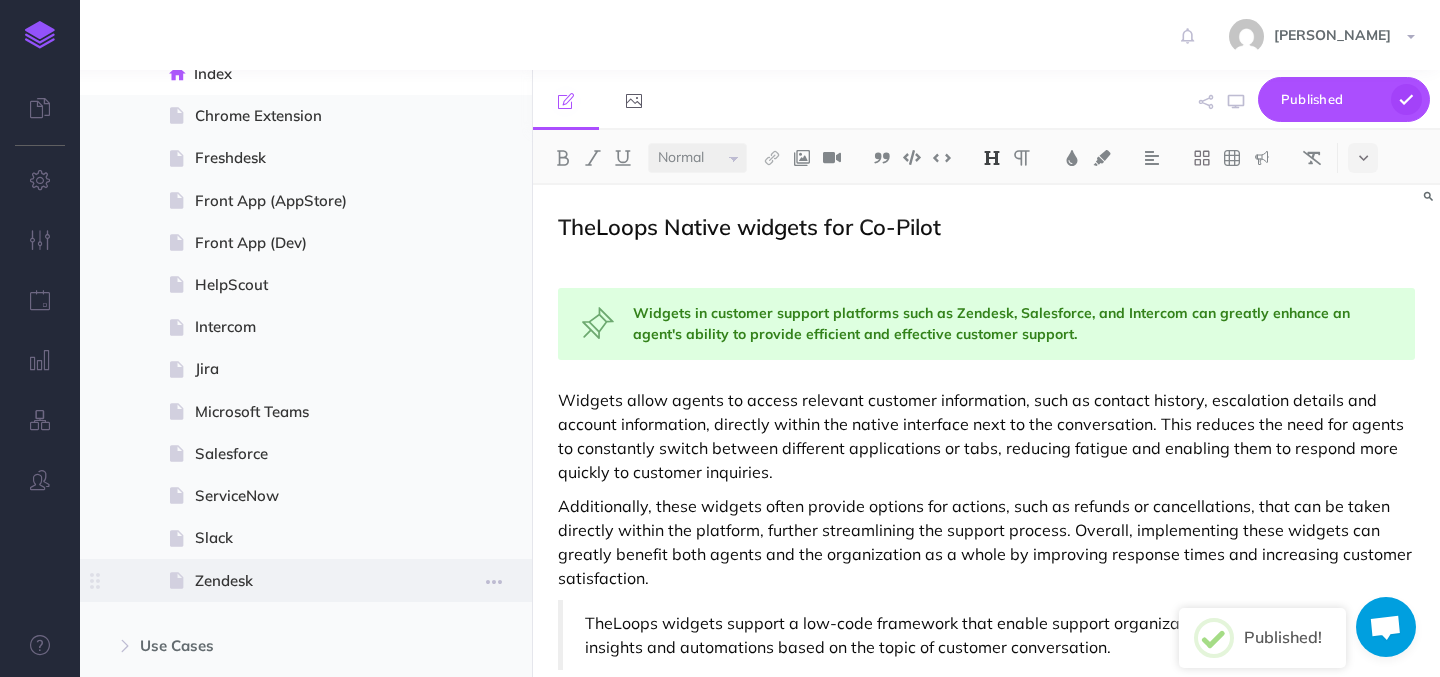 click on "Zendesk" at bounding box center (303, 581) 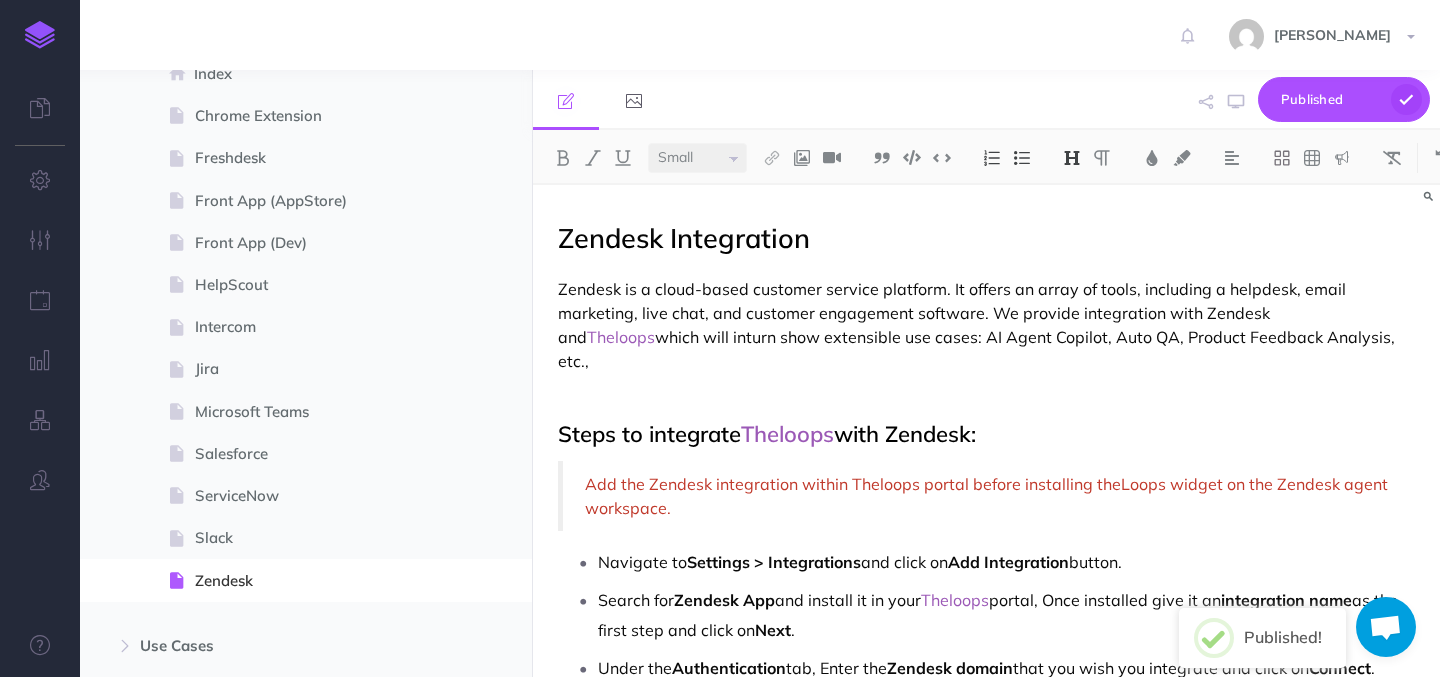click on "Zendesk Integration" at bounding box center (684, 238) 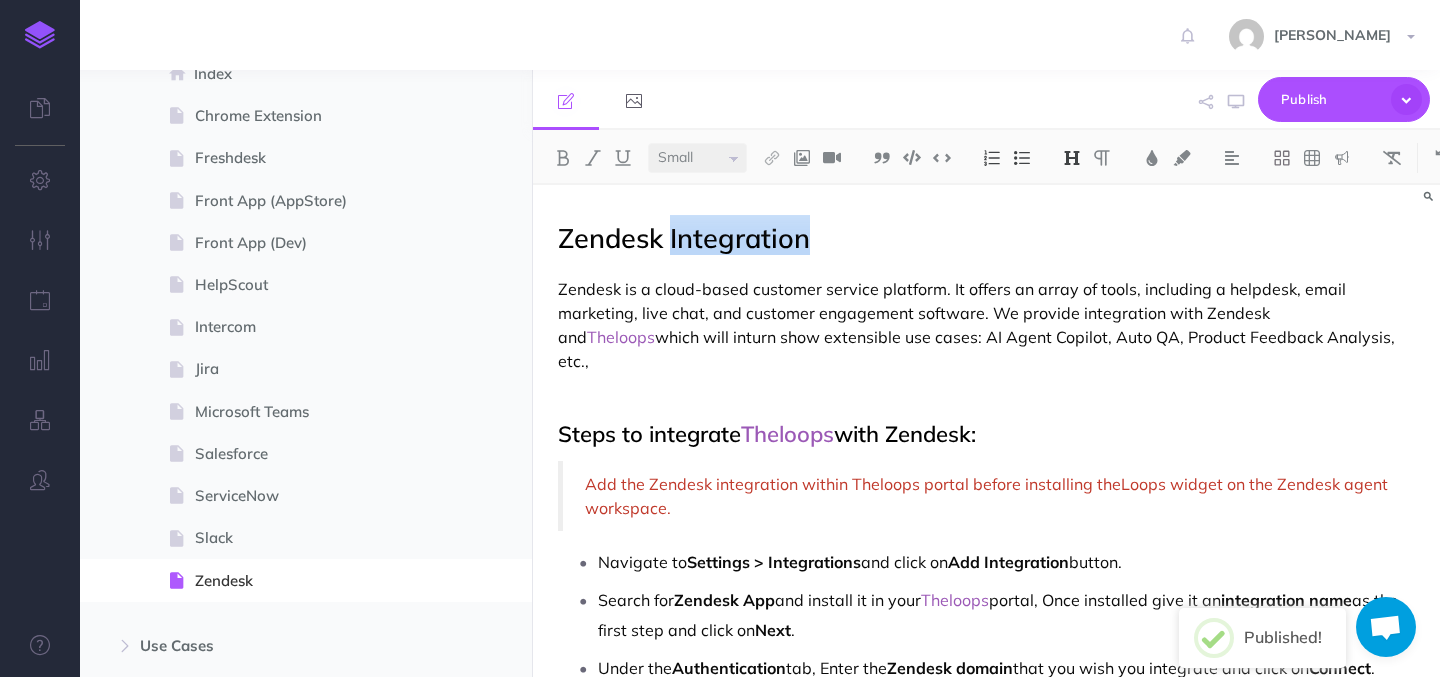 click on "Zendesk Integration" at bounding box center [684, 238] 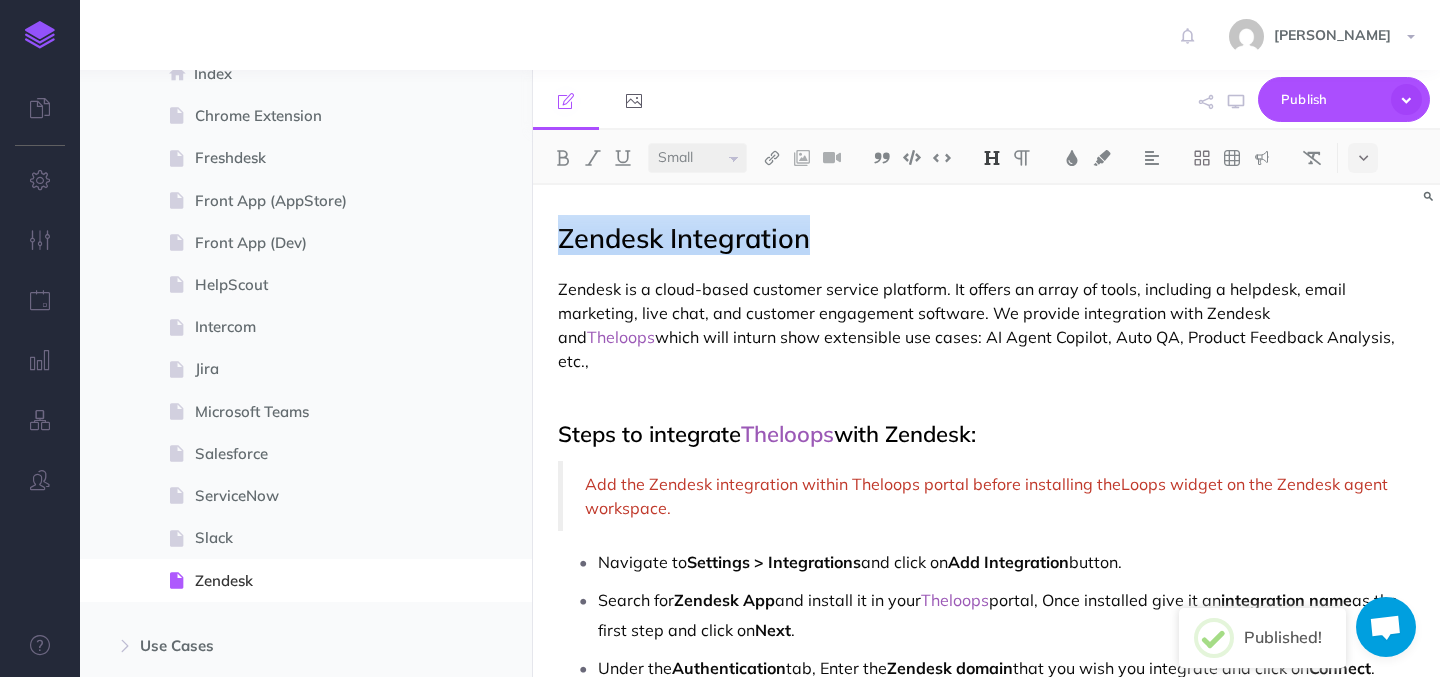 click on "Zendesk Integration" at bounding box center (684, 238) 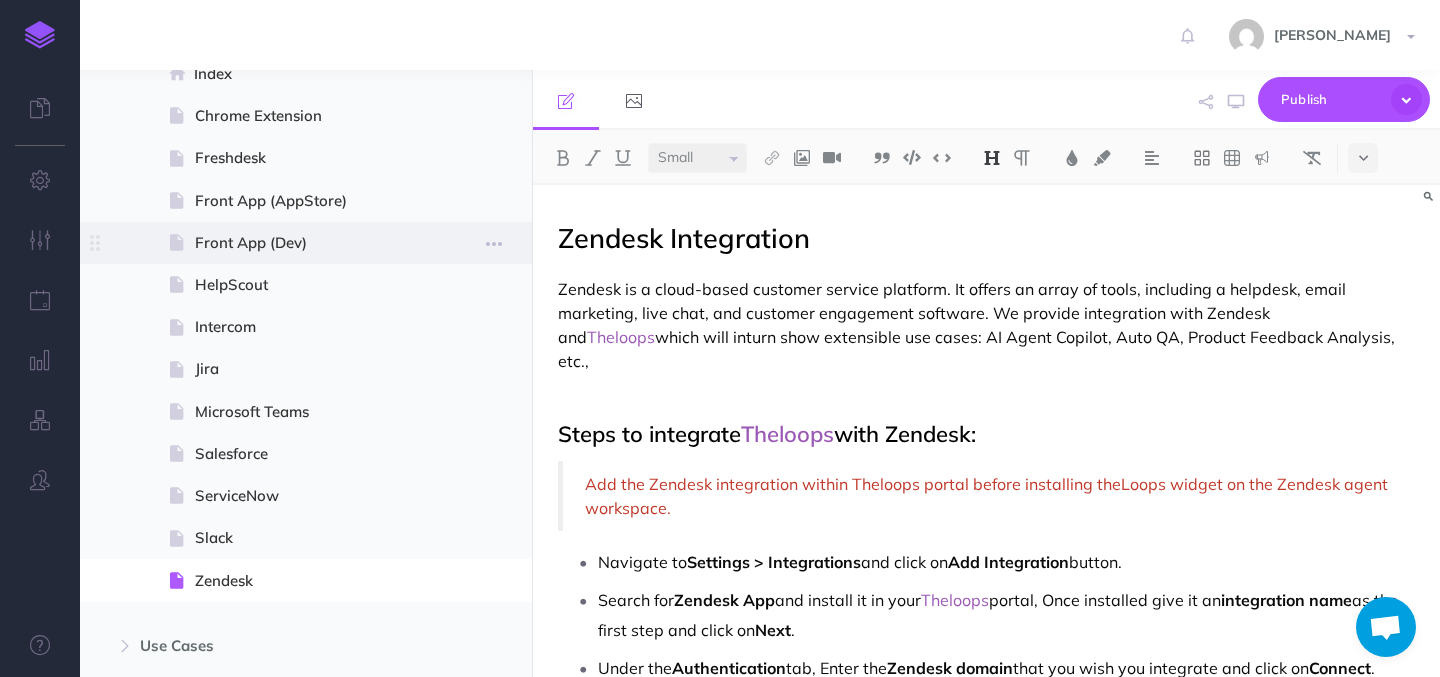 scroll, scrollTop: 1871, scrollLeft: 0, axis: vertical 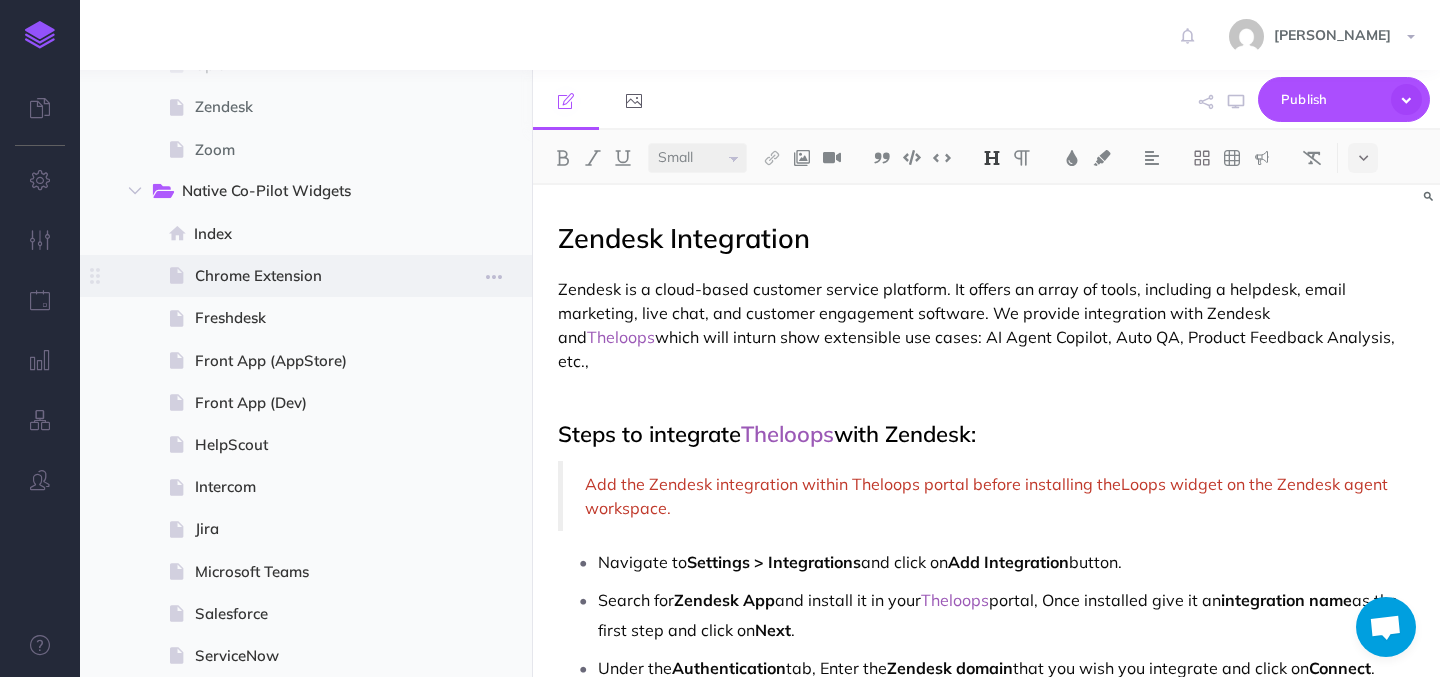 click on "Chrome Extension" at bounding box center (303, 276) 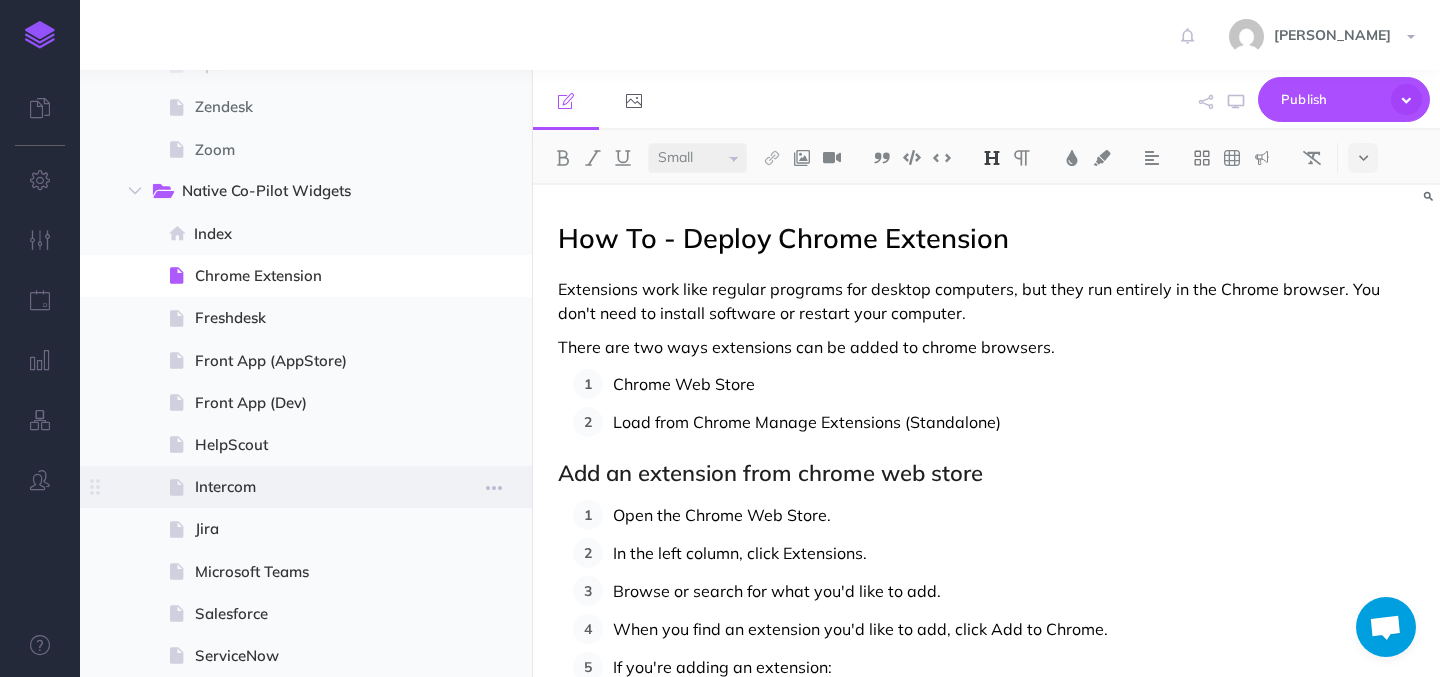 click on "Intercom" at bounding box center [303, 487] 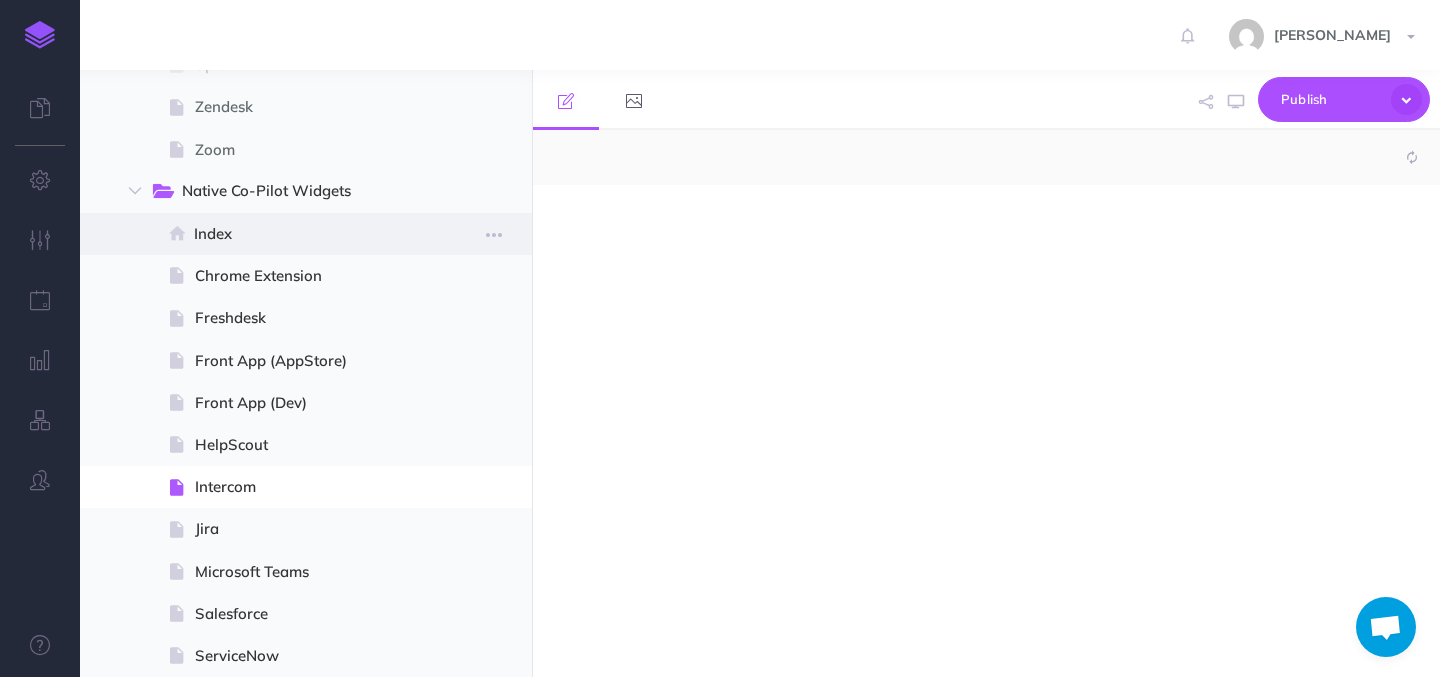 select on "null" 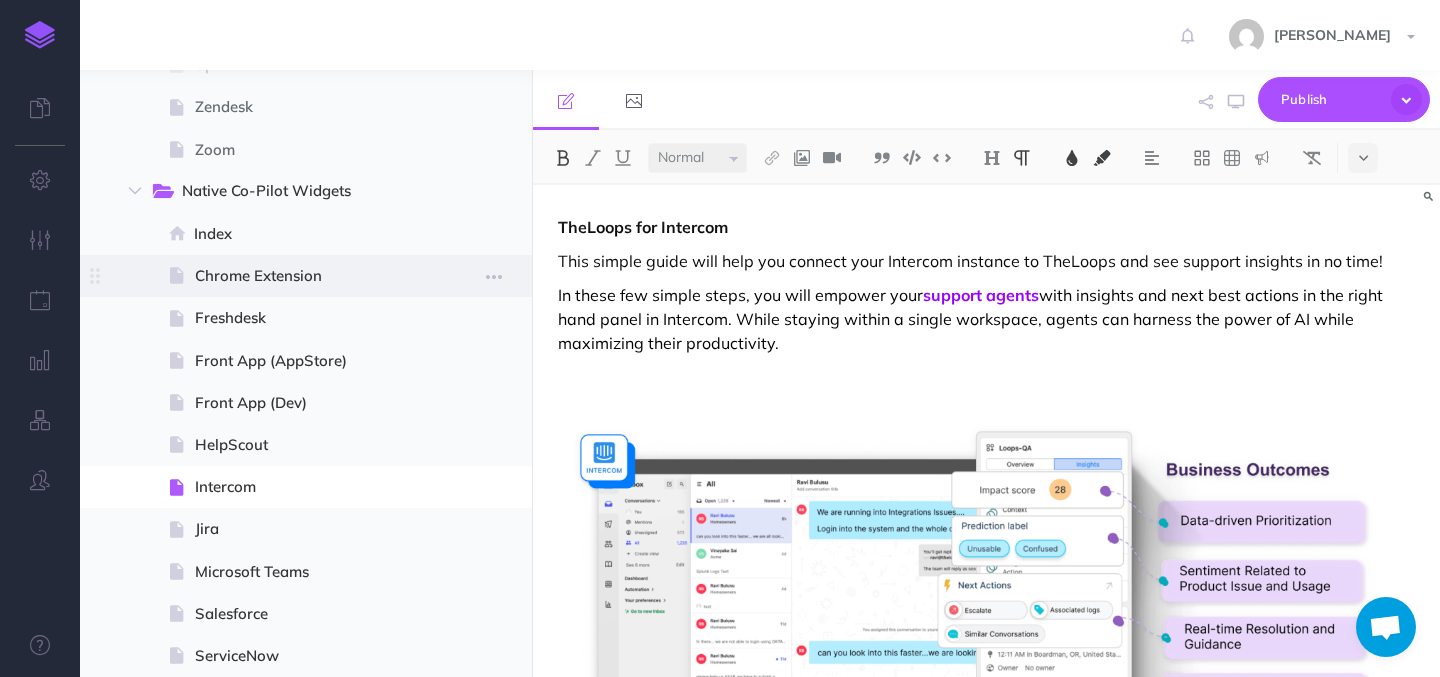 click on "Chrome Extension" at bounding box center (303, 276) 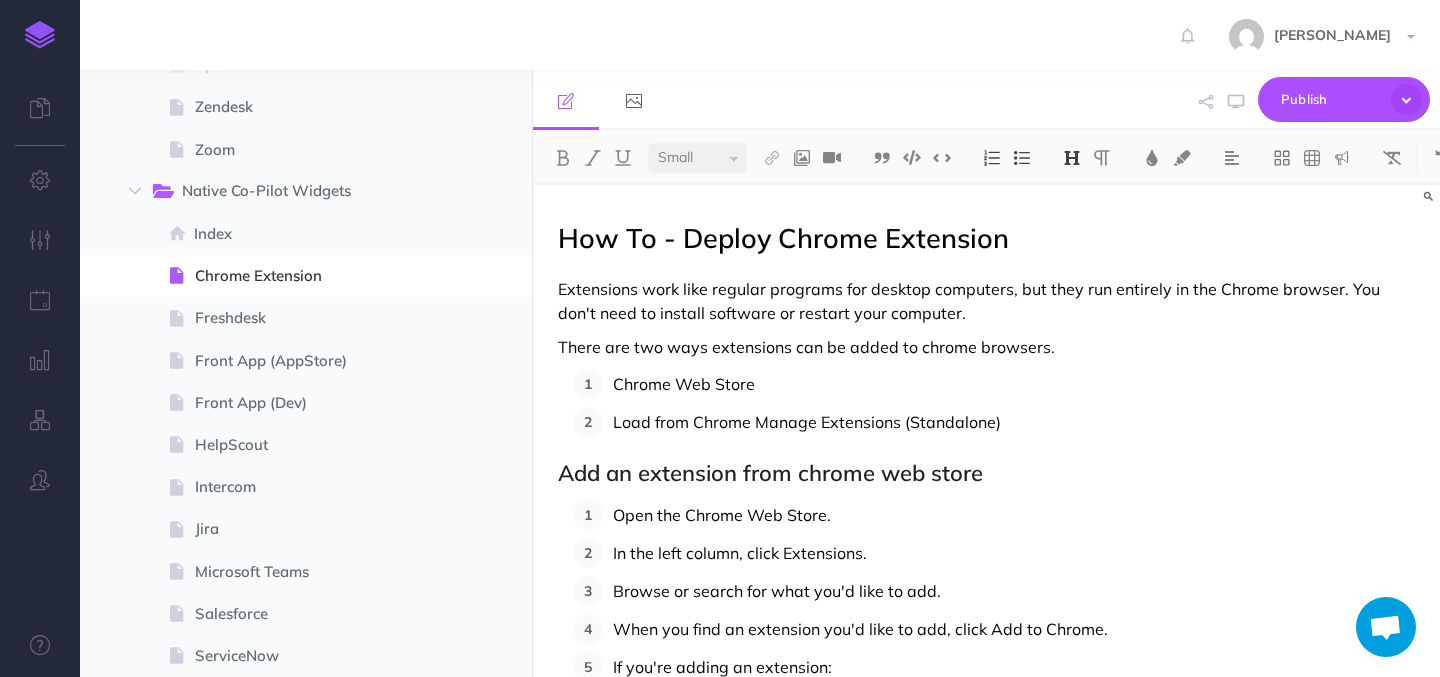 click on "How To - Deploy Chrome Extension" at bounding box center (783, 238) 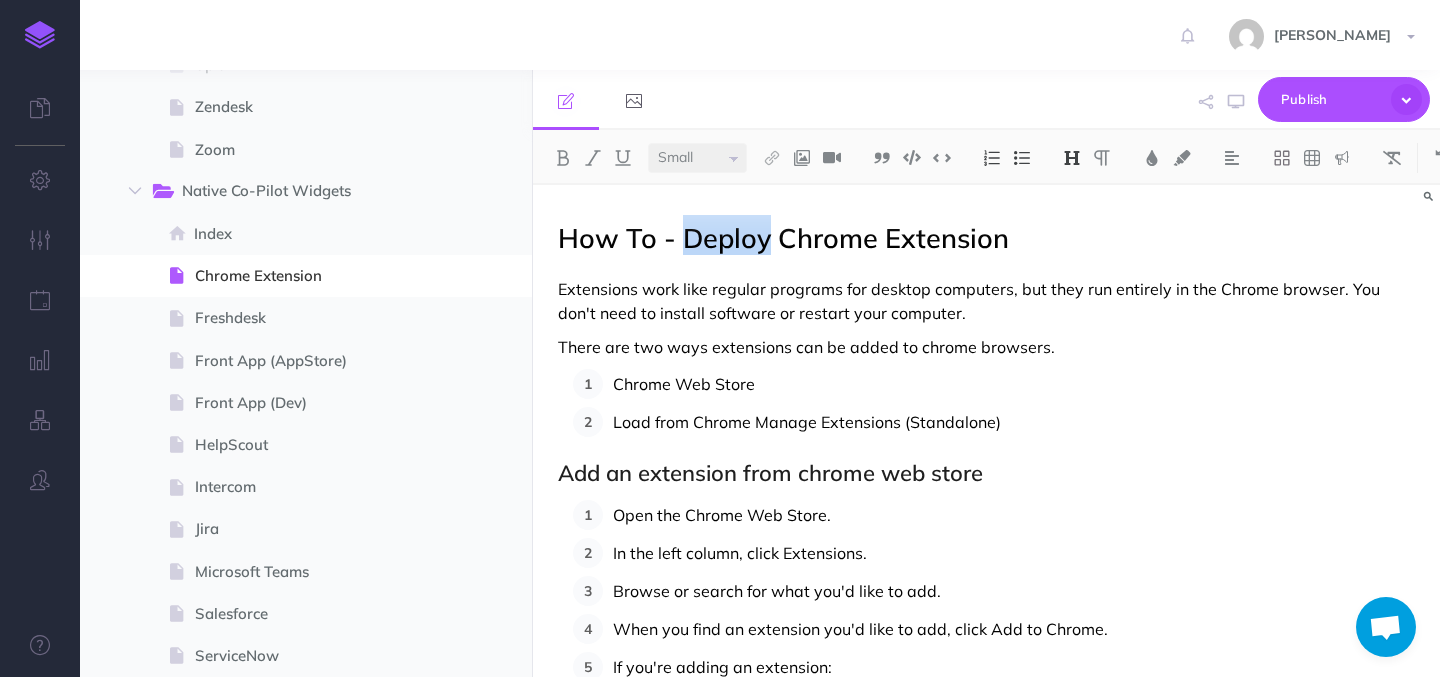 click on "How To - Deploy Chrome Extension" at bounding box center [783, 238] 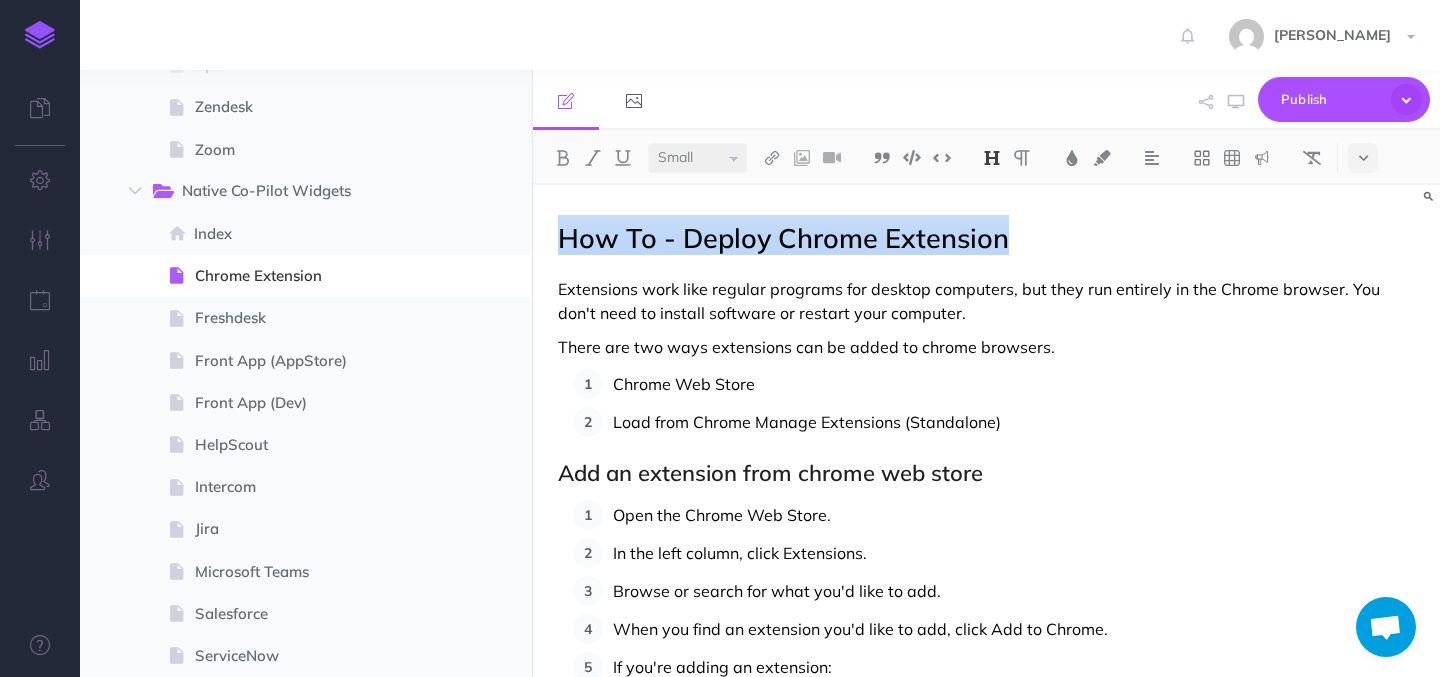 click on "How To - Deploy Chrome Extension" at bounding box center [783, 238] 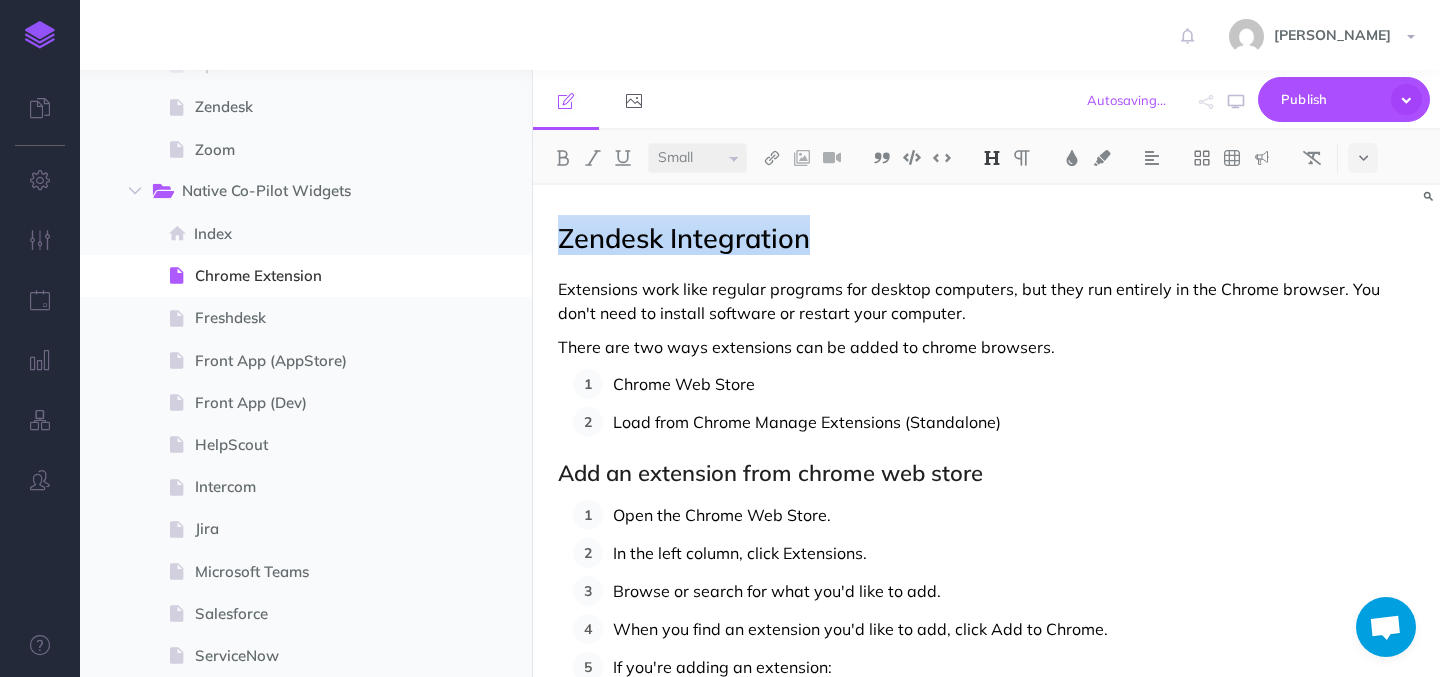 drag, startPoint x: 558, startPoint y: 230, endPoint x: 813, endPoint y: 235, distance: 255.04901 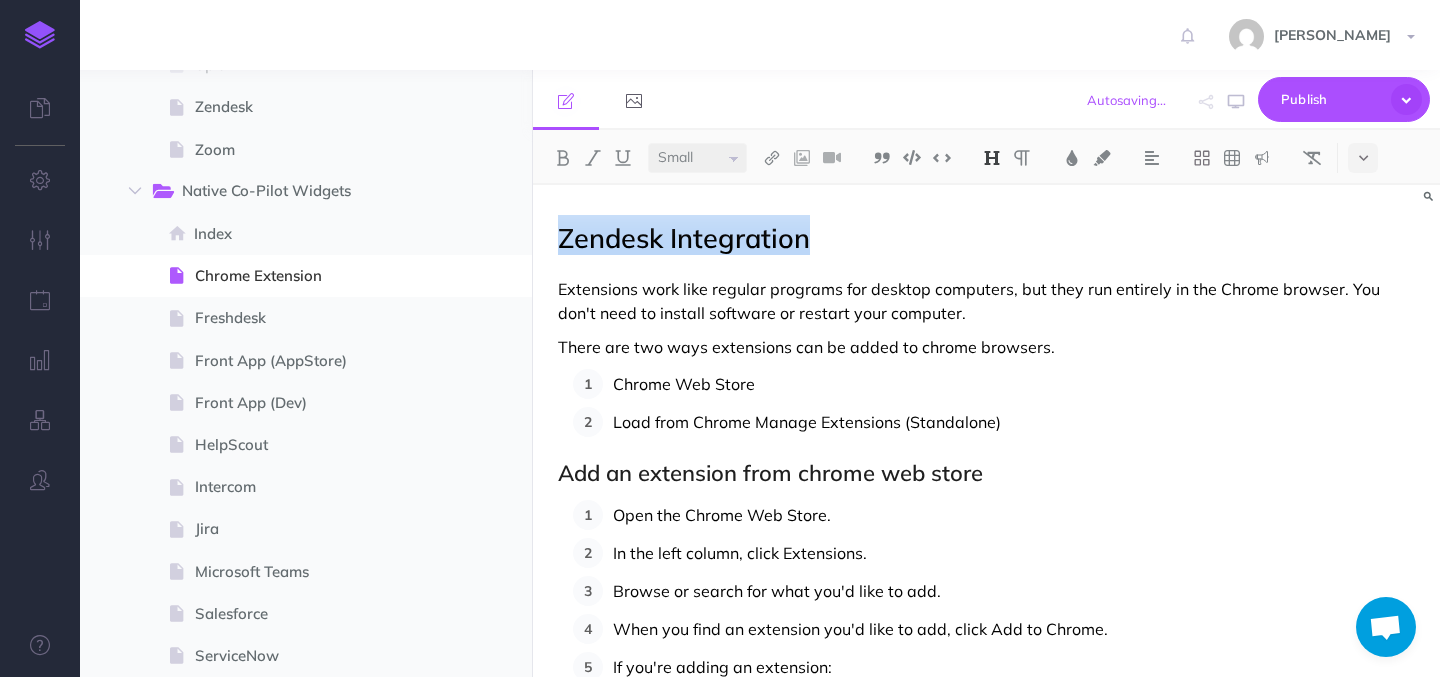 click on "Zendesk Integration" at bounding box center [986, 235] 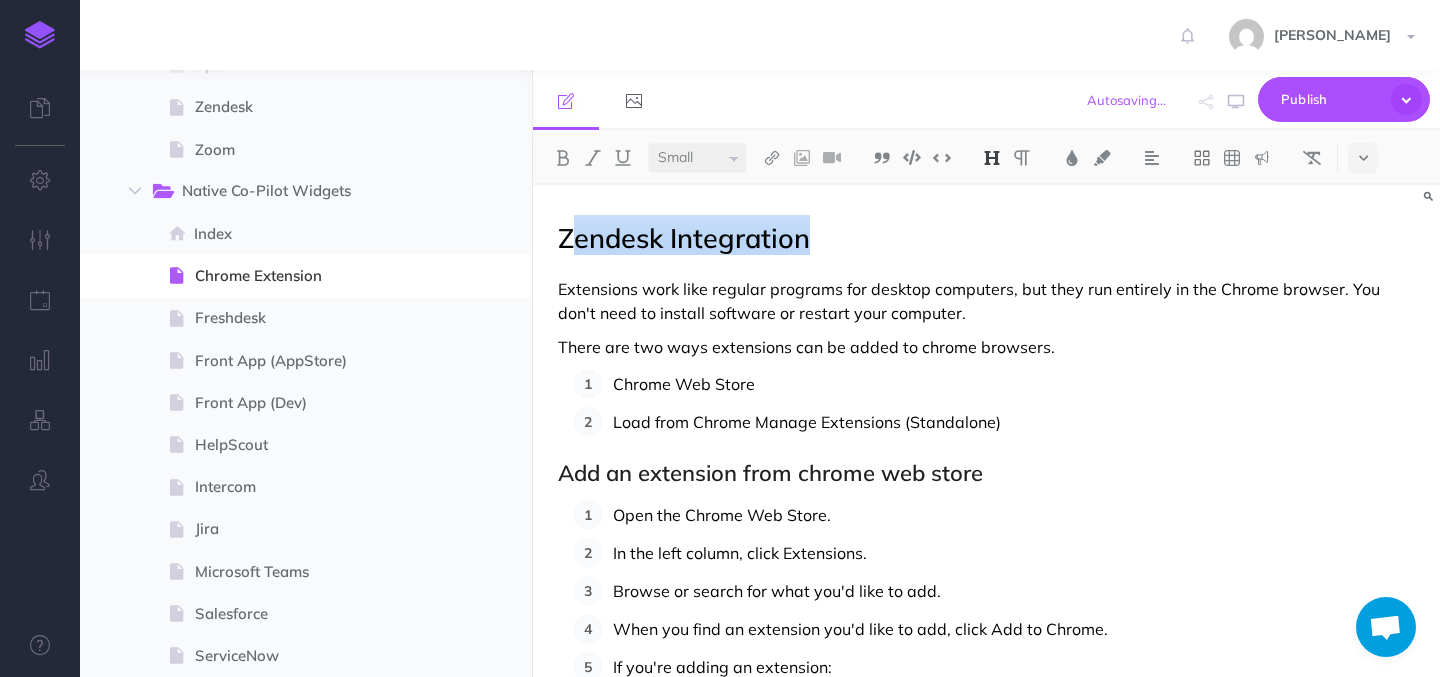 drag, startPoint x: 580, startPoint y: 233, endPoint x: 807, endPoint y: 233, distance: 227 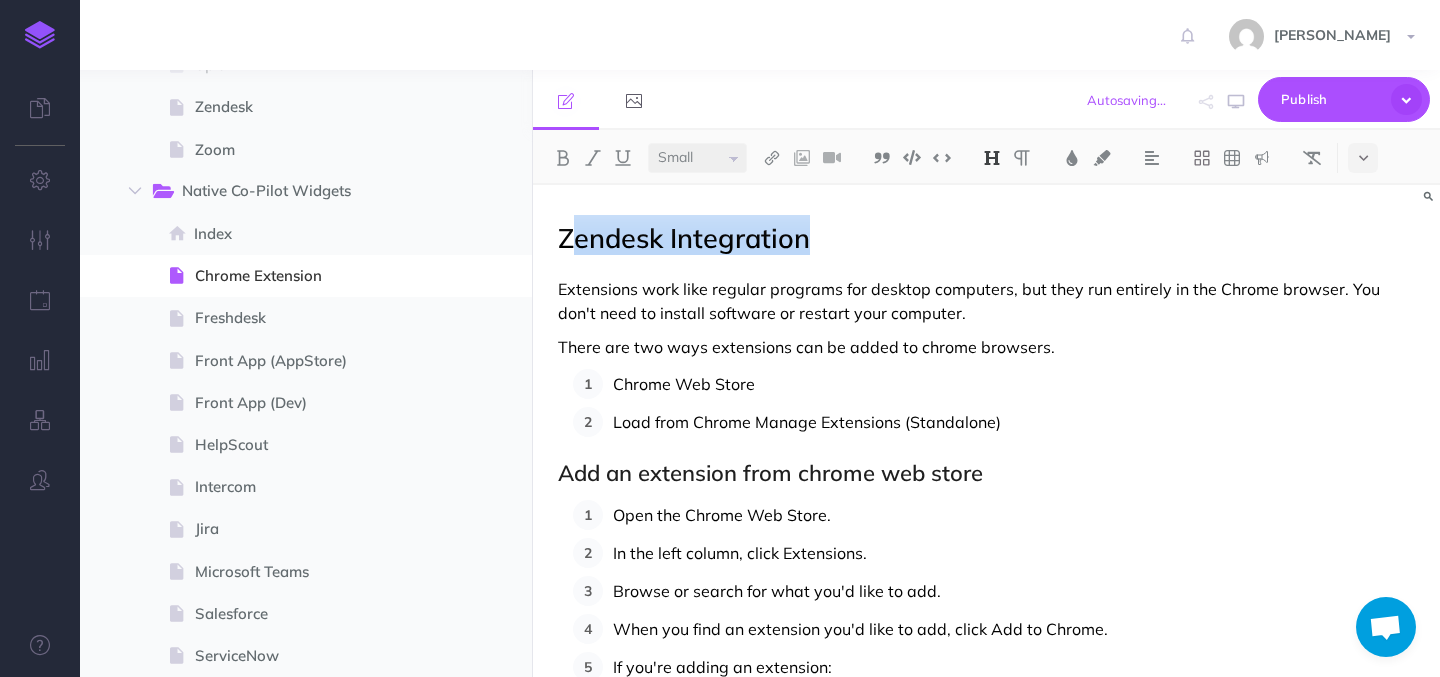 click on "Zendesk Integration" at bounding box center [684, 238] 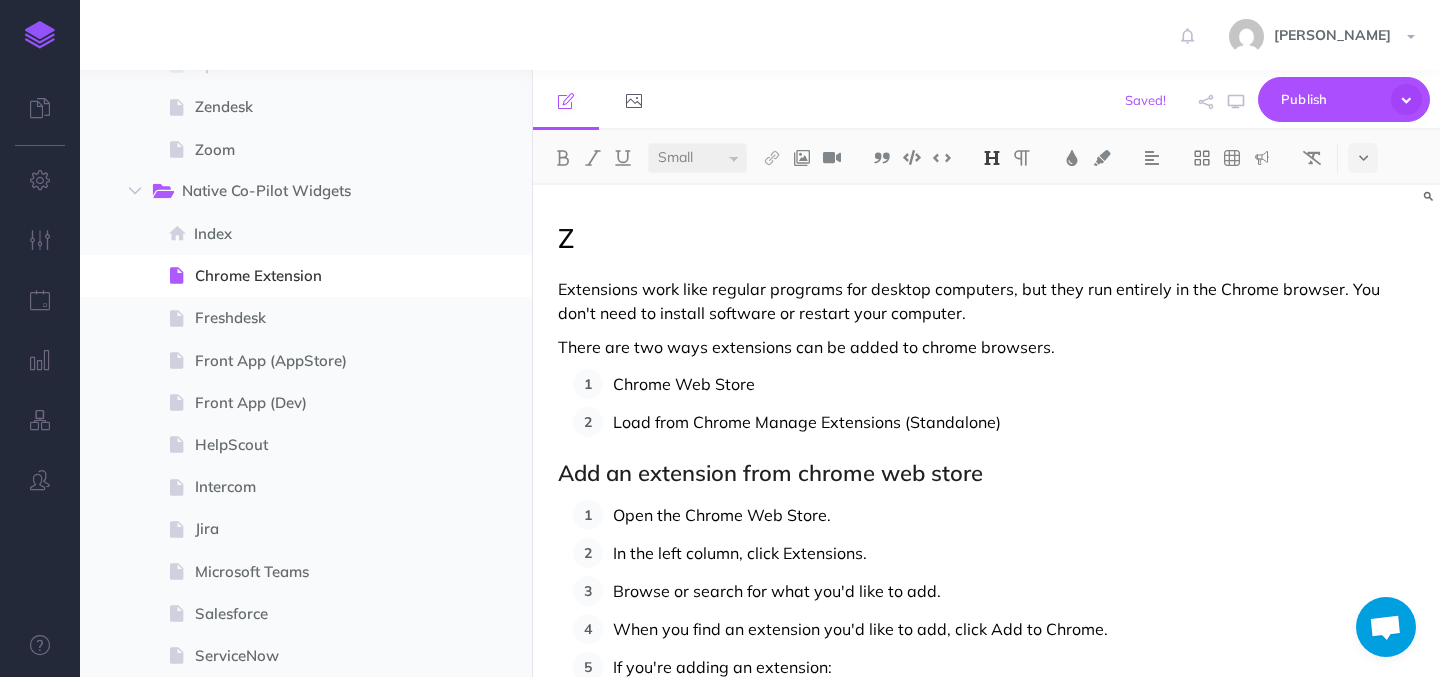 type 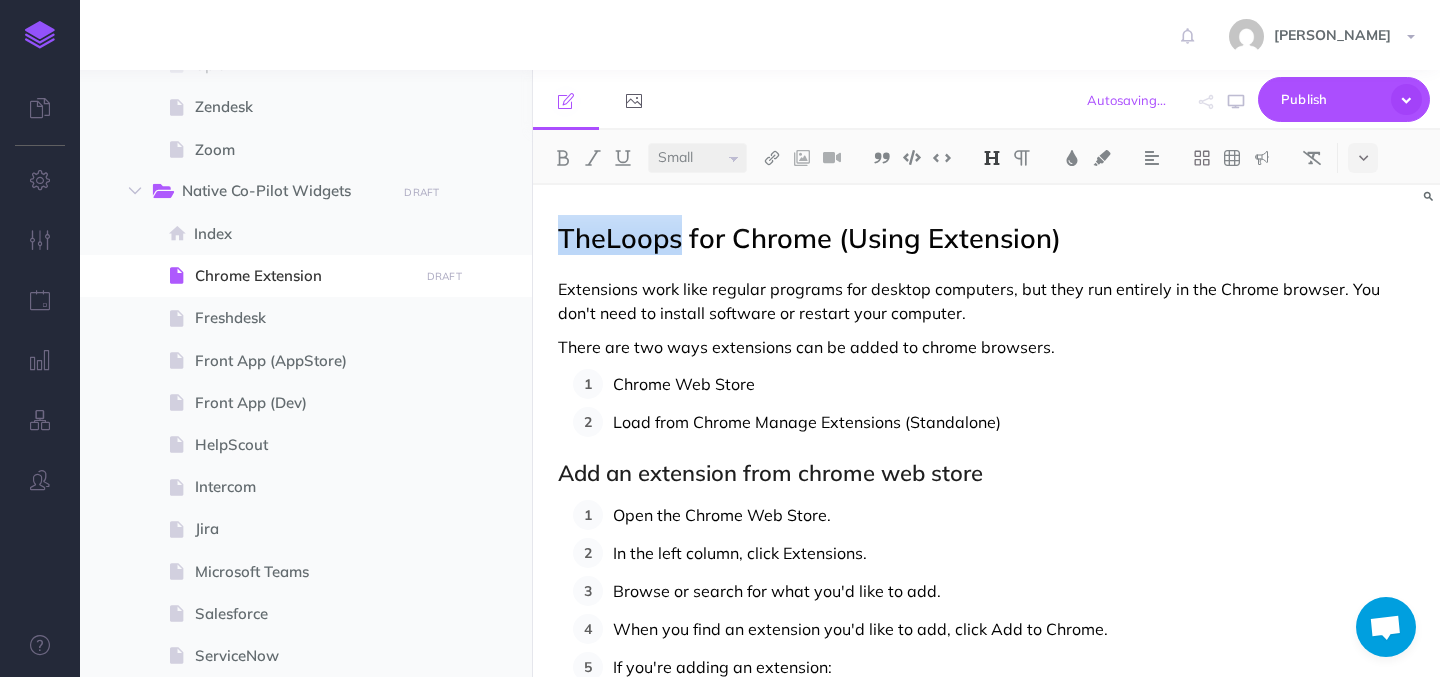drag, startPoint x: 681, startPoint y: 248, endPoint x: 555, endPoint y: 235, distance: 126.66886 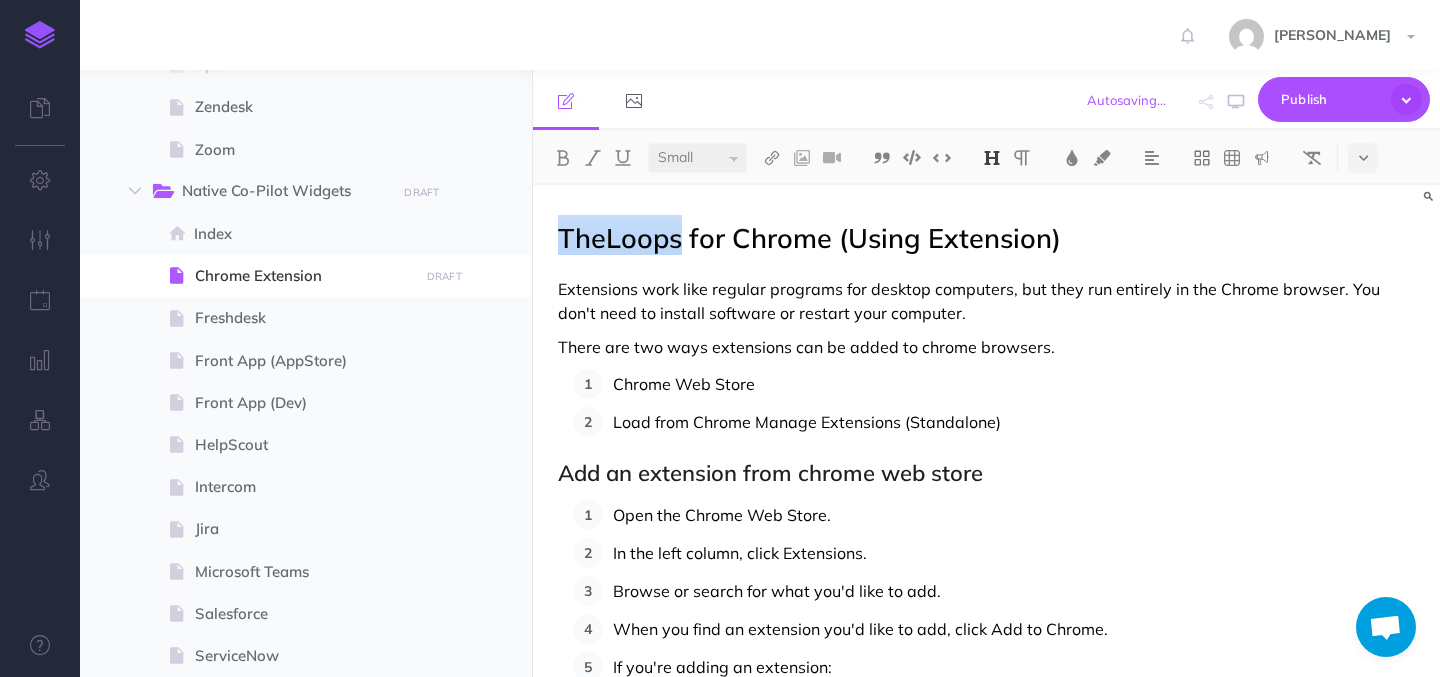 click on "TheLoops for Chrome (Using Extension) Extensions work like regular programs for desktop computers, but they run entirely in the Chrome browser. You don't need to install software or restart your computer. There are two ways extensions can be added to chrome browsers. Chrome Web Store Load from Chrome Manage Extensions (Standalone) Add an extension from chrome web store Open the Chrome Web Store. In the left column, click Extensions. Browse or search for what you'd like to add. When you find an extension you'd like to add, click Add to Chrome. If you're adding an extension: Review the types of data that the extension will be able to access. Click Add extension. You'll see your extensions in Chrome as buttons on the toolbar. Load an extension from extension manager To install the extension manually you need to unzip the extension(html root directory) first. Follow the steps to load the unpacked extension. Go to Chrome Manage Extensions using the extension icon on the top right corner." at bounding box center (986, 1977) 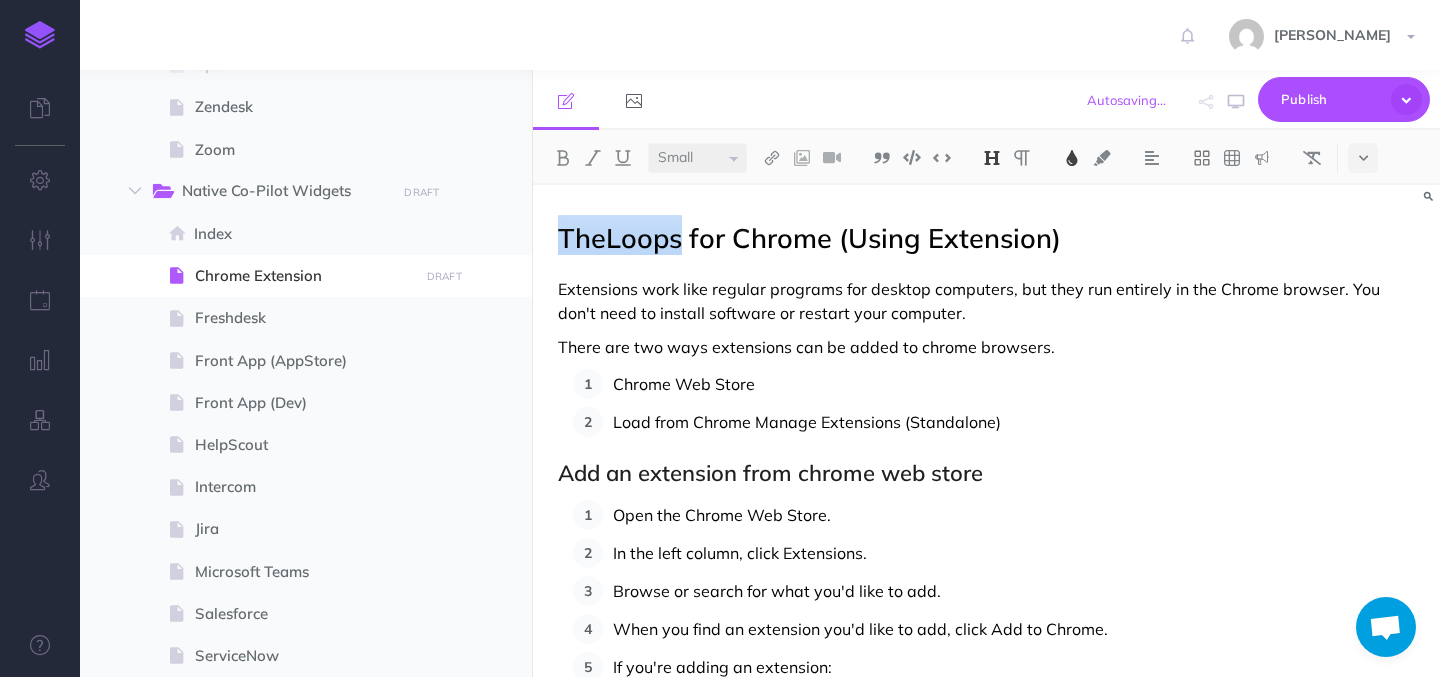 click at bounding box center [1072, 158] 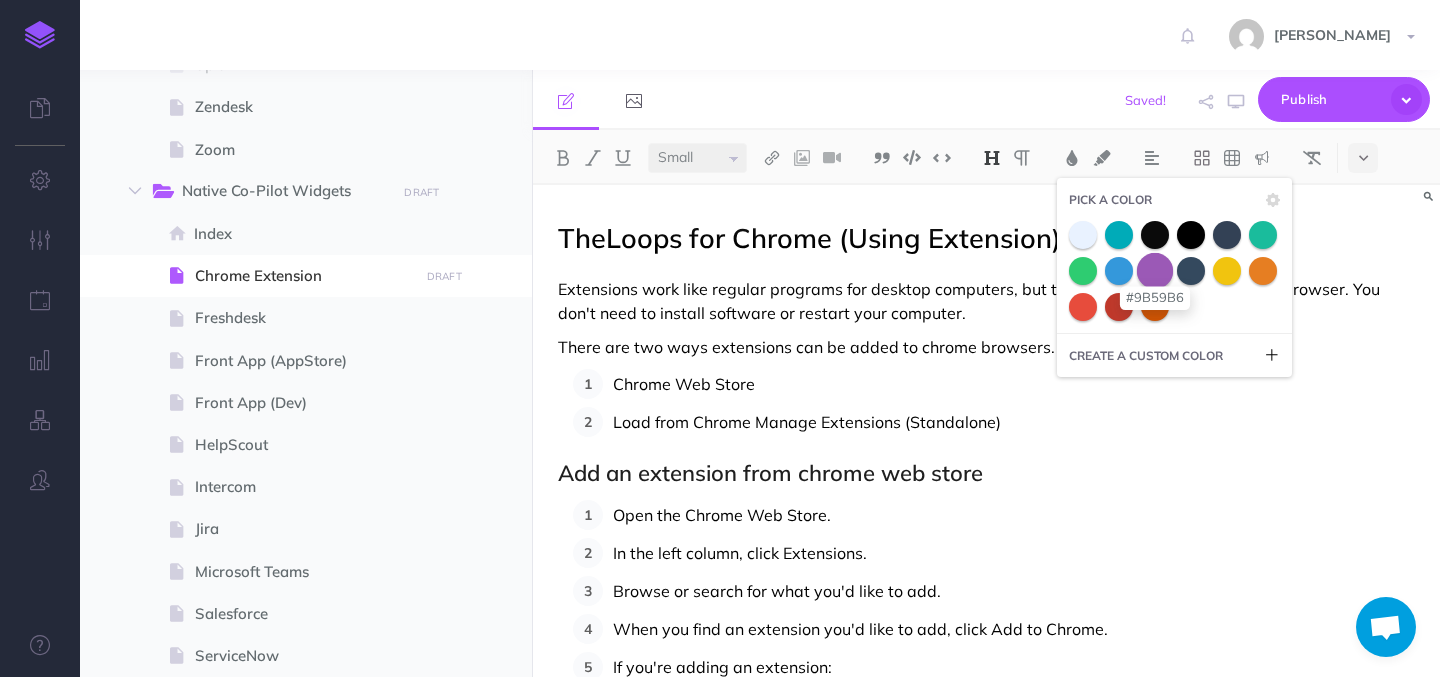 click at bounding box center [1155, 270] 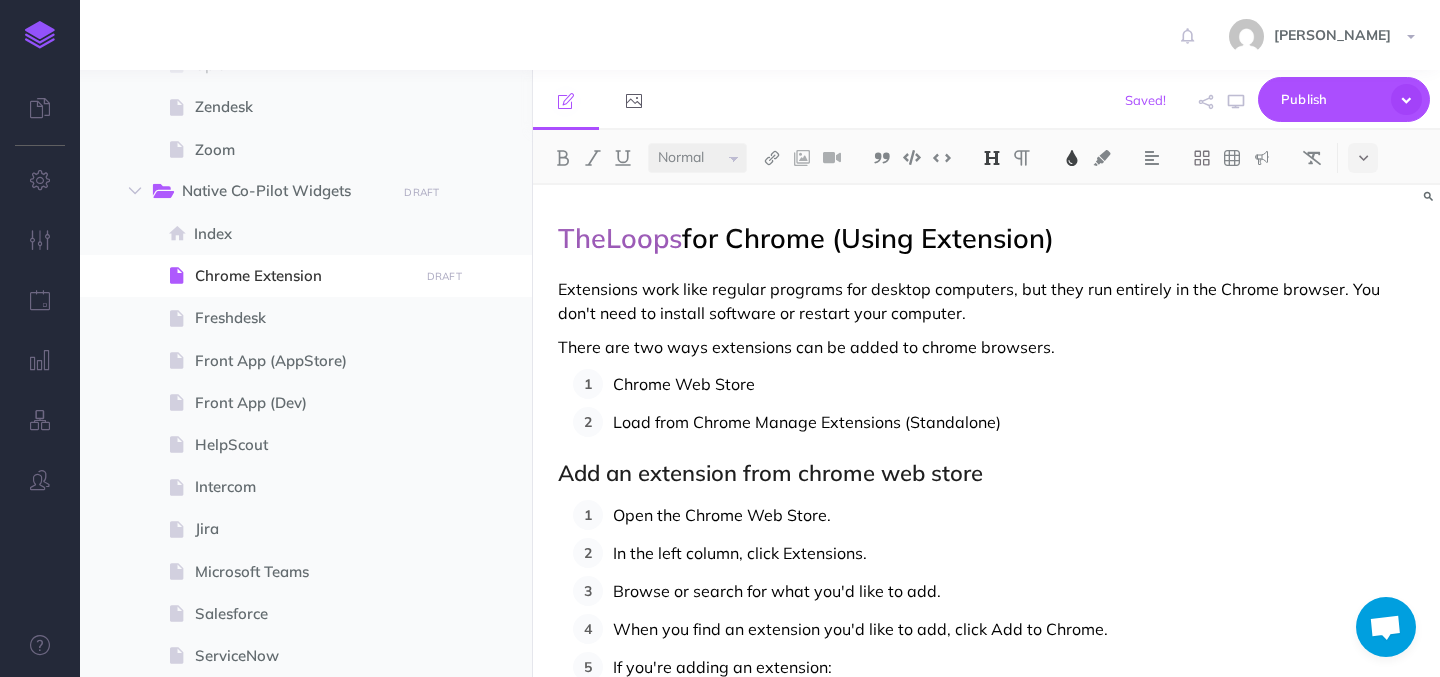 click on "TheLoops  for Chrome (Using Extension) Extensions work like regular programs for desktop computers, but they run entirely in the Chrome browser. You don't need to install software or restart your computer. There are two ways extensions can be added to chrome browsers. Chrome Web Store Load from Chrome Manage Extensions (Standalone) Add an extension from chrome web store Open the Chrome Web Store. In the left column, click Extensions. Browse or search for what you'd like to add. When you find an extension you'd like to add, click Add to Chrome. If you're adding an extension: Review the types of data that the extension will be able to access. Click Add extension. You'll see your extensions in Chrome as buttons on the toolbar. Load an extension from extension manager To install the extension manually you need to unzip the extension(html root directory) first. Follow the steps to load the unpacked extension. Go to Chrome Manage Extensions using the extension icon on the top right corner." at bounding box center [986, 1977] 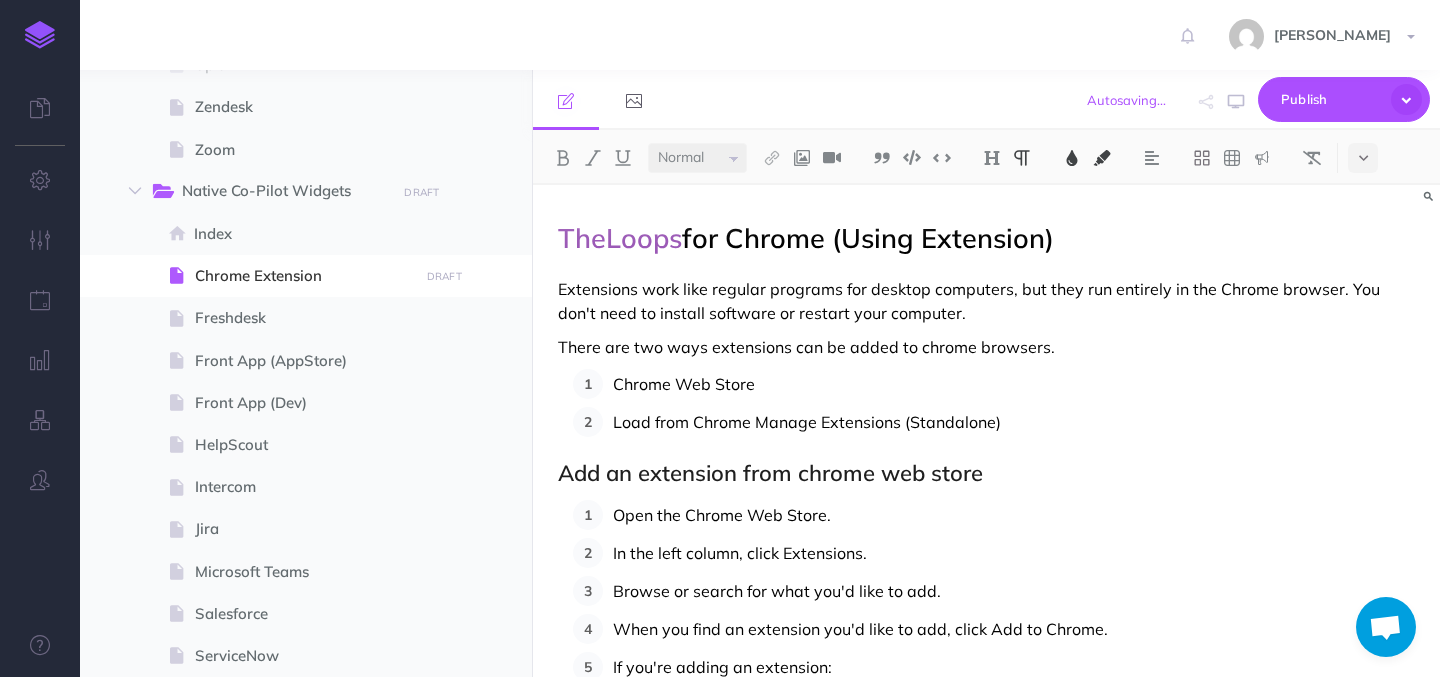 click on "TheLoops  for Chrome (Using Extension) Extensions work like regular programs for desktop computers, but they run entirely in the Chrome browser. You don't need to install software or restart your computer. There are two ways extensions can be added to chrome browsers. Chrome Web Store Load from Chrome Manage Extensions (Standalone) Add an extension from chrome web store Open the Chrome Web Store. In the left column, click Extensions. Browse or search for what you'd like to add. When you find an extension you'd like to add, click Add to Chrome. If you're adding an extension: Review the types of data that the extension will be able to access. Click Add extension. You'll see your extensions in Chrome as buttons on the toolbar. Load an extension from extension manager To install the extension manually you need to unzip the extension(html root directory) first. Follow the steps to load the unpacked extension. Go to Chrome Manage Extensions using the extension icon on the top right corner." at bounding box center [986, 1977] 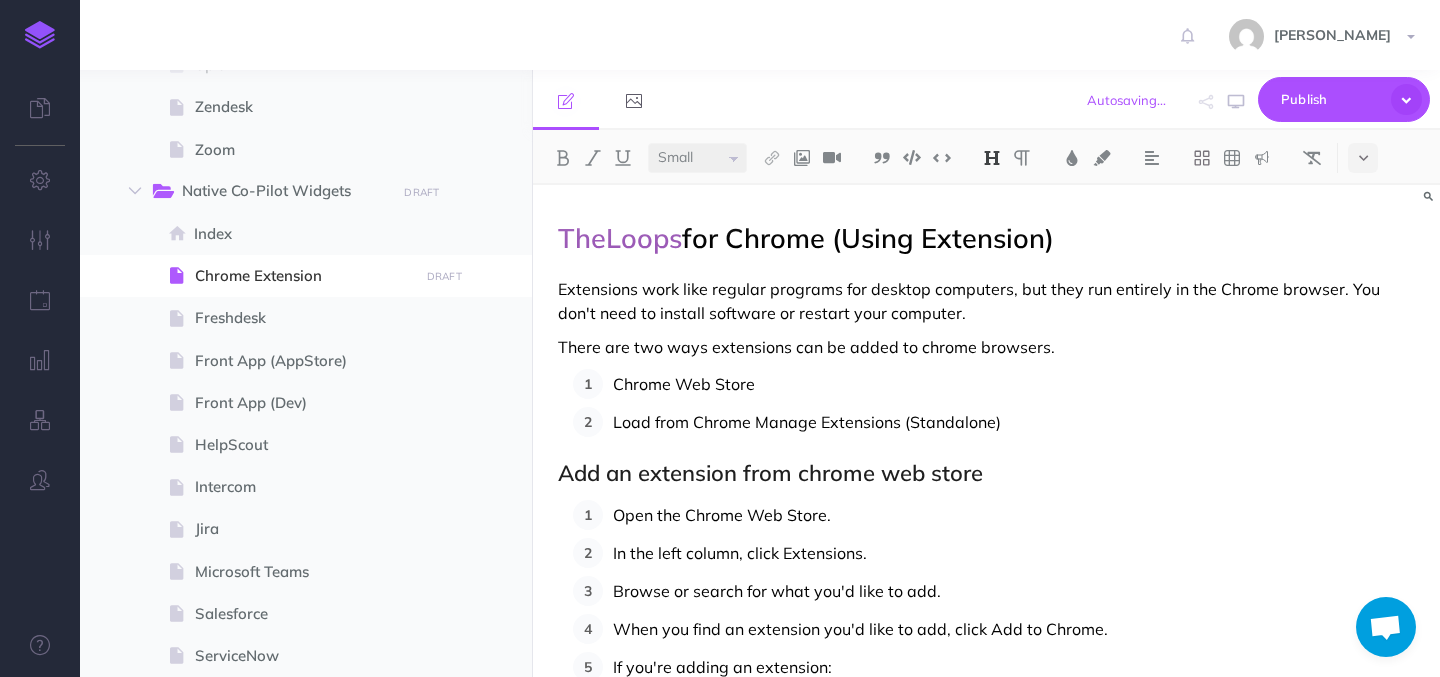 click on "for Chrome (Using Extension)" at bounding box center (868, 238) 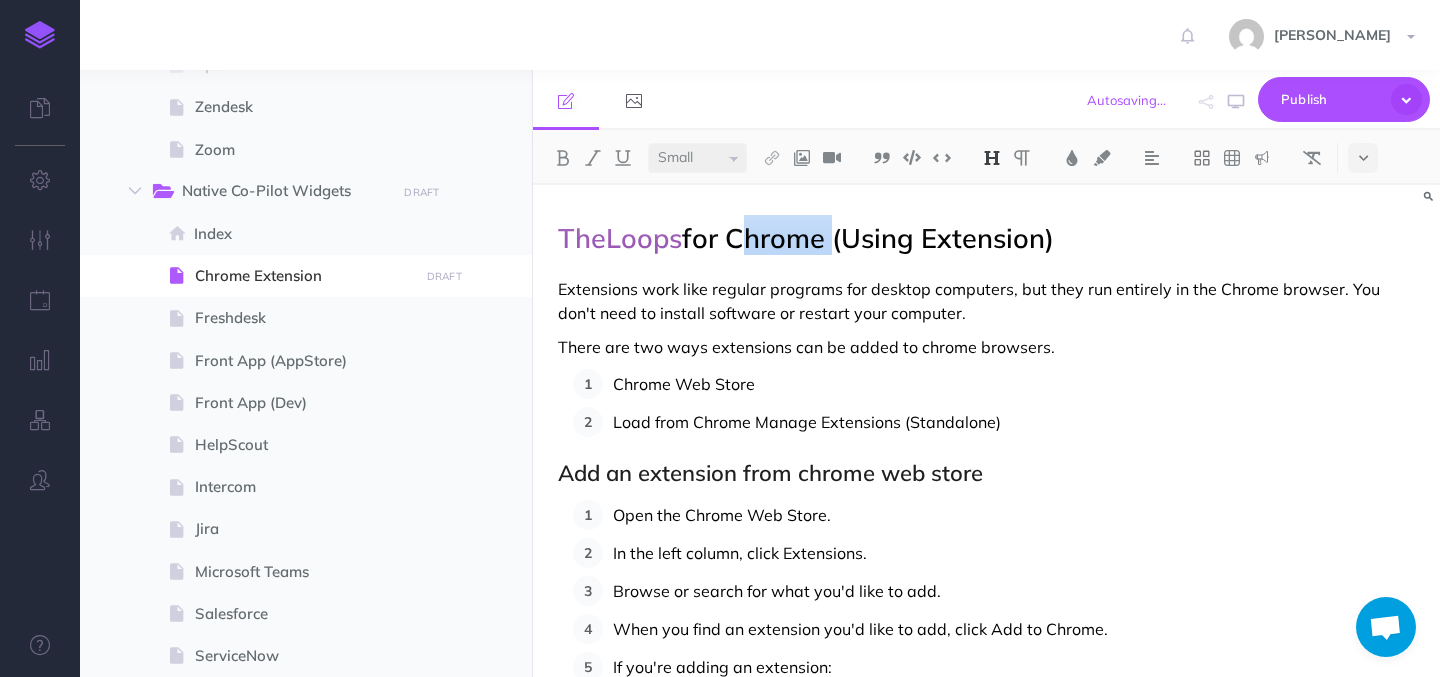 click on "for Chrome (Using Extension)" at bounding box center (868, 238) 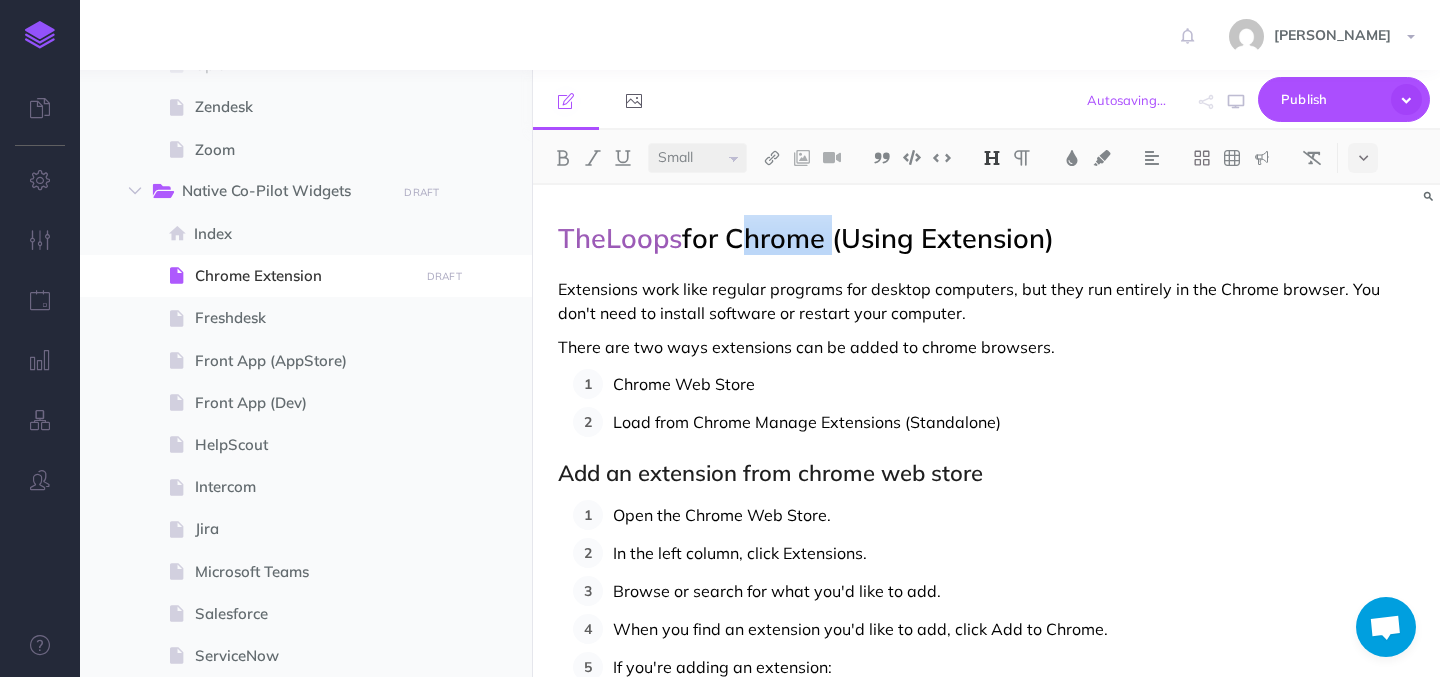 click on "for Chrome (Using Extension)" at bounding box center [868, 238] 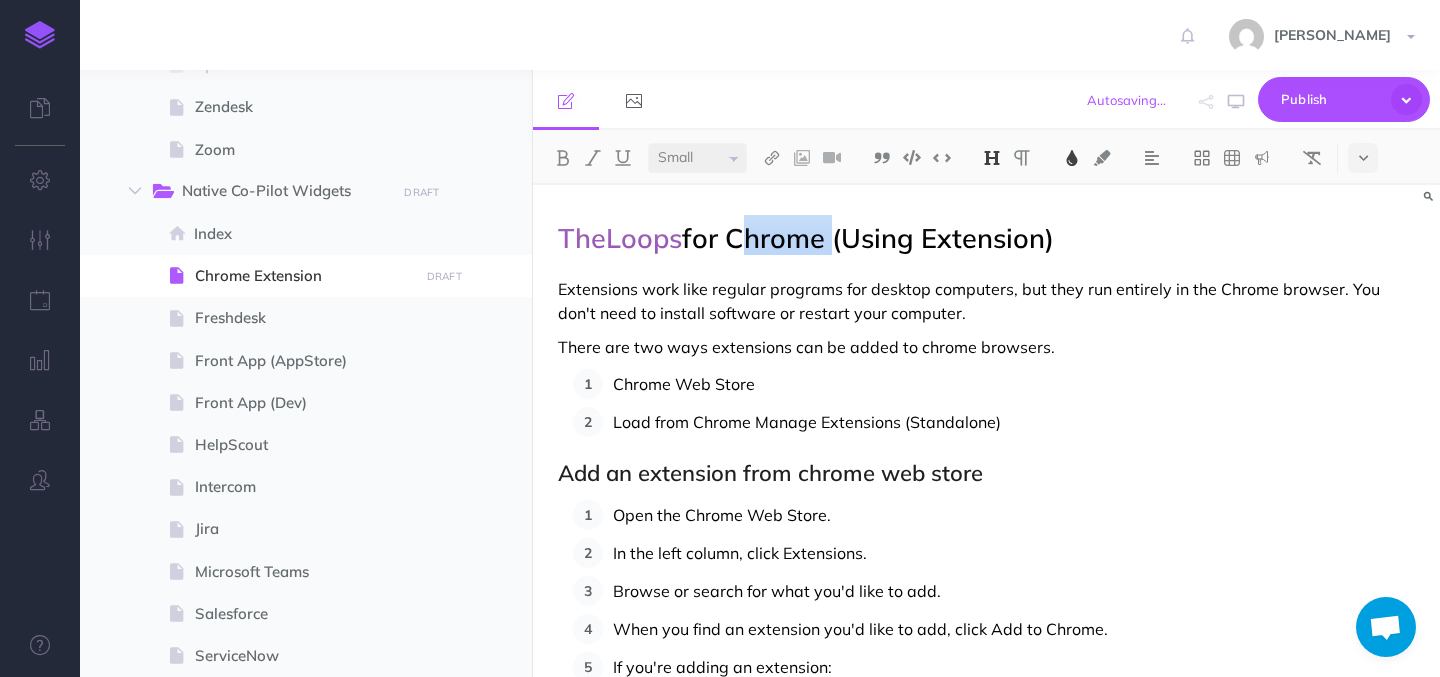 copy on "TheLoops  for Chrome (Using Extension)" 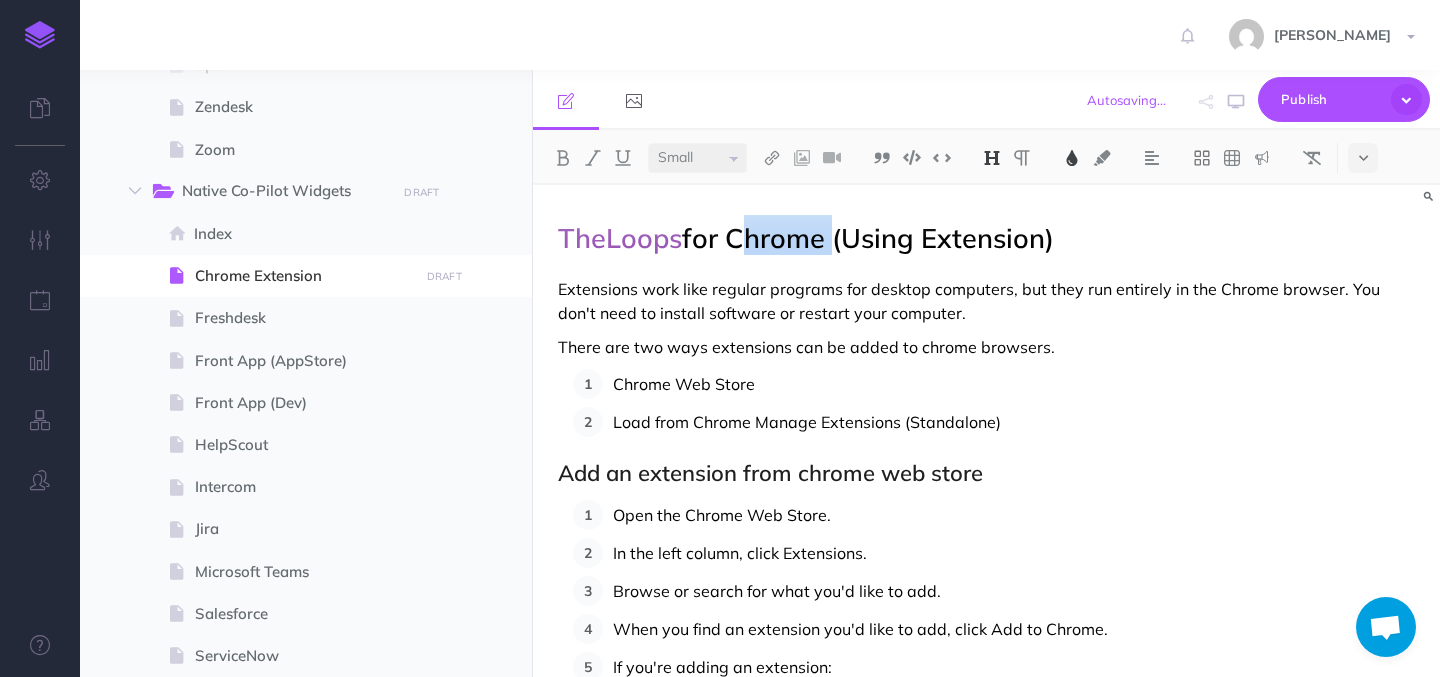 select on "null" 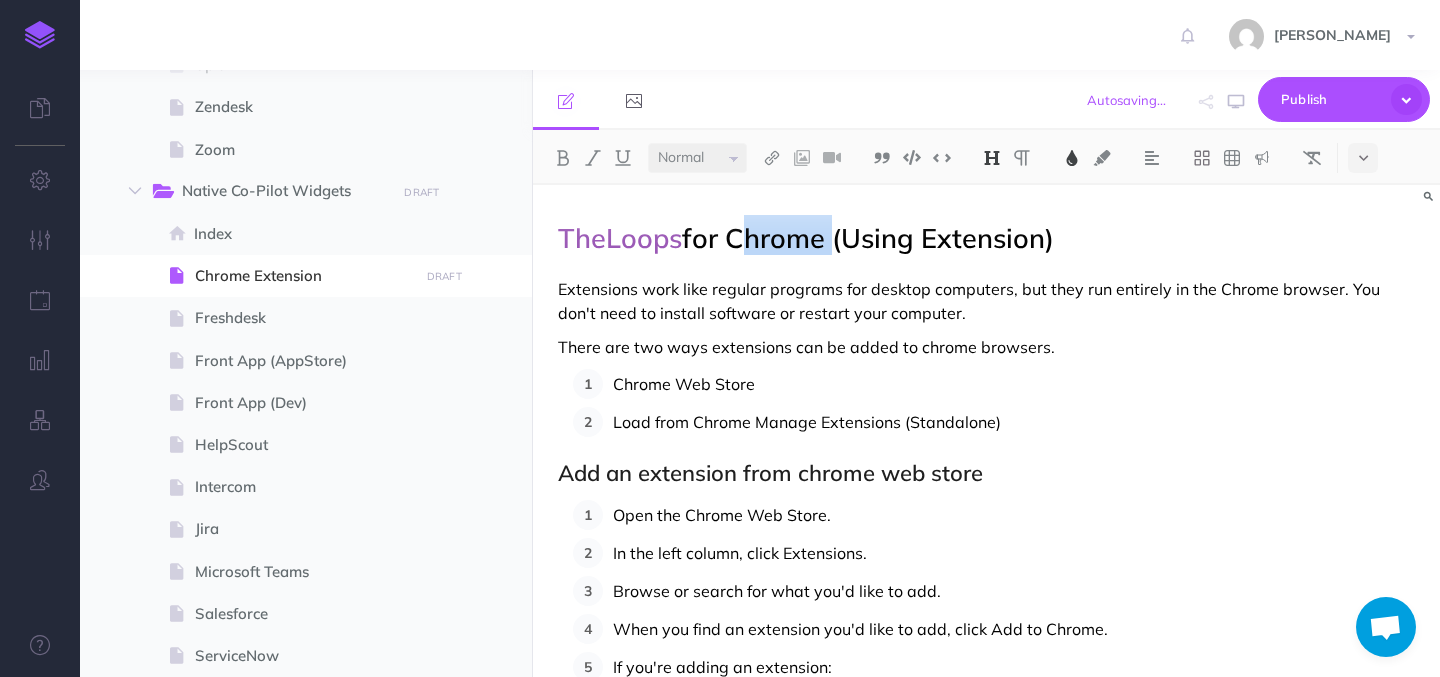 click on "There are two ways extensions can be added to chrome browsers." at bounding box center (806, 347) 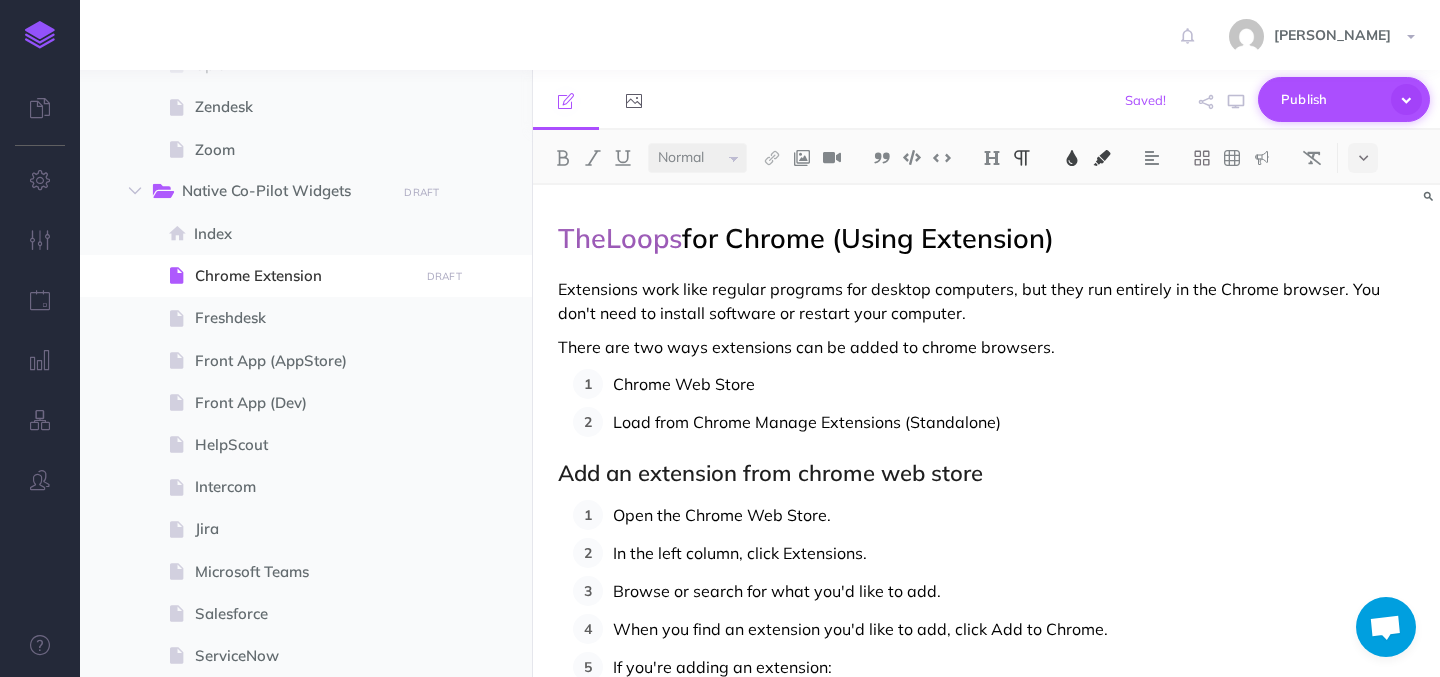 click on "Publish" at bounding box center [1331, 99] 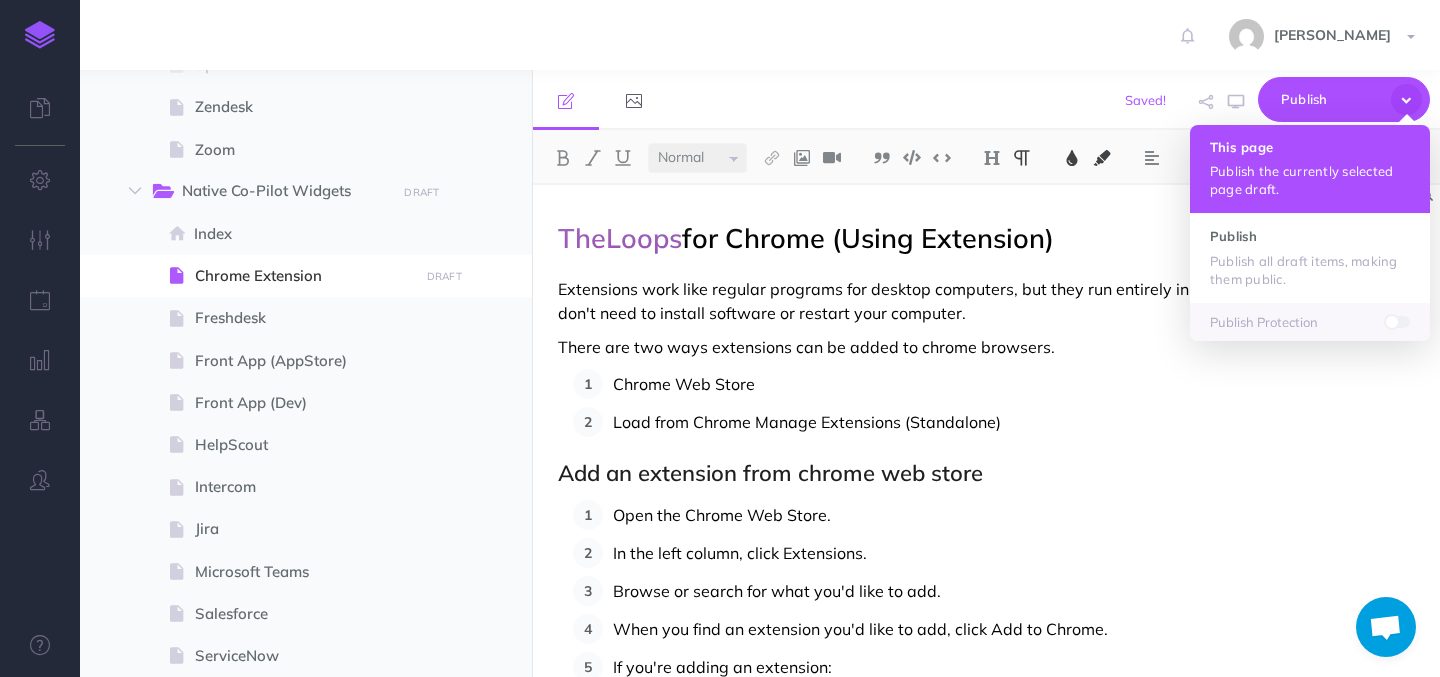 click on "This page" at bounding box center [1310, 147] 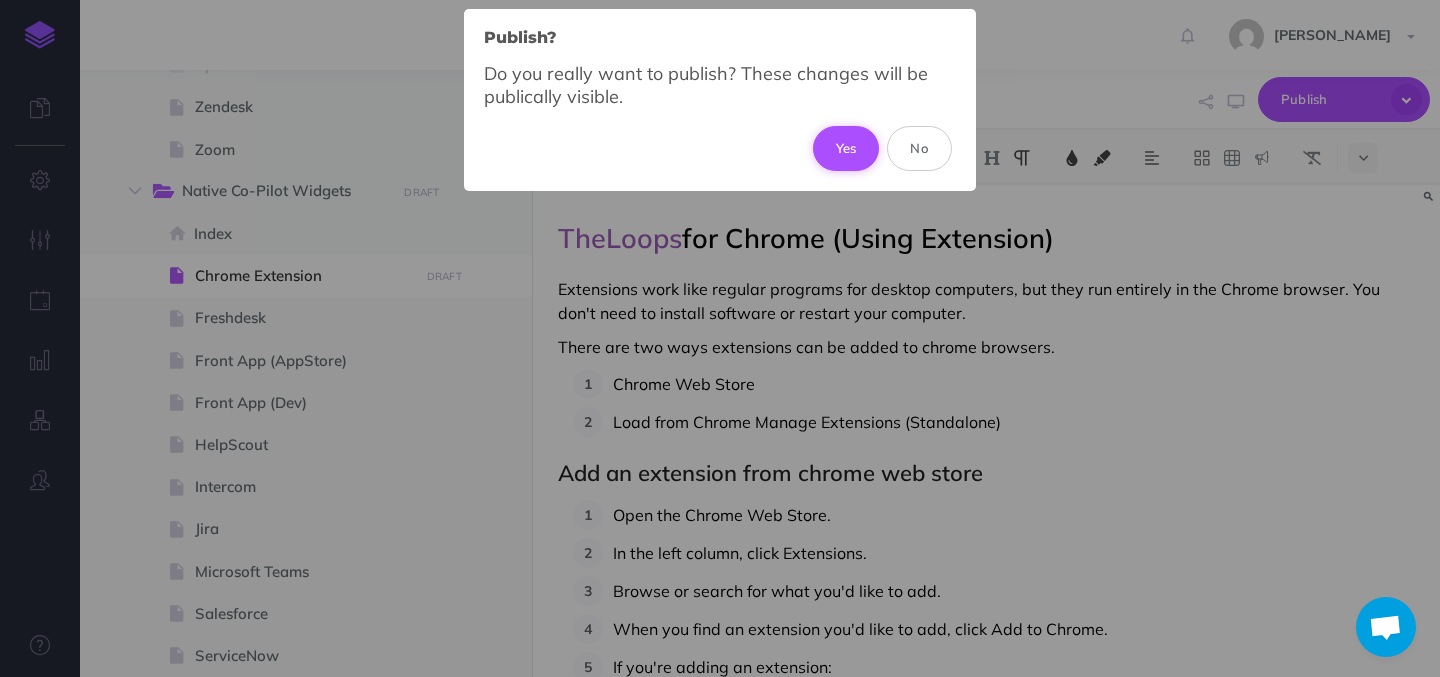 click on "Yes" at bounding box center (846, 148) 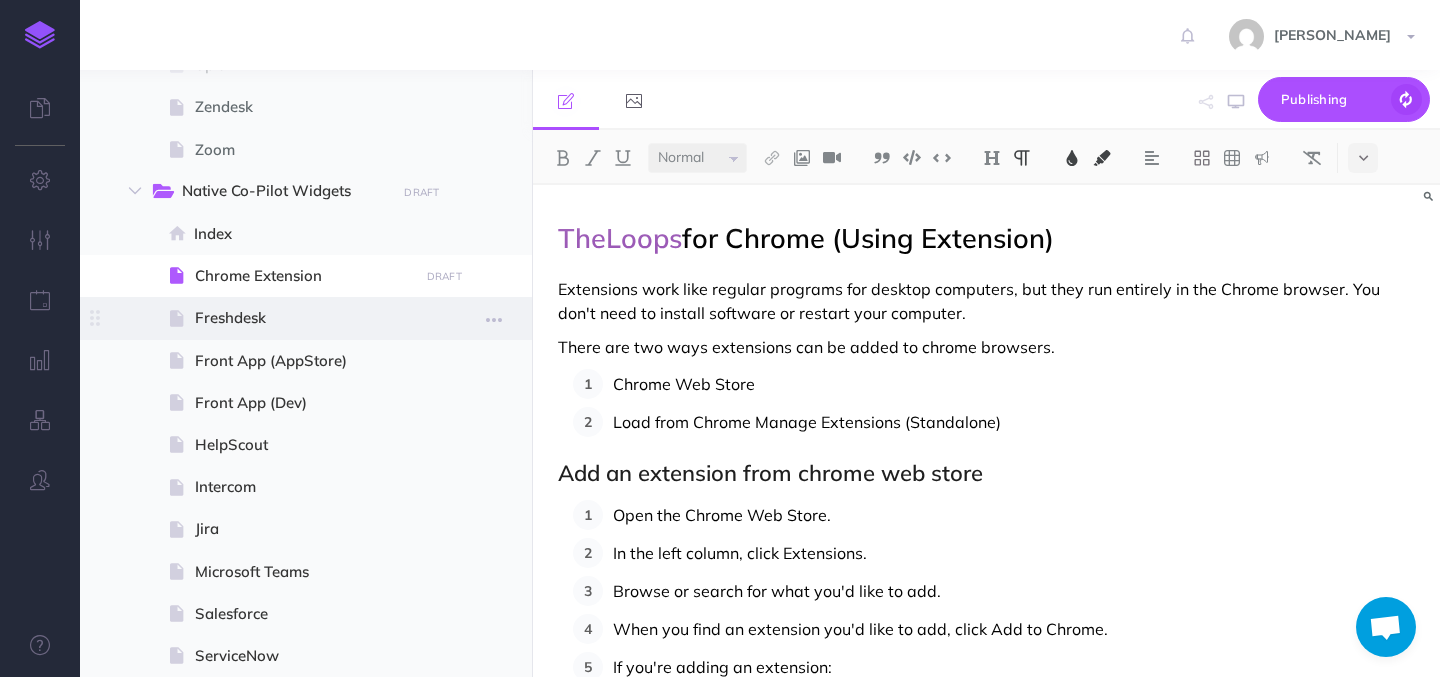 click on "Freshdesk" at bounding box center [303, 318] 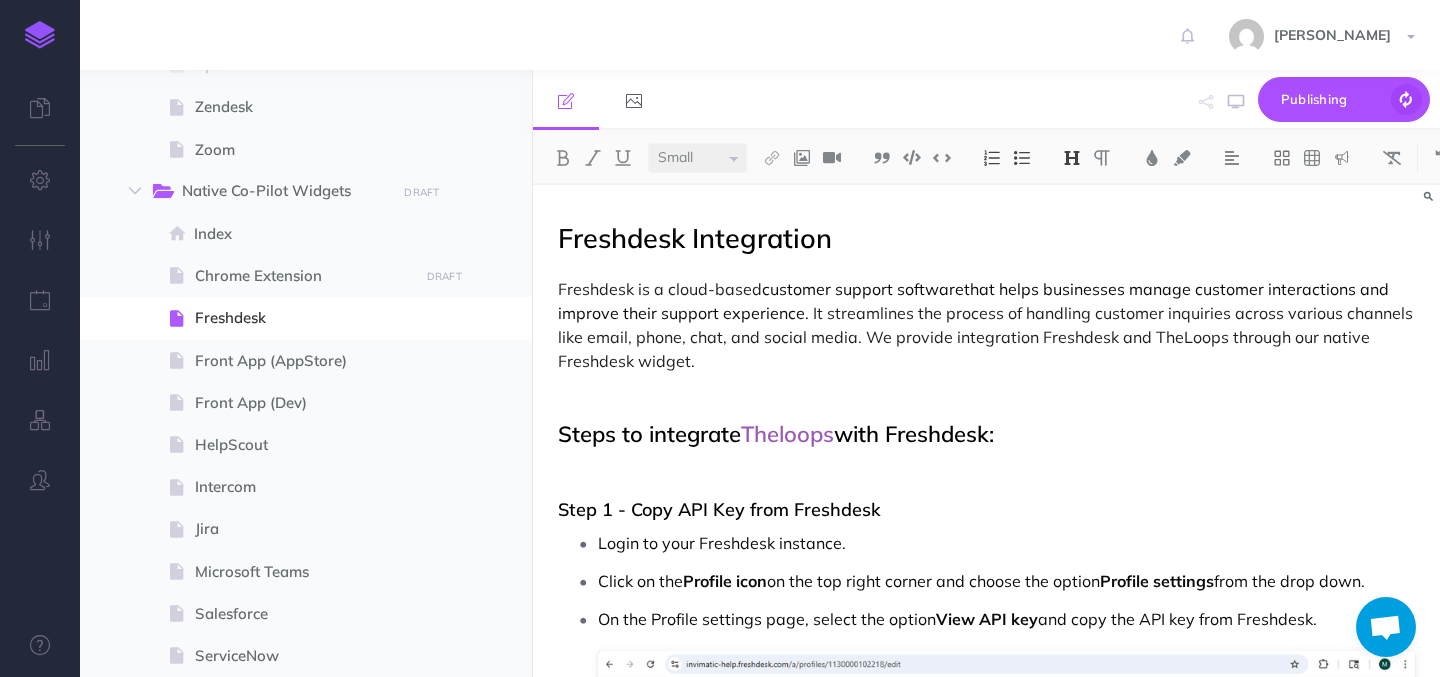 click on "Freshdesk Integration" at bounding box center (695, 238) 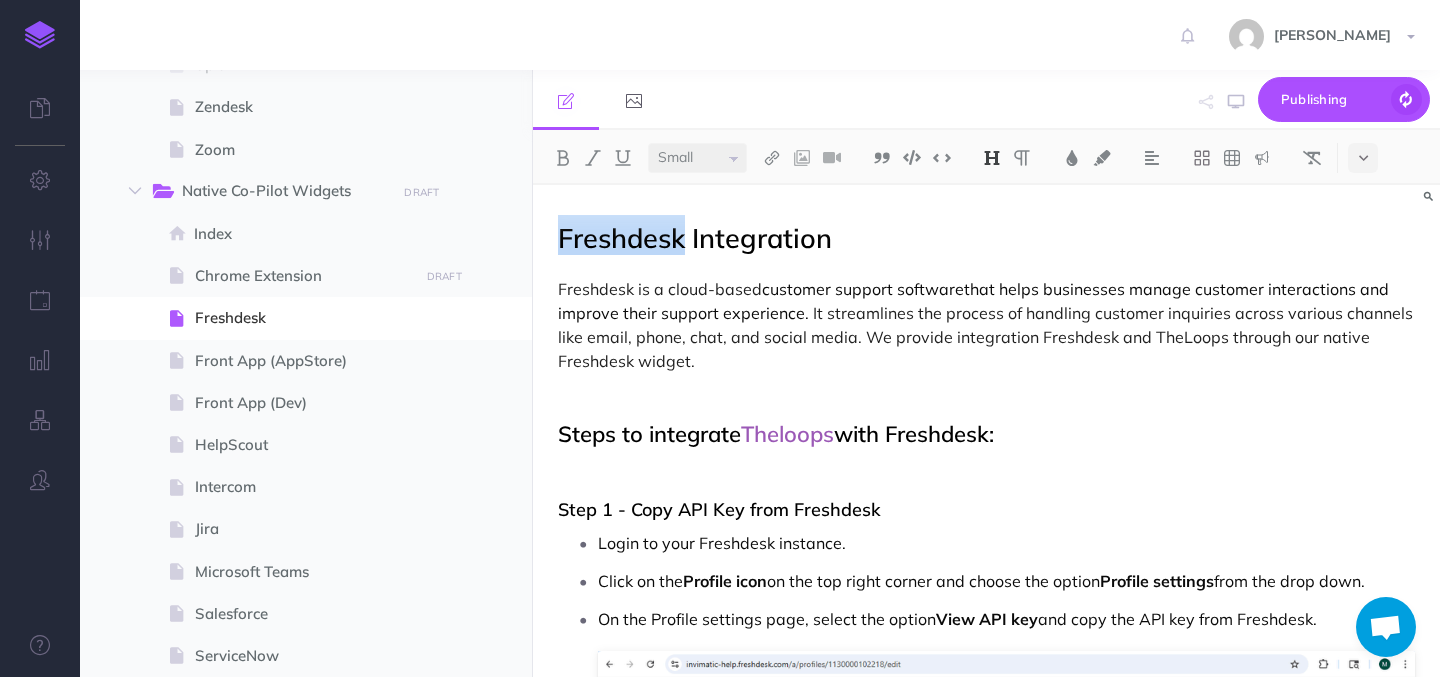 click on "Freshdesk Integration" at bounding box center [695, 238] 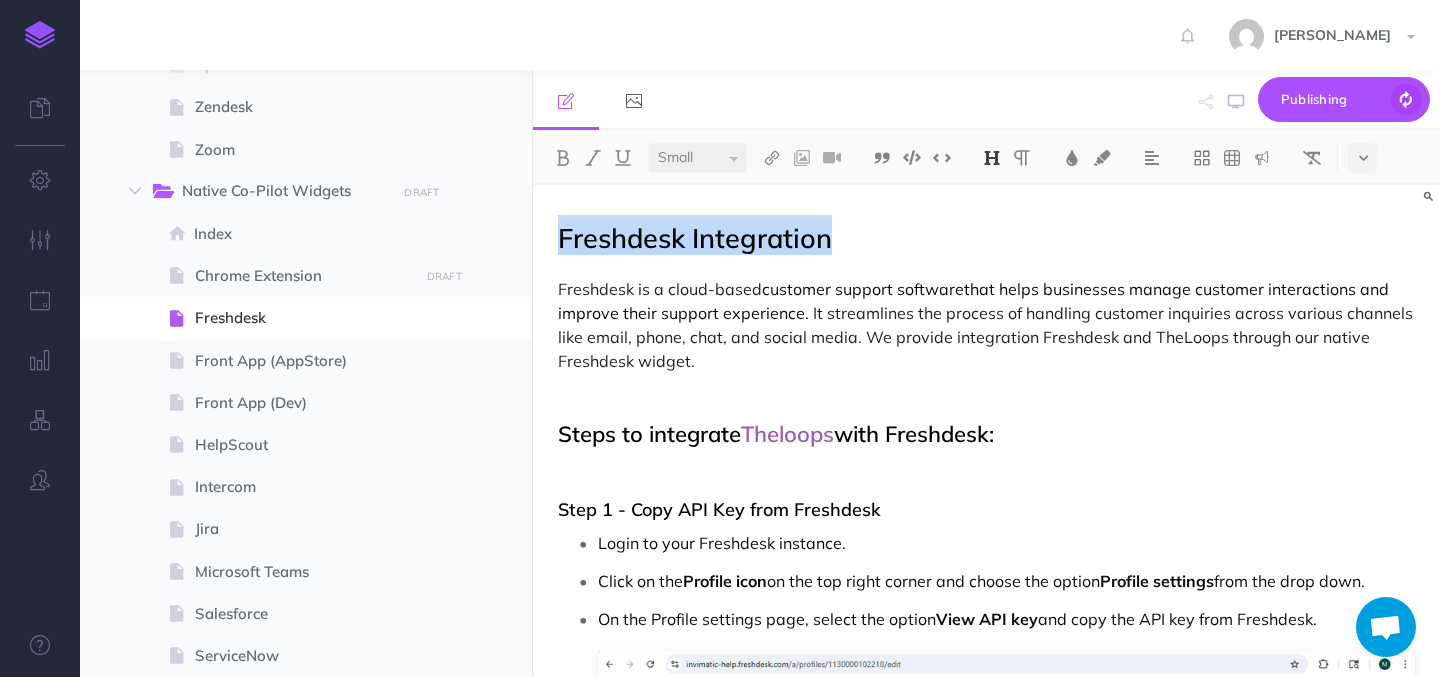 click on "Freshdesk Integration" at bounding box center [695, 238] 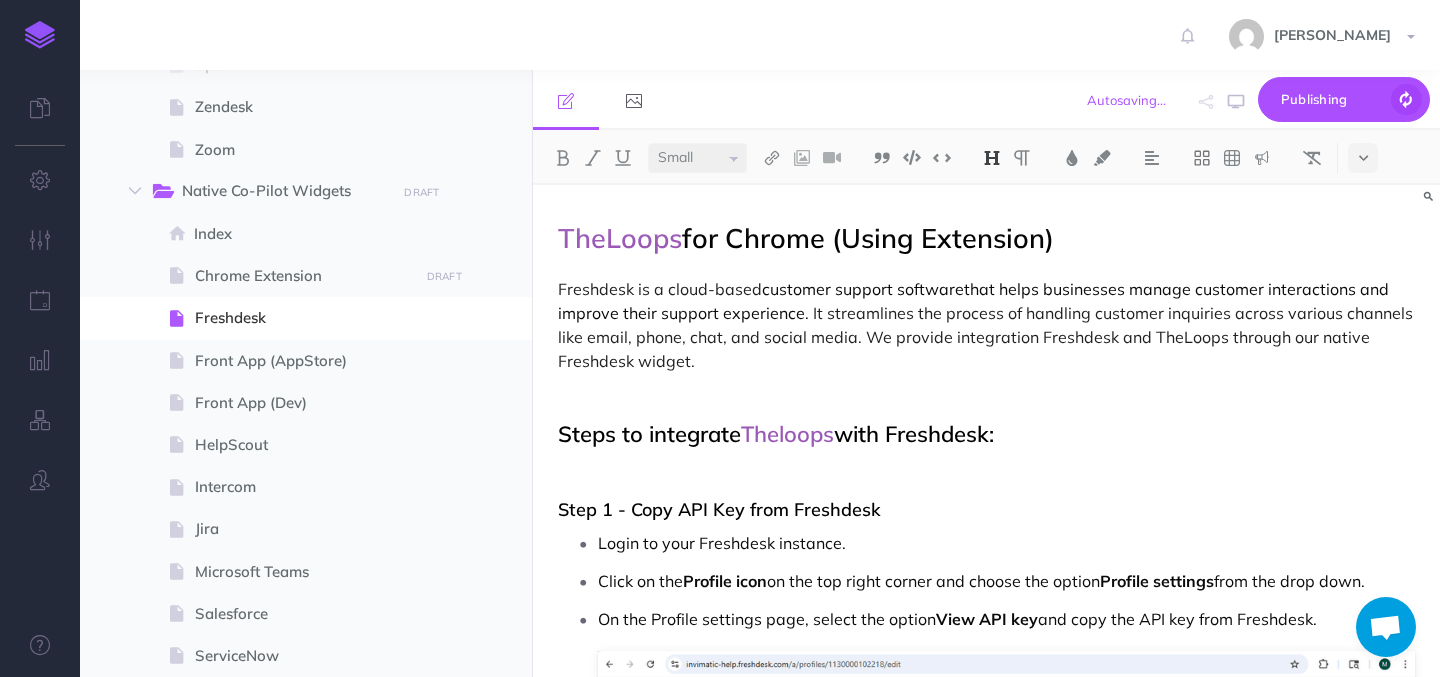 drag, startPoint x: 733, startPoint y: 239, endPoint x: 1074, endPoint y: 241, distance: 341.00586 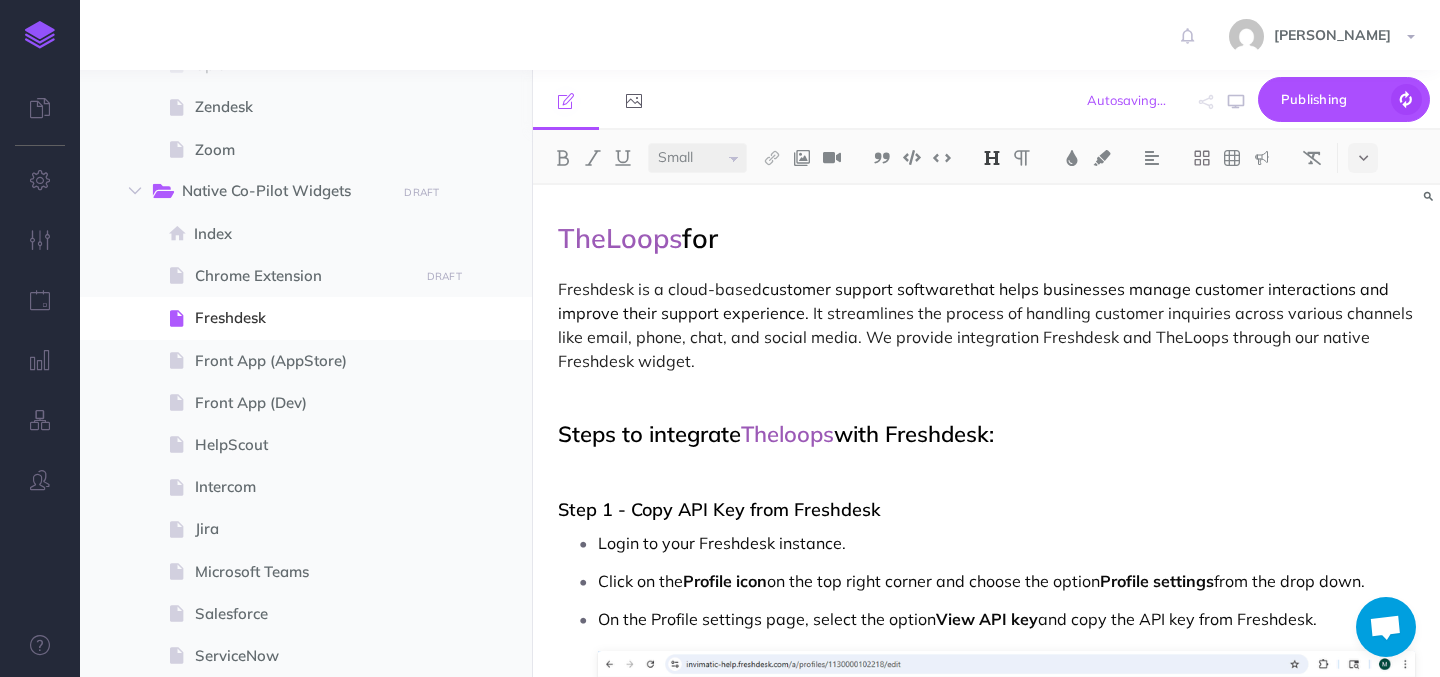 type 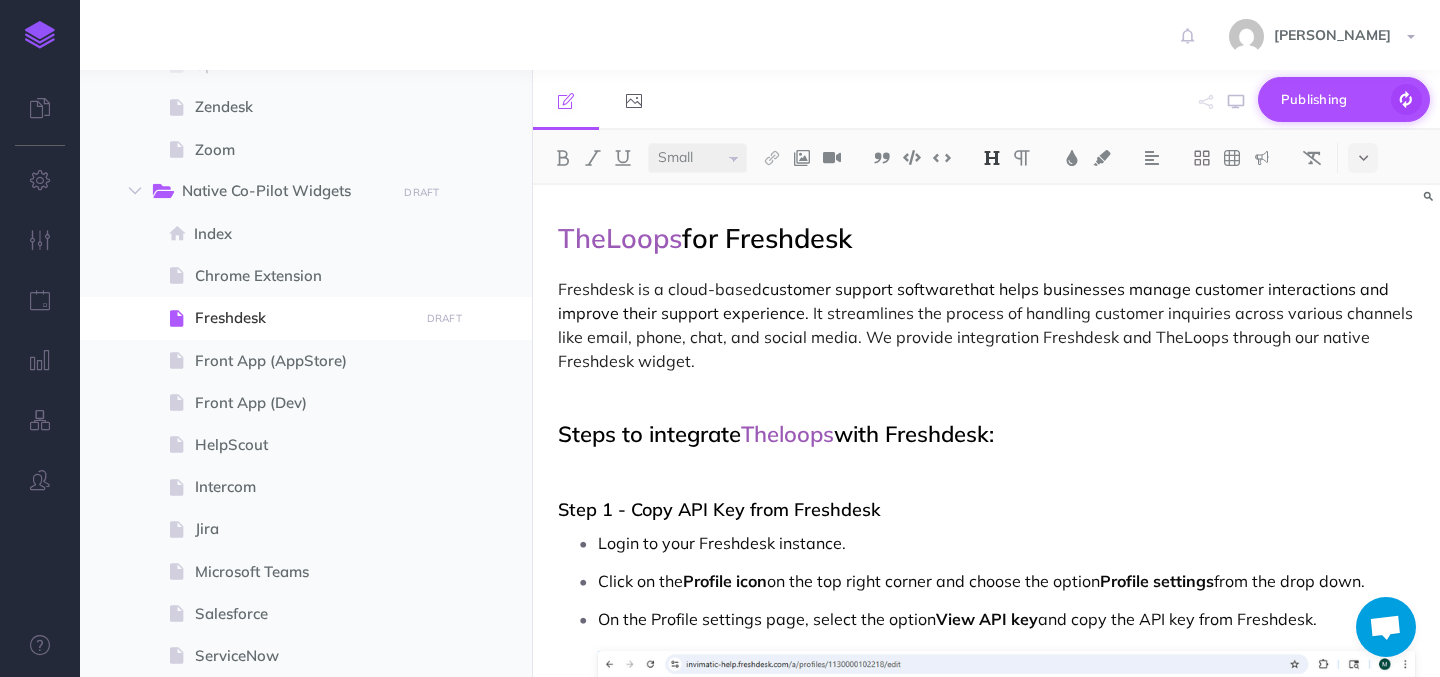 click on "Publishing" at bounding box center (1331, 99) 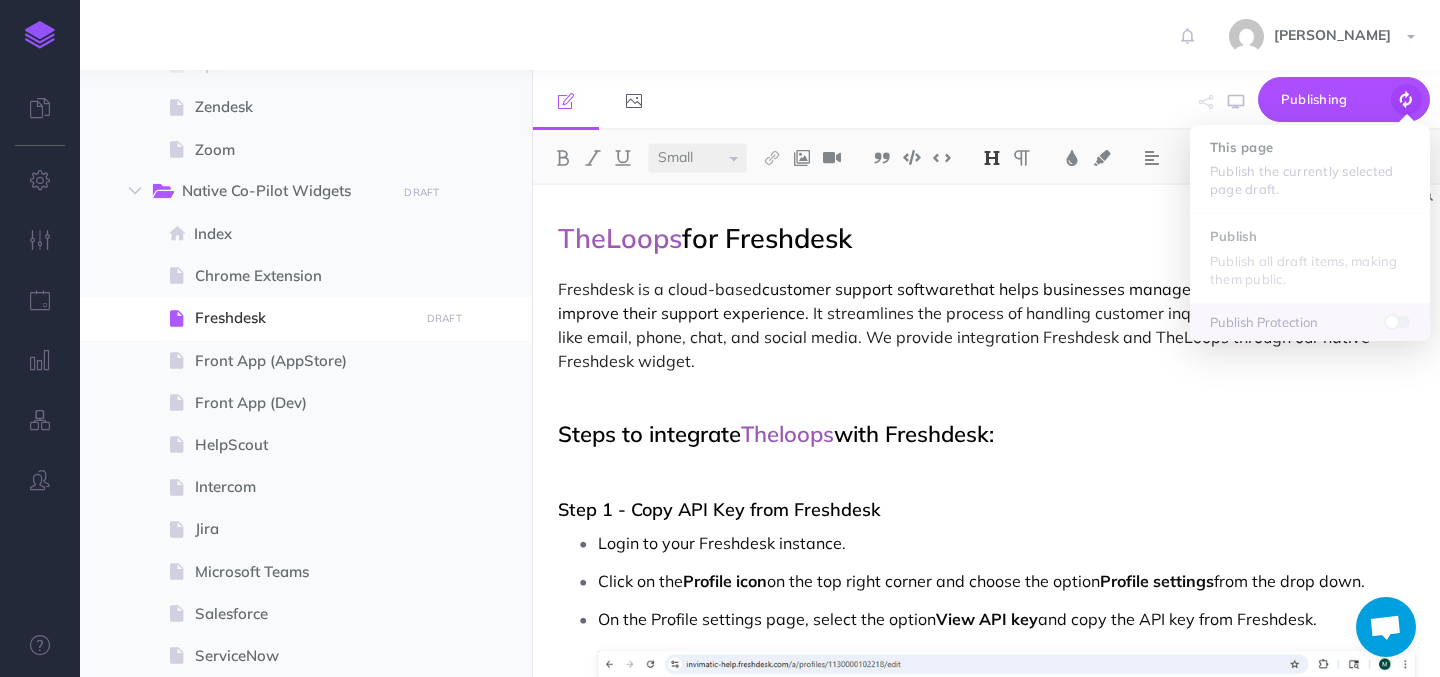 click on "[PERSON_NAME]     Settings
Account Settings
Teams
Create Team
docsteam
Support
Documentation
Contact Us
Logout" at bounding box center (720, 35) 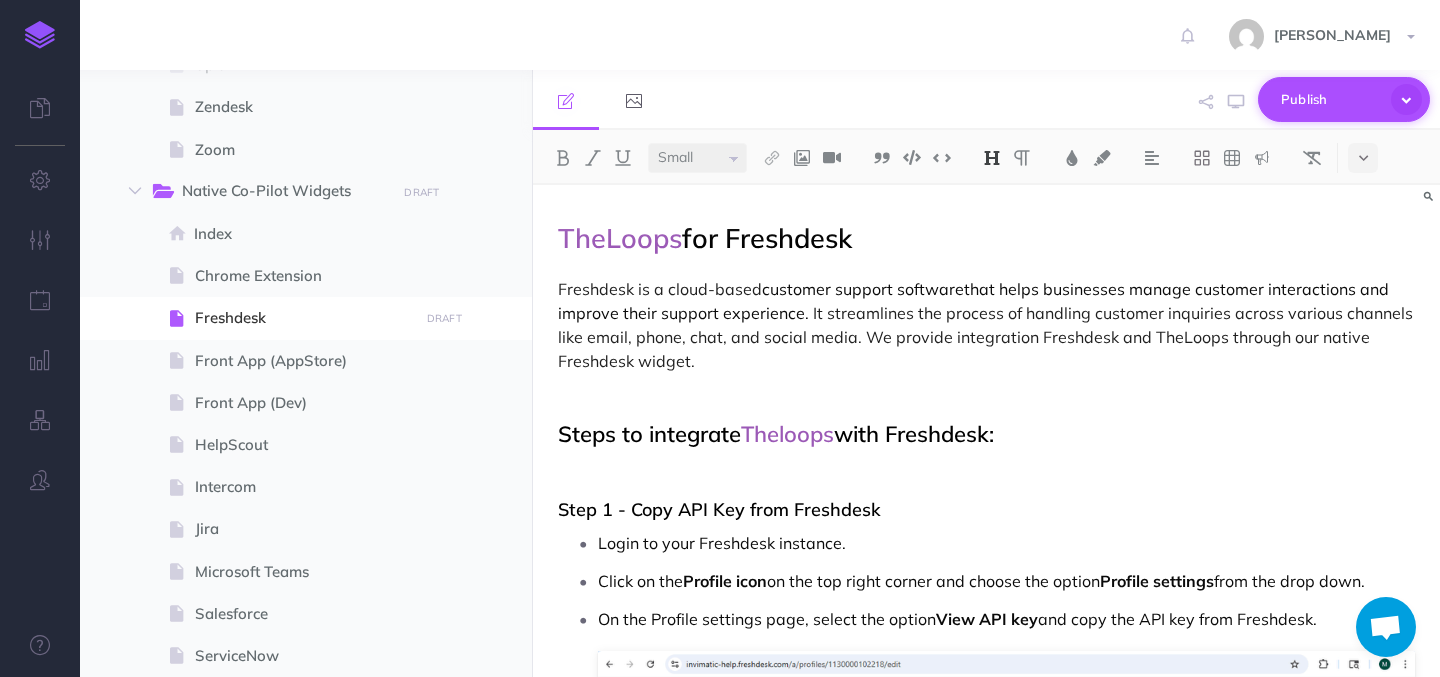 click on "Publish" at bounding box center (1331, 99) 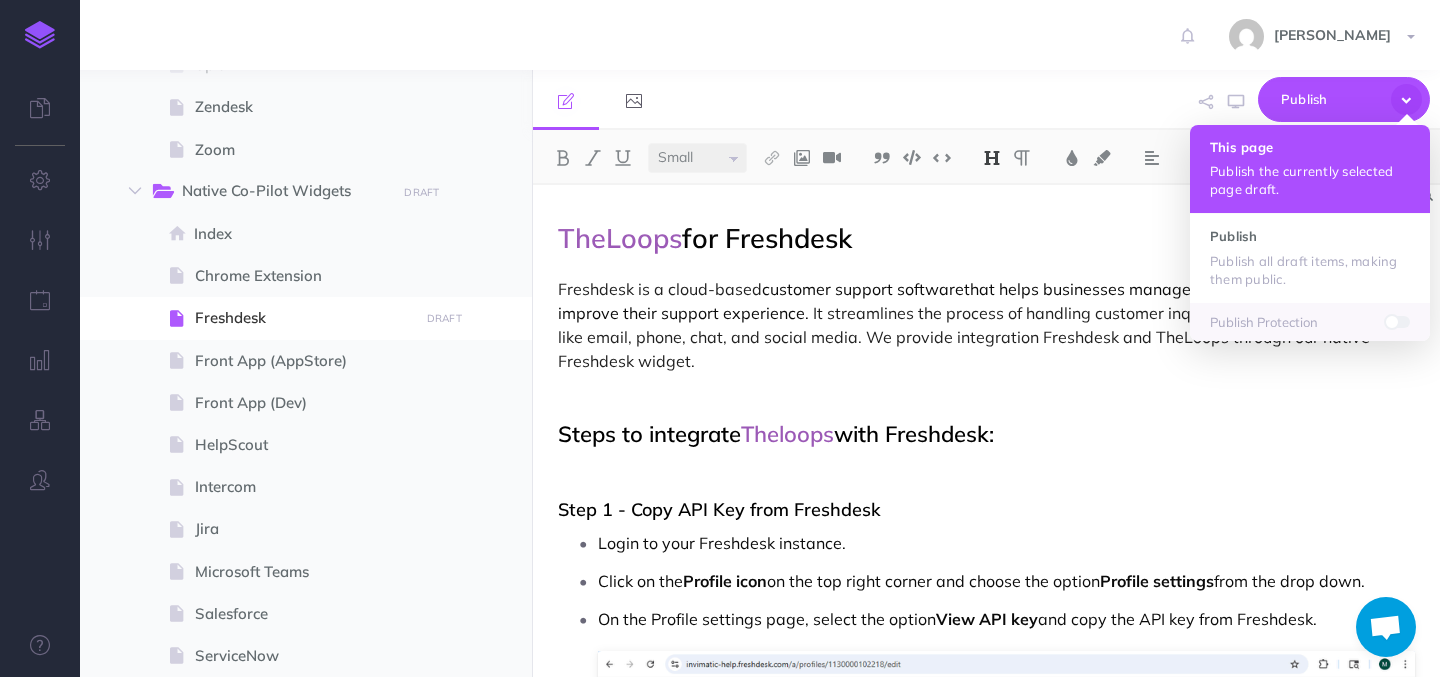 click on "This page" at bounding box center (1310, 147) 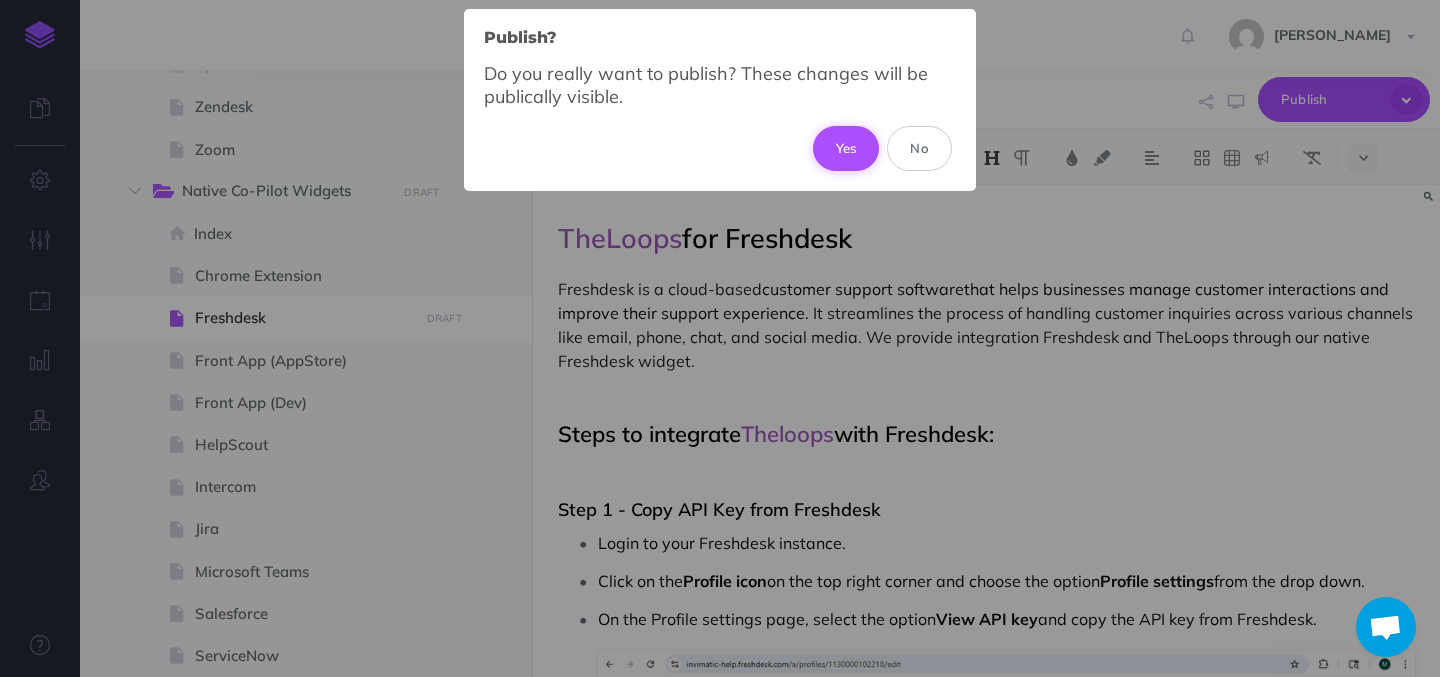 click on "Yes" at bounding box center [846, 148] 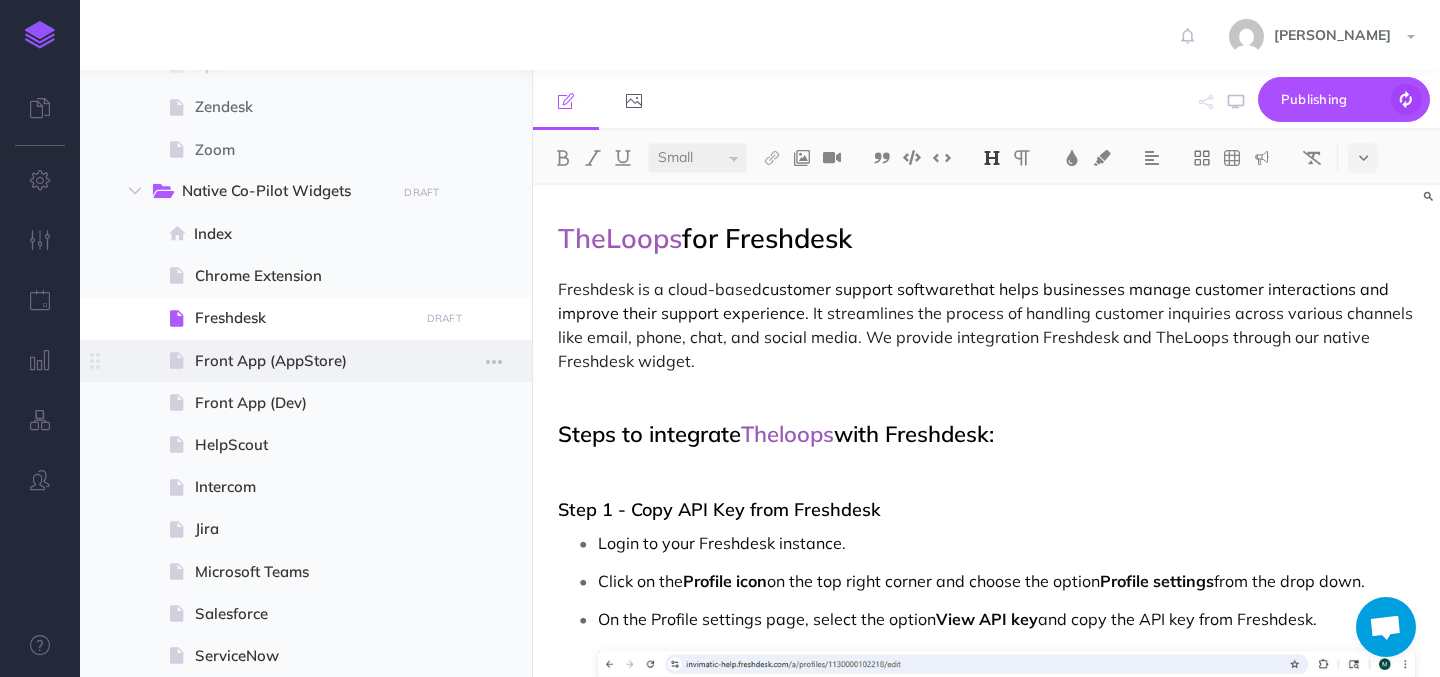 click on "Front App (AppStore)" at bounding box center [303, 361] 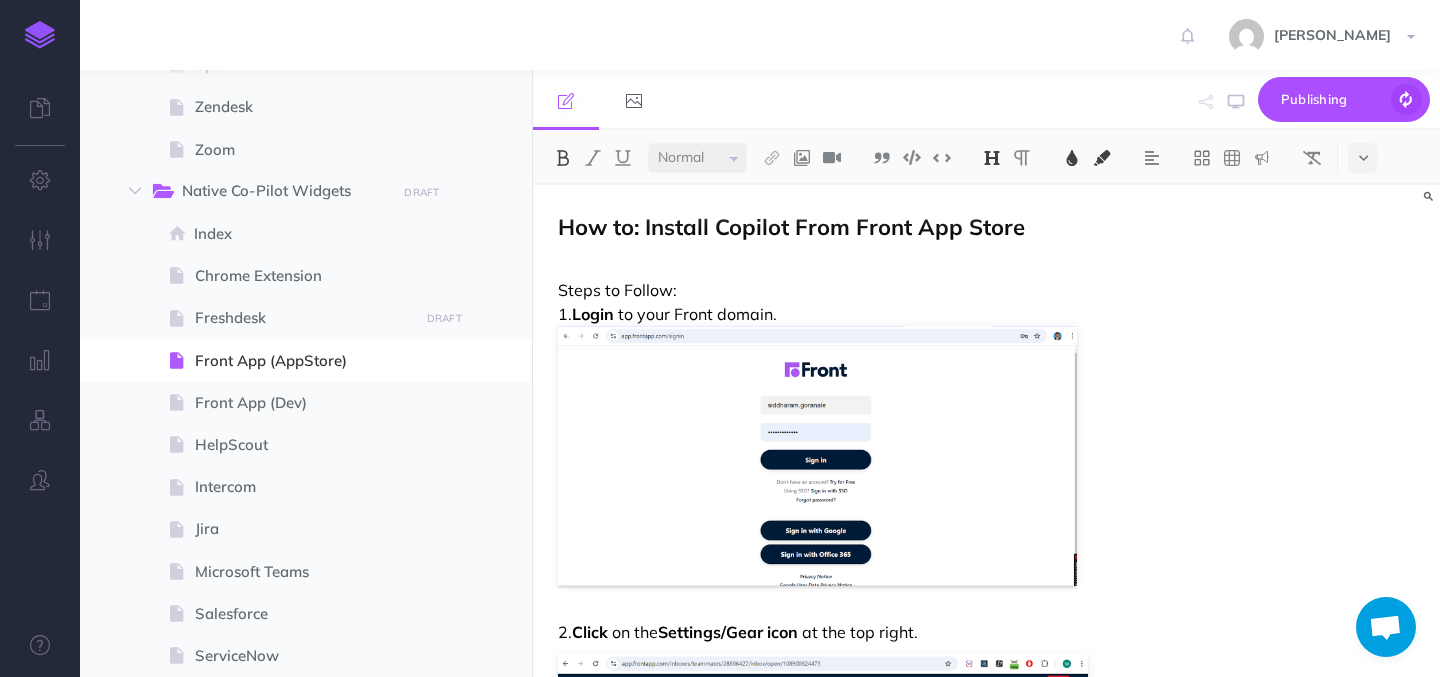 click on "How to: Install Copilot From Front App Store" at bounding box center [791, 227] 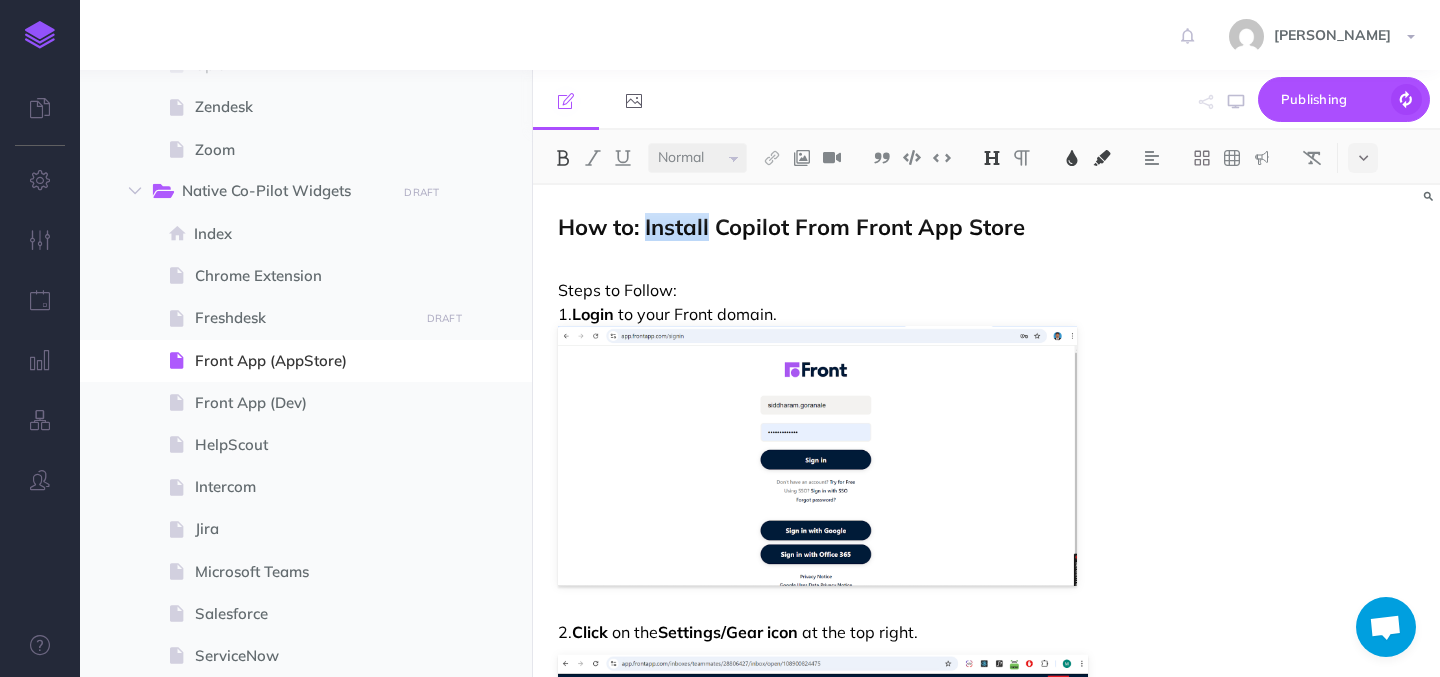 click on "How to: Install Copilot From Front App Store" at bounding box center [791, 227] 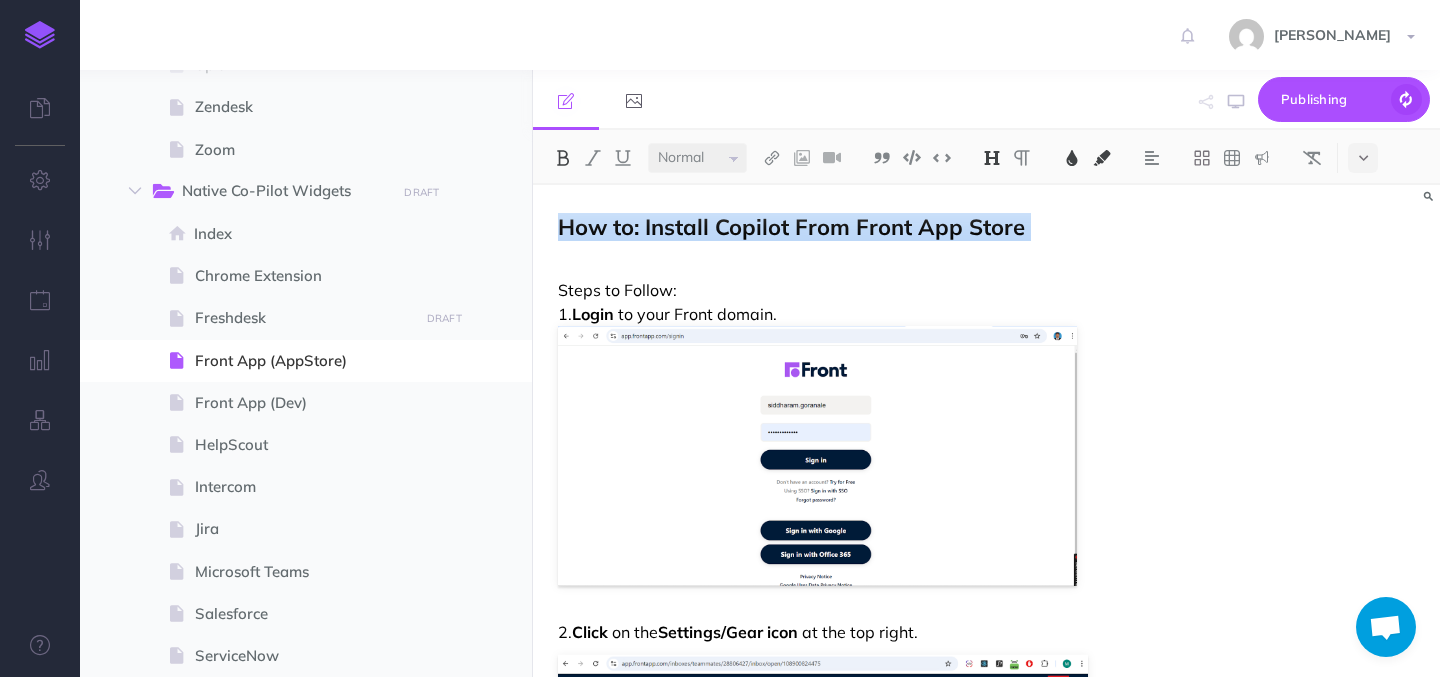 click on "How to: Install Copilot From Front App Store" at bounding box center (791, 227) 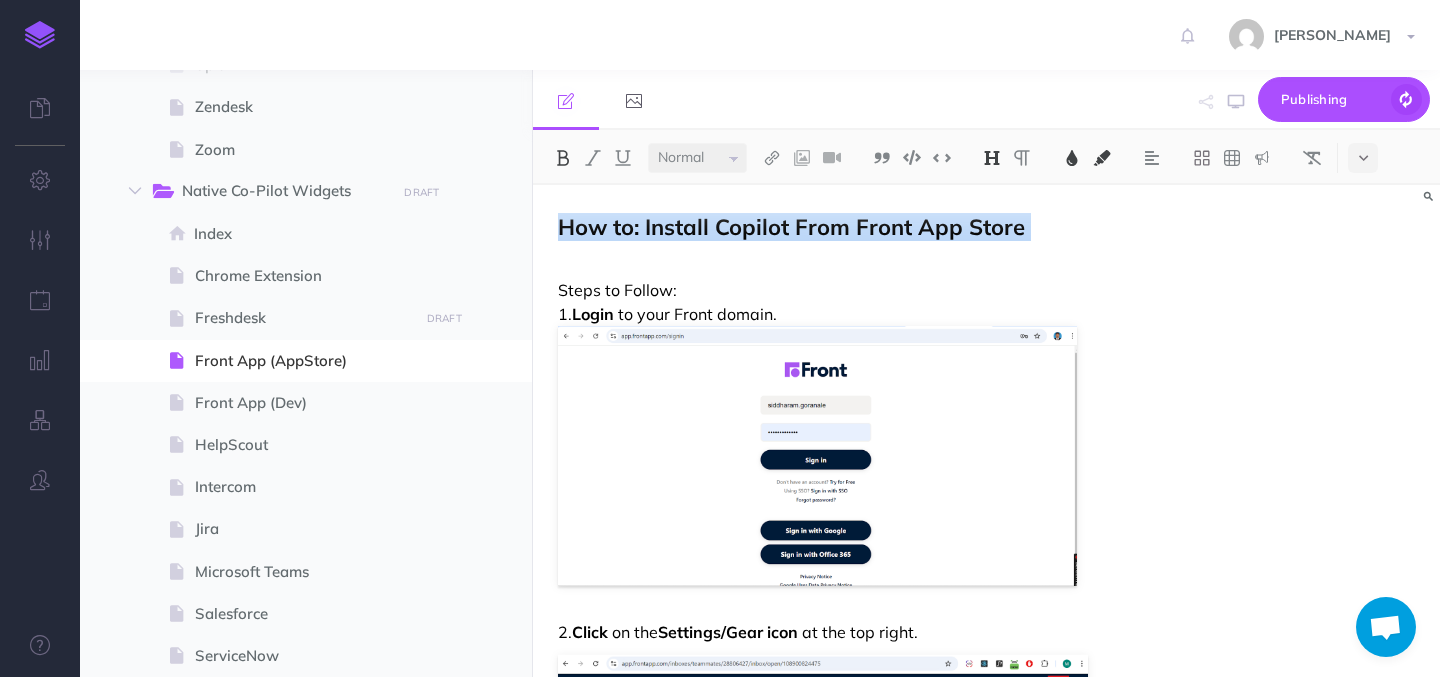 select on "small" 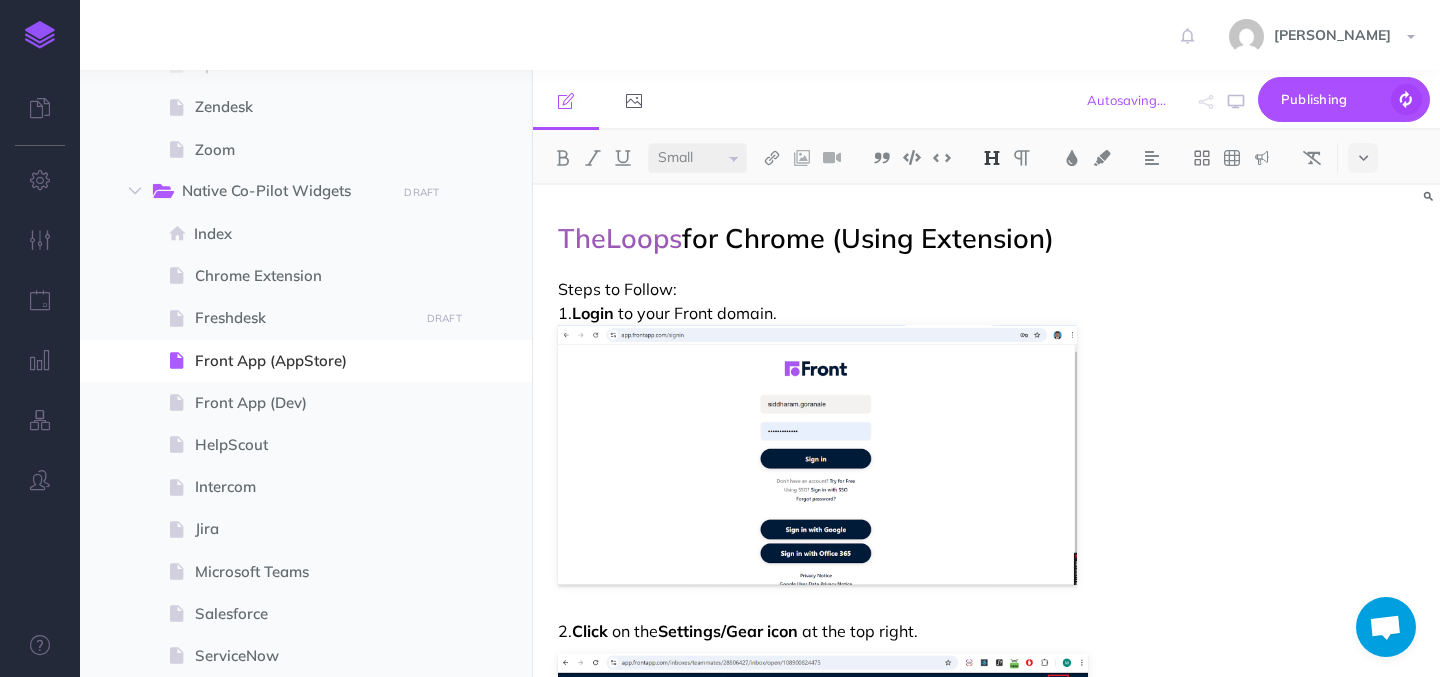 drag, startPoint x: 737, startPoint y: 237, endPoint x: 1057, endPoint y: 237, distance: 320 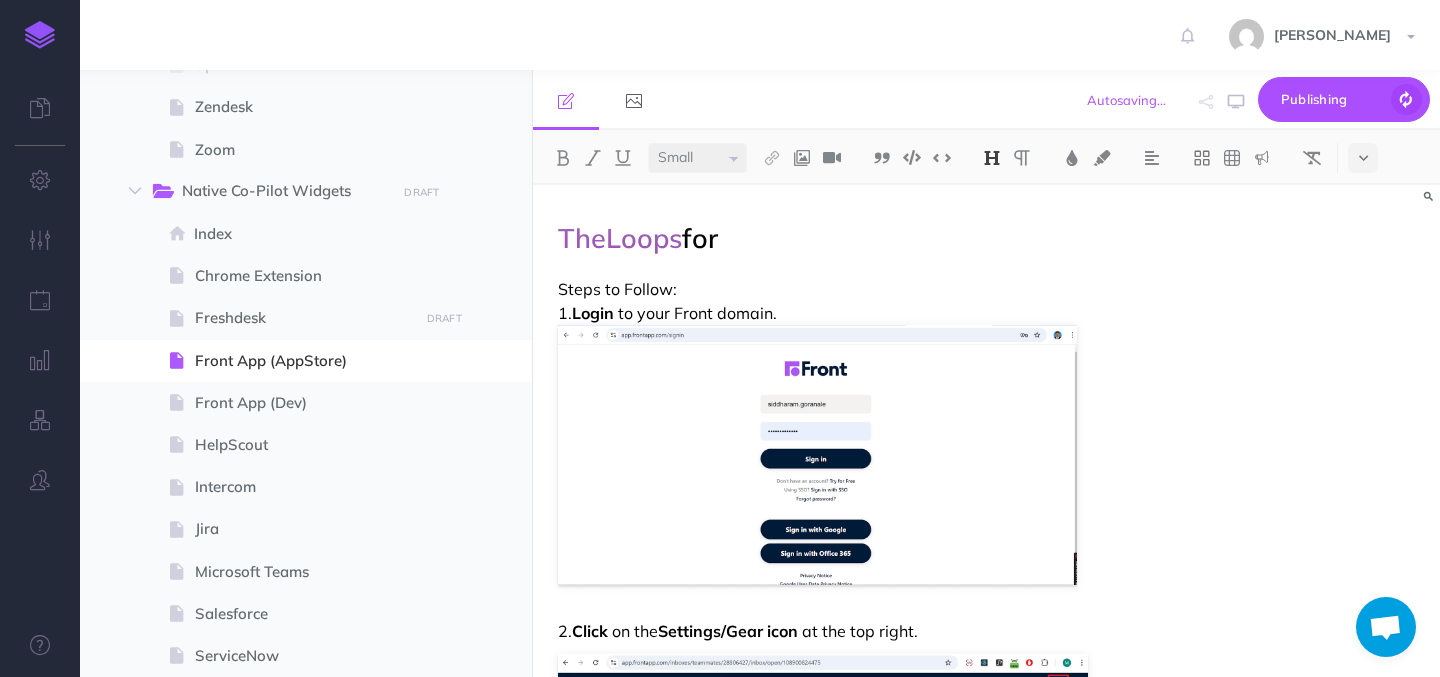 type 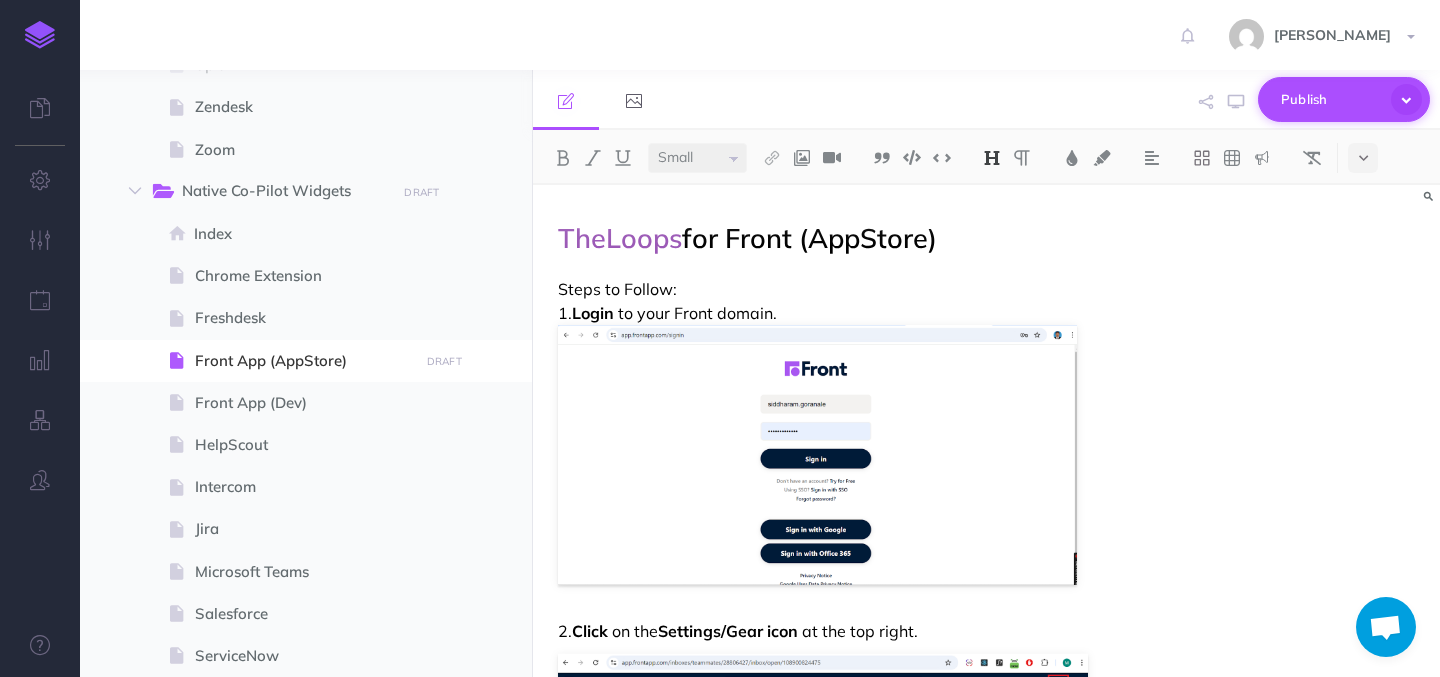 click on "Publish" at bounding box center [1331, 99] 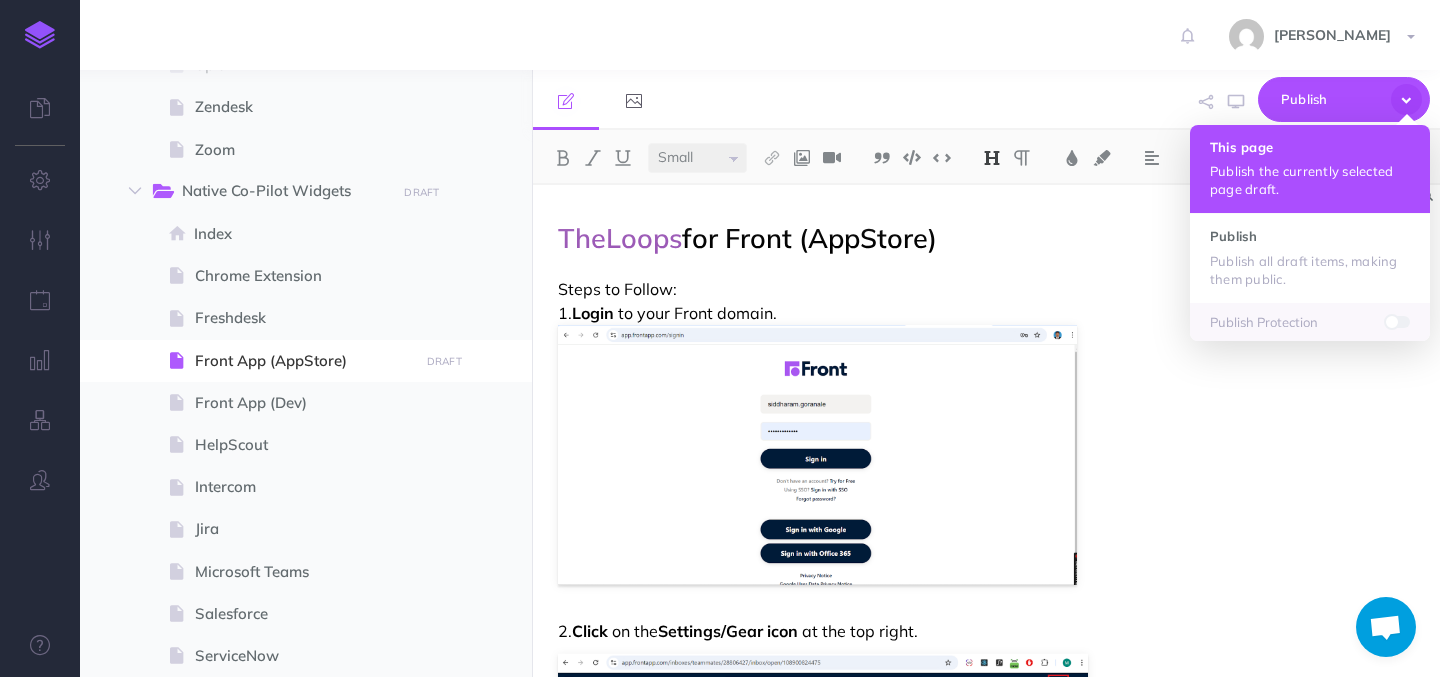 click on "This page" at bounding box center (1310, 147) 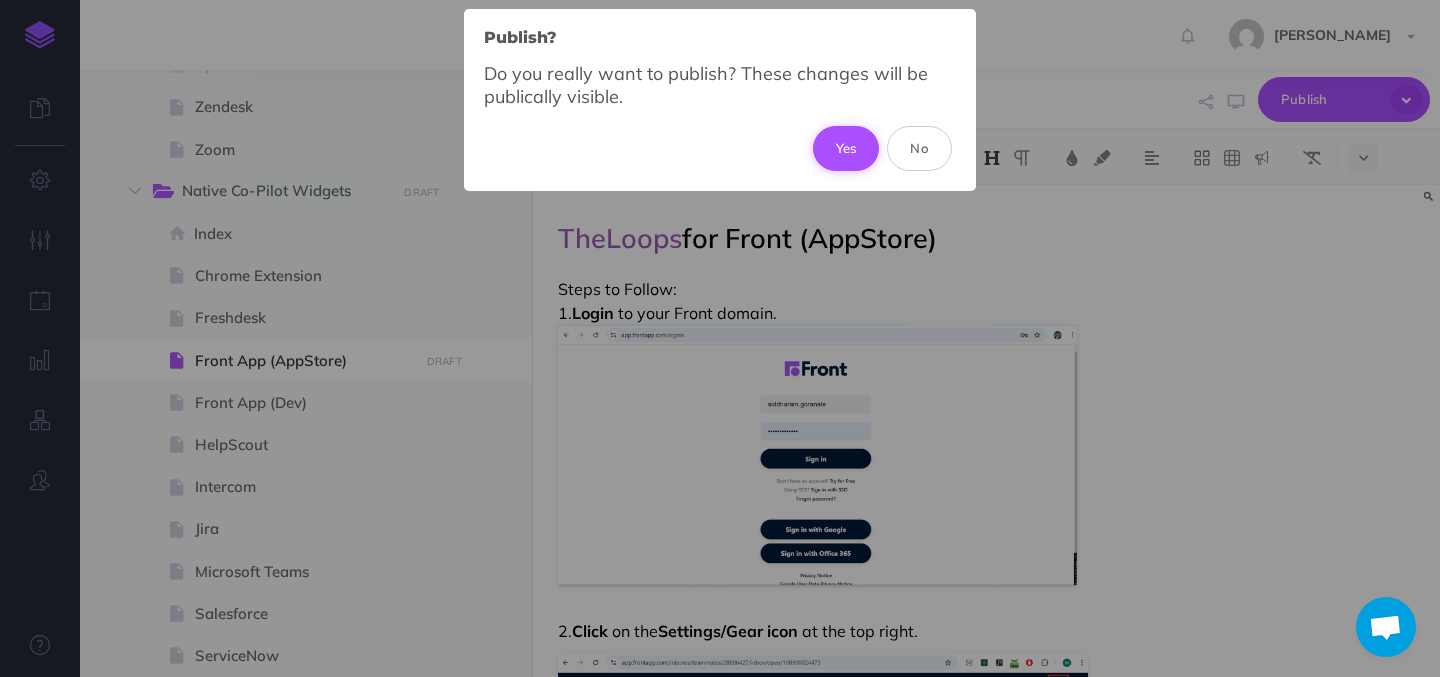 click on "Yes" at bounding box center (846, 148) 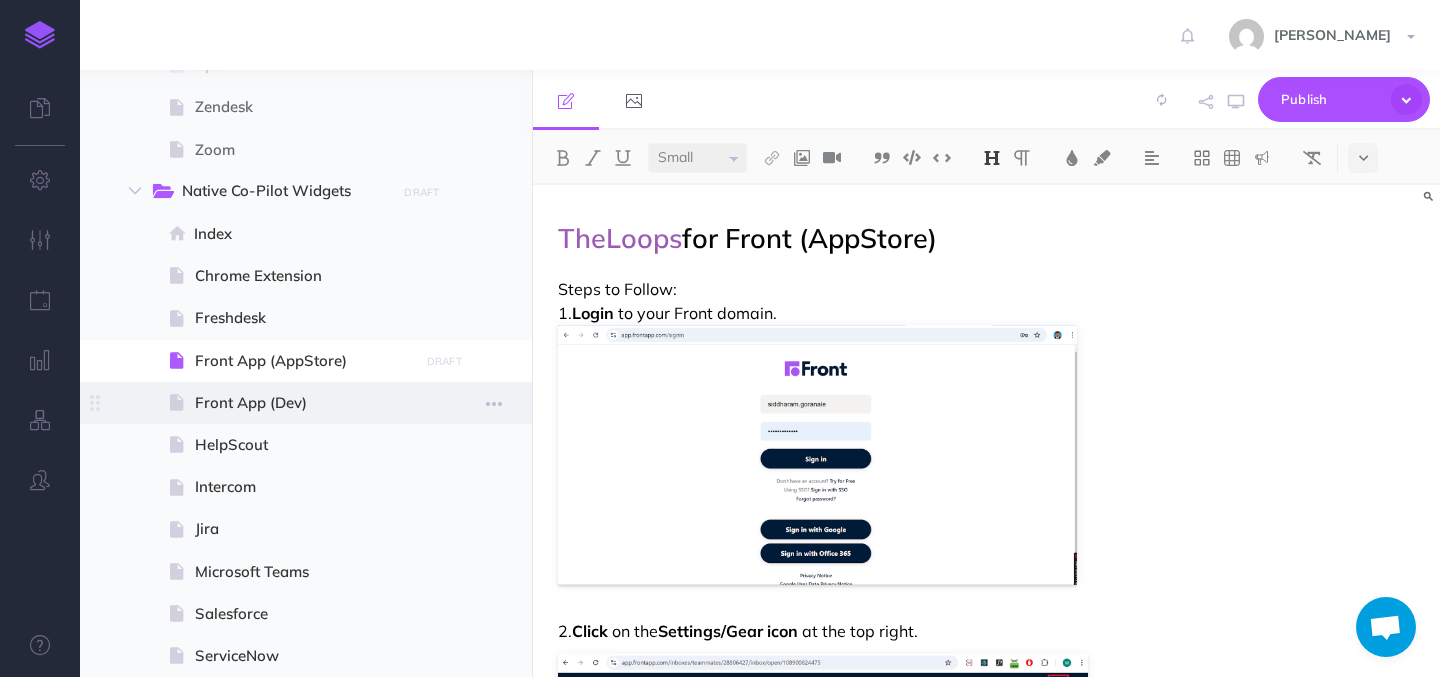 click on "Front App (Dev)" at bounding box center [303, 403] 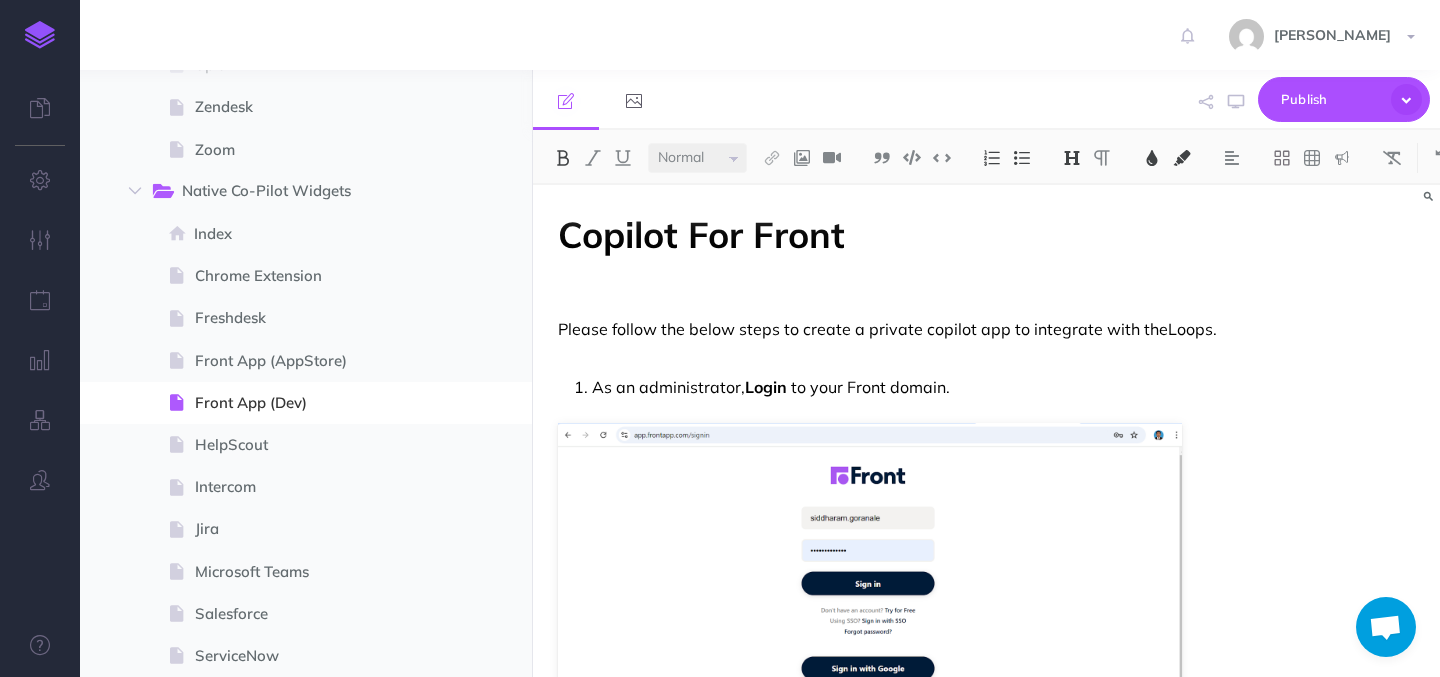 click on "Copilot For Front" at bounding box center [701, 234] 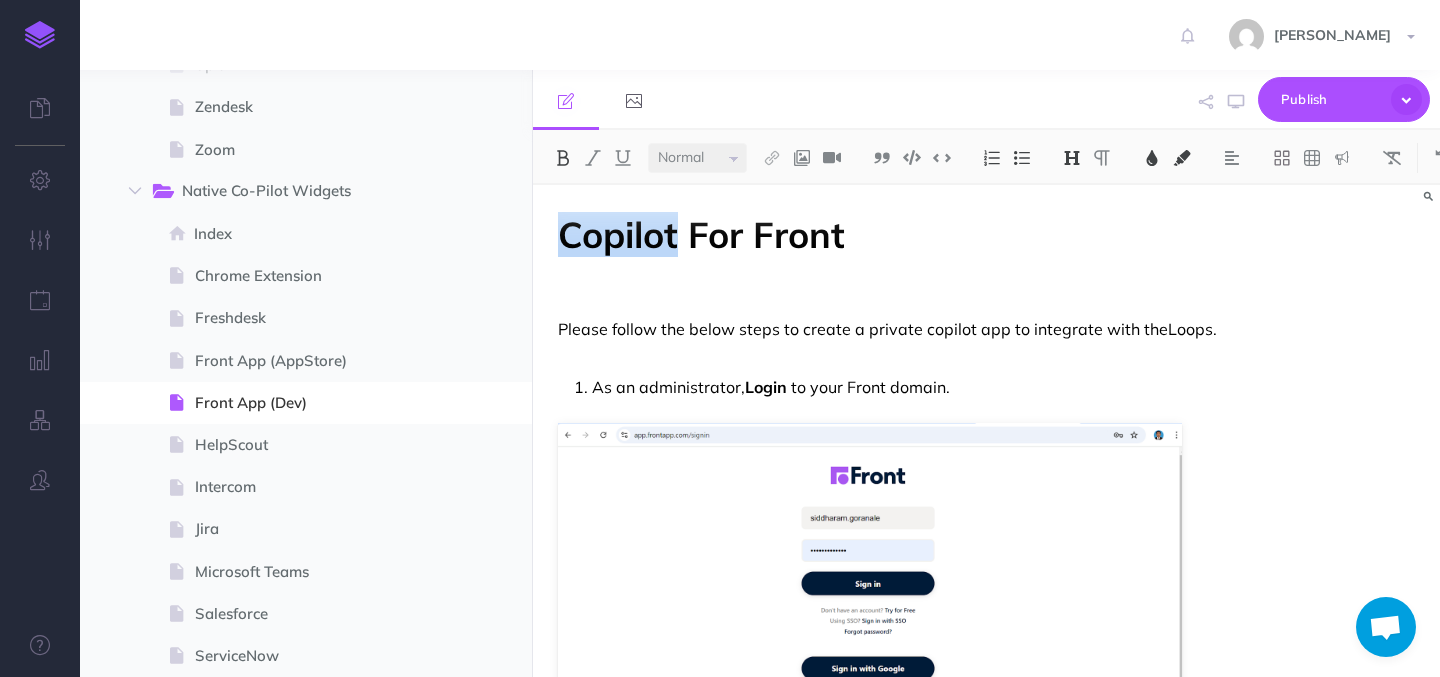 click on "Copilot For Front" at bounding box center [701, 234] 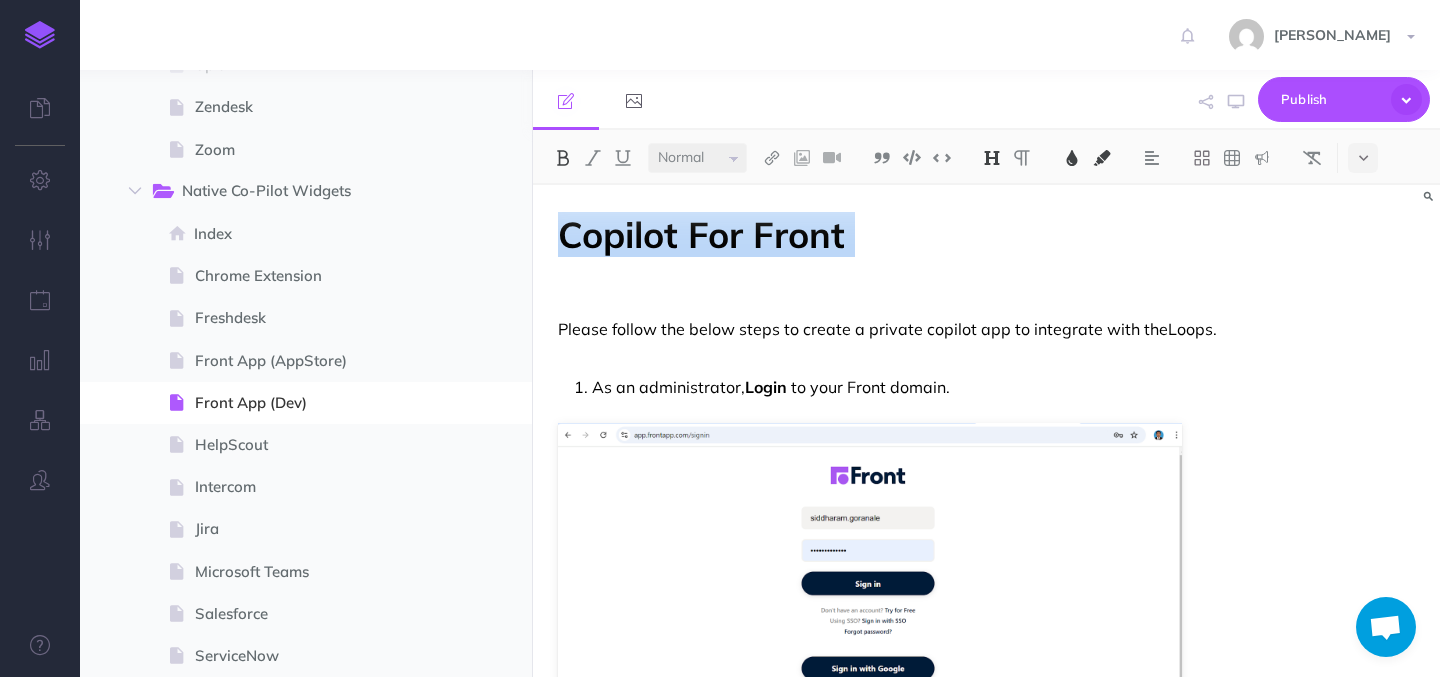 click on "Copilot For Front" at bounding box center [701, 234] 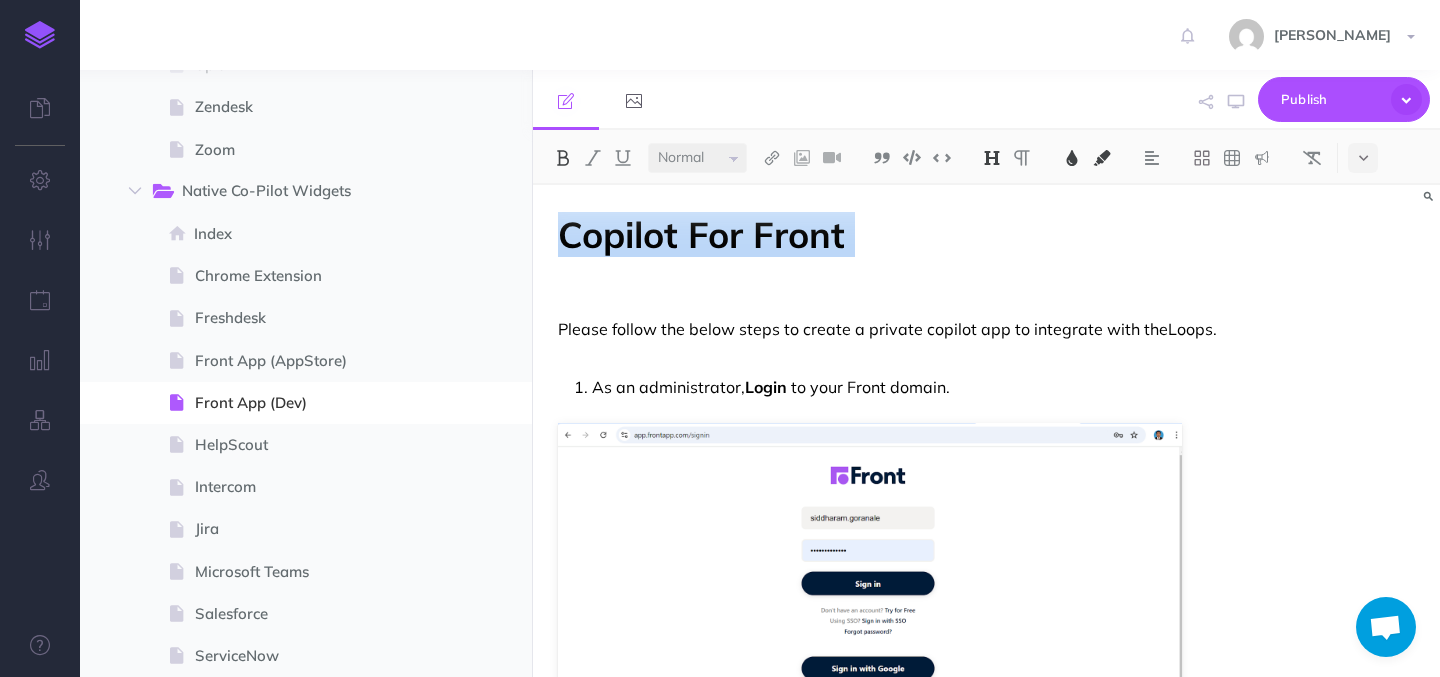 paste 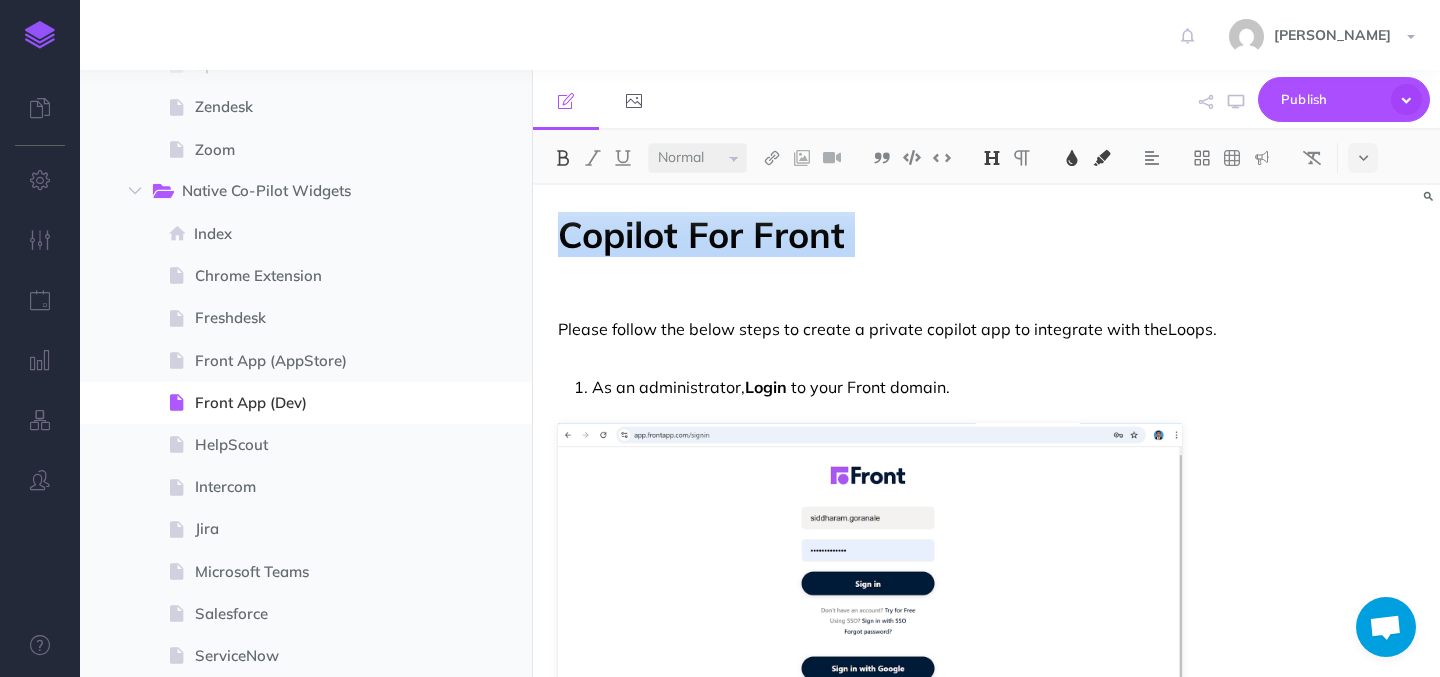 select on "small" 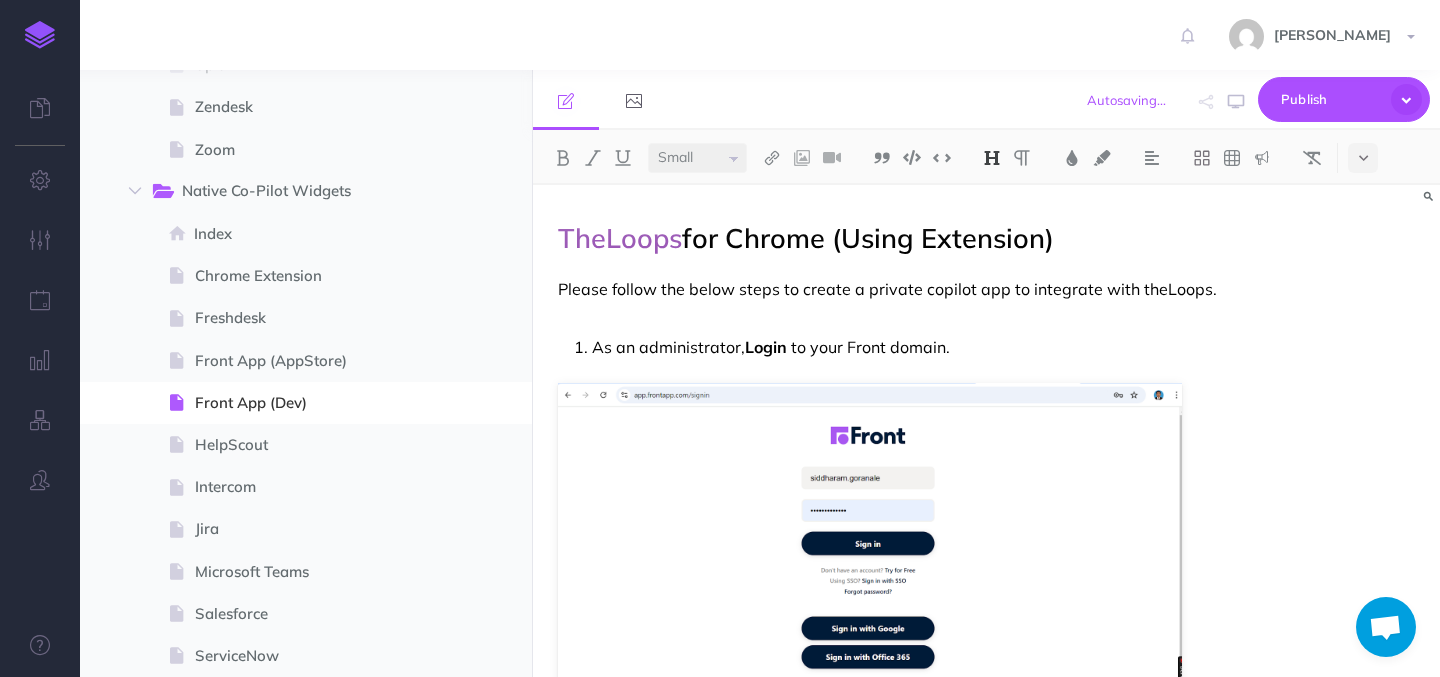 drag, startPoint x: 735, startPoint y: 233, endPoint x: 1085, endPoint y: 235, distance: 350.0057 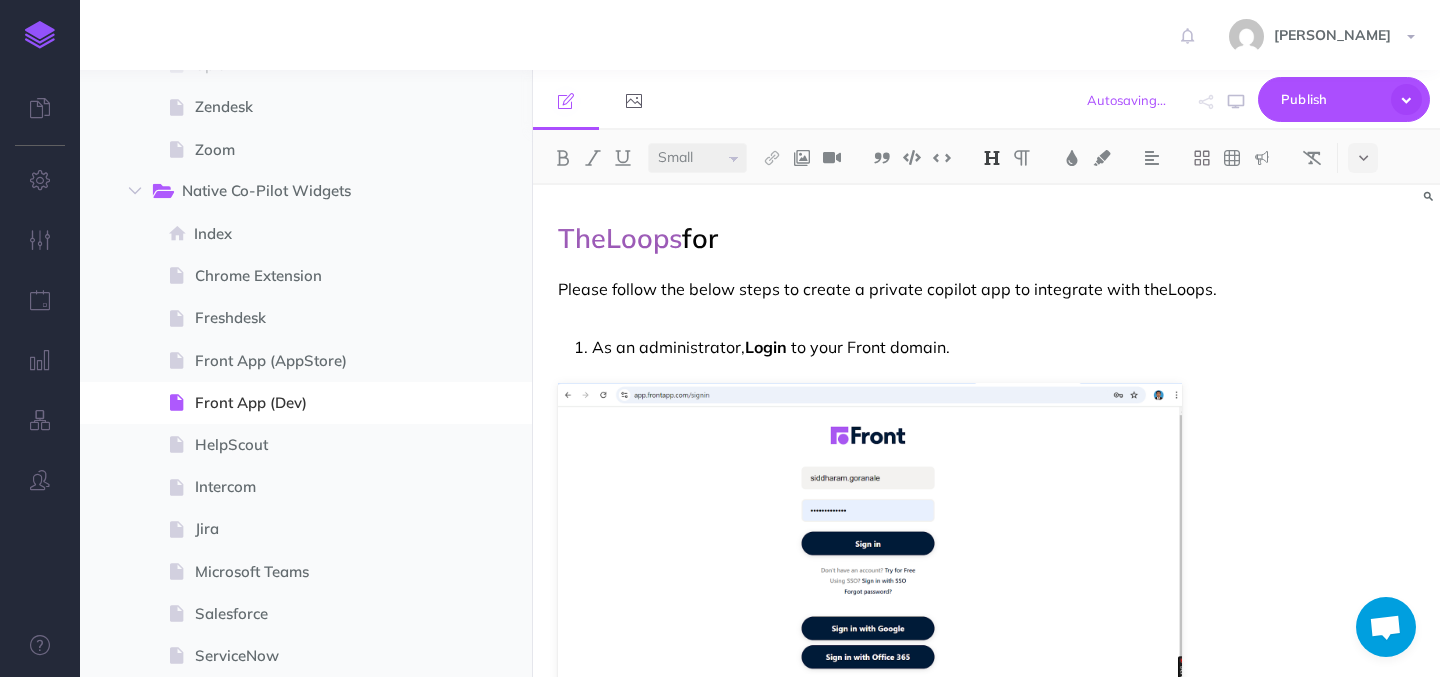 type 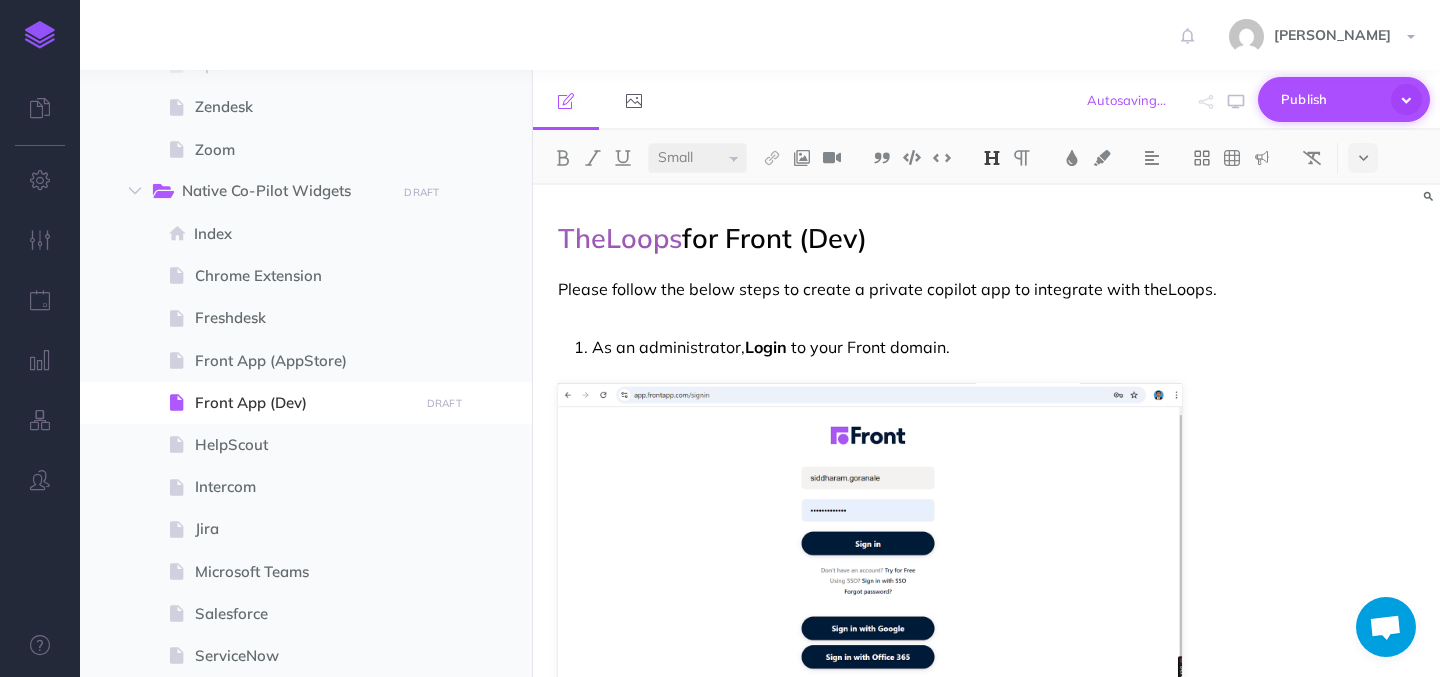 click on "Publish" at bounding box center [1331, 99] 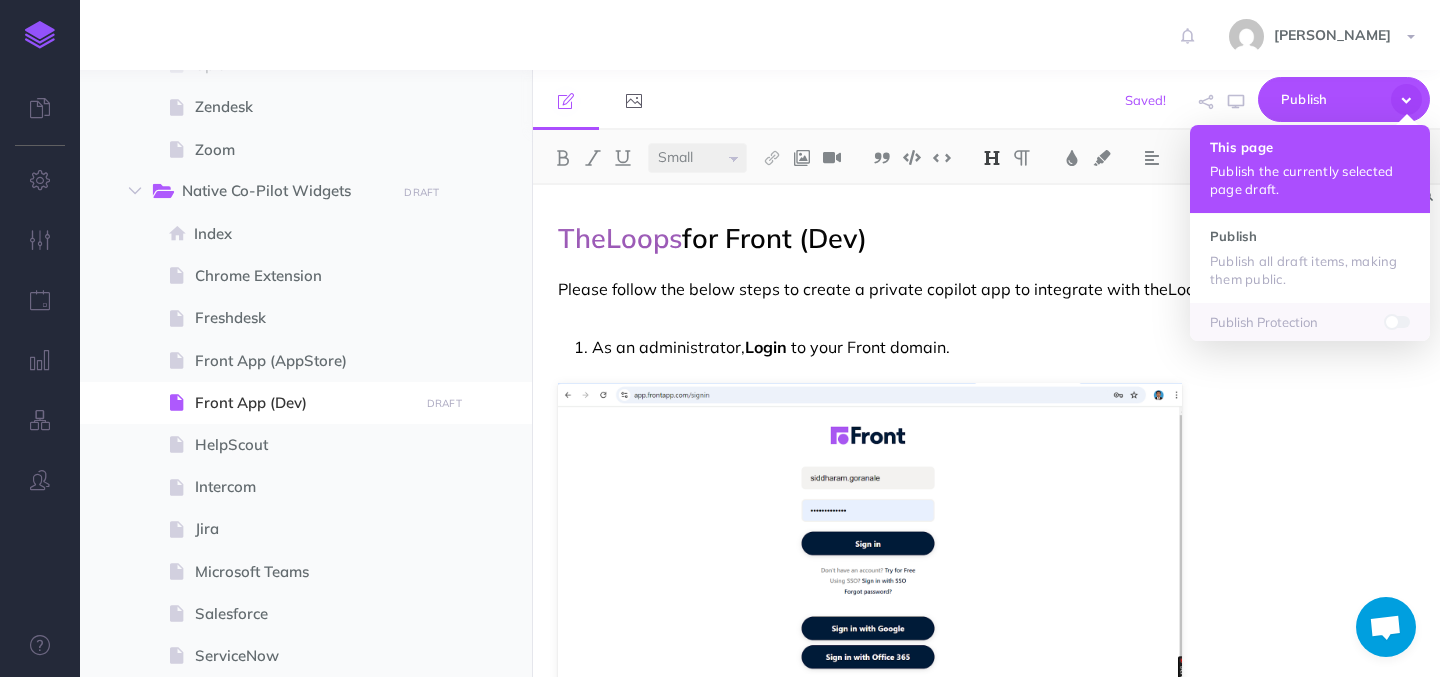 click on "This page
Publish the currently selected page draft." at bounding box center (1310, 169) 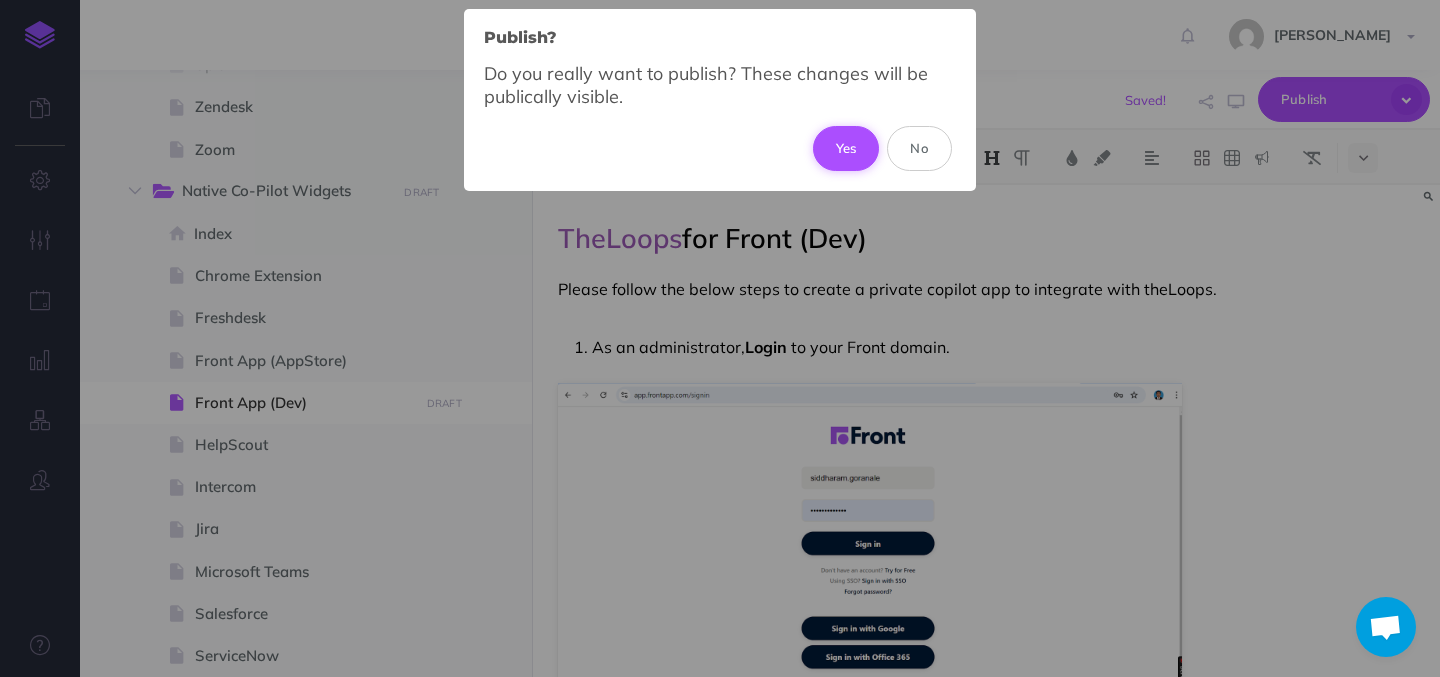 click on "Yes" at bounding box center [846, 148] 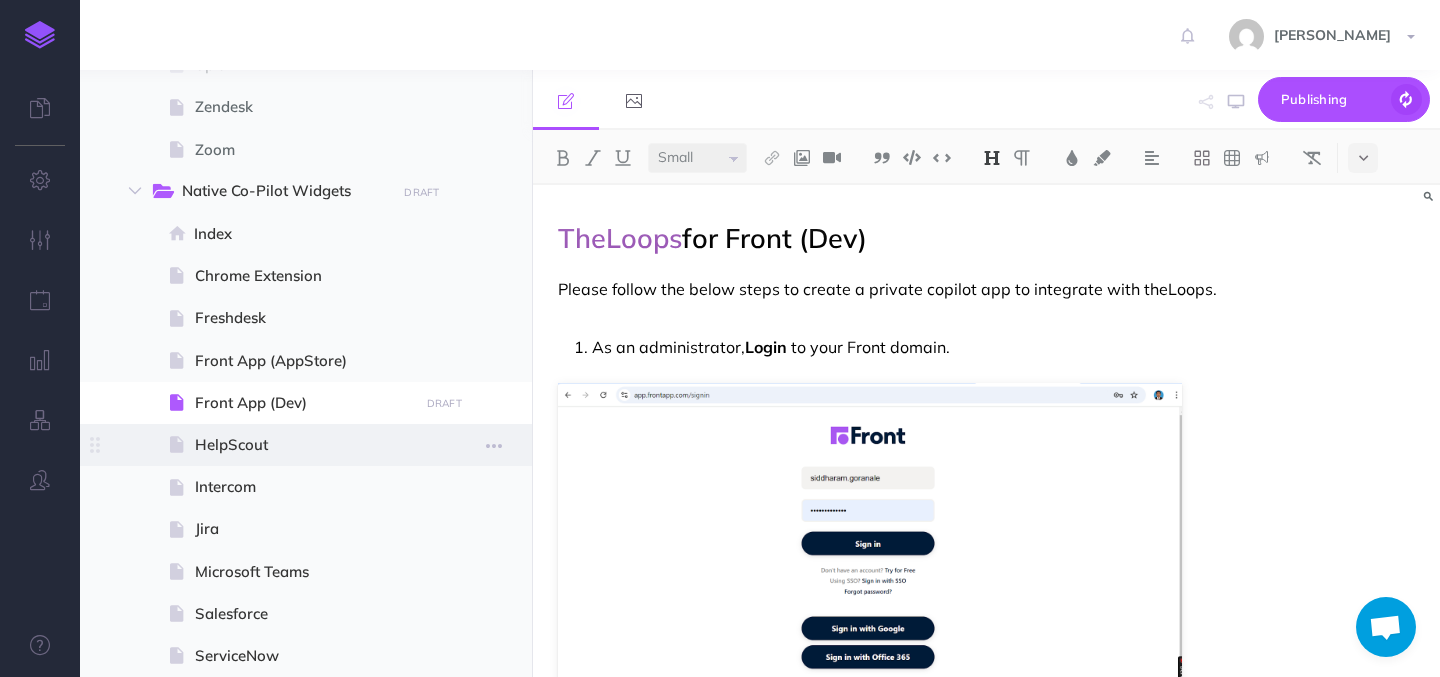 click on "HelpScout" at bounding box center [303, 445] 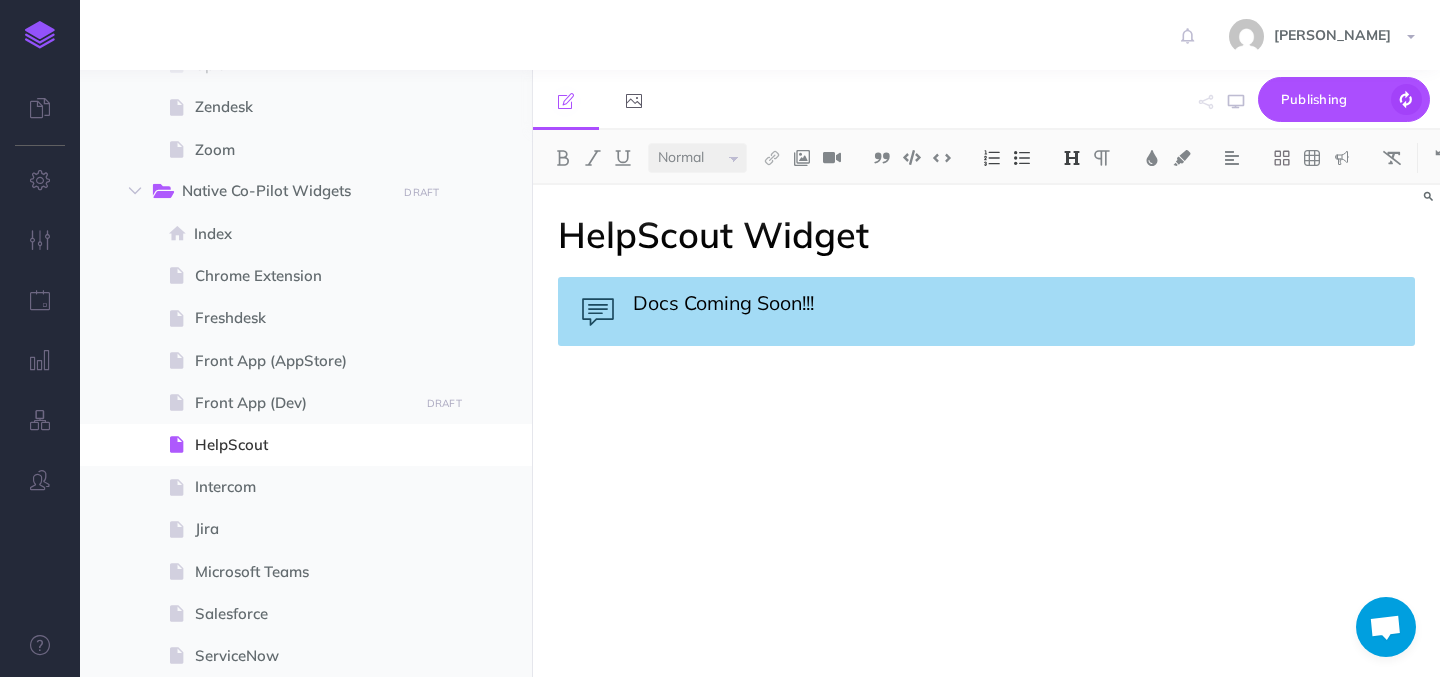 click on "HelpScout Widget" at bounding box center [986, 235] 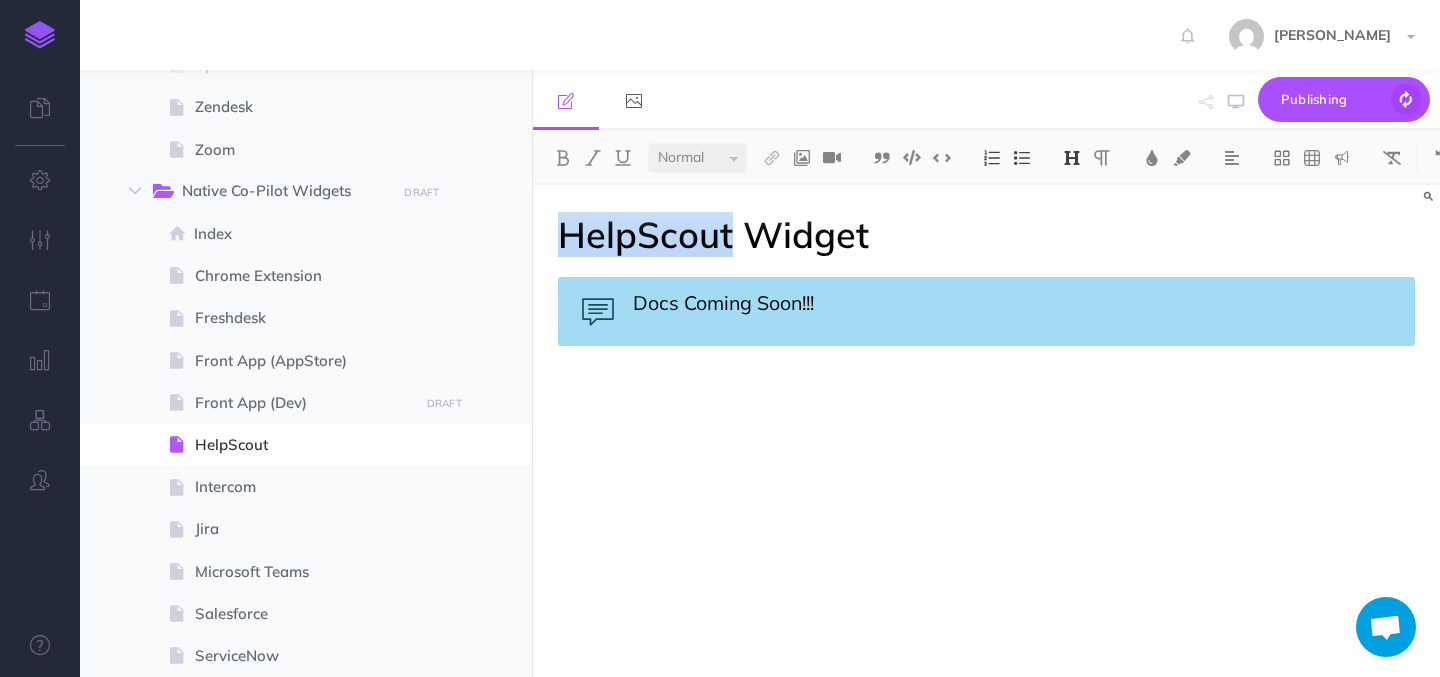 click on "HelpScout Widget" at bounding box center (986, 235) 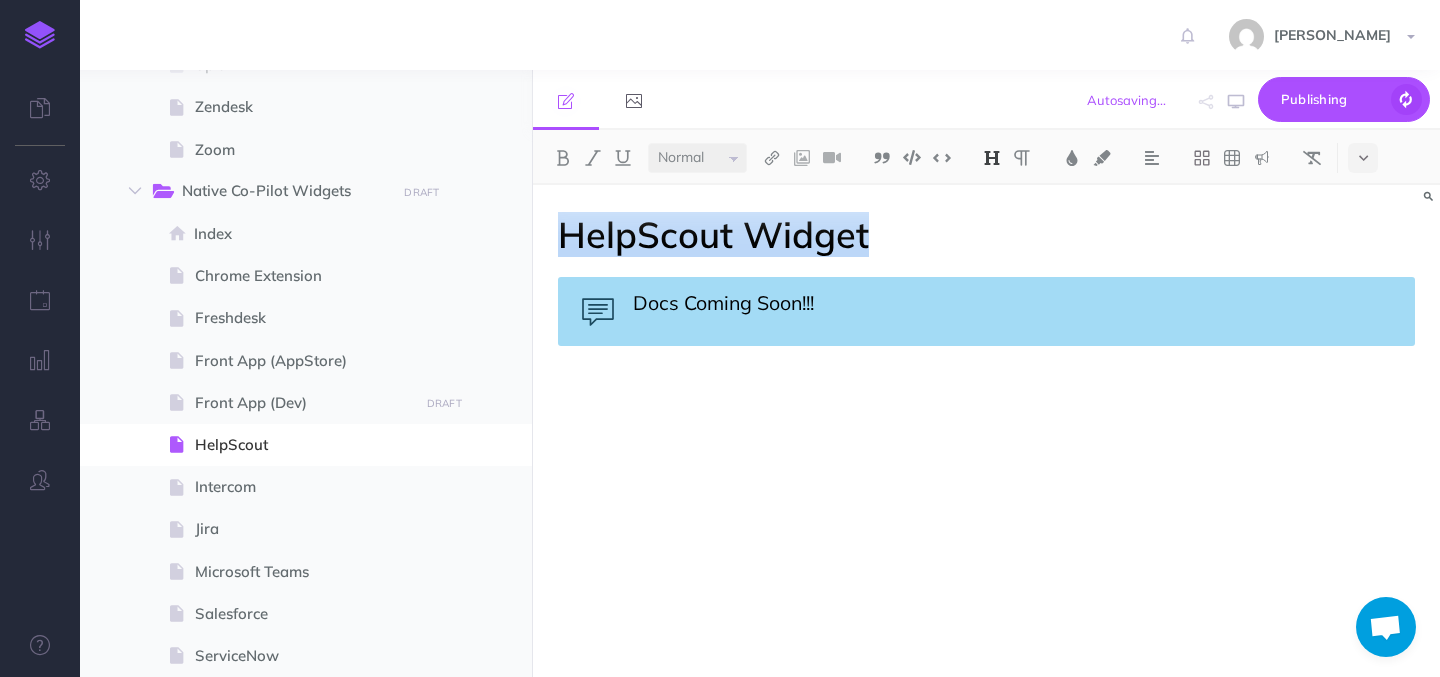 click on "HelpScout Widget" at bounding box center (986, 235) 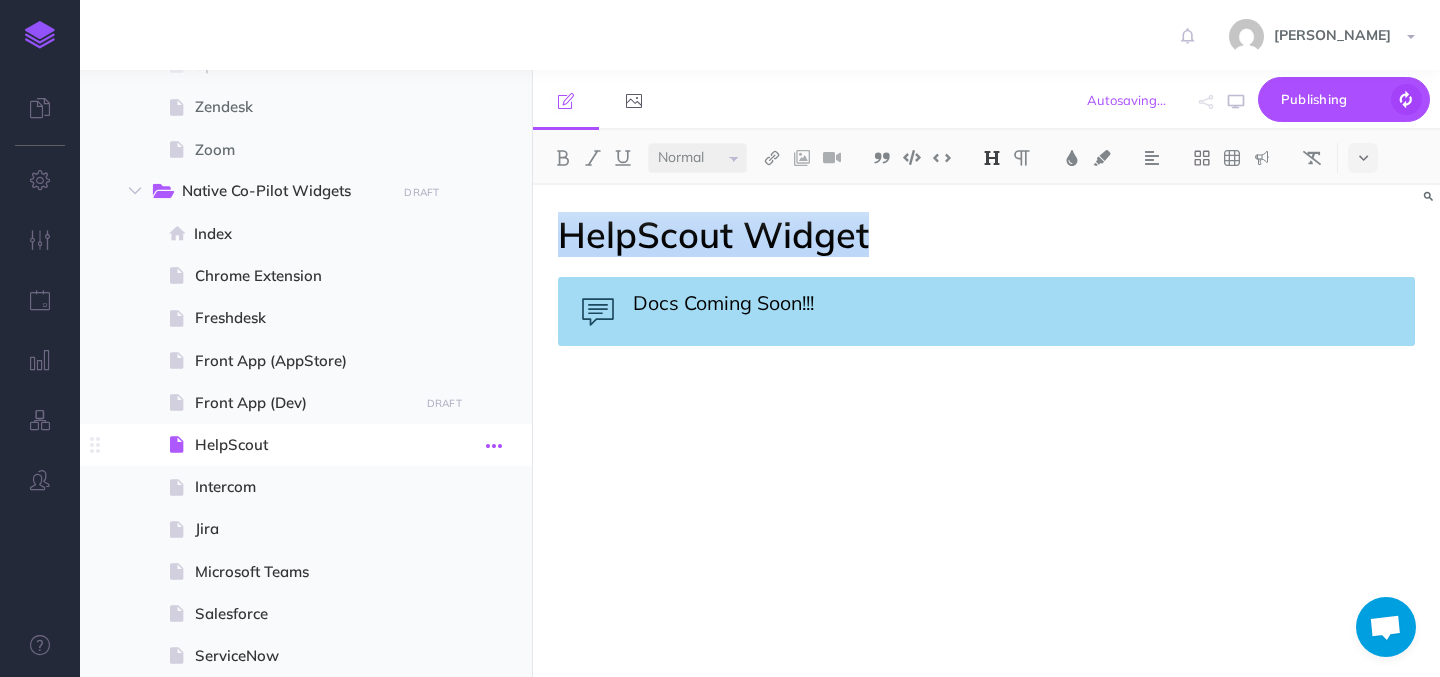 click at bounding box center (494, 446) 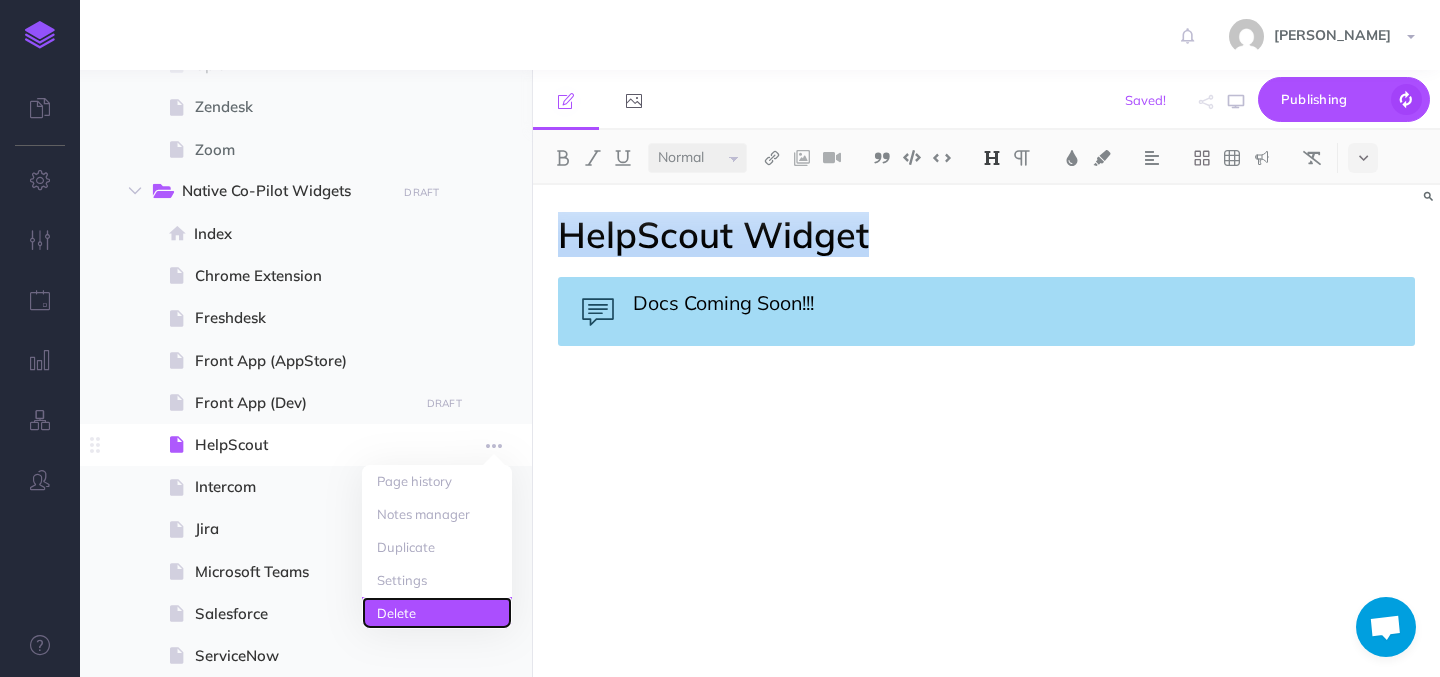 click on "Delete" at bounding box center (437, 613) 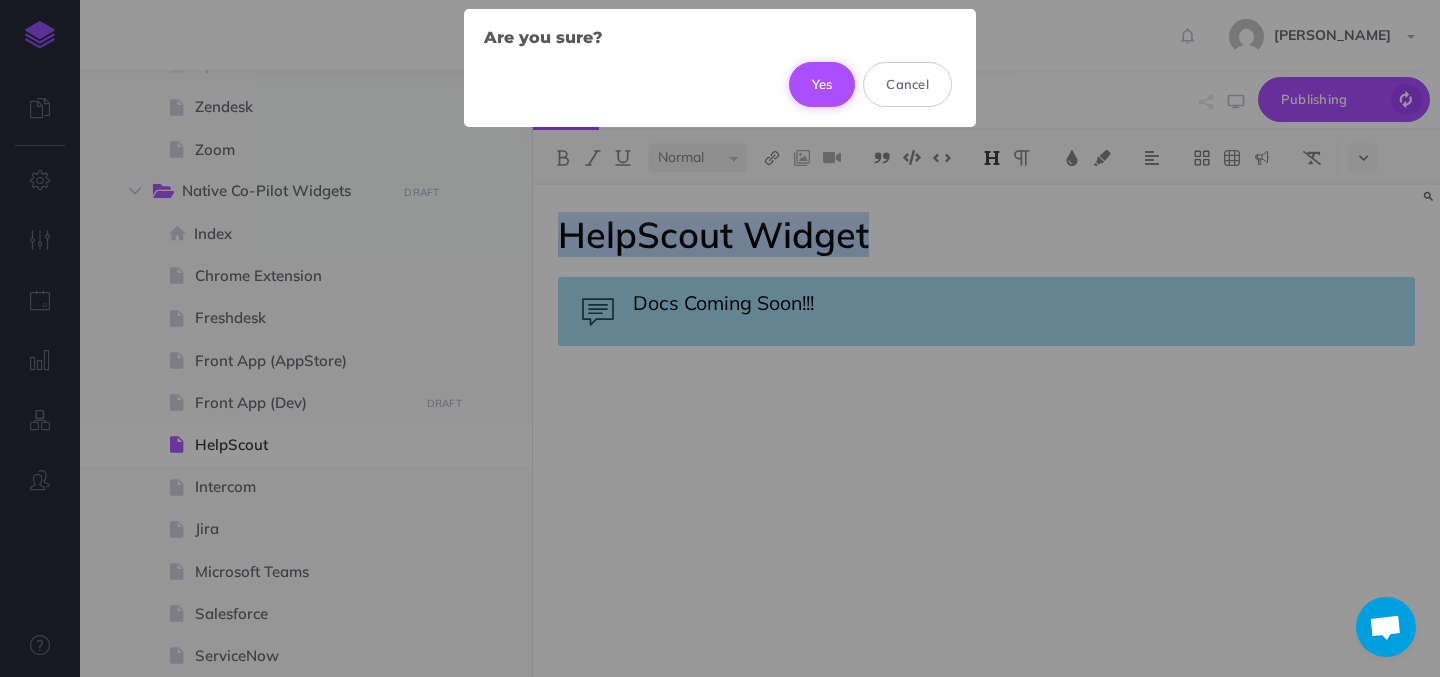 click on "Yes" at bounding box center [822, 84] 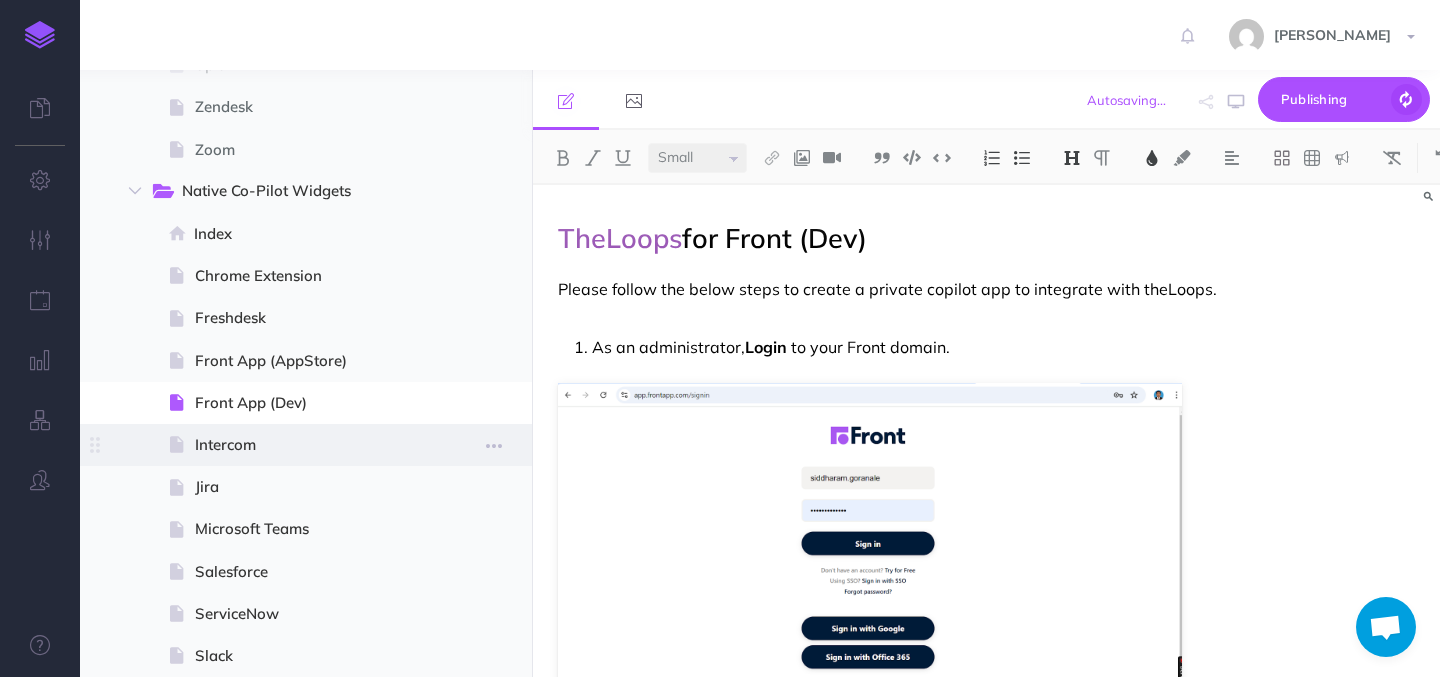 click on "Intercom" at bounding box center [303, 445] 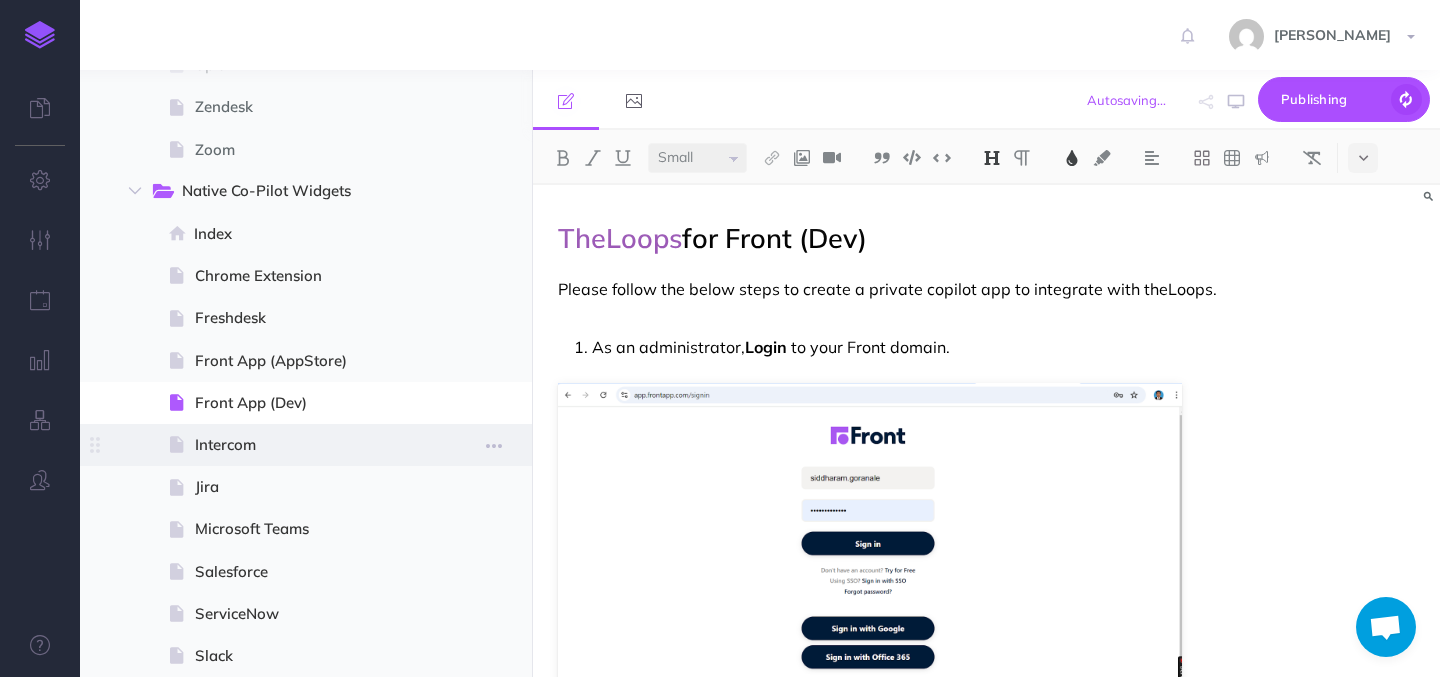 click on "Intercom" at bounding box center [303, 445] 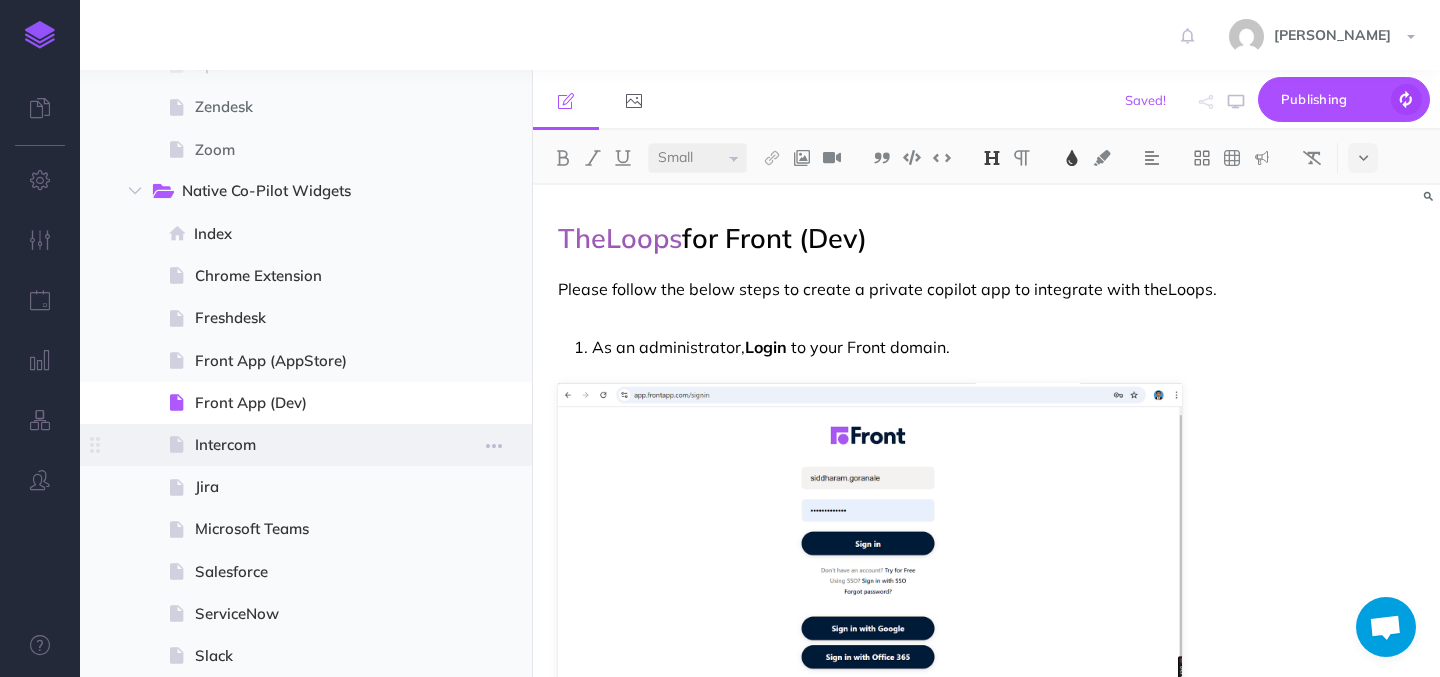 click on "Intercom" at bounding box center [303, 445] 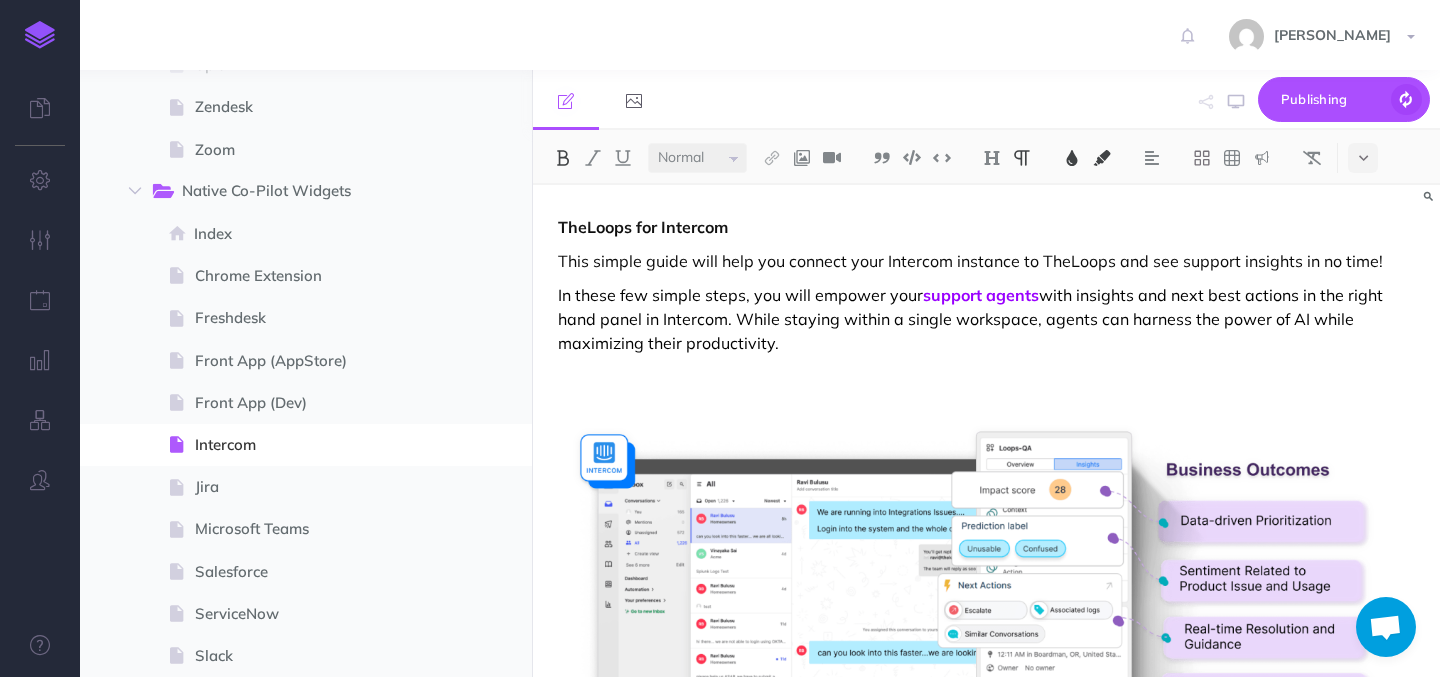 click on "TheLoops for Intercom" at bounding box center [643, 227] 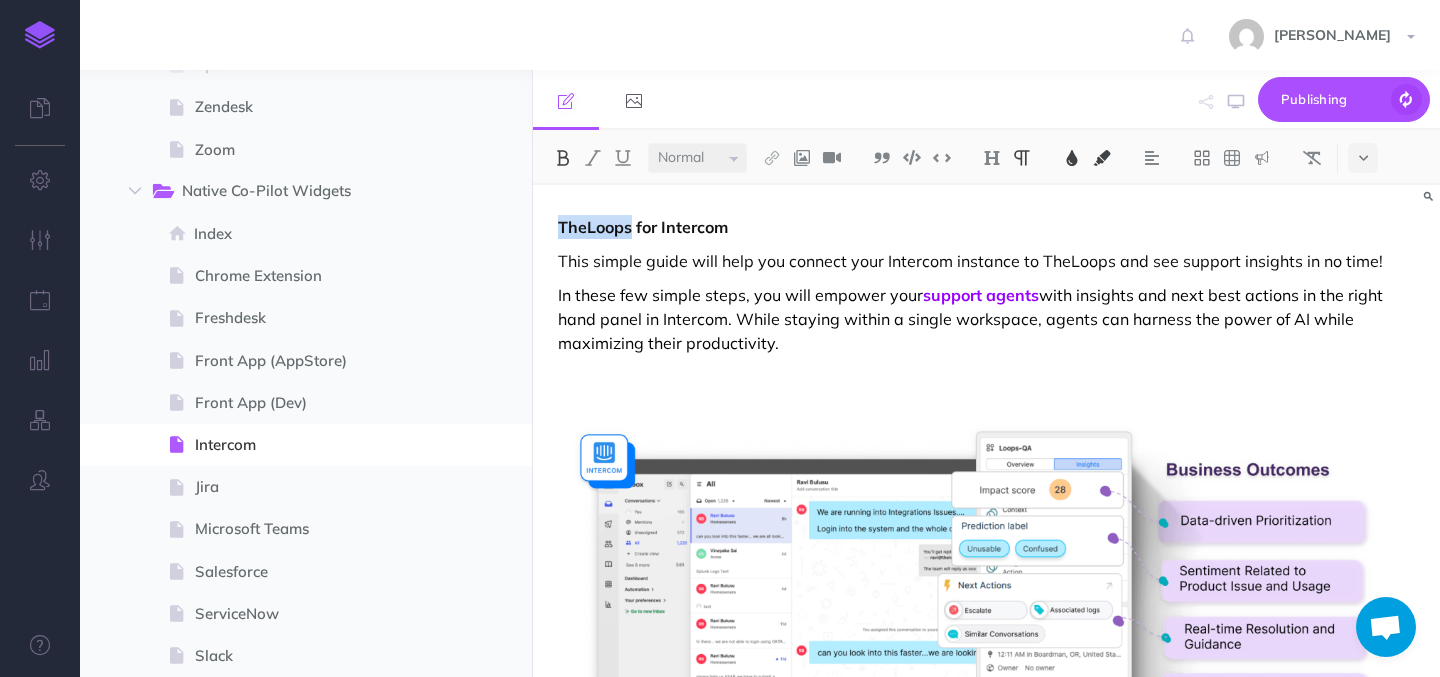click on "TheLoops for Intercom" at bounding box center (643, 227) 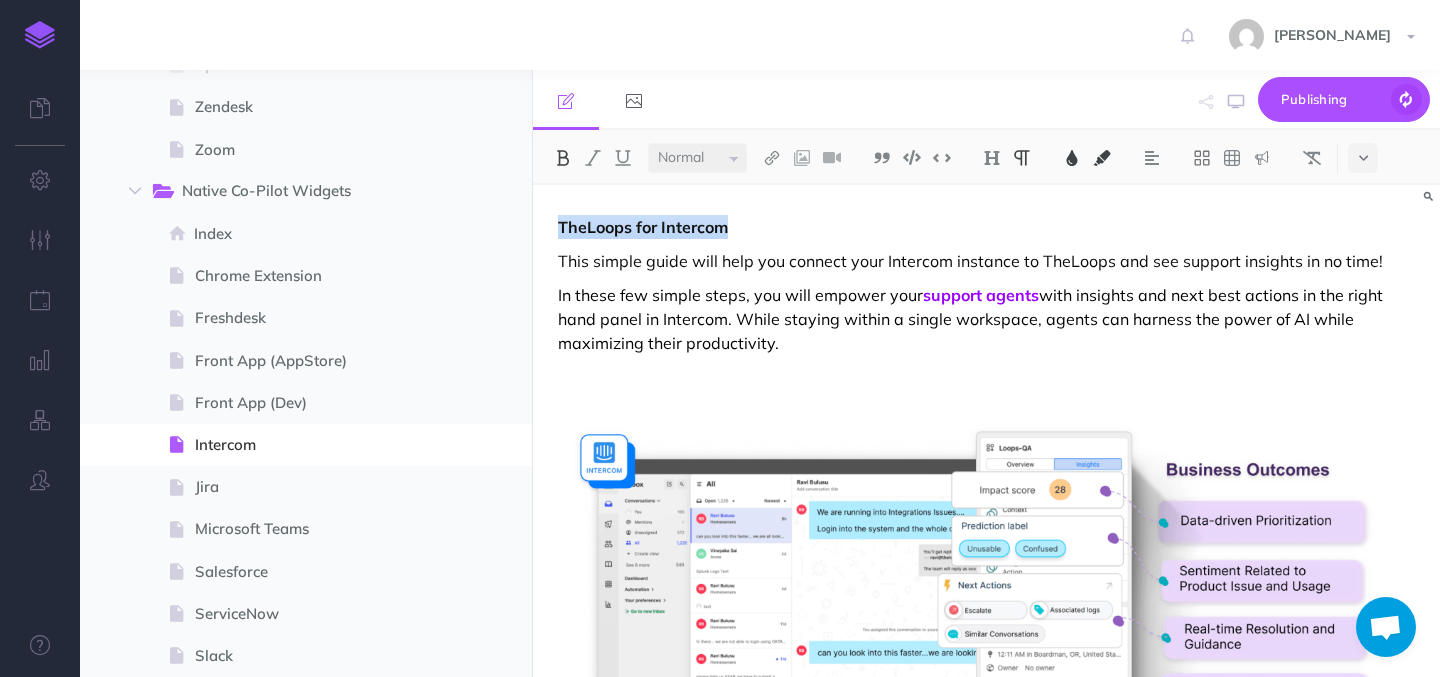 click on "TheLoops for Intercom" at bounding box center (643, 227) 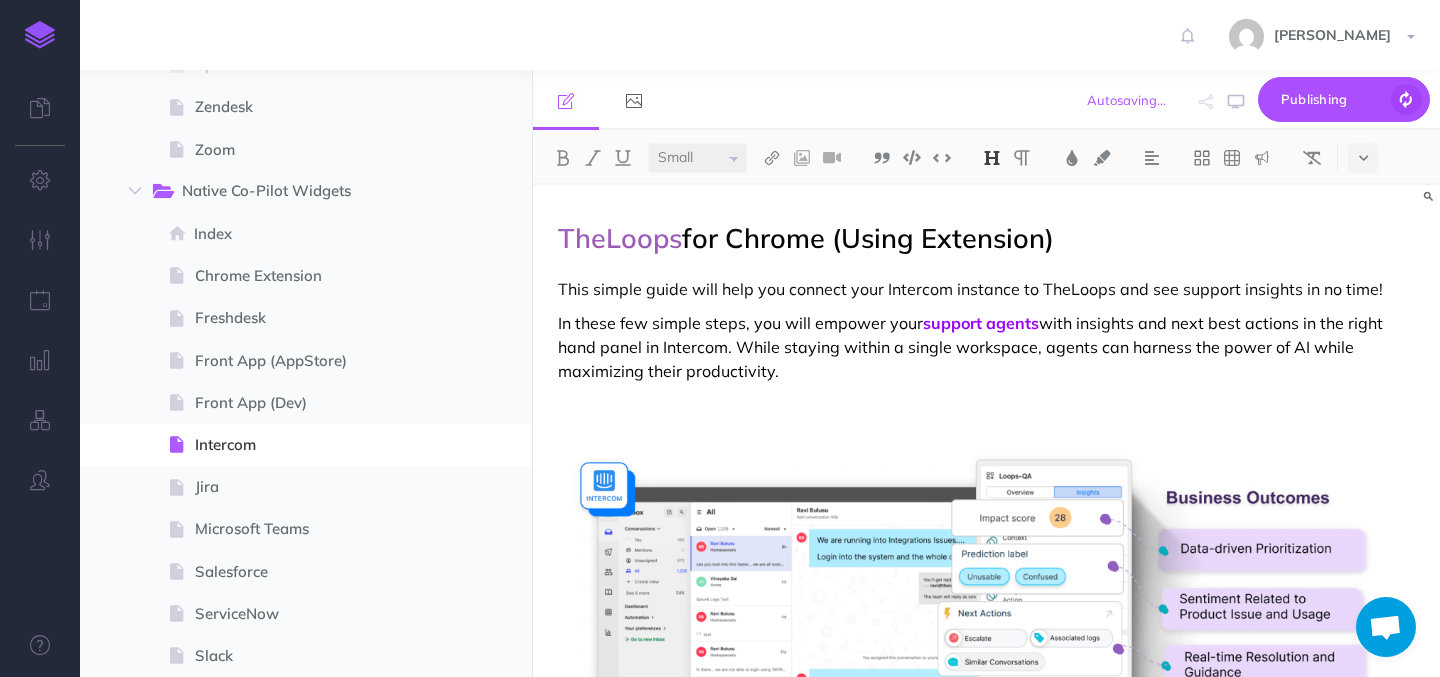 drag, startPoint x: 734, startPoint y: 236, endPoint x: 1061, endPoint y: 242, distance: 327.05505 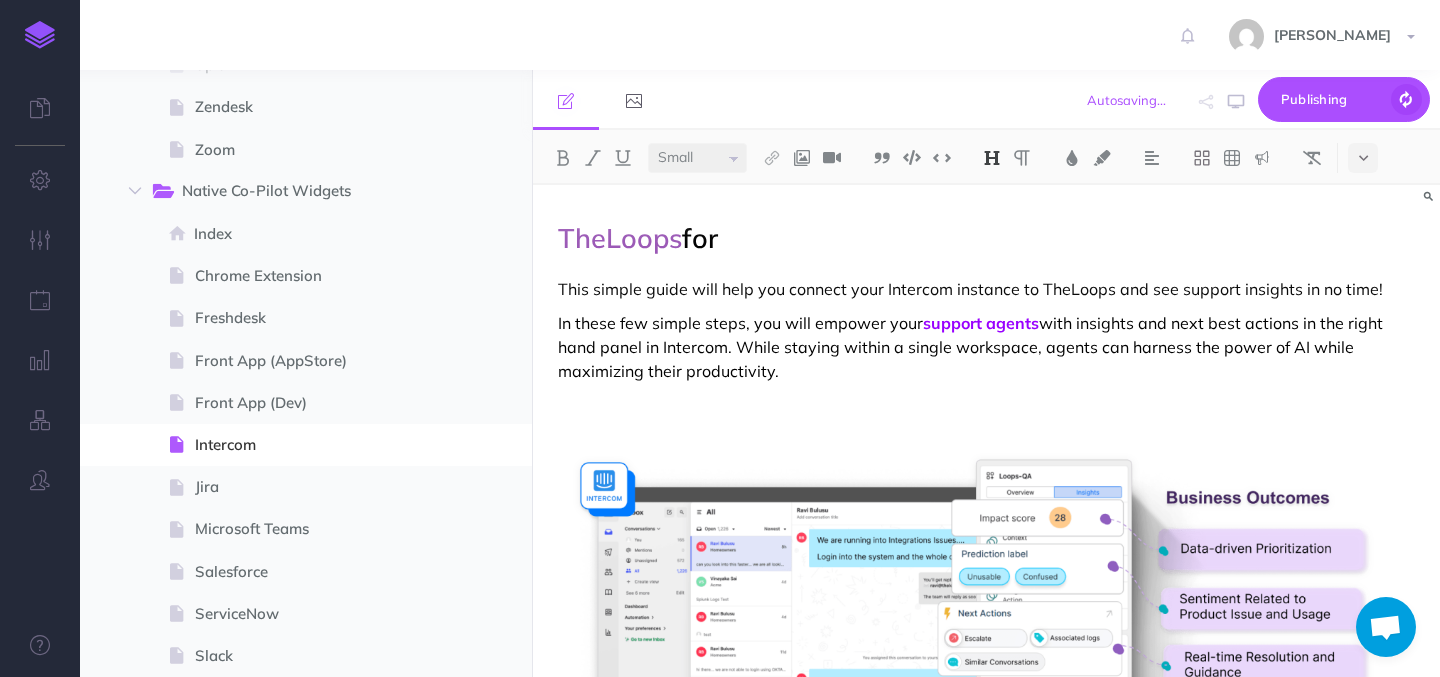 type 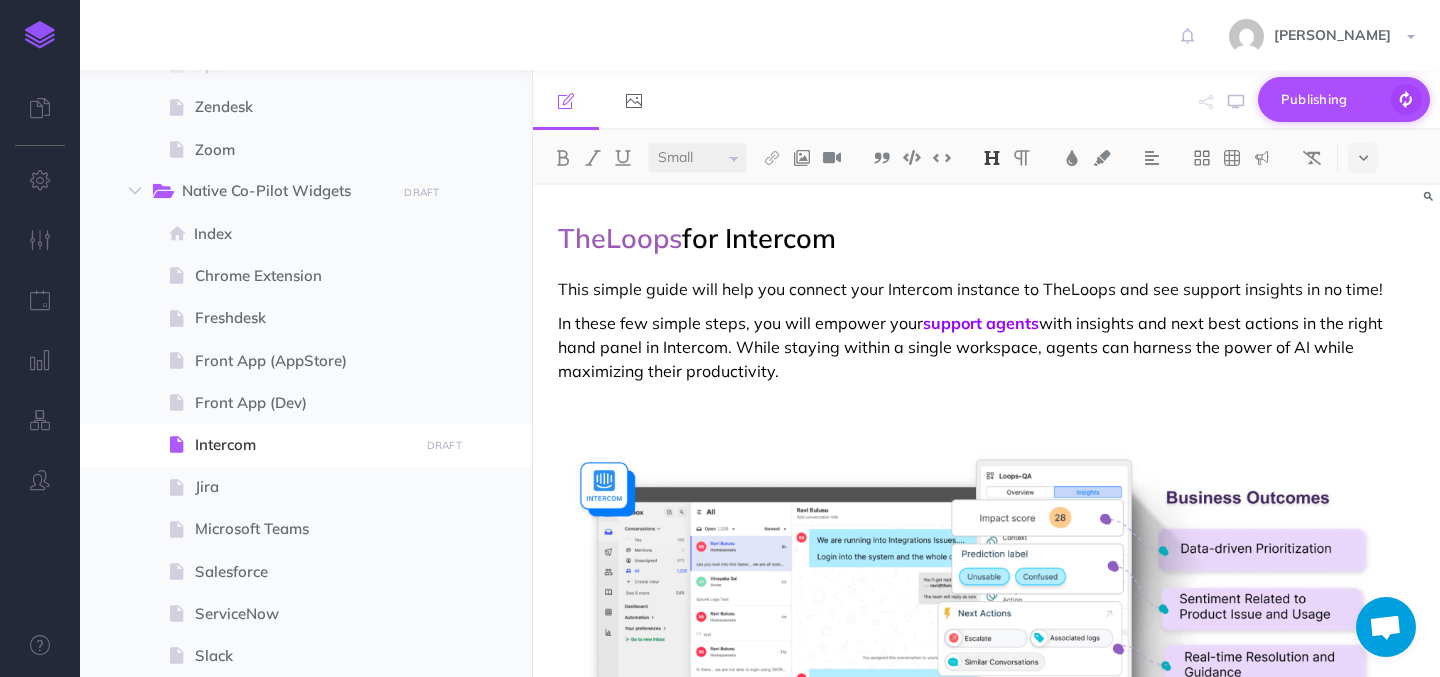 click on "Publishing" at bounding box center [1331, 99] 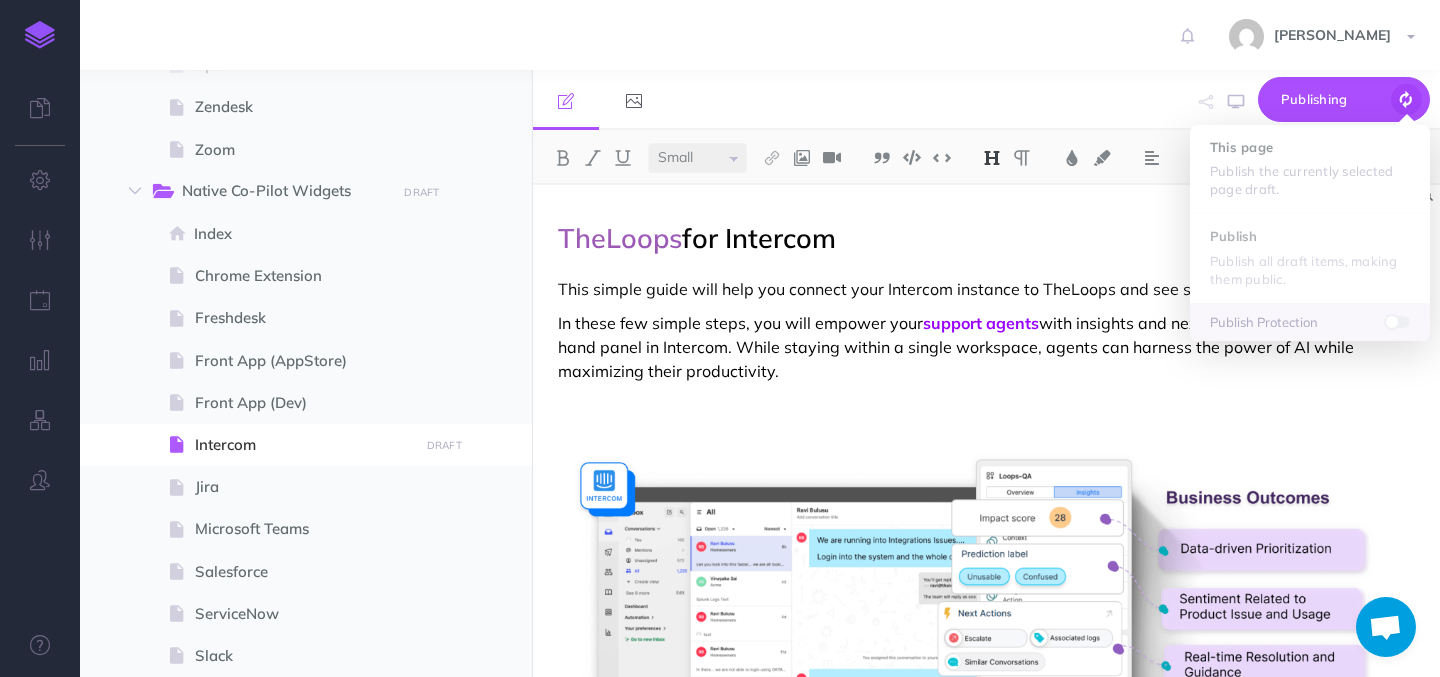 click on "Publishing
This page
Publish the currently selected page draft.
Publish
Publish all draft items, making them public.
Publish Protection" at bounding box center (1133, 100) 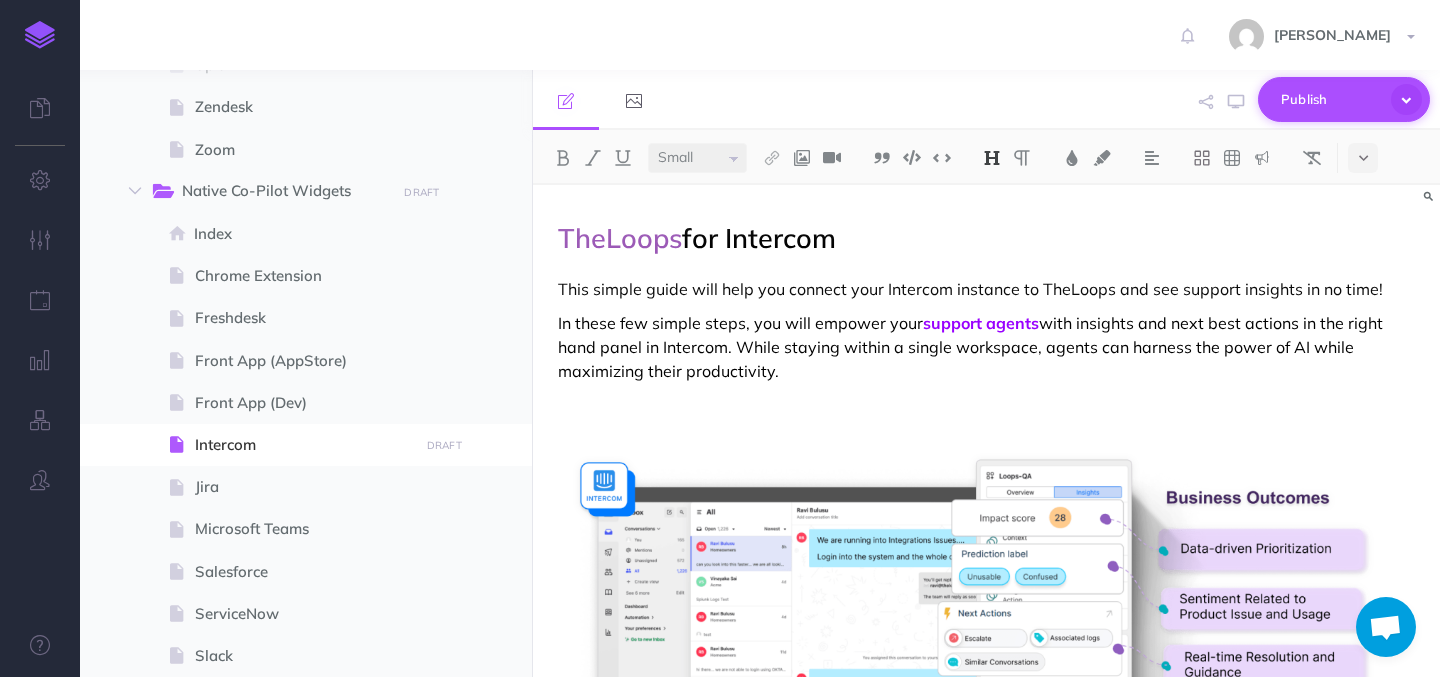 click on "Publish" at bounding box center (1331, 99) 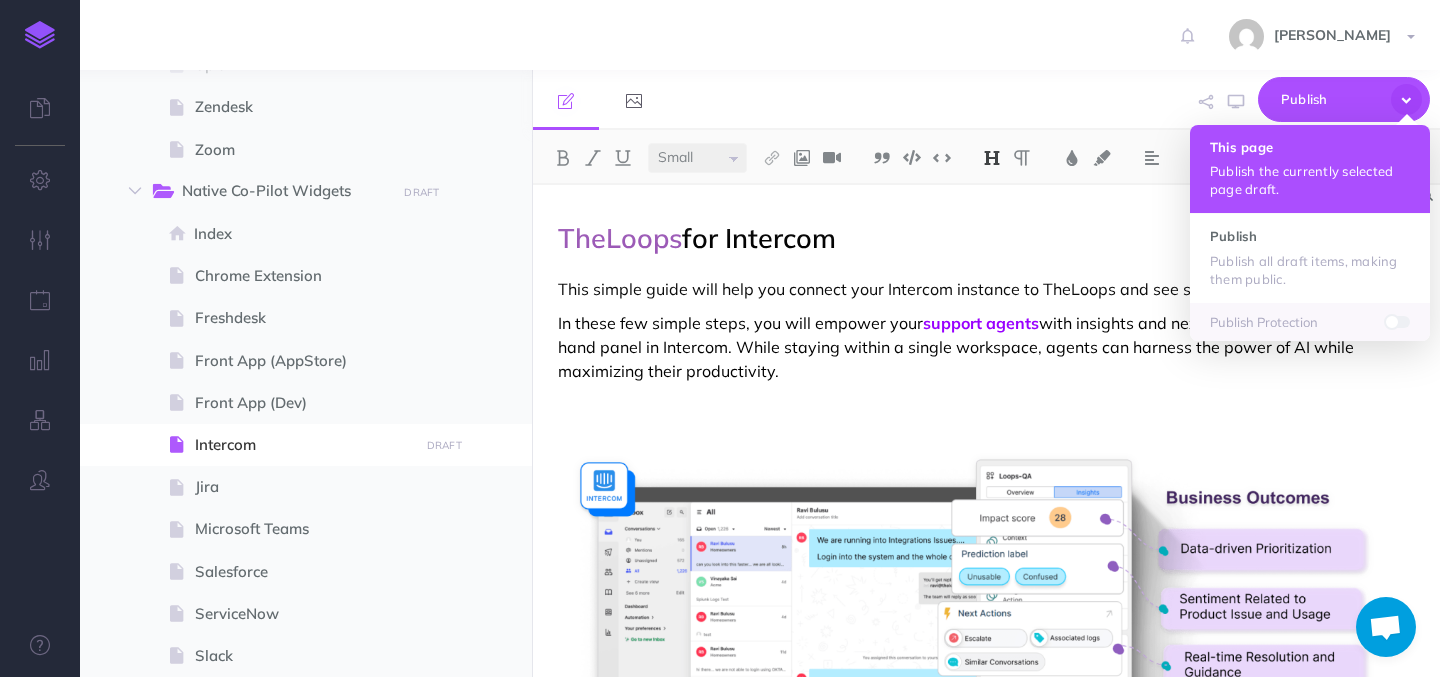 click on "This page" at bounding box center (1310, 147) 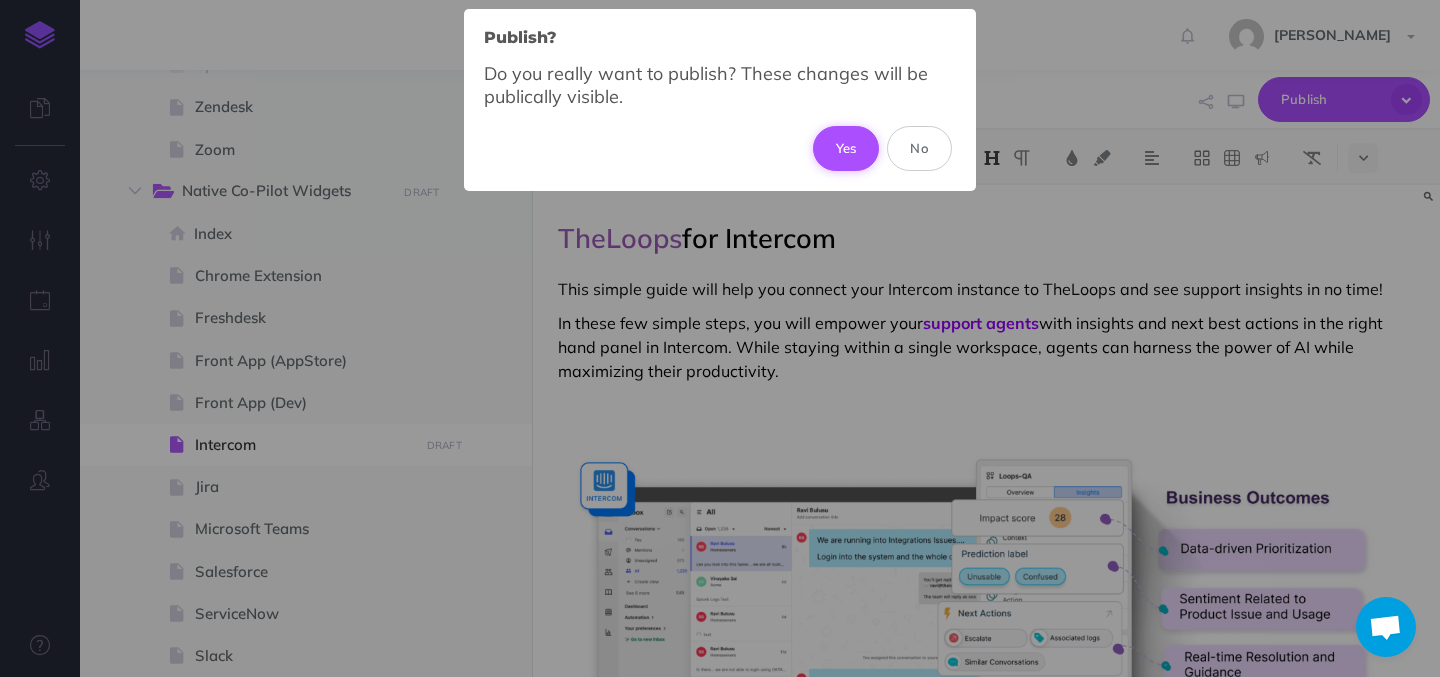 click on "Yes" at bounding box center [846, 148] 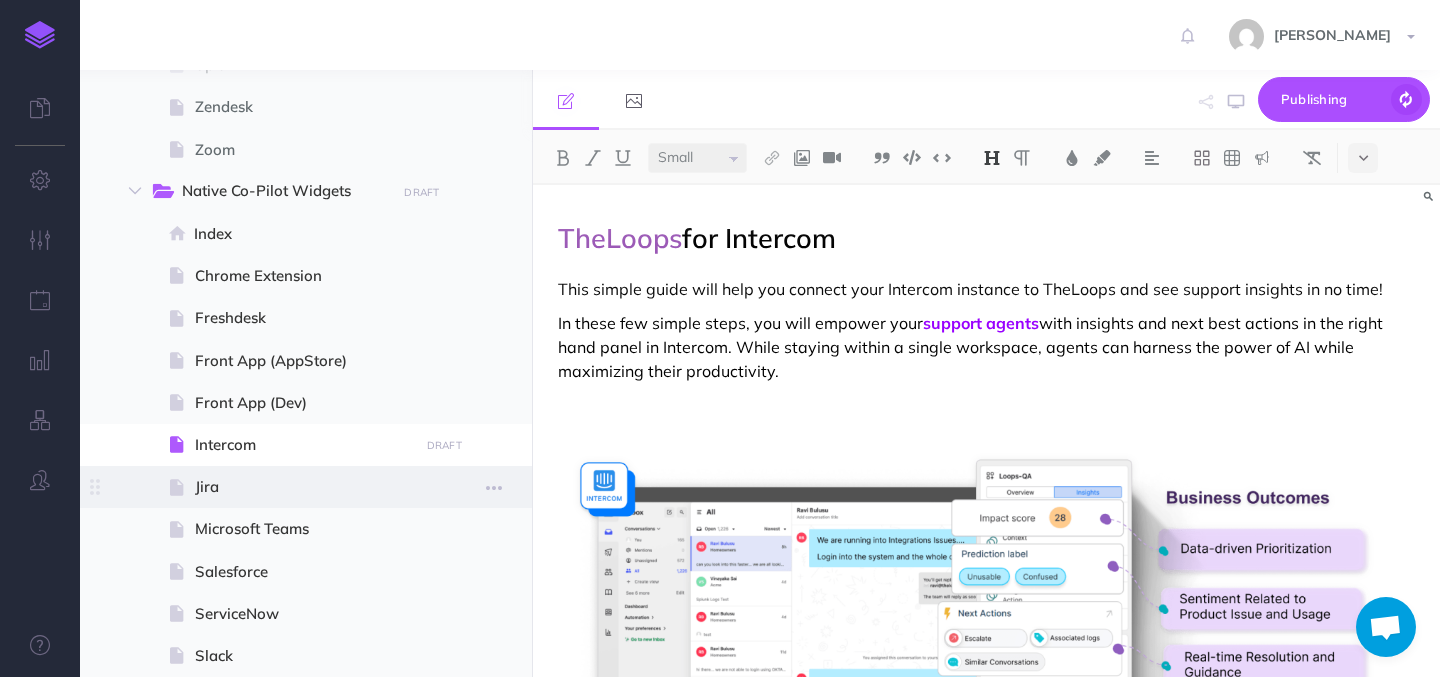 click on "Jira" at bounding box center (303, 487) 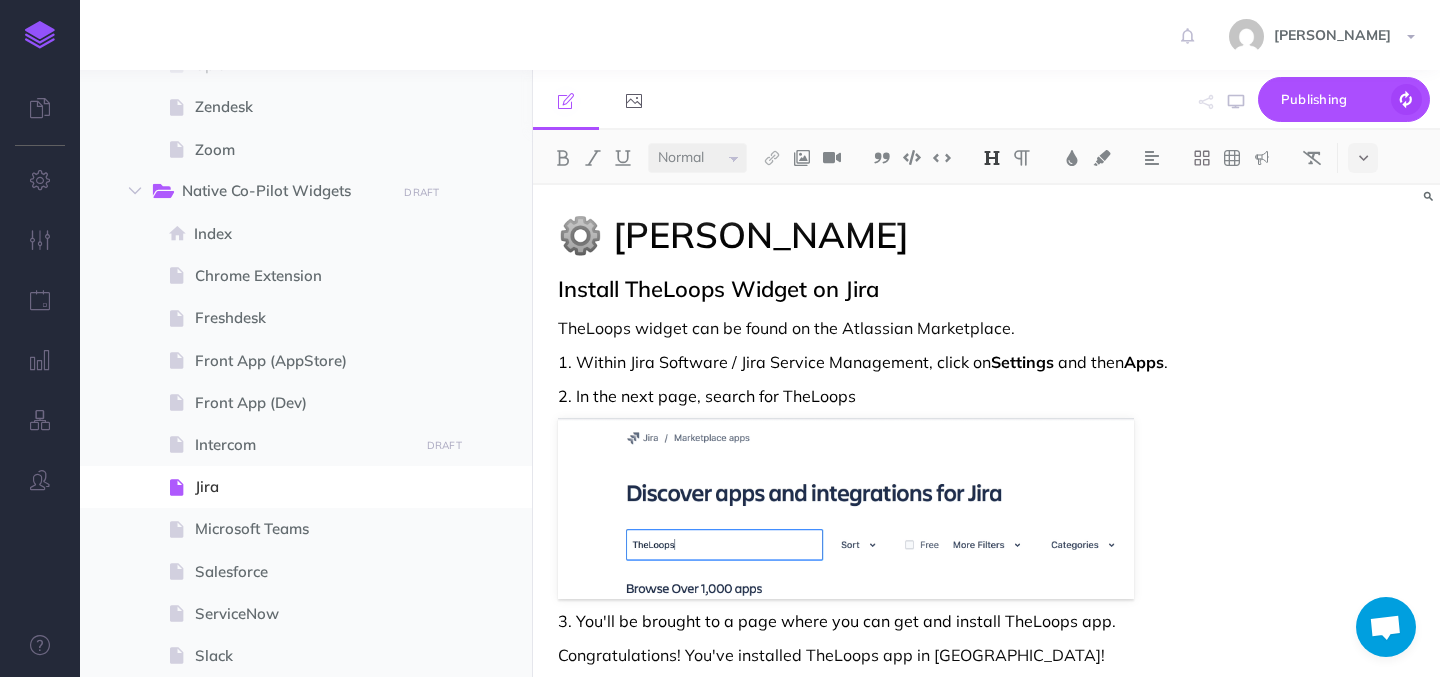 click on "⚙️ [PERSON_NAME]" at bounding box center [986, 235] 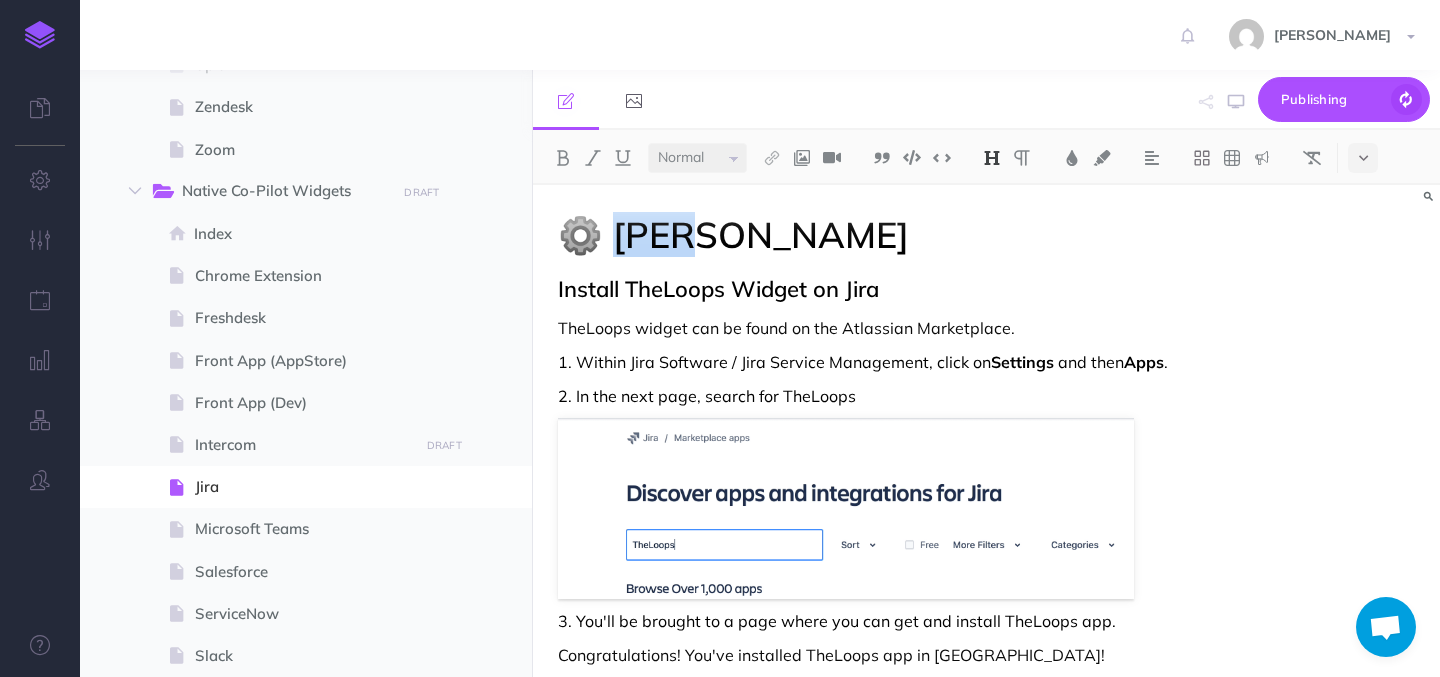 click on "⚙️ [PERSON_NAME]" at bounding box center (986, 235) 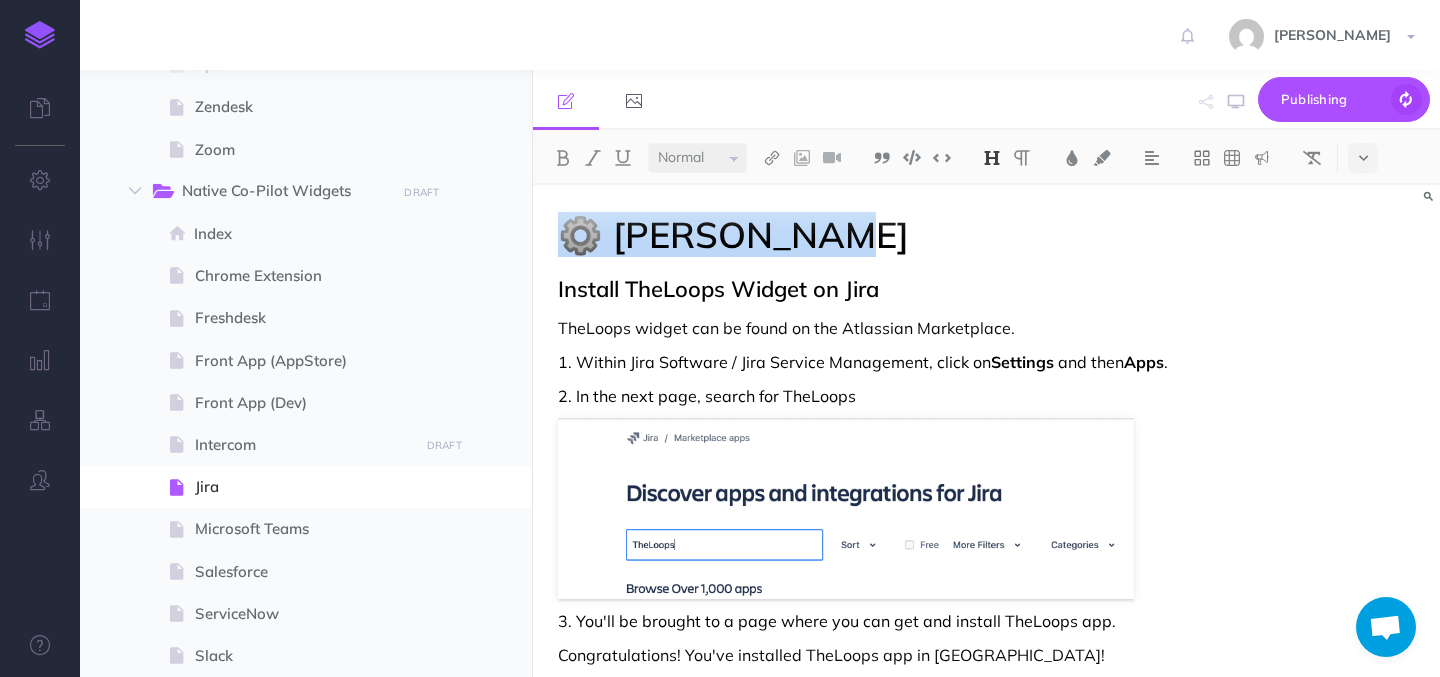 click on "⚙️ [PERSON_NAME]" at bounding box center [986, 235] 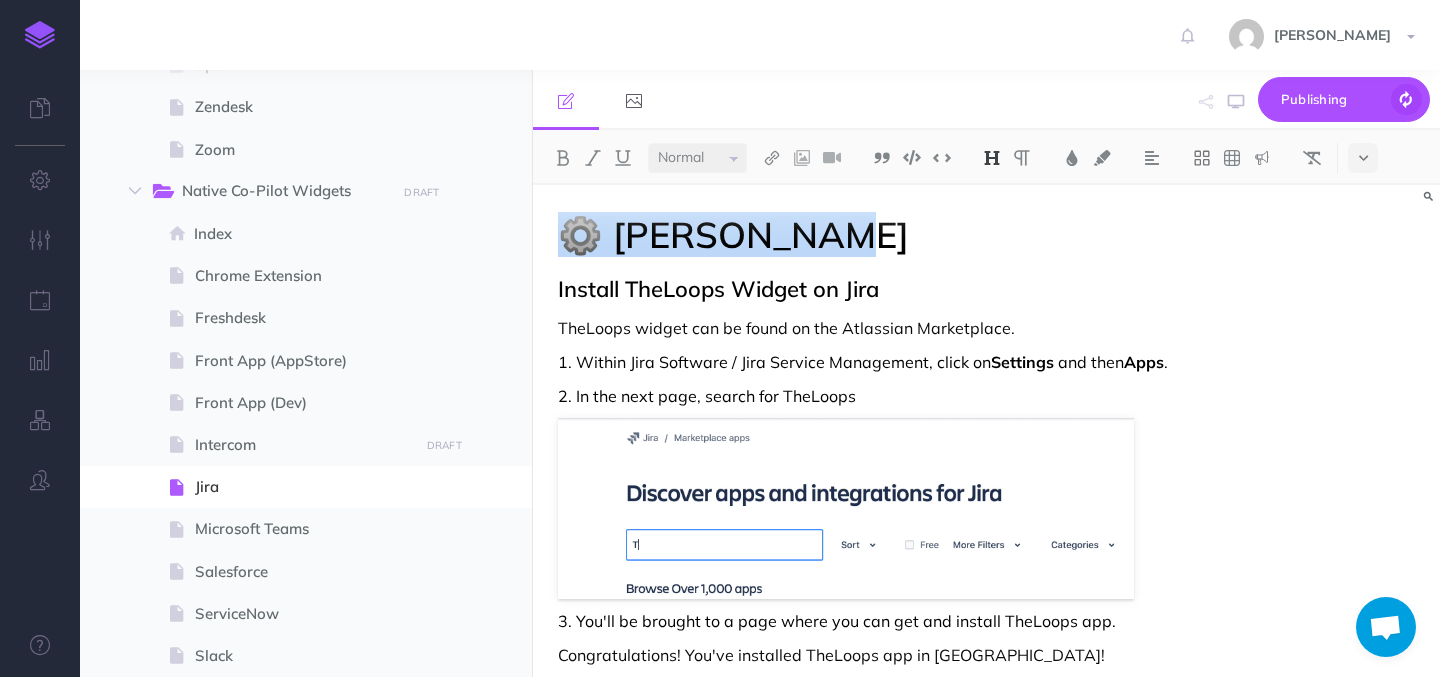 paste 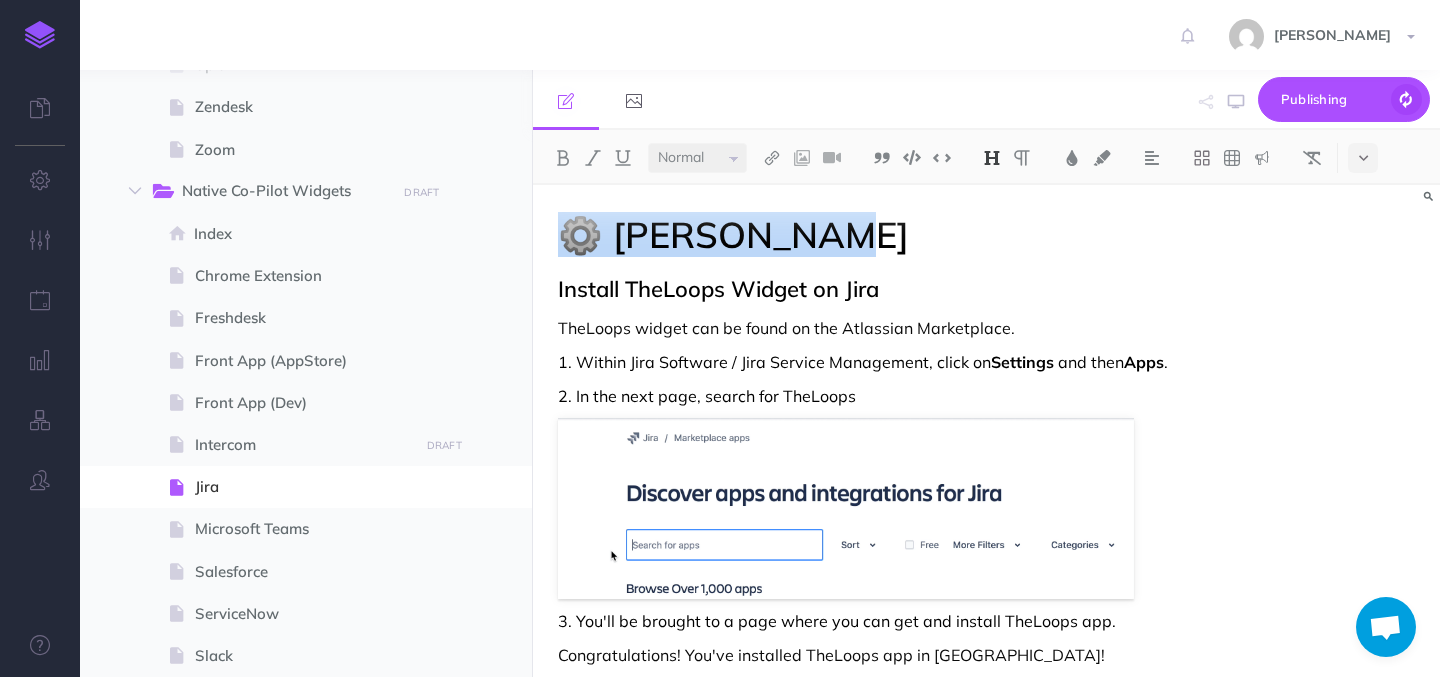 select on "small" 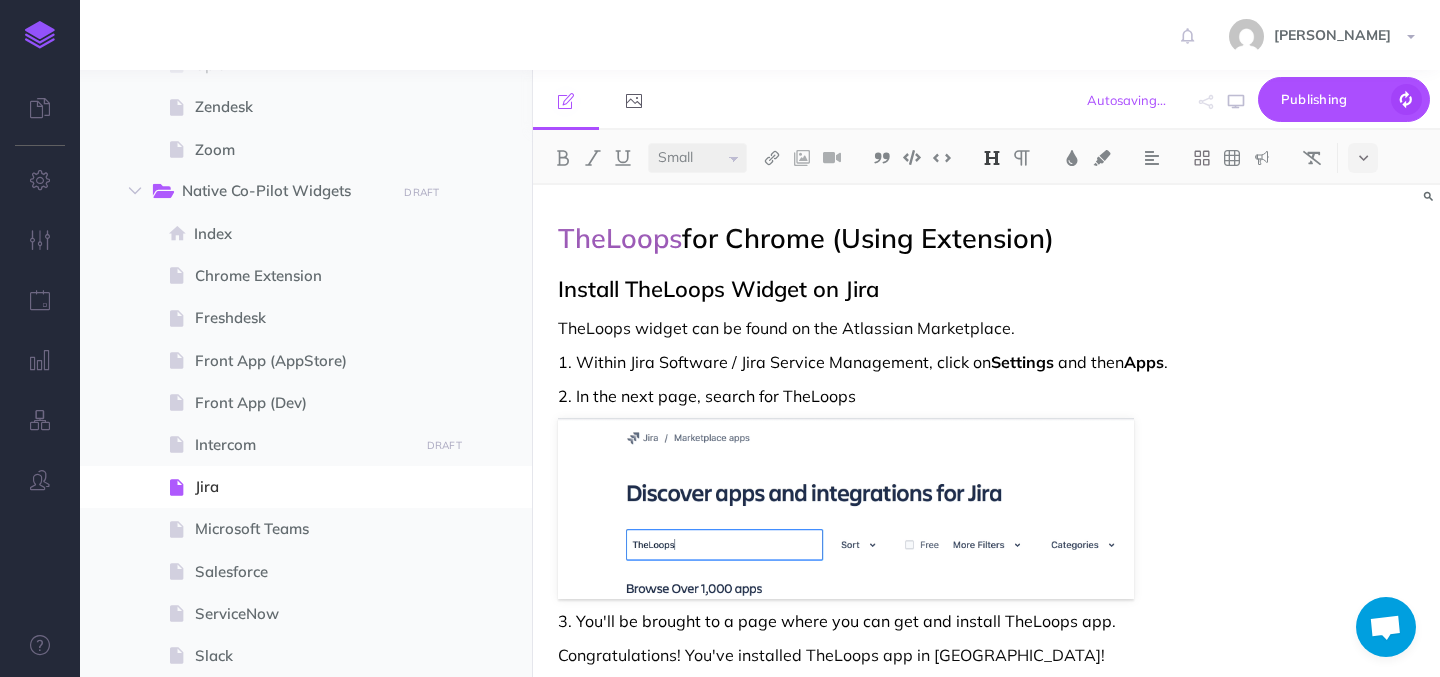 drag, startPoint x: 737, startPoint y: 237, endPoint x: 1133, endPoint y: 237, distance: 396 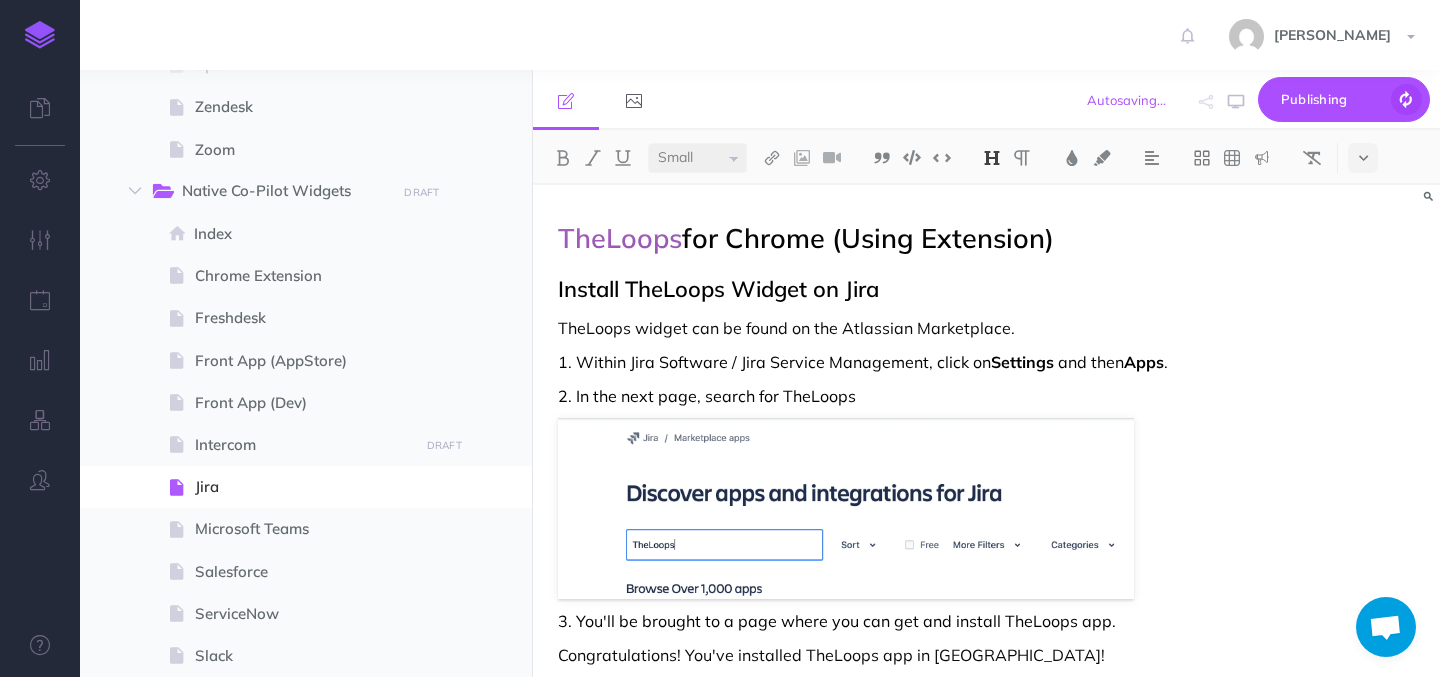 click on "TheLoops  for Chrome (Using Extension)" at bounding box center [986, 235] 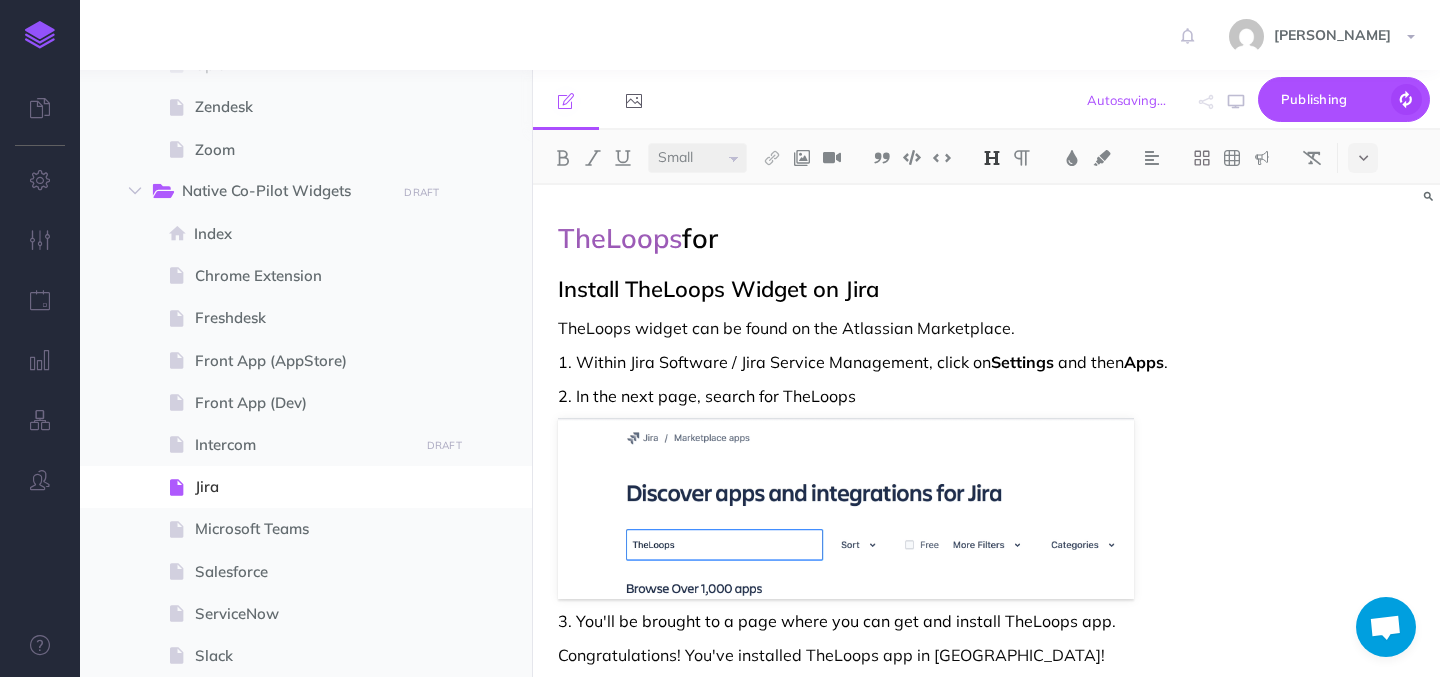 type 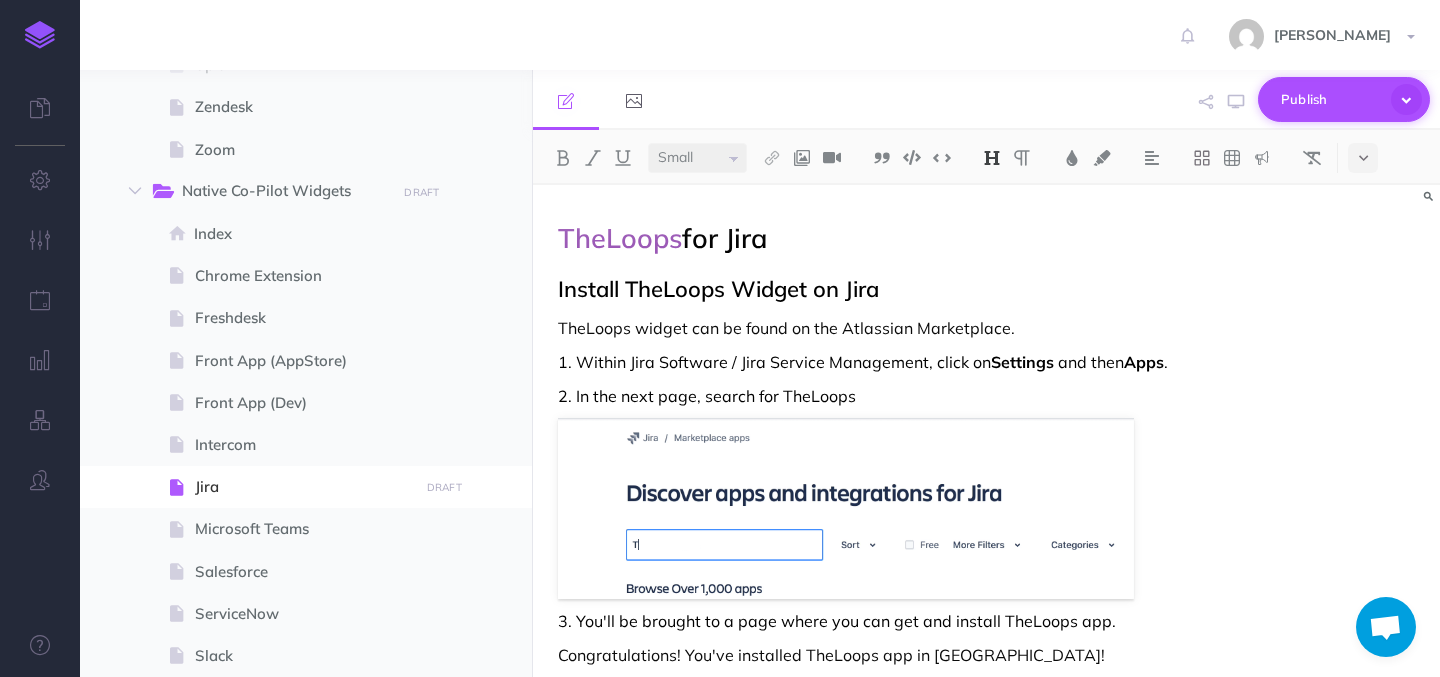click on "Publish" at bounding box center [1331, 99] 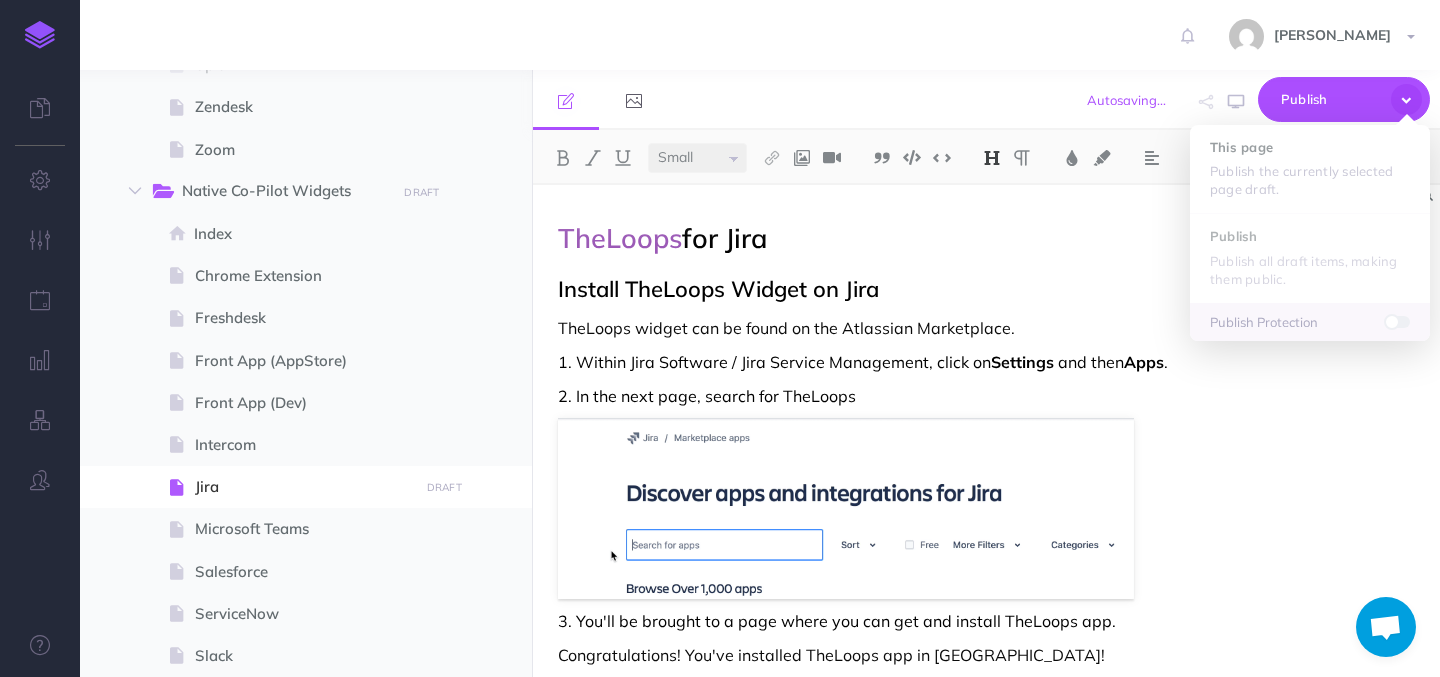 click on "[PERSON_NAME]     Settings
Account Settings
Teams
Create Team
docsteam
Support
Documentation
Contact Us
Logout" at bounding box center (720, 35) 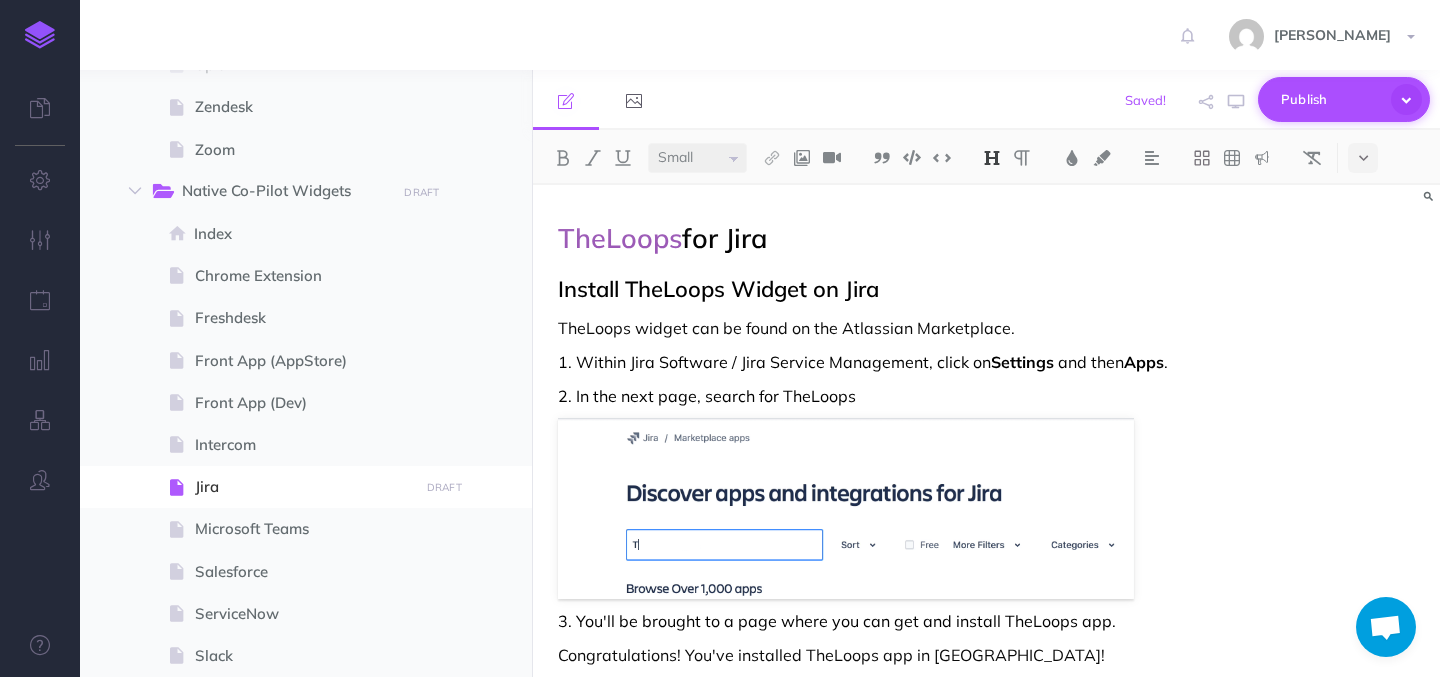click on "Publish" at bounding box center [1331, 99] 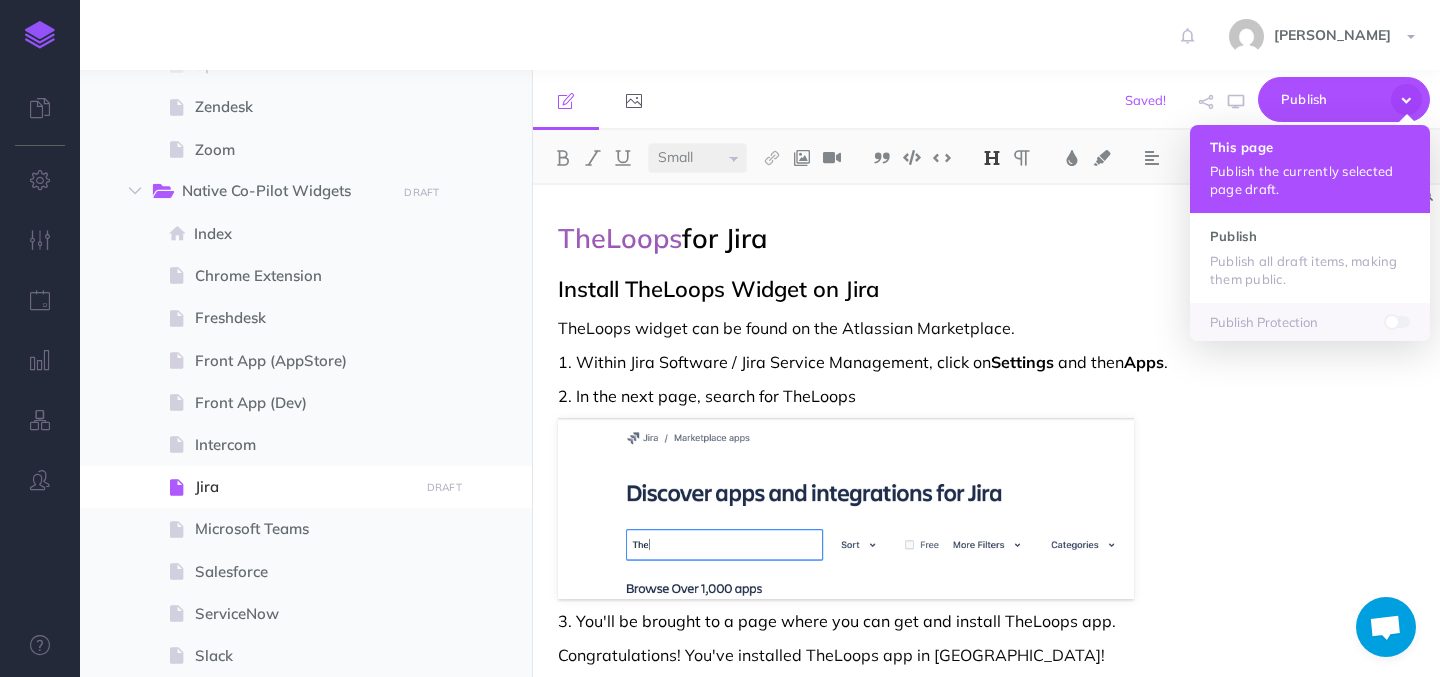click on "This page" at bounding box center [1310, 147] 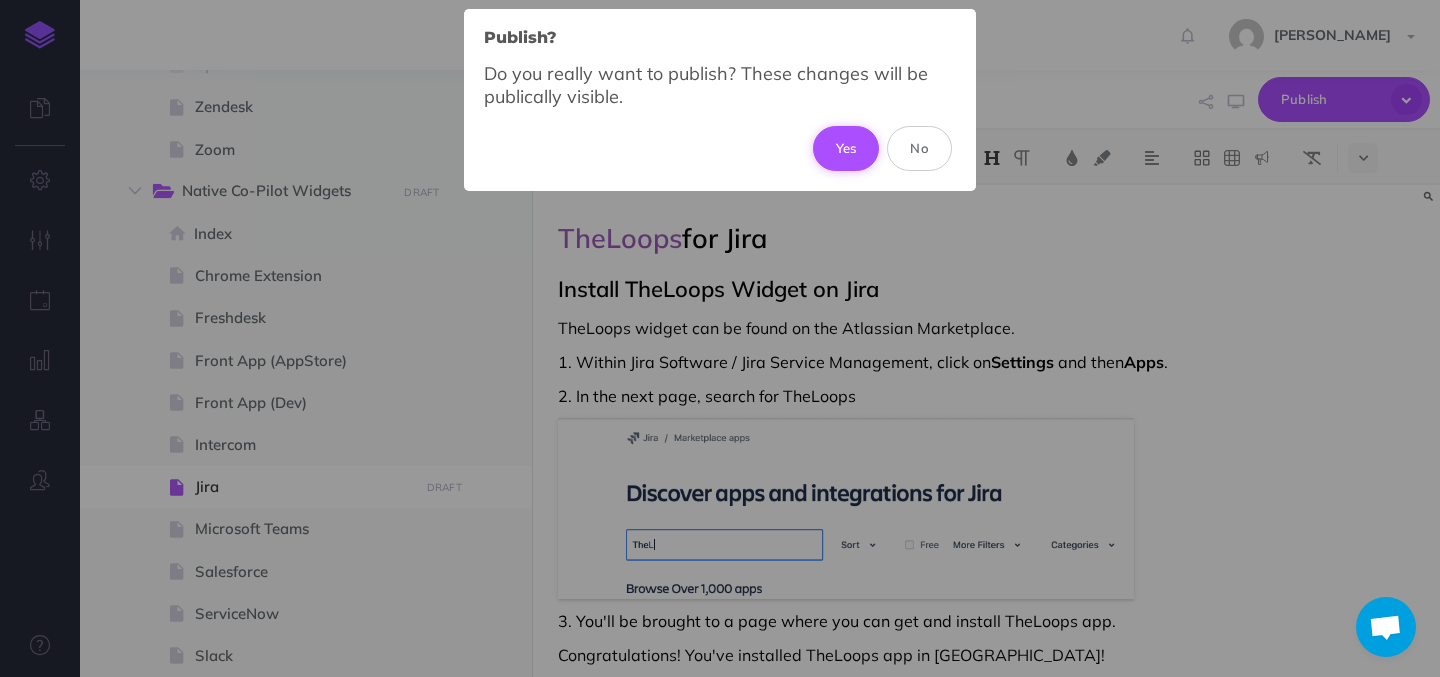 click on "Yes" at bounding box center (846, 148) 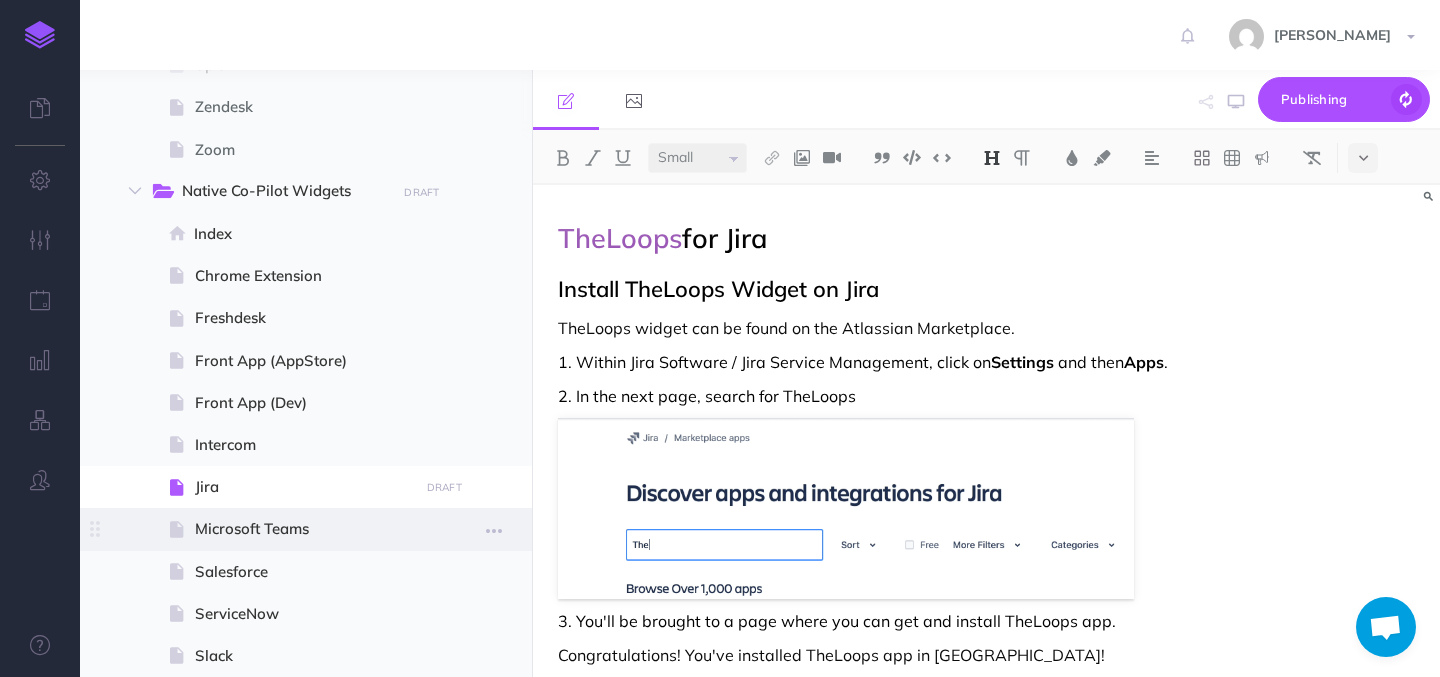 click on "Microsoft Teams" at bounding box center [303, 529] 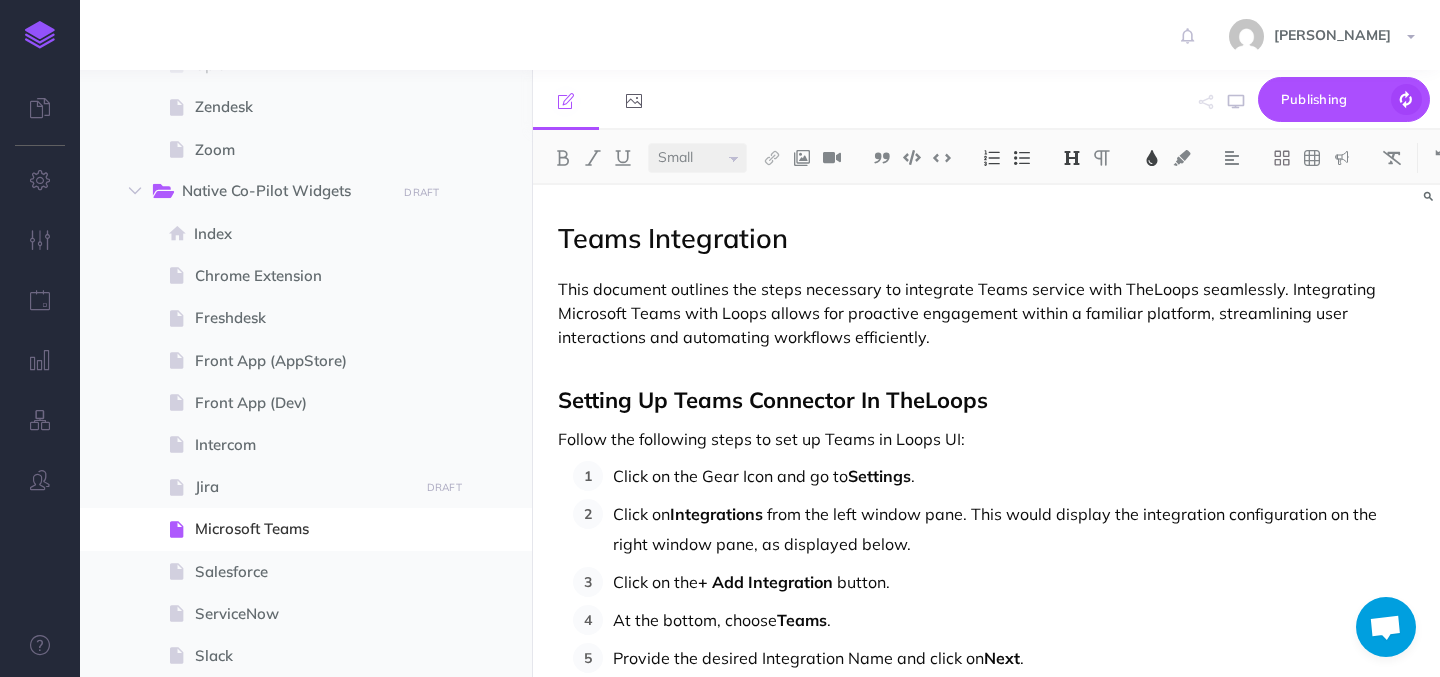 click on "Teams Integration" at bounding box center (673, 238) 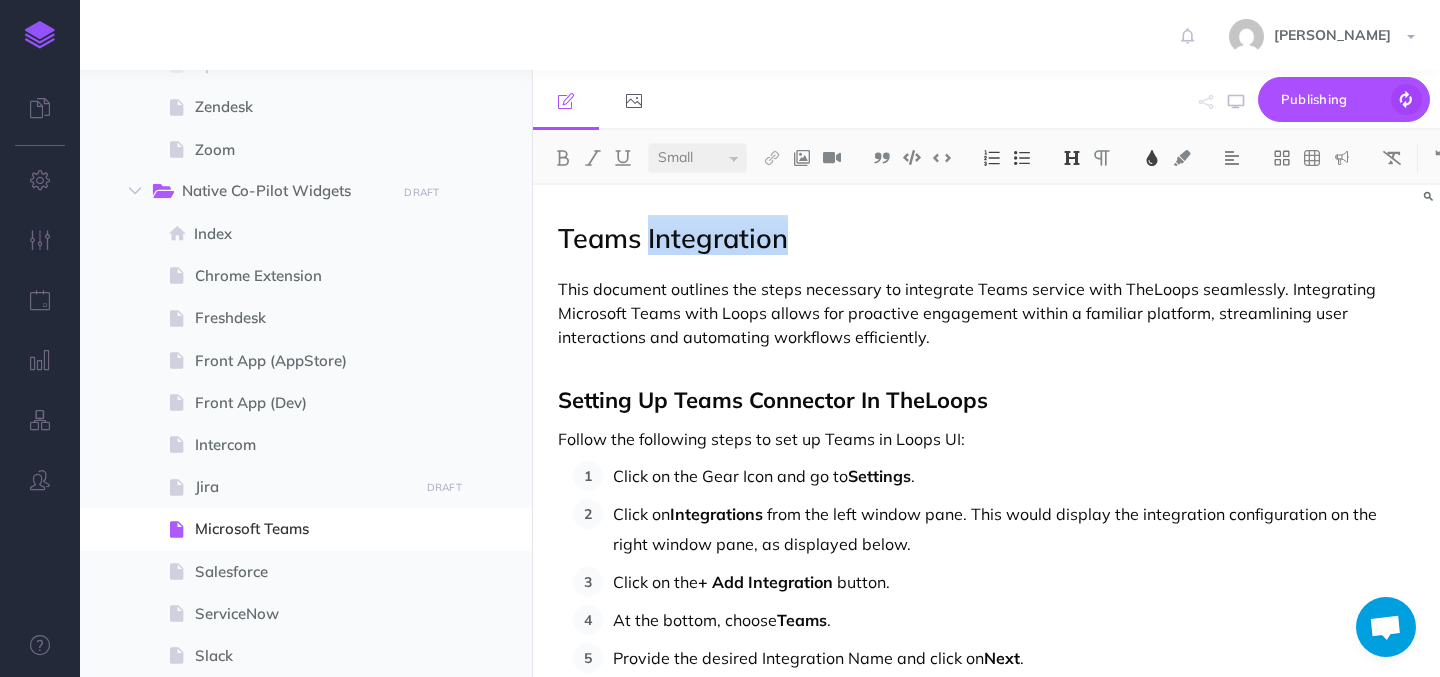 click on "Teams Integration" at bounding box center (673, 238) 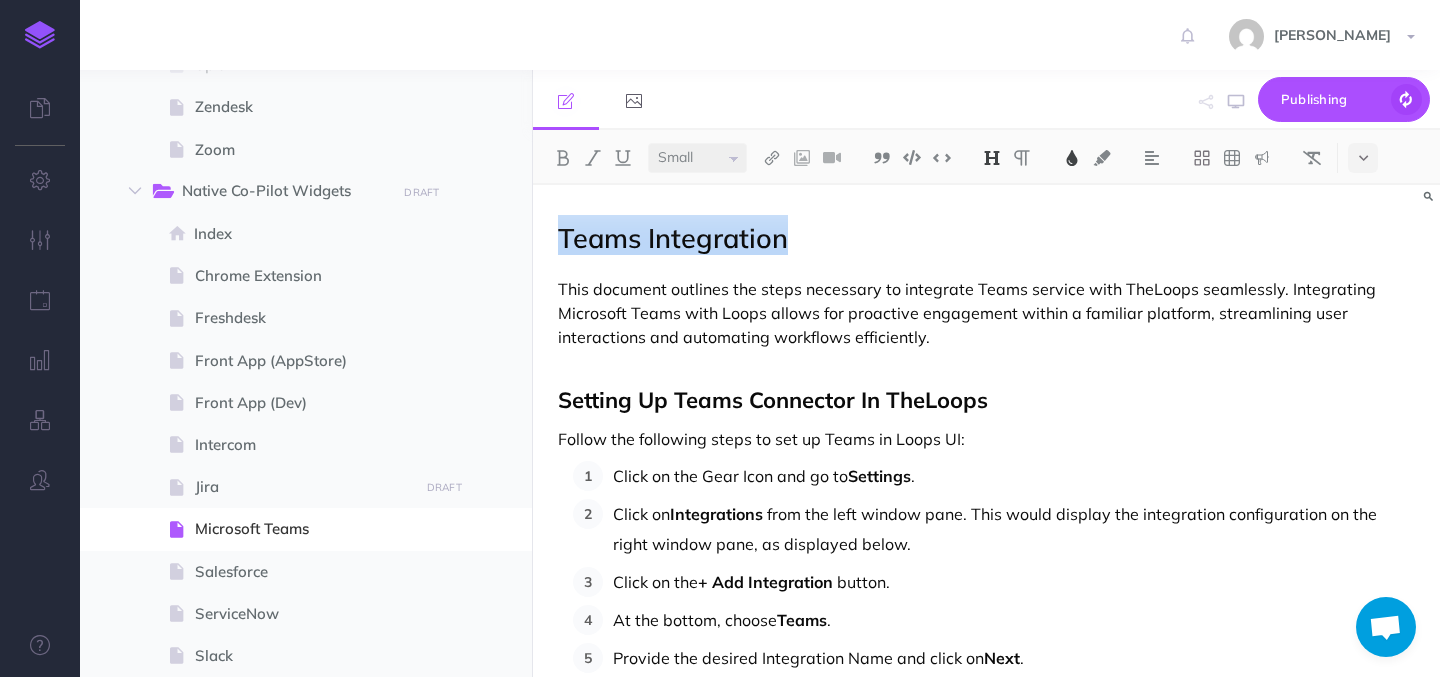 click on "Teams Integration" at bounding box center (673, 238) 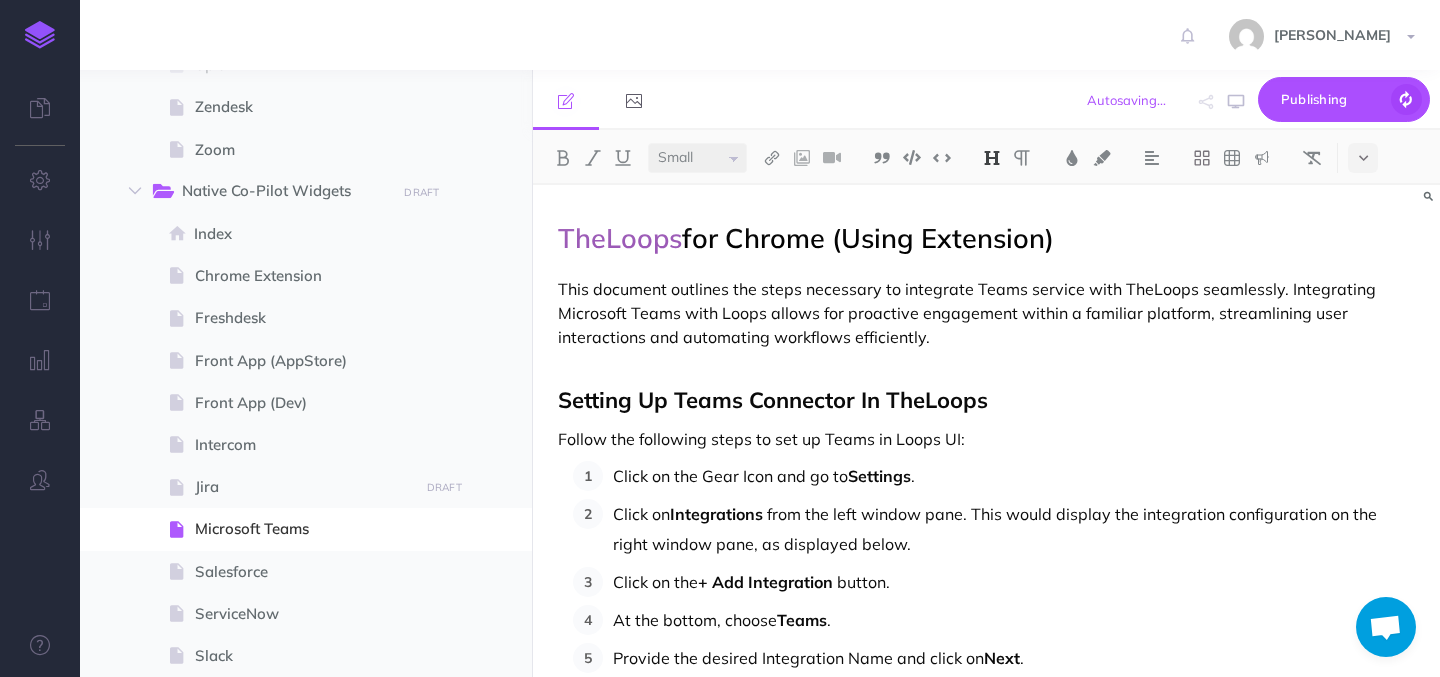 drag, startPoint x: 737, startPoint y: 239, endPoint x: 1053, endPoint y: 236, distance: 316.01425 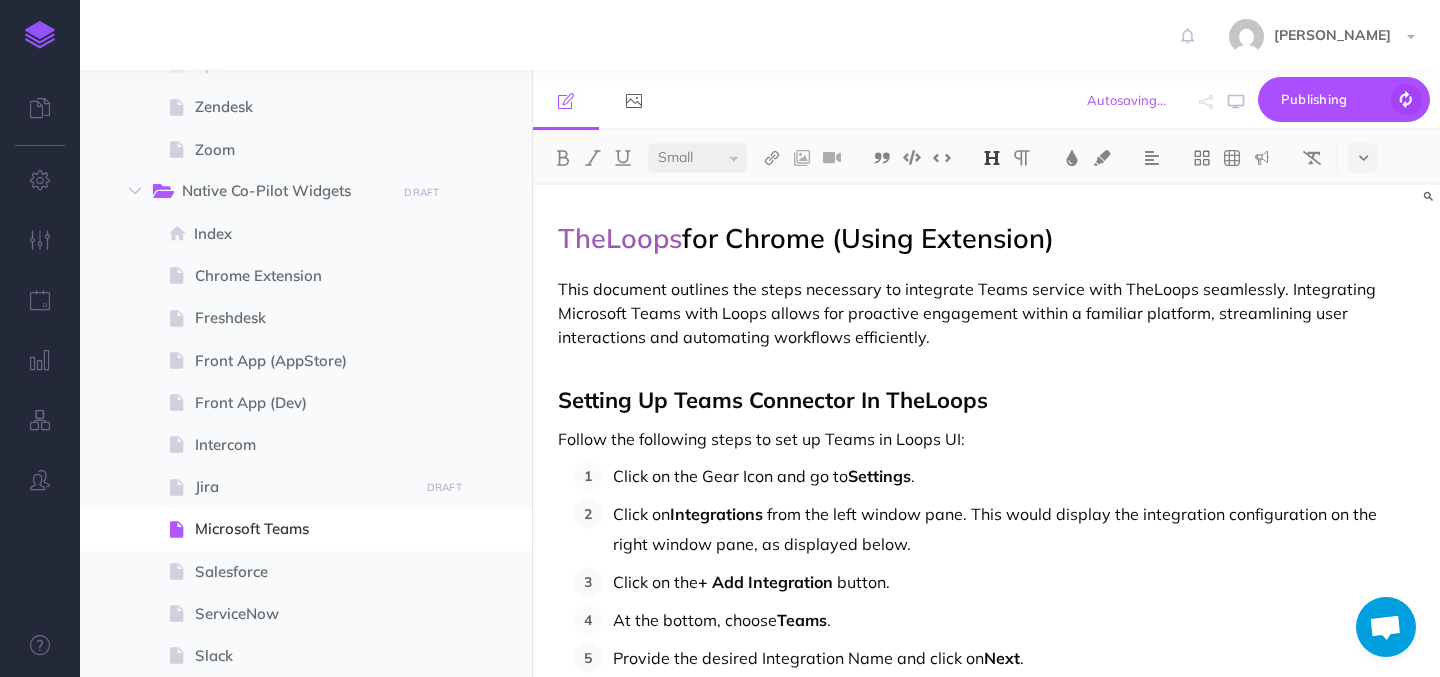 click on "for Chrome (Using Extension)" at bounding box center (868, 238) 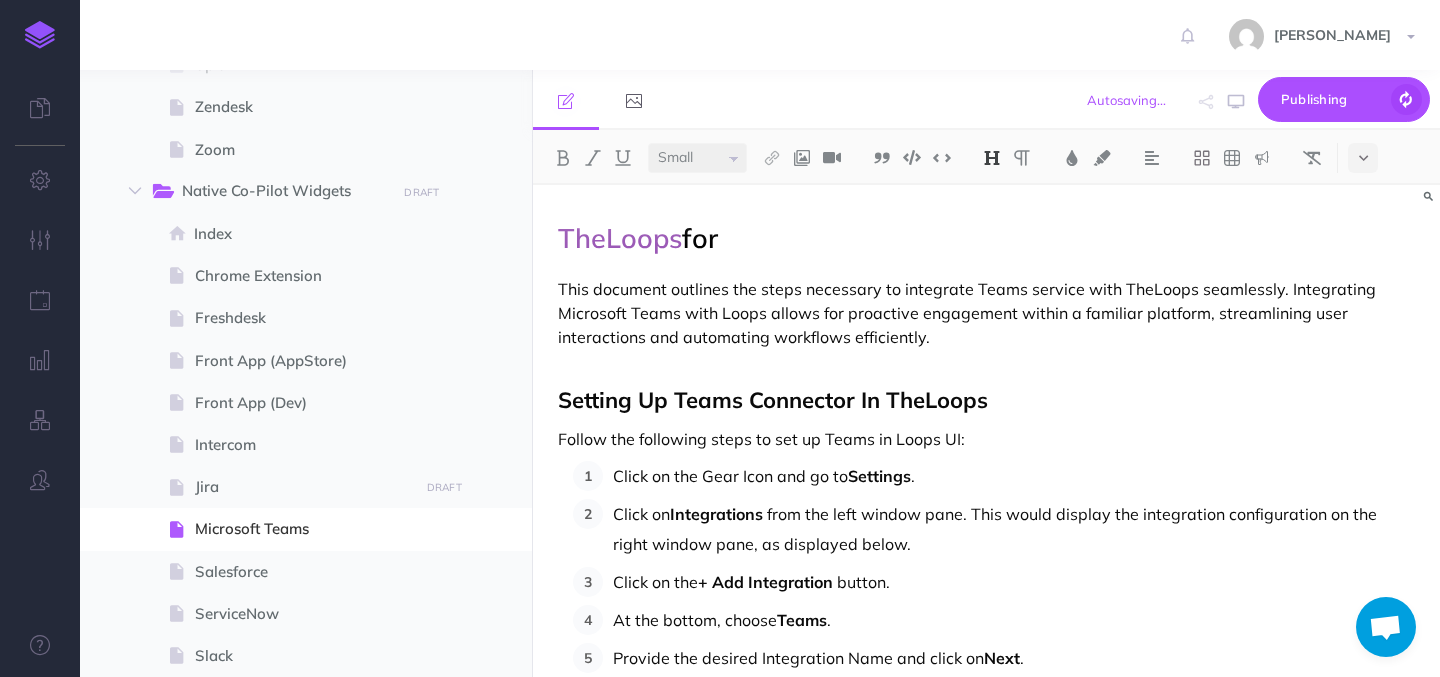 type 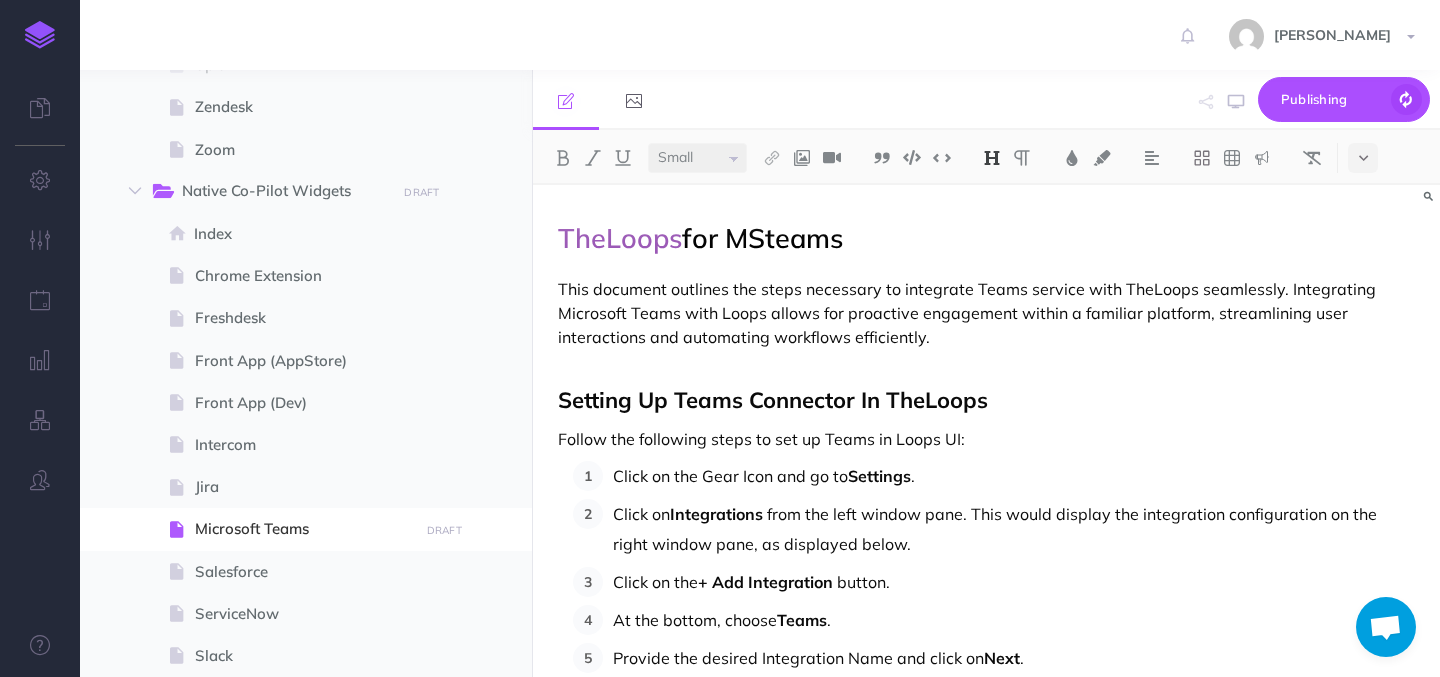click on "for MSteams" at bounding box center [762, 238] 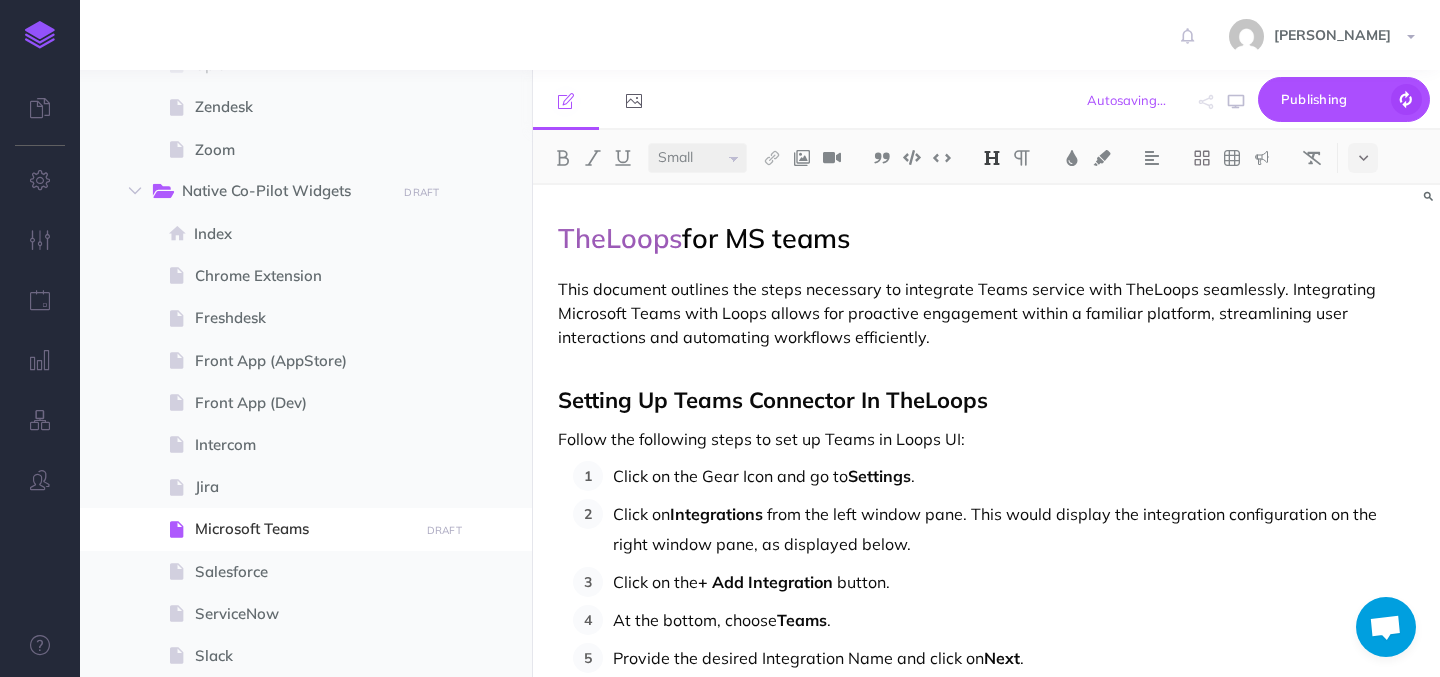 click on "TheLoops  for MS teams" at bounding box center (986, 235) 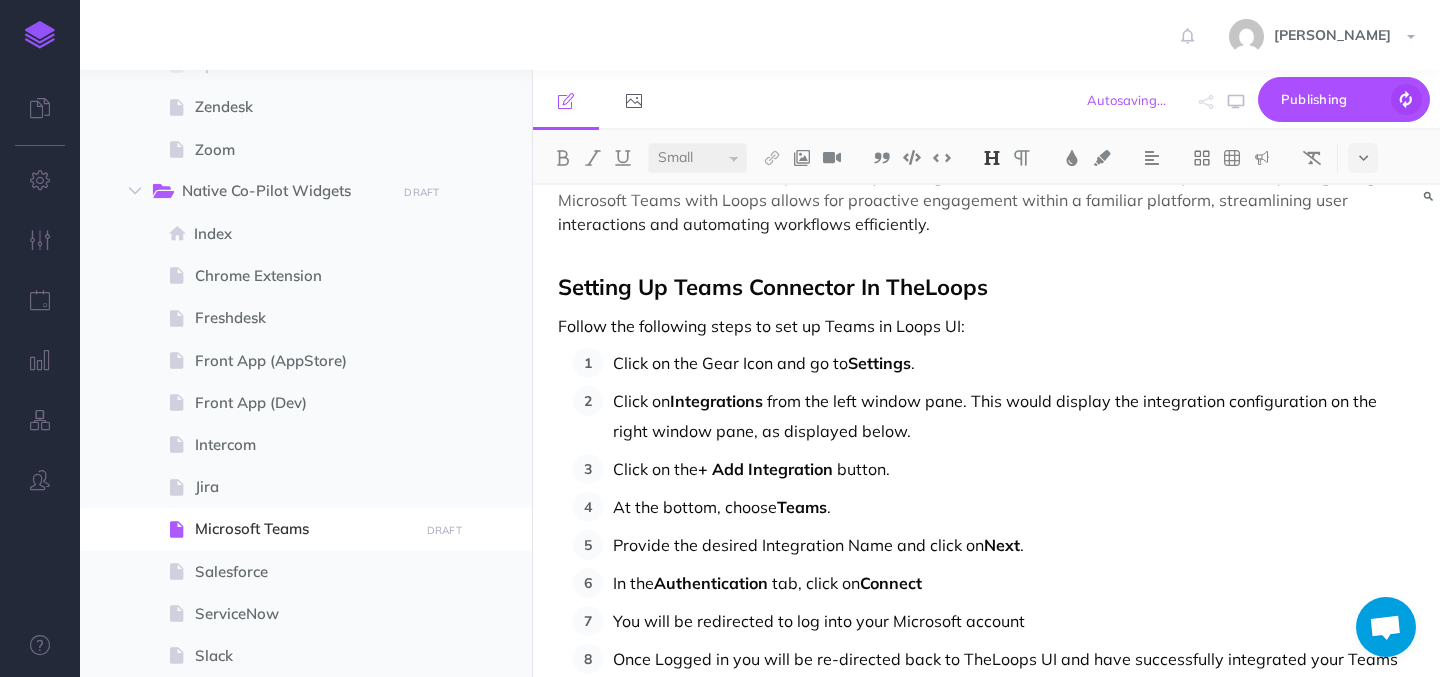 scroll, scrollTop: 0, scrollLeft: 0, axis: both 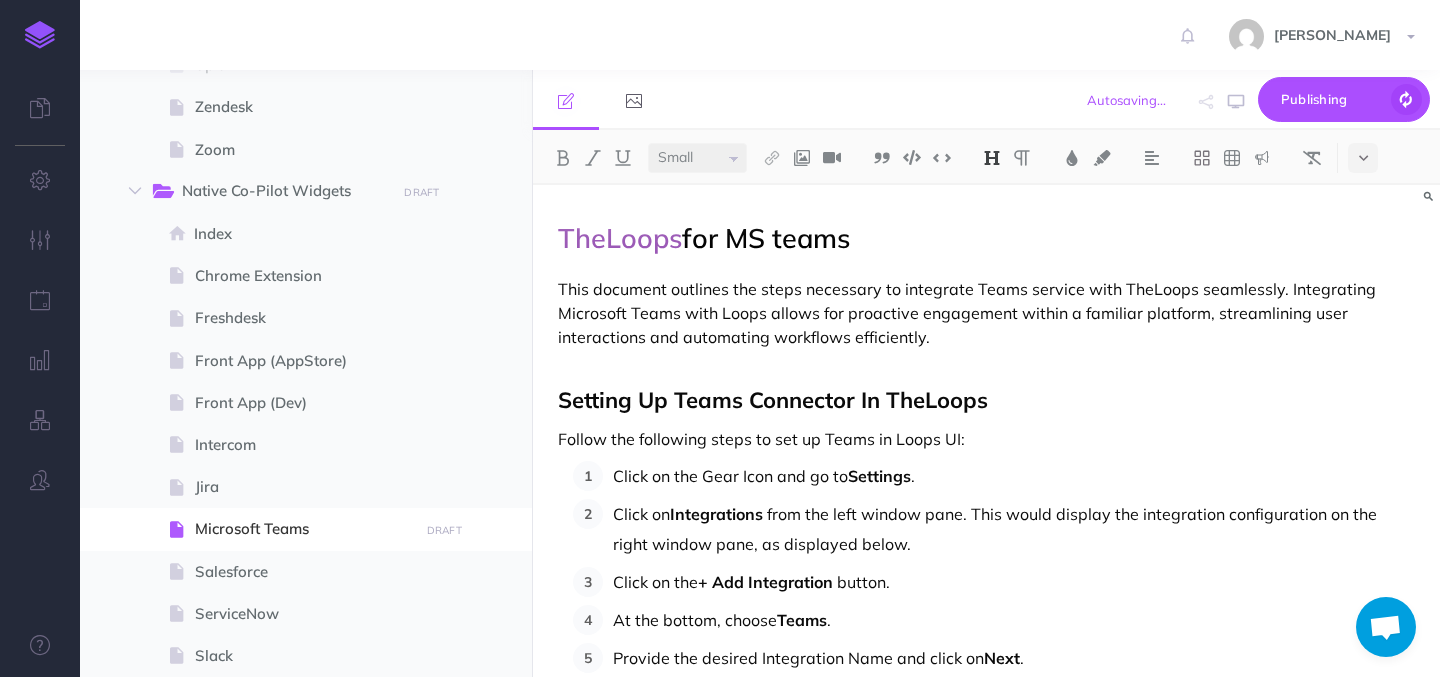 click on "for MS teams" at bounding box center [766, 238] 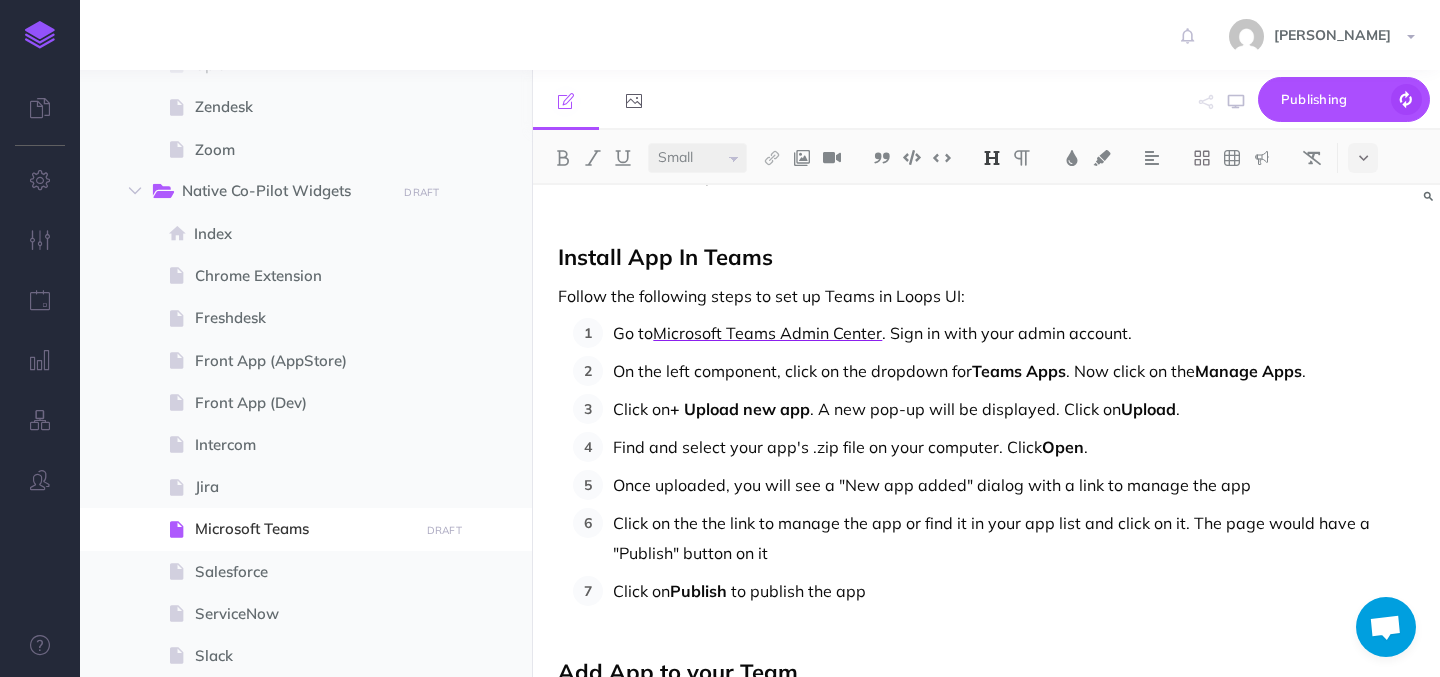 scroll, scrollTop: 0, scrollLeft: 0, axis: both 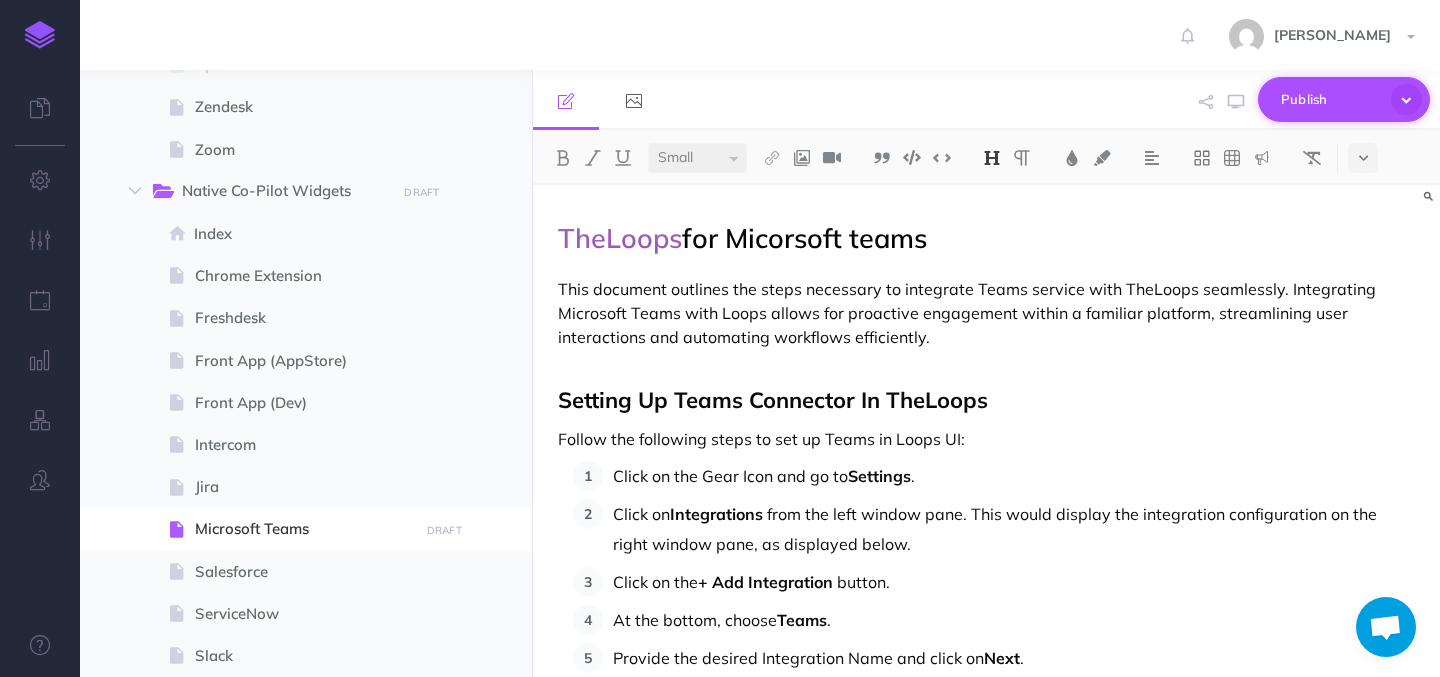 click on "Publish" at bounding box center [1331, 99] 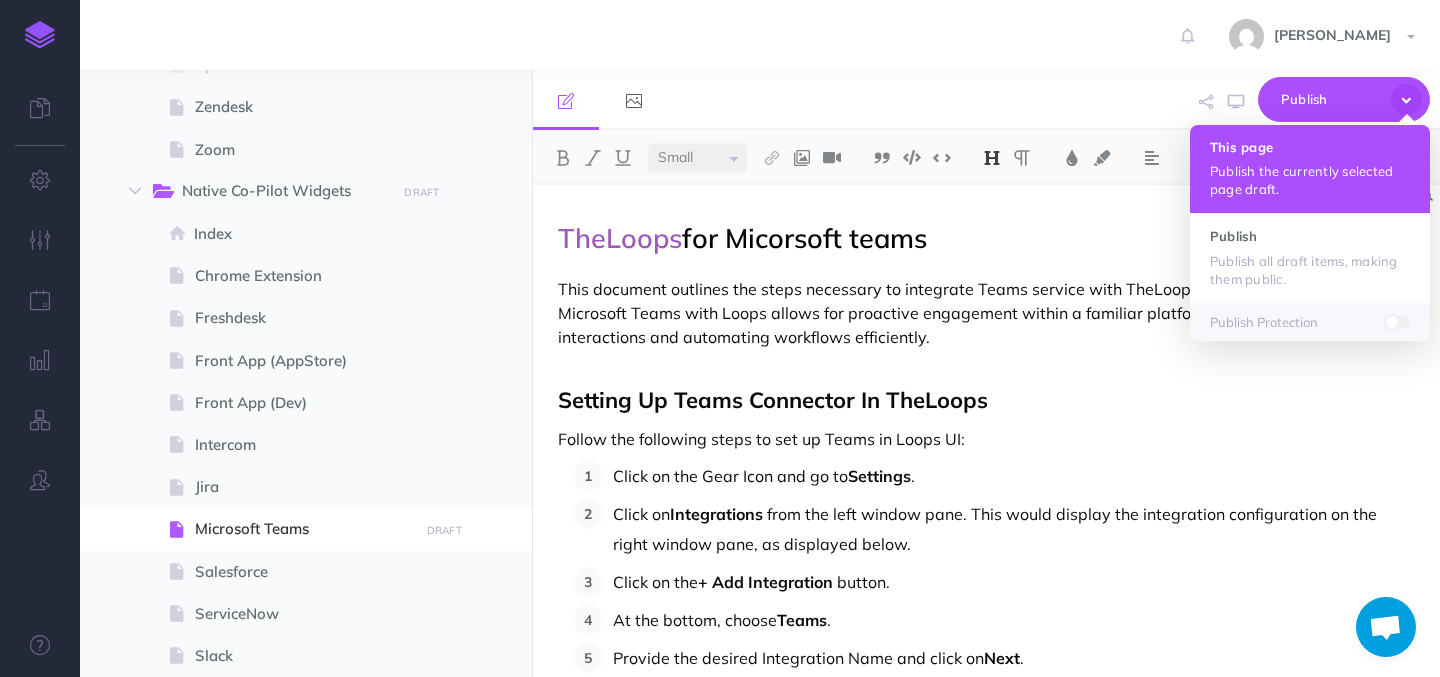 click on "This page" at bounding box center [1310, 147] 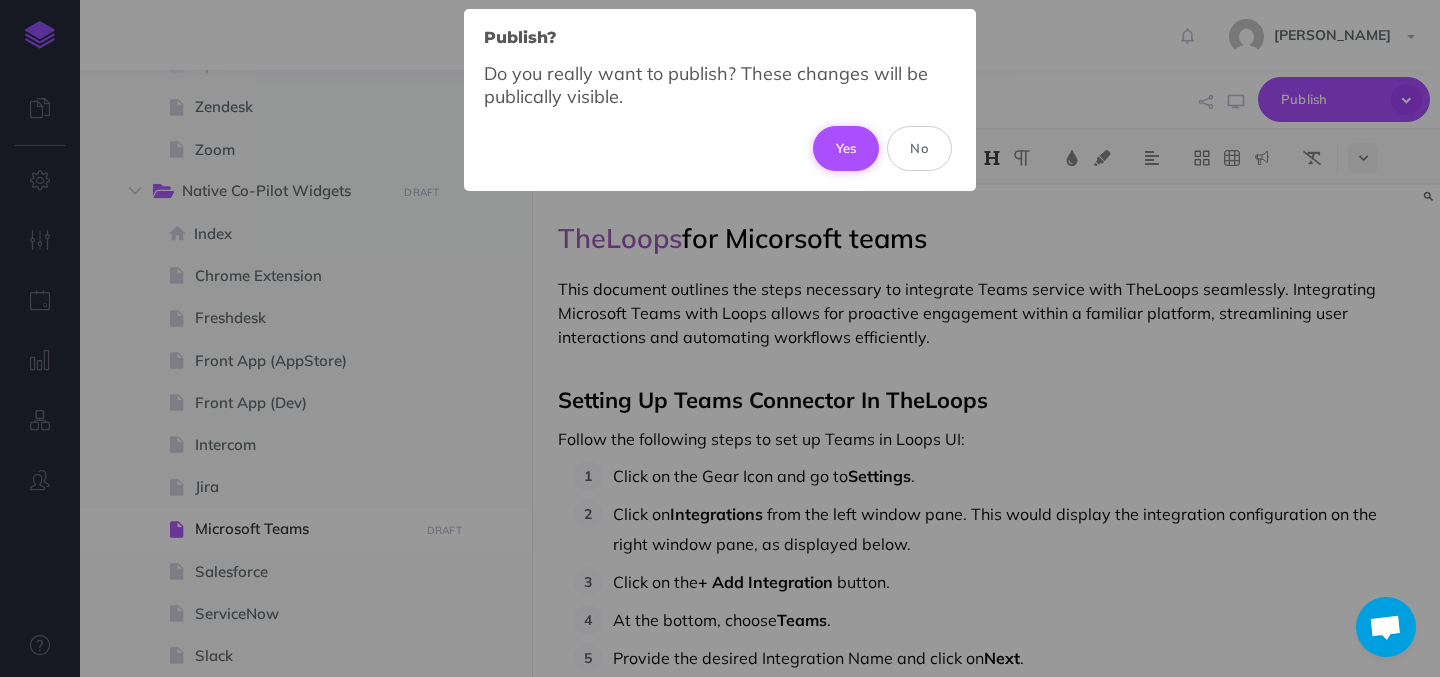 click on "Yes" at bounding box center [846, 148] 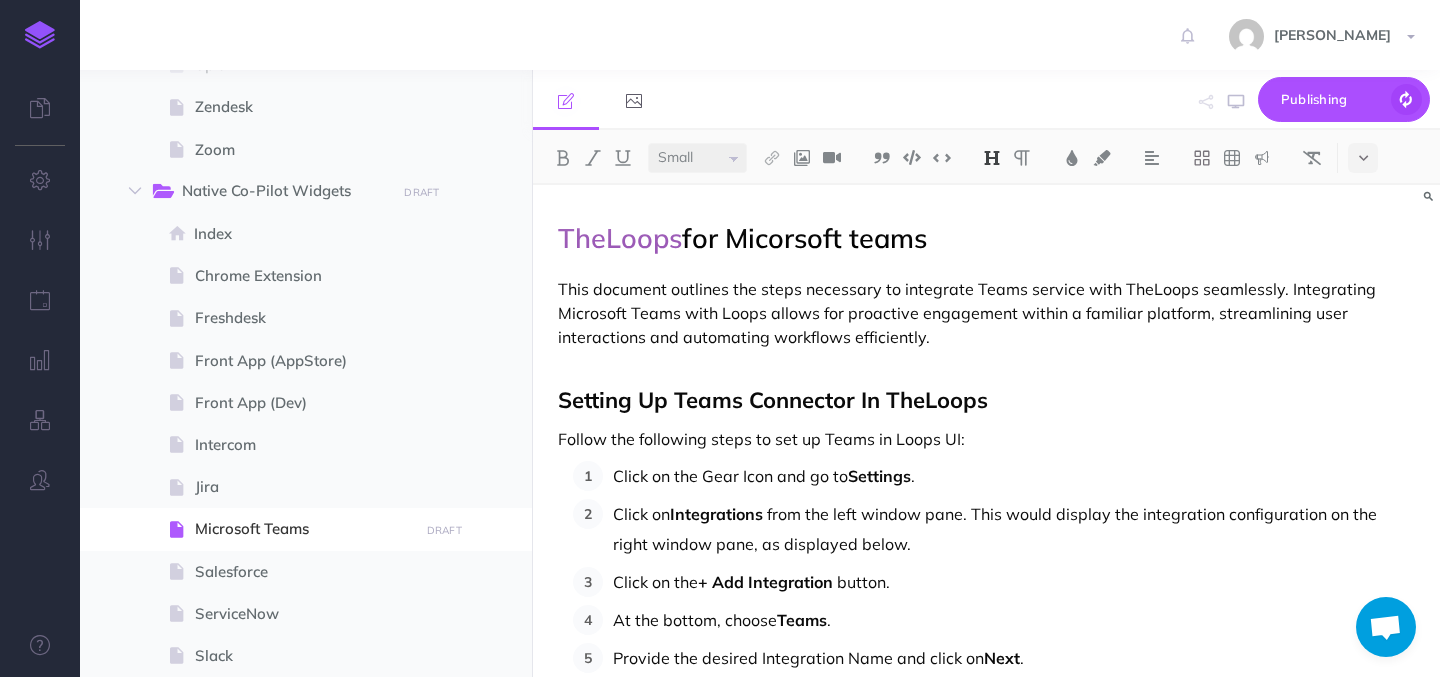 click on "for Micorsoft teams" at bounding box center [804, 238] 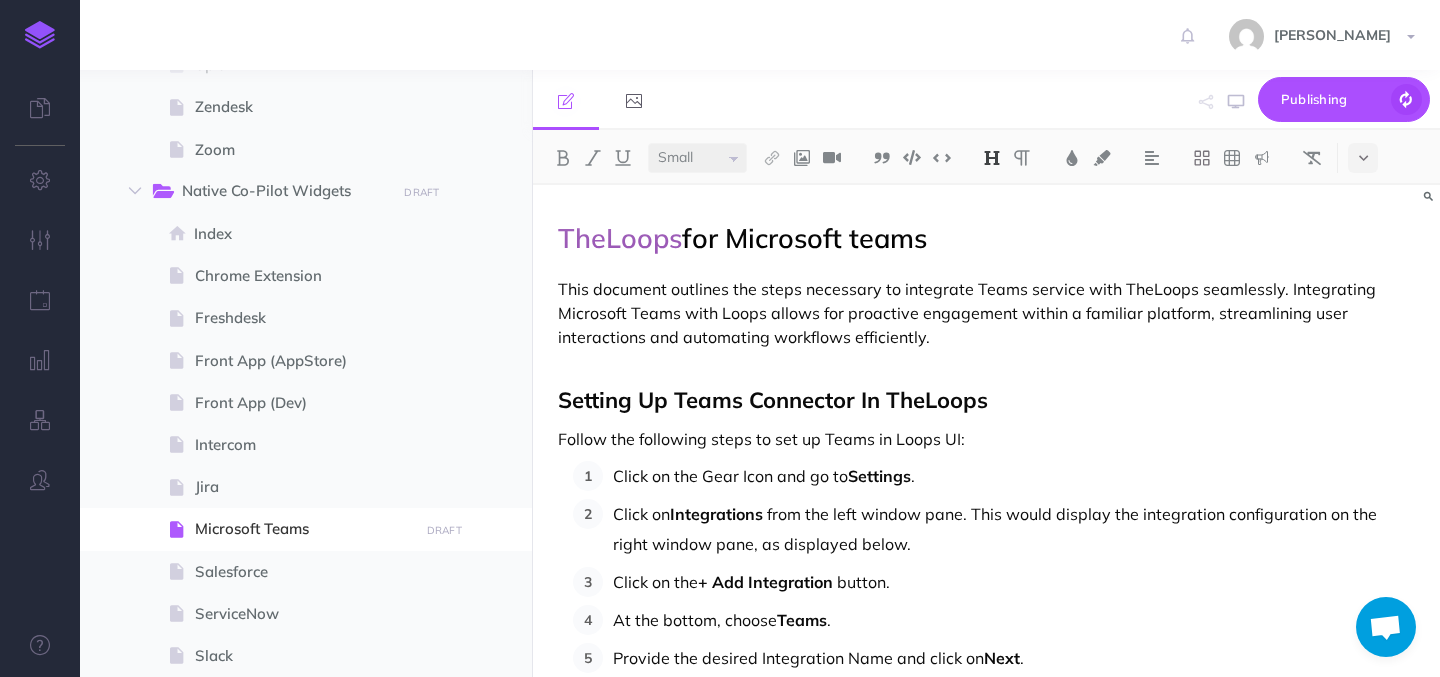 click on "TheLoops  for Microsoft teams" at bounding box center (986, 235) 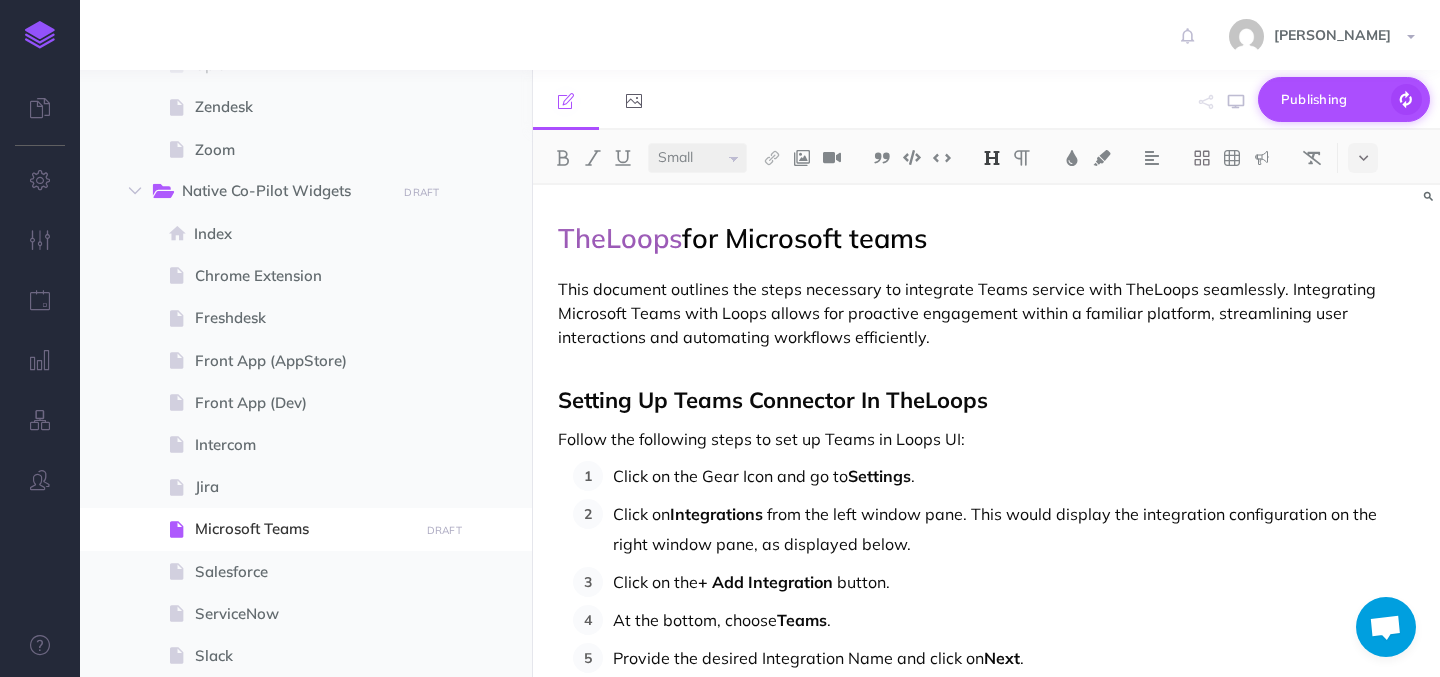 click on "Publishing" at bounding box center [1331, 99] 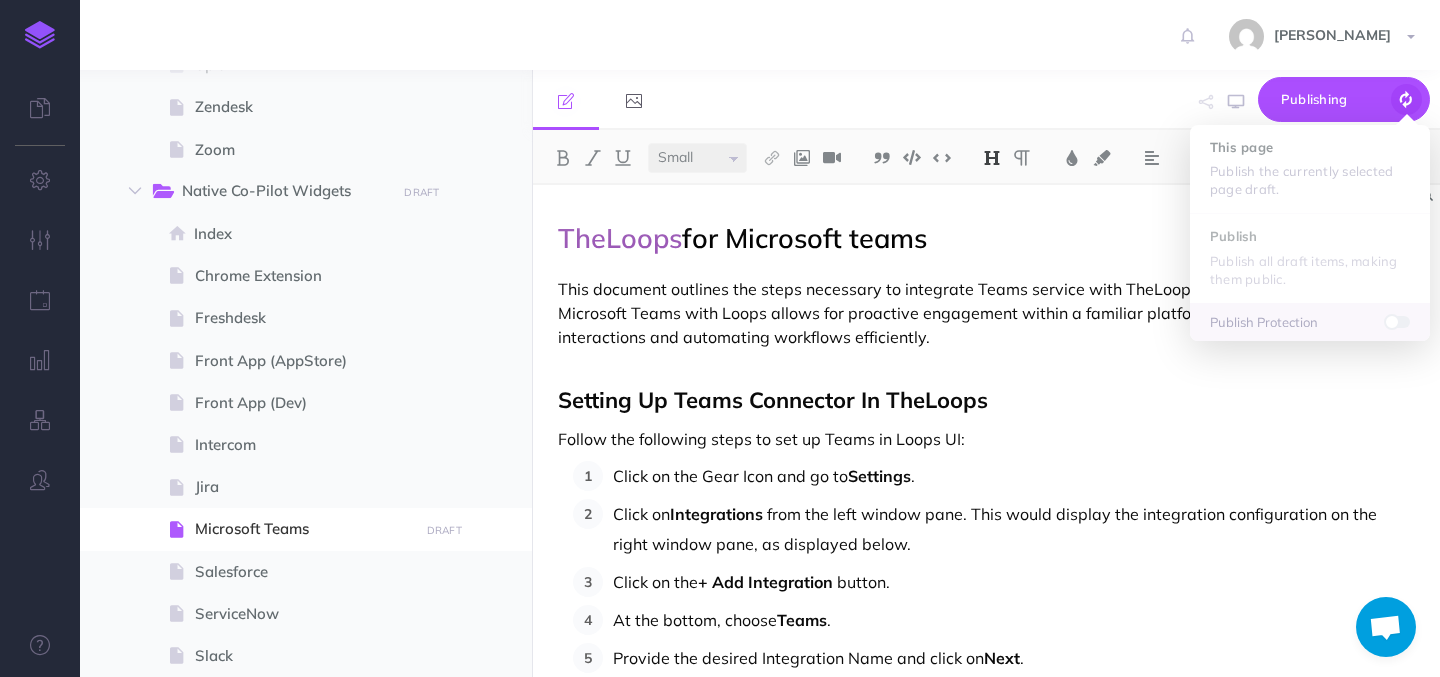 click on "[PERSON_NAME]     Settings
Account Settings
Teams
Create Team
docsteam
Support
Documentation
Contact Us
Logout" at bounding box center [720, 35] 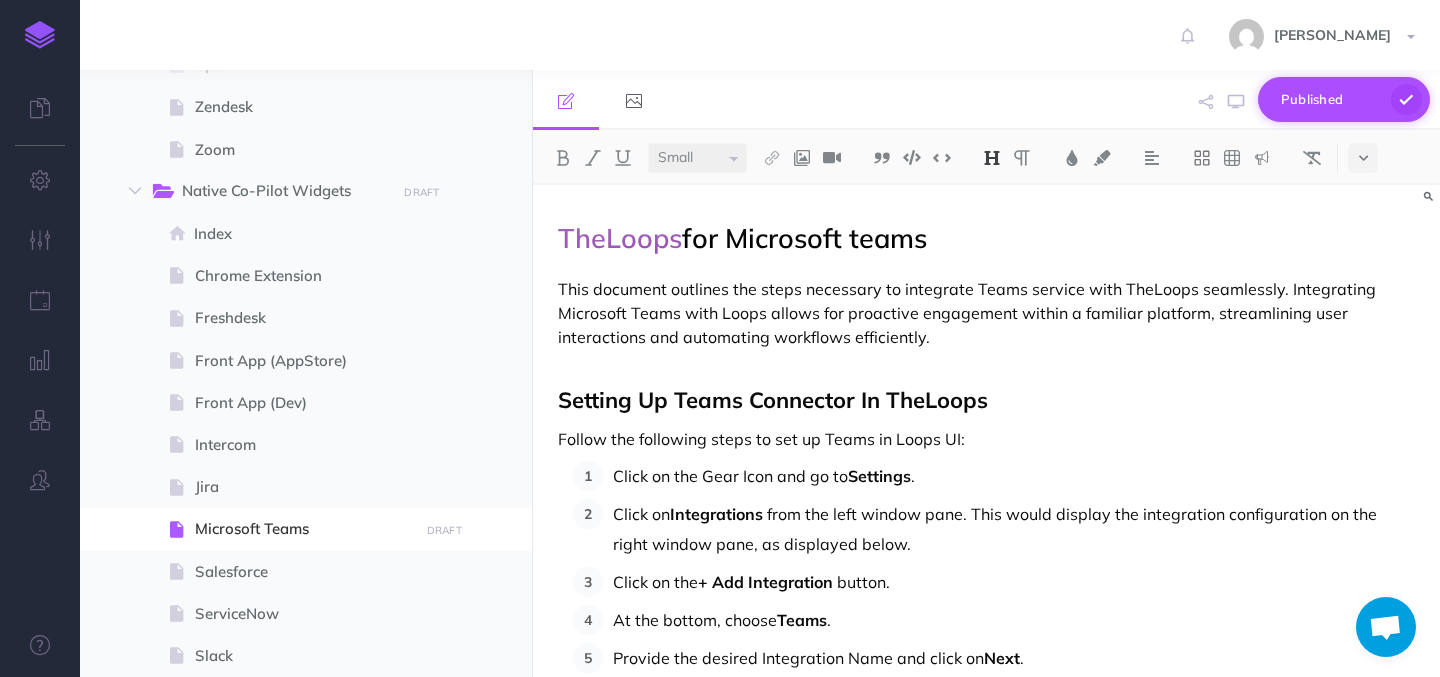 click on "Published" at bounding box center (1331, 99) 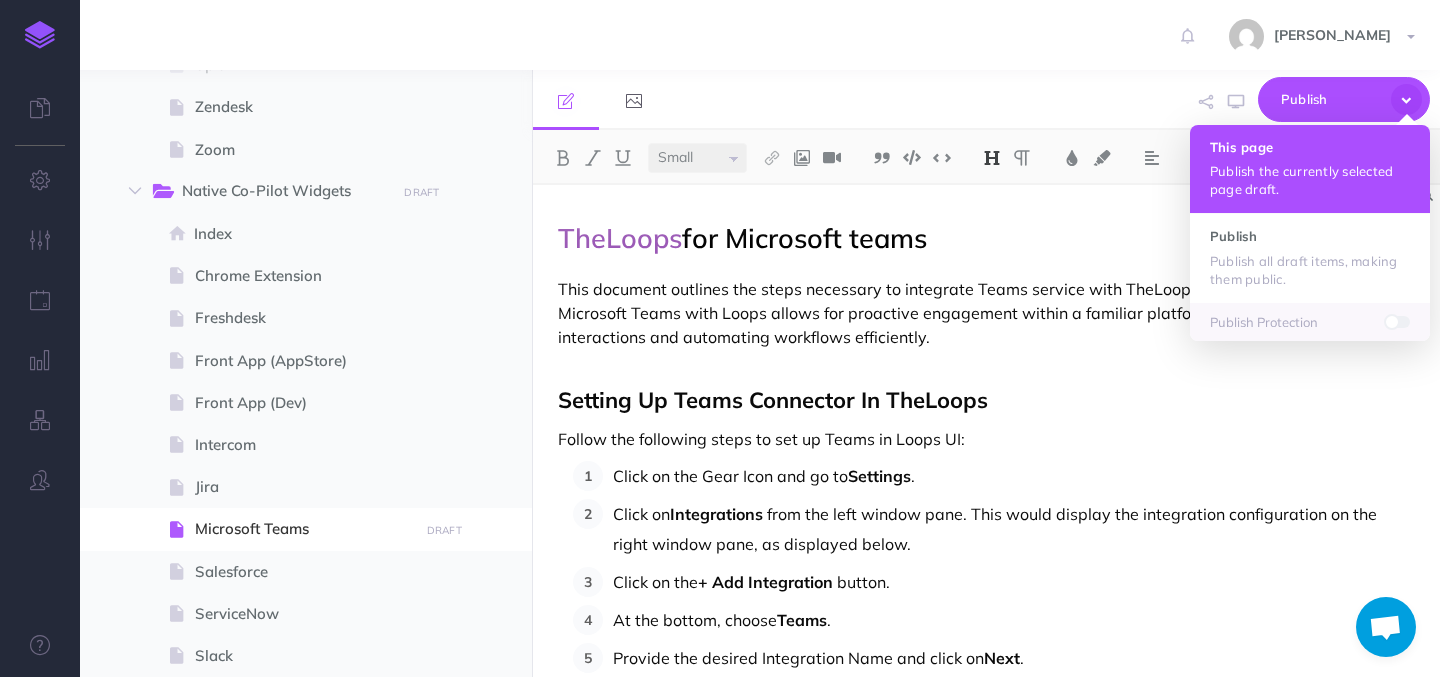 click on "This page" at bounding box center (1310, 147) 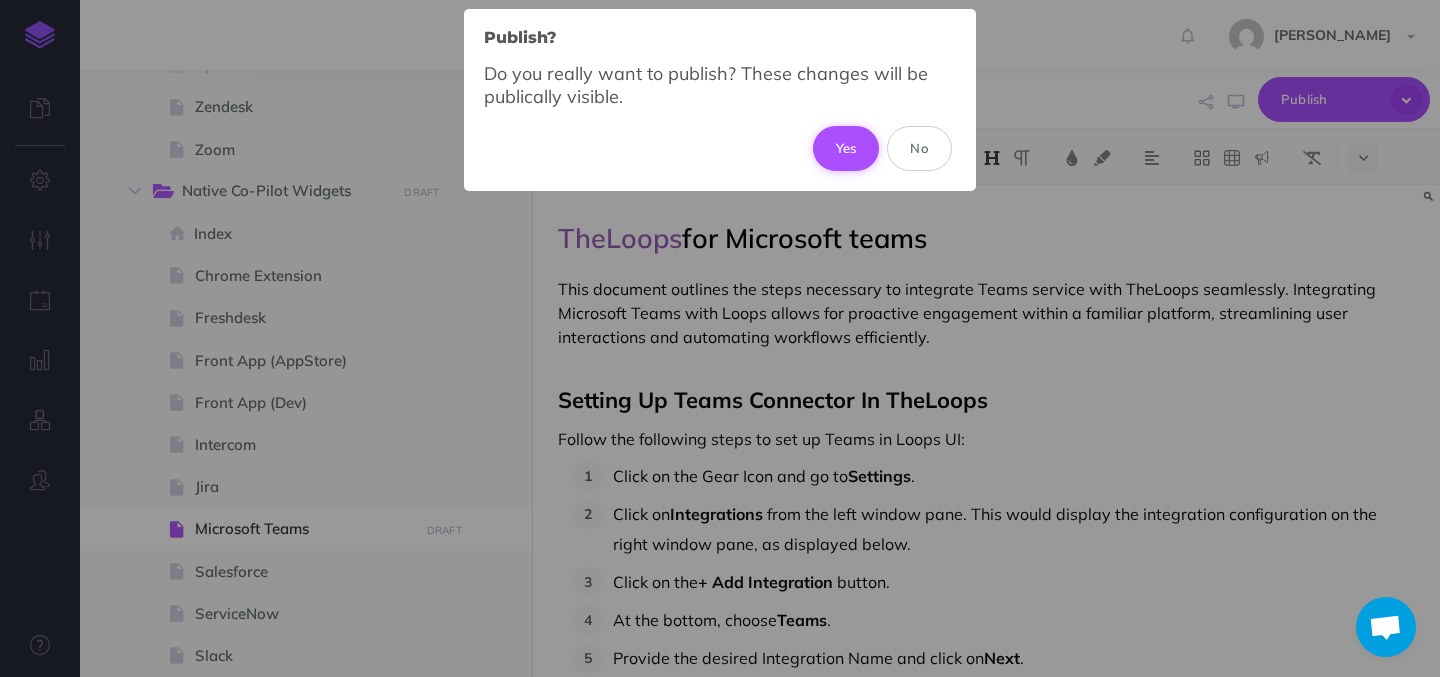 click on "Yes" at bounding box center [846, 148] 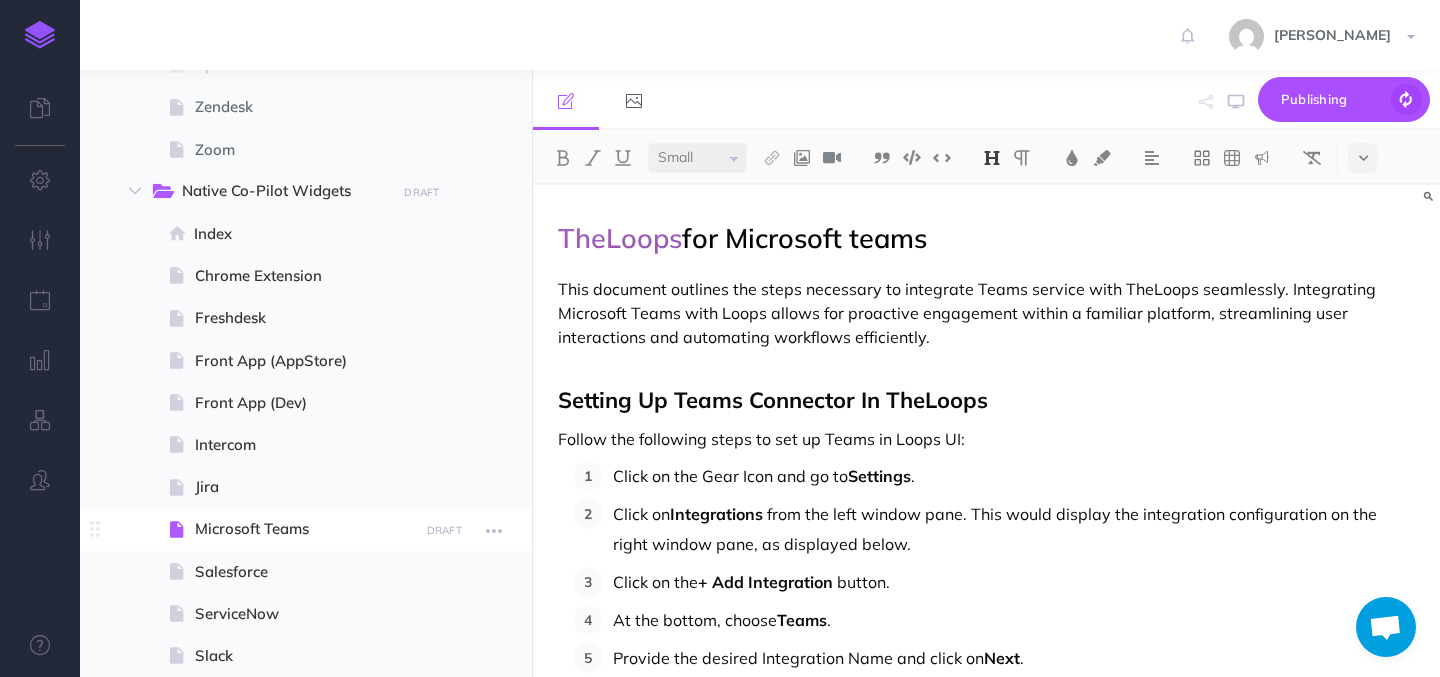 scroll, scrollTop: 1977, scrollLeft: 0, axis: vertical 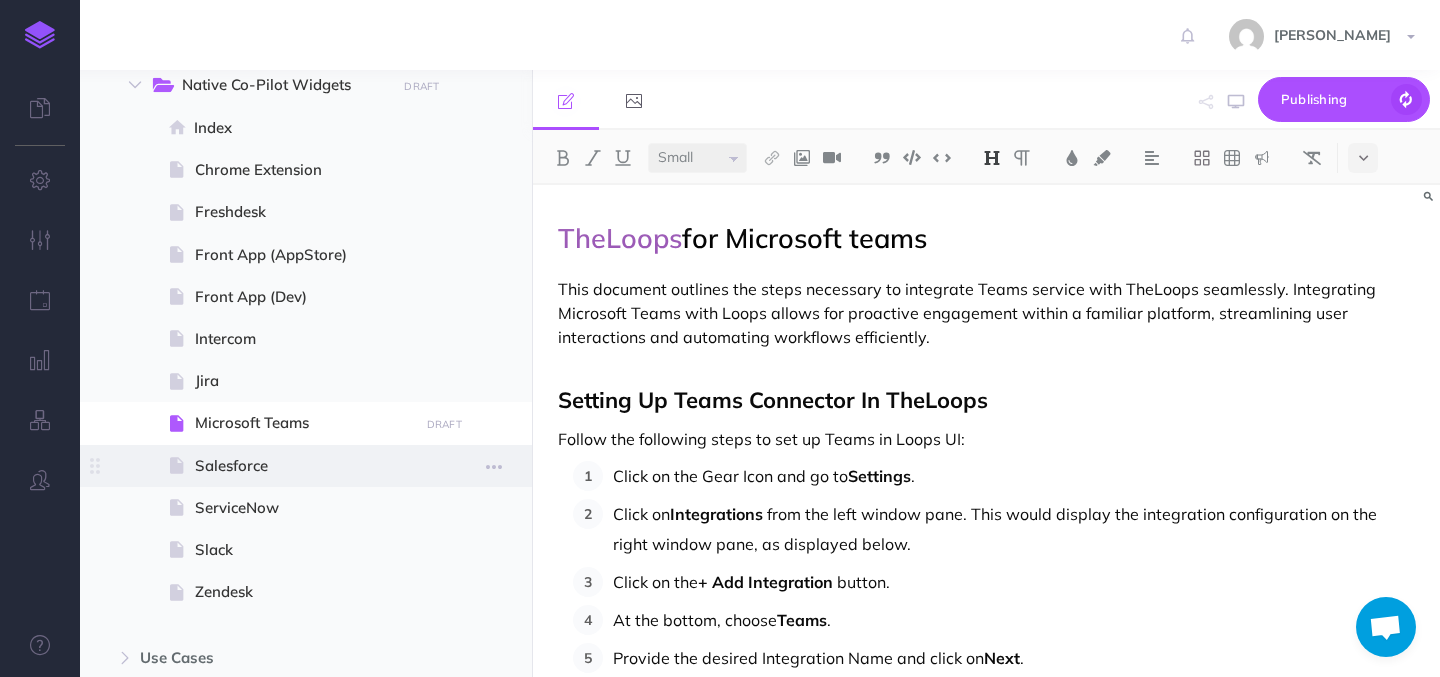 click on "Salesforce" at bounding box center (303, 466) 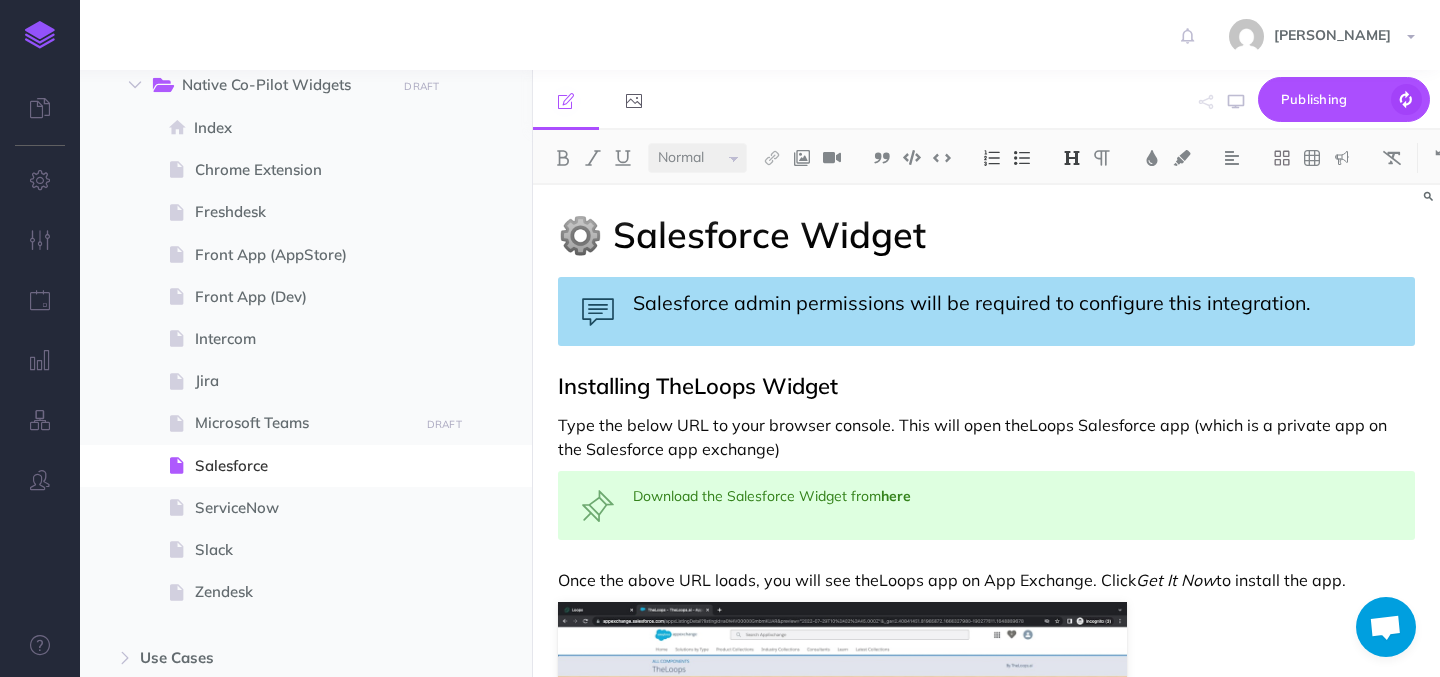 click on "⚙️ Salesforce Widget" at bounding box center [986, 235] 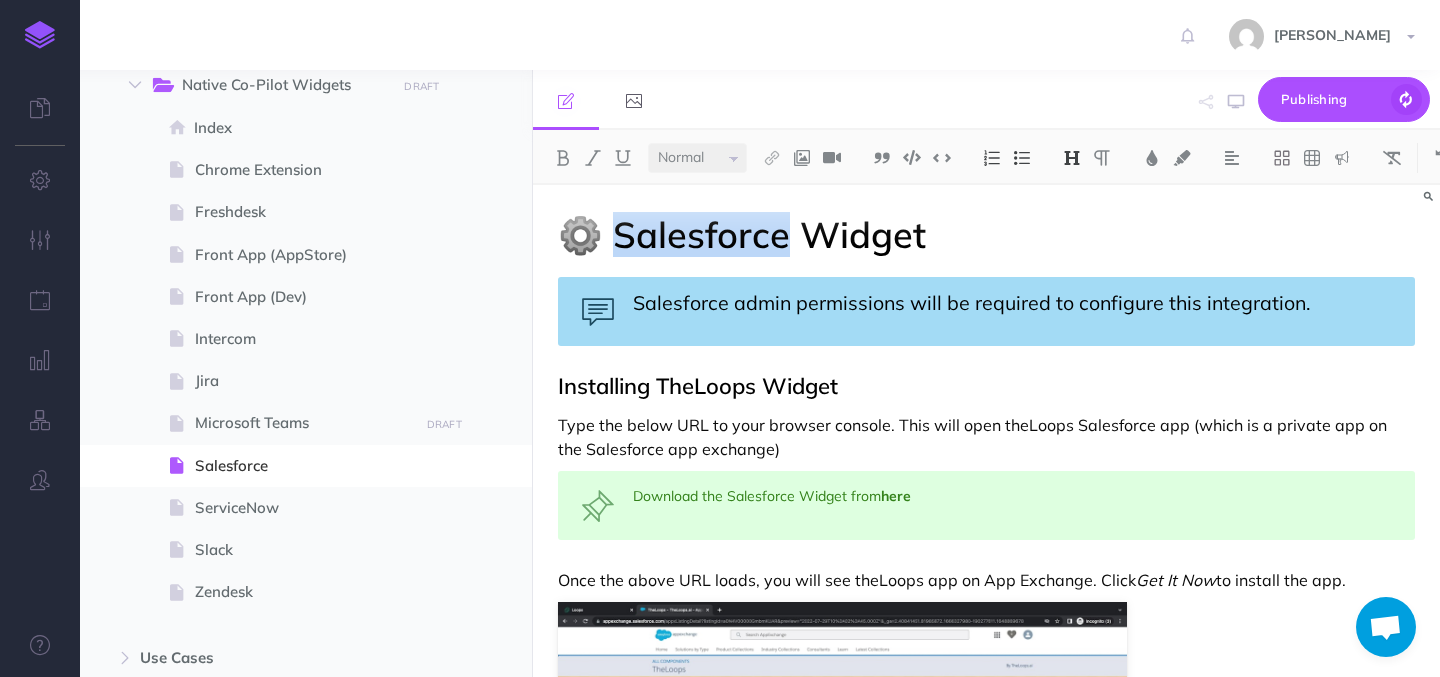 click on "⚙️ Salesforce Widget" at bounding box center [986, 235] 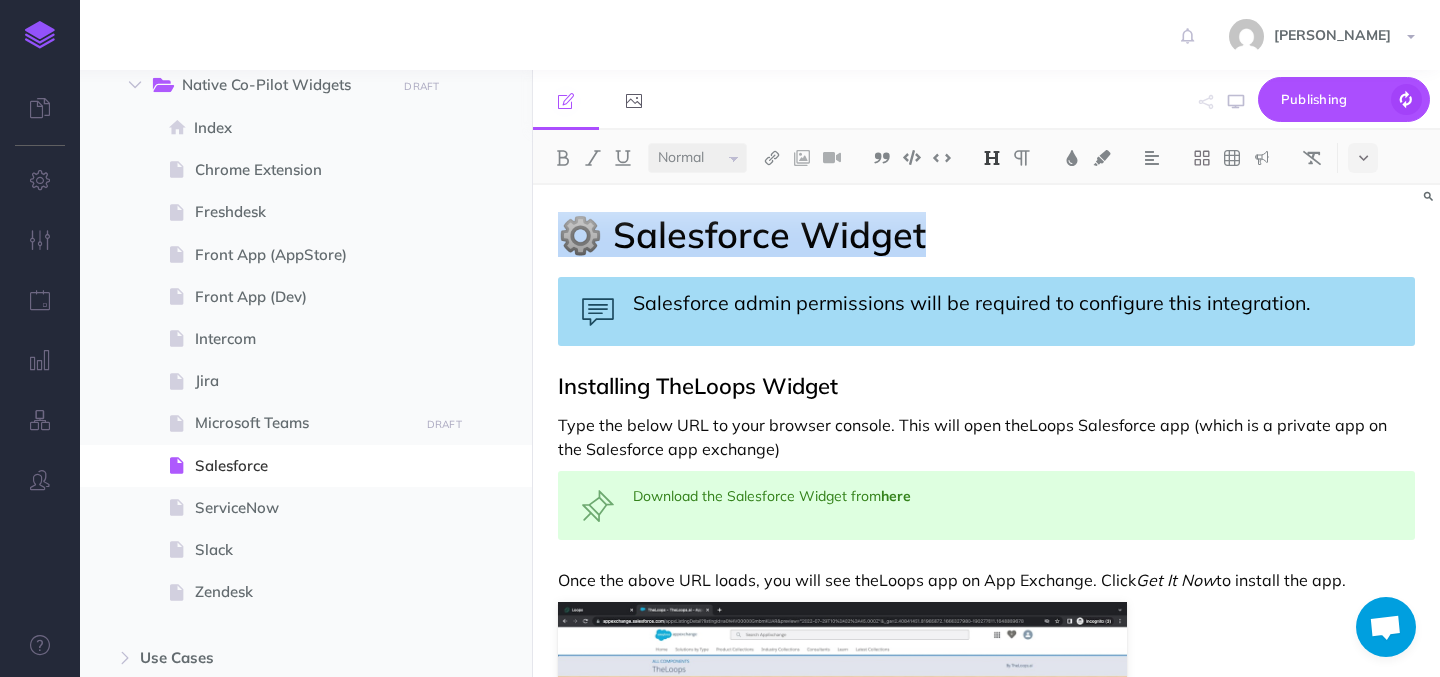 click on "⚙️ Salesforce Widget" at bounding box center (986, 235) 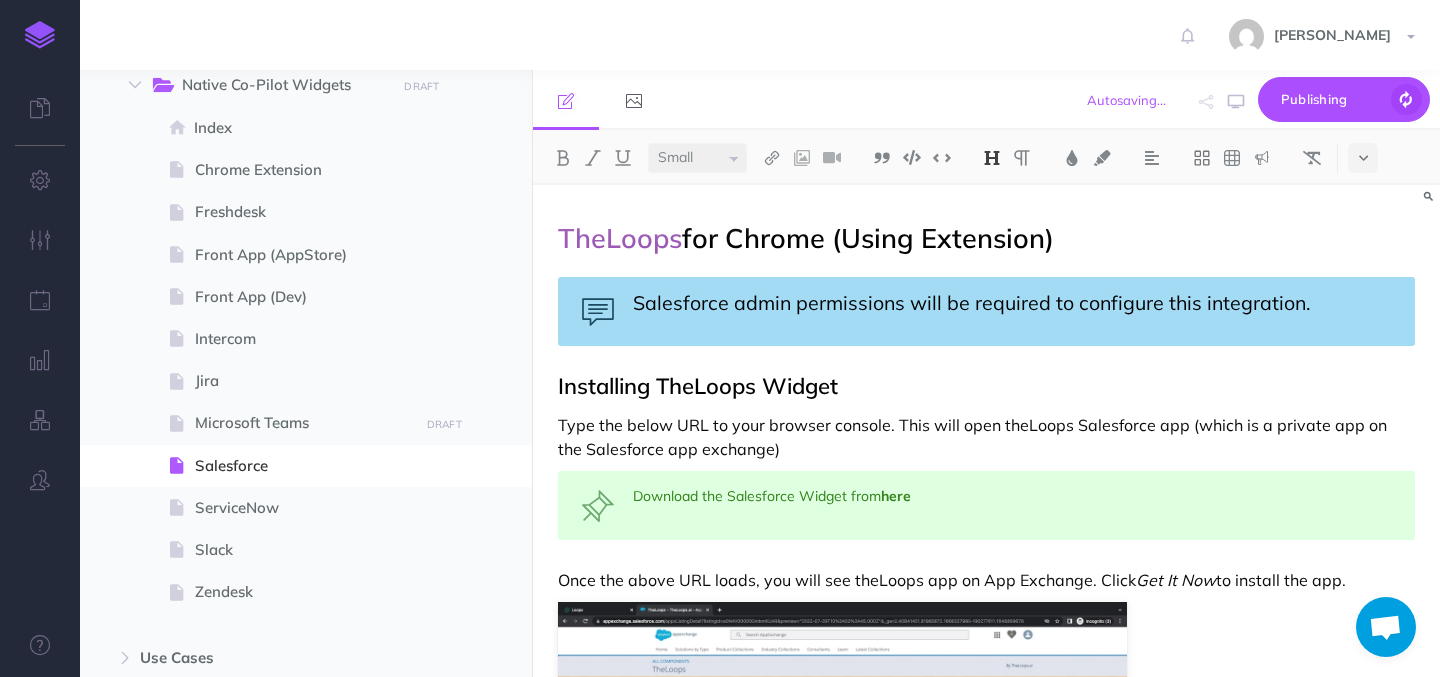 drag, startPoint x: 733, startPoint y: 241, endPoint x: 1087, endPoint y: 239, distance: 354.00565 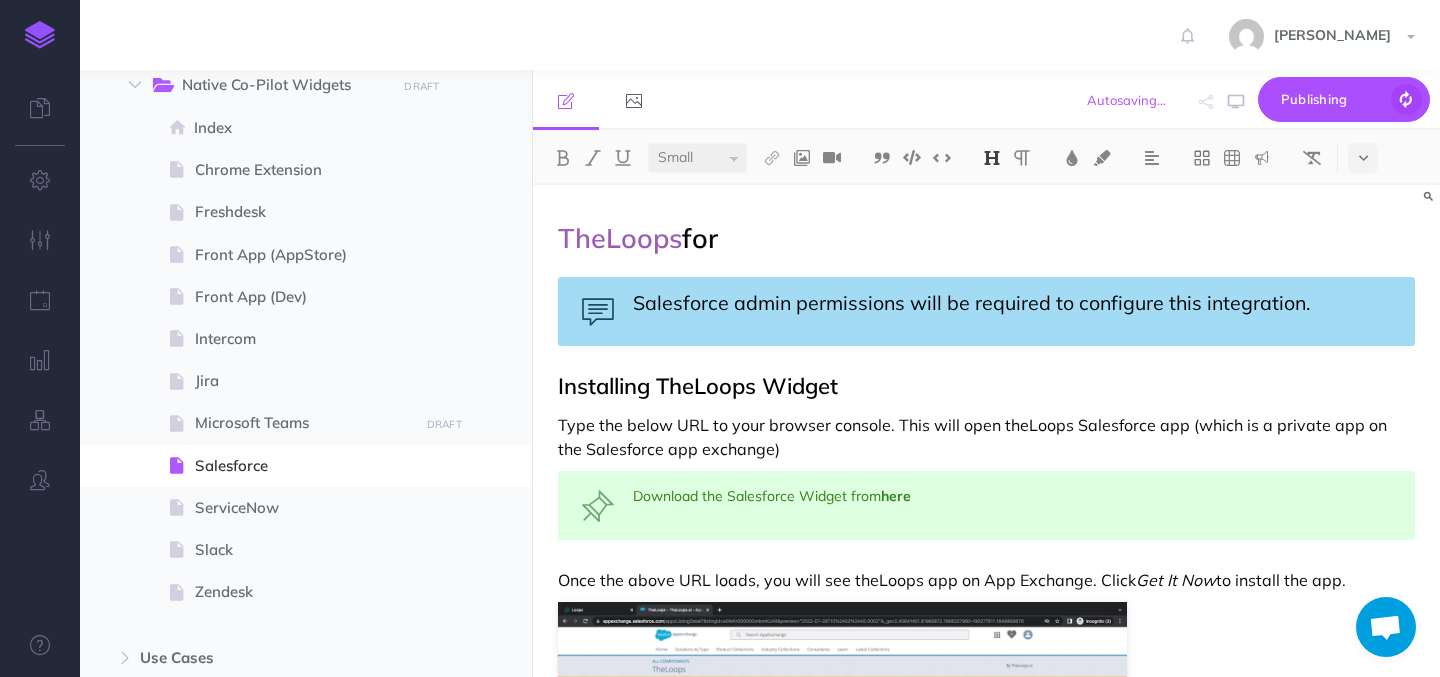type 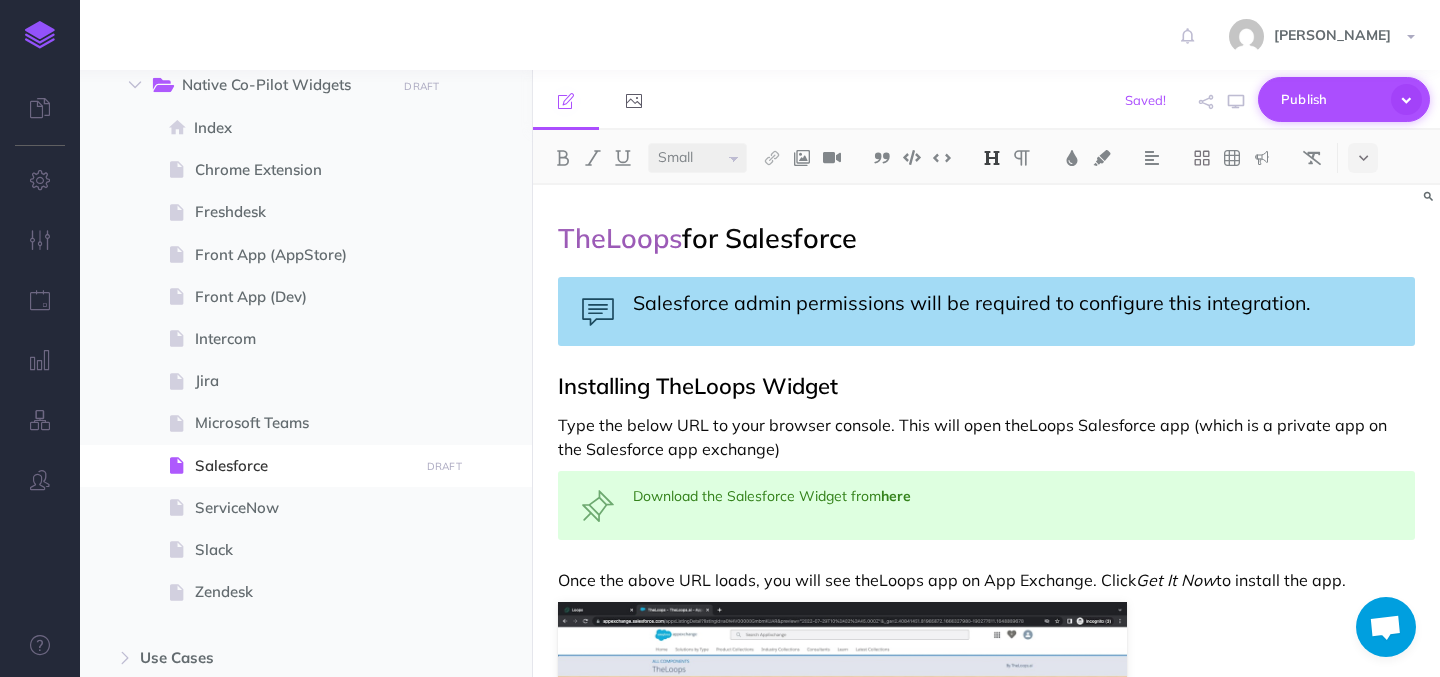 click on "Publish" at bounding box center (1331, 99) 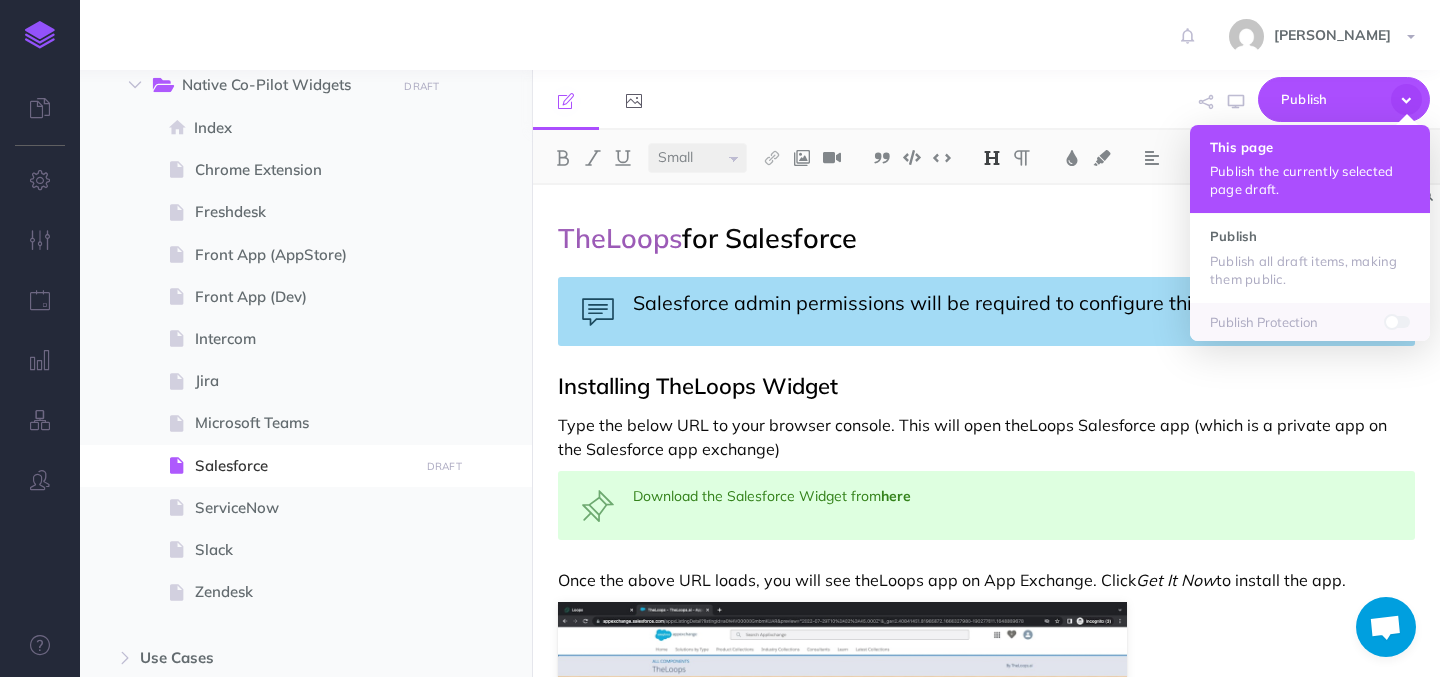click on "Publish the currently selected page draft." at bounding box center [1310, 180] 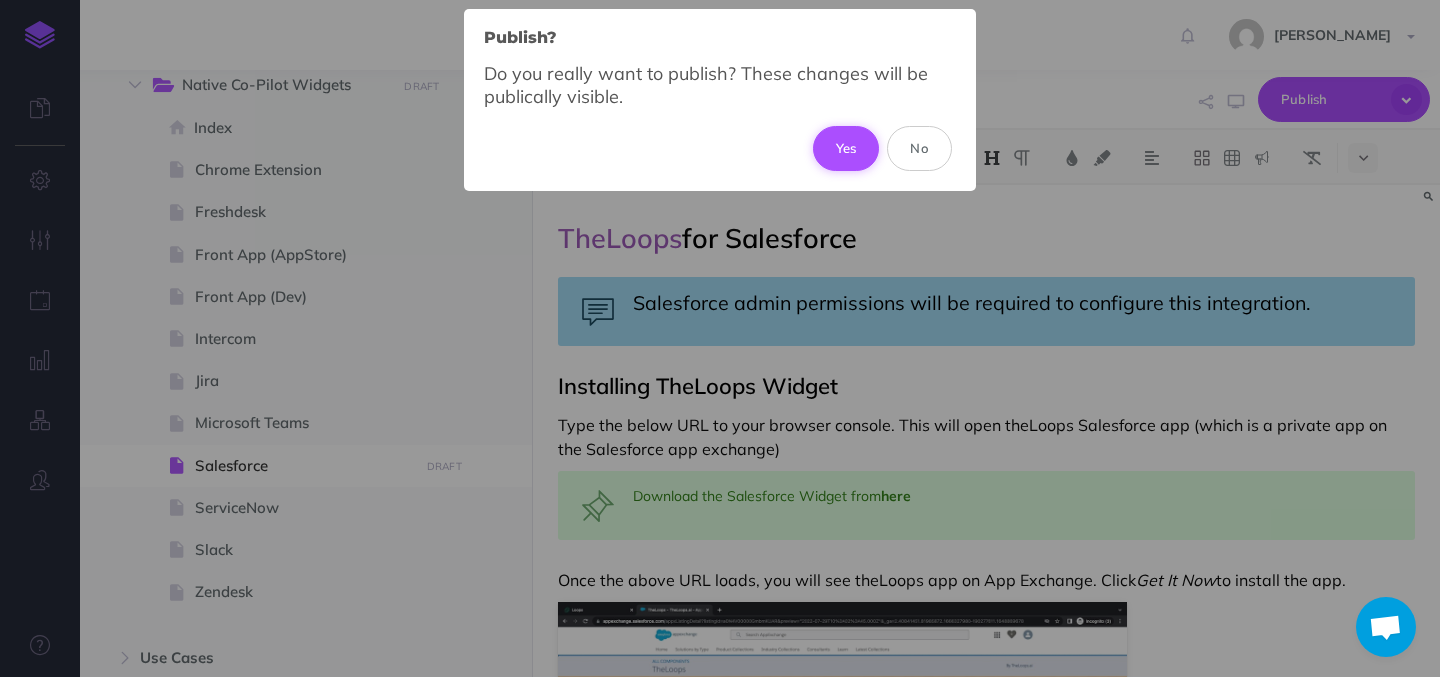 click on "Yes" at bounding box center (846, 148) 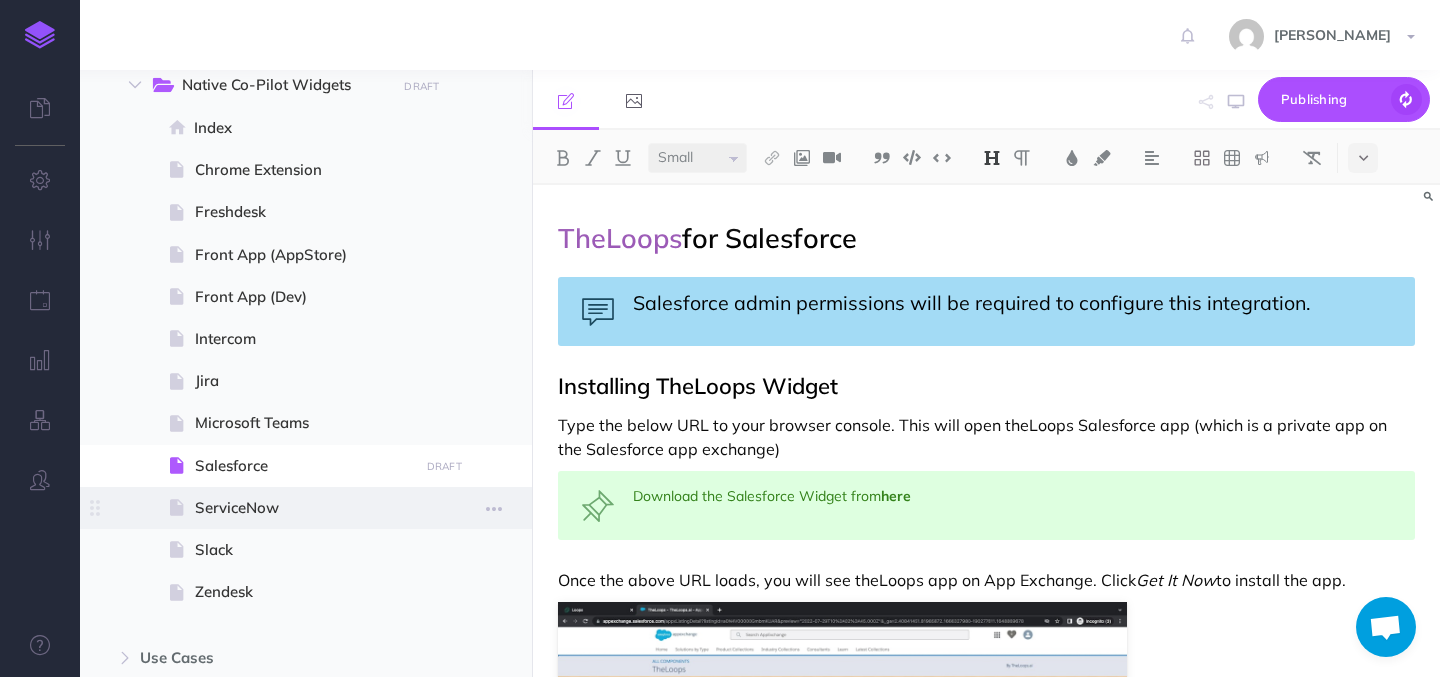 click on "ServiceNow" at bounding box center [303, 508] 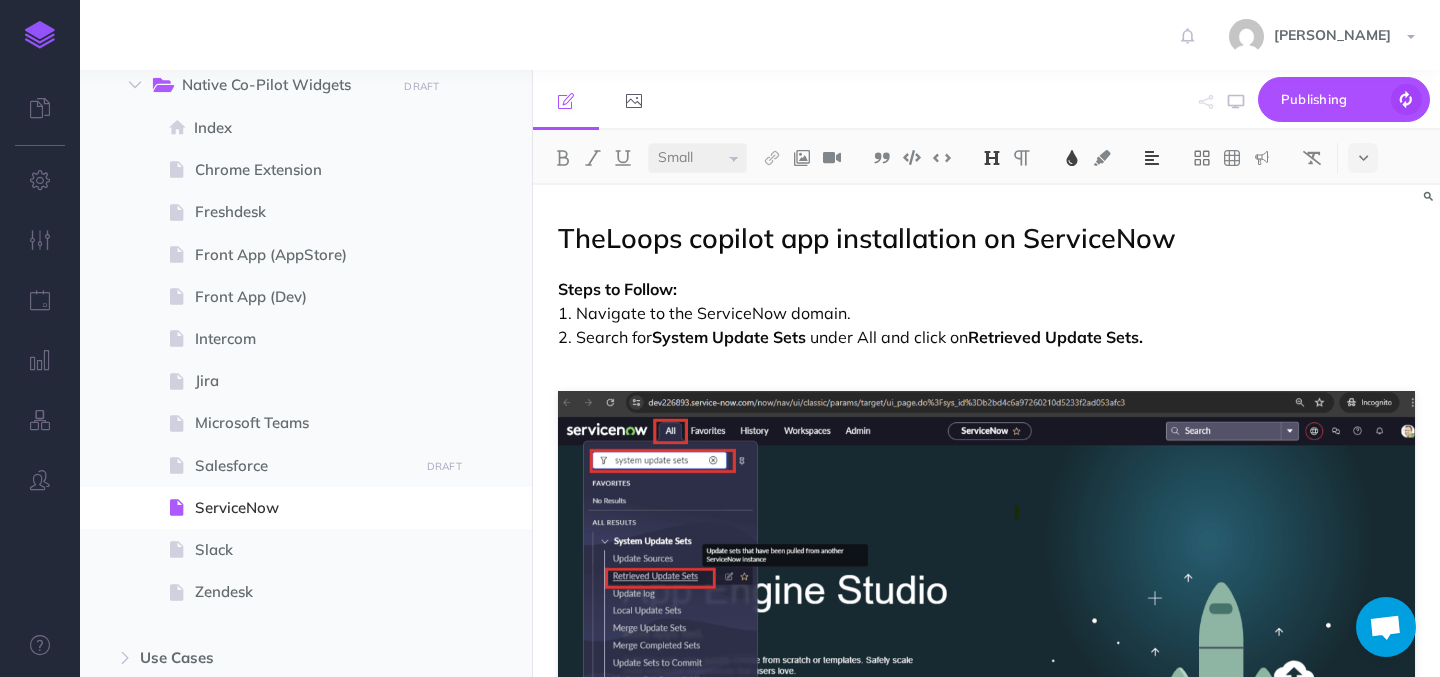 click on "TheLoops copilot app installation on ServiceNow" at bounding box center [867, 238] 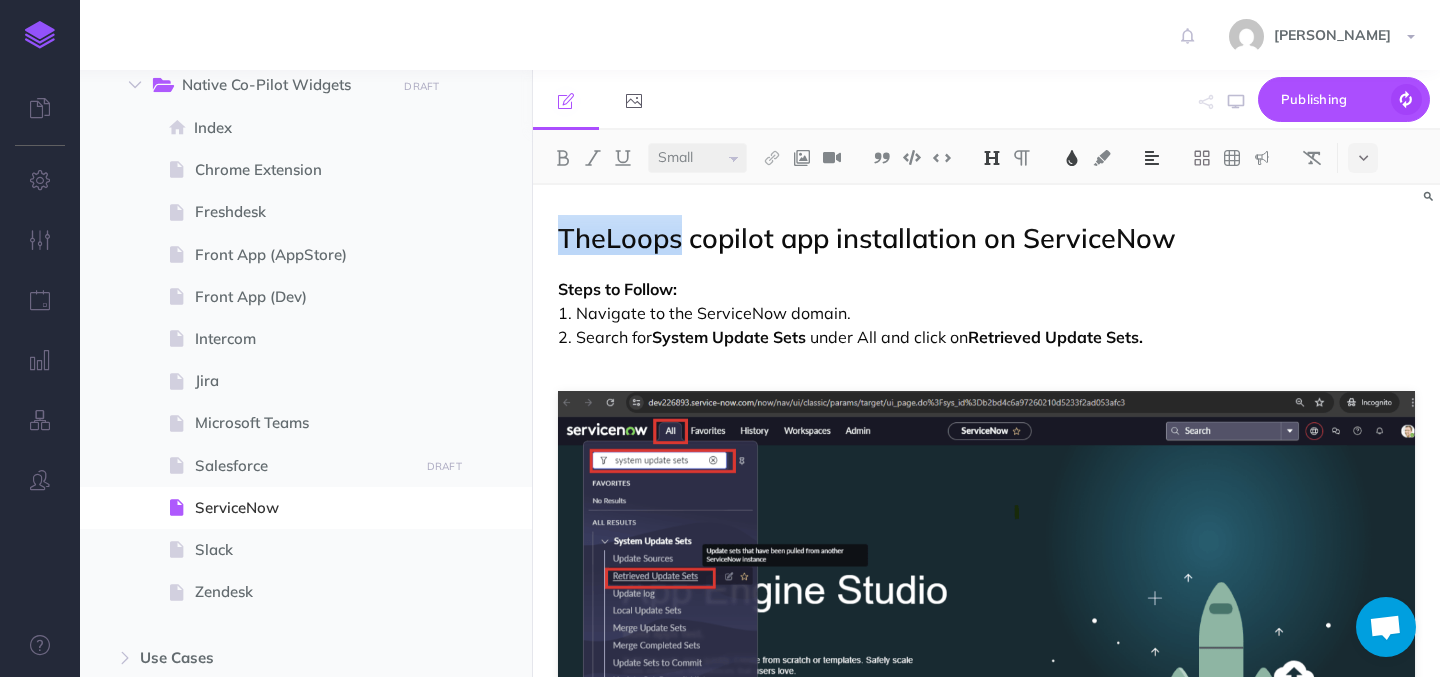 click on "TheLoops copilot app installation on ServiceNow" at bounding box center (867, 238) 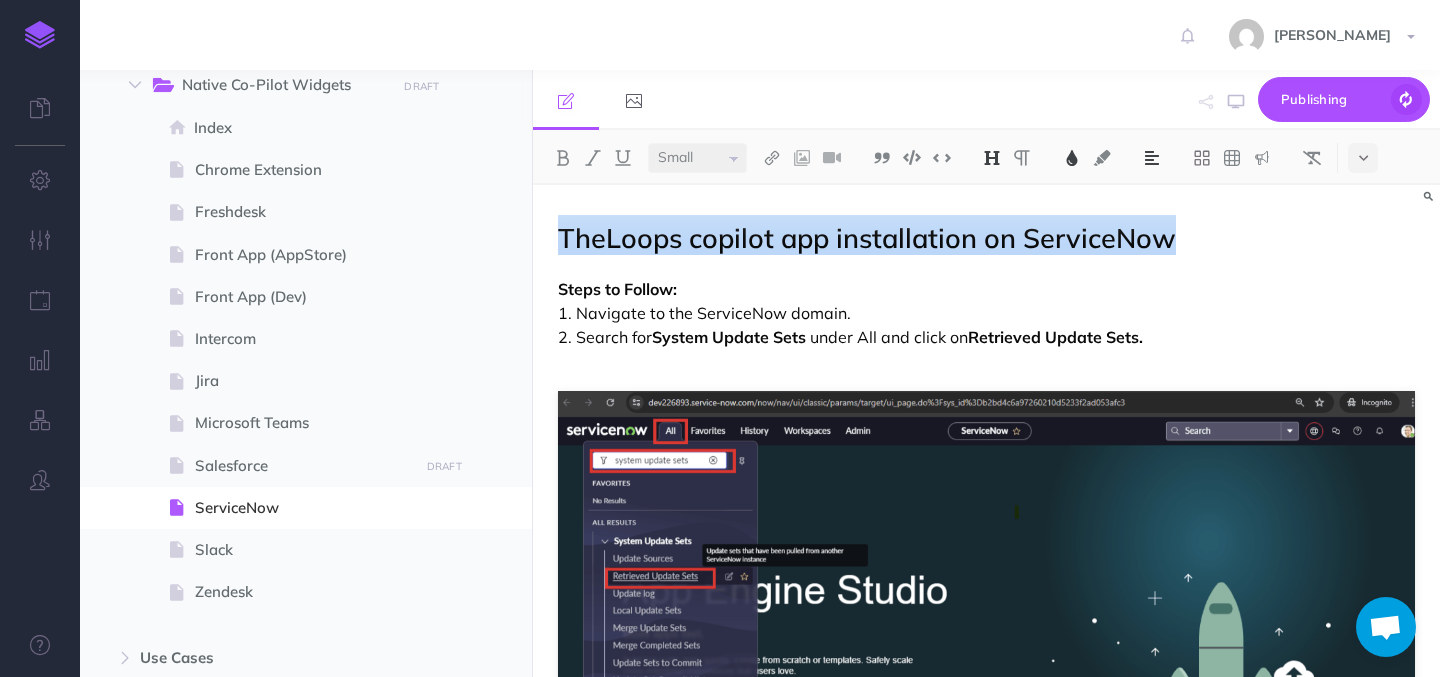 click on "TheLoops copilot app installation on ServiceNow" at bounding box center (867, 238) 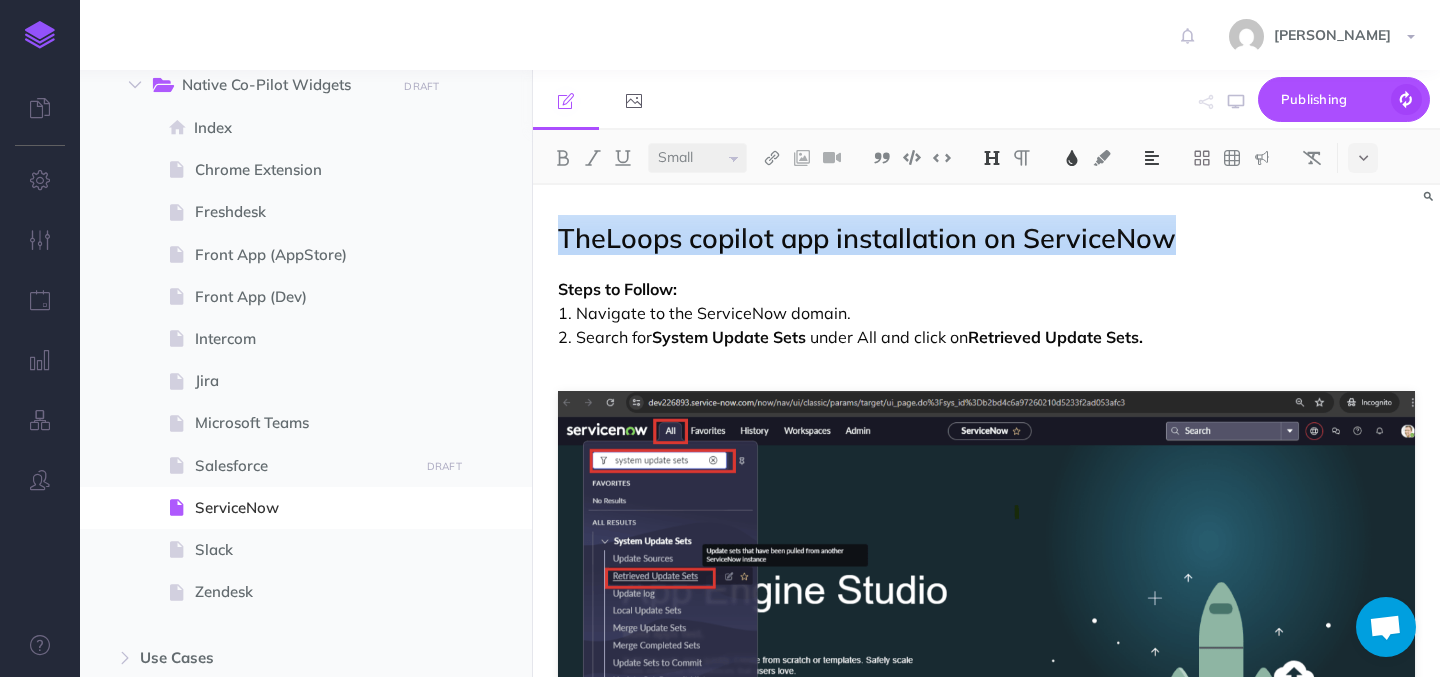 paste 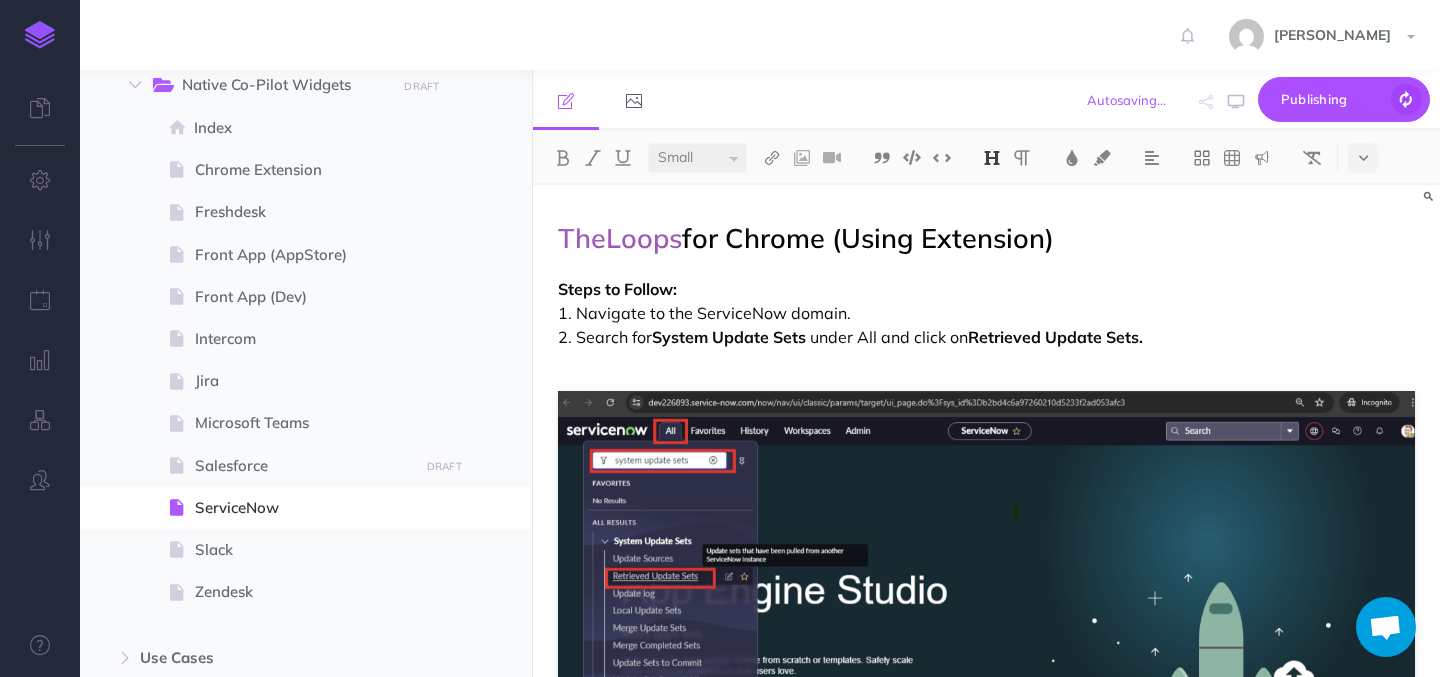drag, startPoint x: 734, startPoint y: 239, endPoint x: 1069, endPoint y: 240, distance: 335.0015 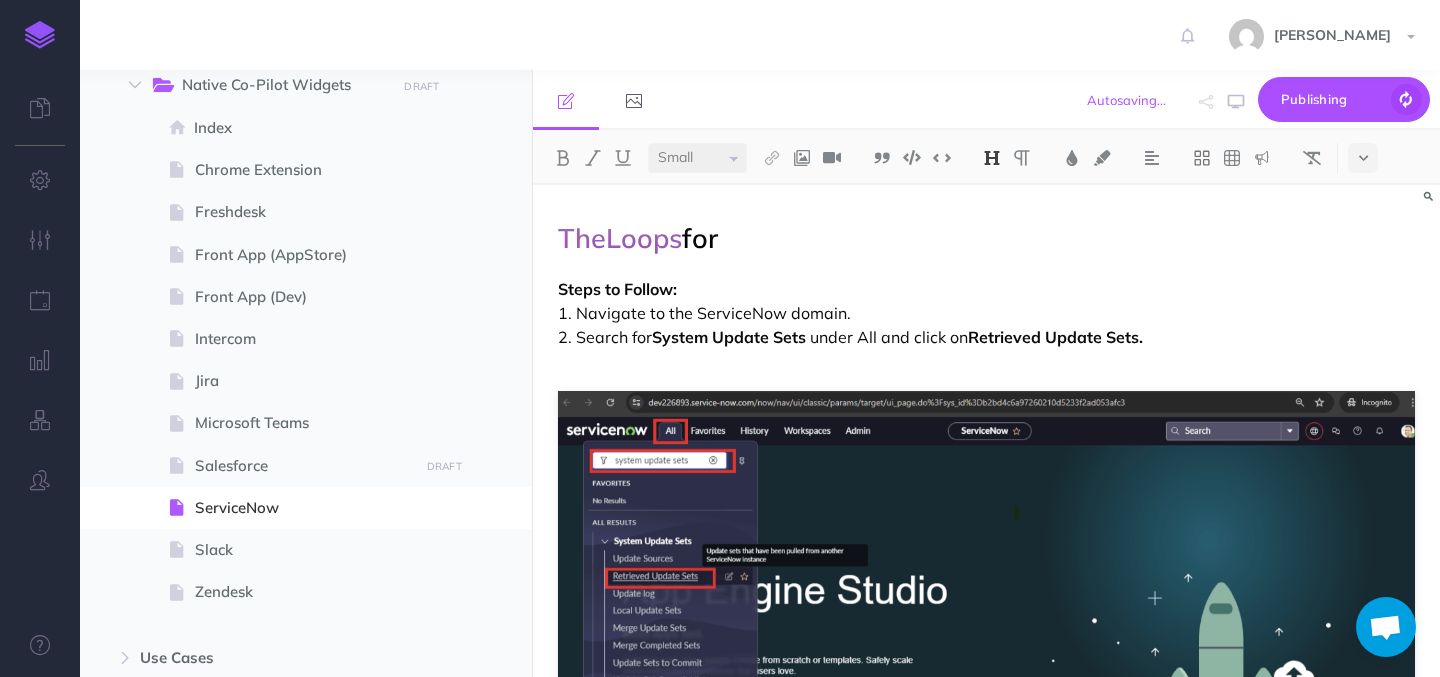 type 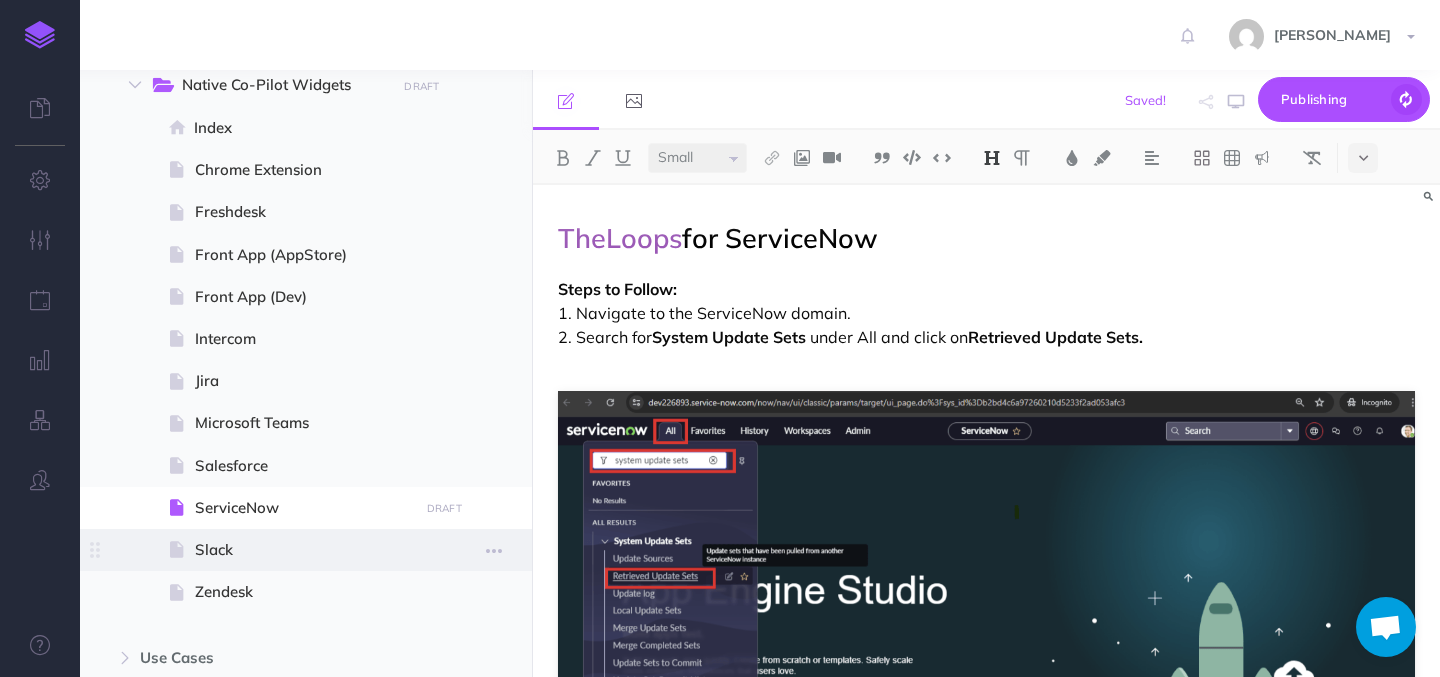 click on "Slack" at bounding box center (303, 550) 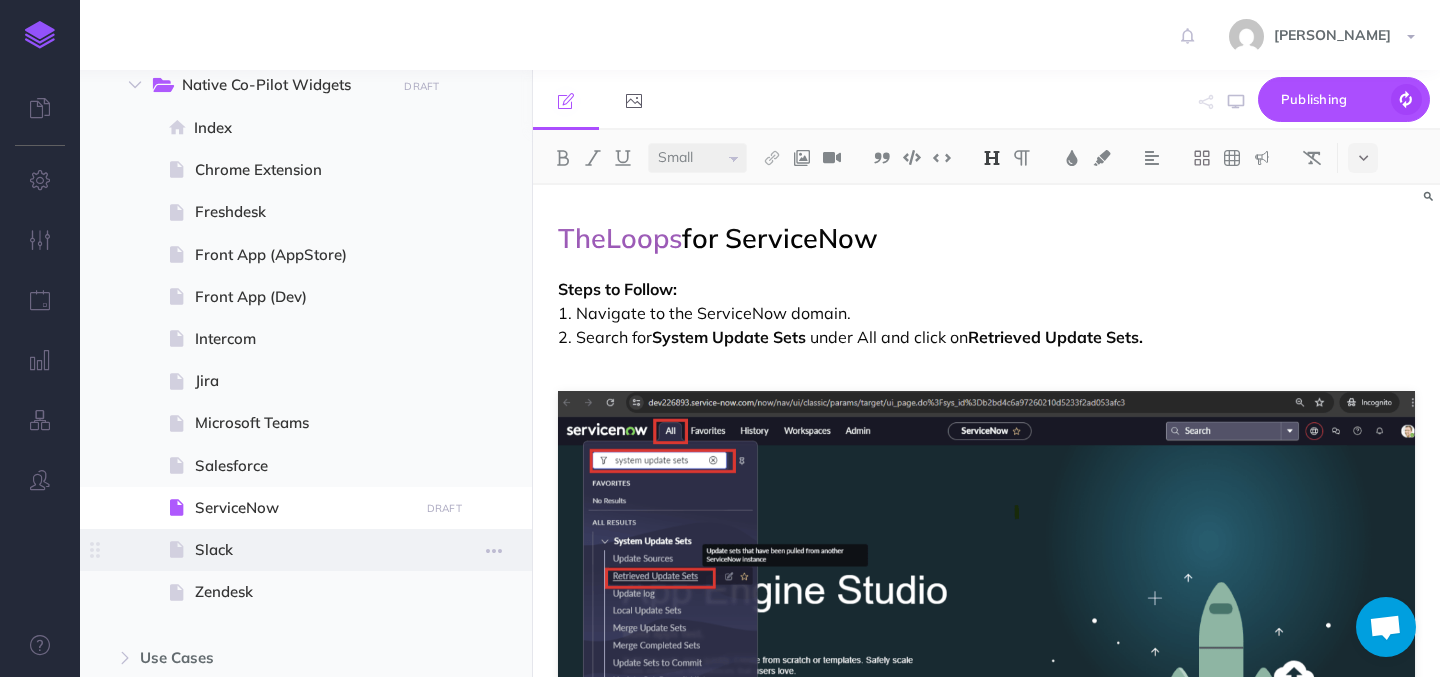 select on "null" 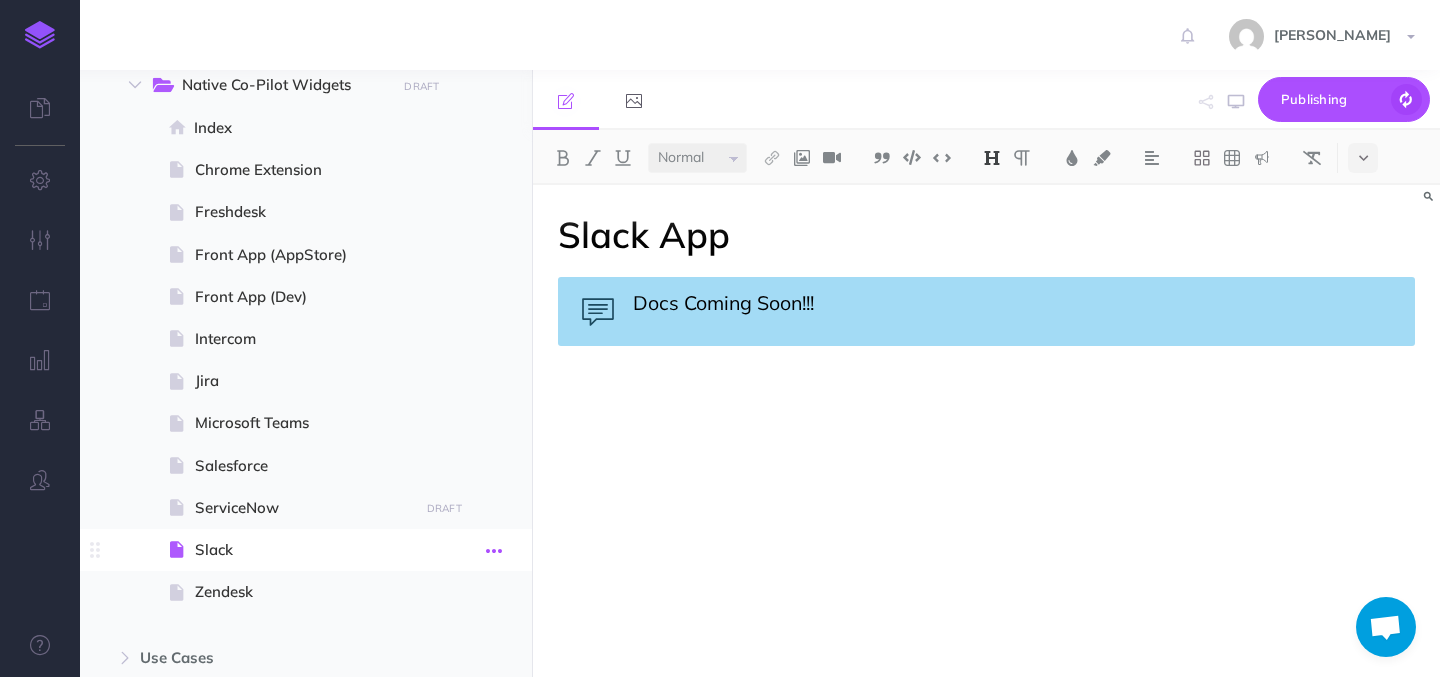 click at bounding box center (494, 551) 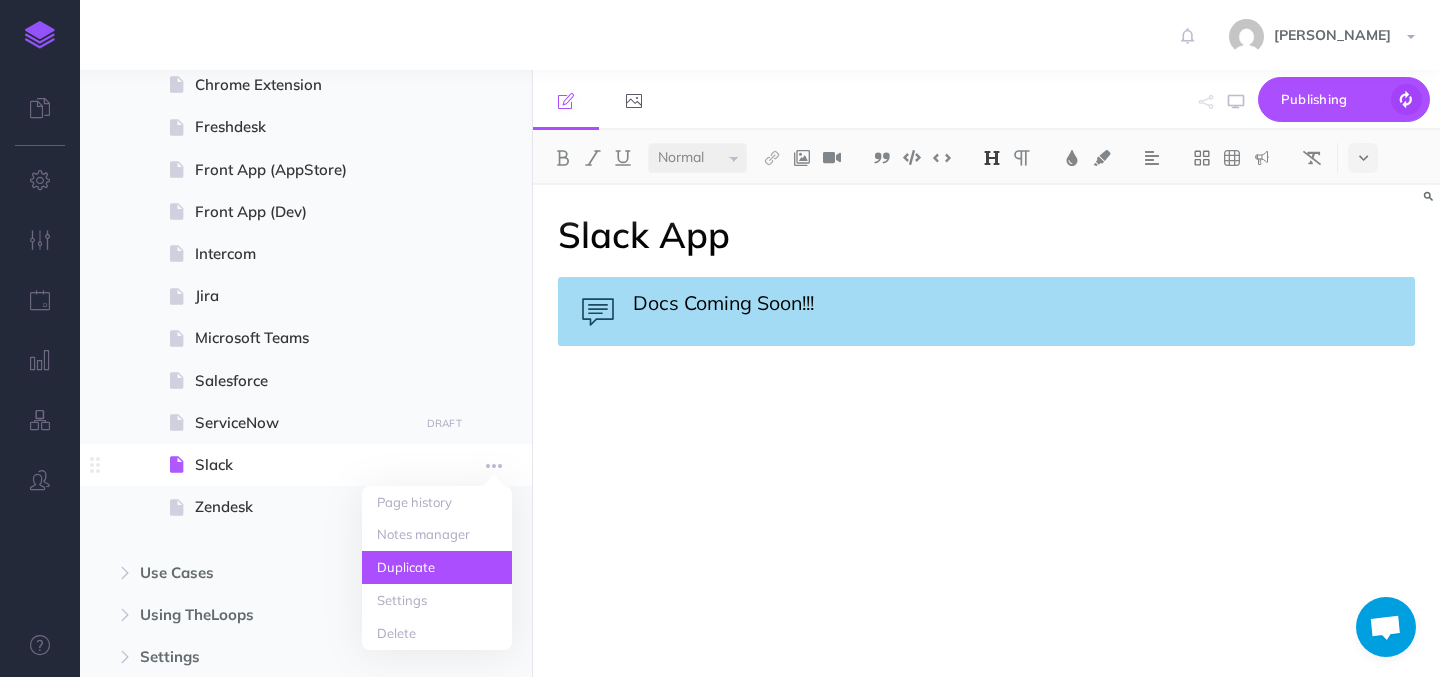 scroll, scrollTop: 2082, scrollLeft: 0, axis: vertical 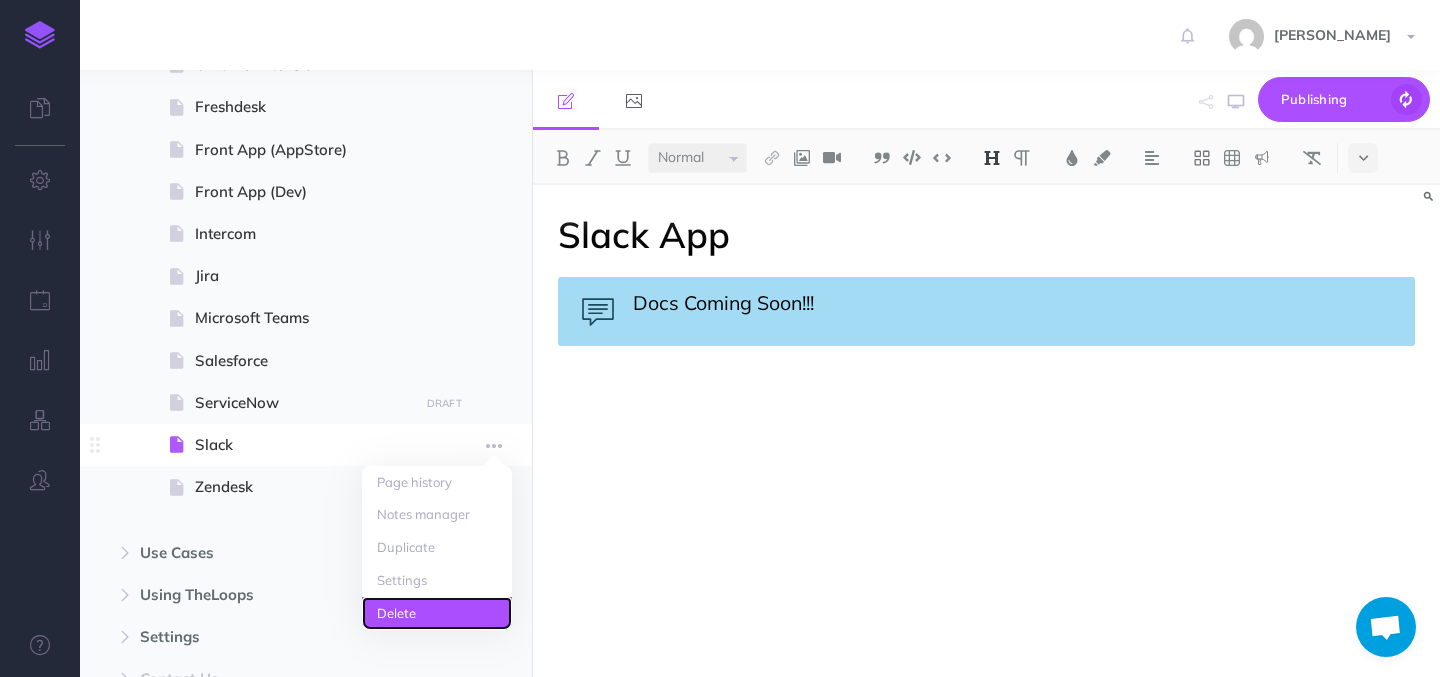 click on "Delete" at bounding box center (437, 613) 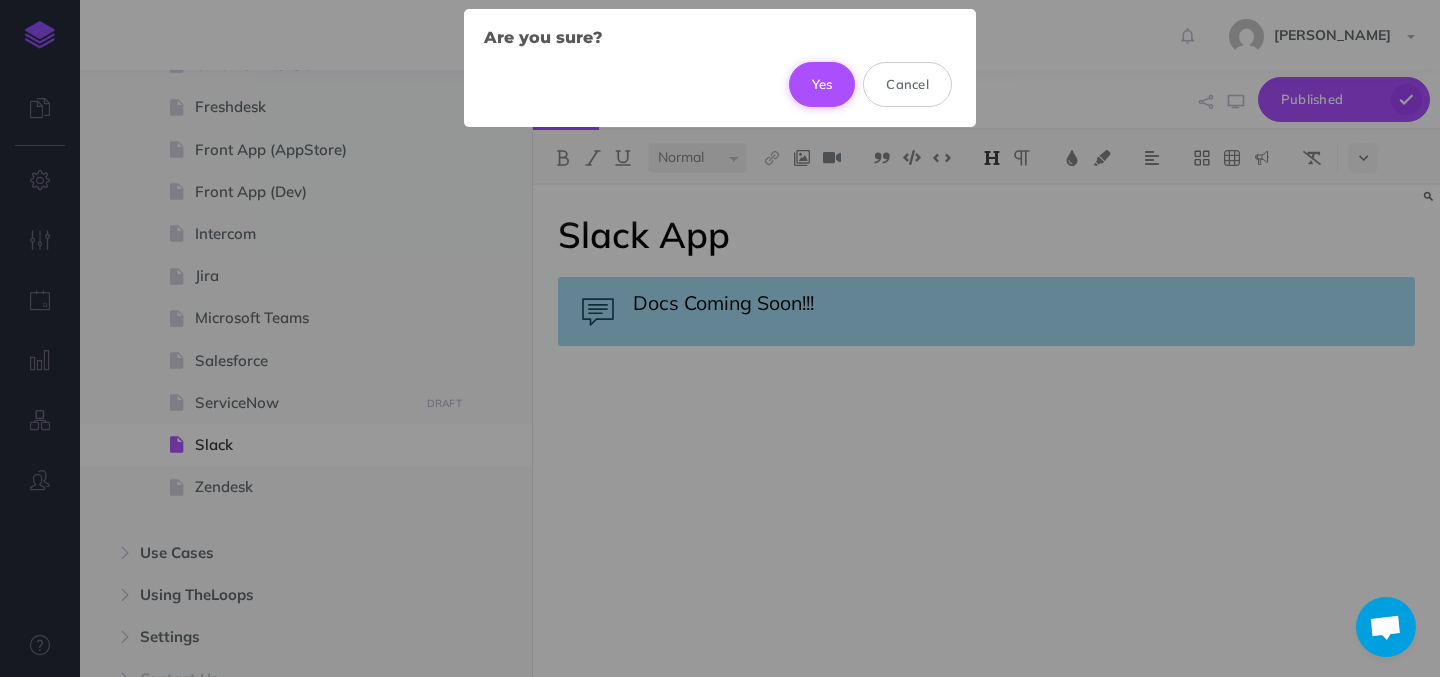 click on "Yes" at bounding box center [822, 84] 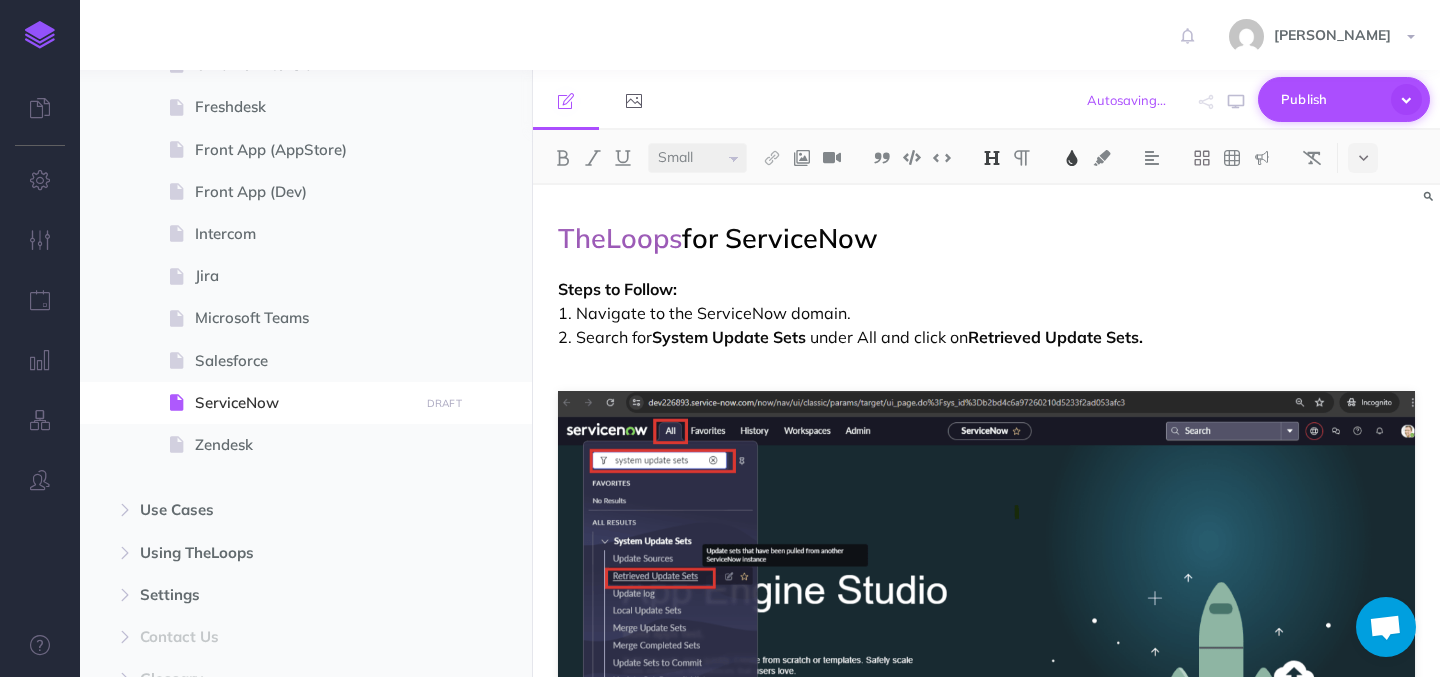 click on "Publish" at bounding box center (1331, 99) 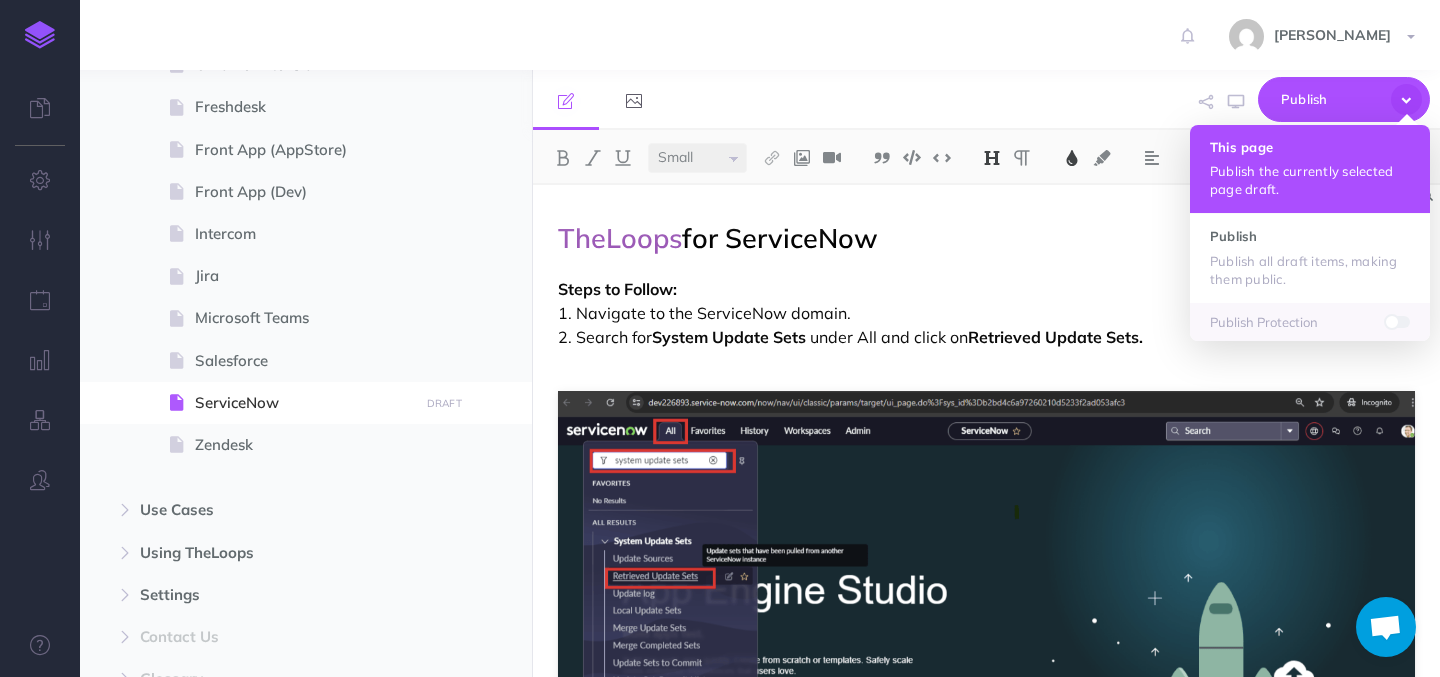 click on "Publish the currently selected page draft." at bounding box center (1310, 180) 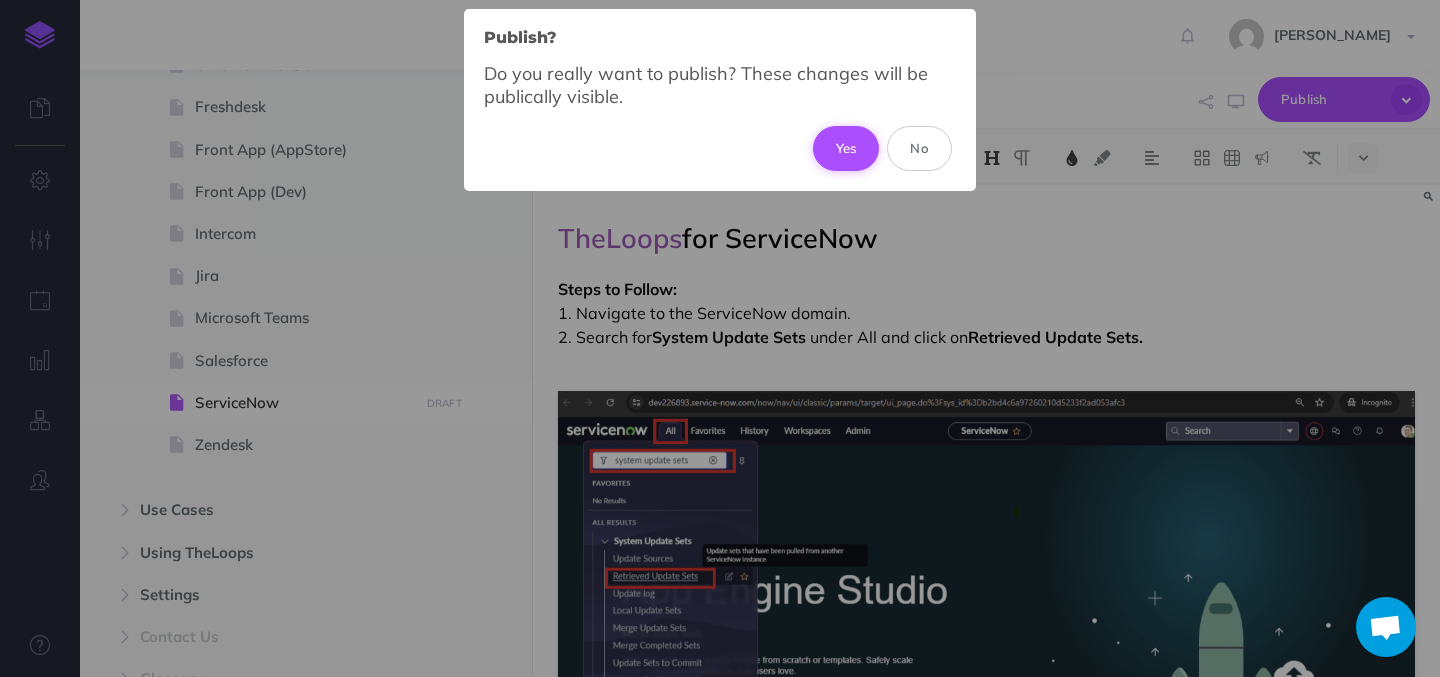 click on "Yes" at bounding box center (846, 148) 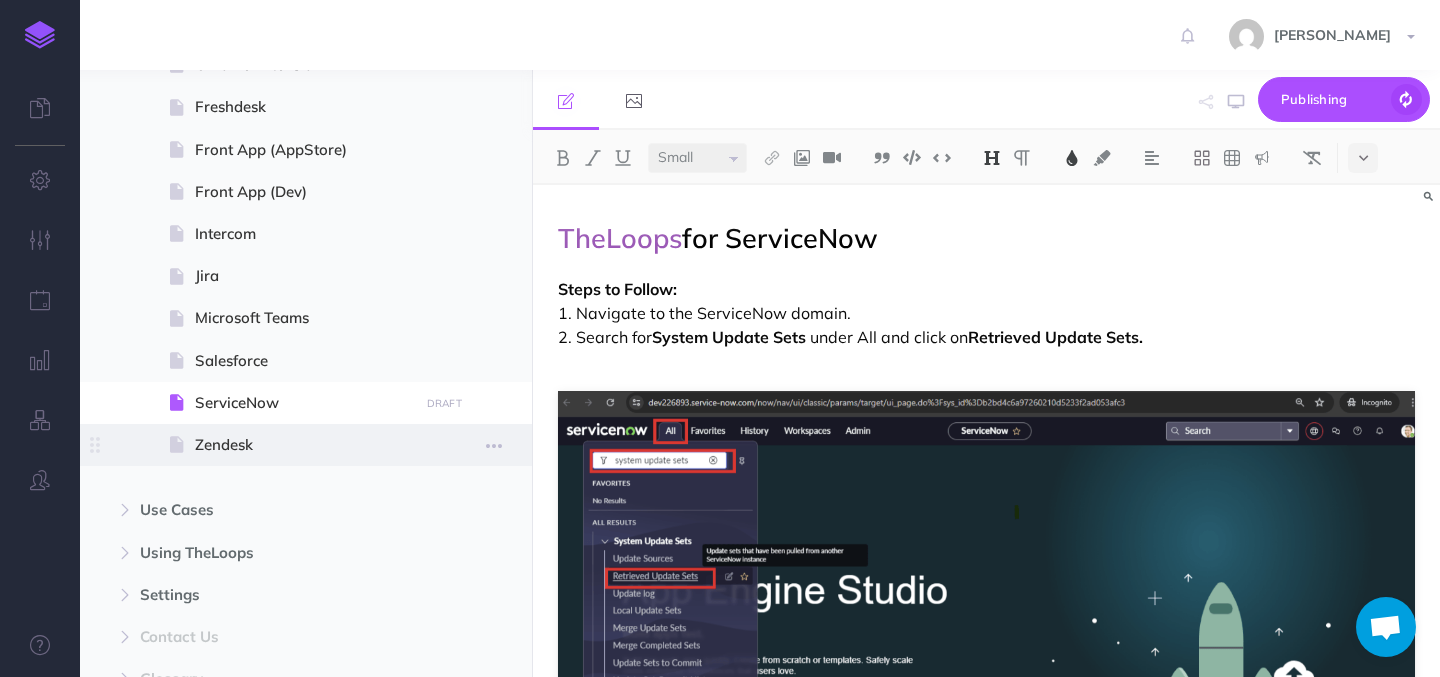 click on "Zendesk" at bounding box center (303, 445) 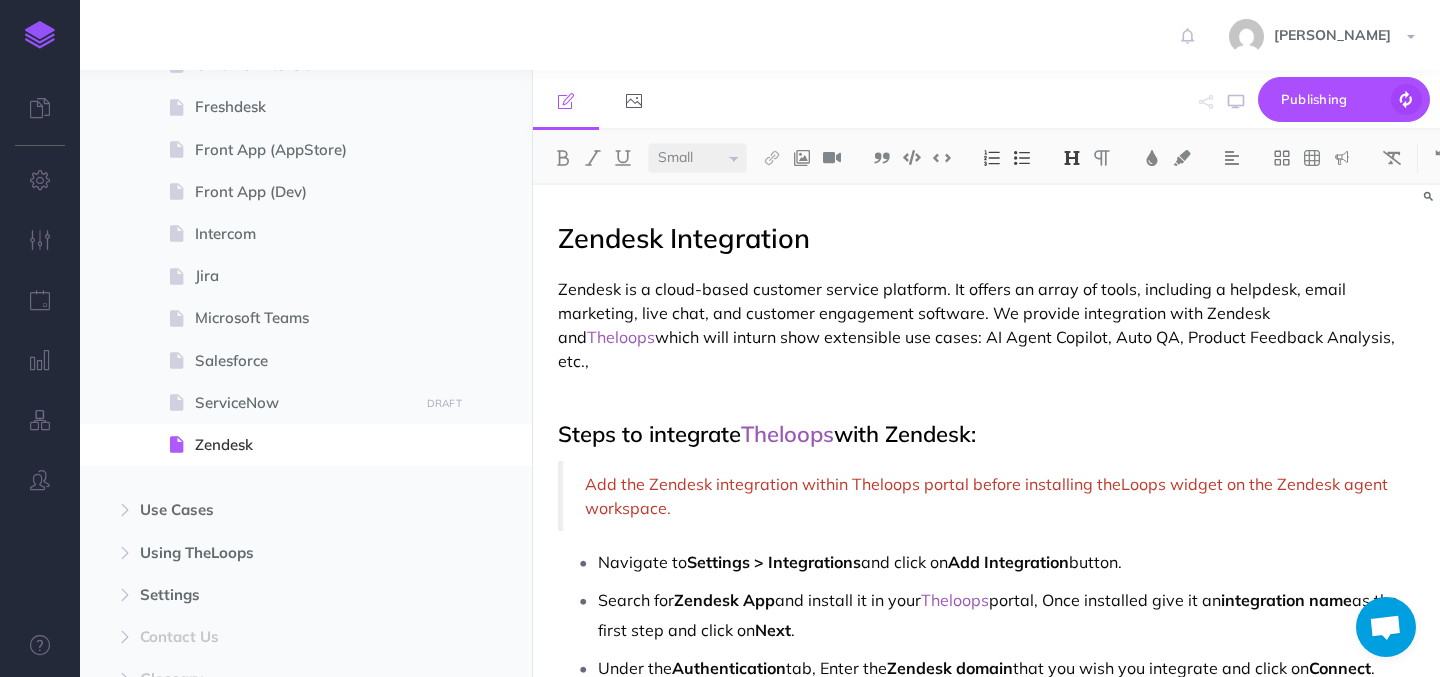 click on "Zendesk Integration" at bounding box center [684, 238] 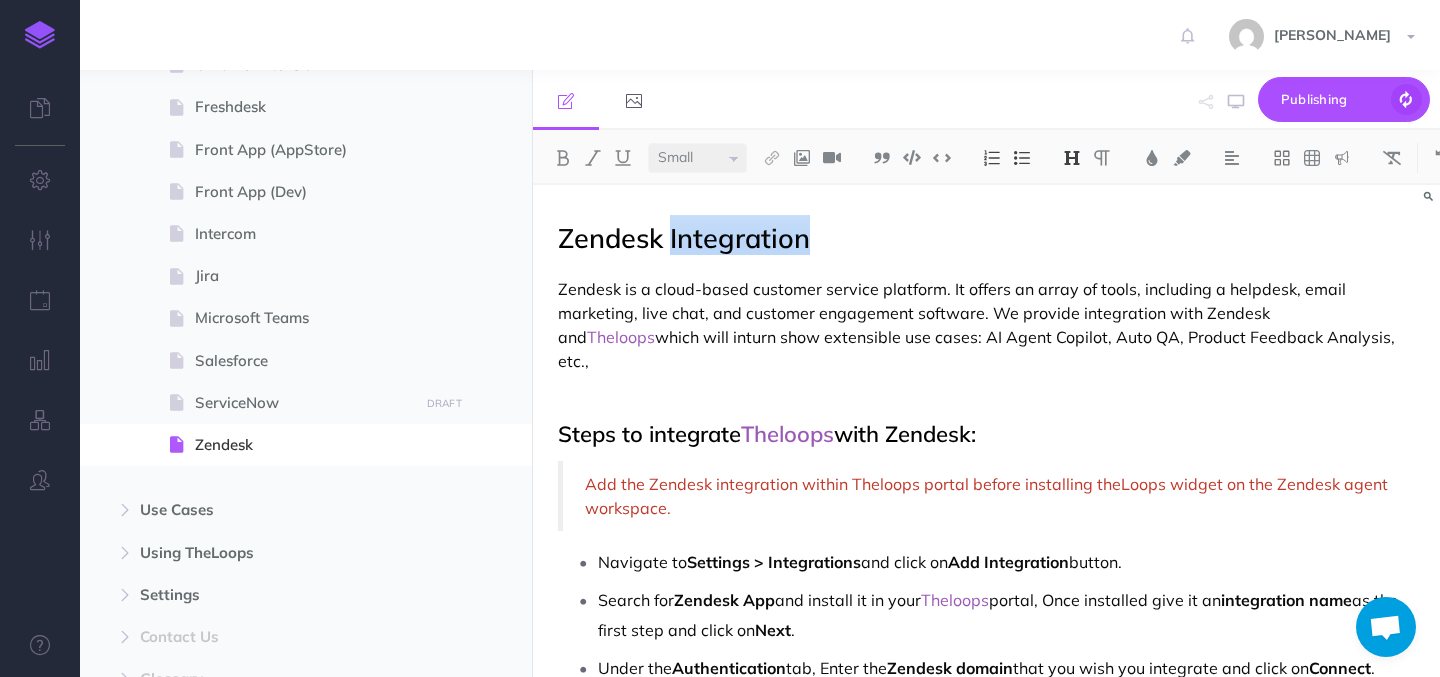 click on "Zendesk Integration" at bounding box center (684, 238) 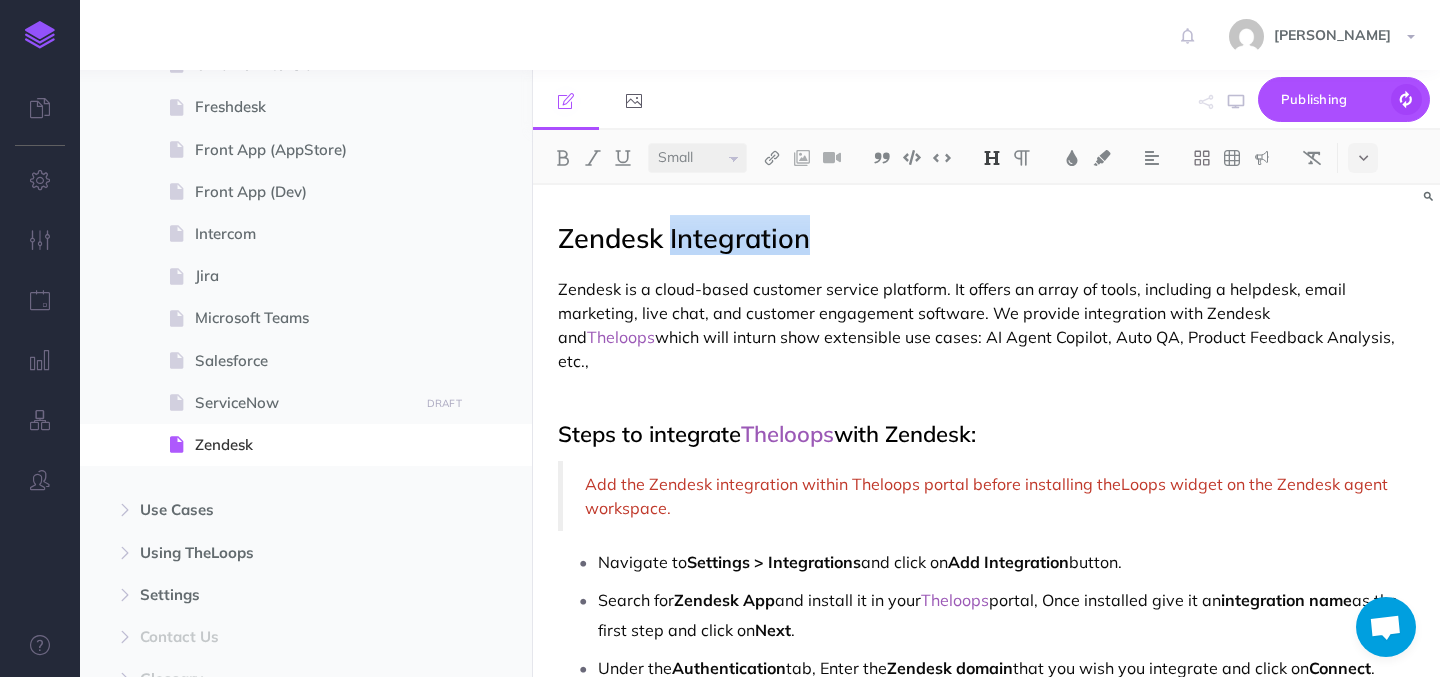 click on "Zendesk Integration" at bounding box center [684, 238] 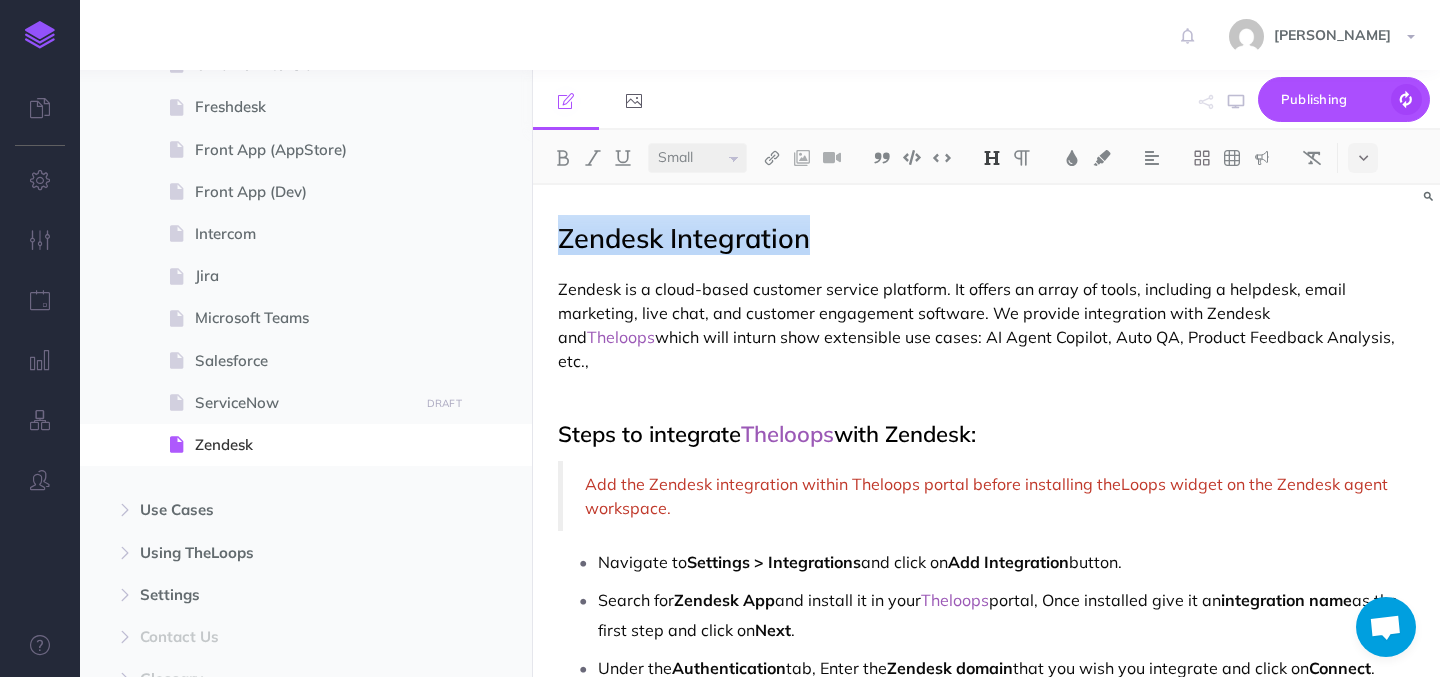 paste 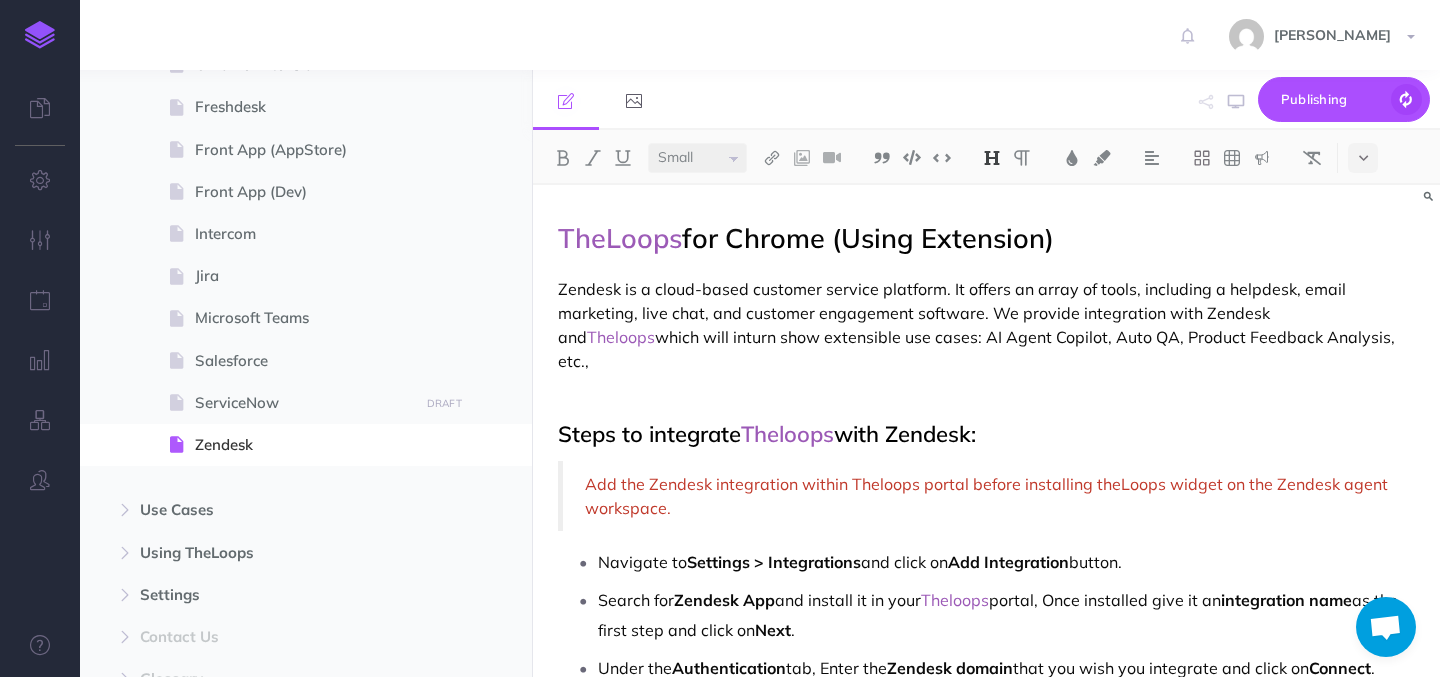 drag, startPoint x: 734, startPoint y: 235, endPoint x: 1102, endPoint y: 236, distance: 368.00137 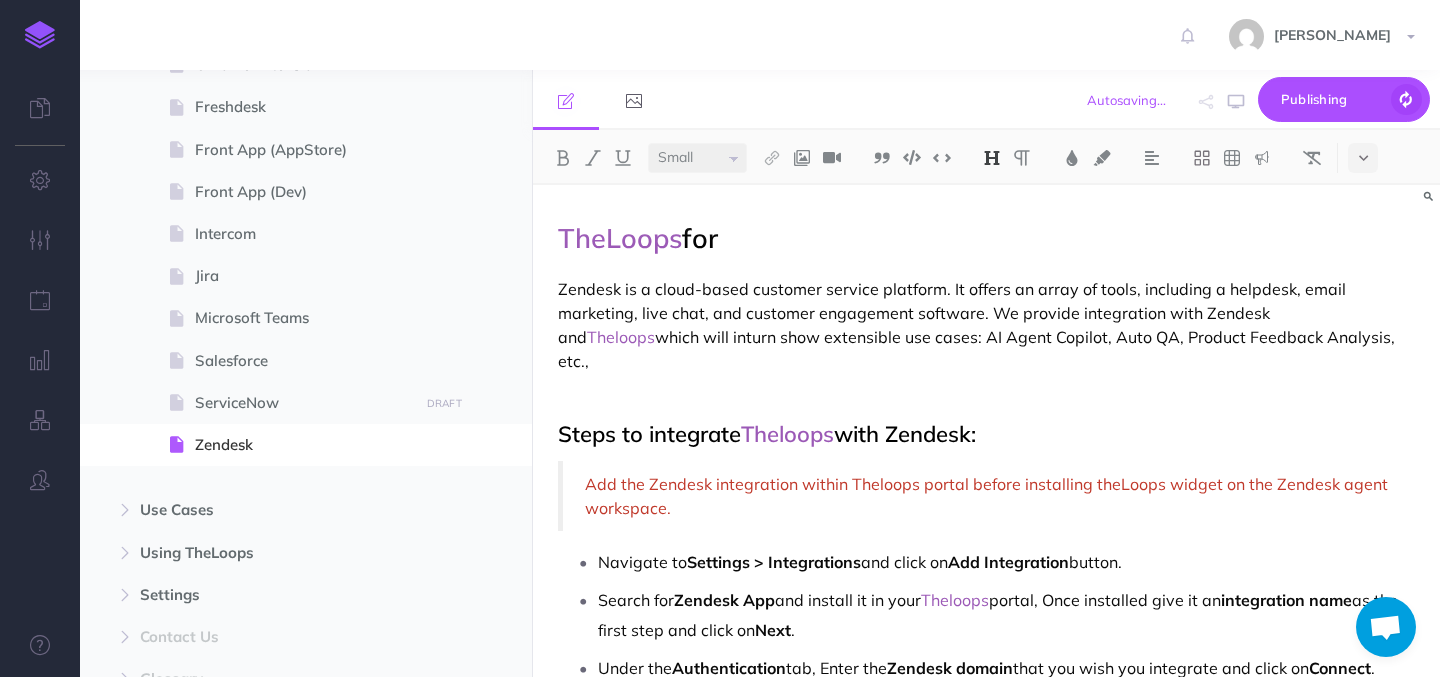 type 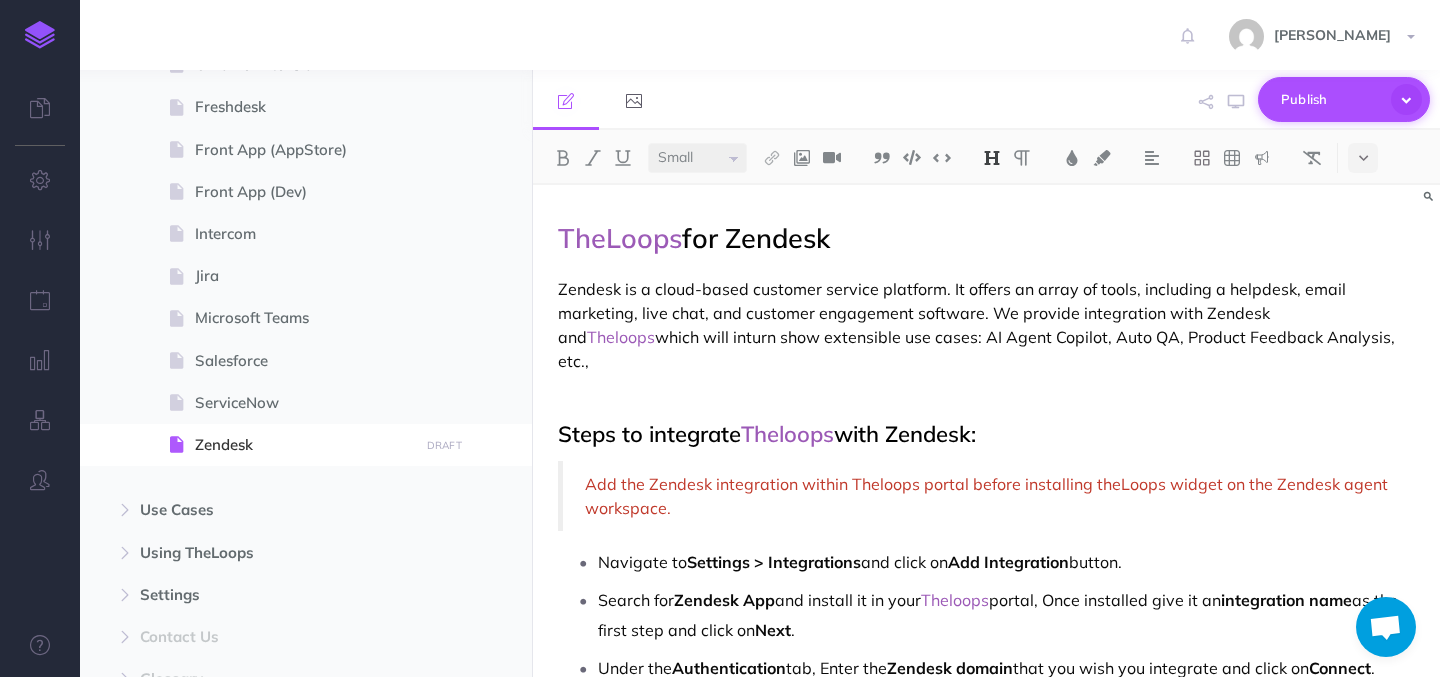 click on "Publish" at bounding box center [1331, 99] 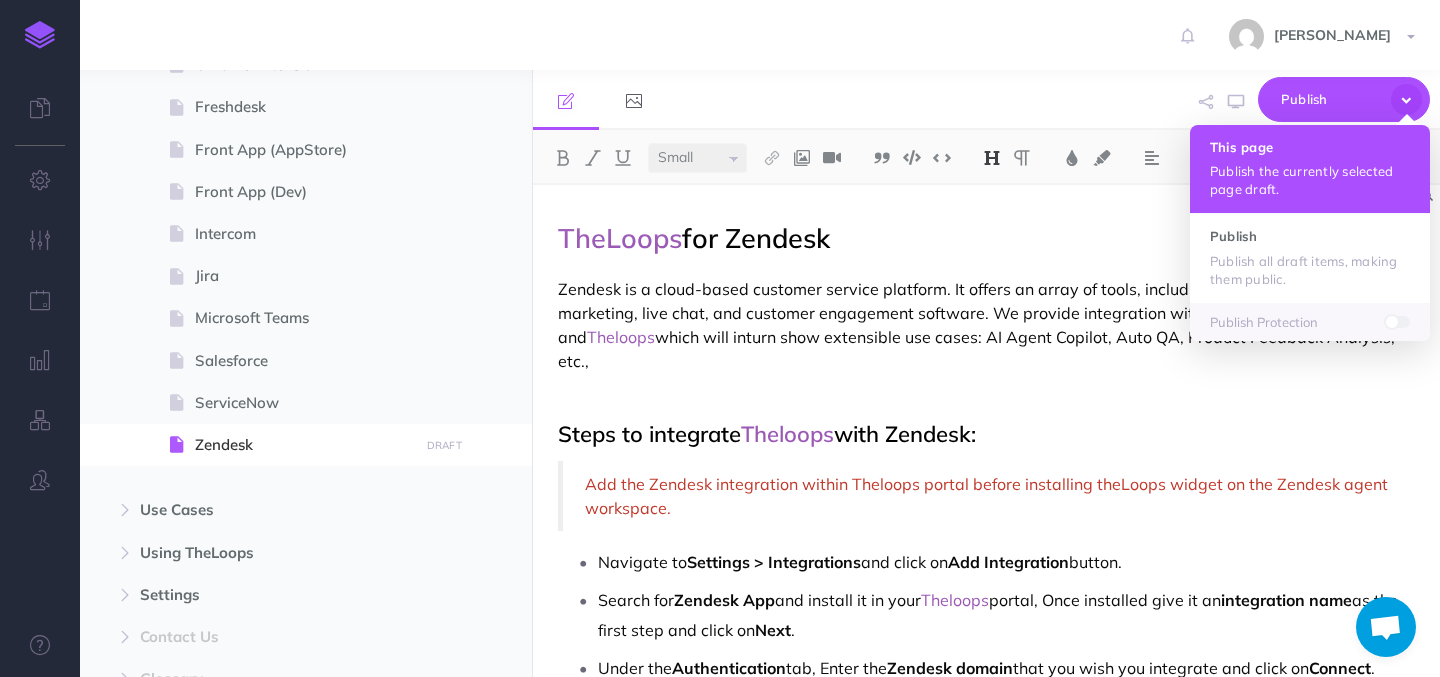 click on "Publish the currently selected page draft." at bounding box center [1310, 180] 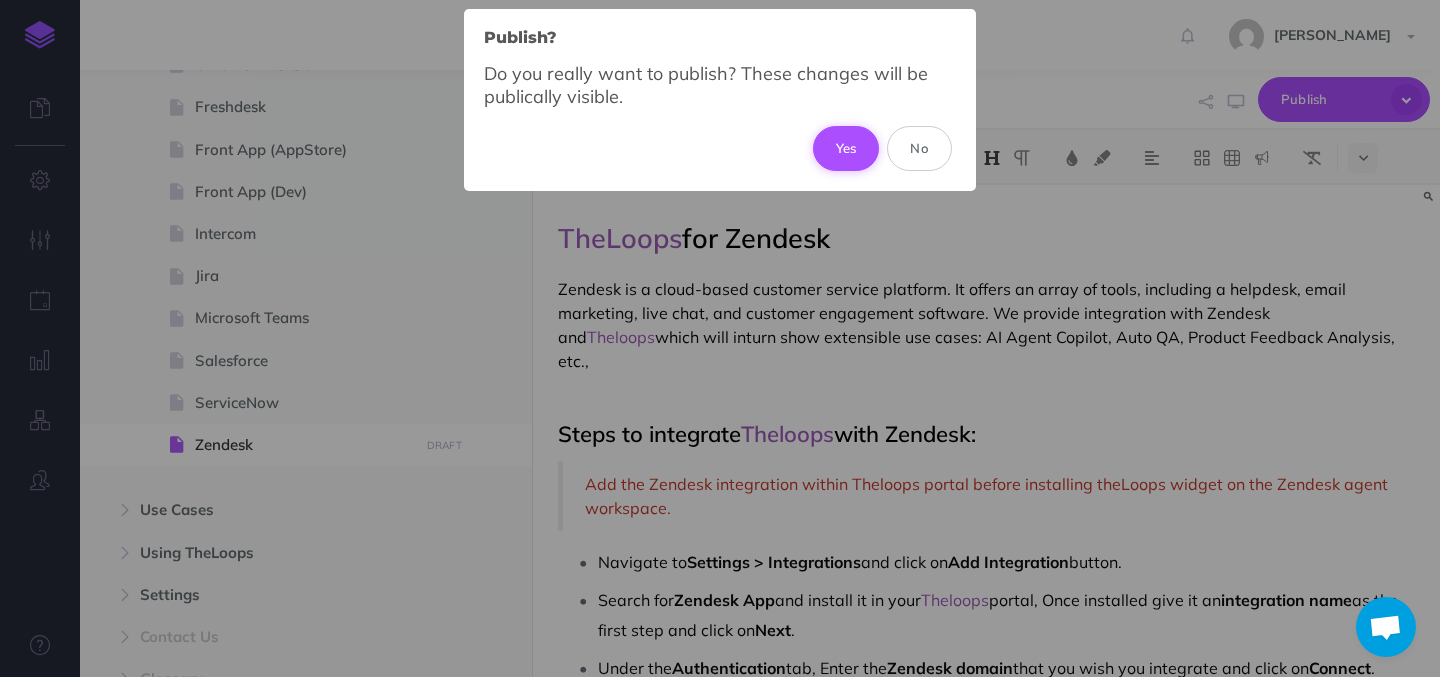 click on "Yes" at bounding box center [846, 148] 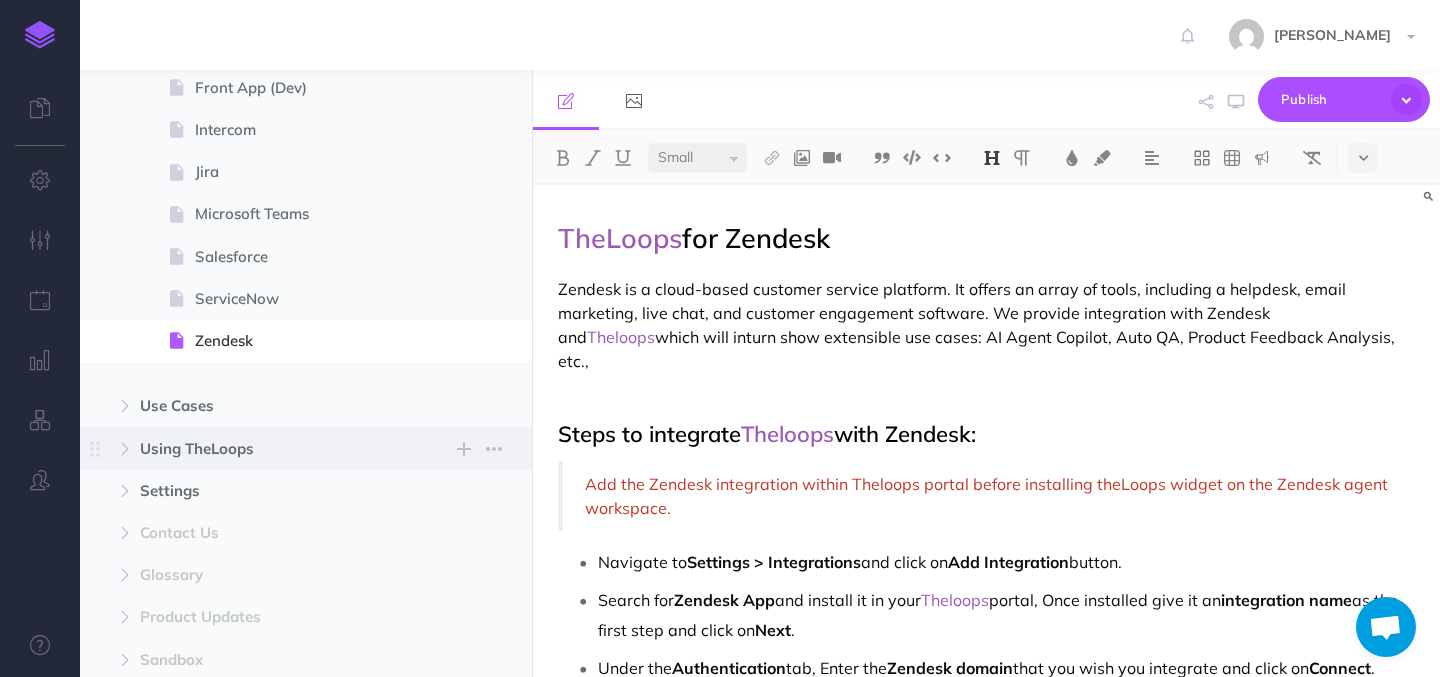 scroll, scrollTop: 2148, scrollLeft: 0, axis: vertical 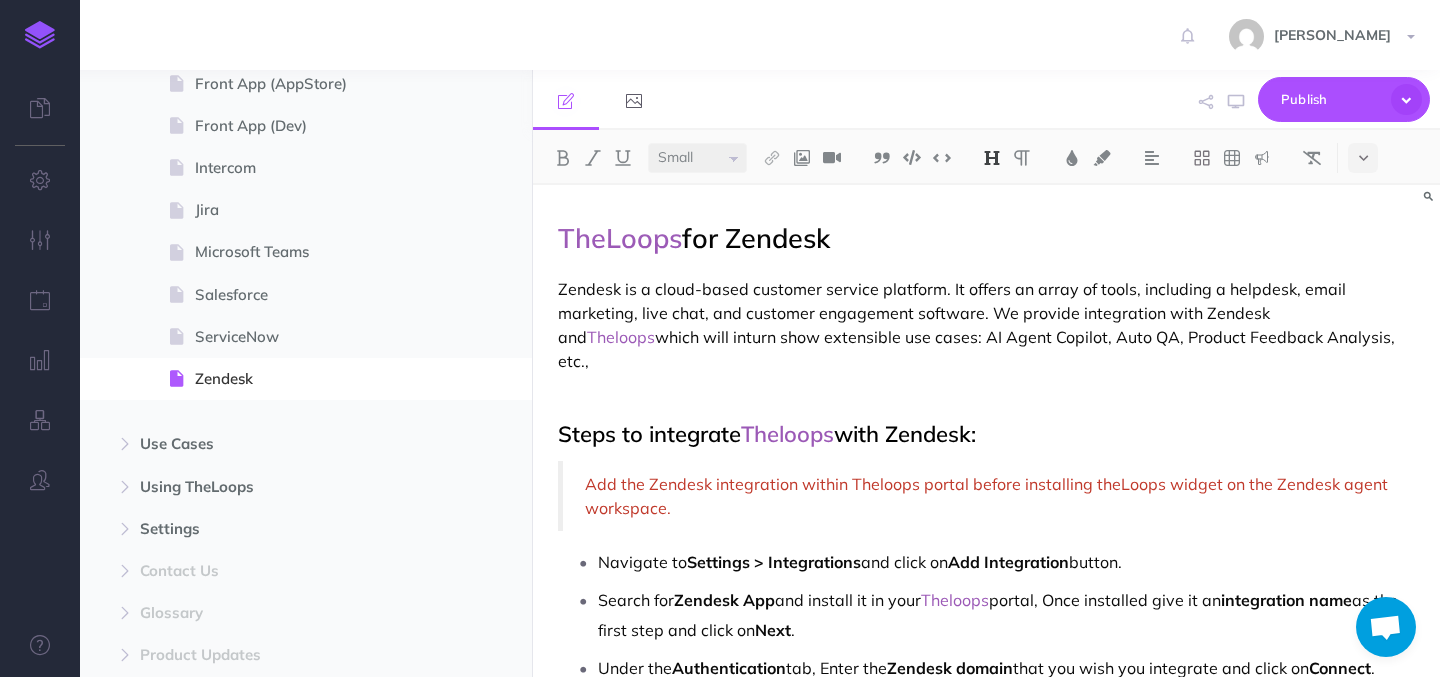 select on "null" 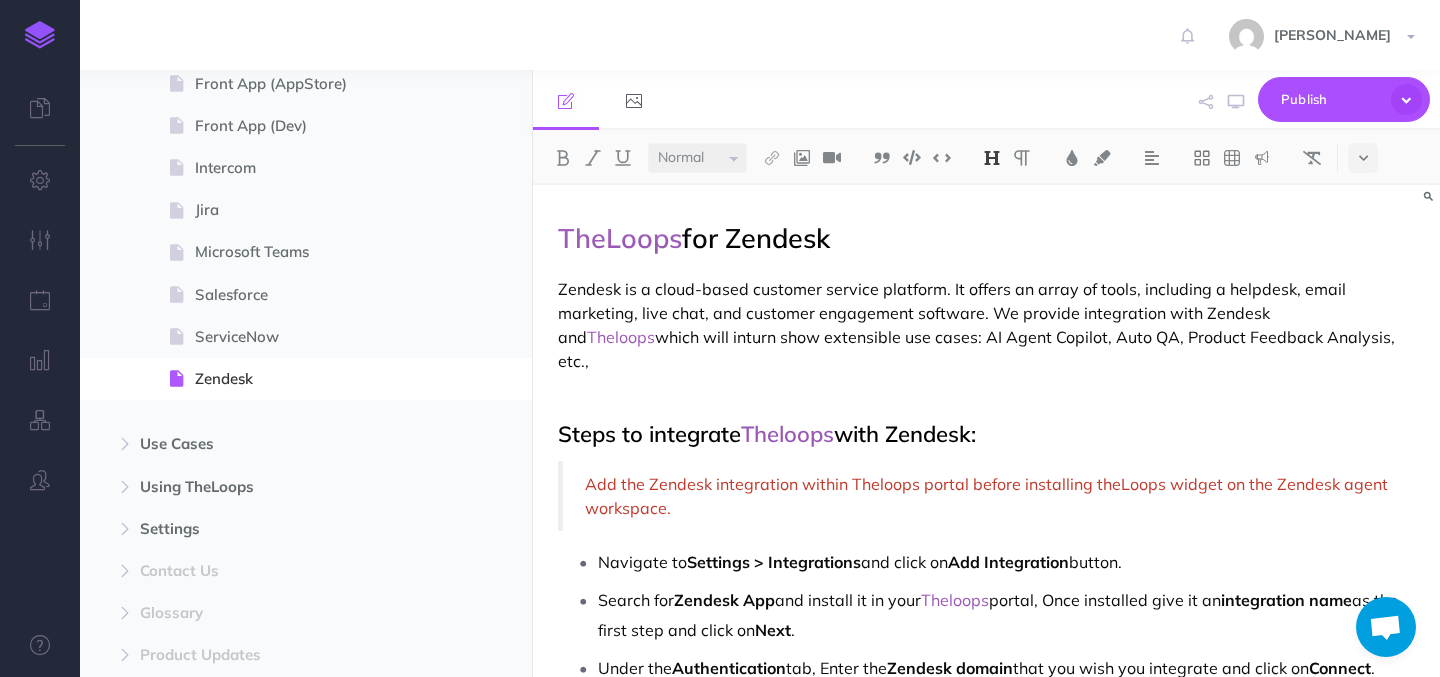 click on "Zendesk is a cloud-based customer service platform. It offers an array of tools, including a helpdesk, email marketing, live chat, and customer engagement software. We provide integration with Zendesk and  Theloops  which will inturn show extensible use cases: AI Agent Copilot, Auto QA, Product Feedback Analysis, etc.," at bounding box center (986, 325) 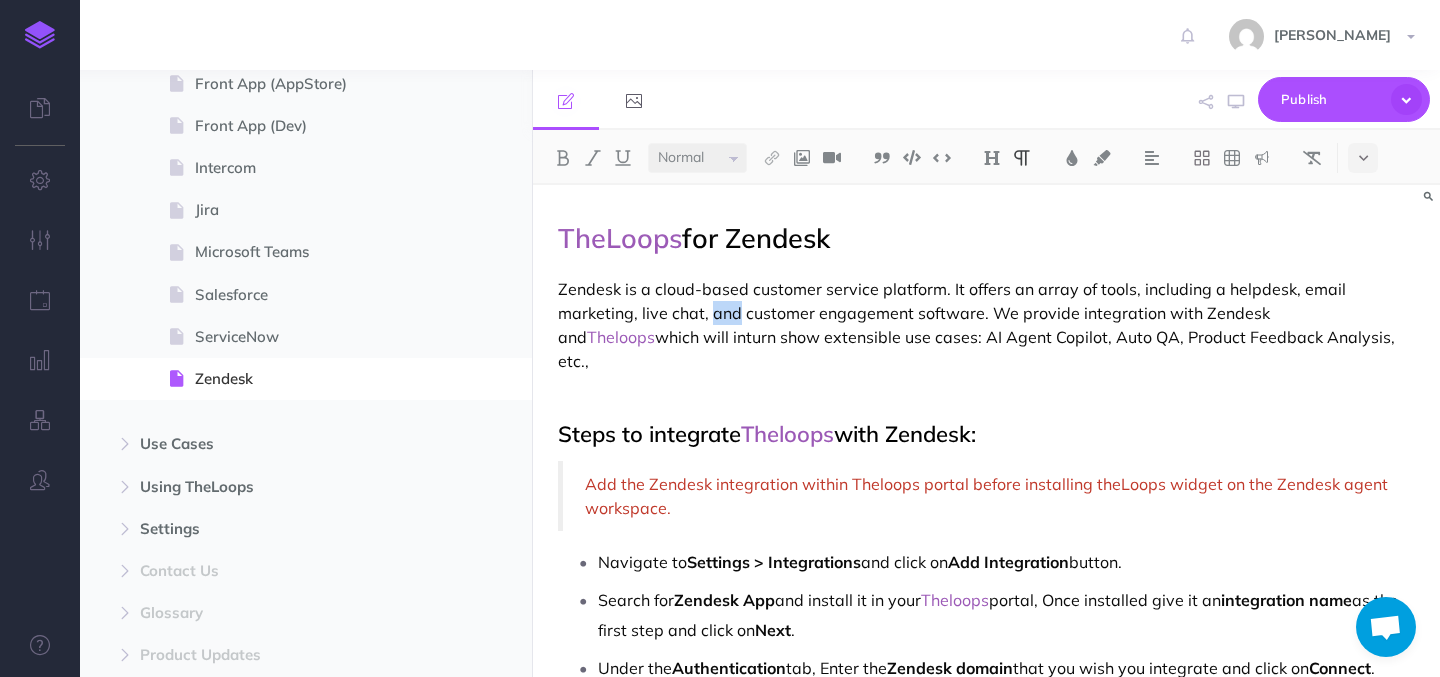 click on "Zendesk is a cloud-based customer service platform. It offers an array of tools, including a helpdesk, email marketing, live chat, and customer engagement software. We provide integration with Zendesk and  Theloops  which will inturn show extensible use cases: AI Agent Copilot, Auto QA, Product Feedback Analysis, etc.," at bounding box center [986, 325] 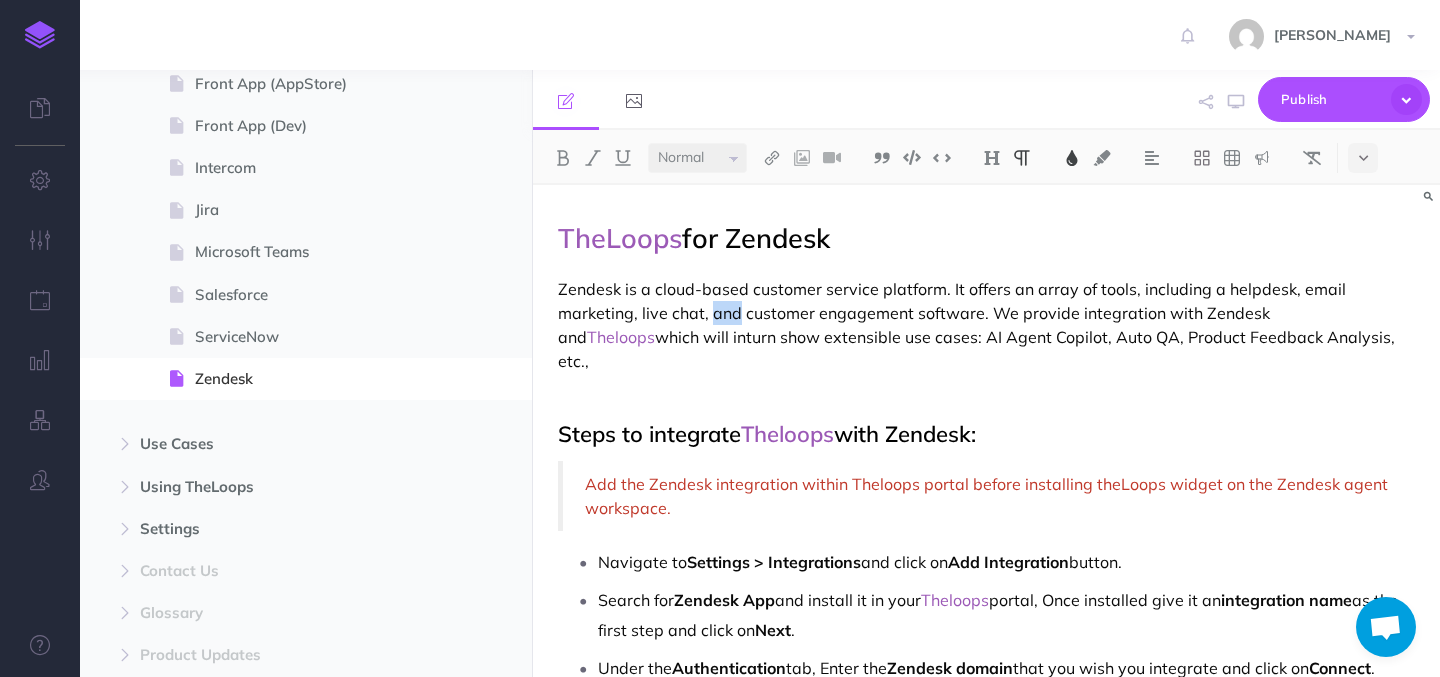 click on "Zendesk is a cloud-based customer service platform. It offers an array of tools, including a helpdesk, email marketing, live chat, and customer engagement software. We provide integration with Zendesk and  Theloops  which will inturn show extensible use cases: AI Agent Copilot, Auto QA, Product Feedback Analysis, etc.," at bounding box center [986, 325] 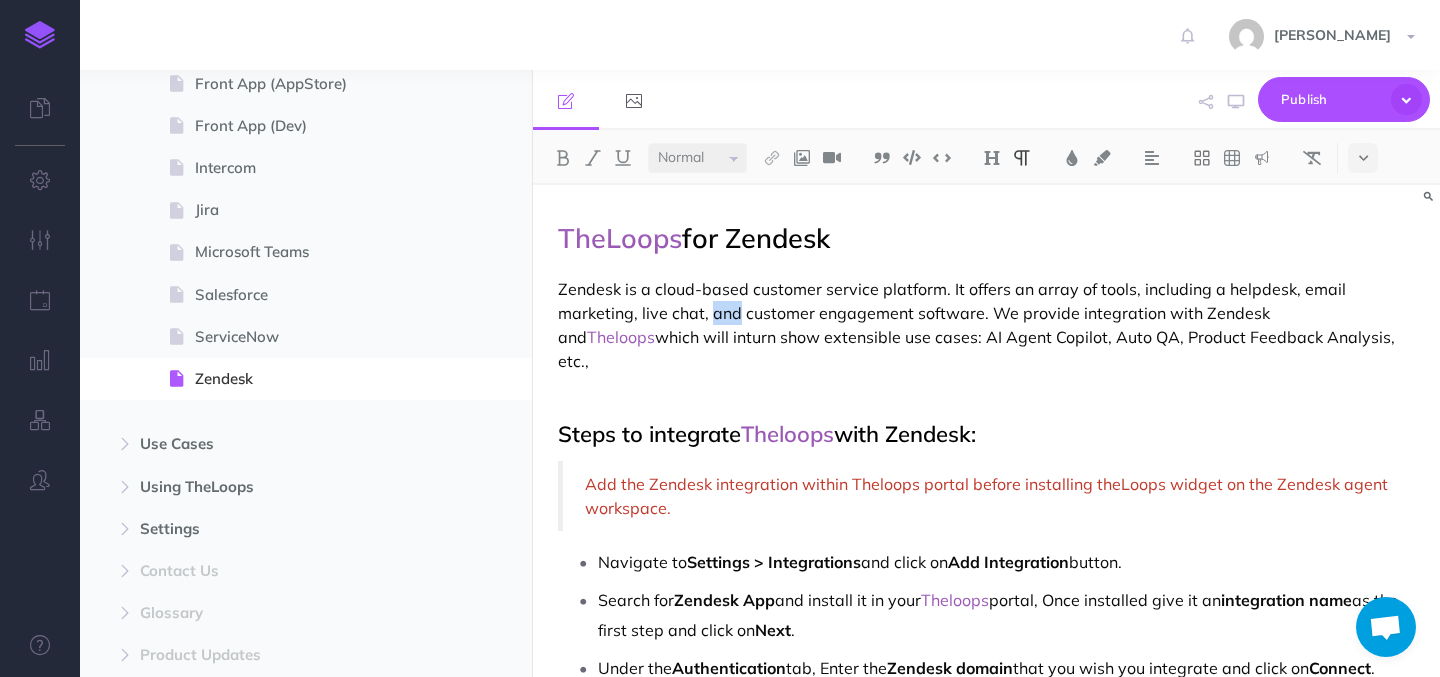 click at bounding box center [986, 395] 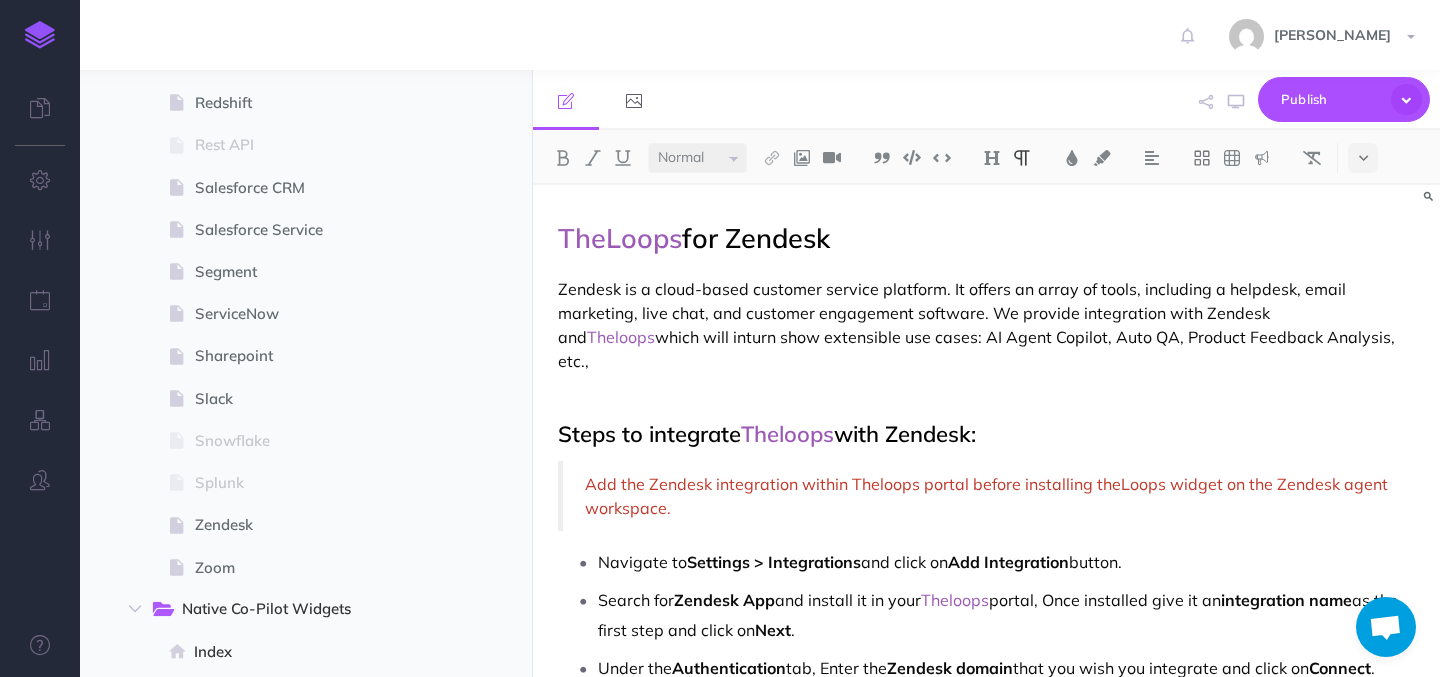 scroll, scrollTop: 1448, scrollLeft: 0, axis: vertical 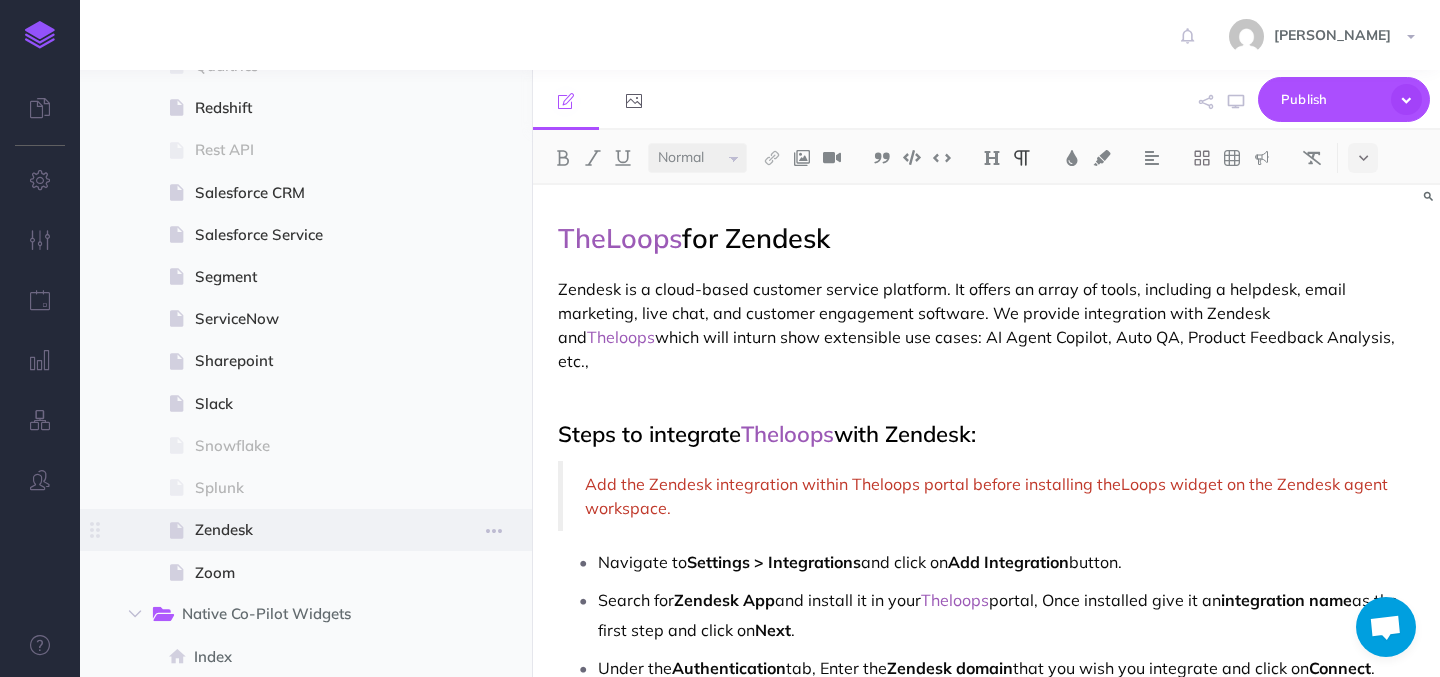 click on "Zendesk" at bounding box center (303, 530) 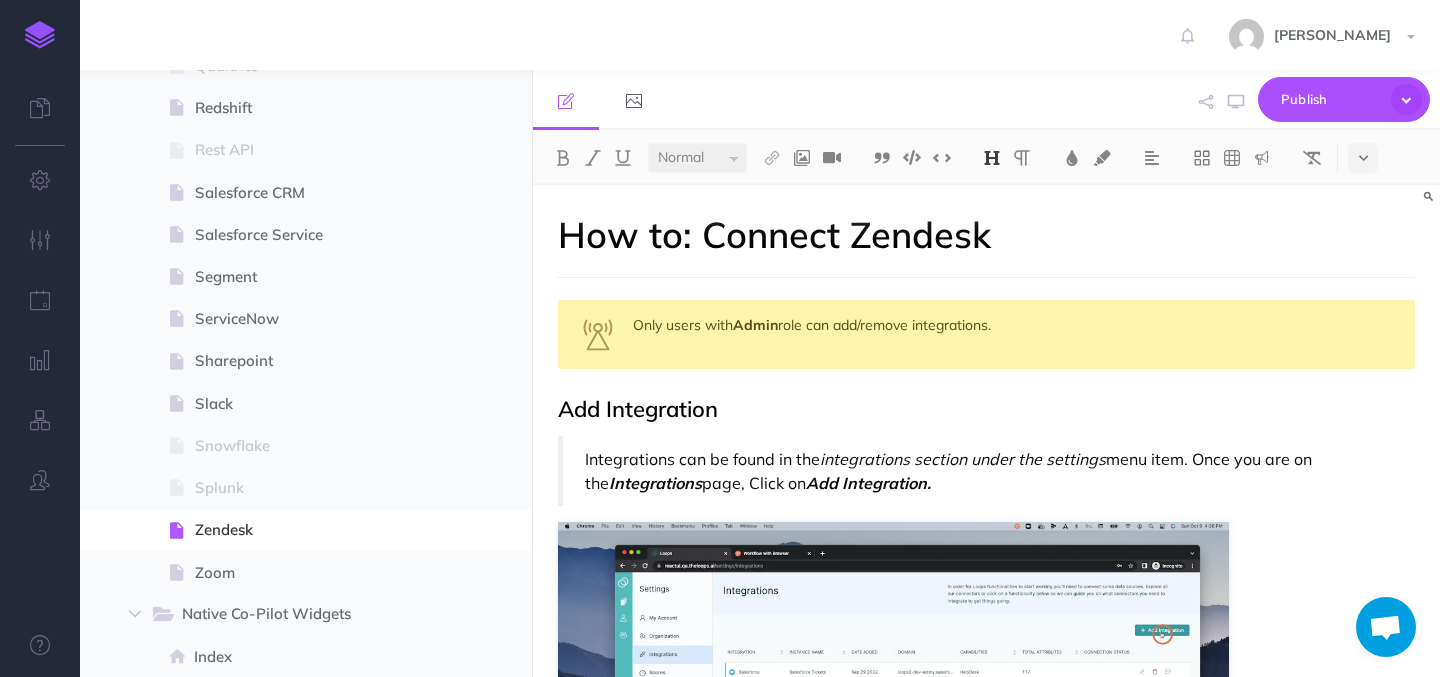 click on "Only users with  Admin  role can add/remove integrations." at bounding box center (986, 334) 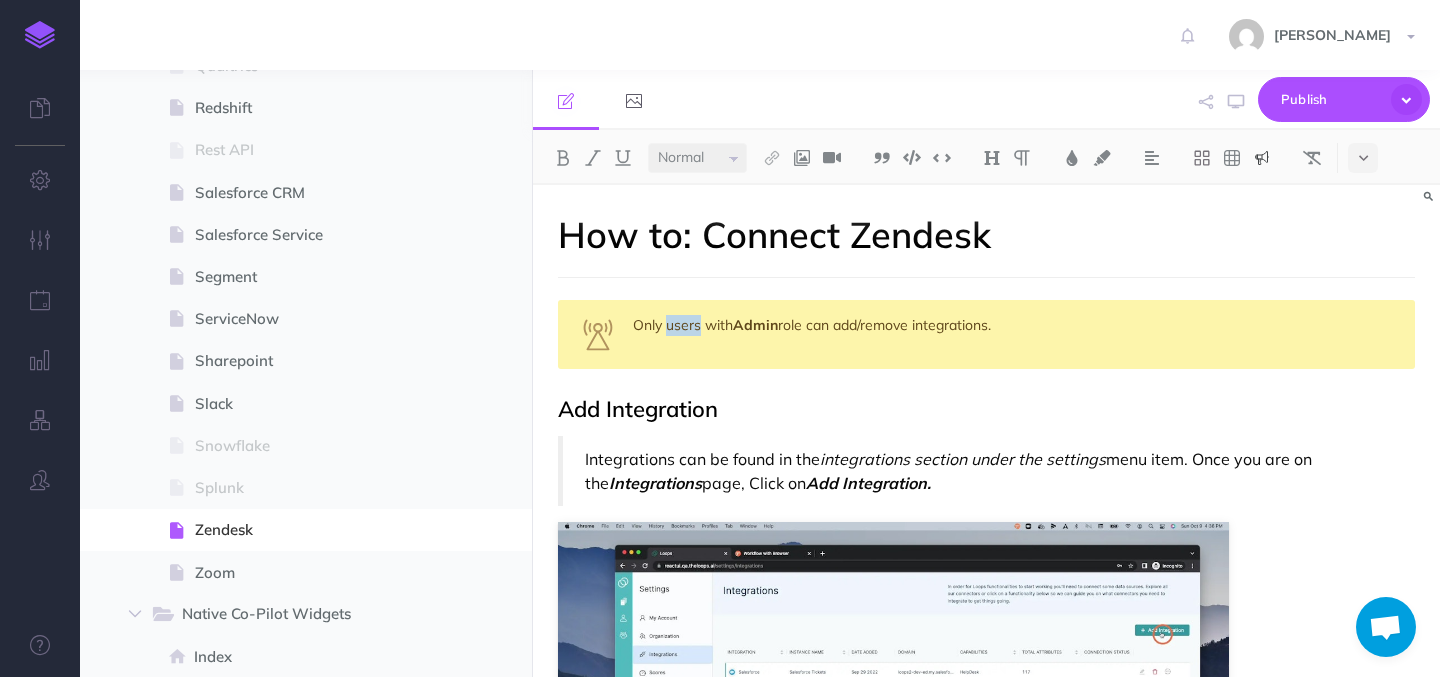 click on "Only users with  Admin  role can add/remove integrations." at bounding box center (986, 334) 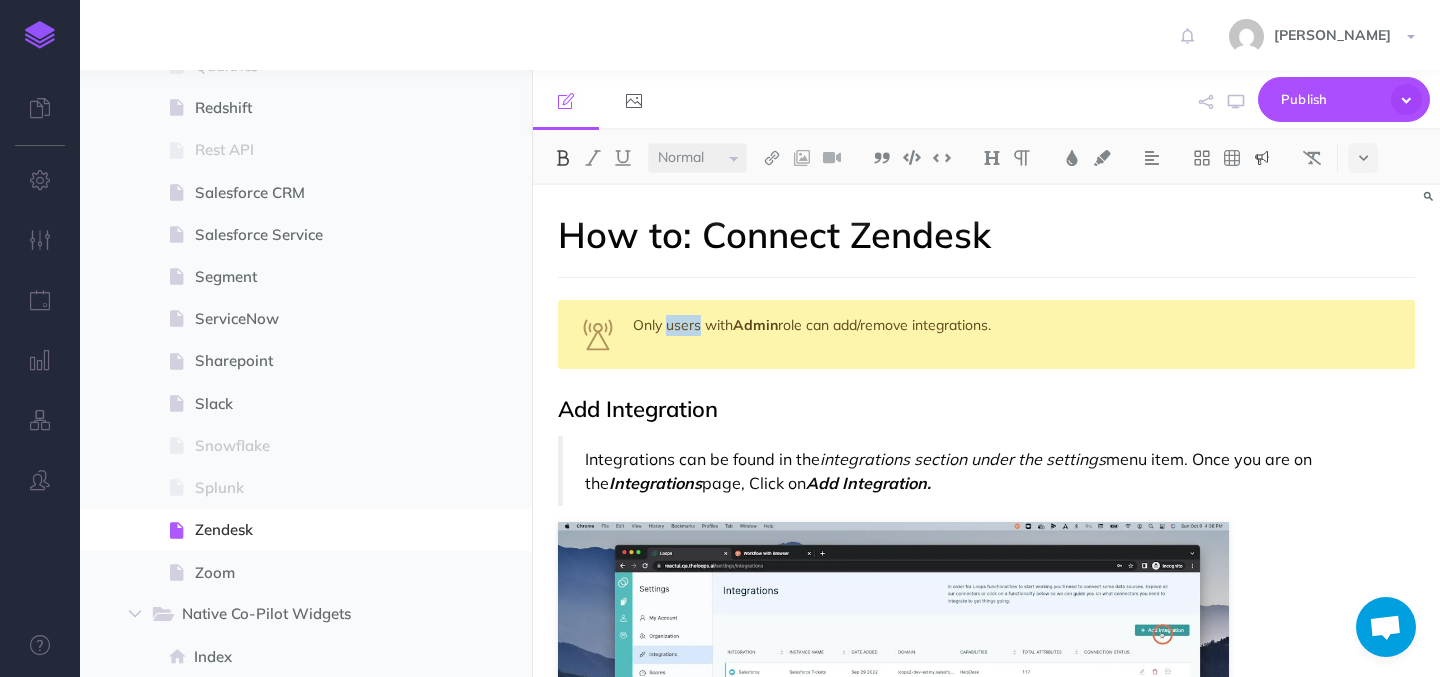 click on "Only users with  Admin  role can add/remove integrations." at bounding box center [986, 334] 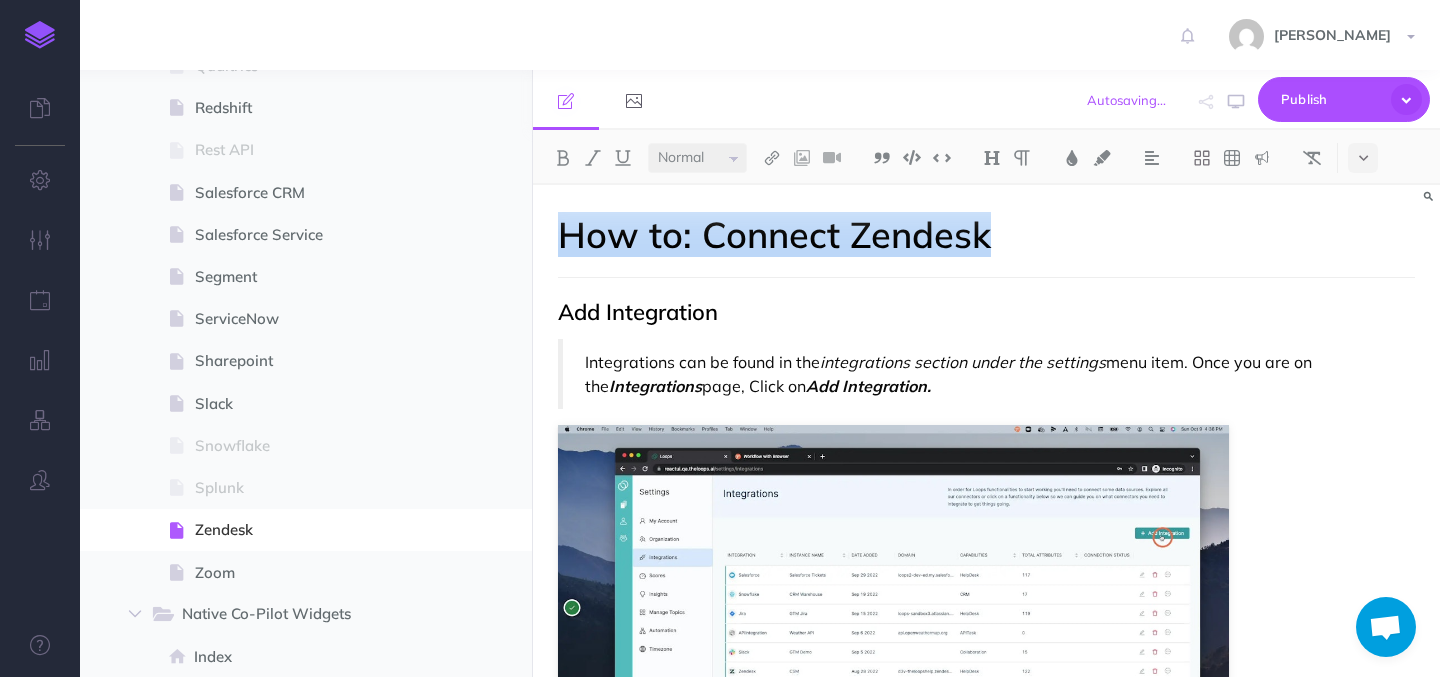 click on "How to: Connect Zendesk Add Integration Integrations can be found in the  integrations section under the settings  menu item. Once you are on the  Integrations  page, Click on  Add Integration.                 Find Integration Integrations can be found by searching using the search bar or by clicking on the category related to the source like  HelpDesk, Collaboration, User Journey, etc.                 Configure Integration All integrations are required to specify a  logical name  and the  capability  for which the source in onboarded on theLoops platform. The  logical name  is used to refer to the integration in analytics and other components on the platform.  Capability  determines the kind of attributes retrieved from the source. For example,  CRM  capability get customer information while  Content Management  knowledge articles, etc. Use  Helpdesk  as the  capability  when adding Zendesk as a customer ticketing system.                 Authentication Configuration Zendesk uses oAuth based authentication." at bounding box center [986, 2799] 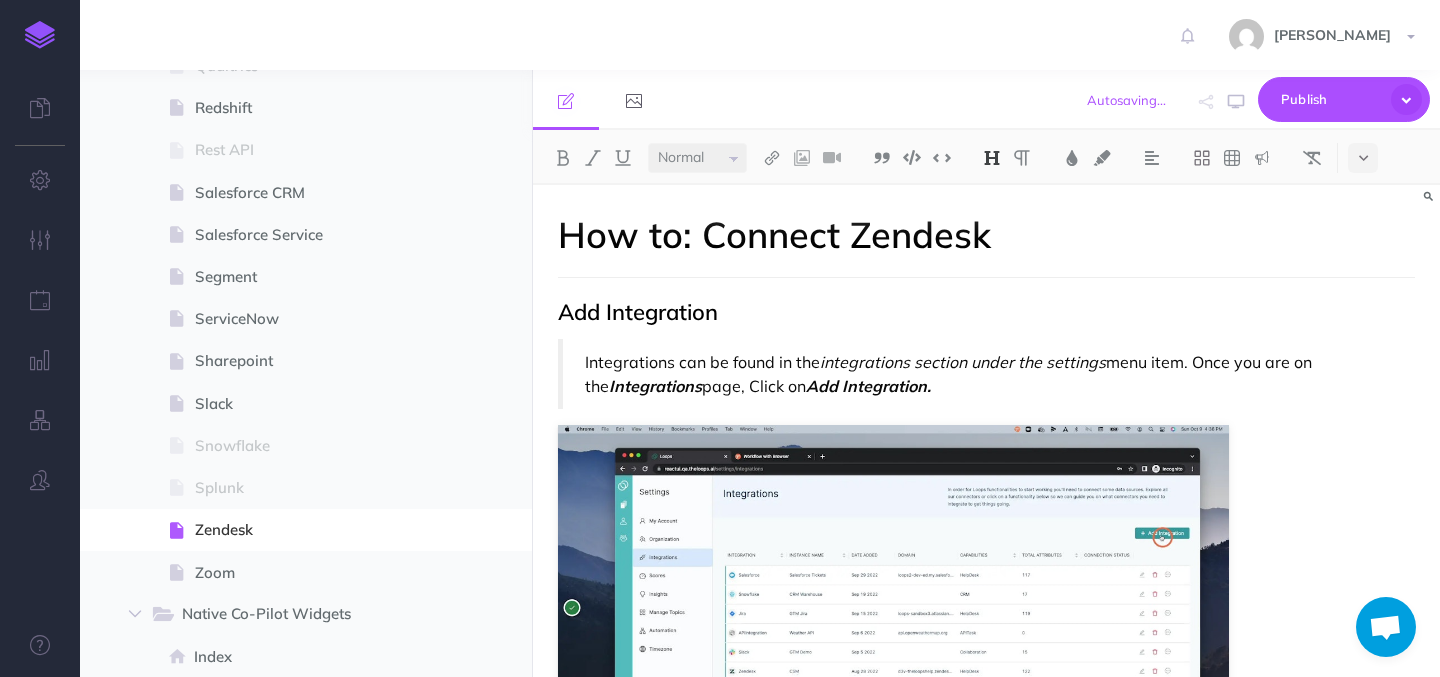 click on "How to: Connect Zendesk Add Integration Integrations can be found in the  integrations section under the settings  menu item. Once you are on the  Integrations  page, Click on  Add Integration.                 Find Integration Integrations can be found by searching using the search bar or by clicking on the category related to the source like  HelpDesk, Collaboration, User Journey, etc.                 Configure Integration All integrations are required to specify a  logical name  and the  capability  for which the source in onboarded on theLoops platform. The  logical name  is used to refer to the integration in analytics and other components on the platform.  Capability  determines the kind of attributes retrieved from the source. For example,  CRM  capability get customer information while  Content Management  knowledge articles, etc. Use  Helpdesk  as the  capability  when adding Zendesk as a customer ticketing system.                 Authentication Configuration Zendesk uses oAuth based authentication." at bounding box center [986, 2799] 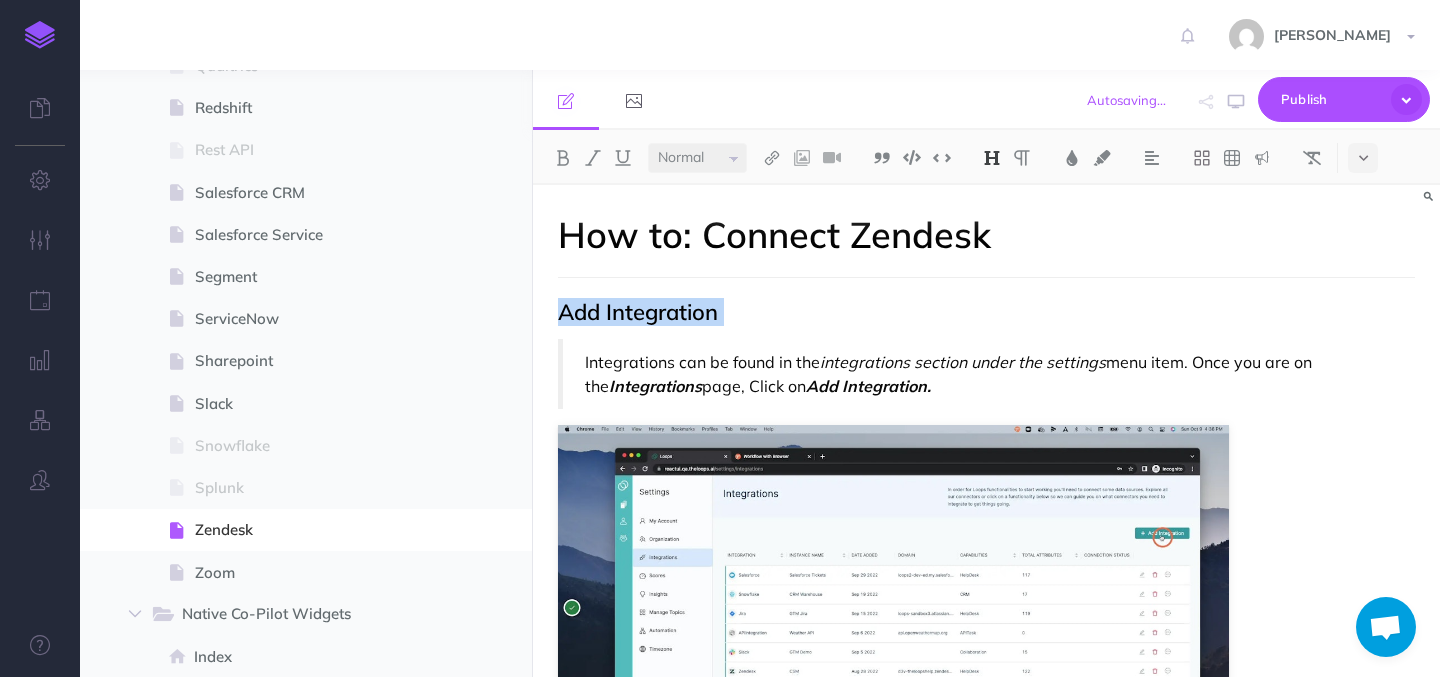 click on "How to: Connect Zendesk Add Integration Integrations can be found in the  integrations section under the settings  menu item. Once you are on the  Integrations  page, Click on  Add Integration.                 Find Integration Integrations can be found by searching using the search bar or by clicking on the category related to the source like  HelpDesk, Collaboration, User Journey, etc.                 Configure Integration All integrations are required to specify a  logical name  and the  capability  for which the source in onboarded on theLoops platform. The  logical name  is used to refer to the integration in analytics and other components on the platform.  Capability  determines the kind of attributes retrieved from the source. For example,  CRM  capability get customer information while  Content Management  knowledge articles, etc. Use  Helpdesk  as the  capability  when adding Zendesk as a customer ticketing system.                 Authentication Configuration Zendesk uses oAuth based authentication." at bounding box center [986, 2799] 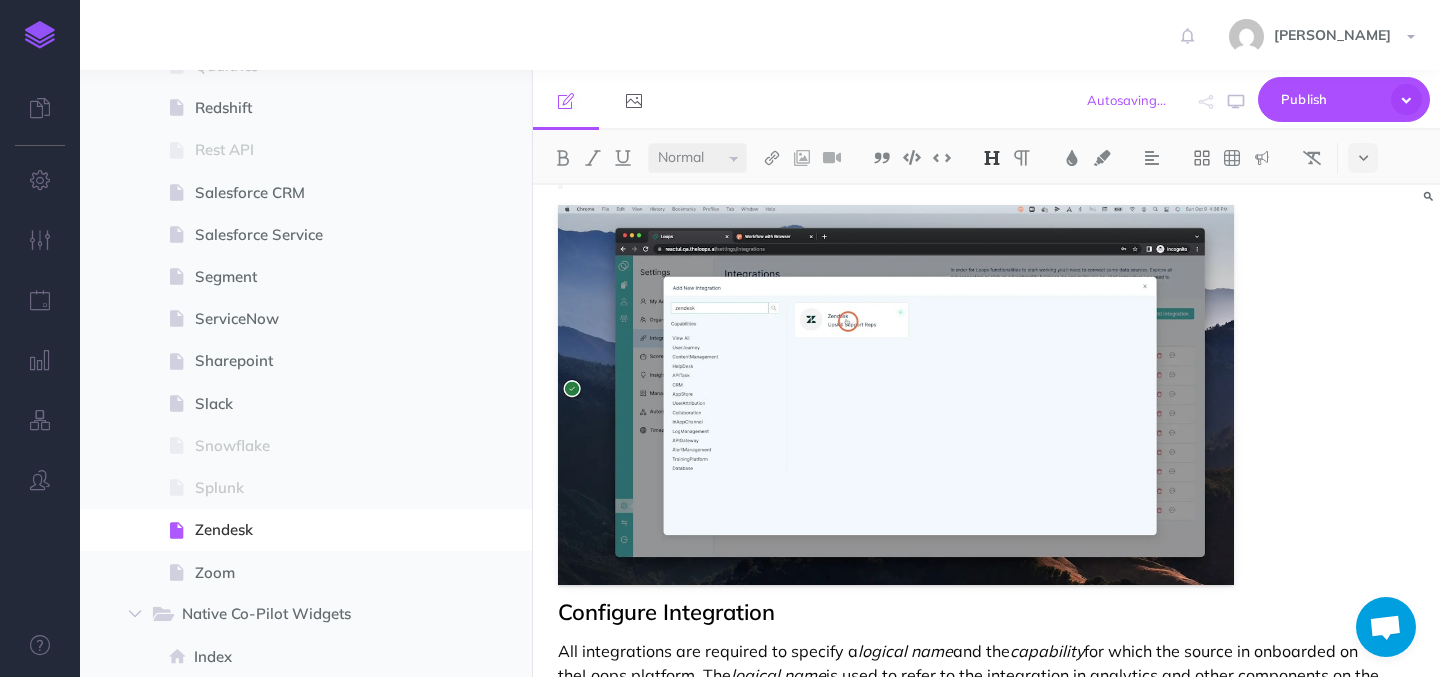 scroll, scrollTop: 0, scrollLeft: 0, axis: both 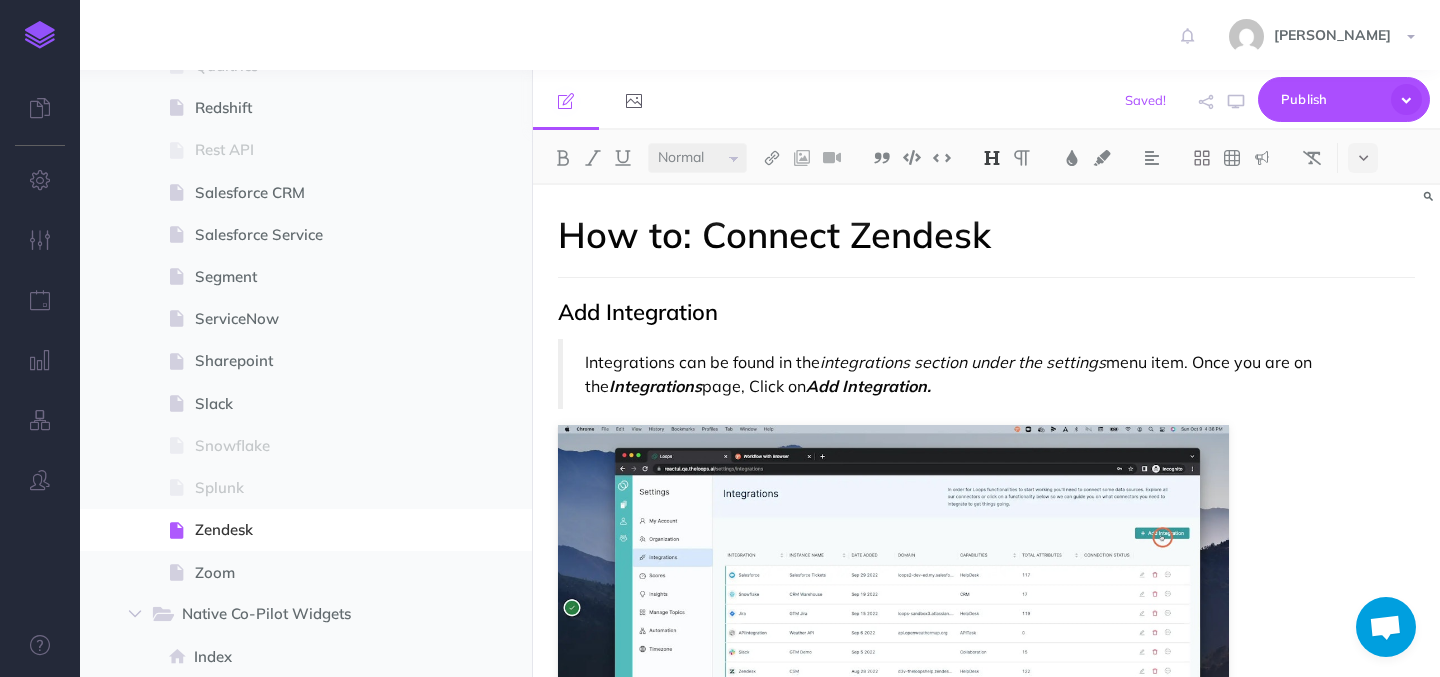 click on "How to: Connect Zendesk Add Integration Integrations can be found in the  integrations section under the settings  menu item. Once you are on the  Integrations  page, Click on  Add Integration.                 Find Integration Integrations can be found by searching using the search bar or by clicking on the category related to the source like  HelpDesk, Collaboration, User Journey, etc.                 Configure Integration All integrations are required to specify a  logical name  and the  capability  for which the source in onboarded on theLoops platform. The  logical name  is used to refer to the integration in analytics and other components on the platform.  Capability  determines the kind of attributes retrieved from the source. For example,  CRM  capability get customer information while  Content Management  knowledge articles, etc. Use  Helpdesk  as the  capability  when adding Zendesk as a customer ticketing system.                 Authentication Configuration Zendesk uses oAuth based authentication." at bounding box center [986, 2799] 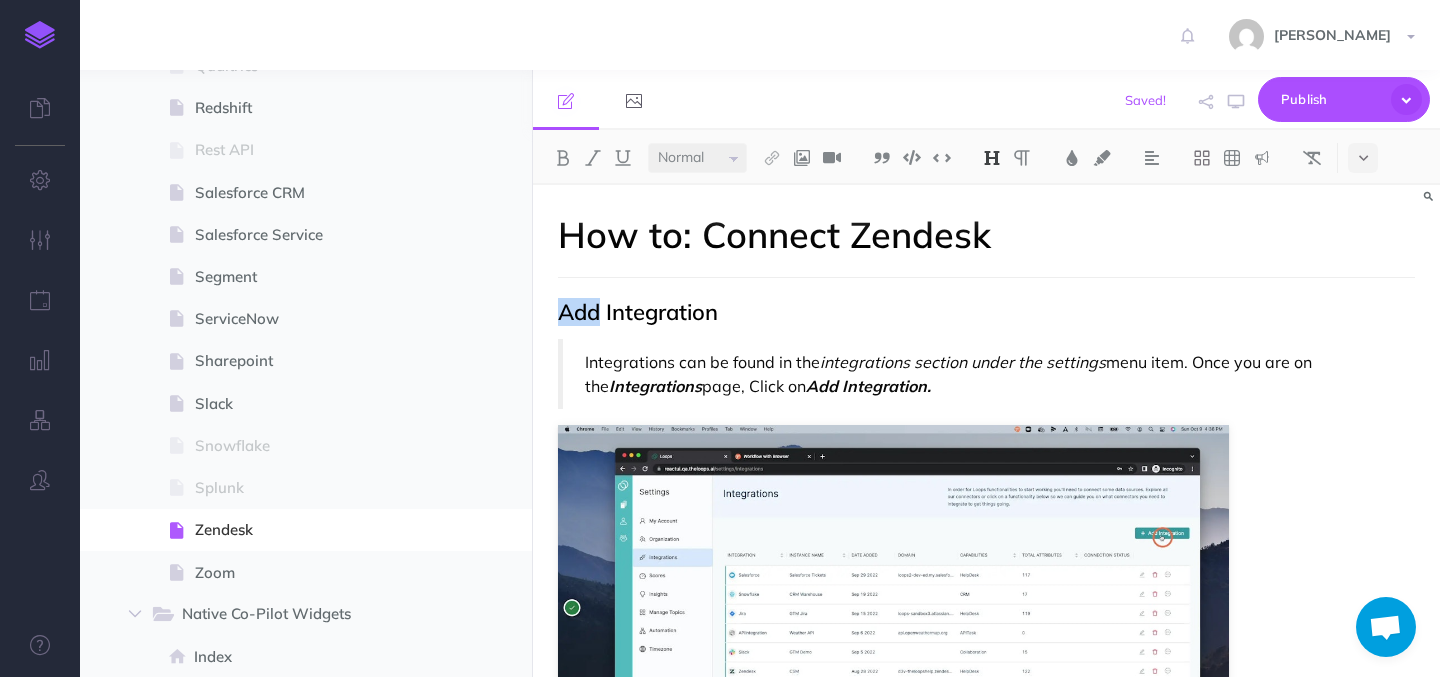 click on "How to: Connect Zendesk Add Integration Integrations can be found in the  integrations section under the settings  menu item. Once you are on the  Integrations  page, Click on  Add Integration.                 Find Integration Integrations can be found by searching using the search bar or by clicking on the category related to the source like  HelpDesk, Collaboration, User Journey, etc.                 Configure Integration All integrations are required to specify a  logical name  and the  capability  for which the source in onboarded on theLoops platform. The  logical name  is used to refer to the integration in analytics and other components on the platform.  Capability  determines the kind of attributes retrieved from the source. For example,  CRM  capability get customer information while  Content Management  knowledge articles, etc. Use  Helpdesk  as the  capability  when adding Zendesk as a customer ticketing system.                 Authentication Configuration Zendesk uses oAuth based authentication." at bounding box center (986, 2799) 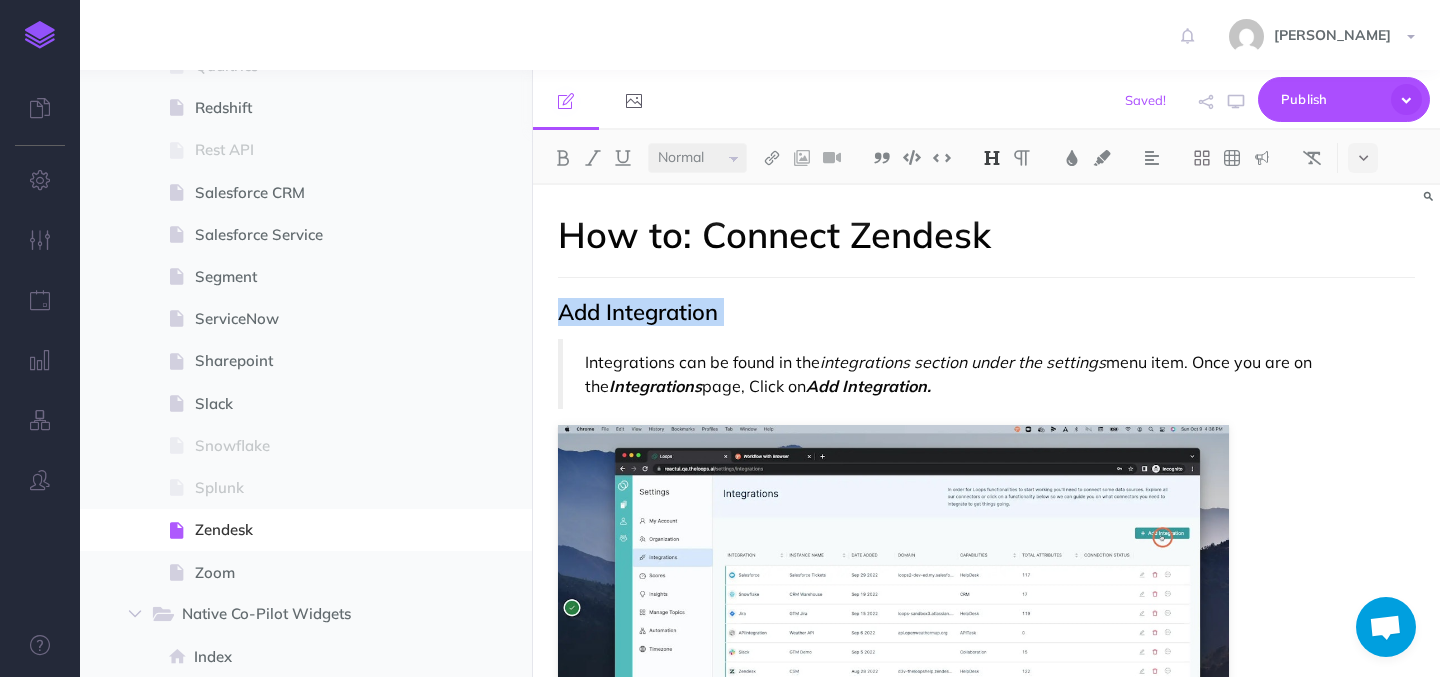 click on "How to: Connect Zendesk Add Integration Integrations can be found in the  integrations section under the settings  menu item. Once you are on the  Integrations  page, Click on  Add Integration.                 Find Integration Integrations can be found by searching using the search bar or by clicking on the category related to the source like  HelpDesk, Collaboration, User Journey, etc.                 Configure Integration All integrations are required to specify a  logical name  and the  capability  for which the source in onboarded on theLoops platform. The  logical name  is used to refer to the integration in analytics and other components on the platform.  Capability  determines the kind of attributes retrieved from the source. For example,  CRM  capability get customer information while  Content Management  knowledge articles, etc. Use  Helpdesk  as the  capability  when adding Zendesk as a customer ticketing system.                 Authentication Configuration Zendesk uses oAuth based authentication." at bounding box center (986, 2799) 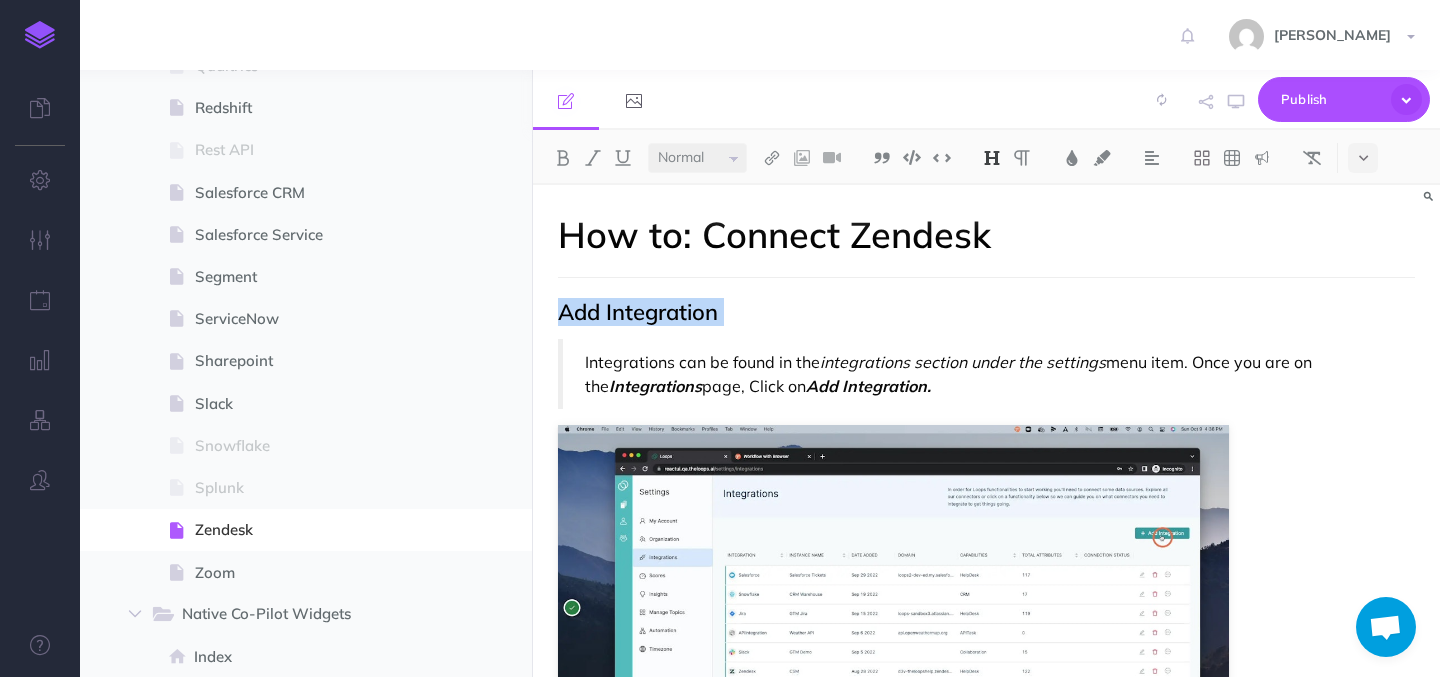 click on "Add Integration" at bounding box center [986, 312] 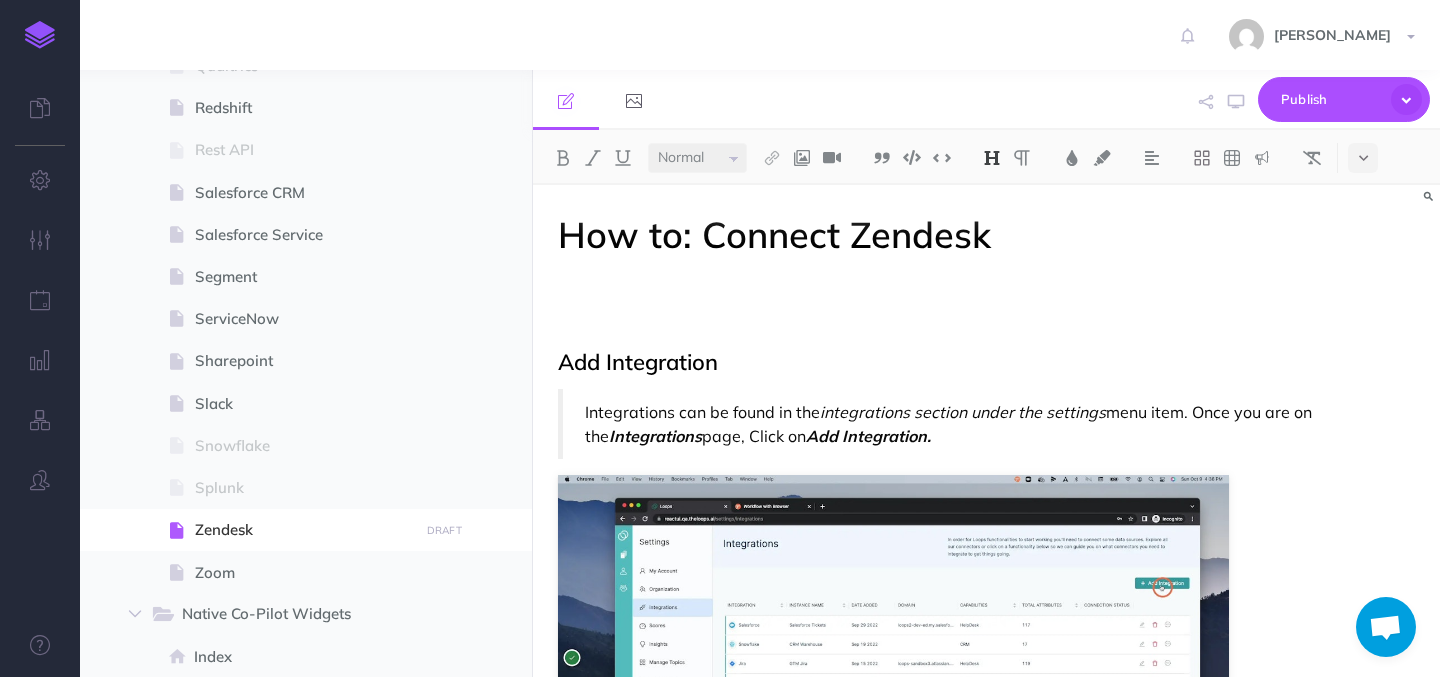 click on "How to: Connect Zendesk Add Integration Integrations can be found in the  integrations section under the settings  menu item. Once you are on the  Integrations  page, Click on  Add Integration.                 Find Integration Integrations can be found by searching using the search bar or by clicking on the category related to the source like  HelpDesk, Collaboration, User Journey, etc.                 Configure Integration All integrations are required to specify a  logical name  and the  capability  for which the source in onboarded on theLoops platform. The  logical name  is used to refer to the integration in analytics and other components on the platform.  Capability  determines the kind of attributes retrieved from the source. For example,  CRM  capability get customer information while  Content Management  knowledge articles, etc. Use  Helpdesk  as the  capability  when adding Zendesk as a customer ticketing system.                 Authentication Configuration Zendesk uses oAuth based authentication." at bounding box center (986, 2824) 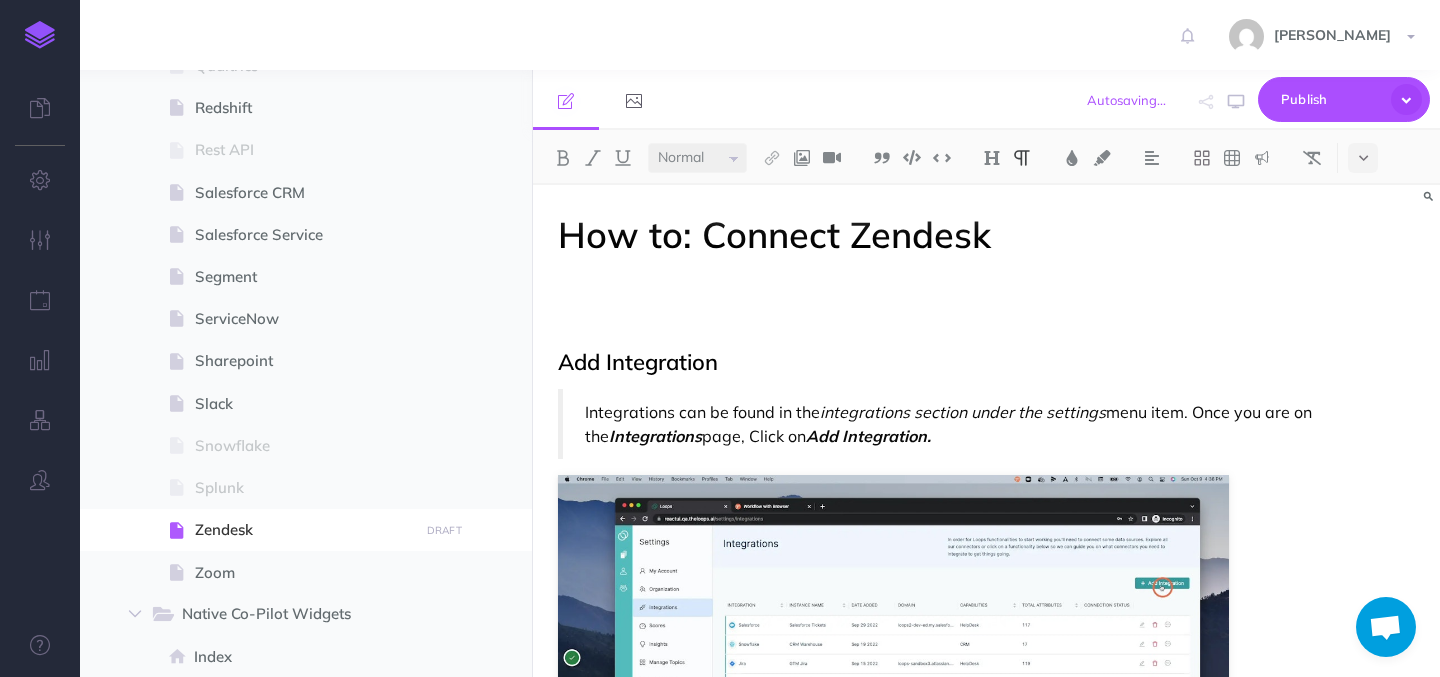 paste 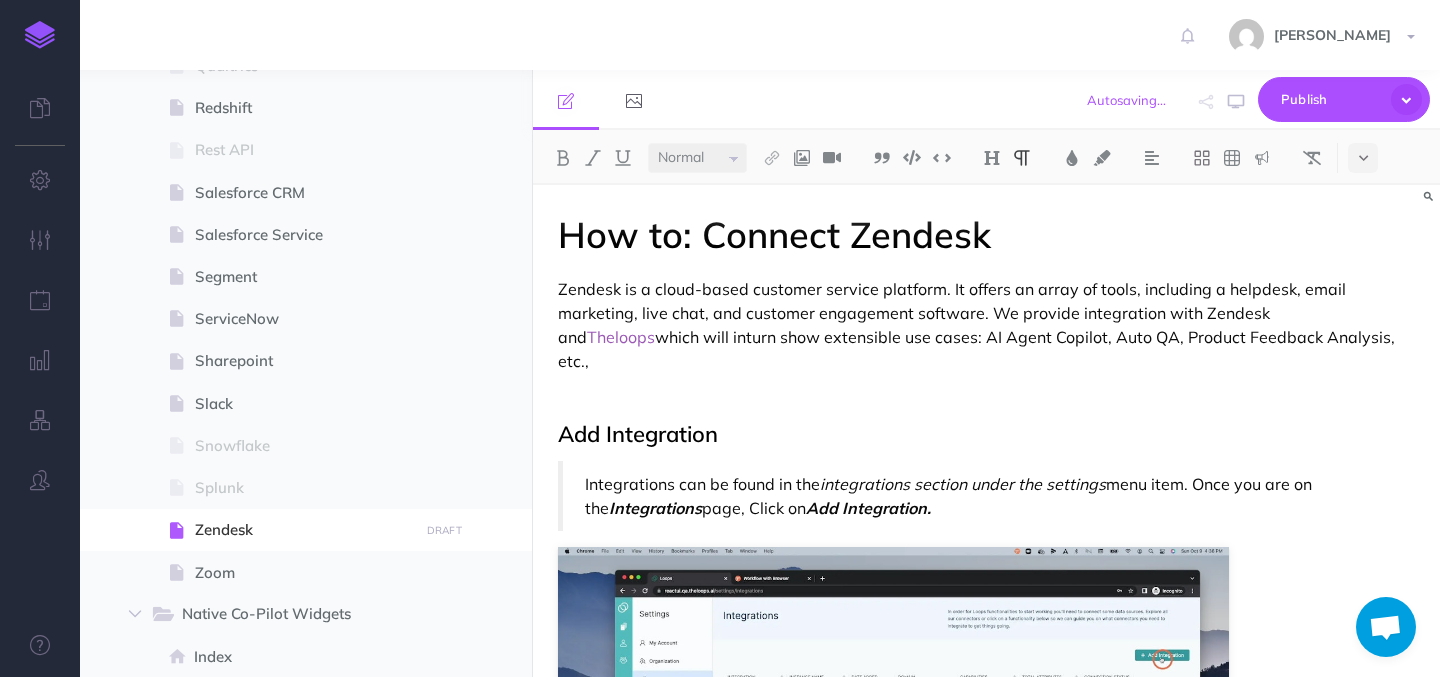 type 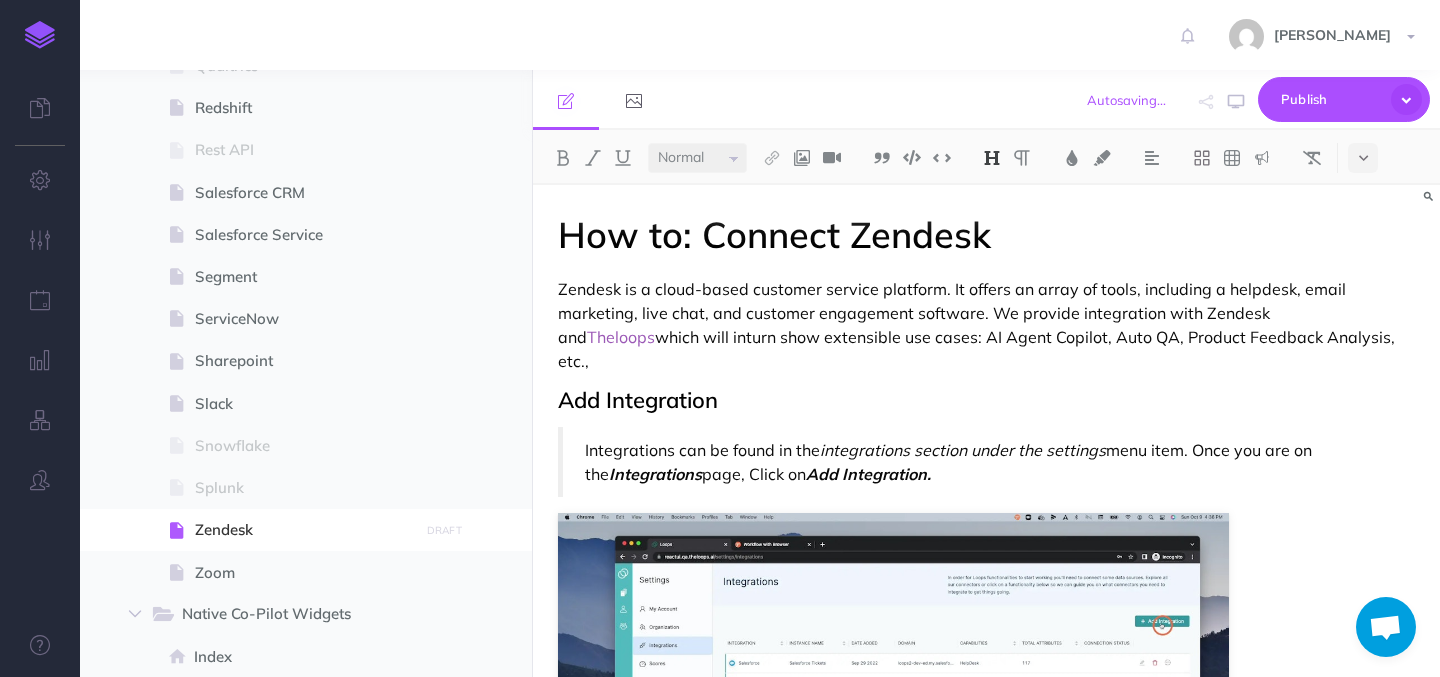 click on "How to: Connect Zendesk" at bounding box center [986, 235] 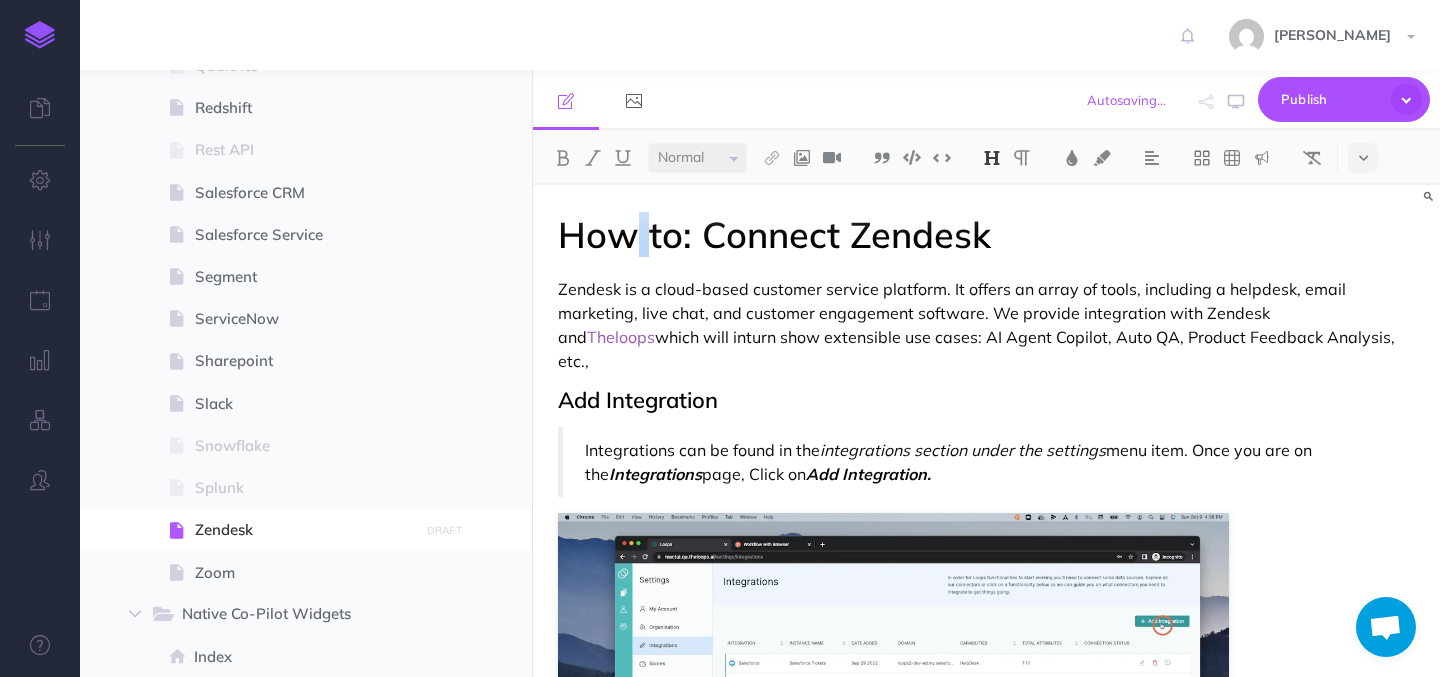 click on "How to: Connect Zendesk" at bounding box center (986, 235) 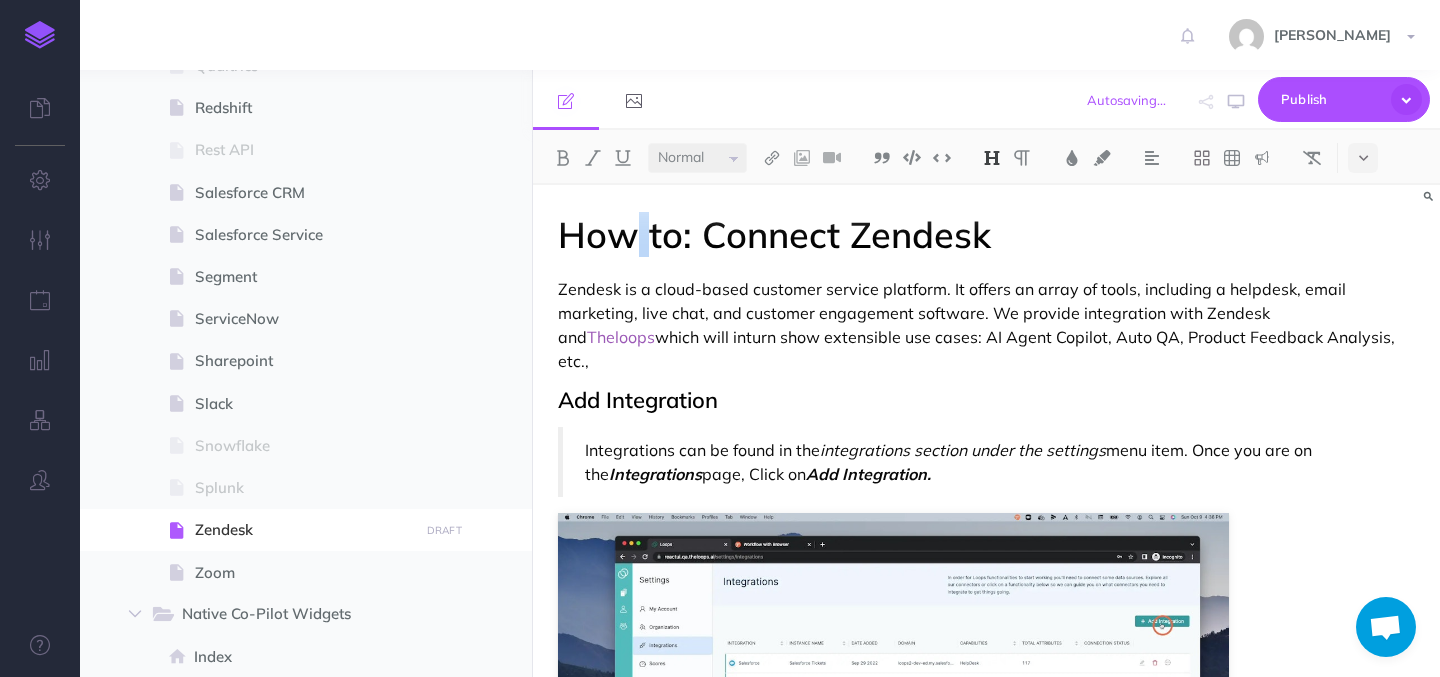 click on "How to: Connect Zendesk" at bounding box center (986, 235) 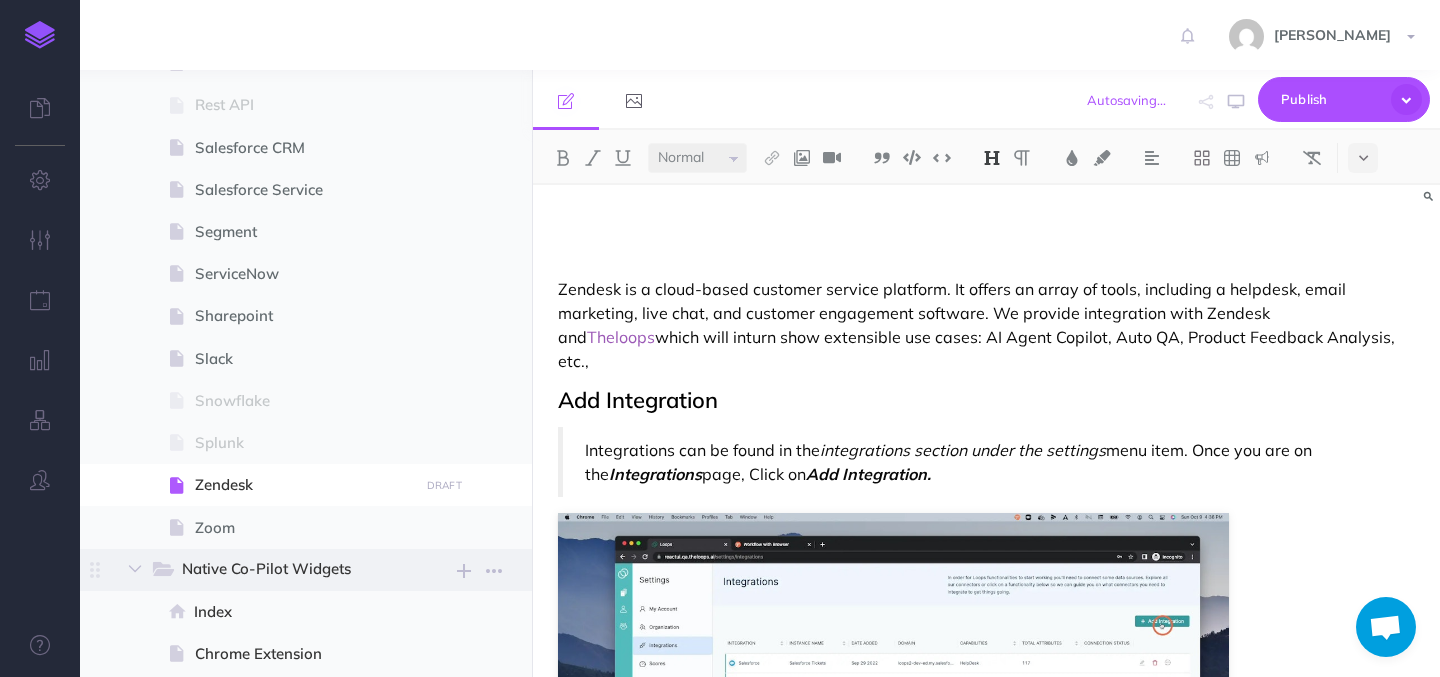 scroll, scrollTop: 1496, scrollLeft: 0, axis: vertical 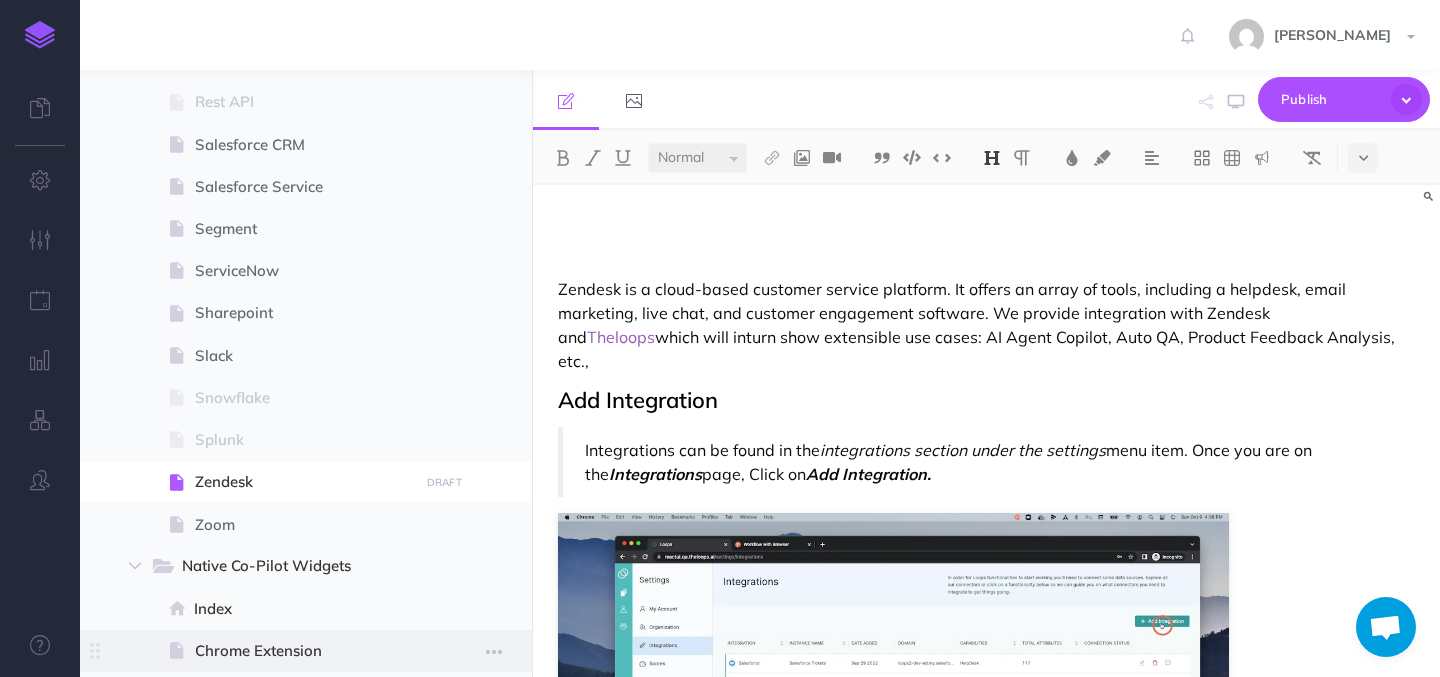 click on "Chrome Extension" at bounding box center [303, 651] 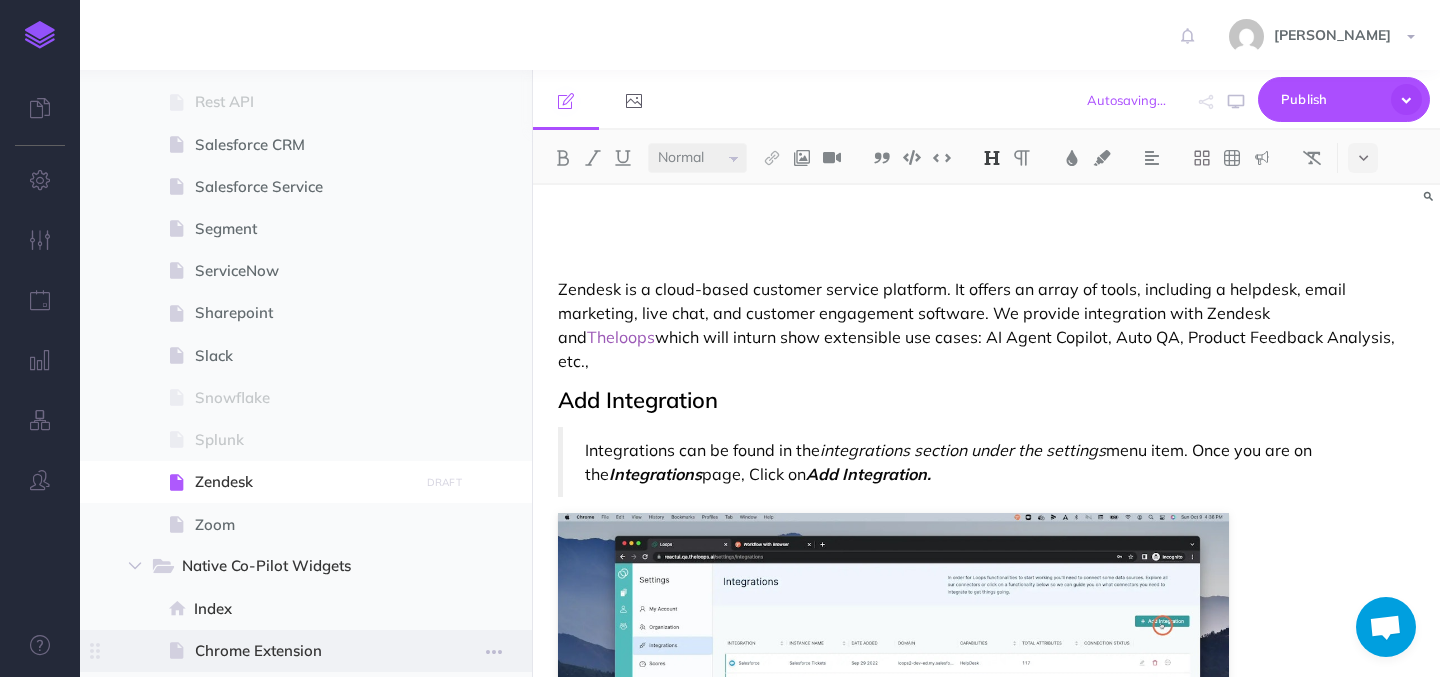 click on "Chrome Extension" at bounding box center (303, 651) 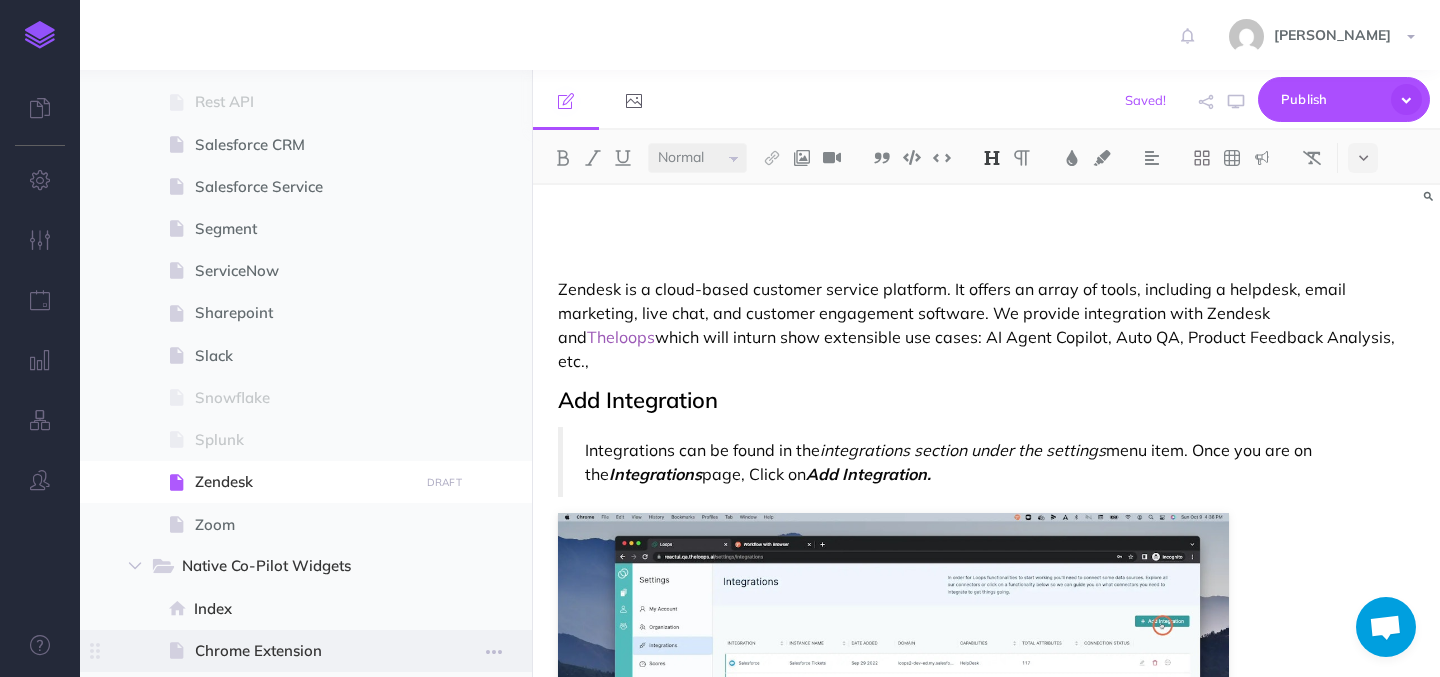 click on "Chrome Extension" at bounding box center (303, 651) 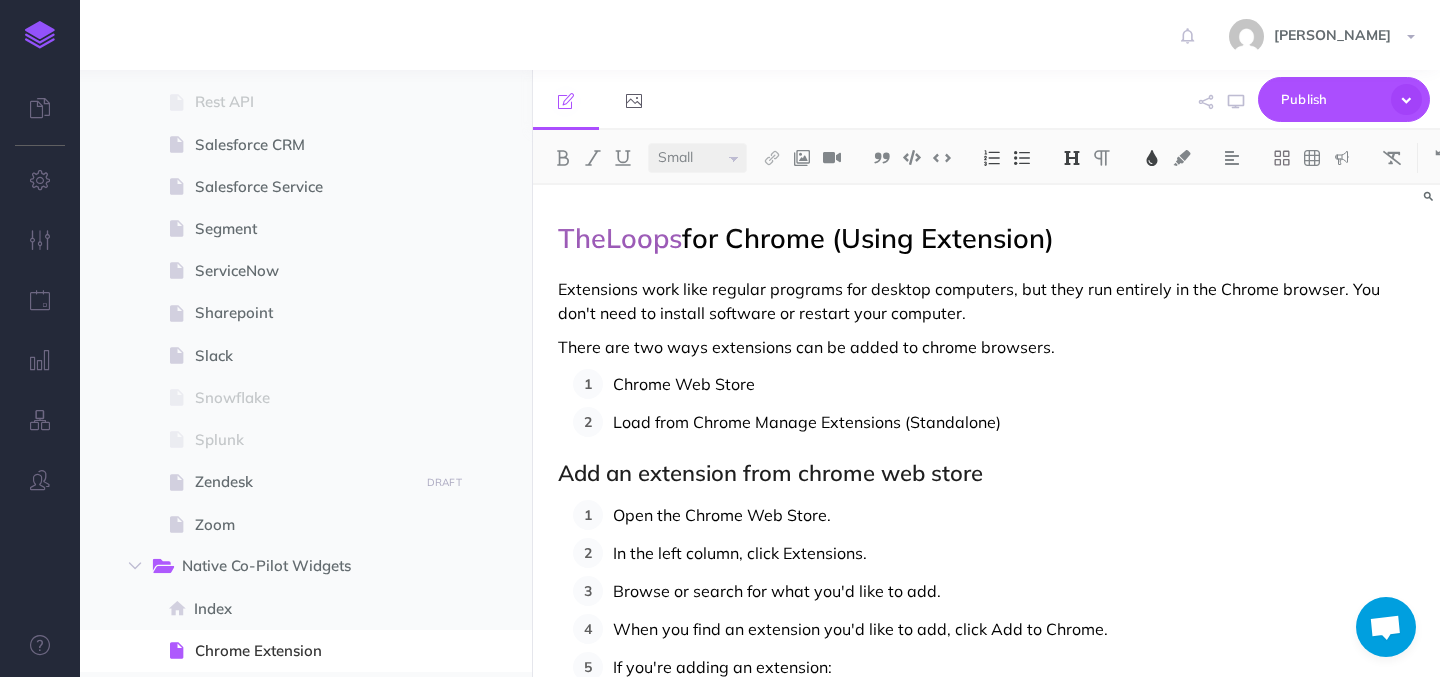 click on "TheLoops" at bounding box center (620, 238) 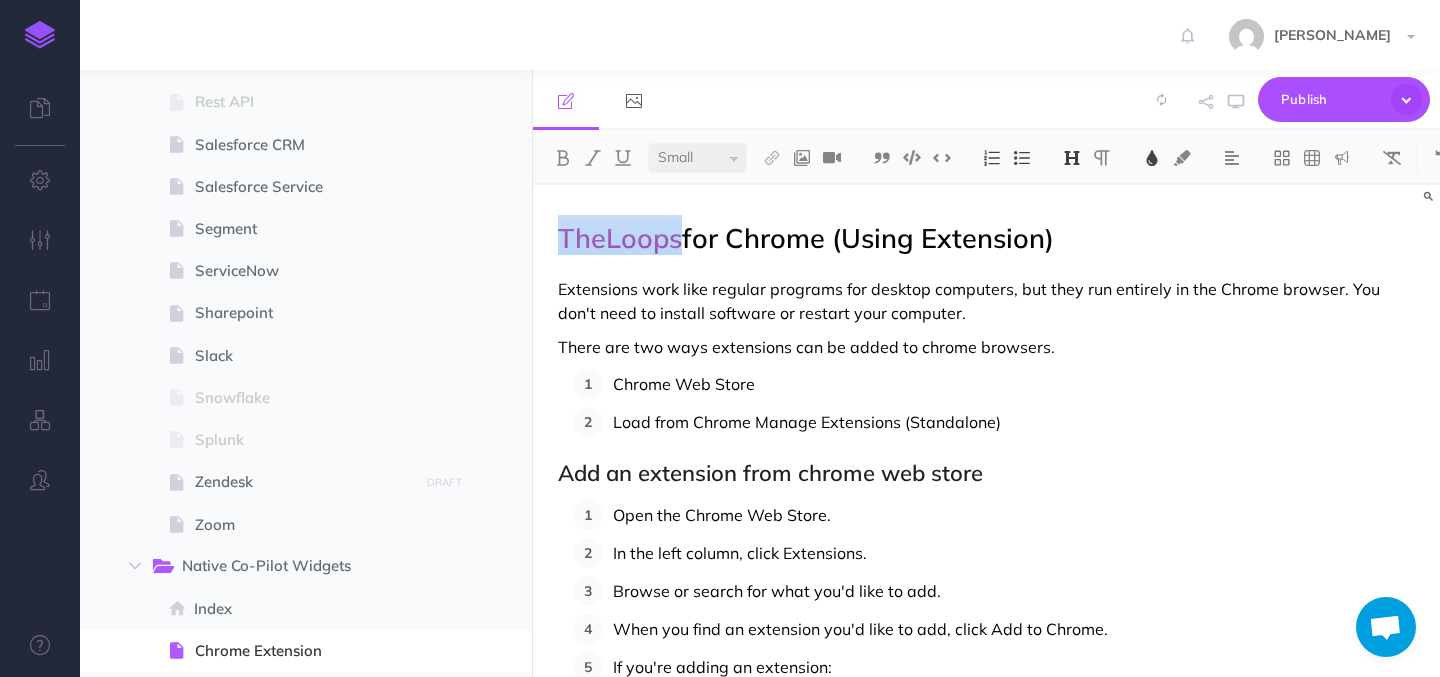 click on "TheLoops" at bounding box center [620, 238] 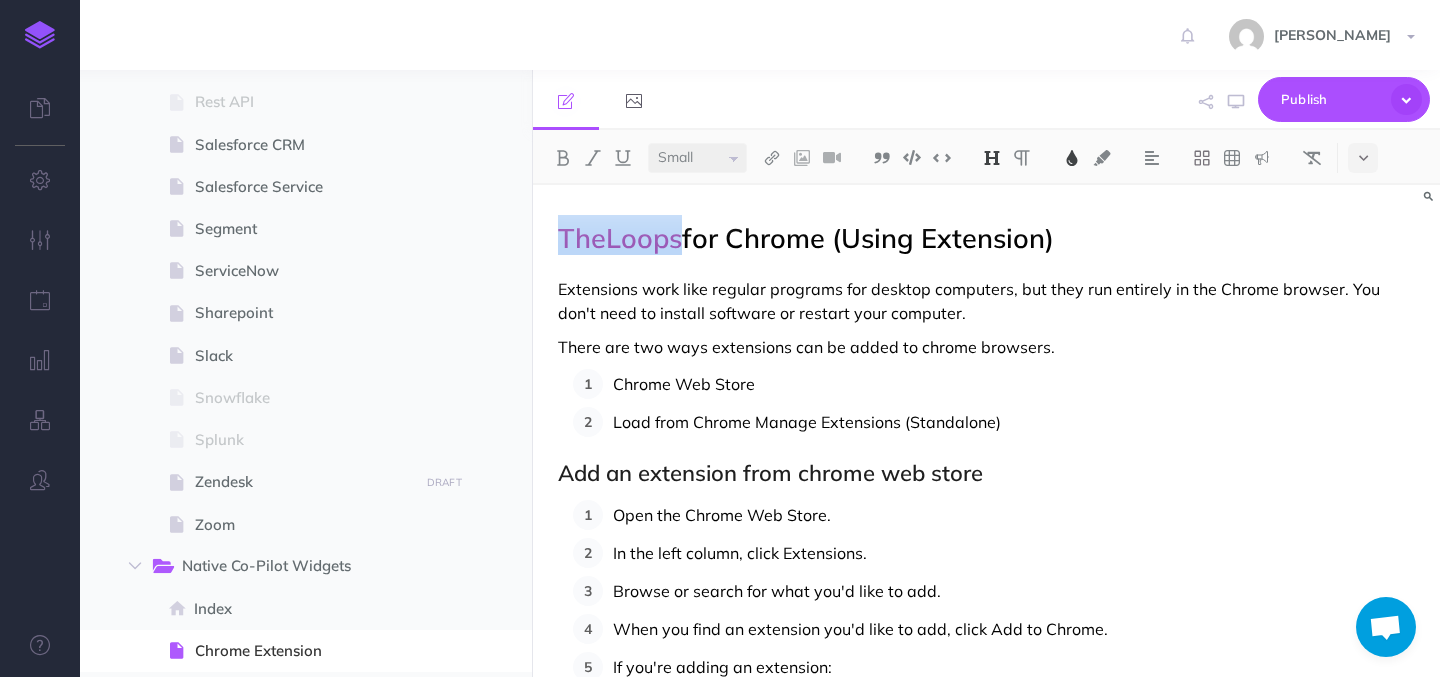 click on "TheLoops" at bounding box center (620, 238) 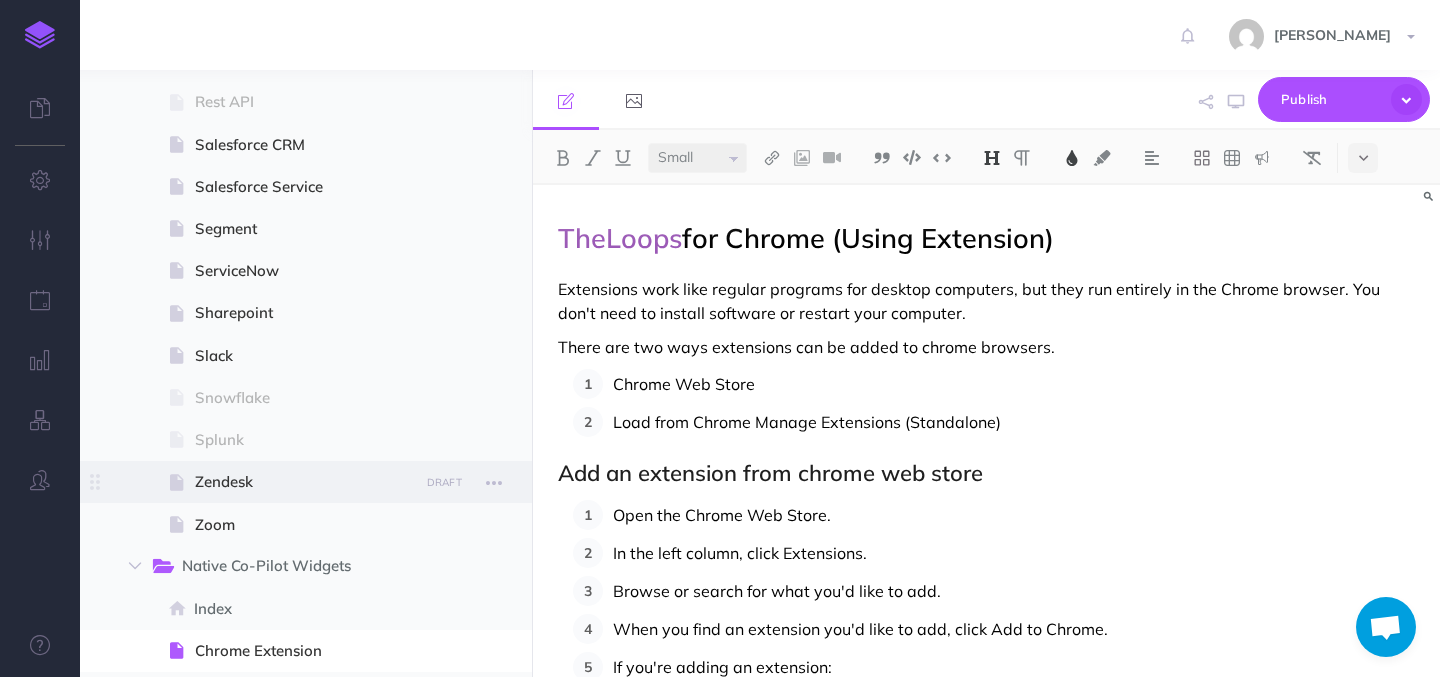 click on "Zendesk" at bounding box center [303, 482] 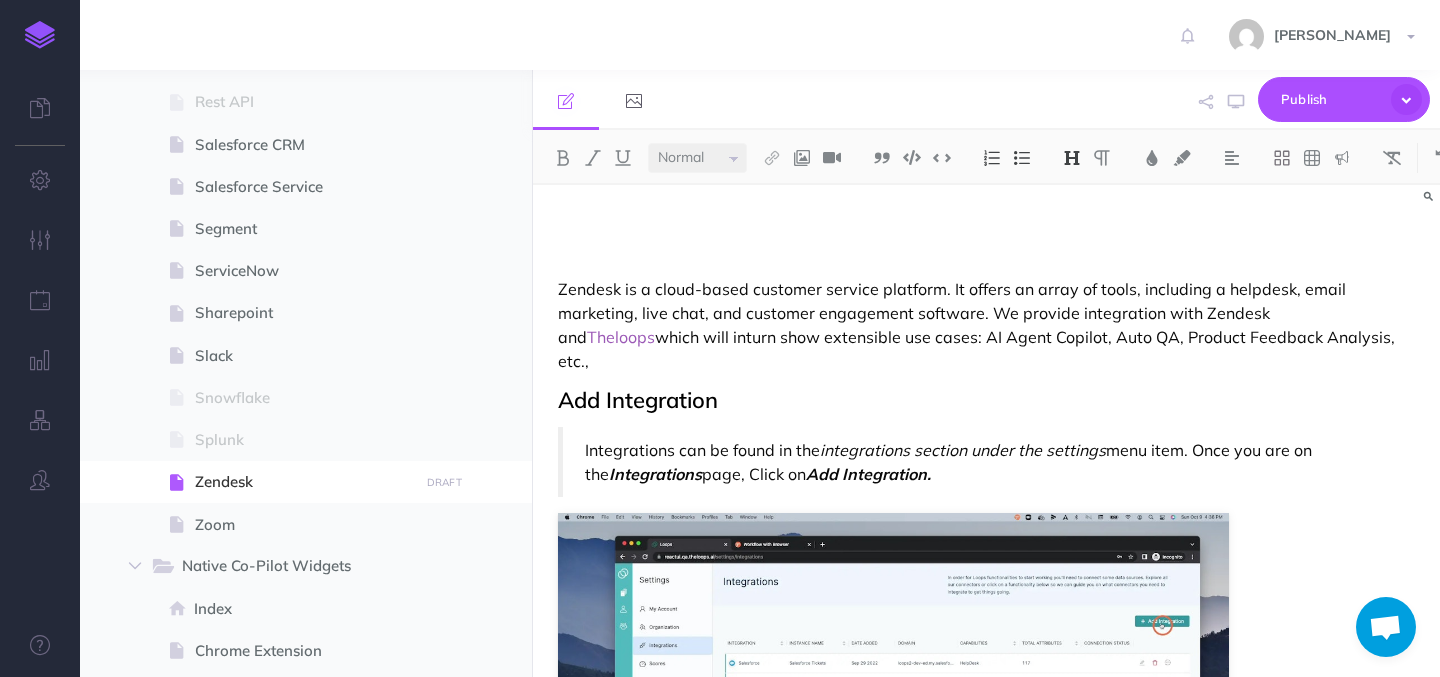 click at bounding box center [986, 235] 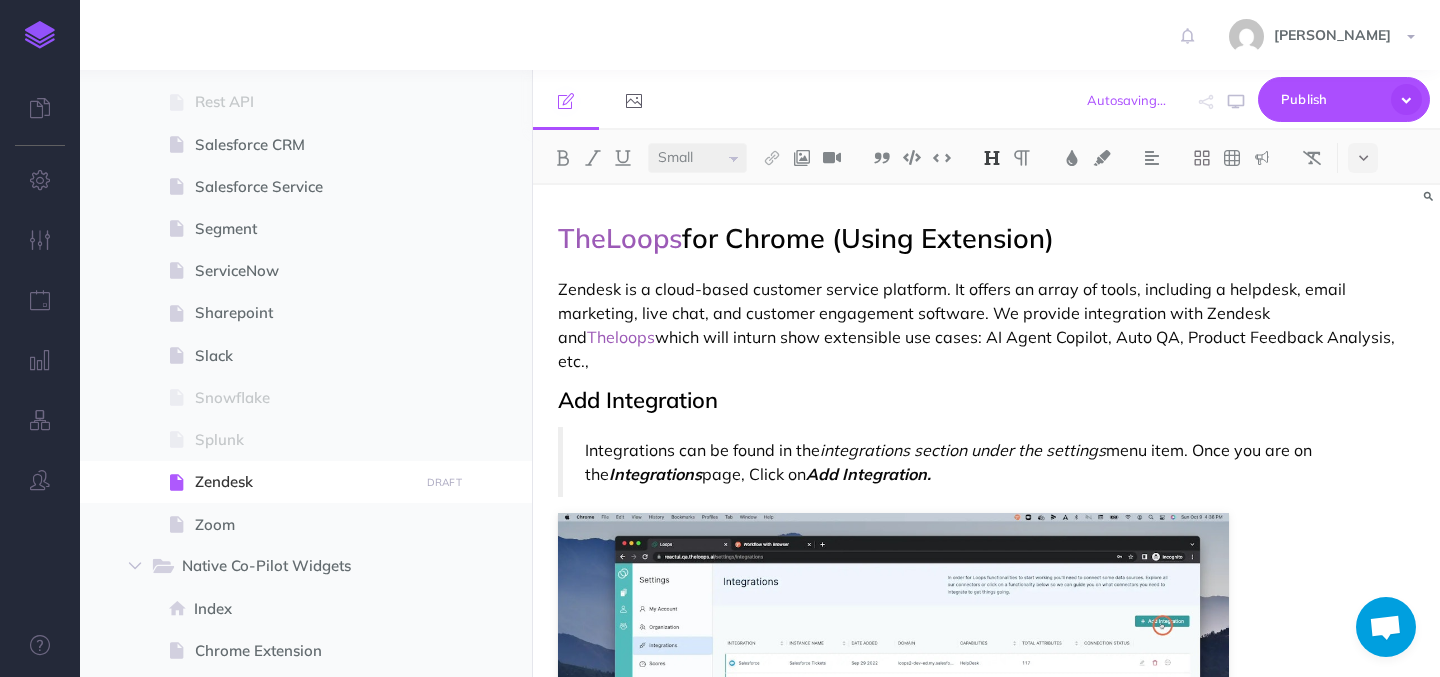 click on "TheLoops" at bounding box center [620, 238] 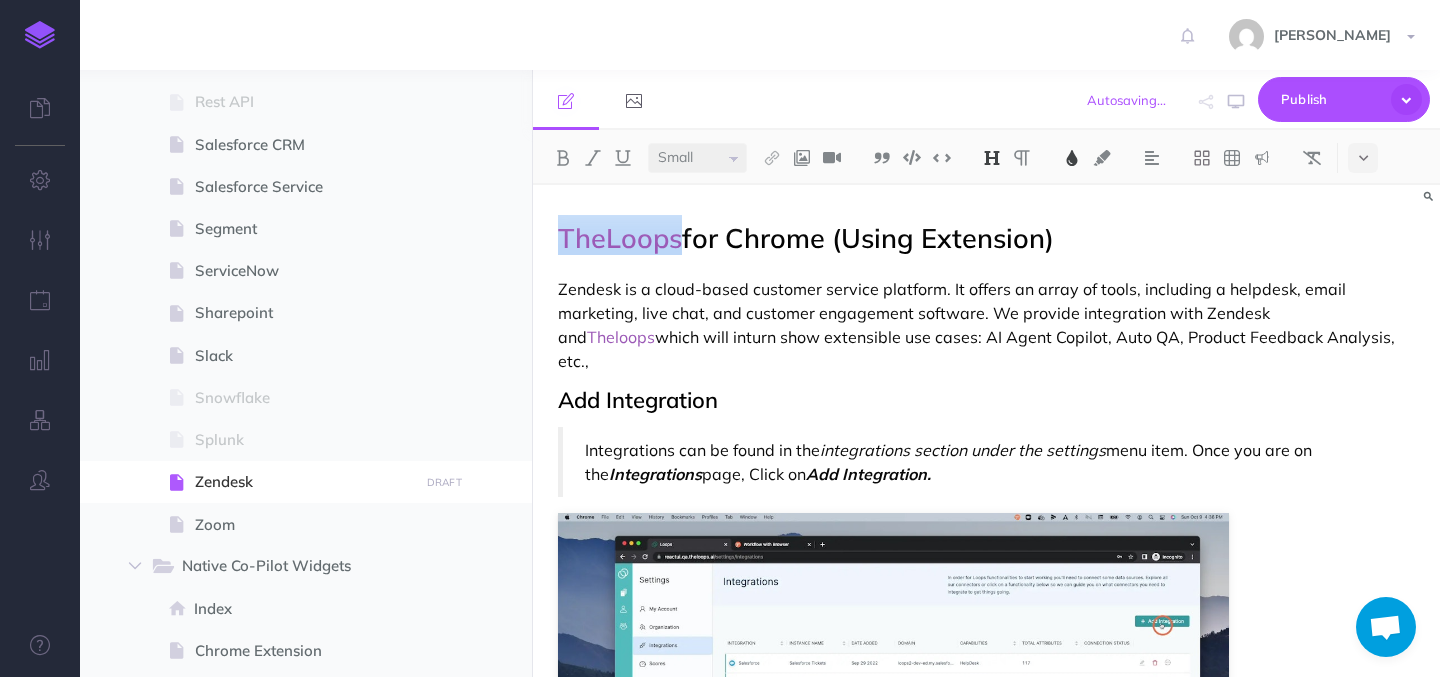 click on "TheLoops" at bounding box center (620, 238) 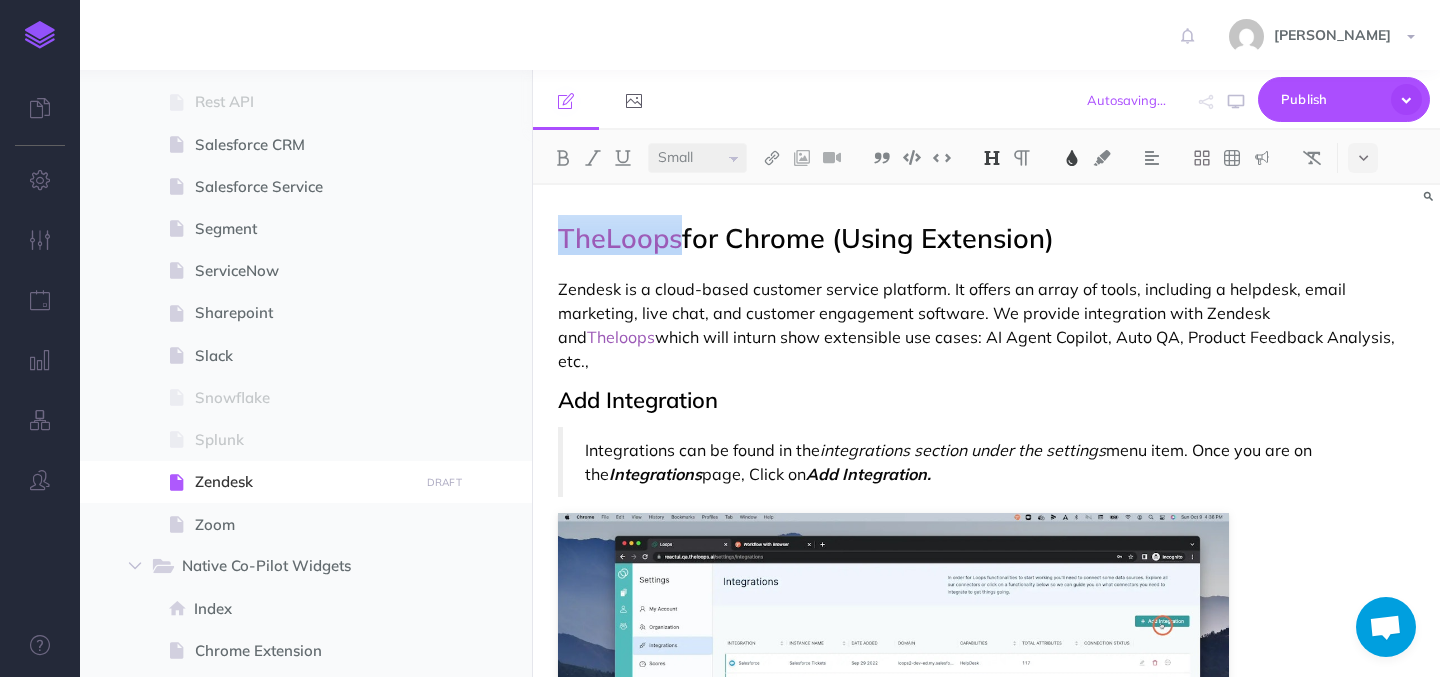 click on "TheLoops" at bounding box center (620, 238) 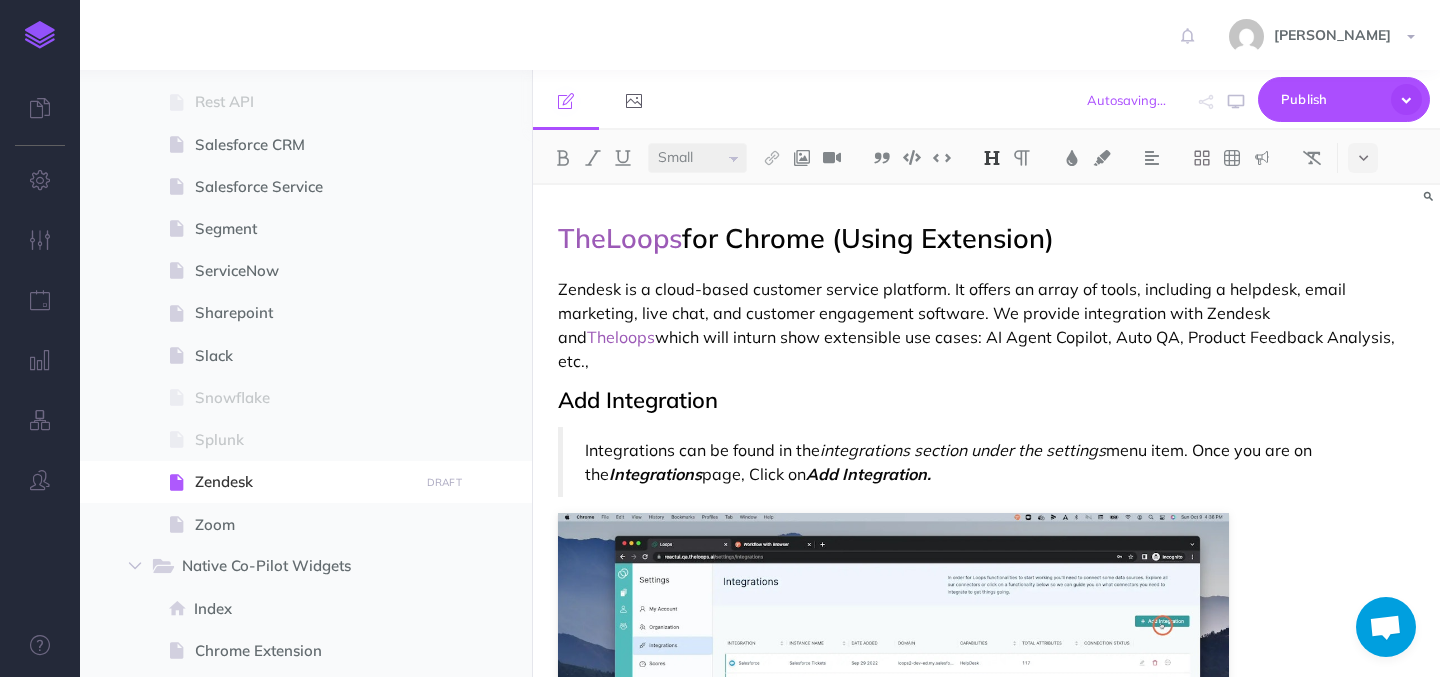 click on "for Chrome (Using Extension)" at bounding box center [868, 238] 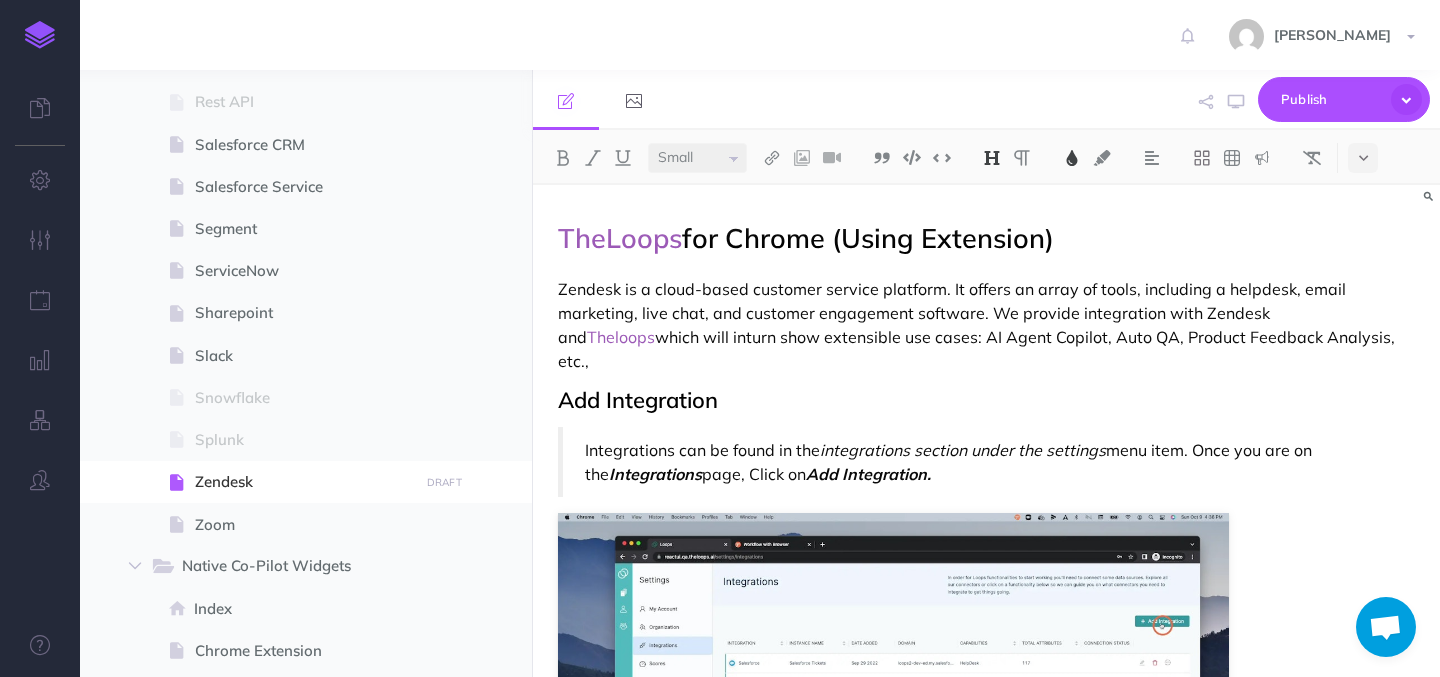 drag, startPoint x: 573, startPoint y: 233, endPoint x: 1074, endPoint y: 241, distance: 501.06387 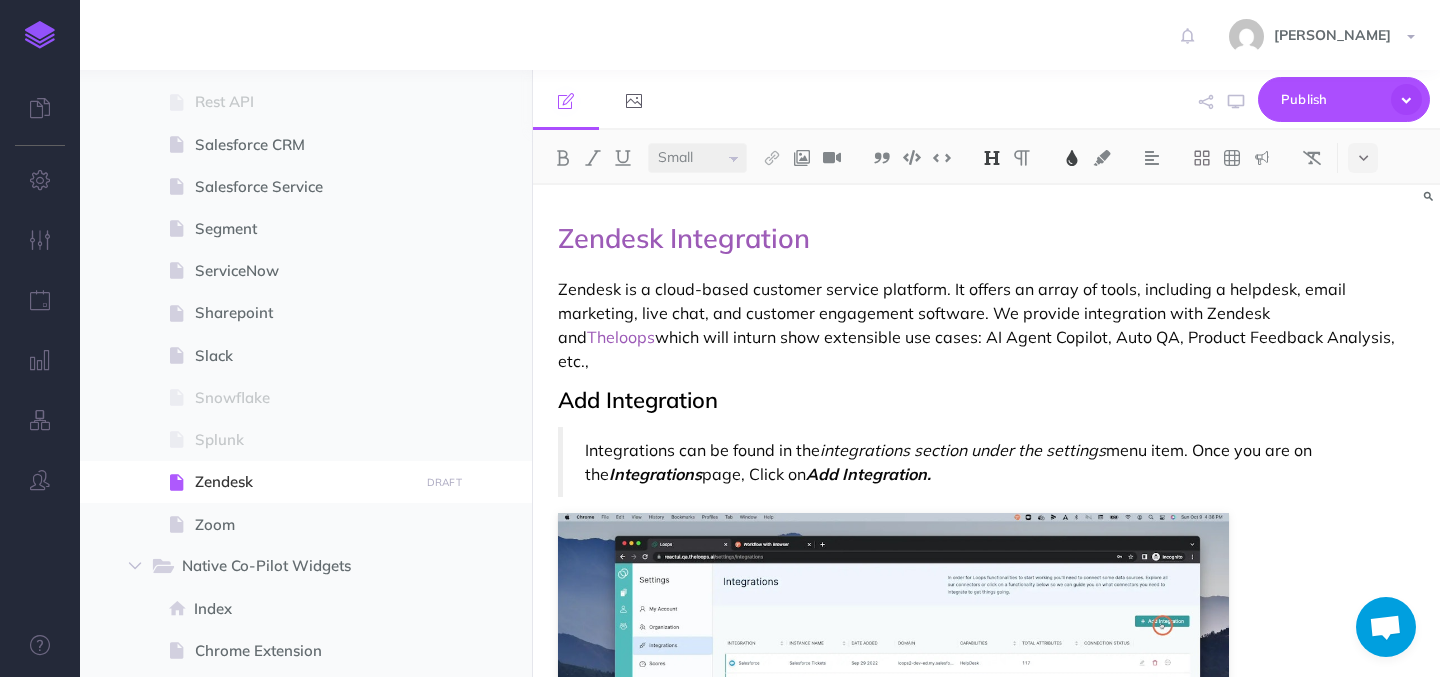 click on "Zendesk Integration" at bounding box center (684, 238) 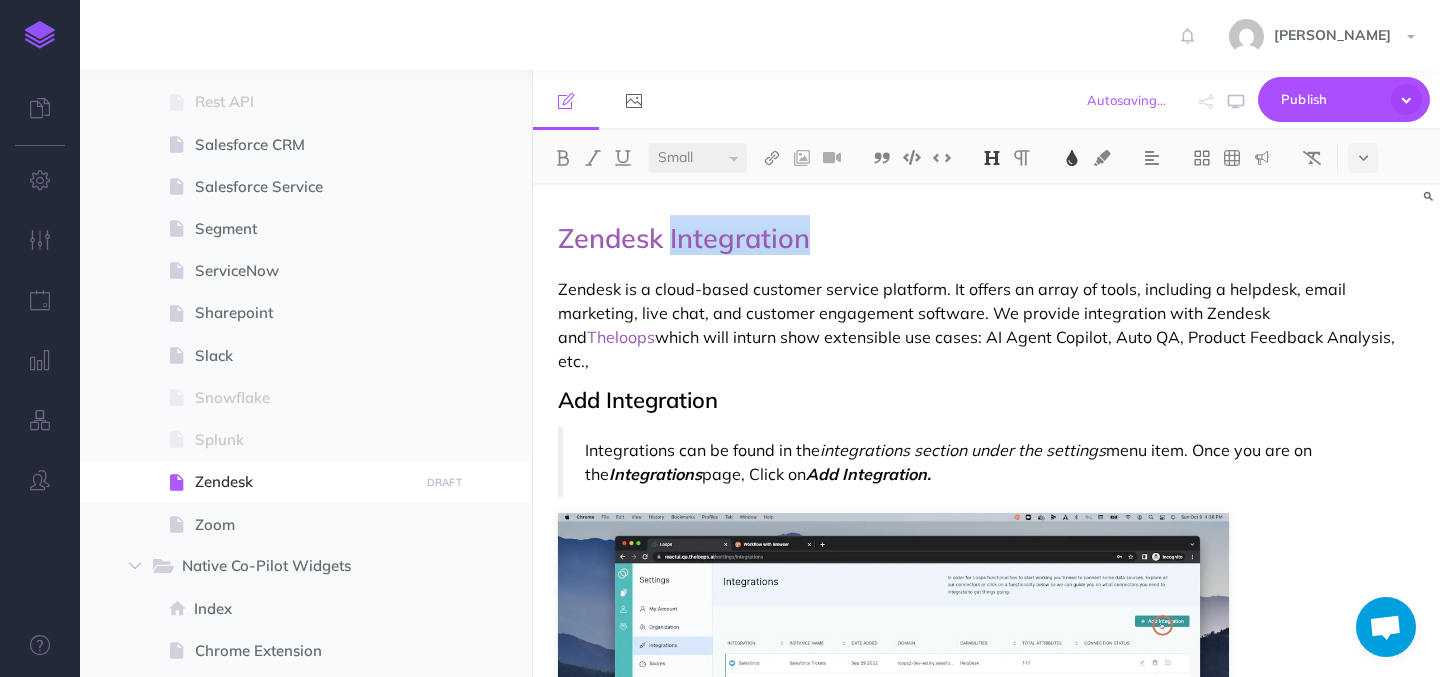 click on "Zendesk Integration" at bounding box center [684, 238] 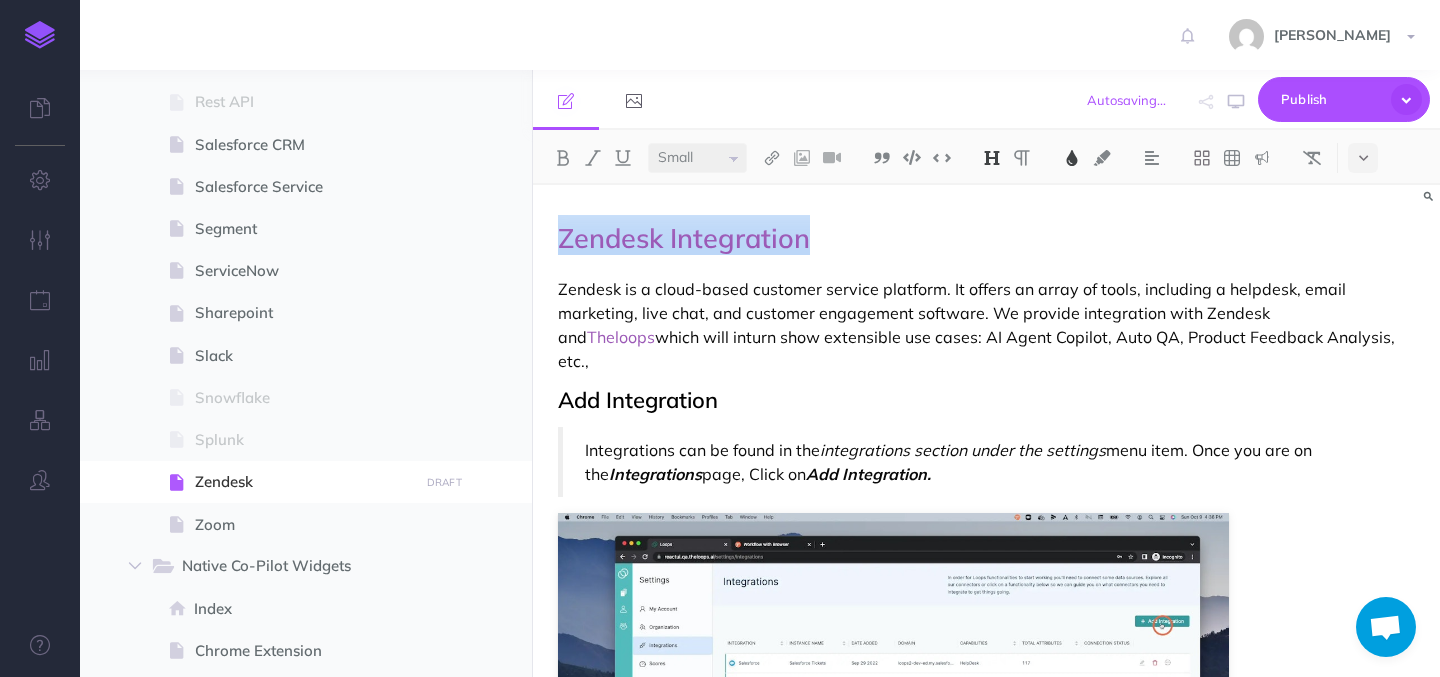 click on "Zendesk Integration" at bounding box center (684, 238) 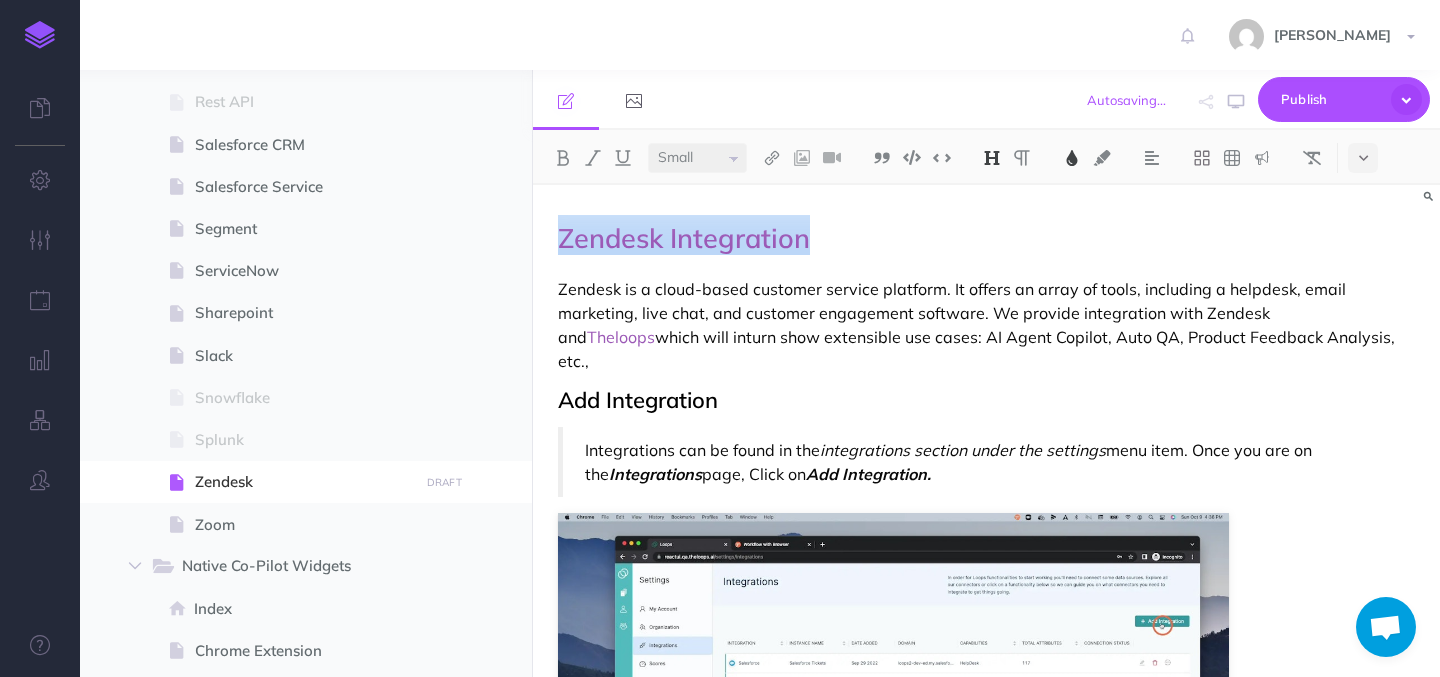 click at bounding box center (1072, 158) 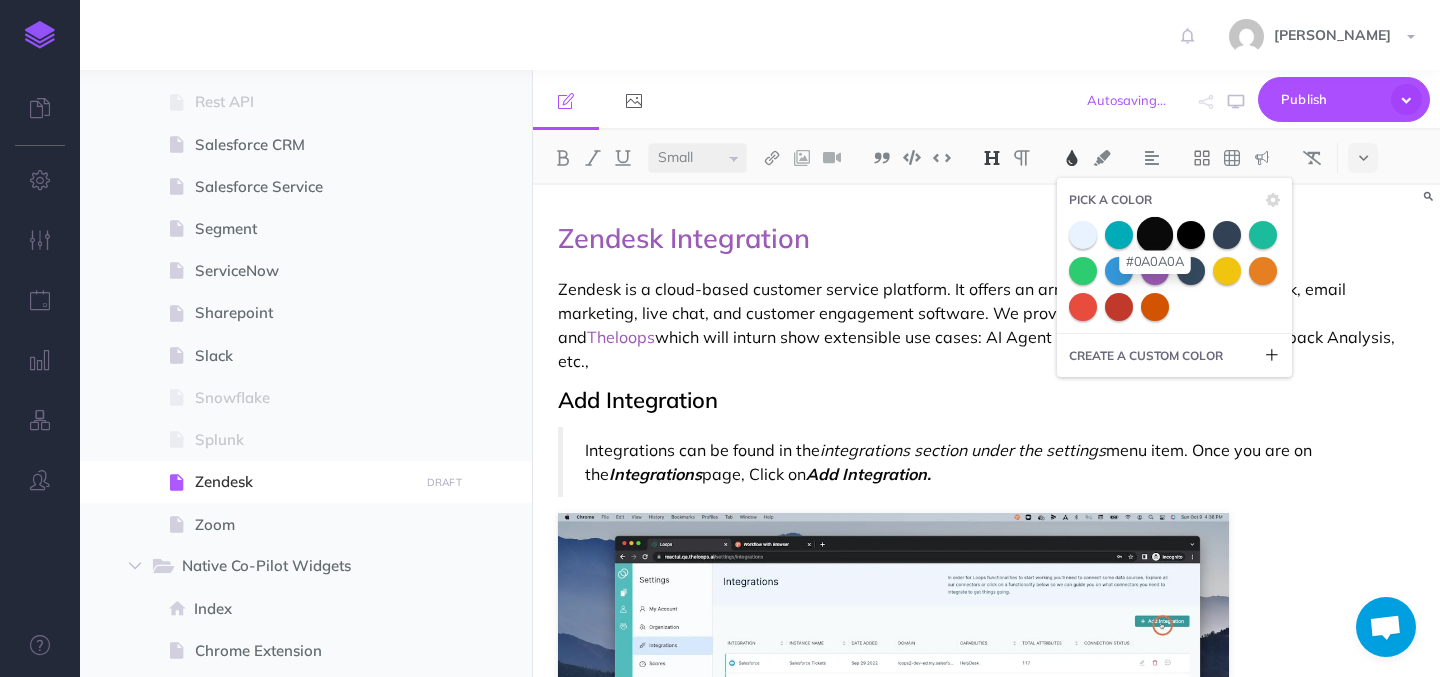 click at bounding box center [1155, 234] 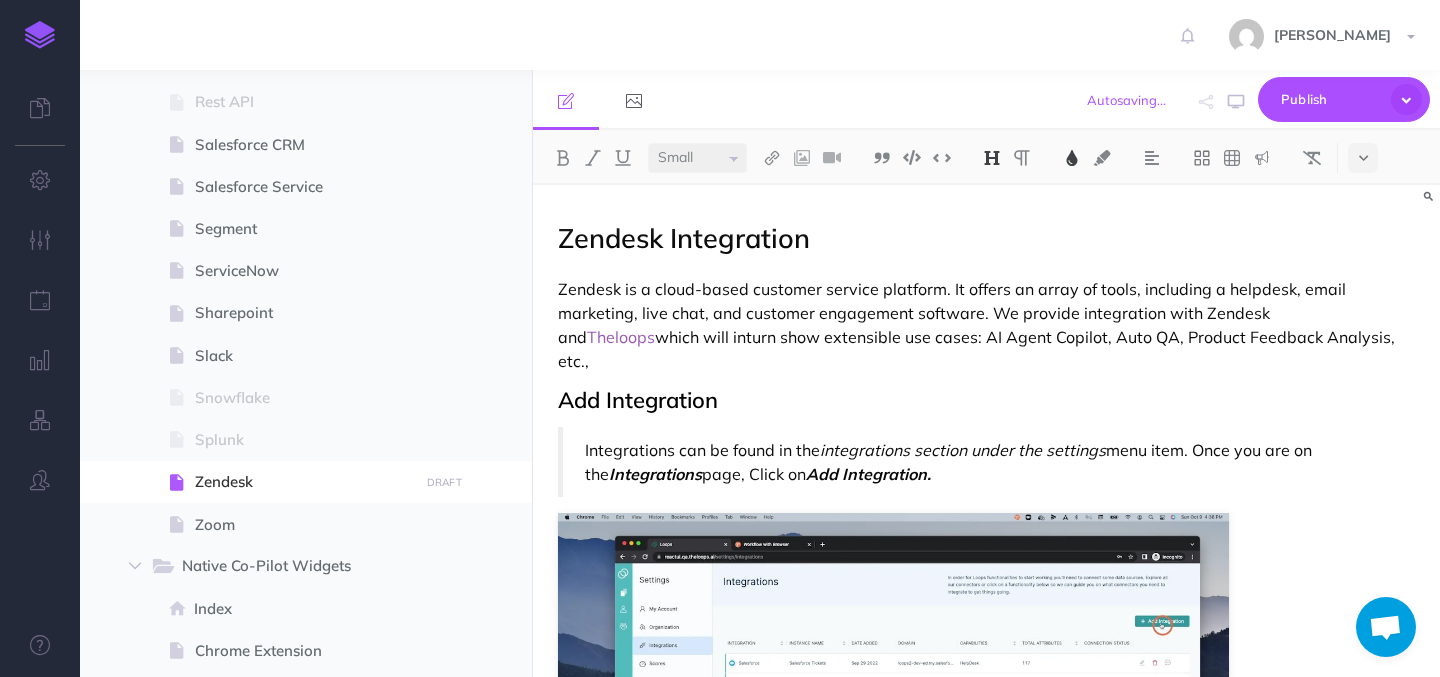 click on "Zendesk Integration" at bounding box center (986, 235) 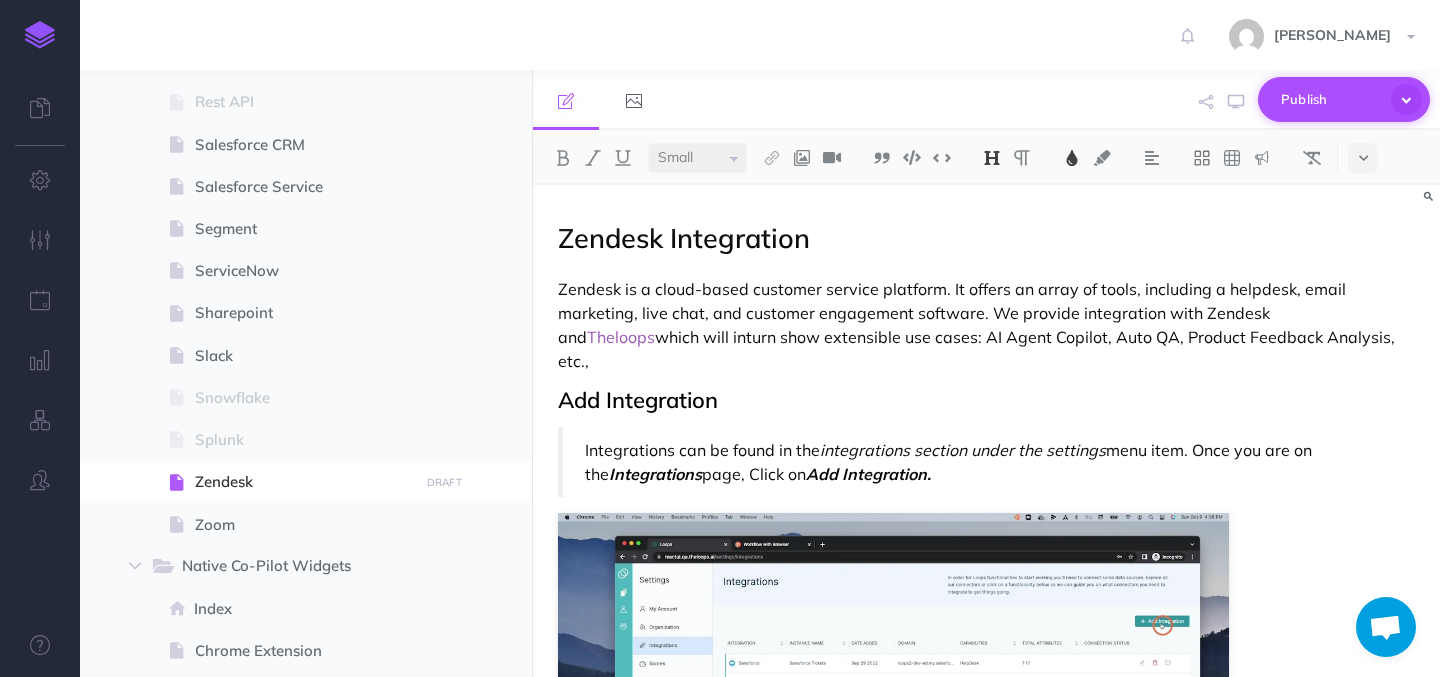 click on "Publish" at bounding box center (1331, 99) 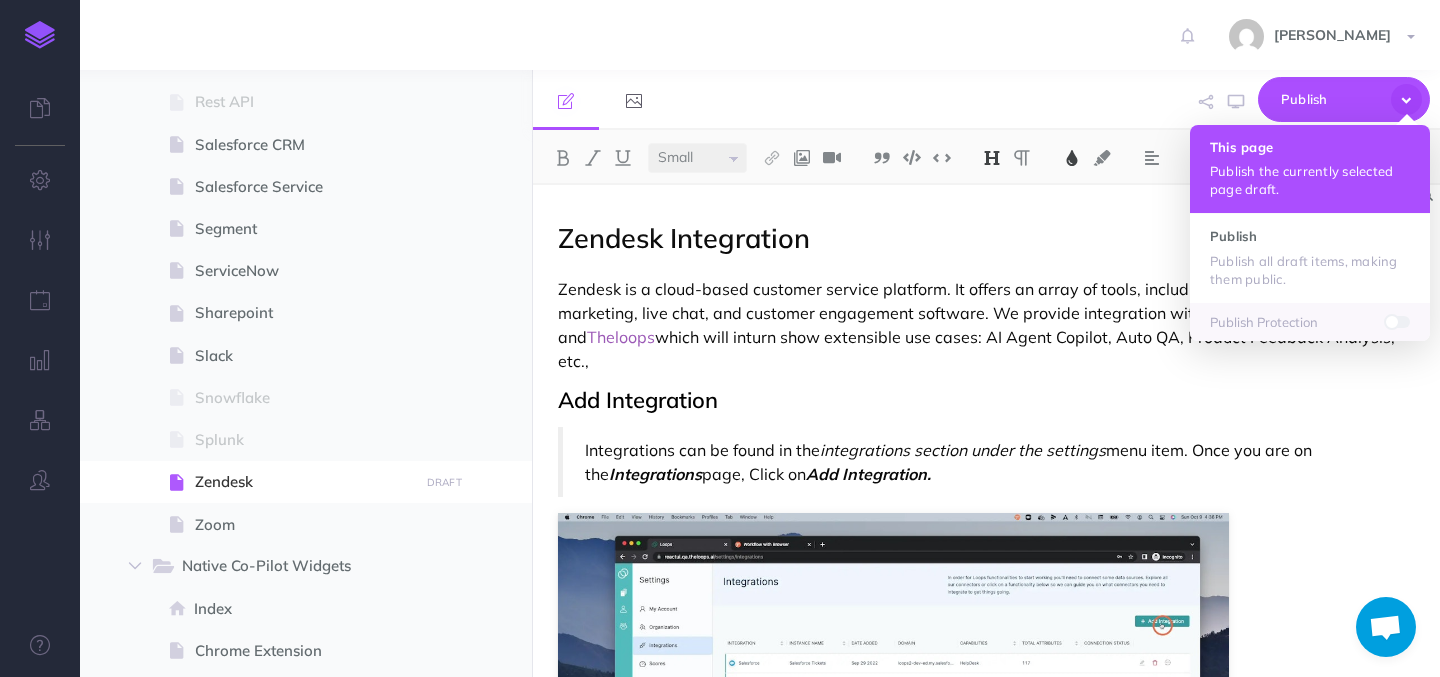click on "This page
Publish the currently selected page draft." at bounding box center [1310, 169] 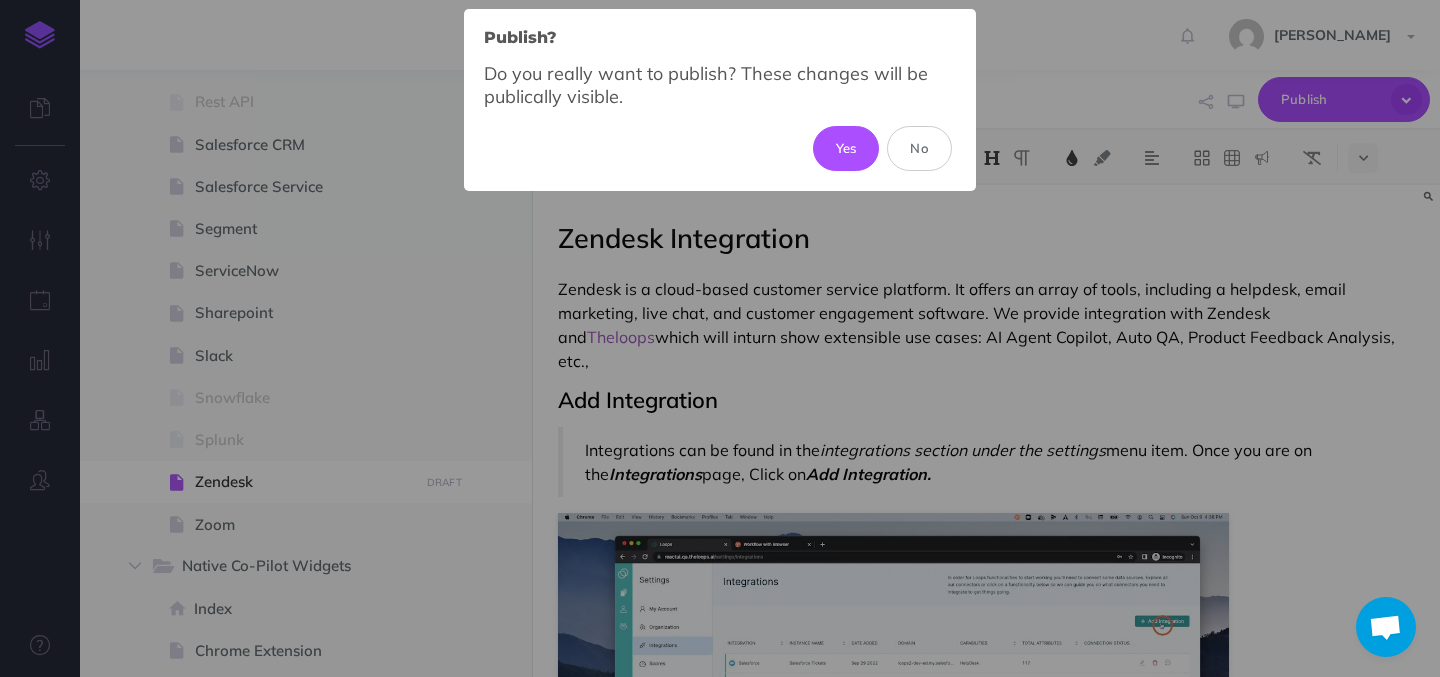 click on "Yes No" at bounding box center (720, 148) 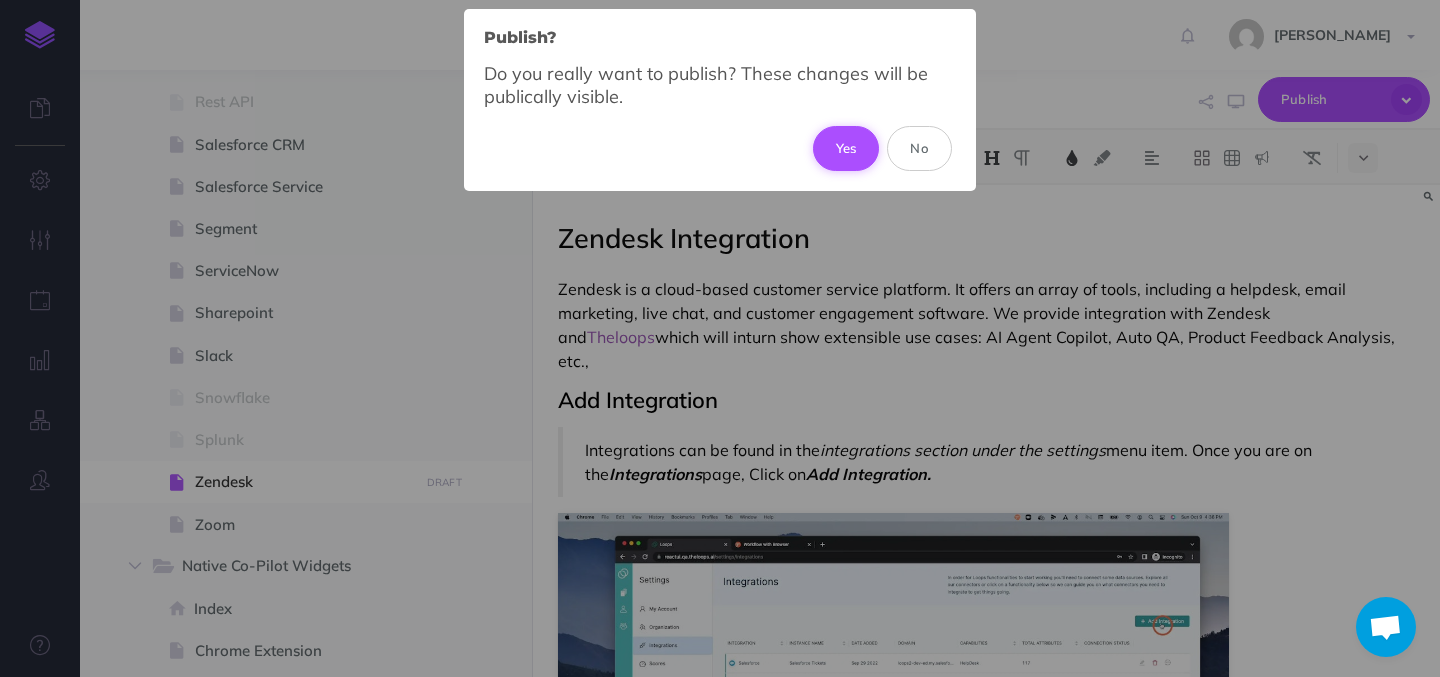 click on "Yes" at bounding box center (846, 148) 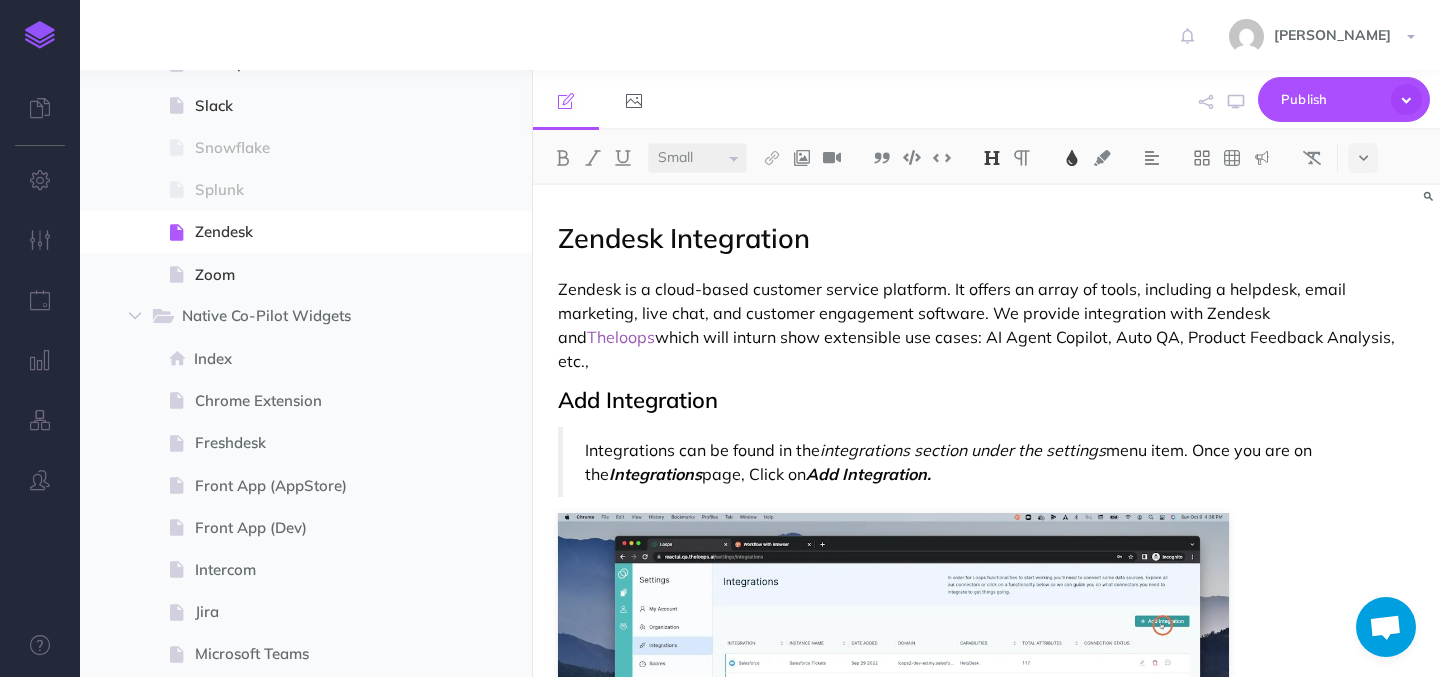 scroll, scrollTop: 1768, scrollLeft: 0, axis: vertical 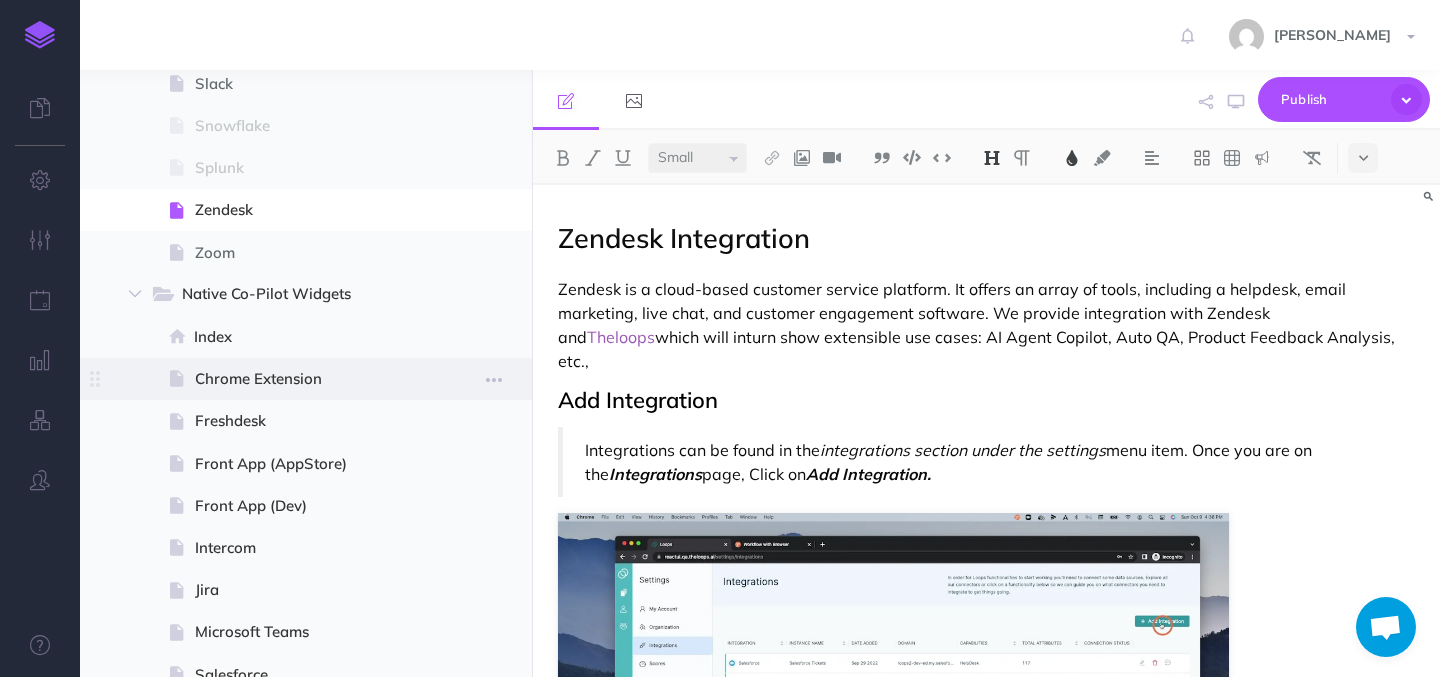 click on "Chrome Extension" at bounding box center (303, 379) 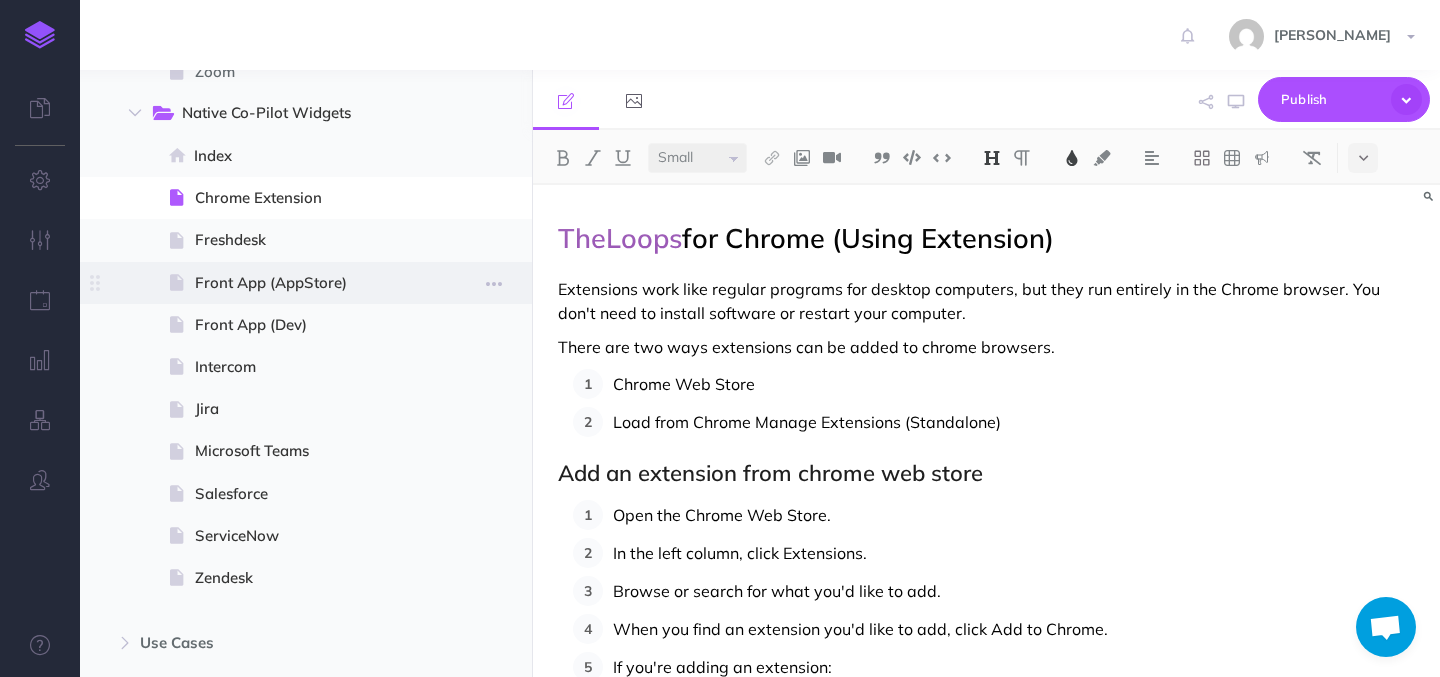 scroll, scrollTop: 1951, scrollLeft: 0, axis: vertical 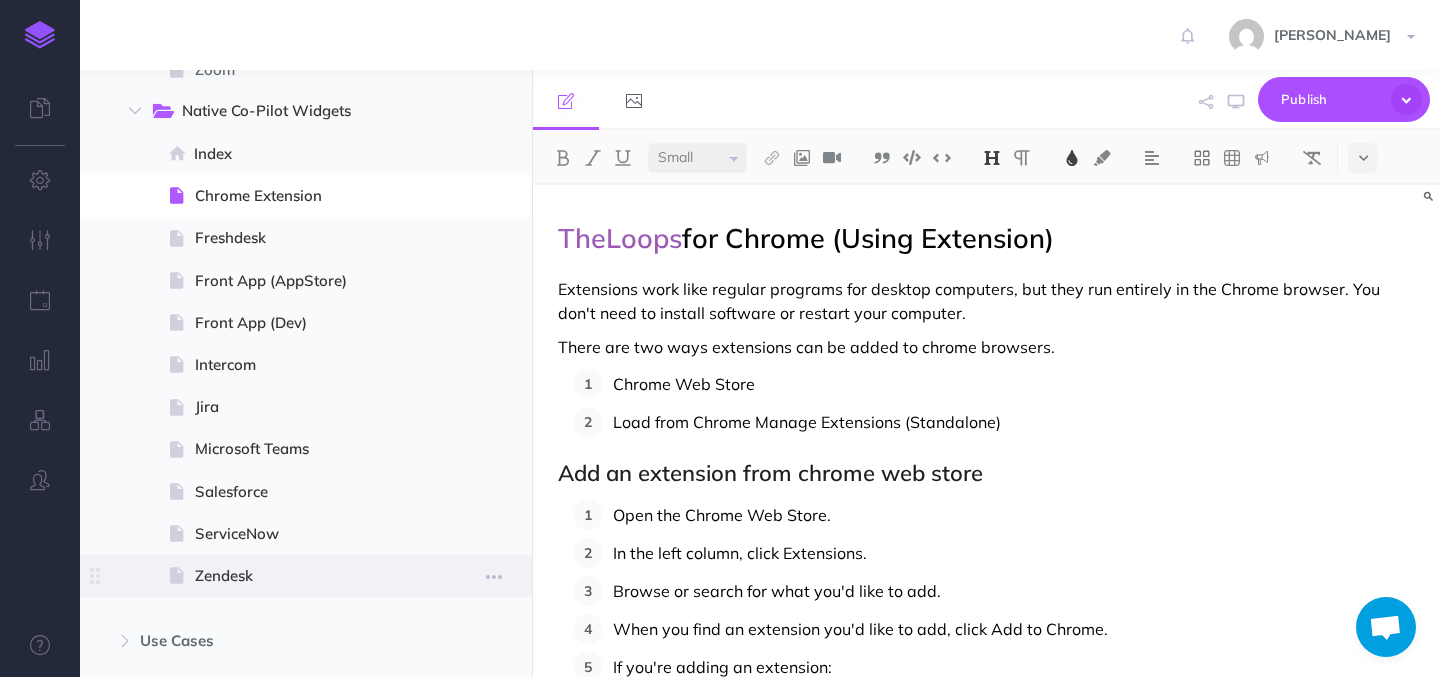 click on "Zendesk" at bounding box center (303, 576) 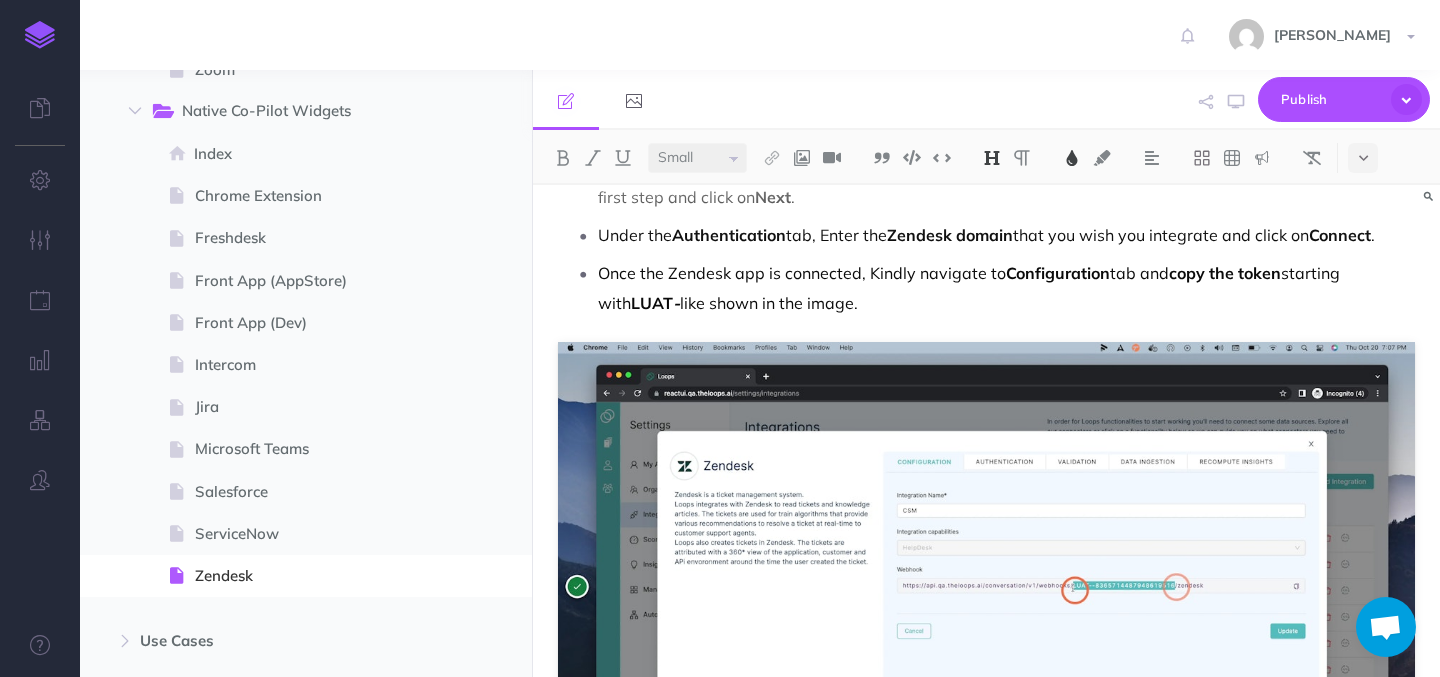scroll, scrollTop: 0, scrollLeft: 0, axis: both 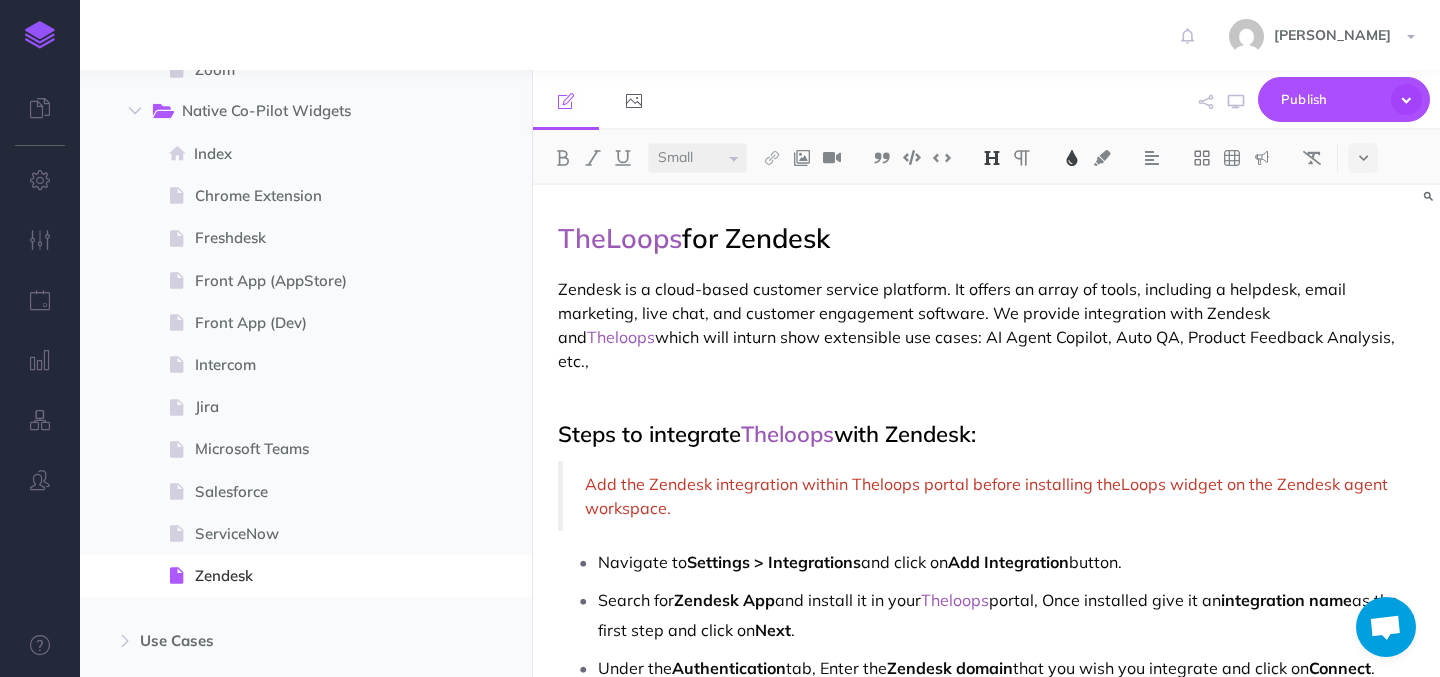 select on "null" 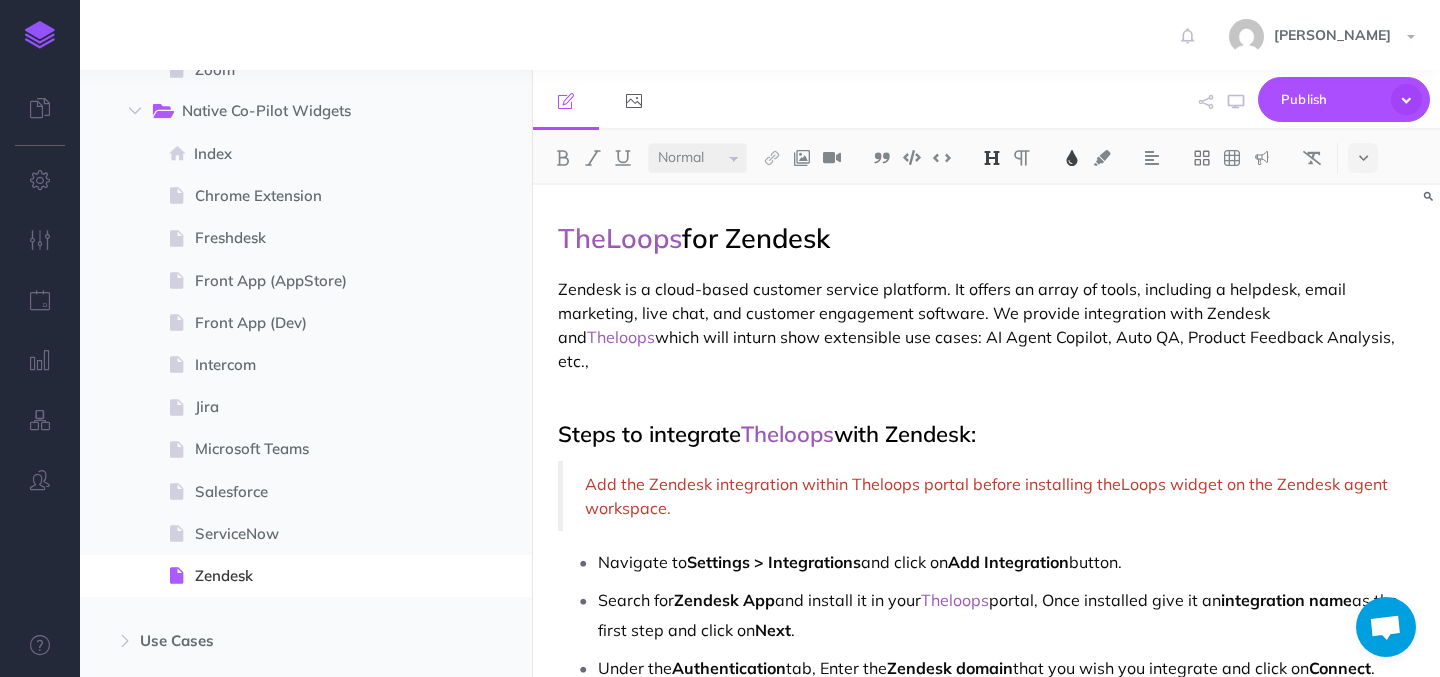 click on "Steps to integrate  Theloops  with Zendesk:" at bounding box center [986, 434] 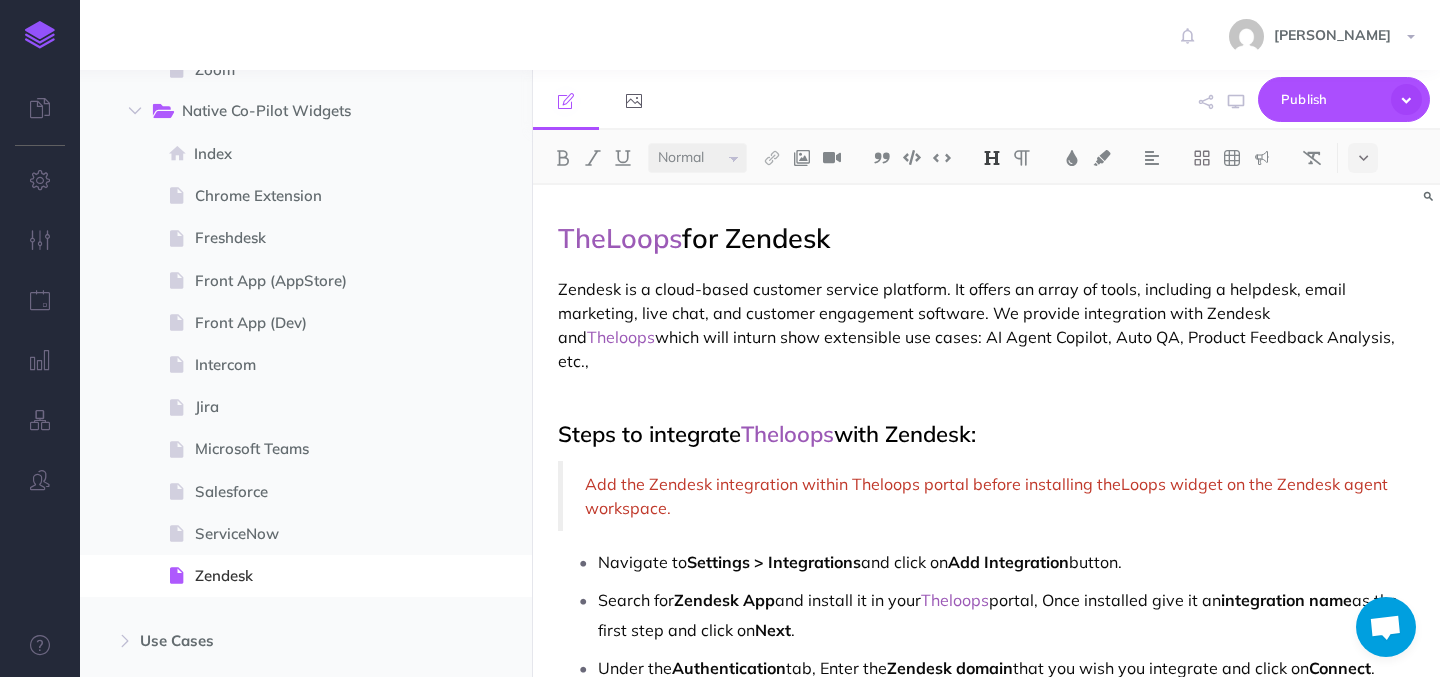 type 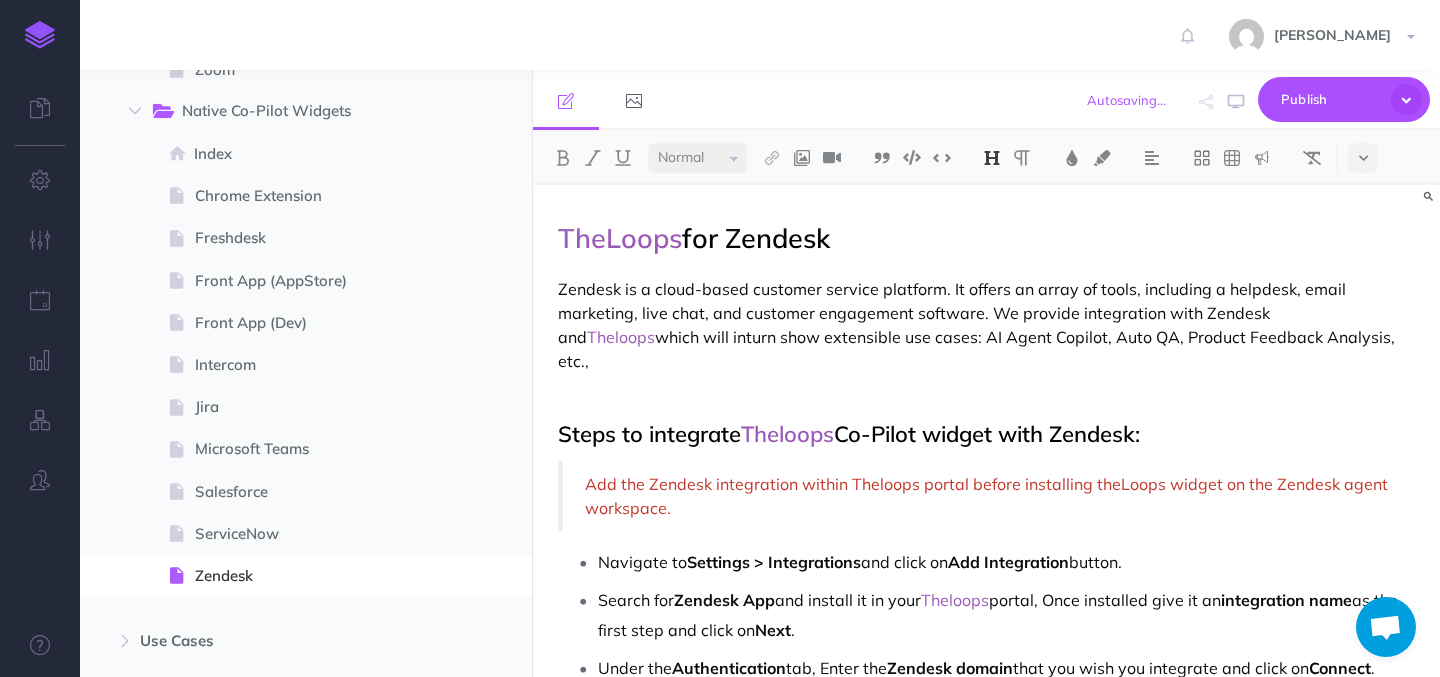 click on "Steps to integrate  Theloops  Co-Pilot widget with Zendesk:" at bounding box center [986, 434] 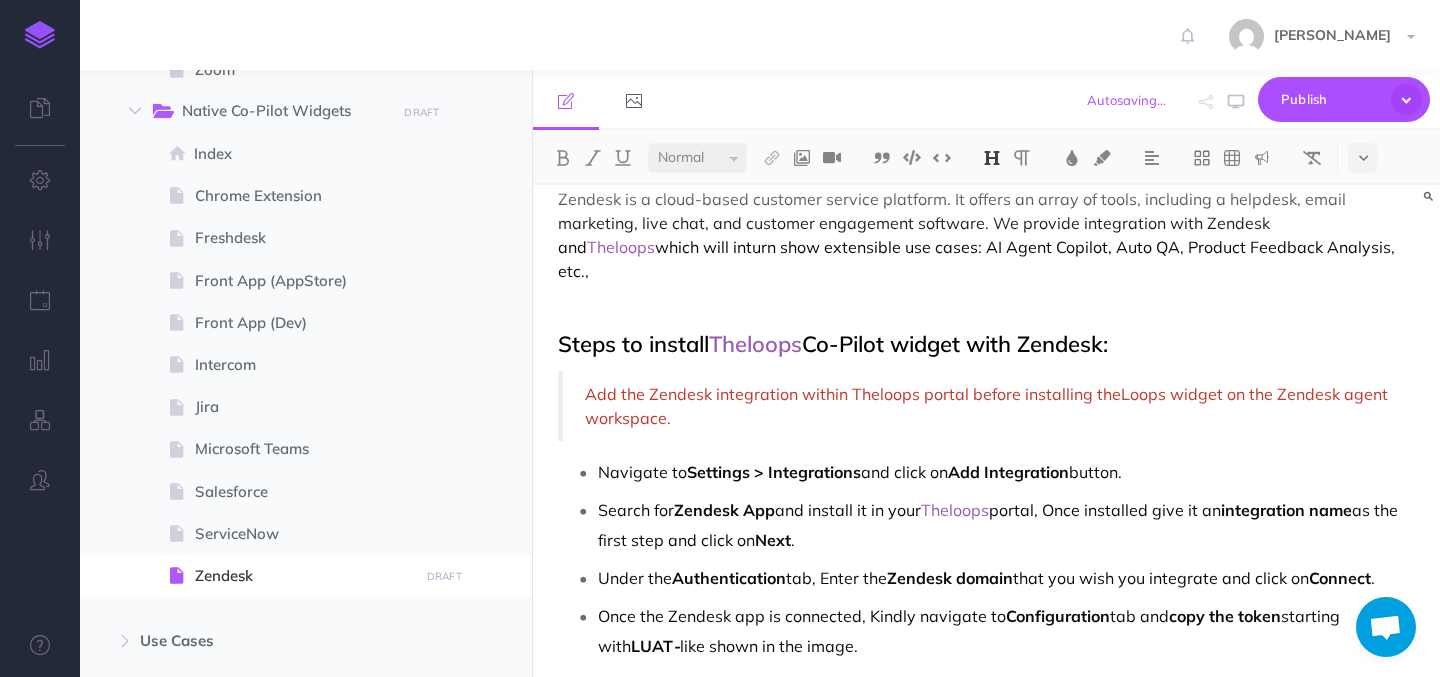 scroll, scrollTop: 94, scrollLeft: 0, axis: vertical 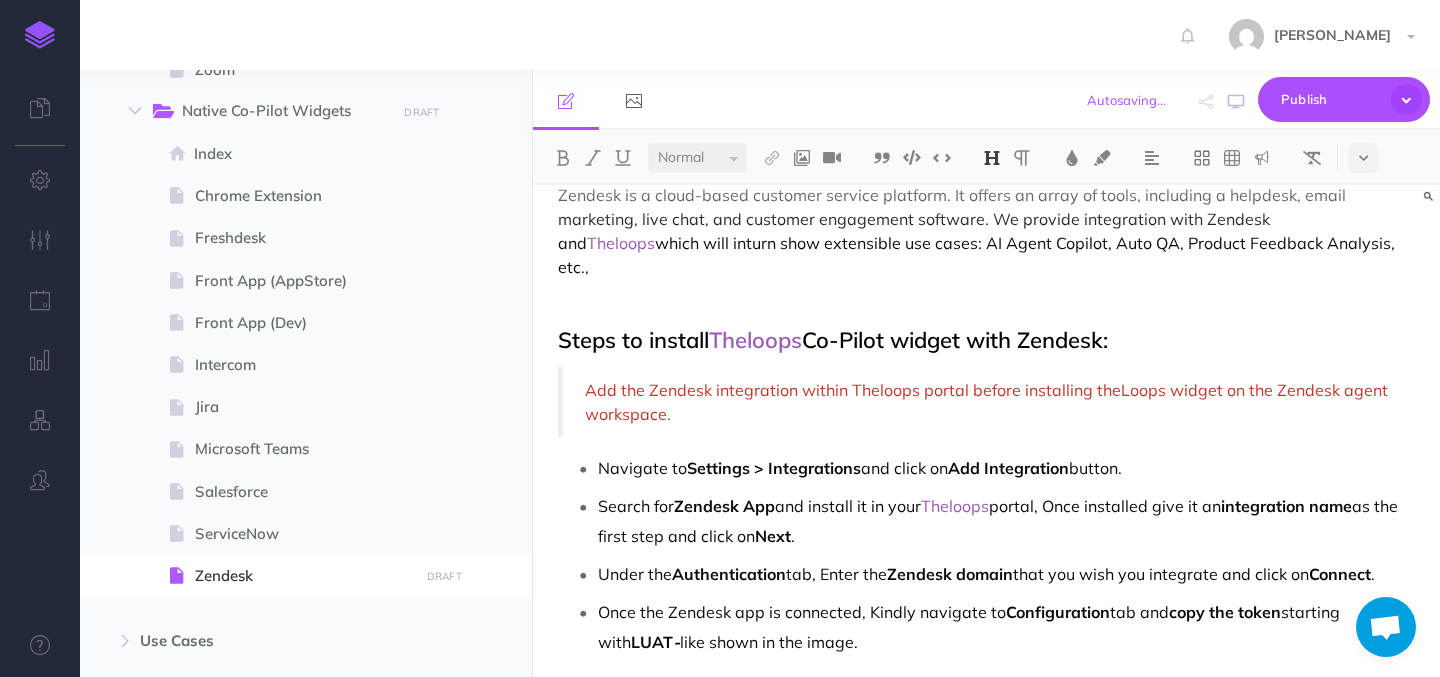 click on "Steps to install  Theloops  Co-Pilot widget with Zendesk:" at bounding box center [986, 340] 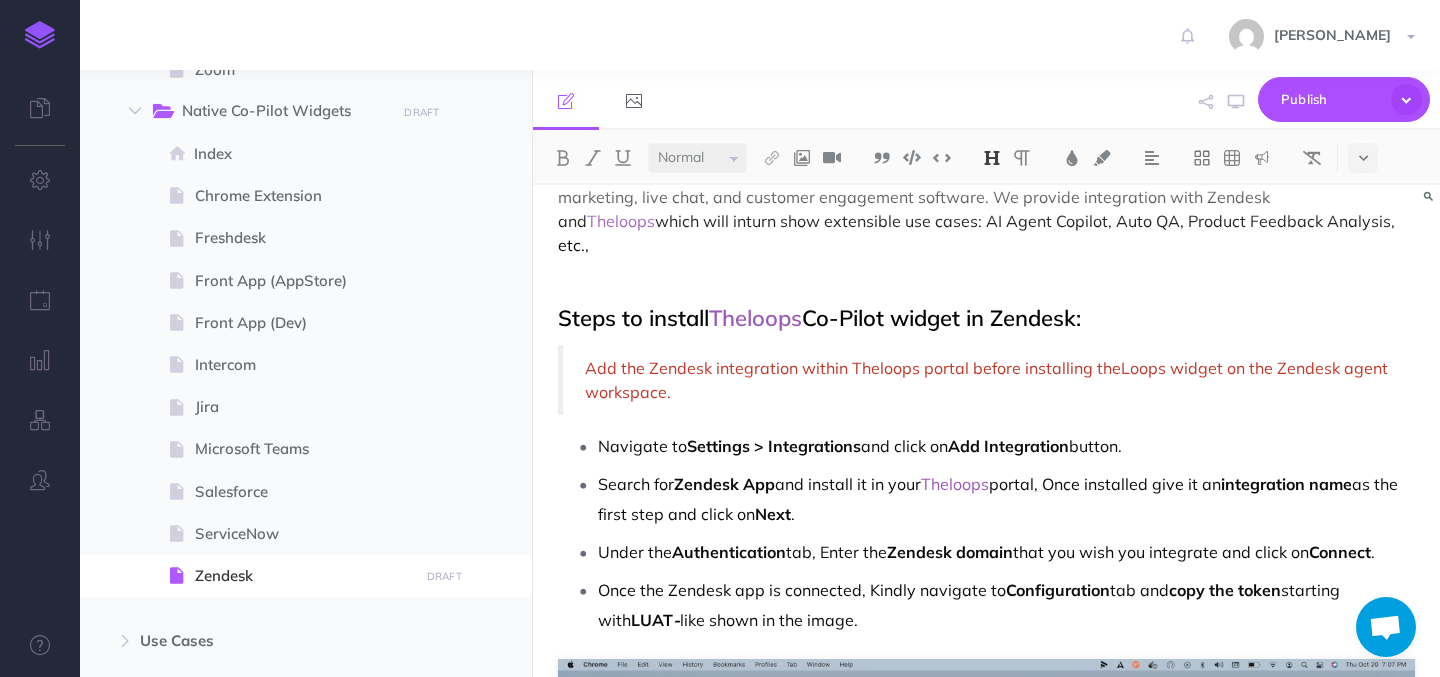 scroll, scrollTop: 0, scrollLeft: 0, axis: both 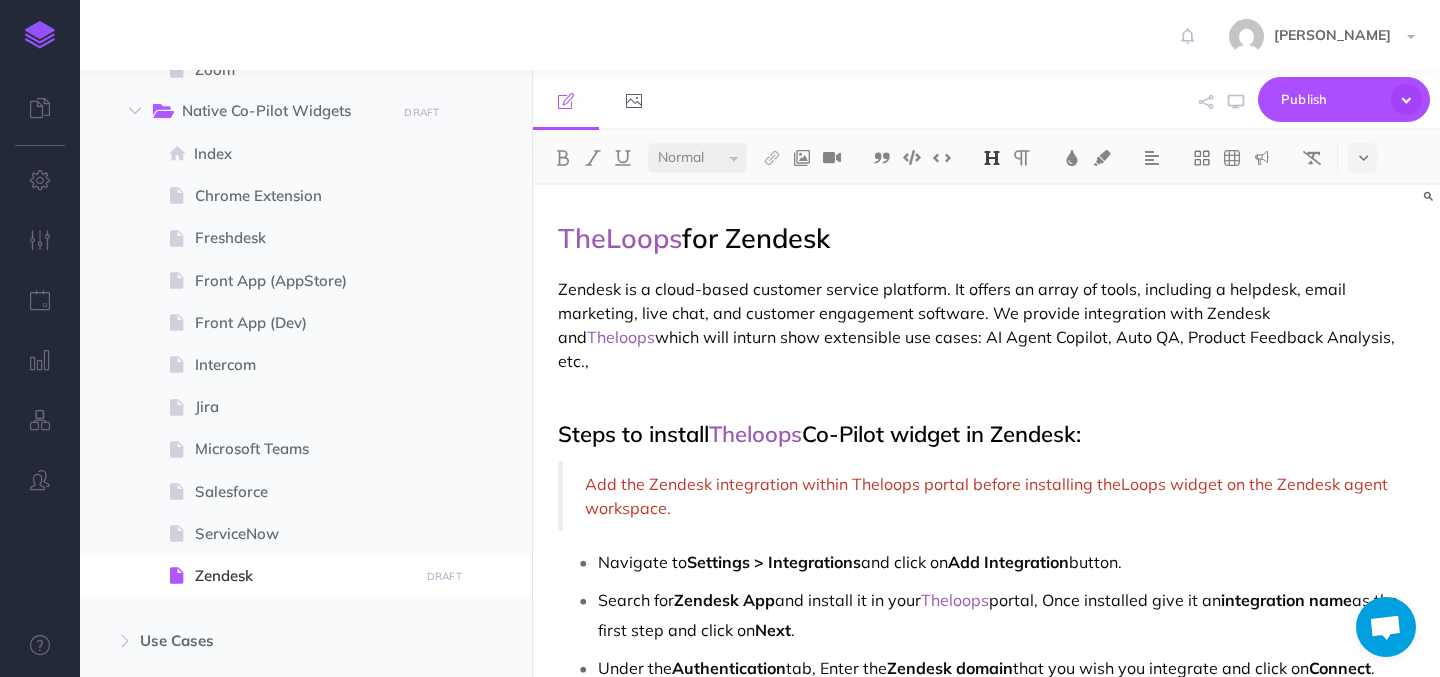 click on "Steps to install  Theloops  Co-Pilot widget in [GEOGRAPHIC_DATA]:" at bounding box center [986, 434] 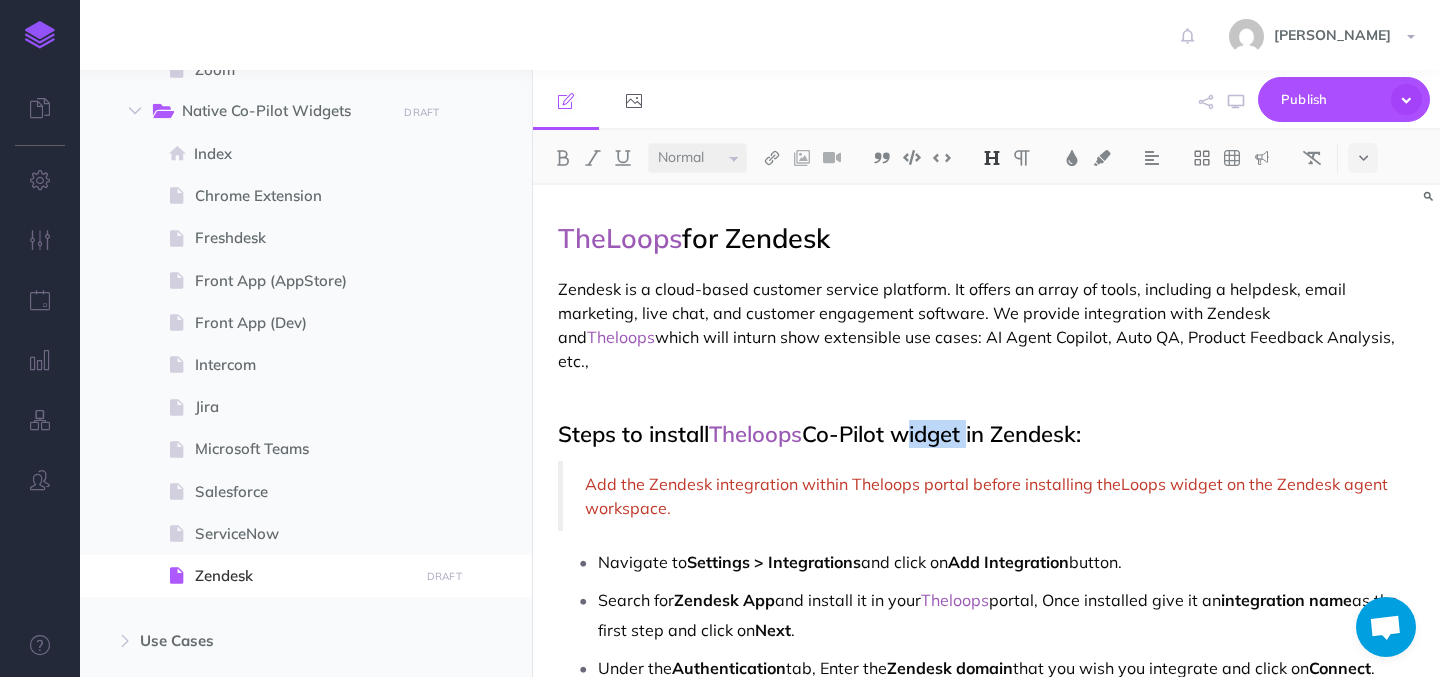 click on "Steps to install  Theloops  Co-Pilot widget in [GEOGRAPHIC_DATA]:" at bounding box center (986, 434) 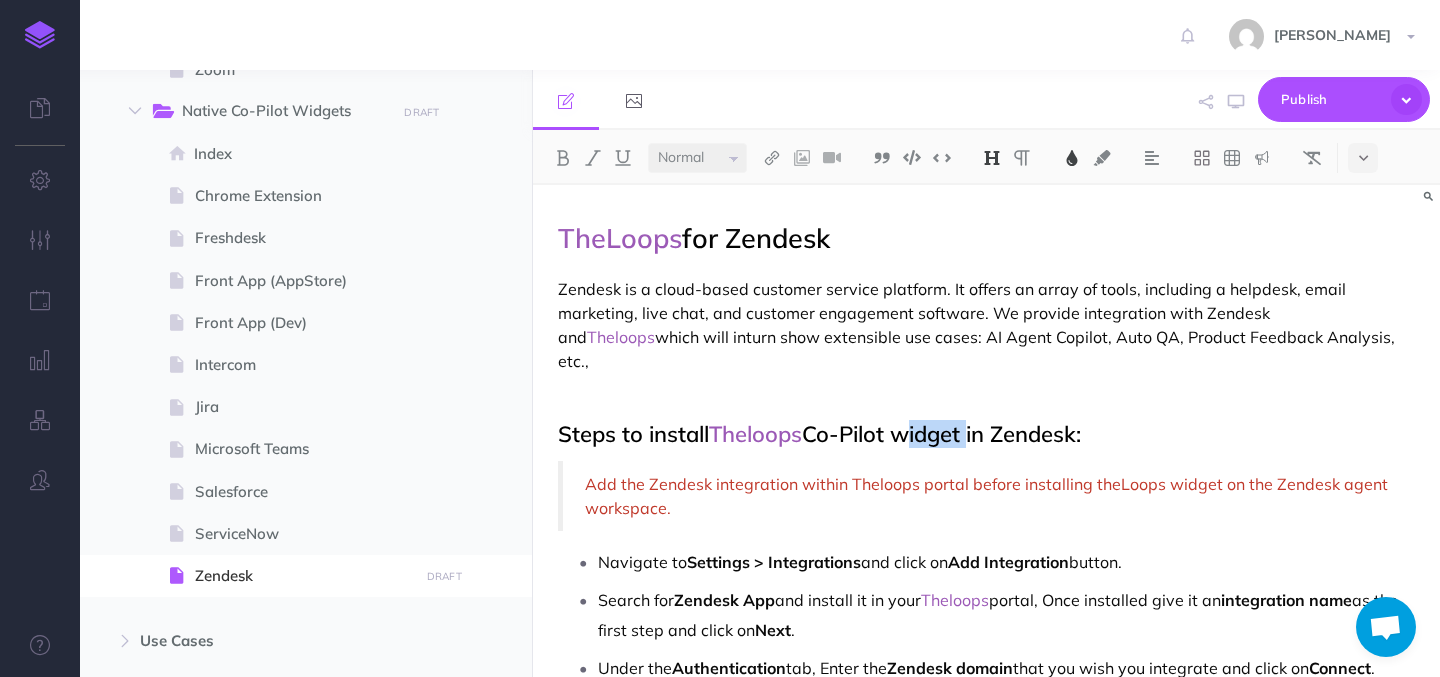 copy on "Steps to install  Theloops  Co-Pilot widget in [GEOGRAPHIC_DATA]:" 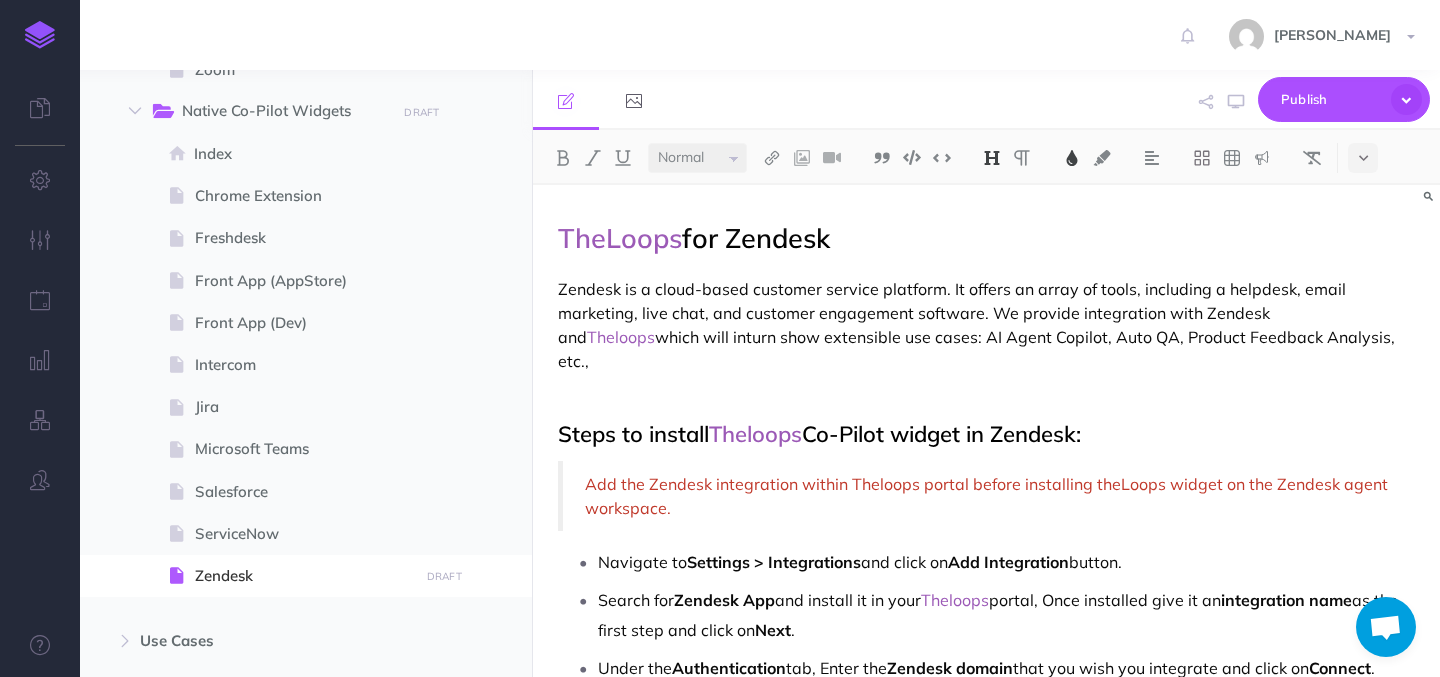 click on "Theloops" at bounding box center [755, 434] 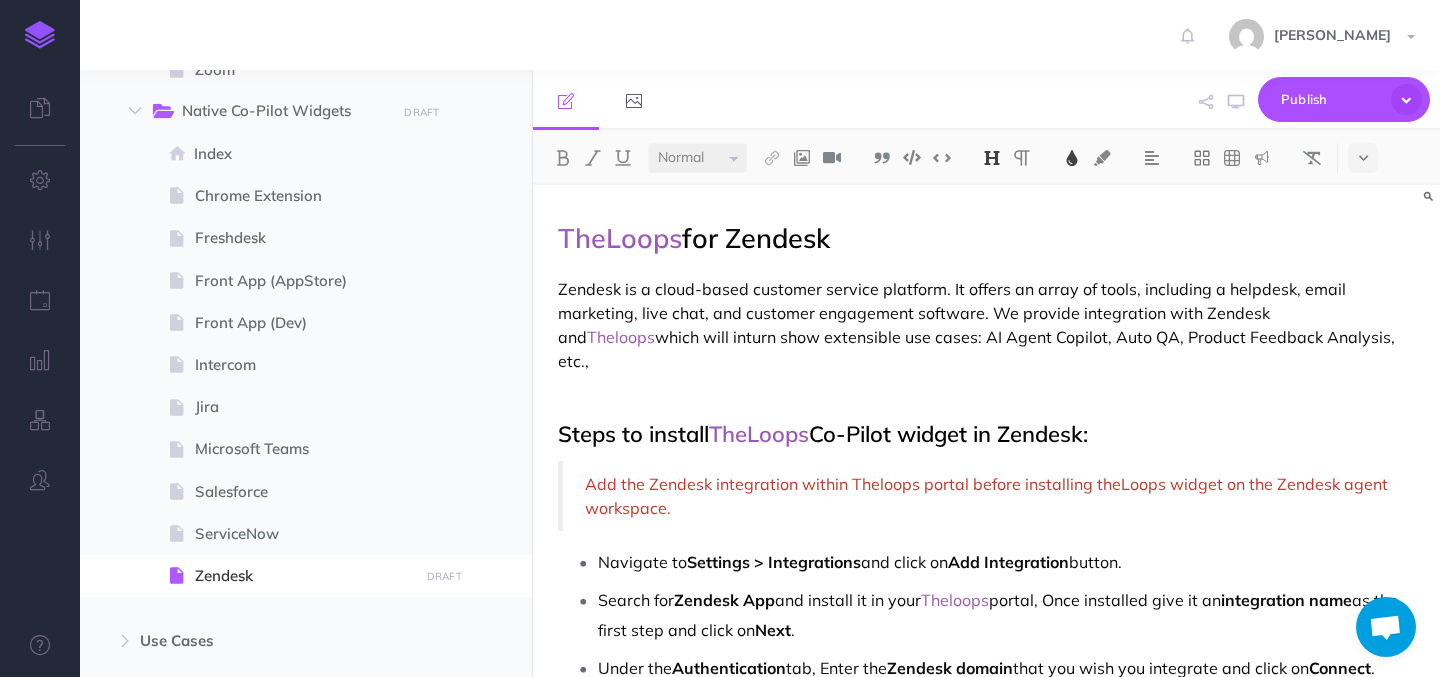 click on "TheLoops" at bounding box center (759, 434) 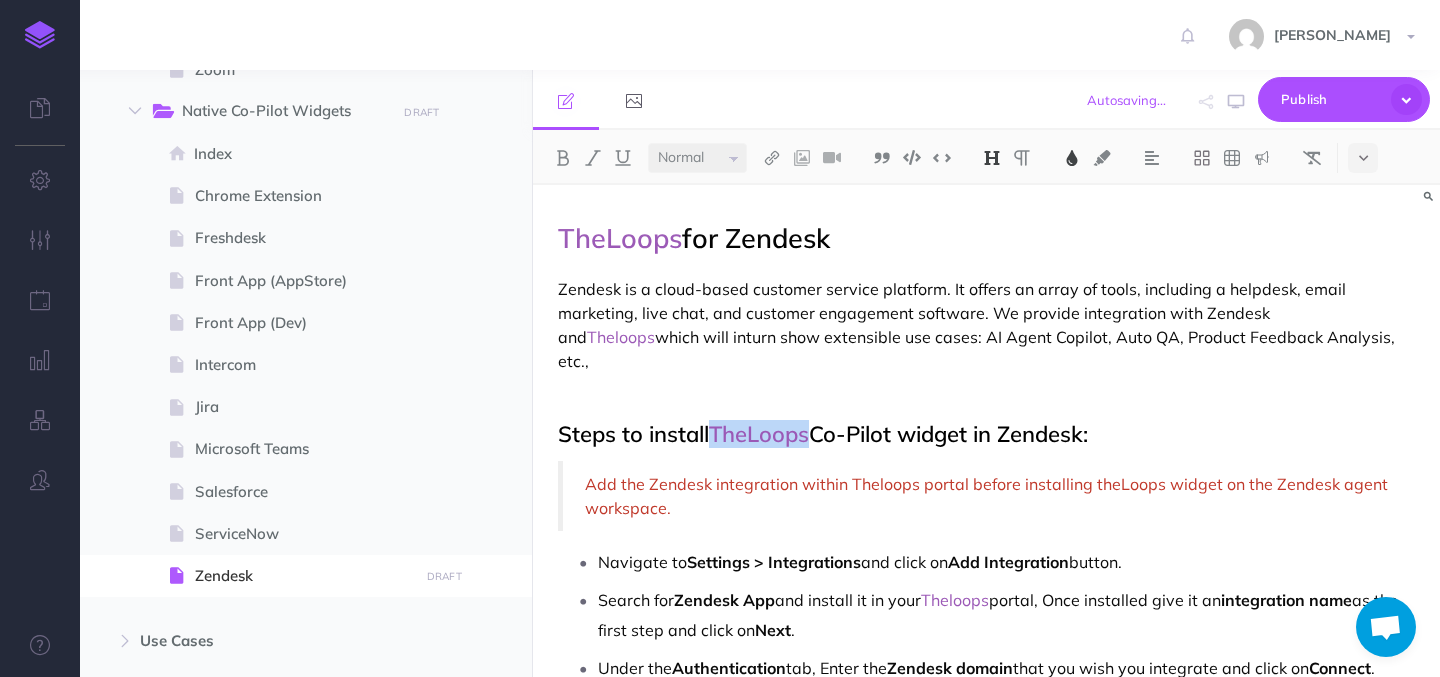 click on "TheLoops" at bounding box center [759, 434] 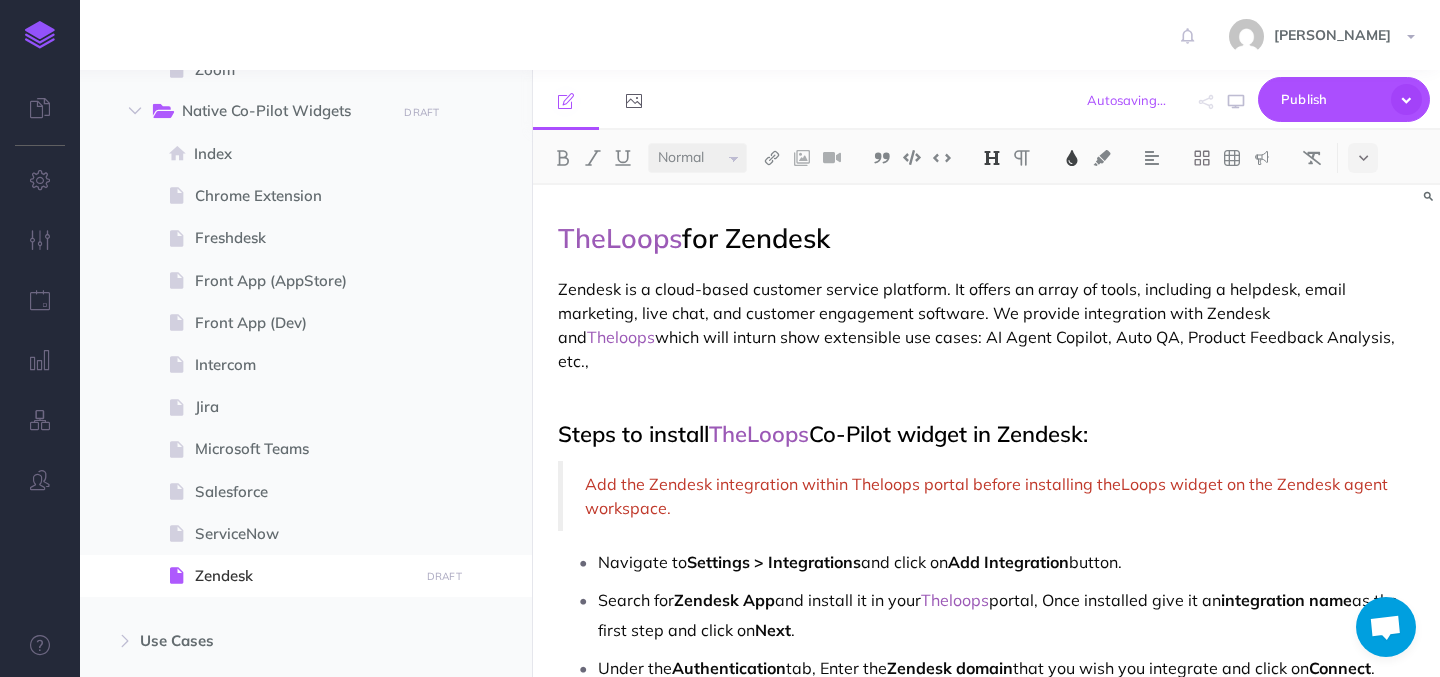 click on "Zendesk is a cloud-based customer service platform. It offers an array of tools, including a helpdesk, email marketing, live chat, and customer engagement software. We provide integration with Zendesk and  Theloops  which will inturn show extensible use cases: AI Agent Copilot, Auto QA, Product Feedback Analysis, etc.," at bounding box center (986, 325) 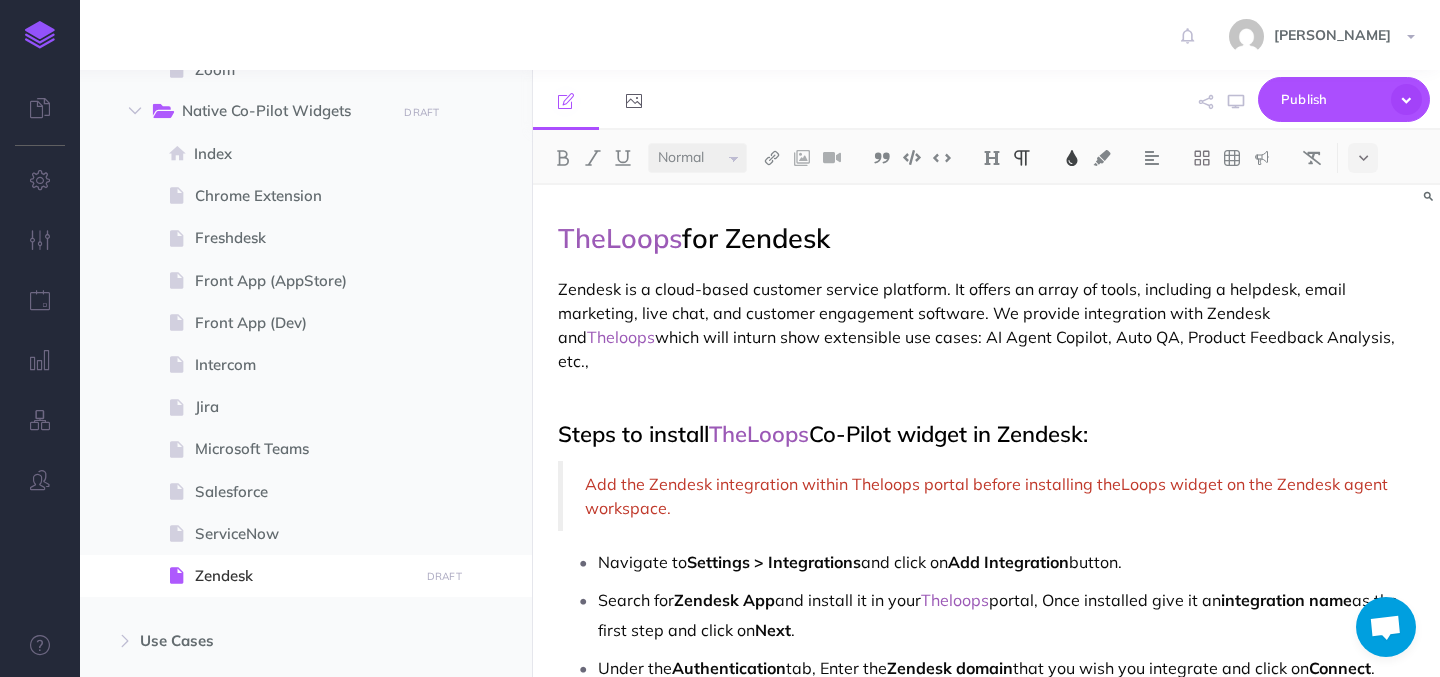drag, startPoint x: 1289, startPoint y: 339, endPoint x: 564, endPoint y: 295, distance: 726.3339 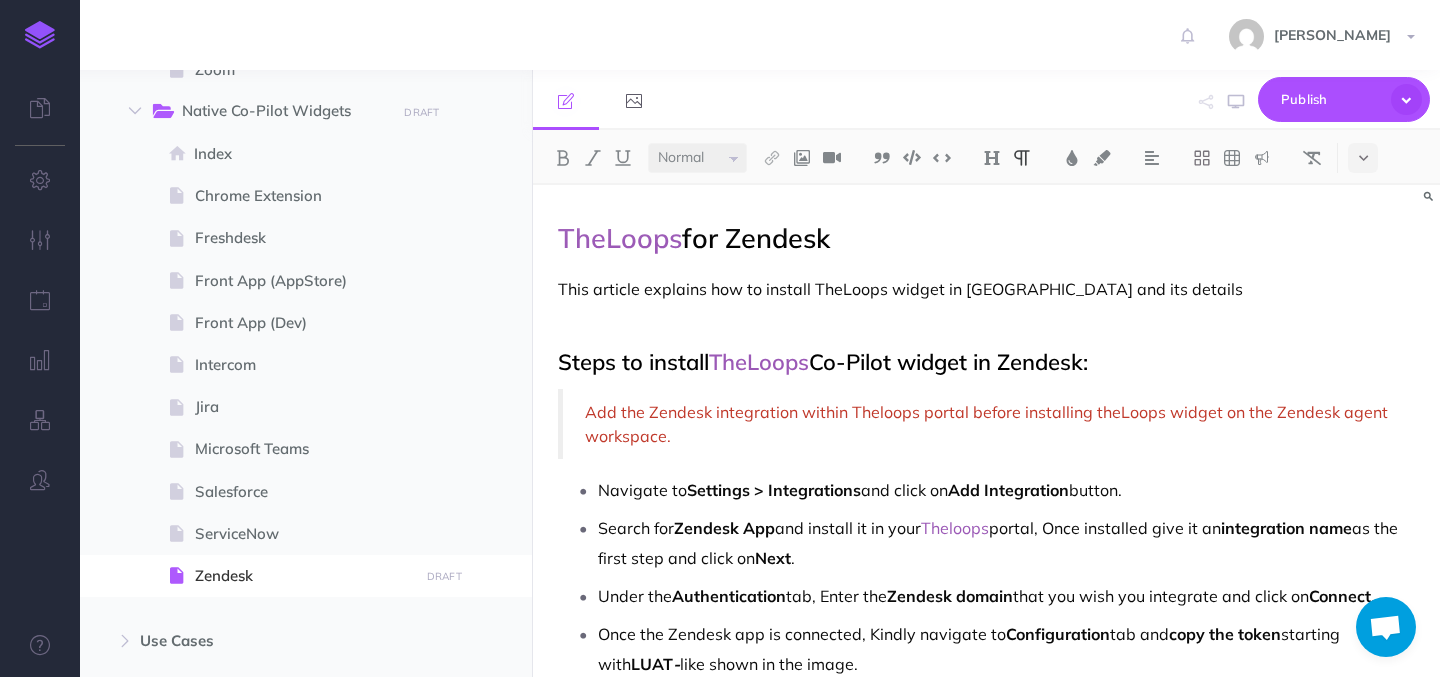 click on "TheLoops  for Zendesk This article explains how to install TheLoops widget in Zendesk and its details Steps to install  TheLoops  Co-Pilot widget in Zendesk: Add the Zendesk integration within Theloops portal before installing theLoops widget on the Zendesk agent workspace. Navigate to  Settings > Integrations  and click on  Add Integration  button. Search for  Zendesk App  and install it in your  Theloops  portal, Once installed give it an  integration name  as the first step and click on  Next . Under the  Authentication  tab, Enter the  Zendesk domain  that you wish you integrate and click on  Connect . Once the Zendesk app is connected, Kindly navigate to  Configuration  tab and  copy the token  starting with  LUAT -  like shown in the image.                 Install  TheLoops   widget in Zendesk Market Place Log into the Zendesk  Admin Console  and navigate to  Apps and integrations.                 On the  My Apps  page, Click on the  Marketplace  button to launch Zendesk market place on a new tab" at bounding box center [986, 4648] 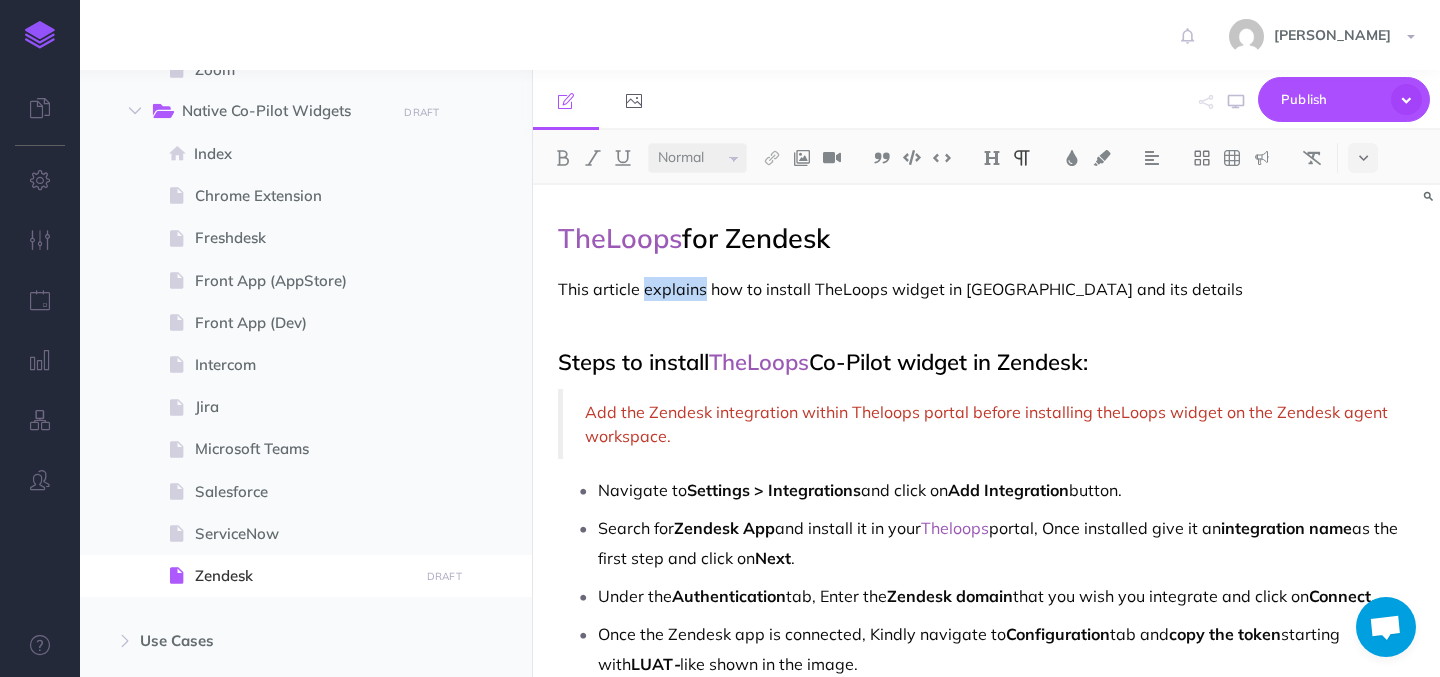 click on "This article explains how to install TheLoops widget in [GEOGRAPHIC_DATA] and its details" at bounding box center [986, 289] 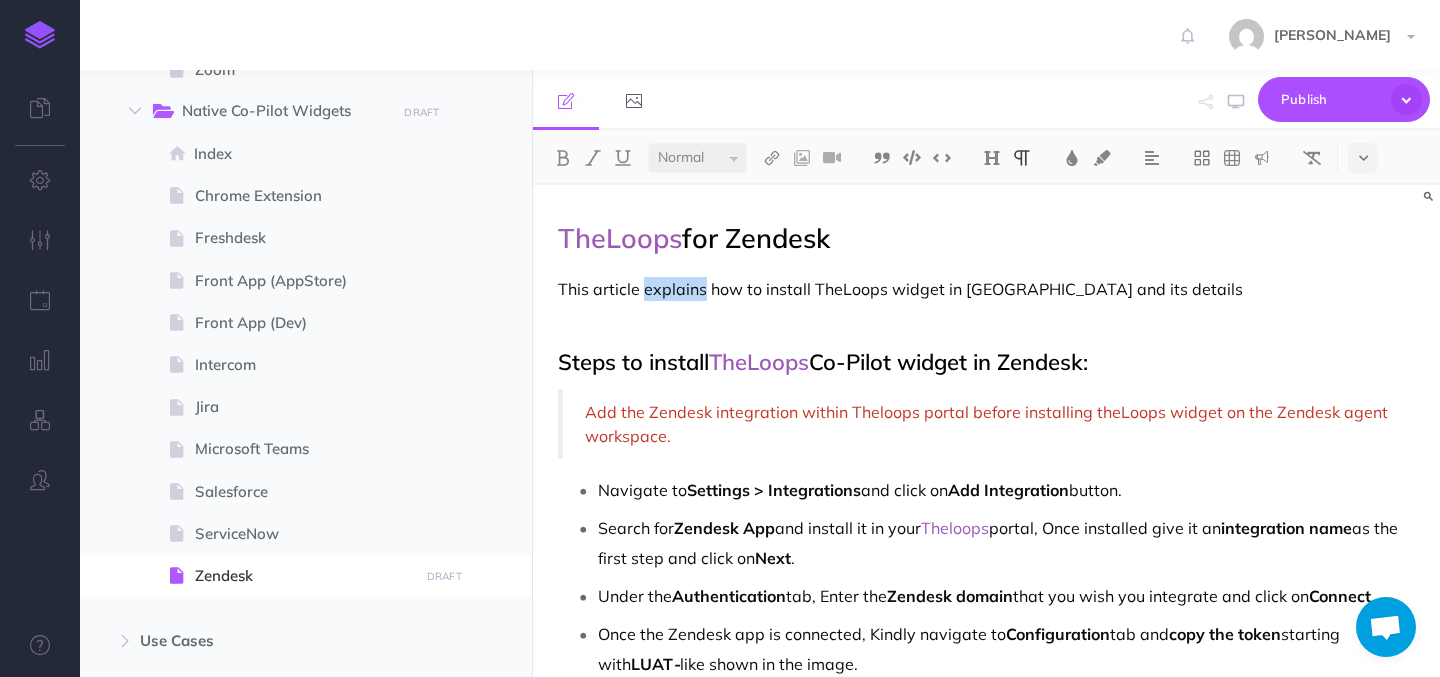 click on "This article explains how to install TheLoops widget in [GEOGRAPHIC_DATA] and its details" at bounding box center [986, 289] 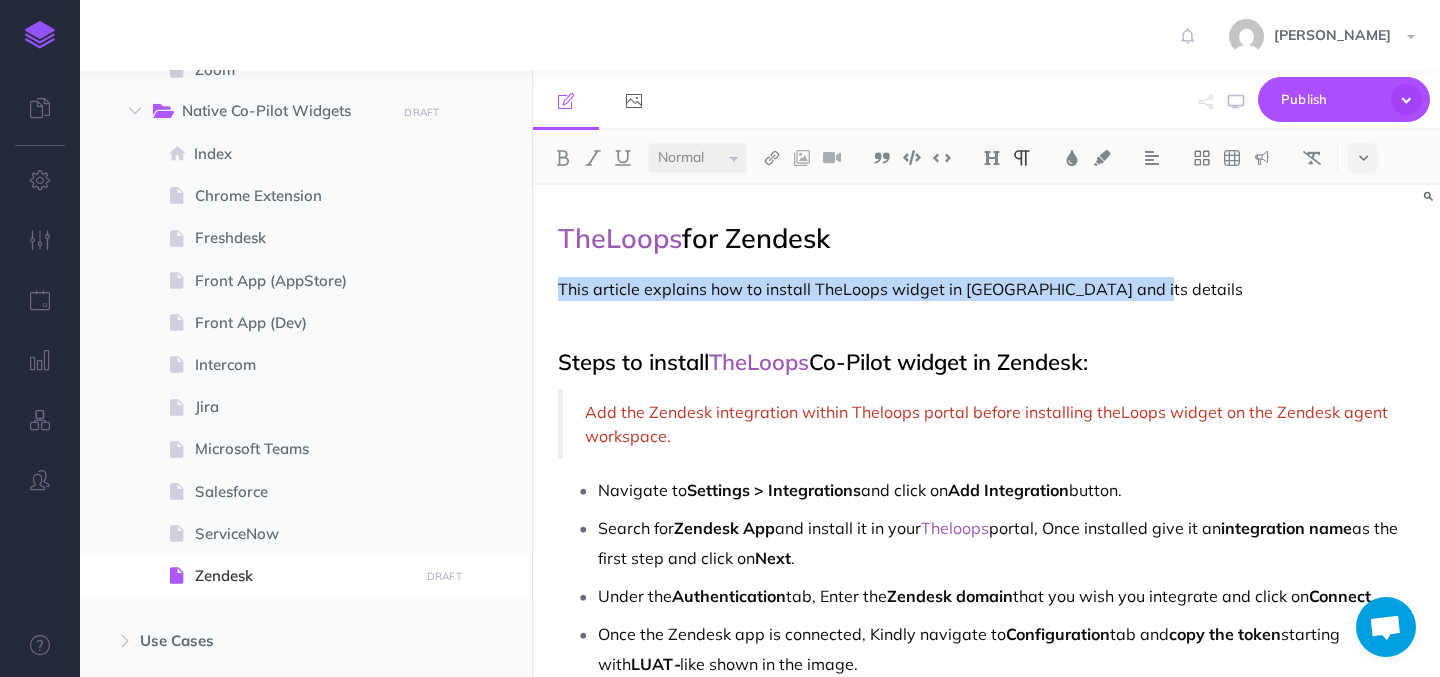 copy on "This article explains how to install TheLoops widget in [GEOGRAPHIC_DATA] and its details" 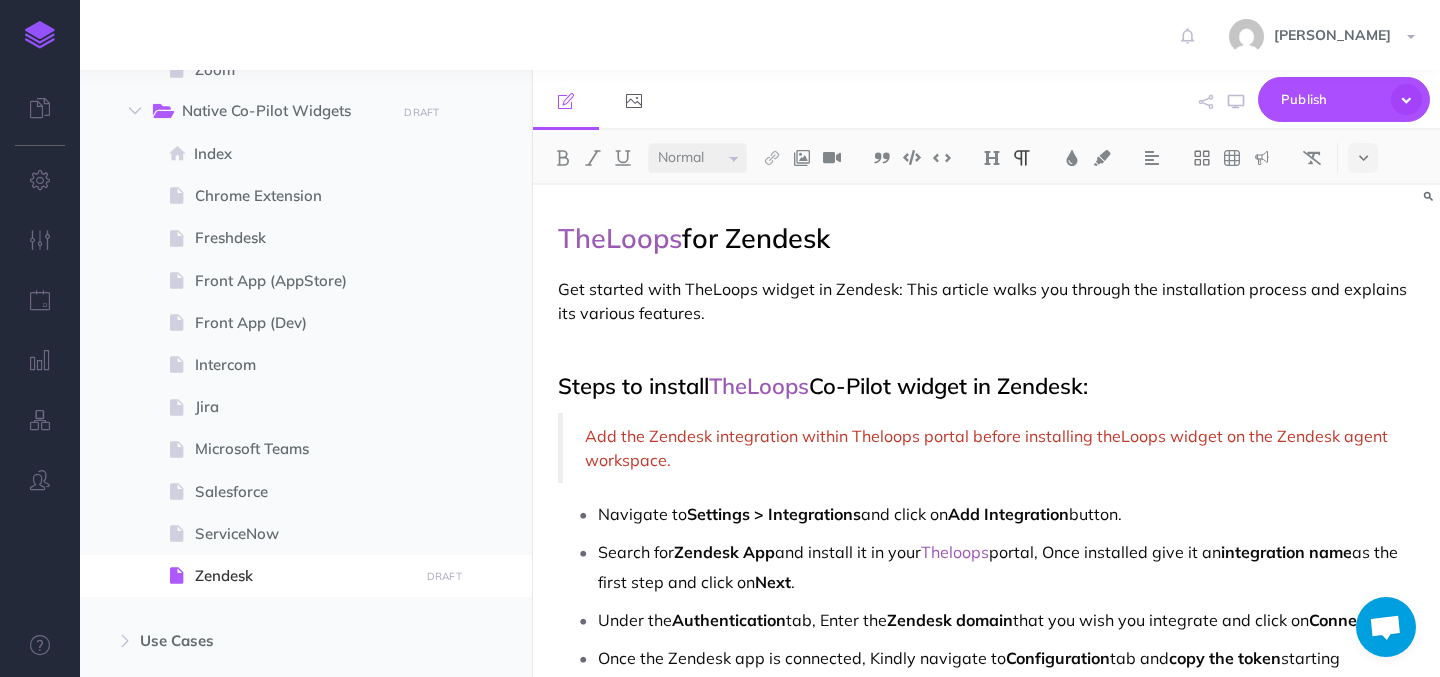click at bounding box center [986, 347] 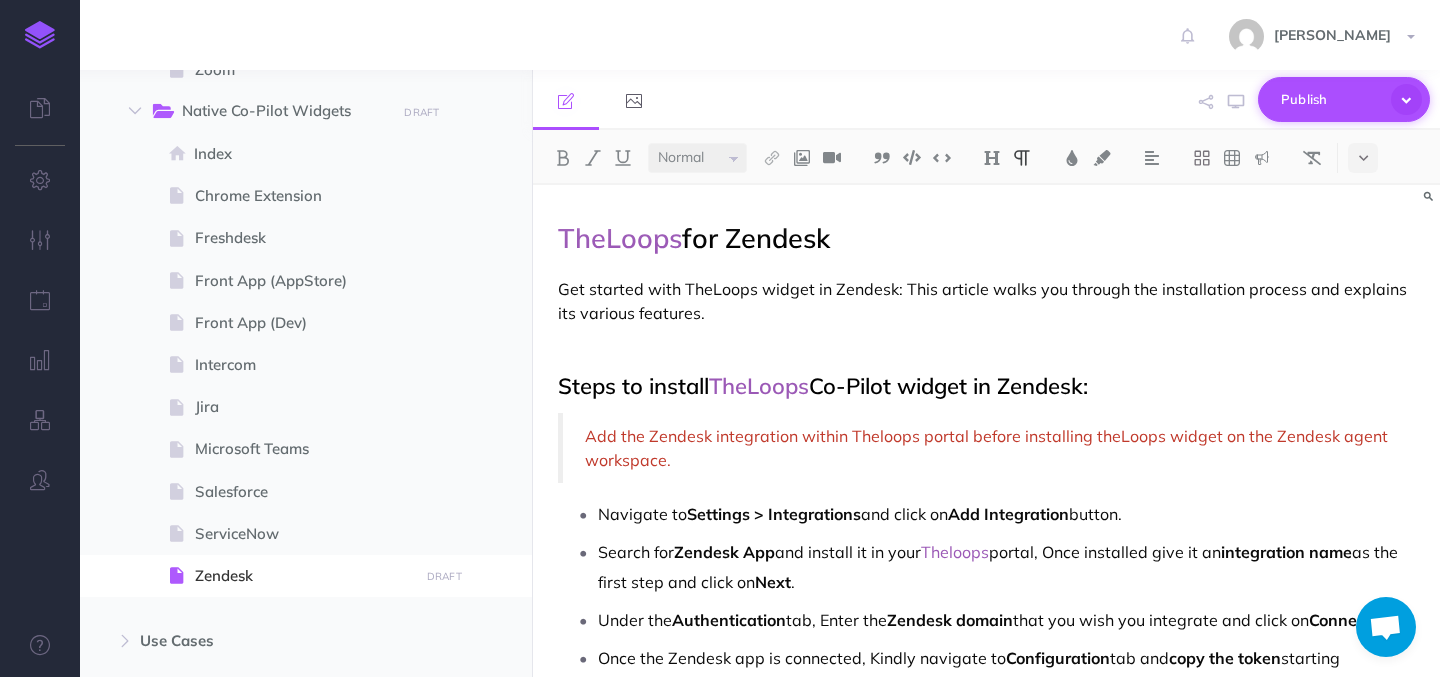 click at bounding box center (1406, 99) 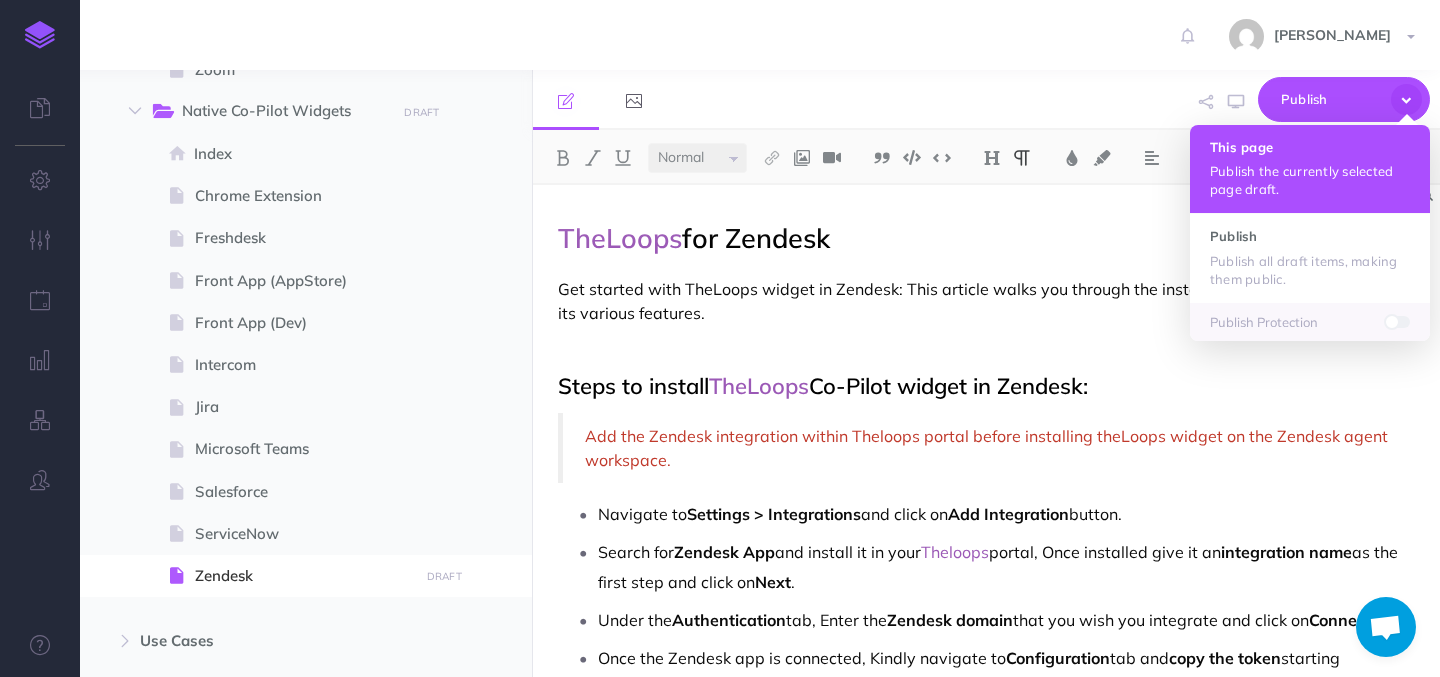 click on "This page" at bounding box center [1310, 147] 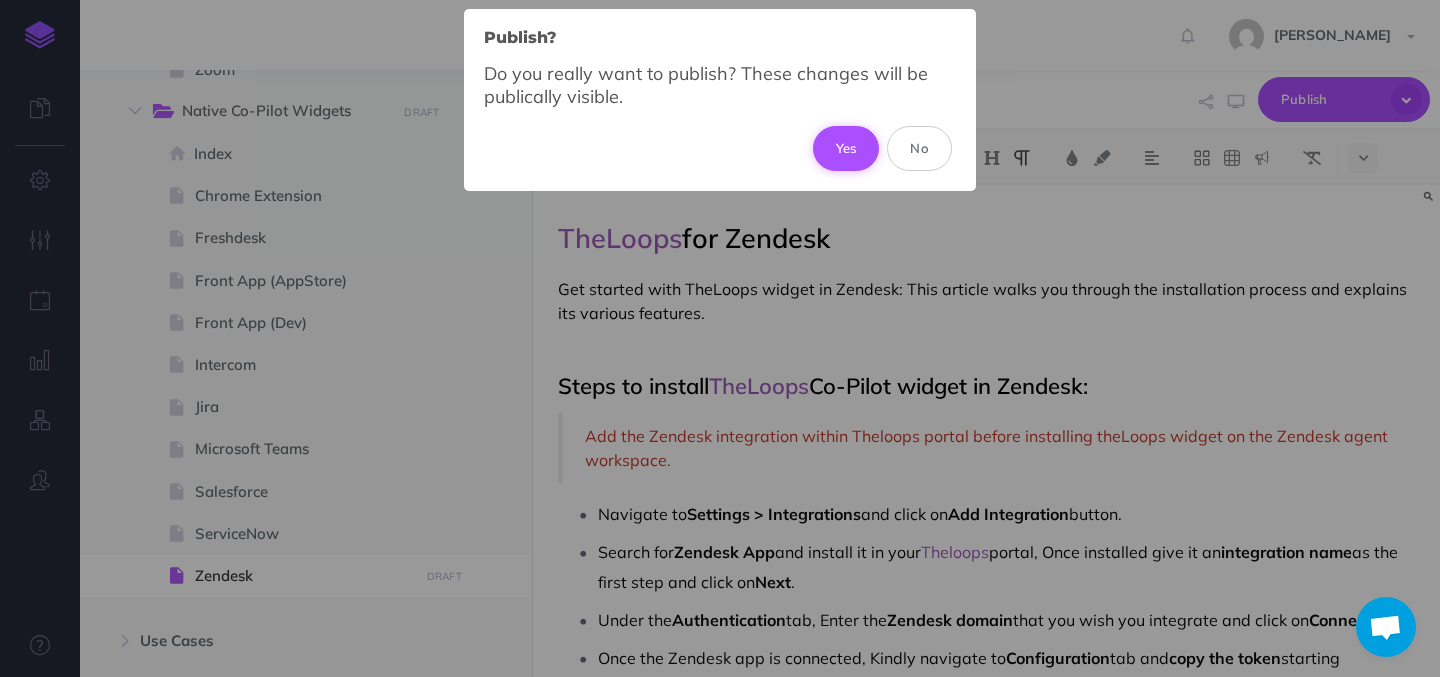 click on "Yes" at bounding box center [846, 148] 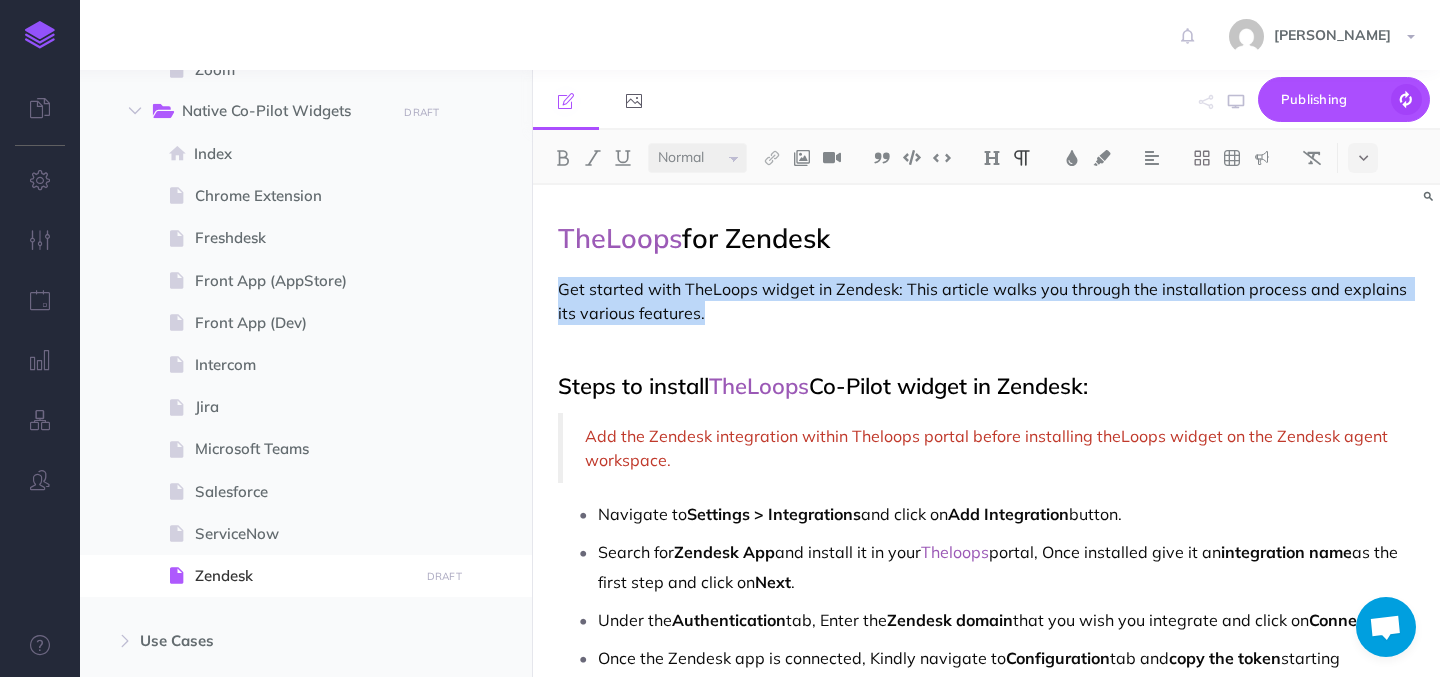 select on "small" 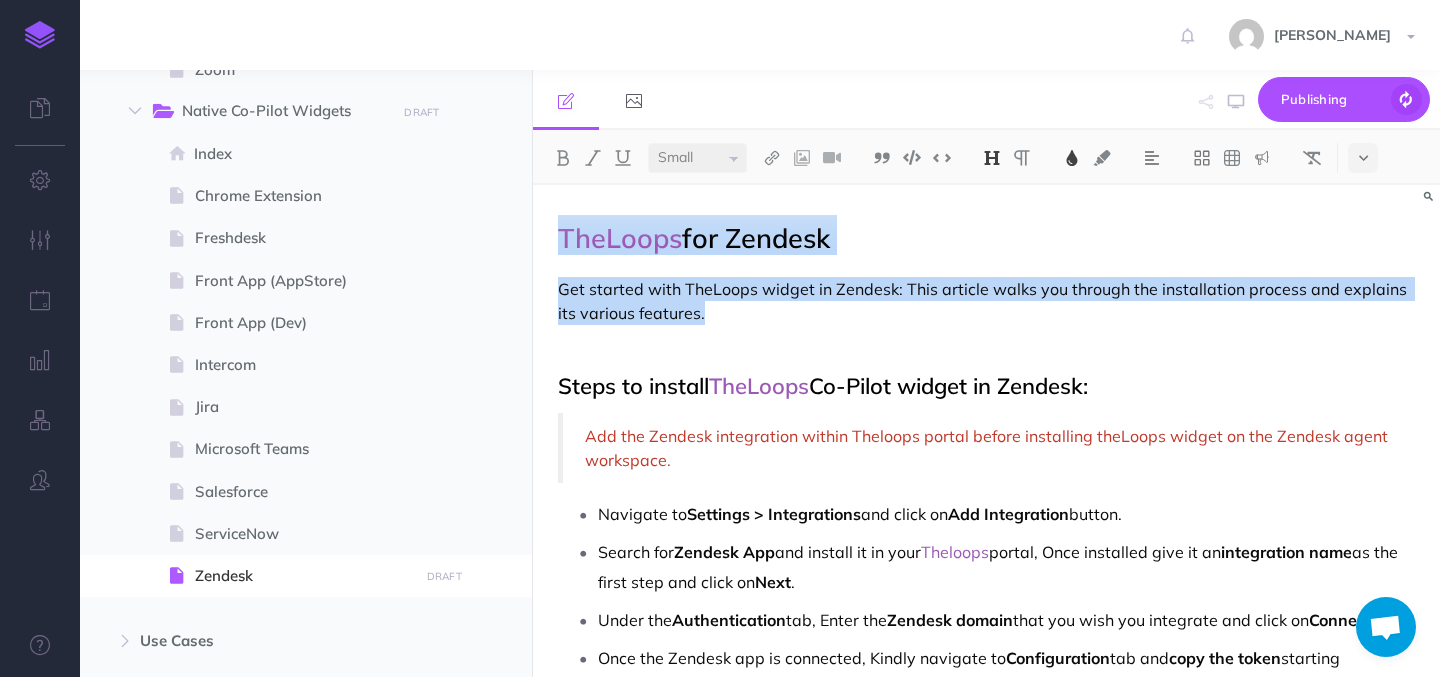 drag, startPoint x: 722, startPoint y: 318, endPoint x: 562, endPoint y: 210, distance: 193.03885 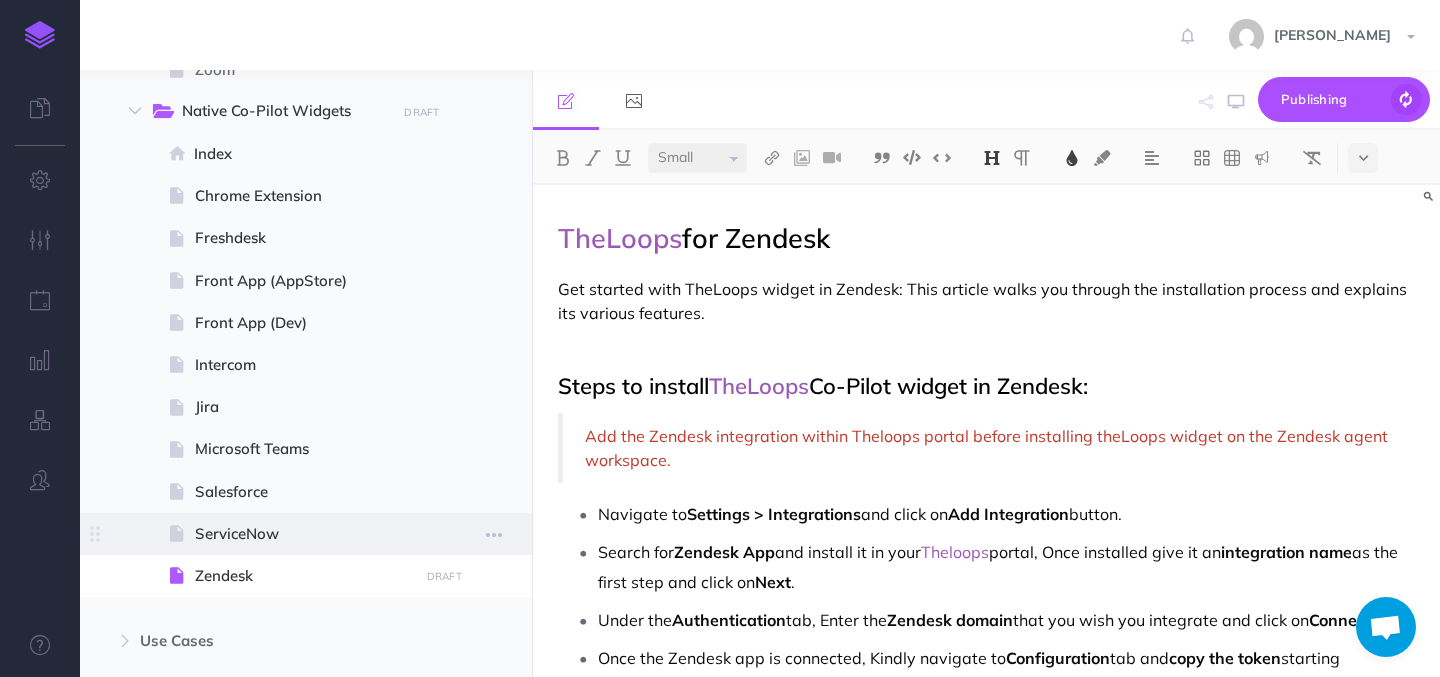 click on "ServiceNow" at bounding box center [303, 534] 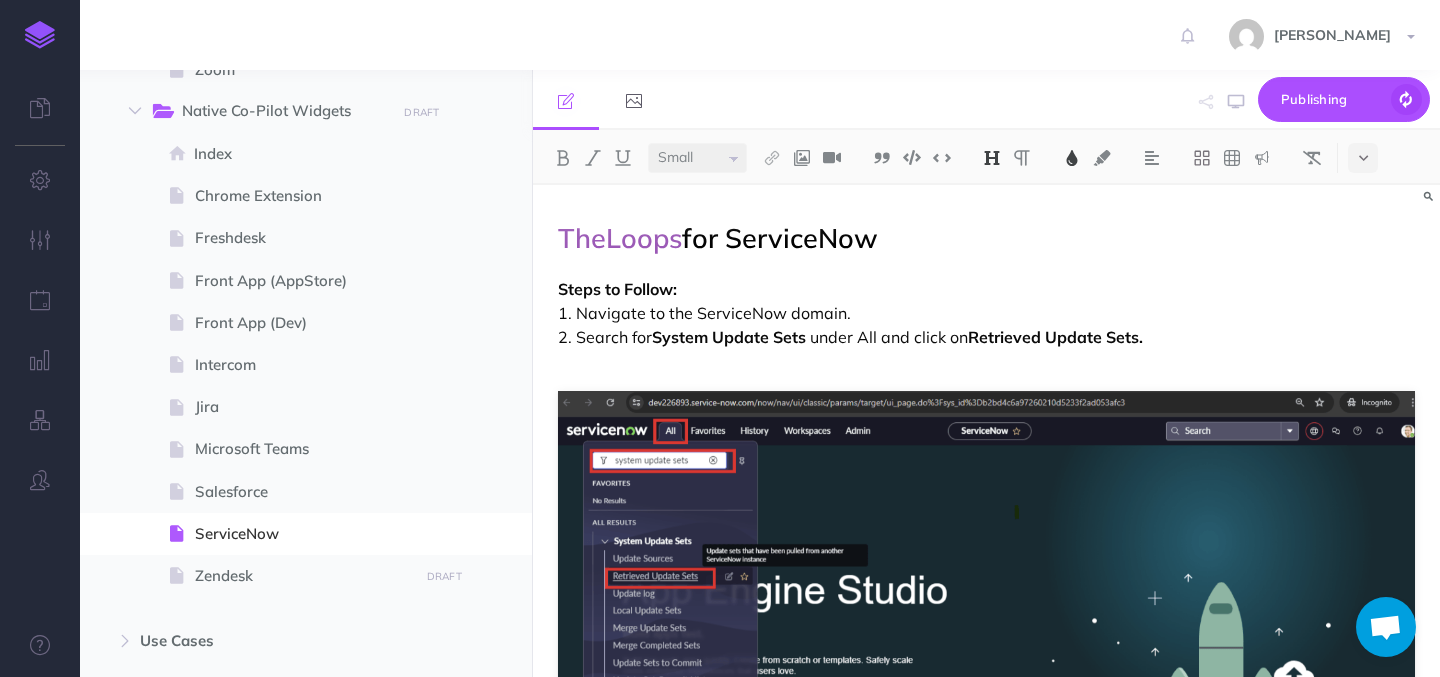 click on "TheLoops  for ServiceNow" at bounding box center [986, 235] 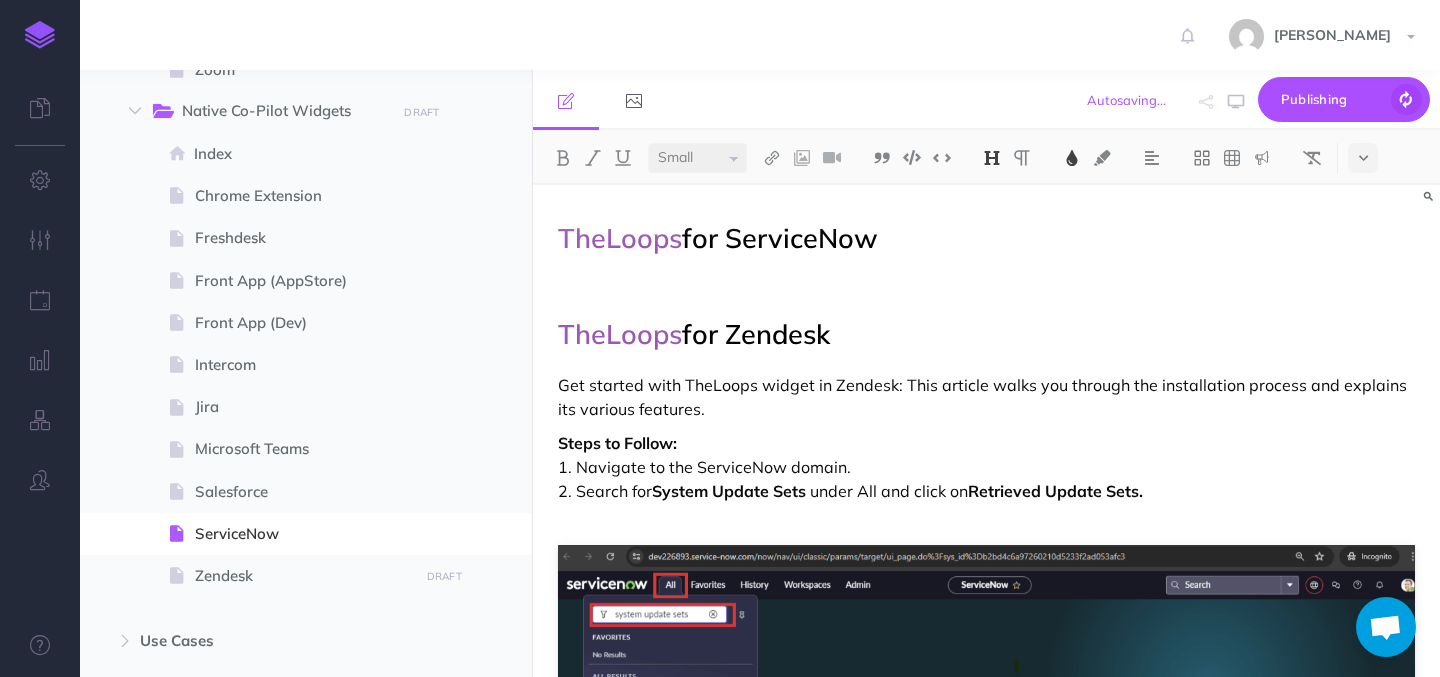 drag, startPoint x: 863, startPoint y: 332, endPoint x: 537, endPoint y: 332, distance: 326 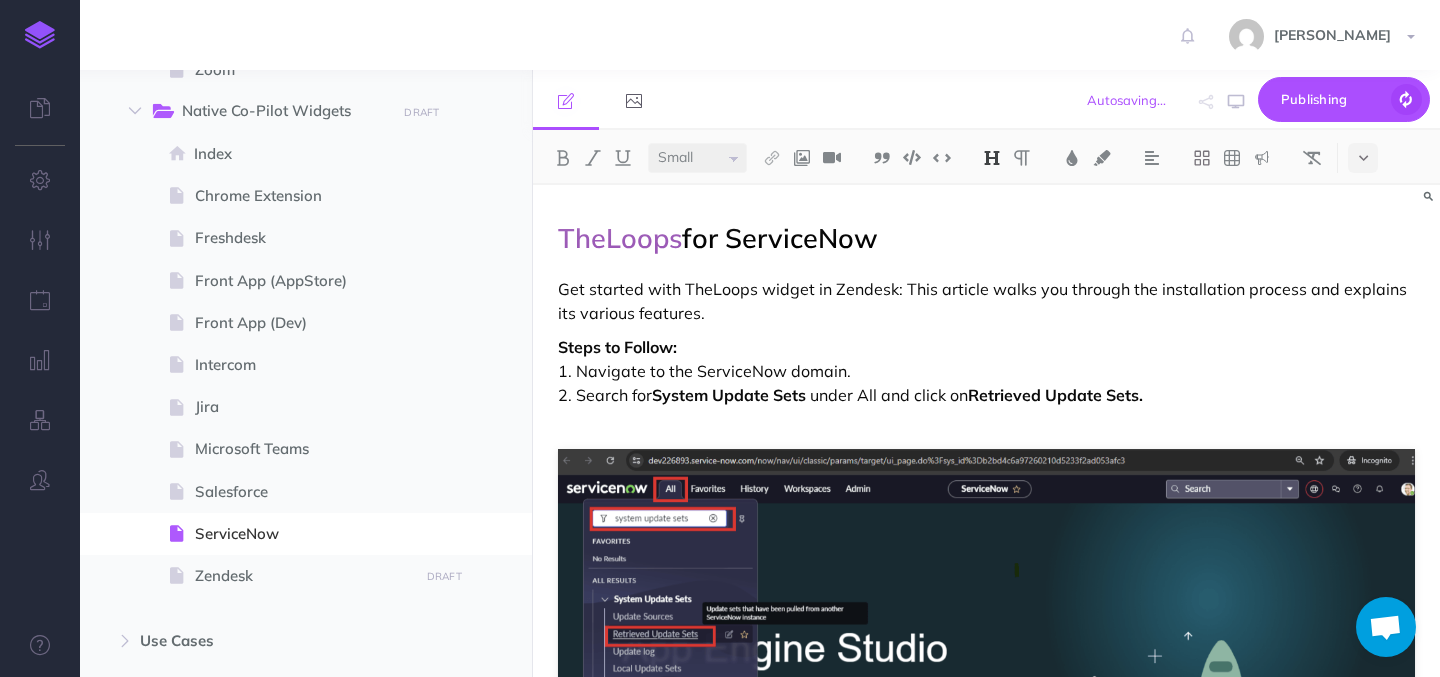 select on "null" 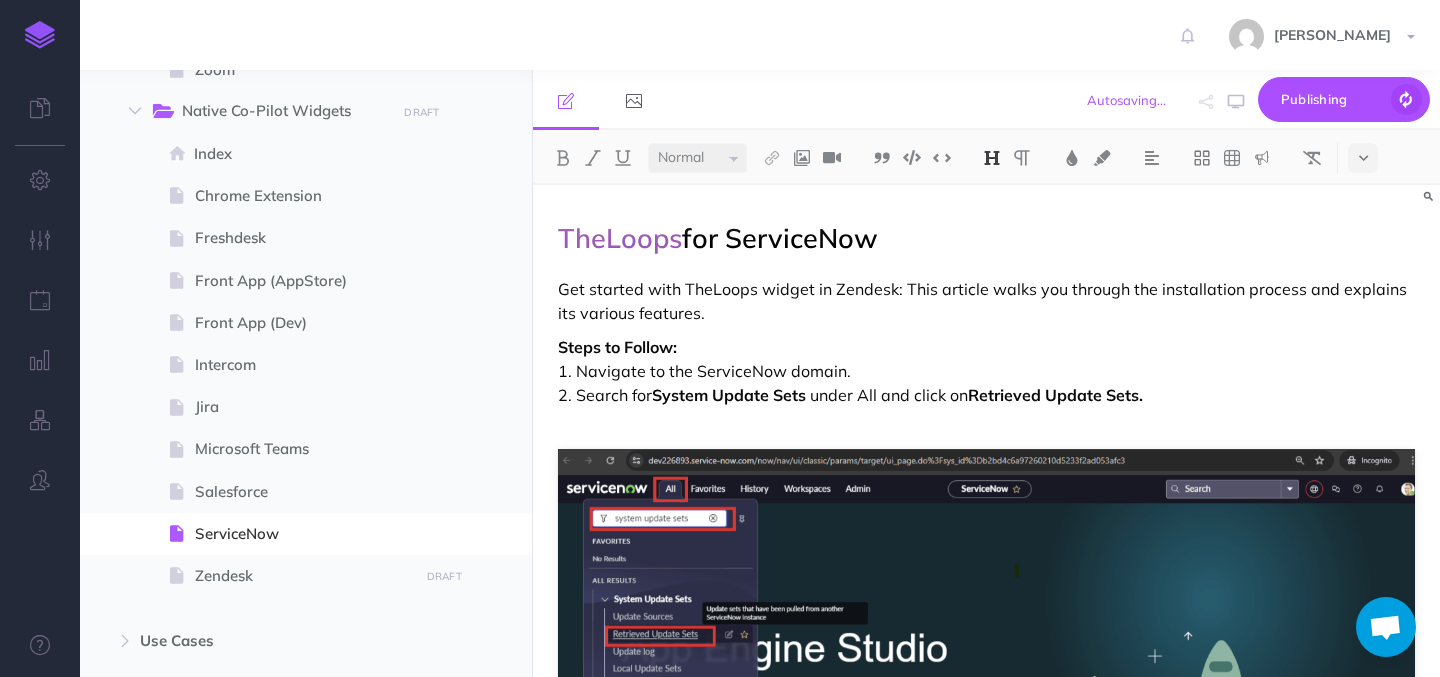 click on "Get started with TheLoops widget in Zendesk: This article walks you through the installation process and explains its various features." at bounding box center (986, 301) 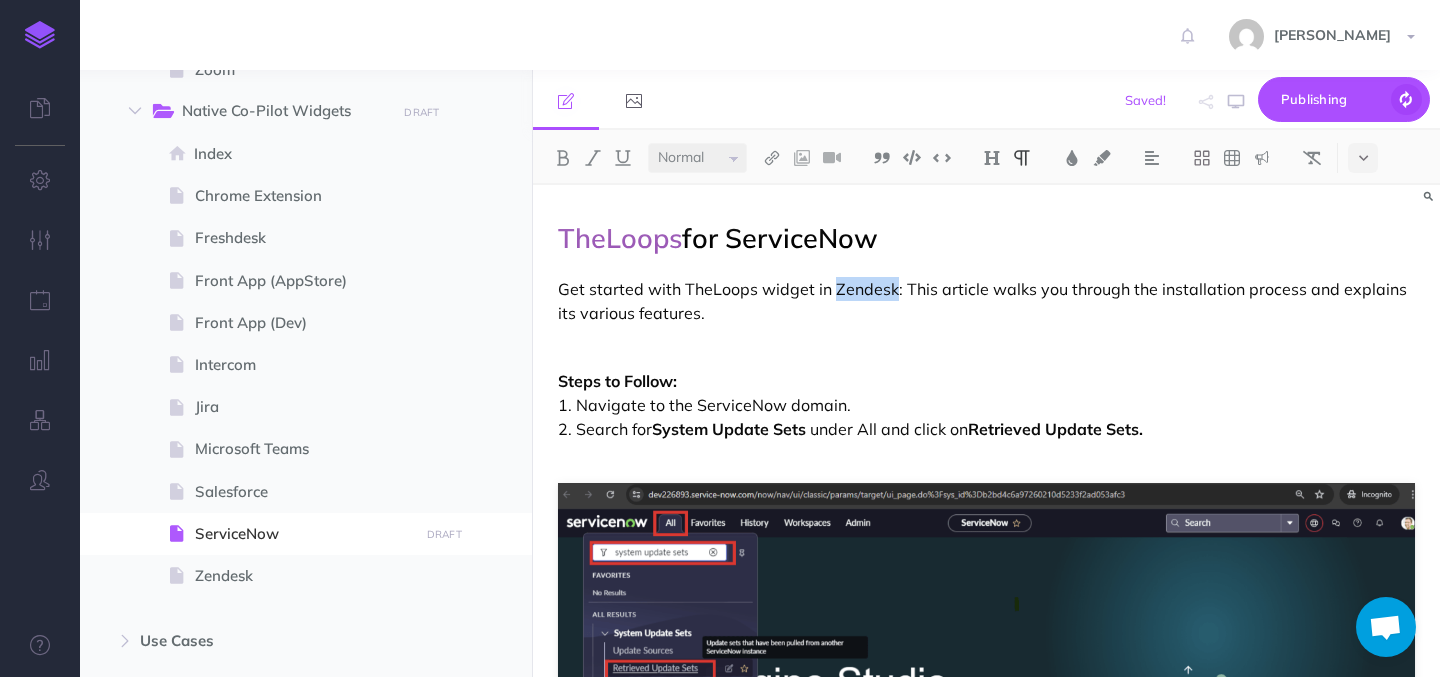 drag, startPoint x: 834, startPoint y: 292, endPoint x: 891, endPoint y: 293, distance: 57.00877 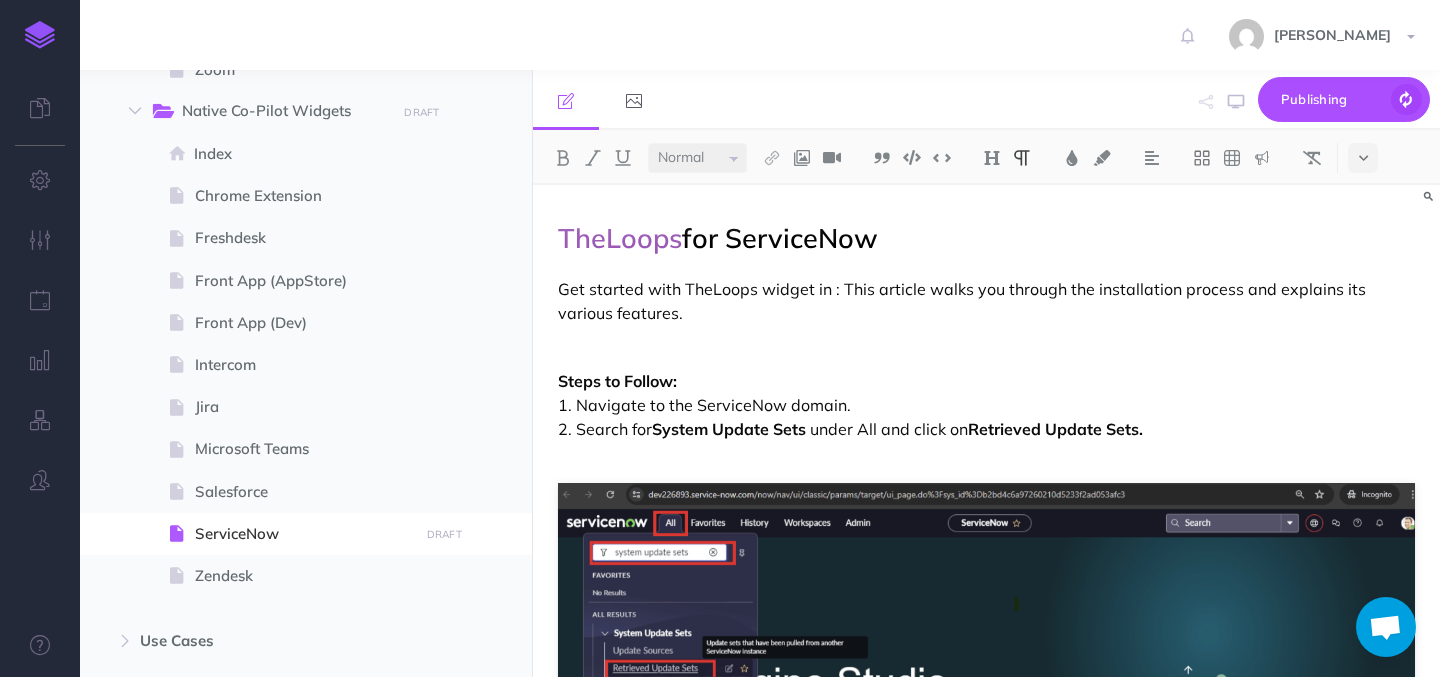 type 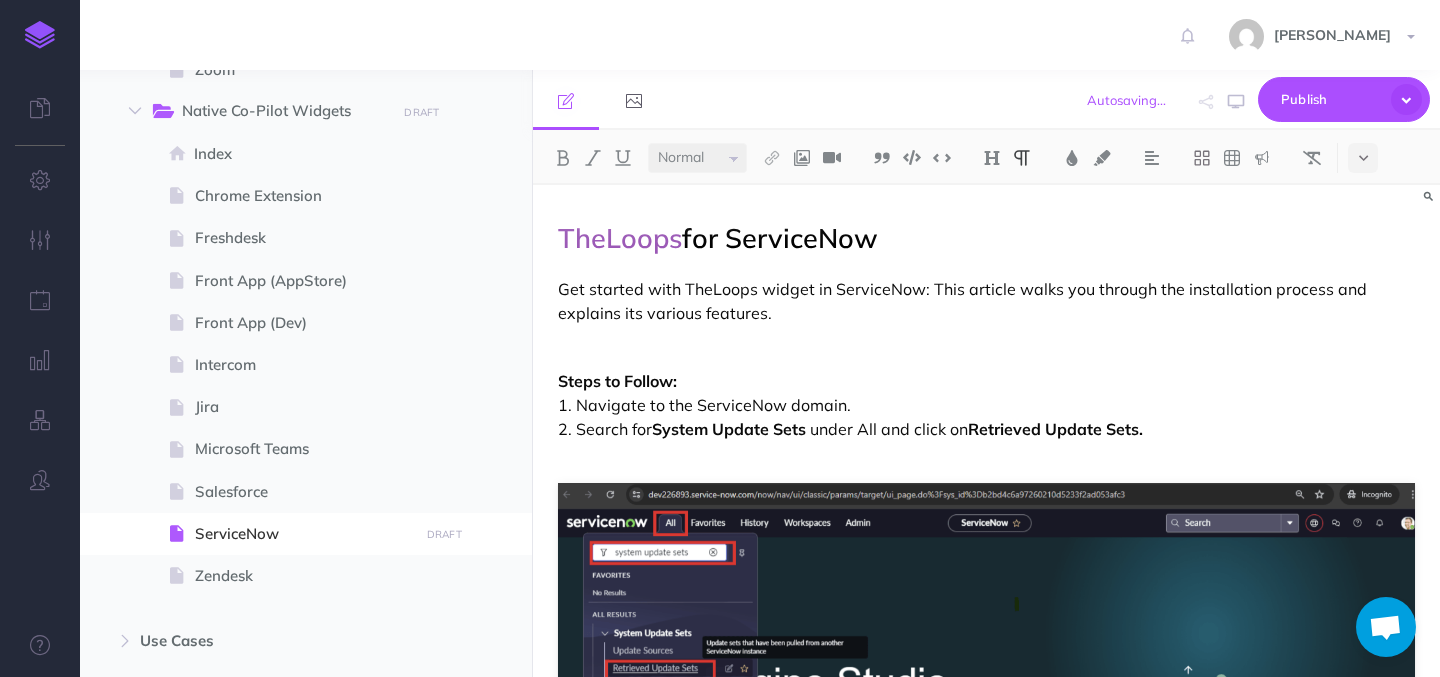 click on "Get started with TheLoops widget in ServiceNow: This article walks you through the installation process and explains its various features." at bounding box center [986, 301] 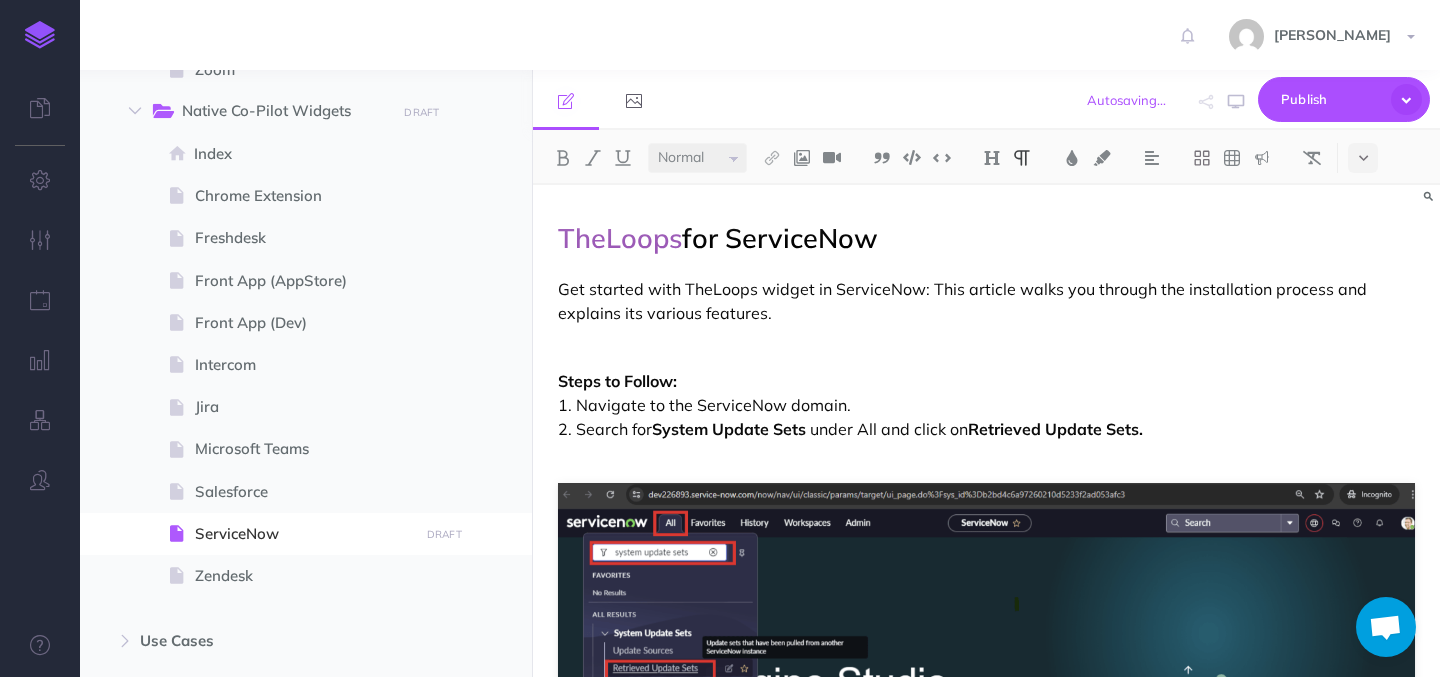 click at bounding box center [986, 347] 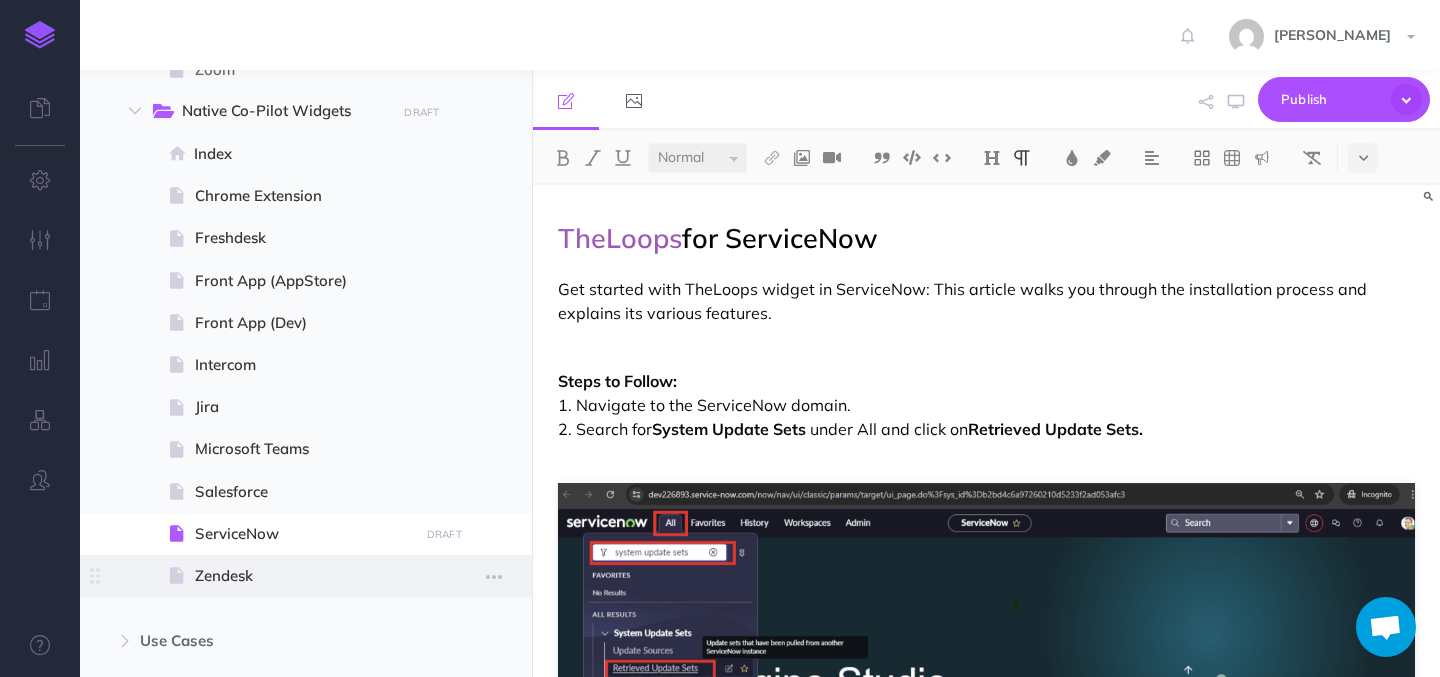 click on "Zendesk" at bounding box center [303, 576] 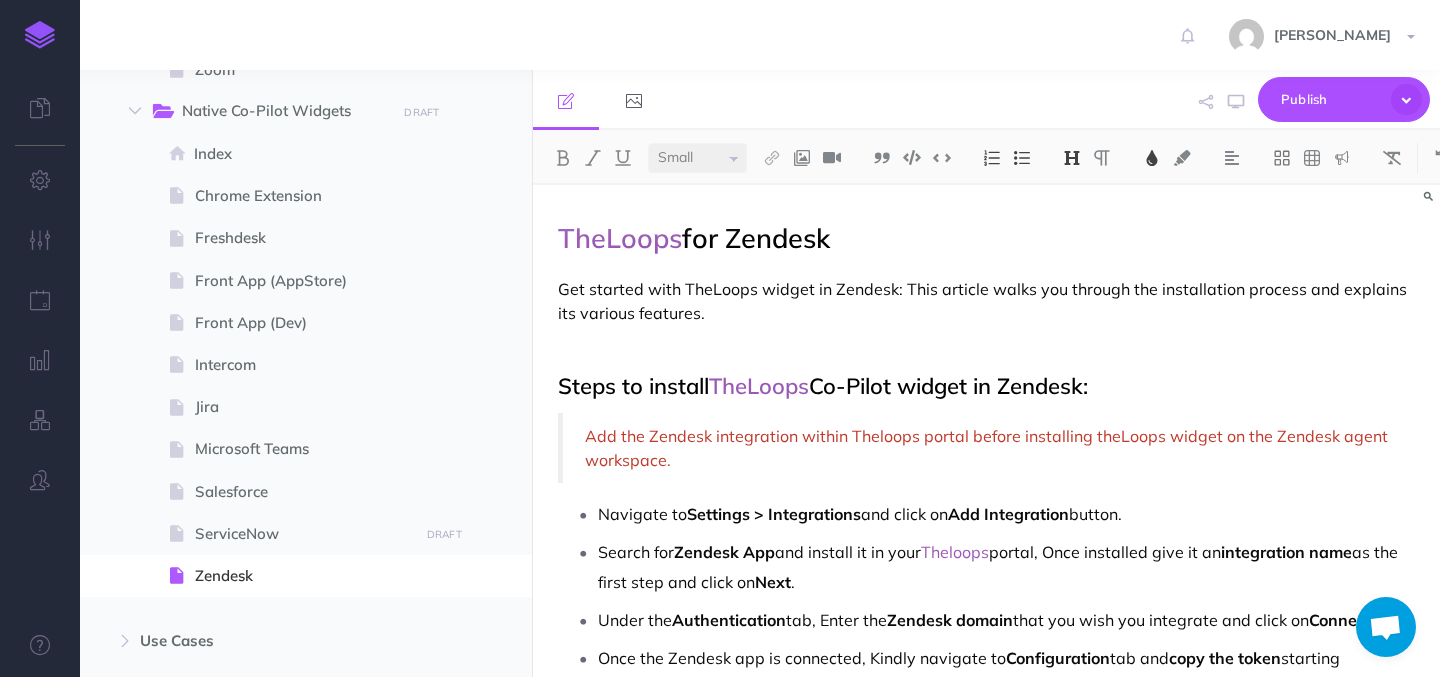 select on "null" 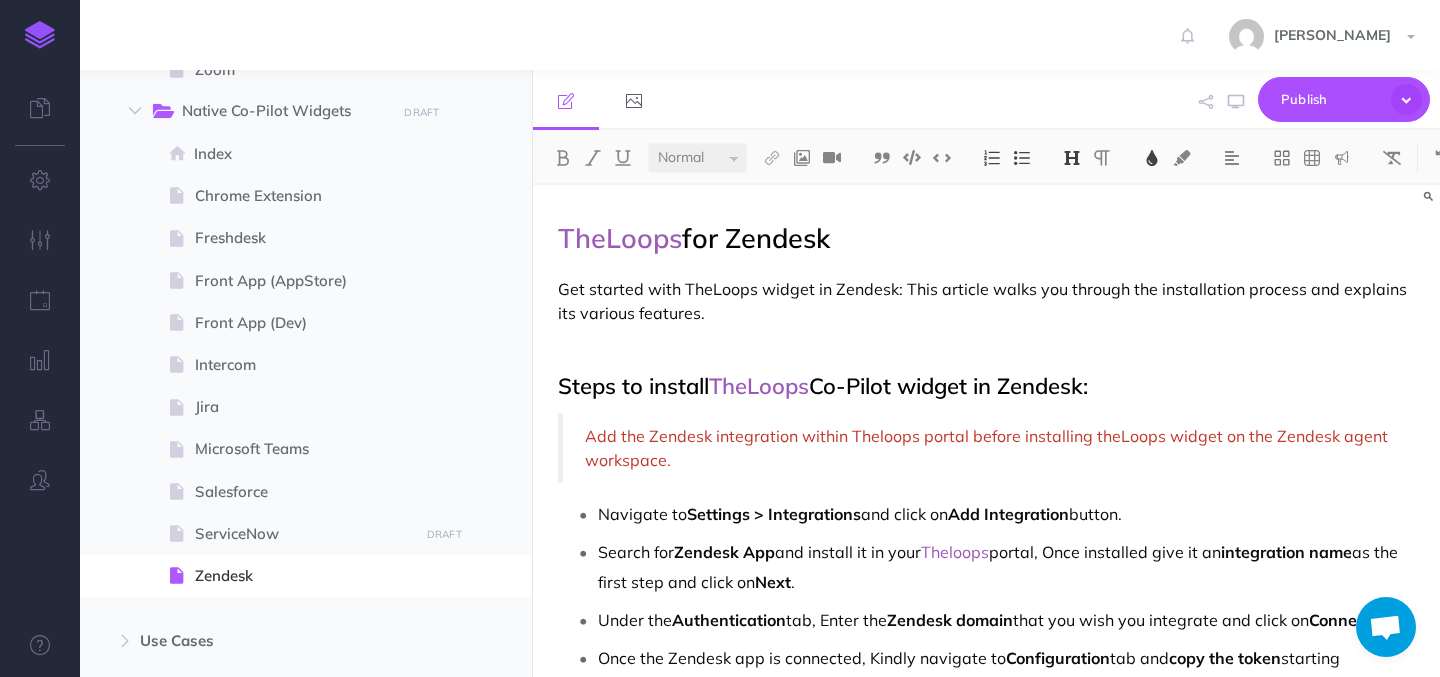click on "Steps to install  TheLoops  Co-Pilot widget in Zendesk:" at bounding box center [986, 386] 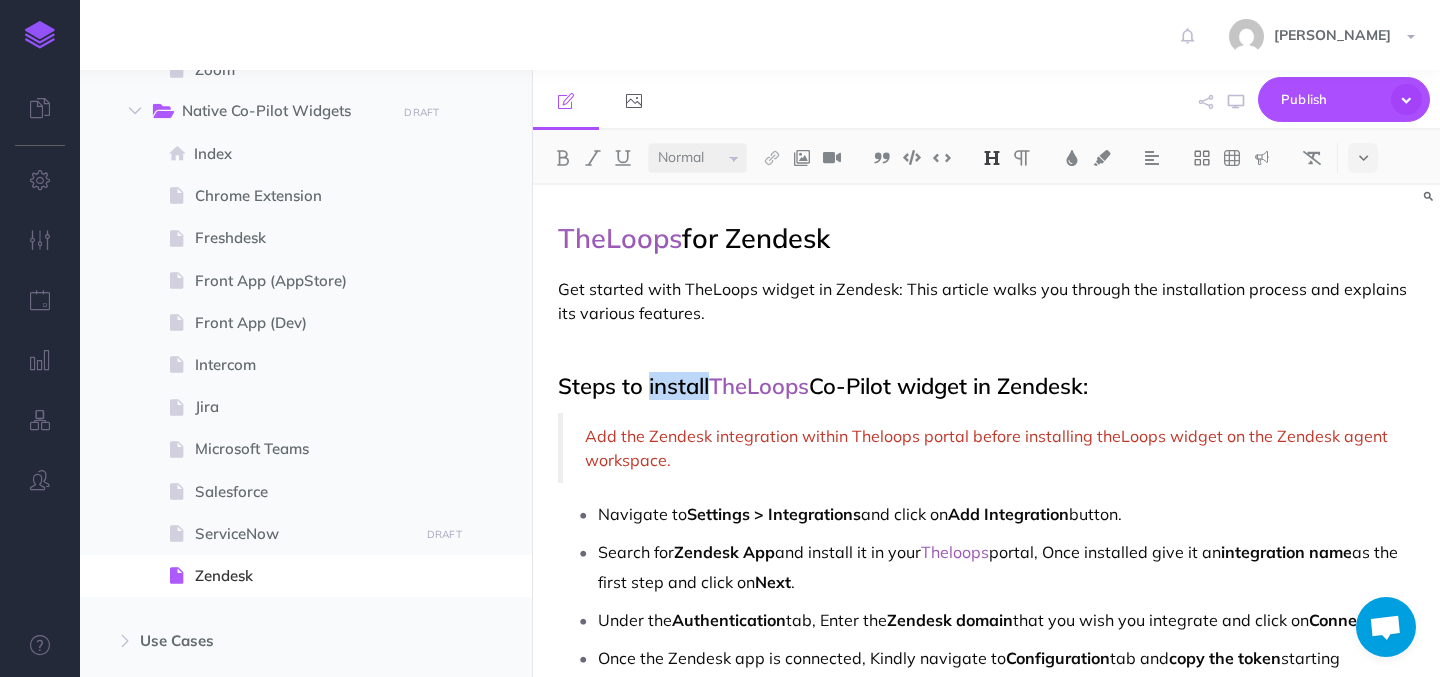 click on "Steps to install  TheLoops  Co-Pilot widget in Zendesk:" at bounding box center (986, 386) 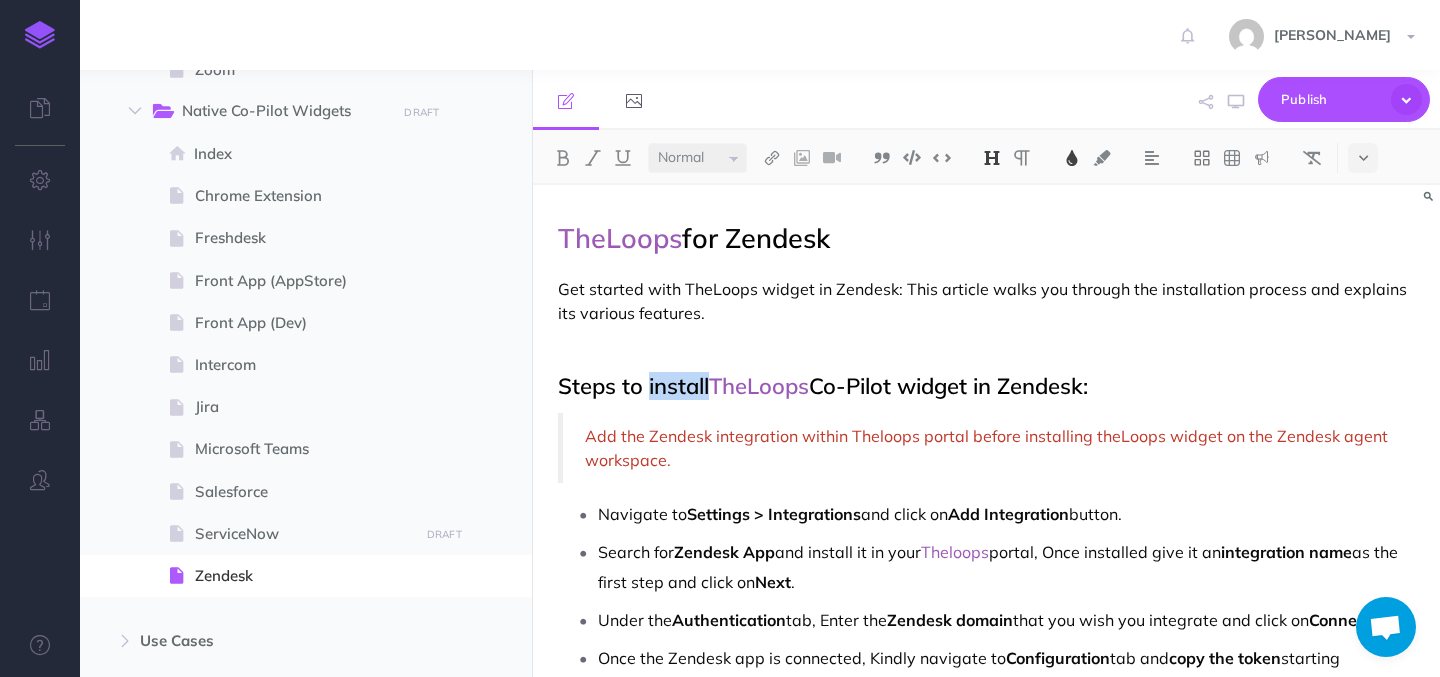 copy on "Steps to install  TheLoops  Co-Pilot widget in Zendesk:" 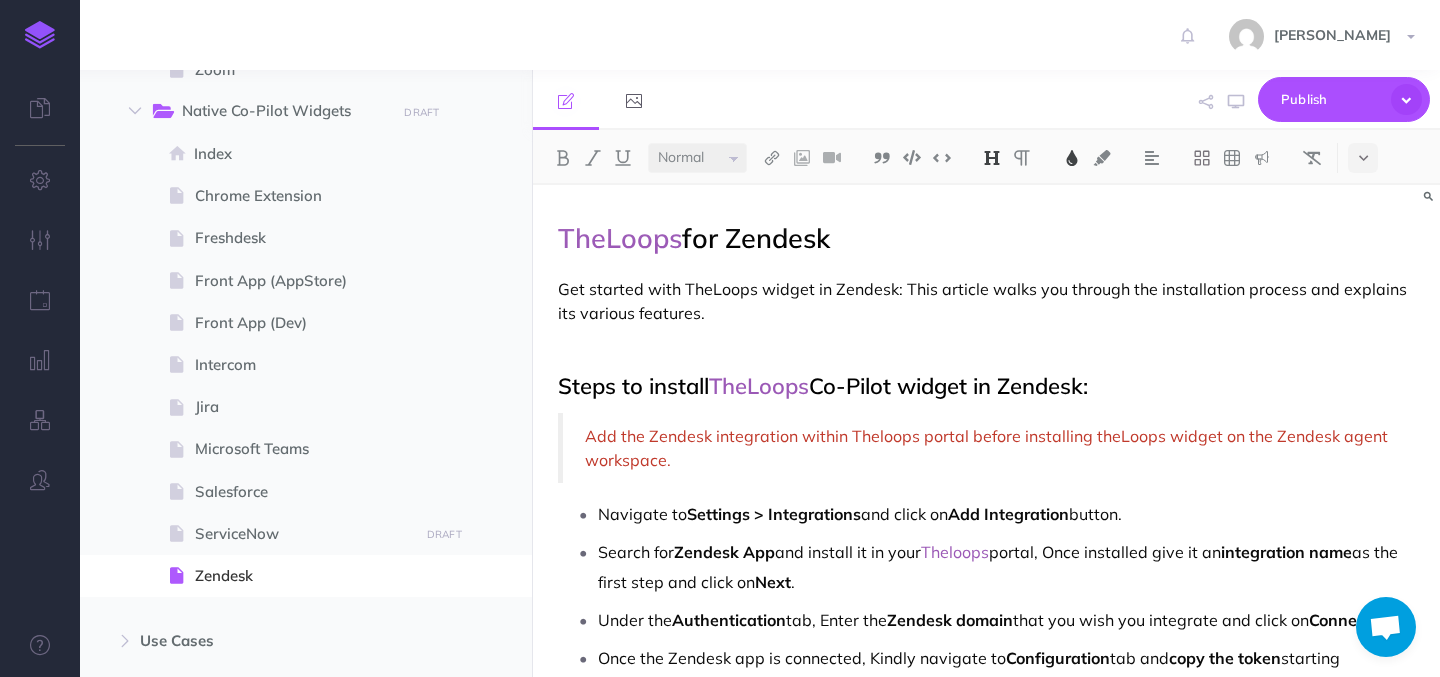 click on "TheLoops  for Zendesk Get started with TheLoops widget in Zendesk: This article walks you through the installation process and explains its various features. Steps to install  TheLoops  Co-Pilot widget in Zendesk: Add the Zendesk integration within Theloops portal before installing theLoops widget on the Zendesk agent workspace. Navigate to  Settings > Integrations  and click on  Add Integration  button. Search for  Zendesk App  and install it in your  Theloops  portal, Once installed give it an  integration name  as the first step and click on  Next . Under the  Authentication  tab, Enter the  Zendesk domain  that you wish you integrate and click on  Connect . Once the Zendesk app is connected, Kindly navigate to  Configuration  tab and  copy the token  starting with  LUAT -  like shown in the image.                 Install  TheLoops   widget in Zendesk Market Place Log into the Zendesk  Admin Console  and navigate to  Apps and integrations.                 On the  My Apps  page, Click on the  Marketplace" at bounding box center [986, 4660] 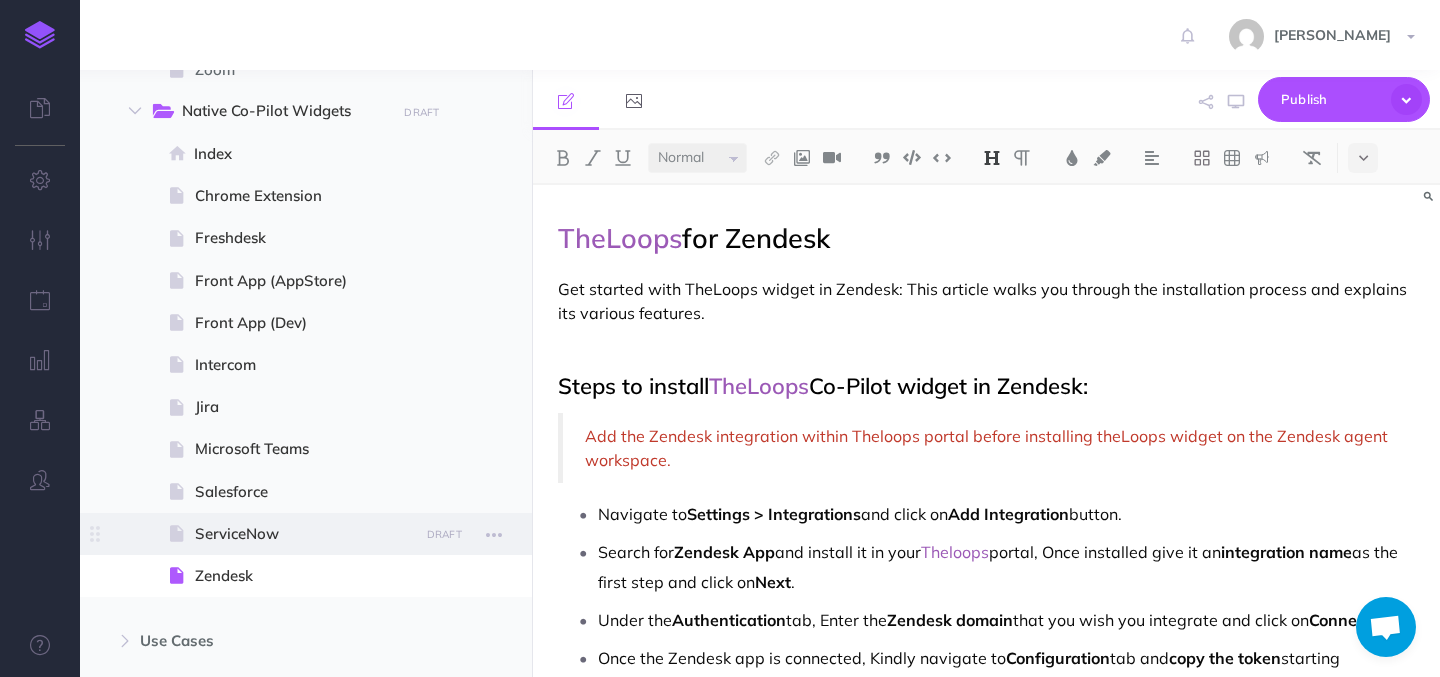 click on "ServiceNow" at bounding box center [303, 534] 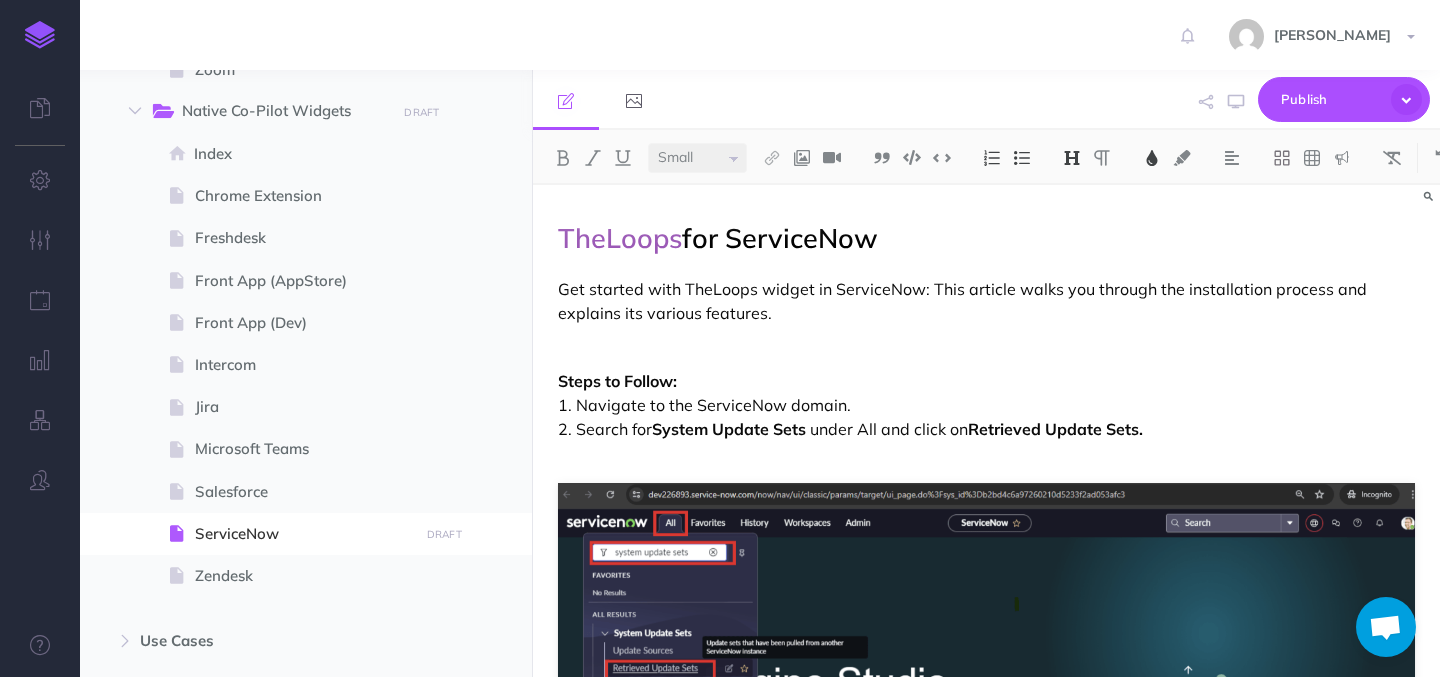 select on "null" 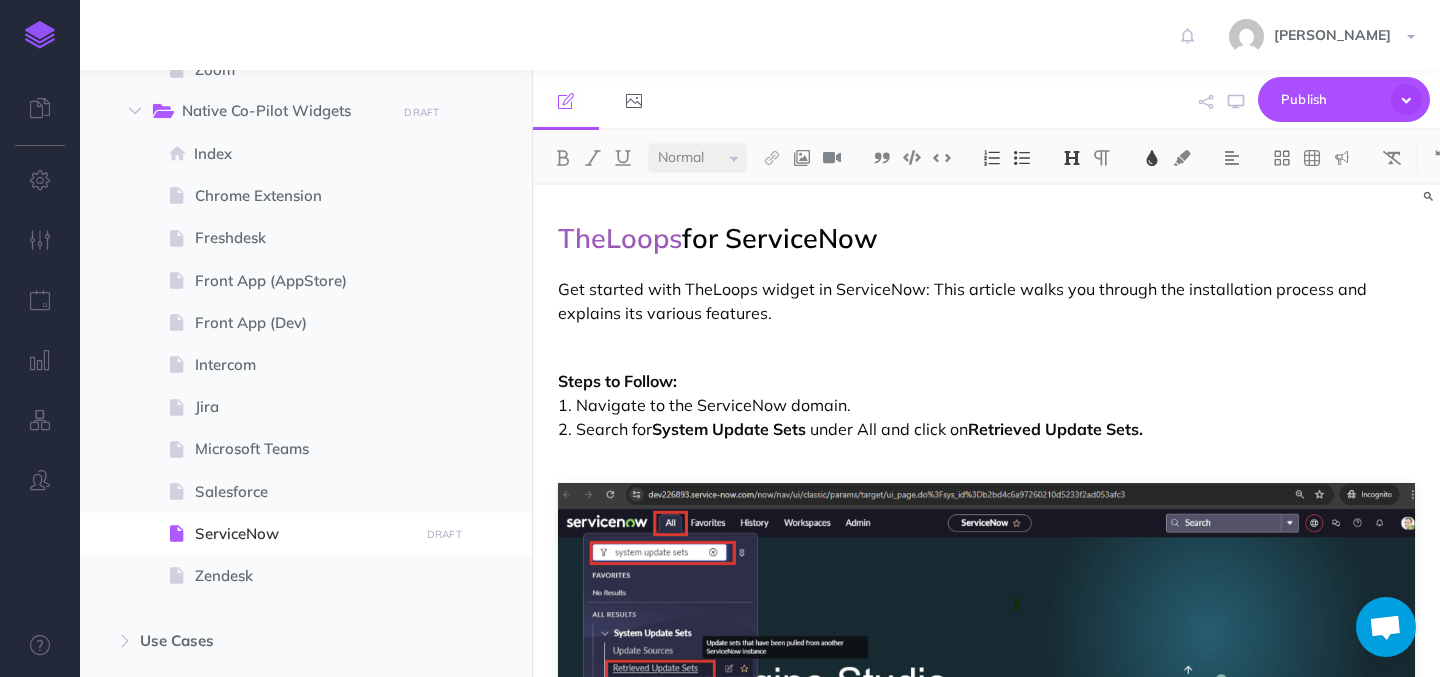 click on "Steps to Follow:" at bounding box center (617, 381) 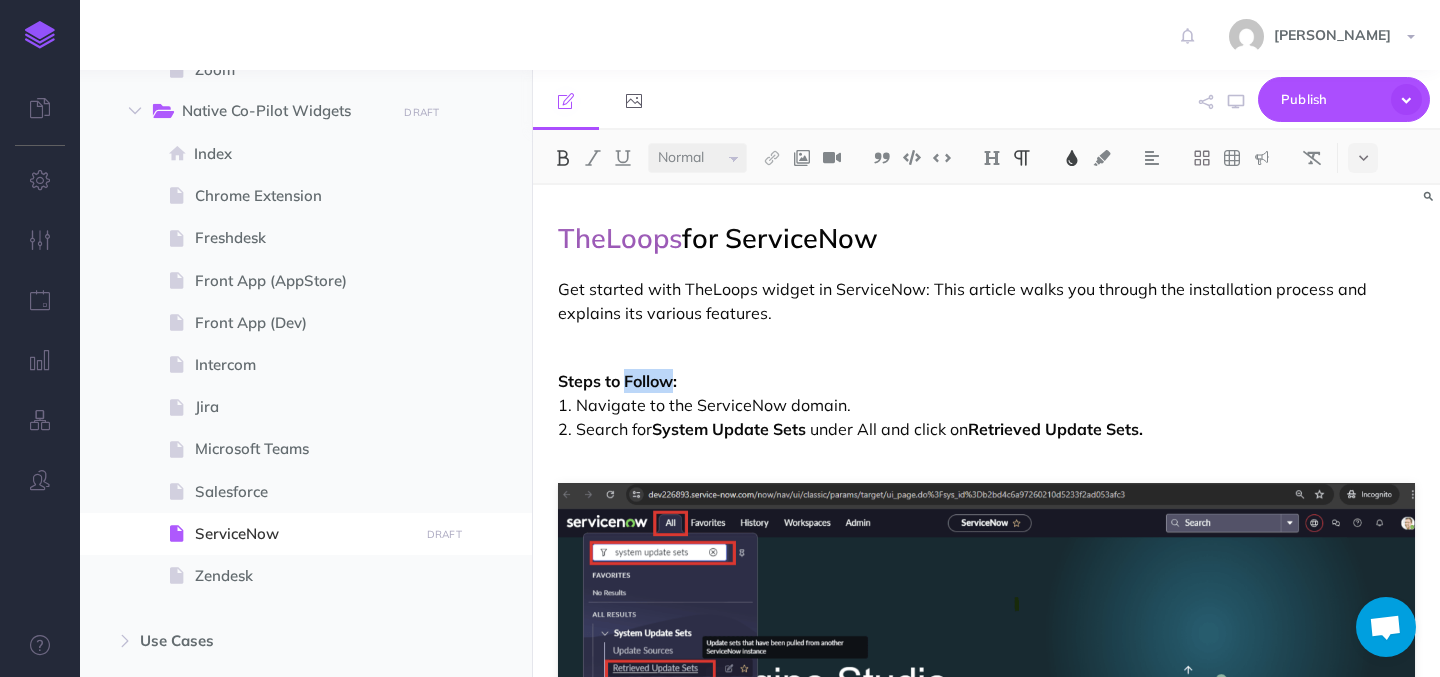 click on "Steps to Follow:" at bounding box center (617, 381) 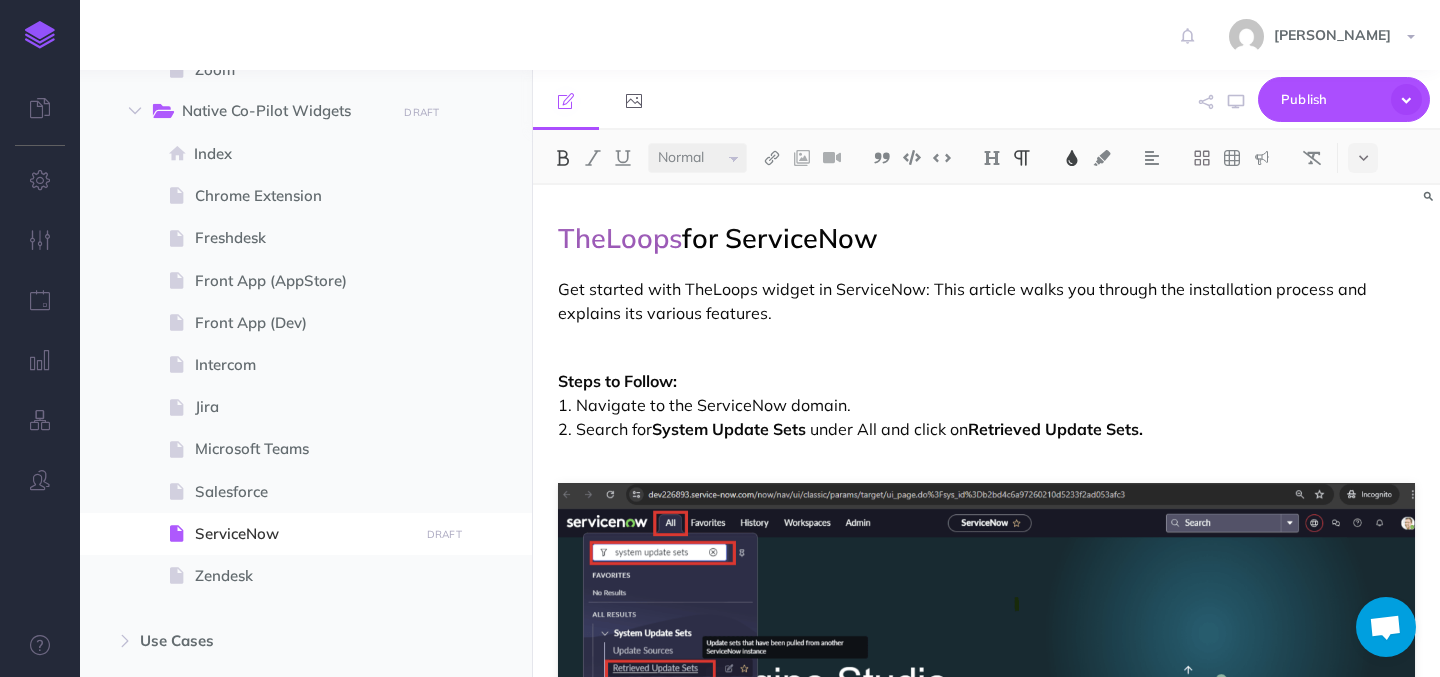 click on "Steps to Follow: 1. Navigate to the ServiceNow domain. 2. Search for  System Update Sets   under All and click on  Retrieved Update Sets." at bounding box center [986, 417] 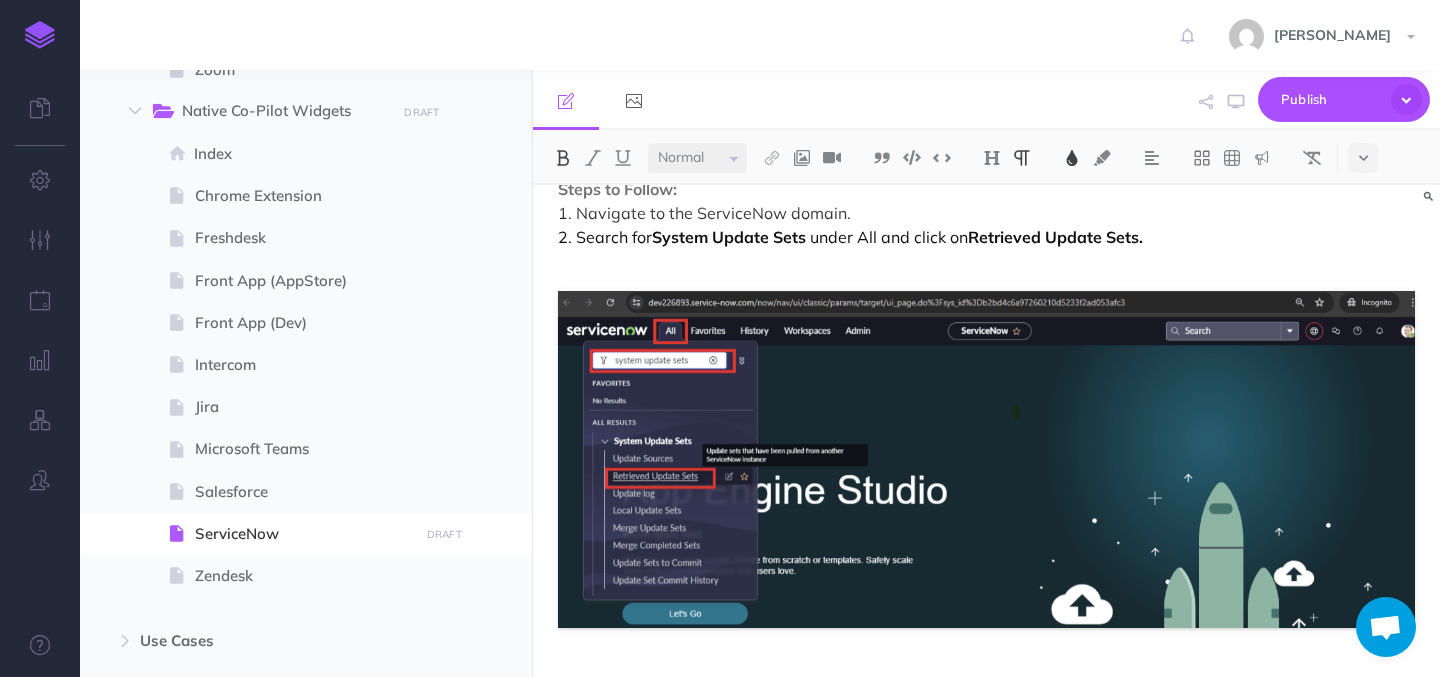 scroll, scrollTop: 0, scrollLeft: 0, axis: both 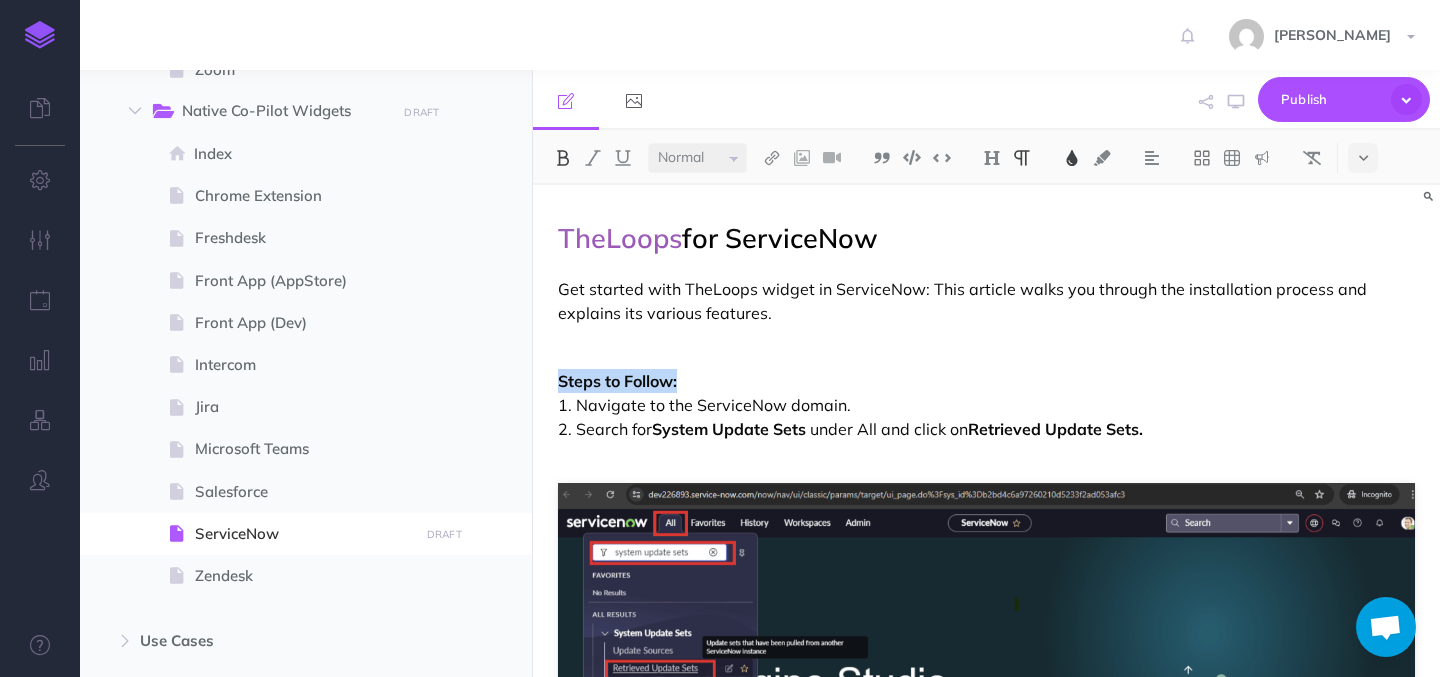 drag, startPoint x: 689, startPoint y: 375, endPoint x: 547, endPoint y: 369, distance: 142.12671 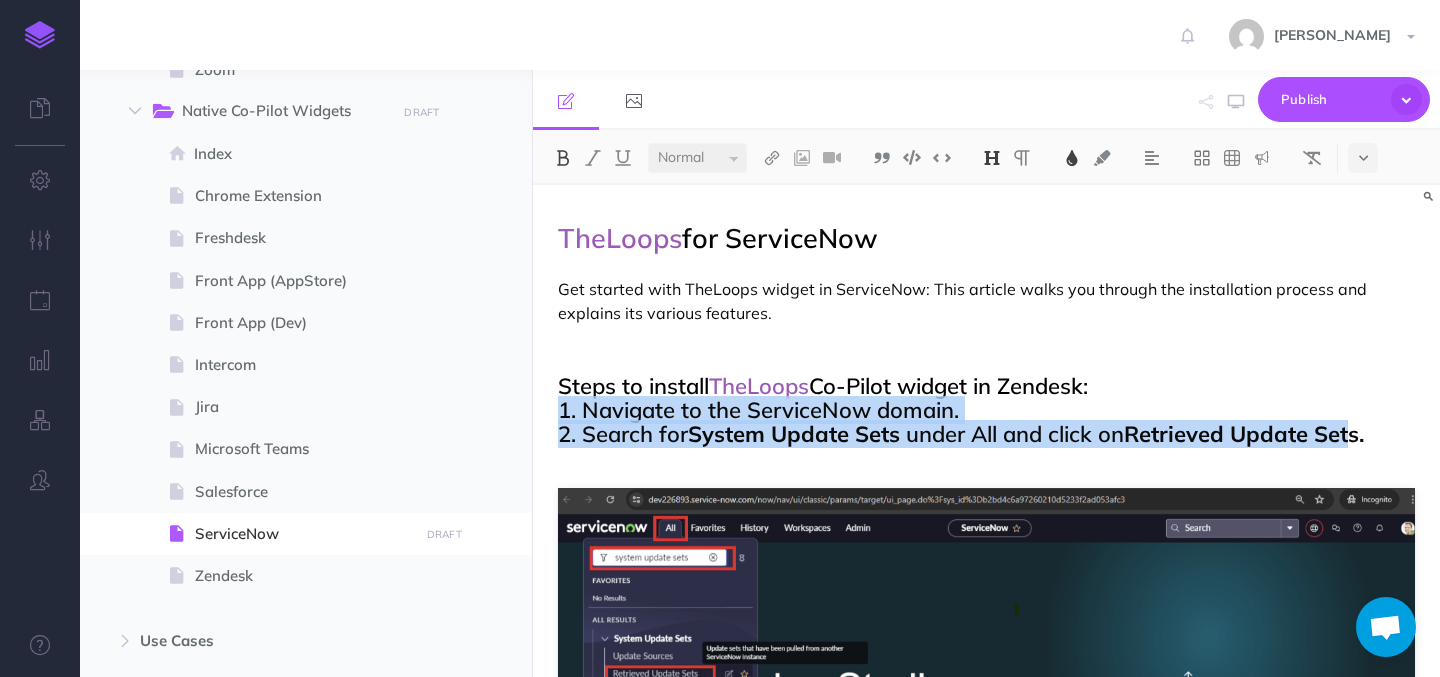 drag, startPoint x: 560, startPoint y: 410, endPoint x: 1345, endPoint y: 428, distance: 785.20636 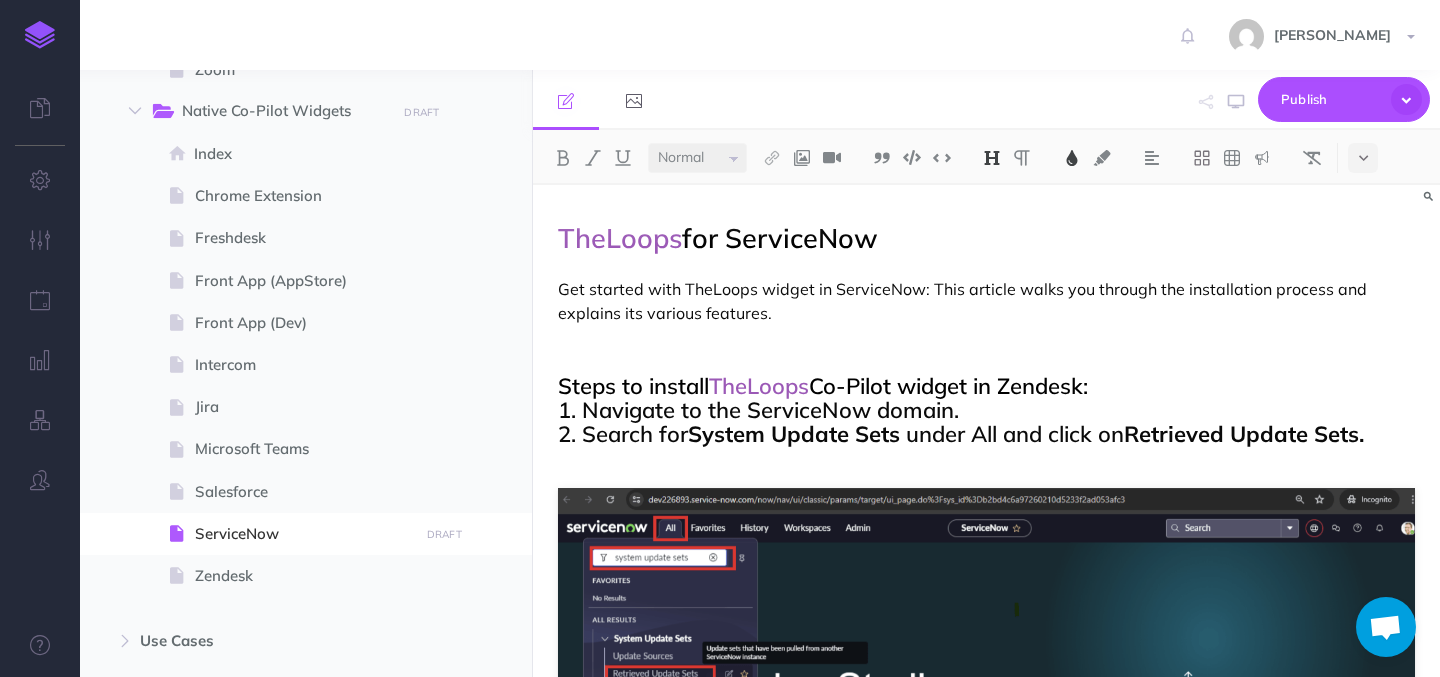 click on "Steps to install  TheLoops  Co-Pilot widget in Zendesk: 1. Navigate to the ServiceNow domain. 2. Search for  System Update Sets   under All and click on  Retrieved Update Sets." at bounding box center (986, 422) 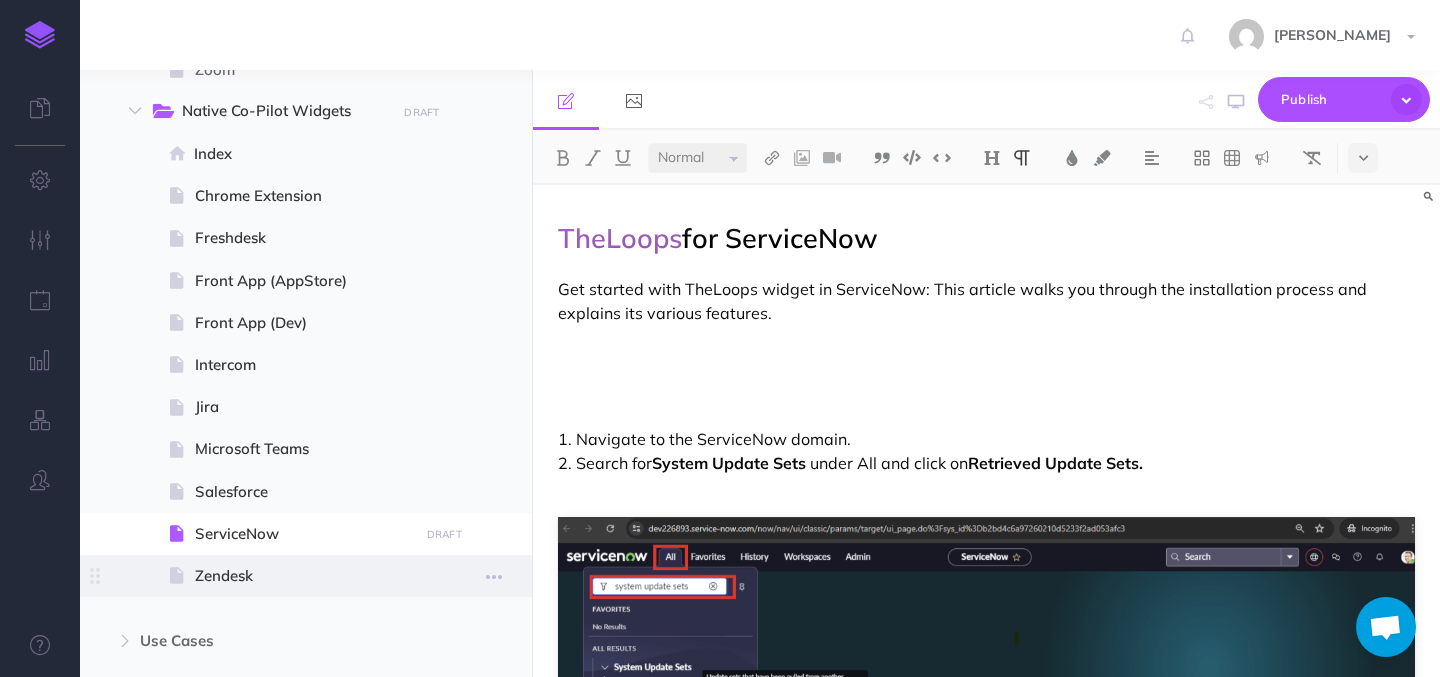 click on "Zendesk" at bounding box center [303, 576] 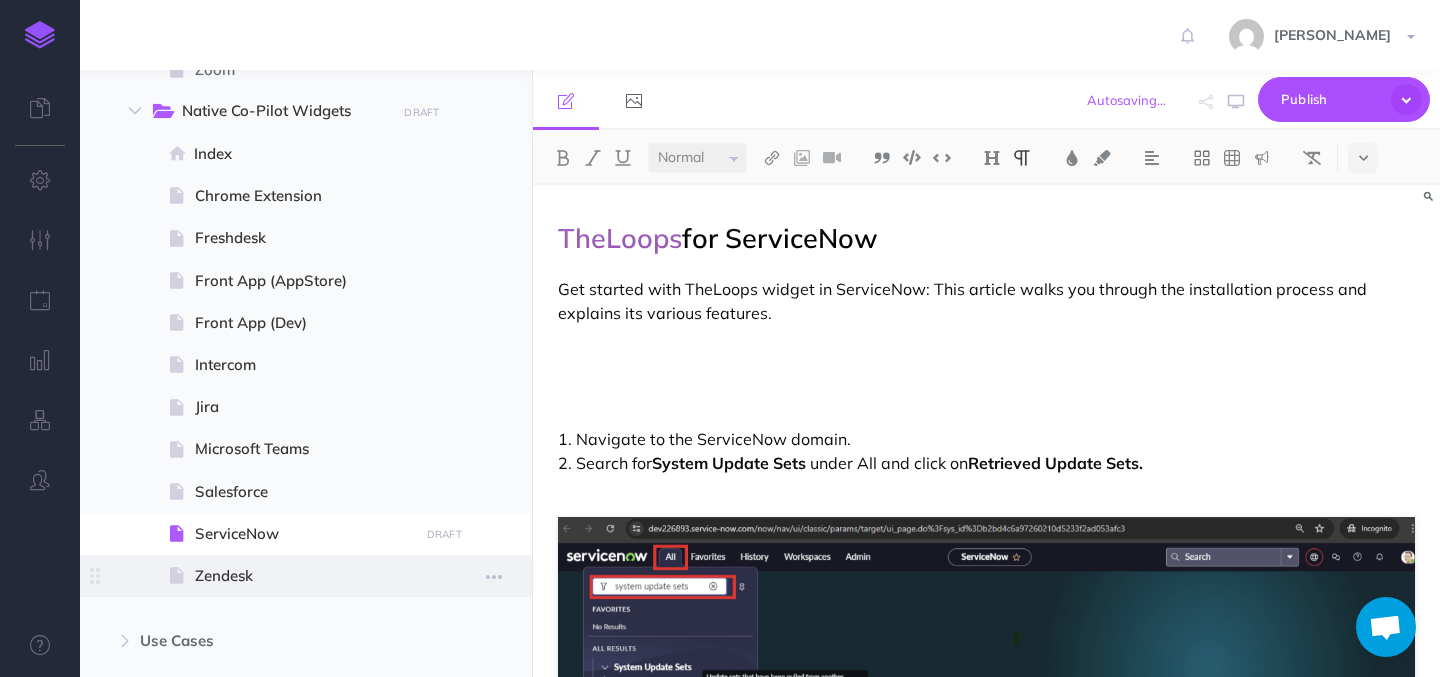 click on "Zendesk" at bounding box center (303, 576) 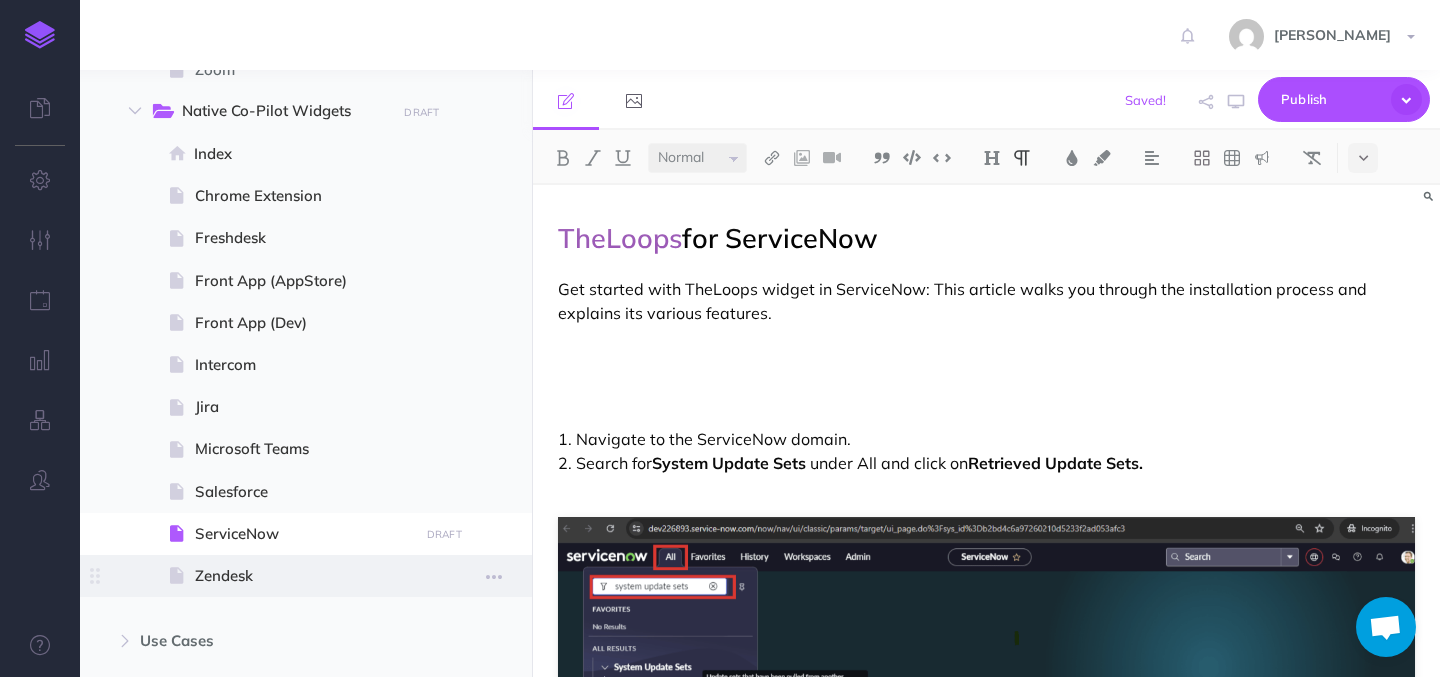 click on "Zendesk" at bounding box center (303, 576) 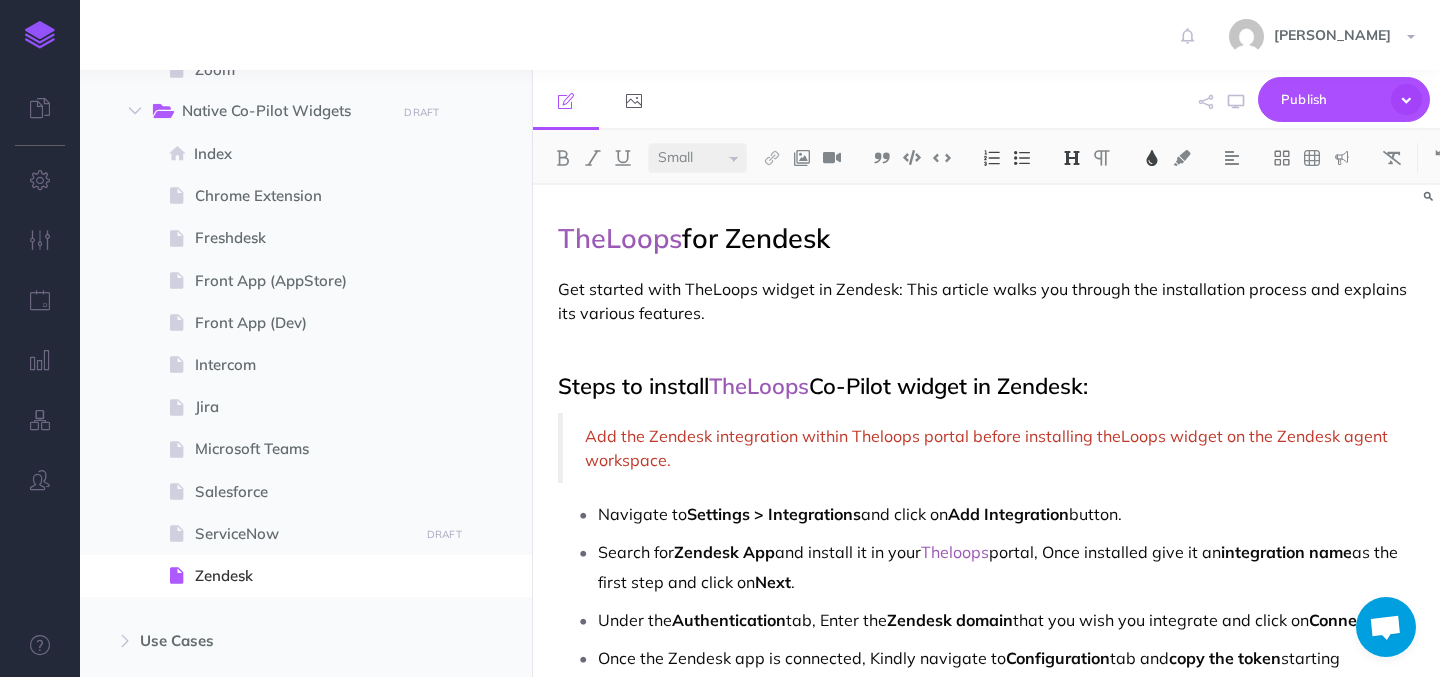 select on "null" 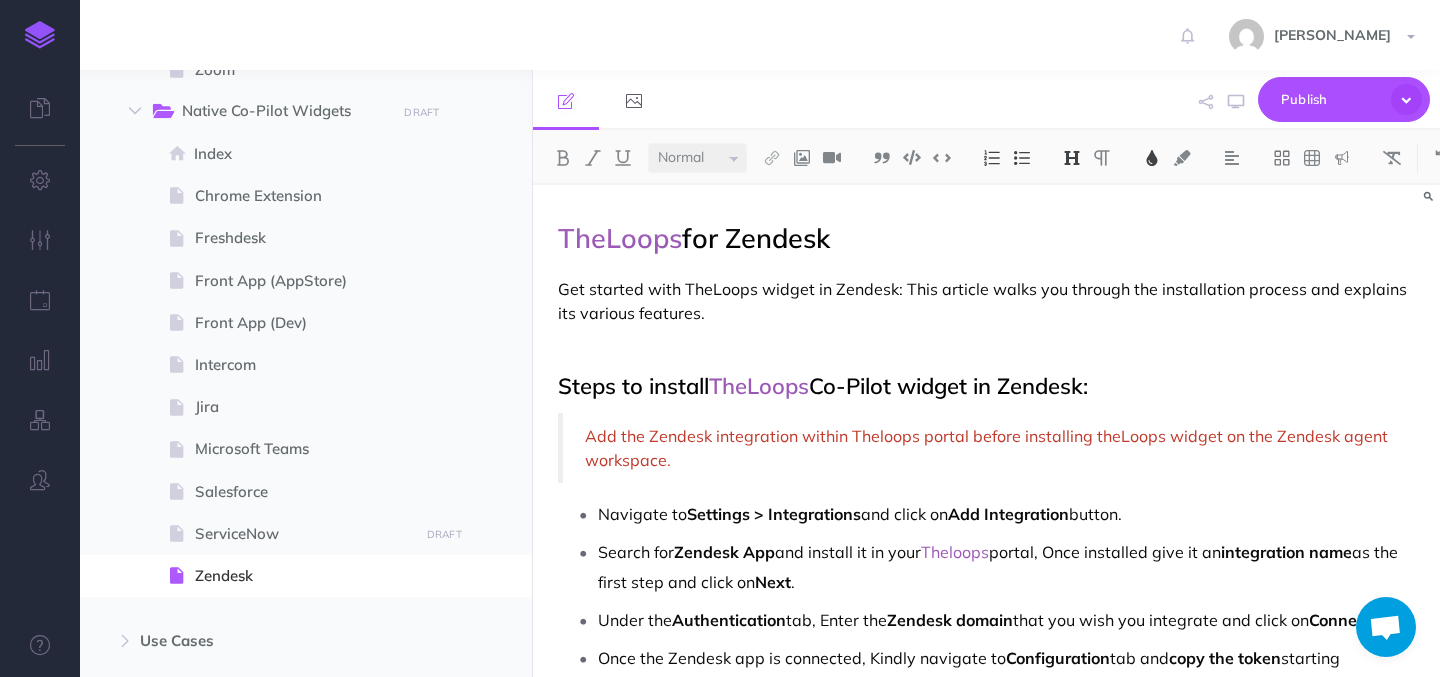click on "Steps to install  TheLoops  Co-Pilot widget in Zendesk:" at bounding box center (986, 386) 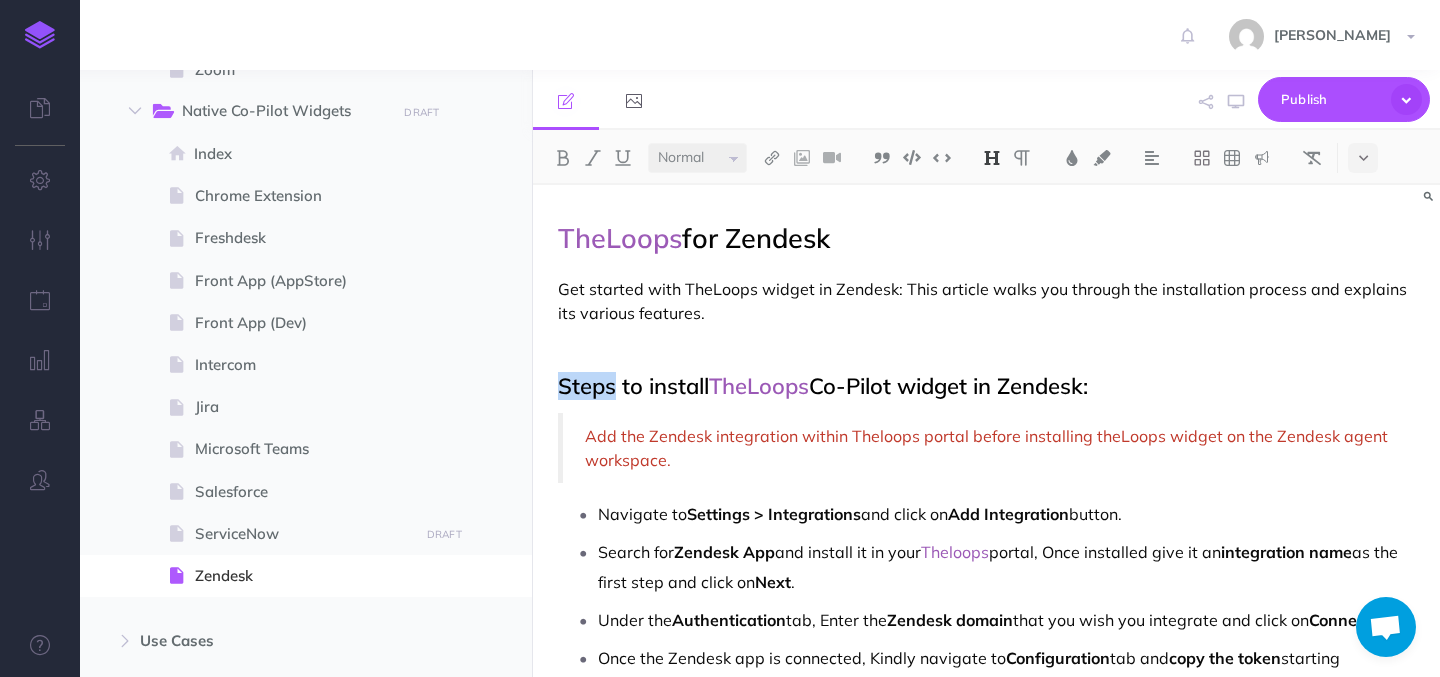 click on "Steps to install  TheLoops  Co-Pilot widget in Zendesk:" at bounding box center [986, 386] 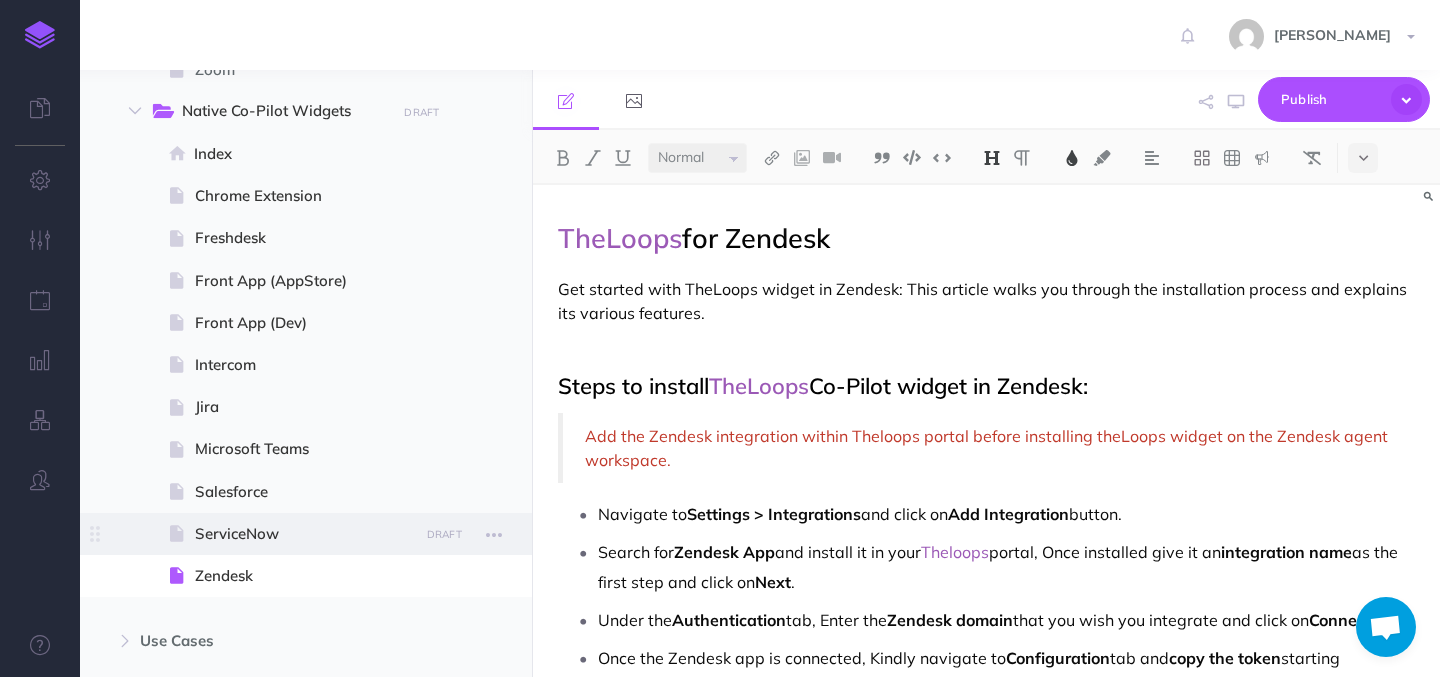 click on "ServiceNow" at bounding box center (303, 534) 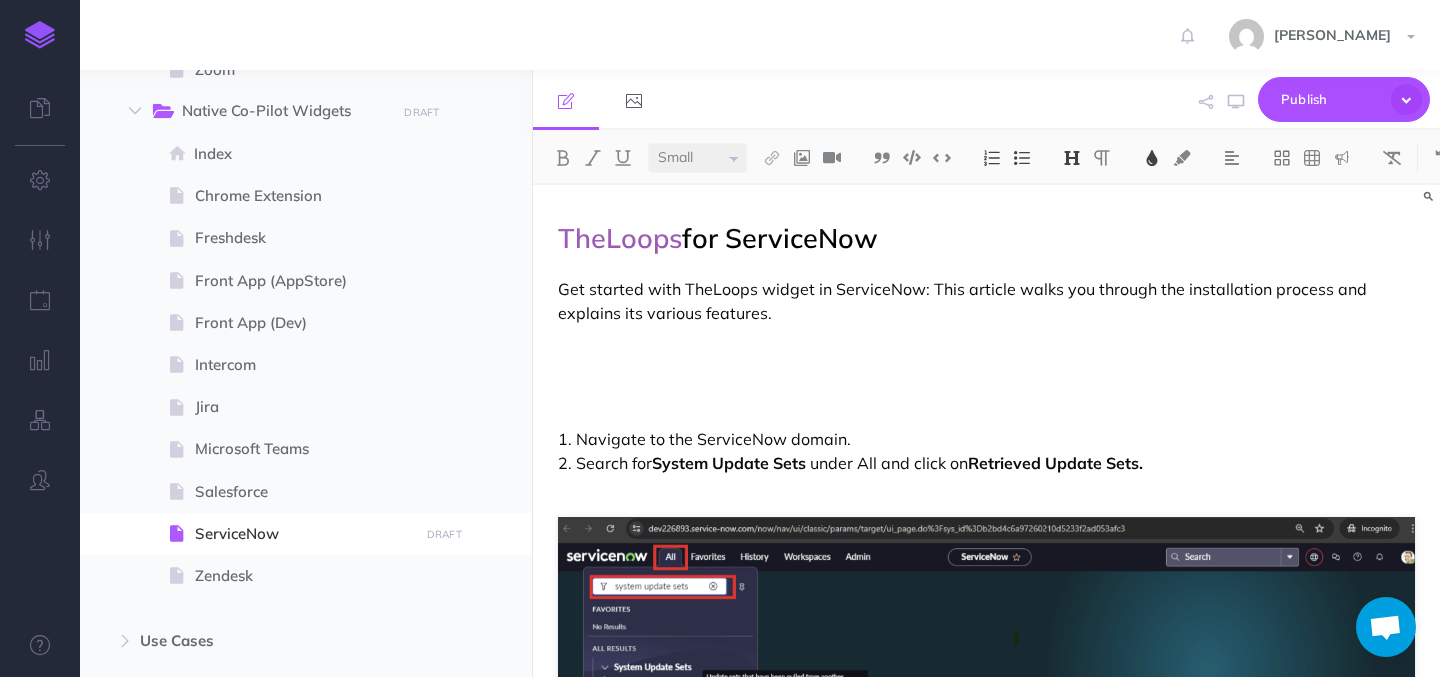 select on "null" 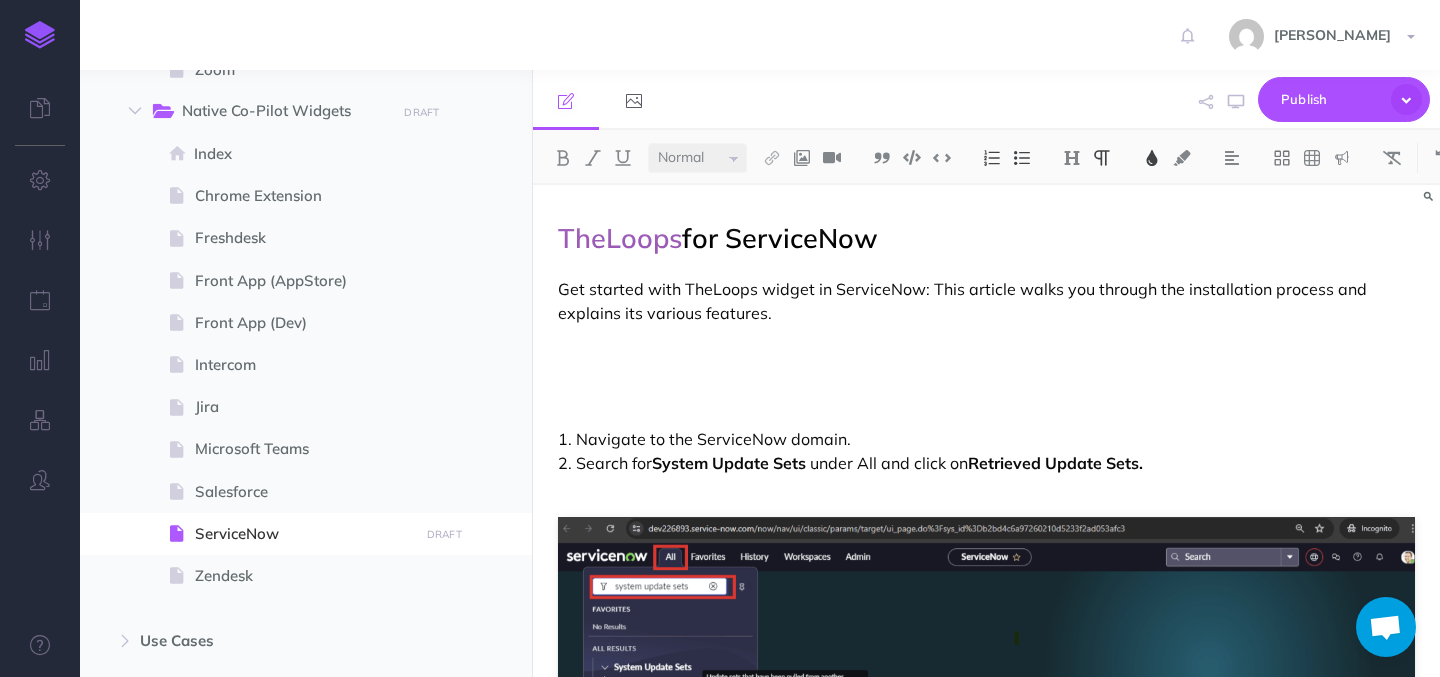 click on "1. Navigate to the ServiceNow domain. 2. Search for  System Update Sets   under All and click on  Retrieved Update Sets." at bounding box center (986, 451) 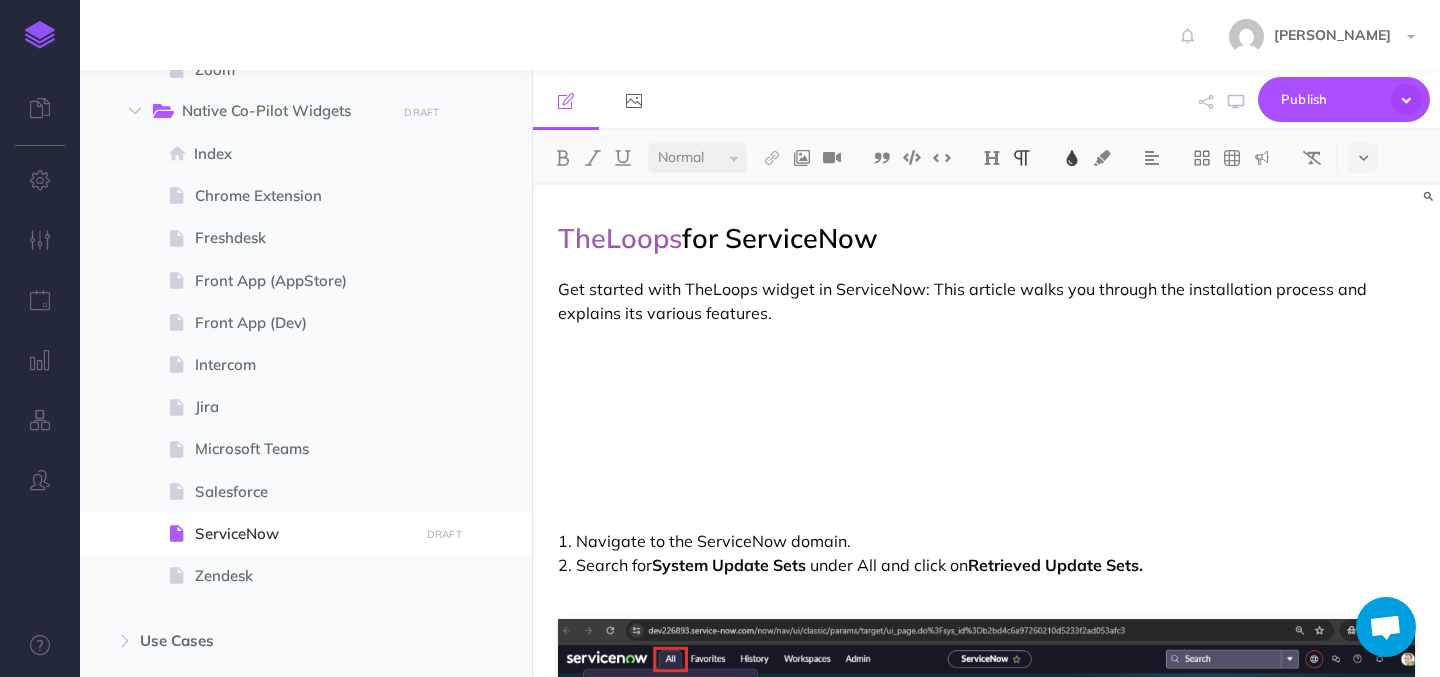 click at bounding box center [986, 415] 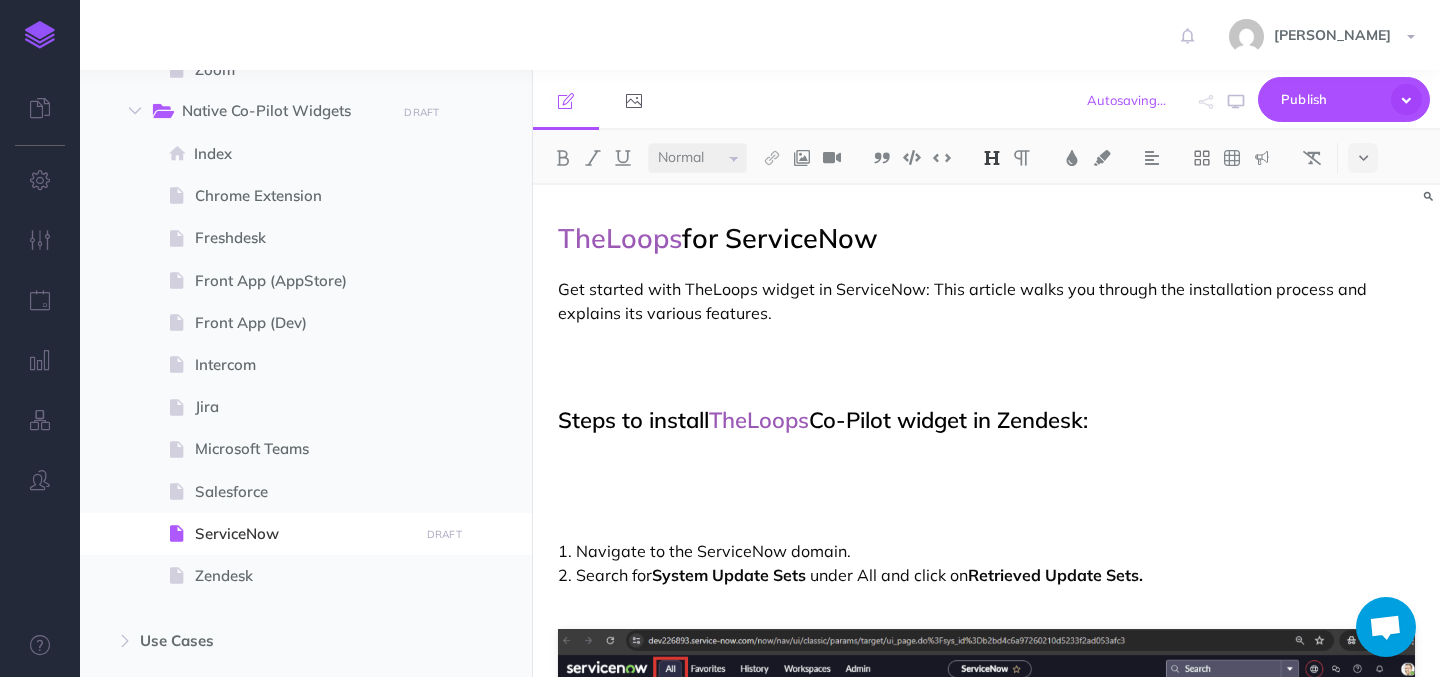 click on "TheLoops  for ServiceNow Get started with TheLoops widget in ServiceNow: This article walks you through the installation process and explains its various features. Steps to install  TheLoops  Co-Pilot widget in Zendesk: 1. Navigate to the ServiceNow domain. 2. Search for  System Update Sets   under All and click on  Retrieved Update Sets.                           3. In  Retrieved Update Sets , click on  Import Update Set from XML .                           4. Click on  Choose File , select the XML file provided by Loops Admin, and then click on  Upload                           5. Click on the name of  @widget/the-loops.                           6. Click on  Preview Update Set . It opens a popover, then click on Close.                           7. Click on  Commit Update Set . It opens a popover, then click on  Close .                           8. Navigate to the ServiceNow domain. - Search for  UI Builder   under  All   and click on  UI Builder                           9. Under the  Experience" at bounding box center (986, 6307) 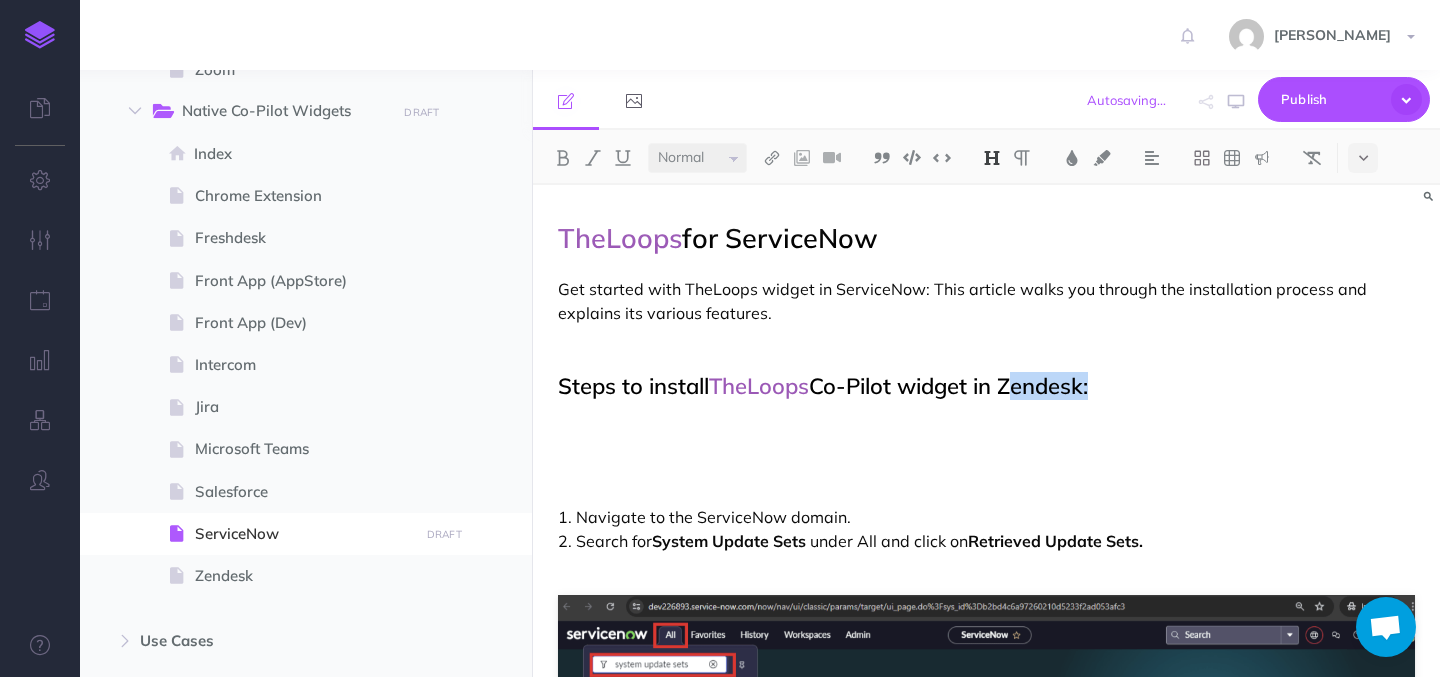 drag, startPoint x: 1017, startPoint y: 386, endPoint x: 1097, endPoint y: 391, distance: 80.1561 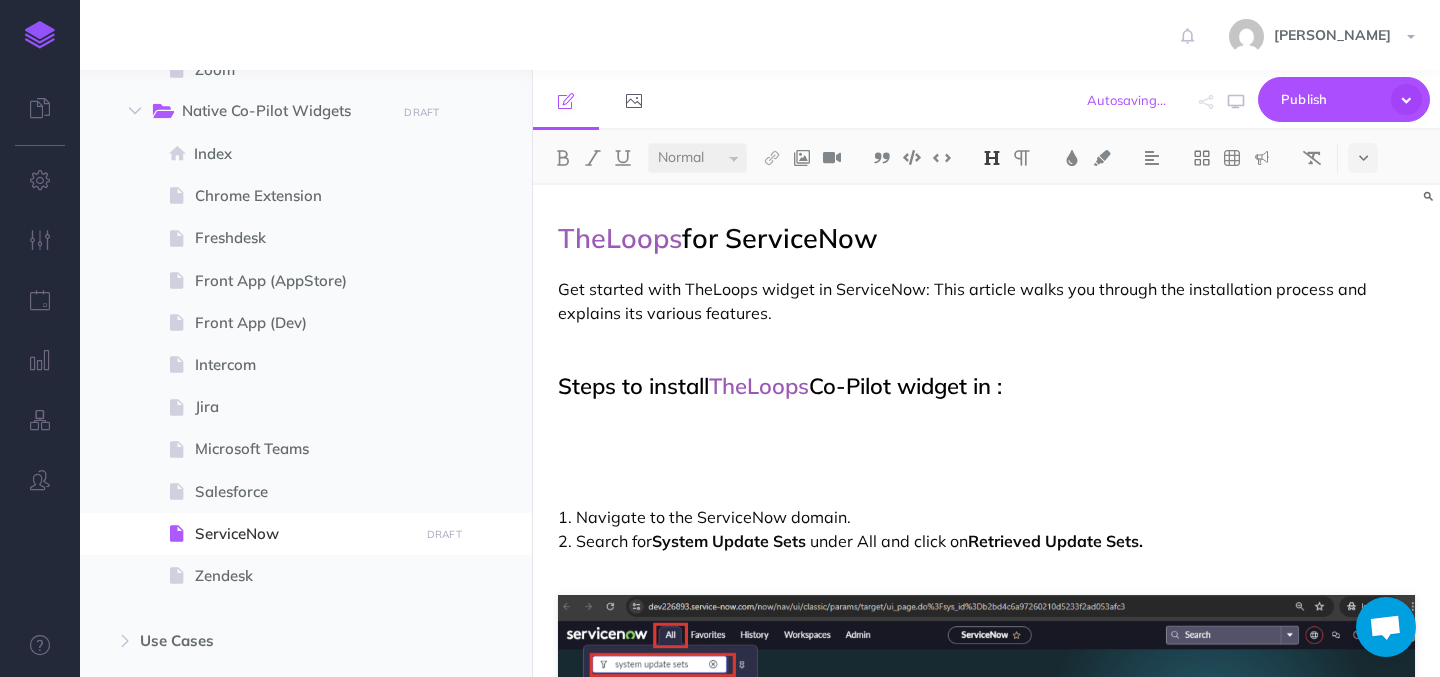 type 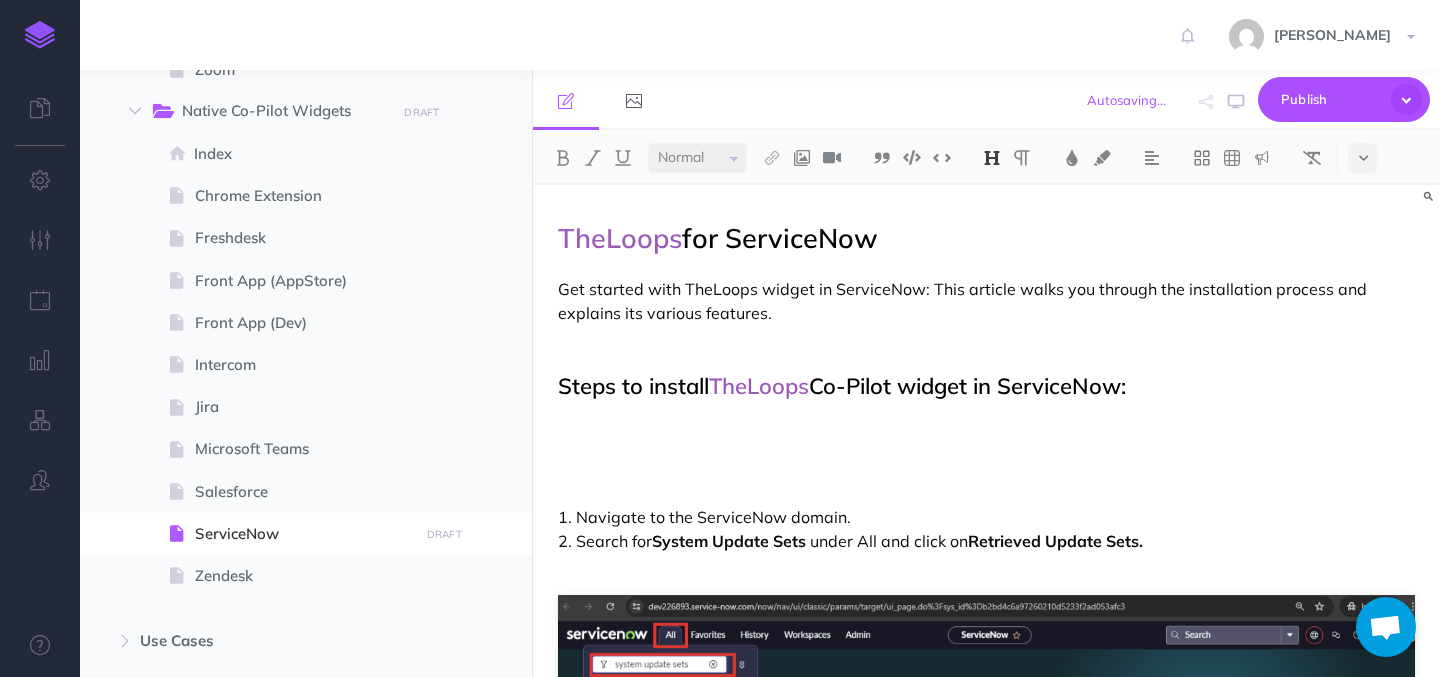 click on "1. Navigate to the ServiceNow domain. 2. Search for  System Update Sets   under All and click on  Retrieved Update Sets." at bounding box center (986, 529) 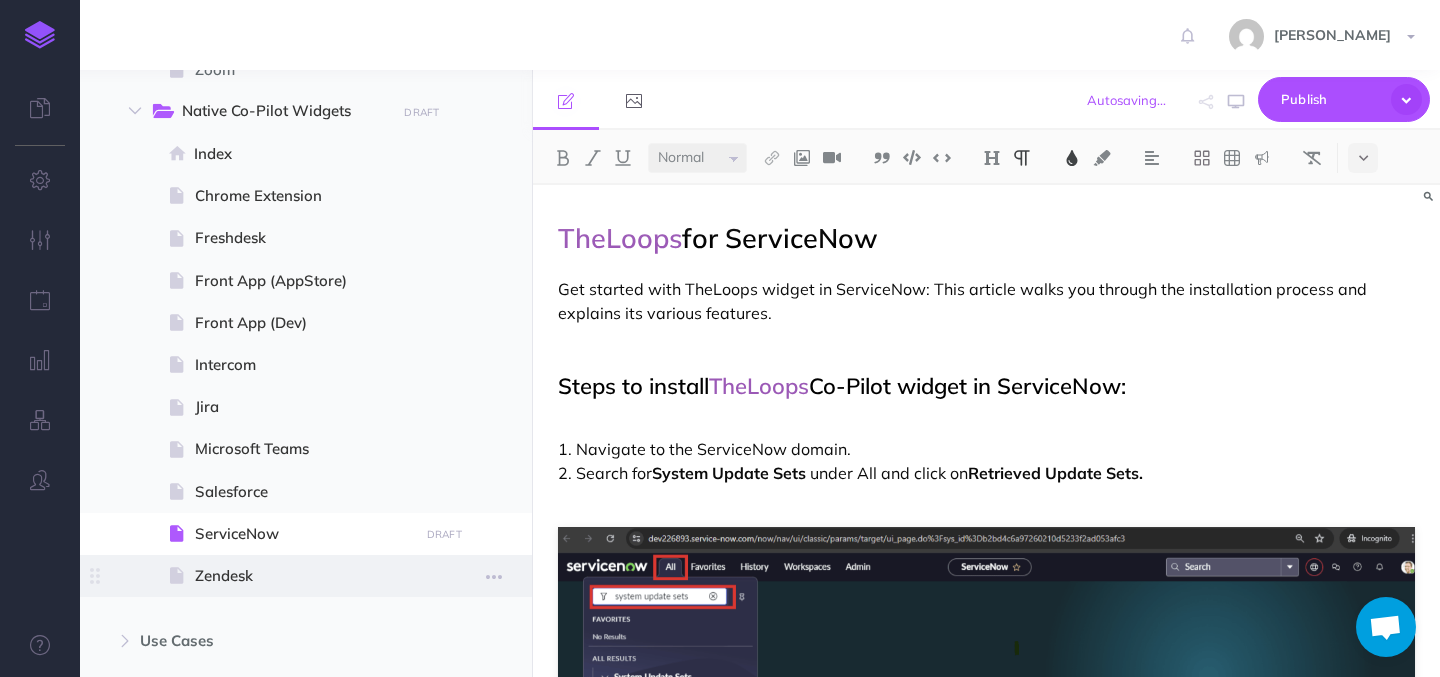 click on "Zendesk" at bounding box center (303, 576) 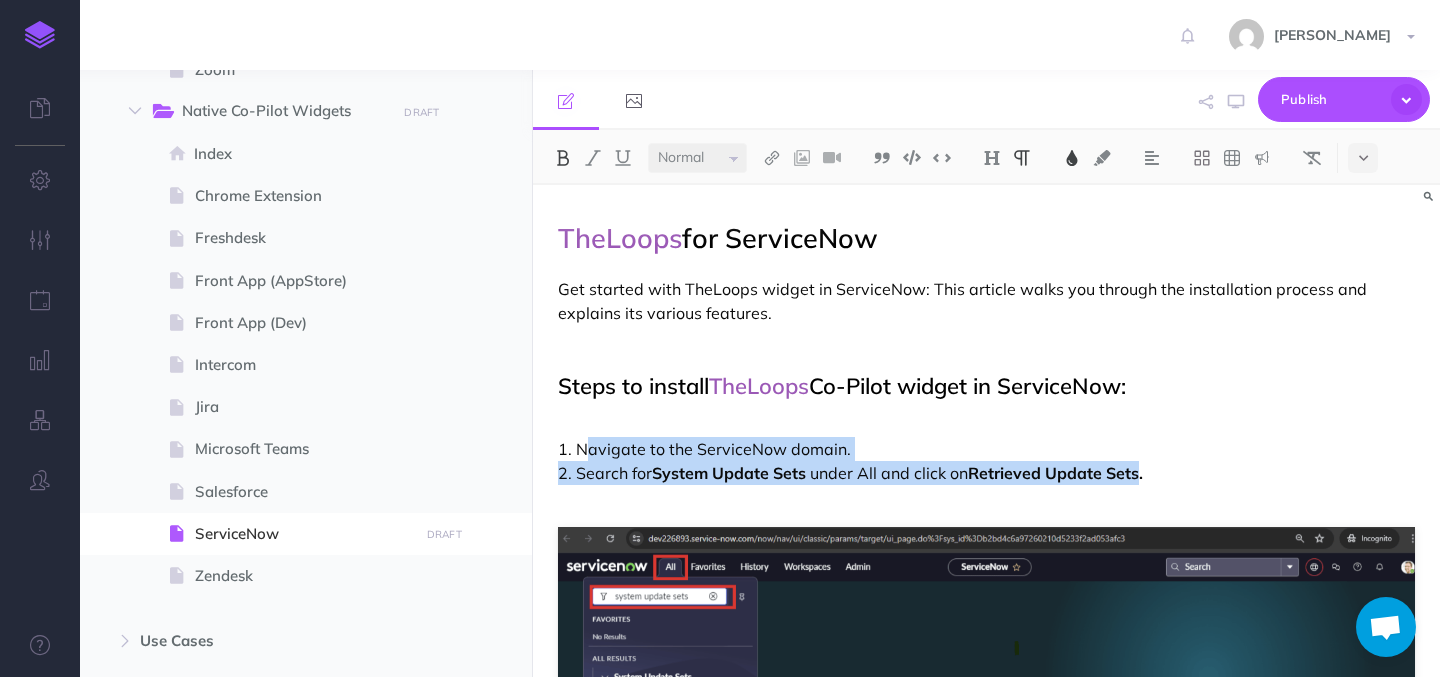 drag, startPoint x: 1147, startPoint y: 475, endPoint x: 589, endPoint y: 459, distance: 558.2294 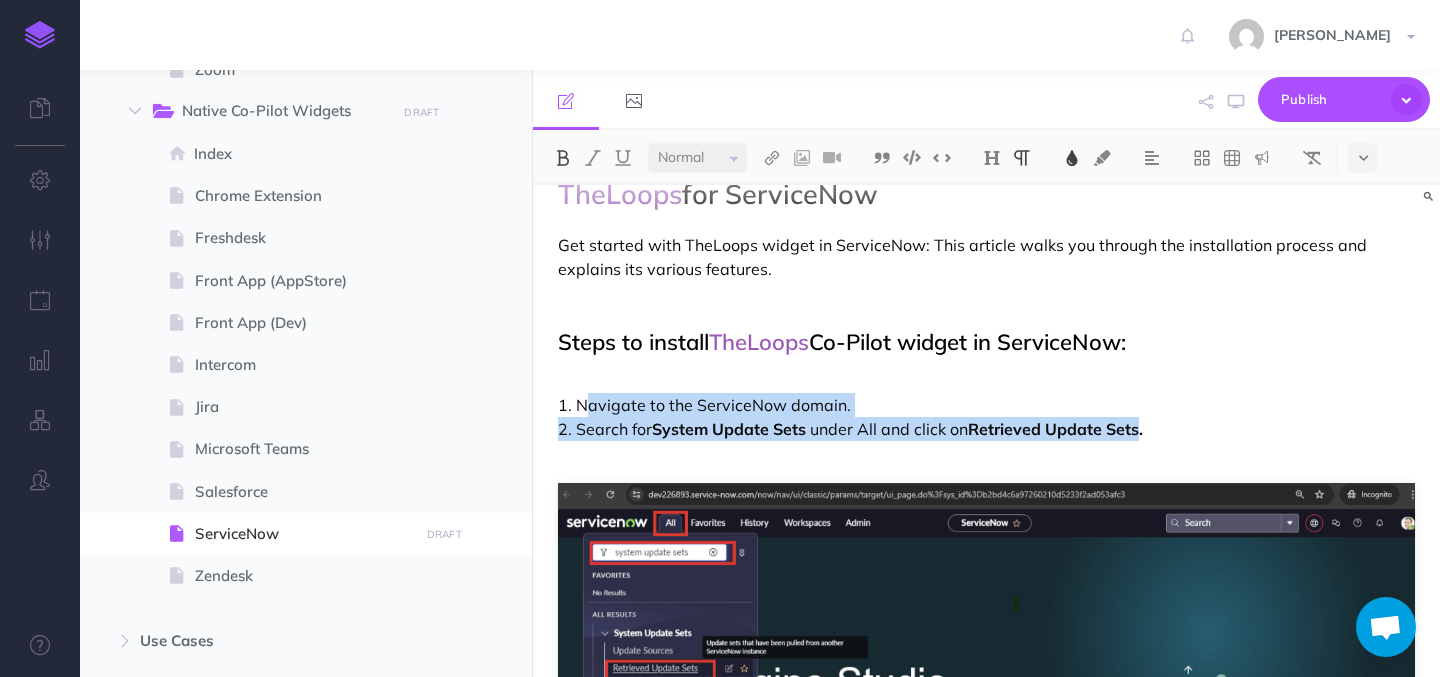 scroll, scrollTop: 64, scrollLeft: 0, axis: vertical 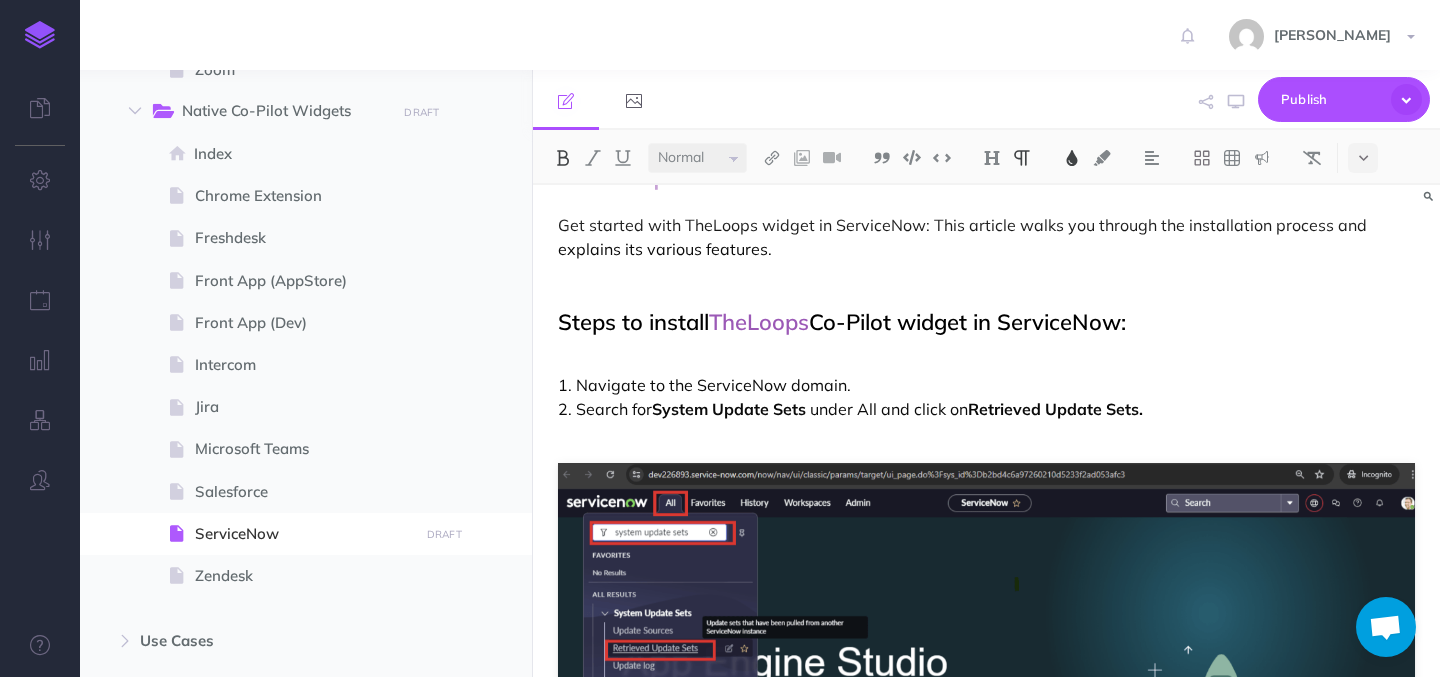 click on "1. Navigate to the ServiceNow domain. 2. Search for  System Update Sets   under All and click on  Retrieved Update Sets." at bounding box center [986, 397] 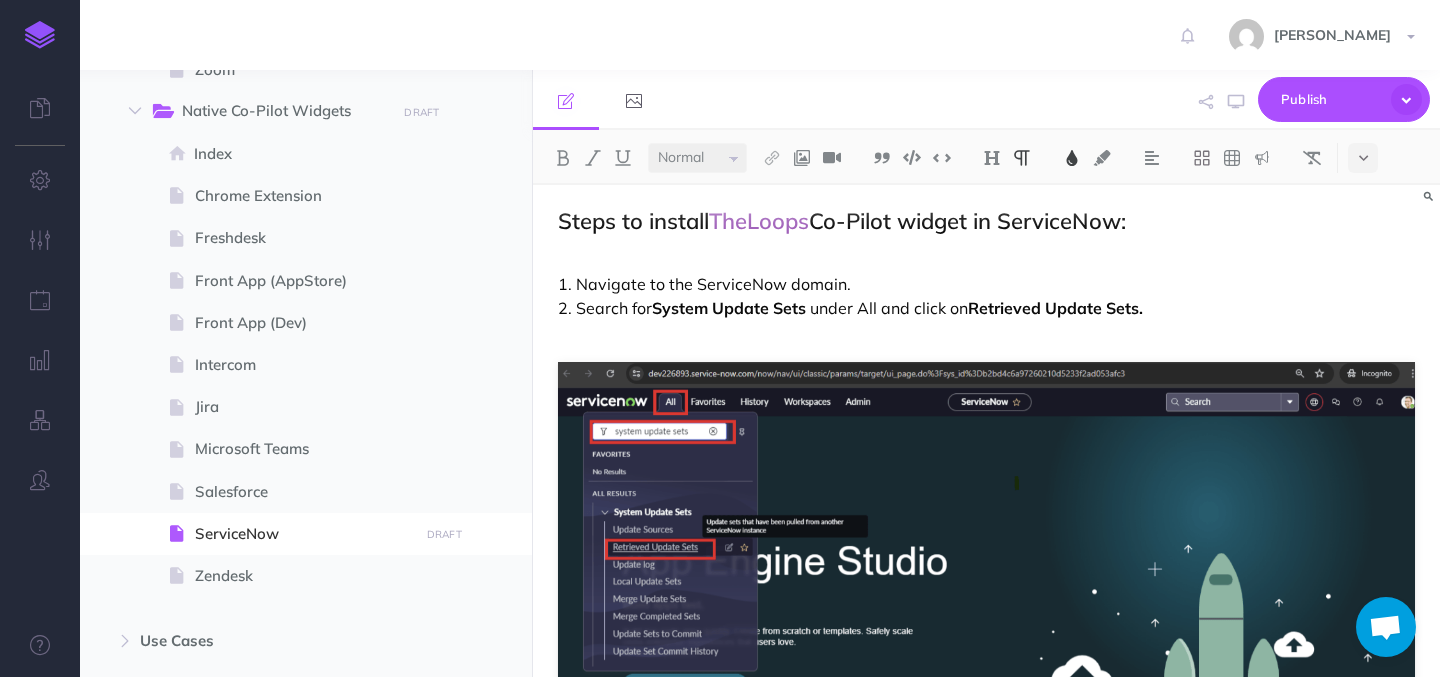 scroll, scrollTop: 166, scrollLeft: 0, axis: vertical 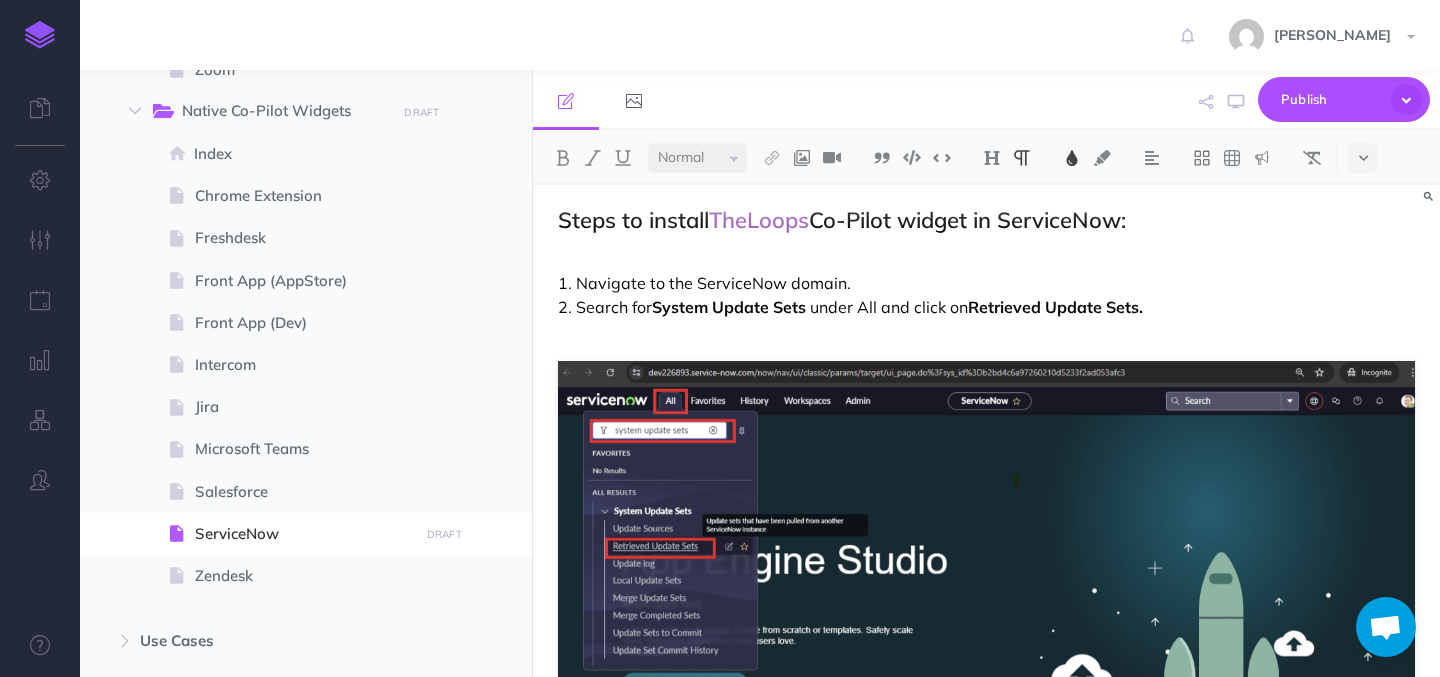 click on "1. Navigate to the ServiceNow domain. 2. Search for" at bounding box center [704, 295] 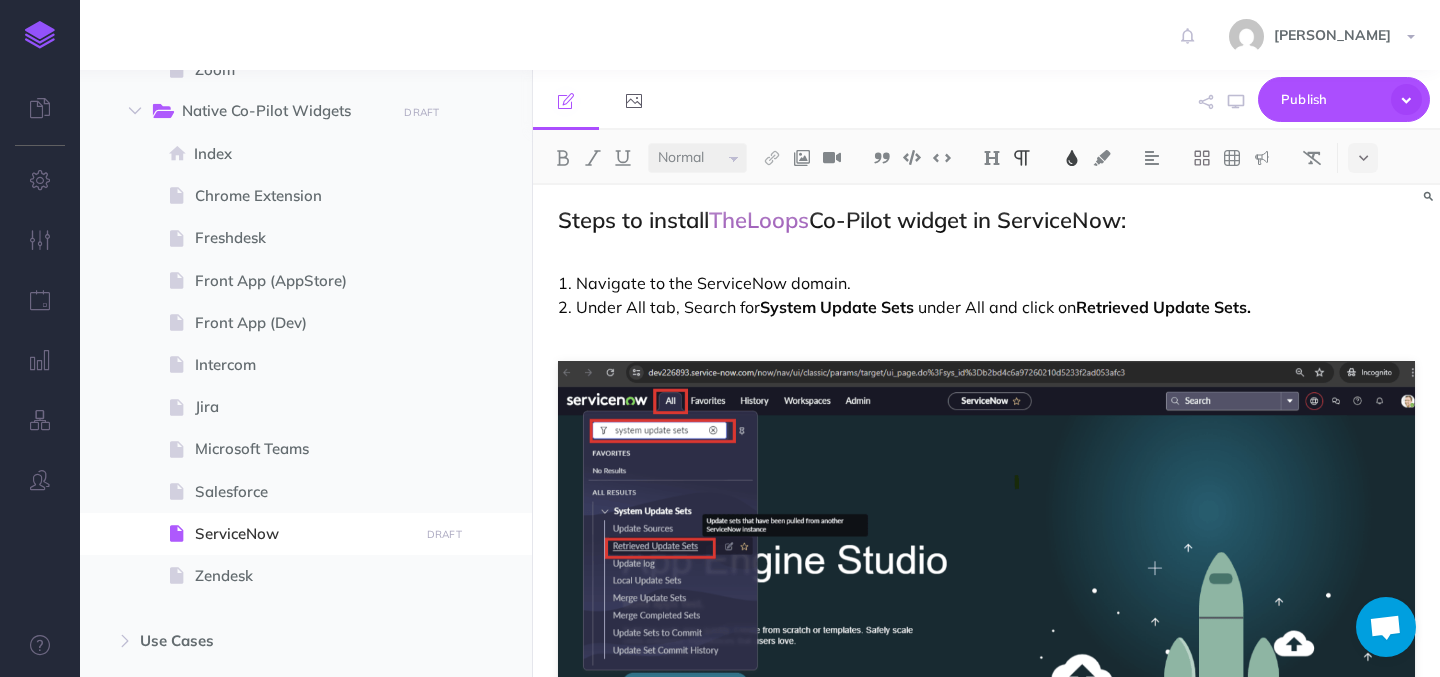 click on "under All and click on" at bounding box center [997, 307] 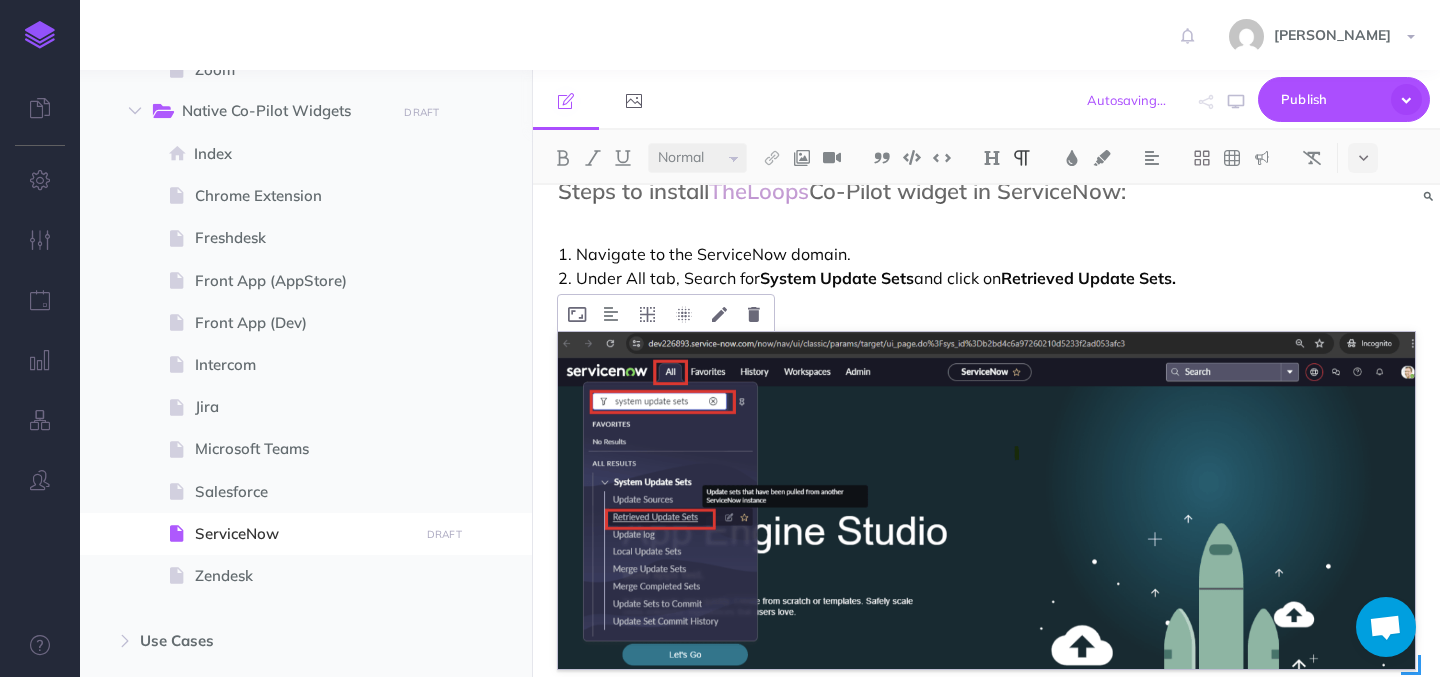 scroll, scrollTop: 168, scrollLeft: 0, axis: vertical 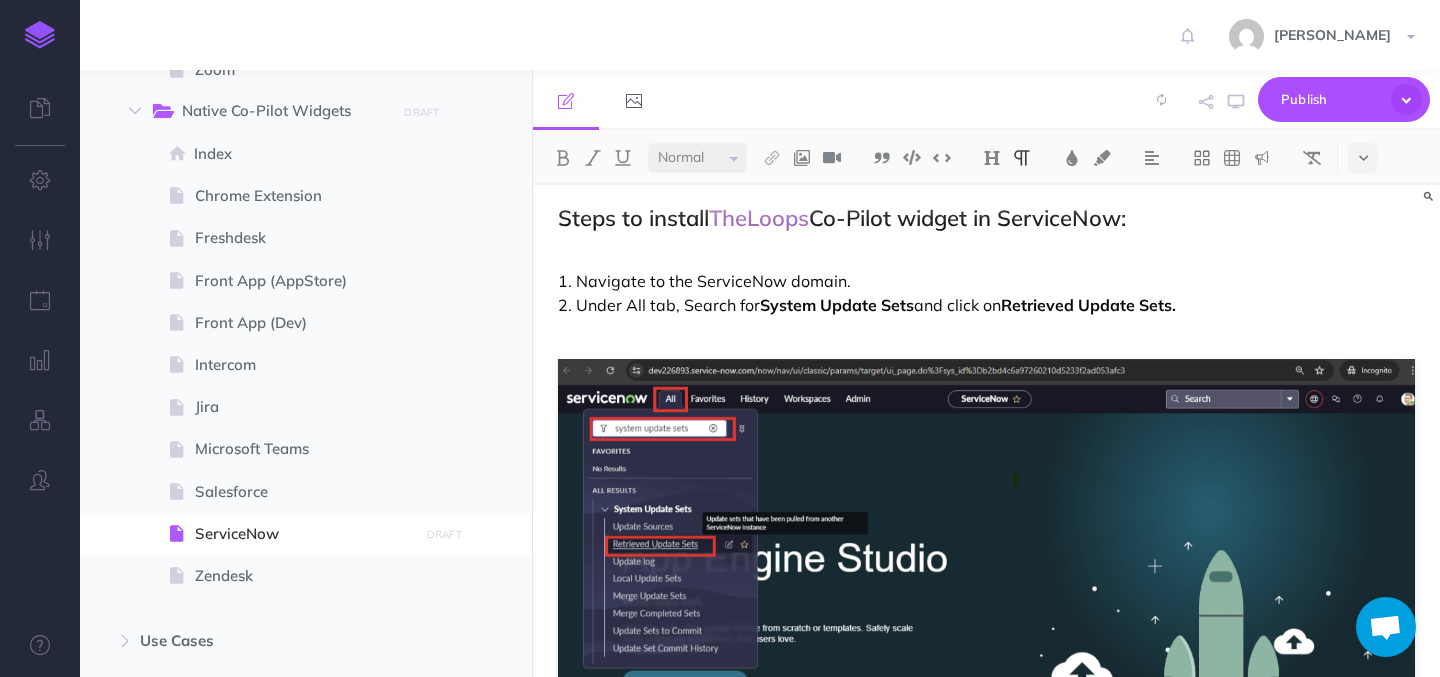 click on "1. Navigate to the ServiceNow domain. 2. Under All tab, Search for  System Update Sets  and click on  Retrieved Update Sets." at bounding box center [986, 293] 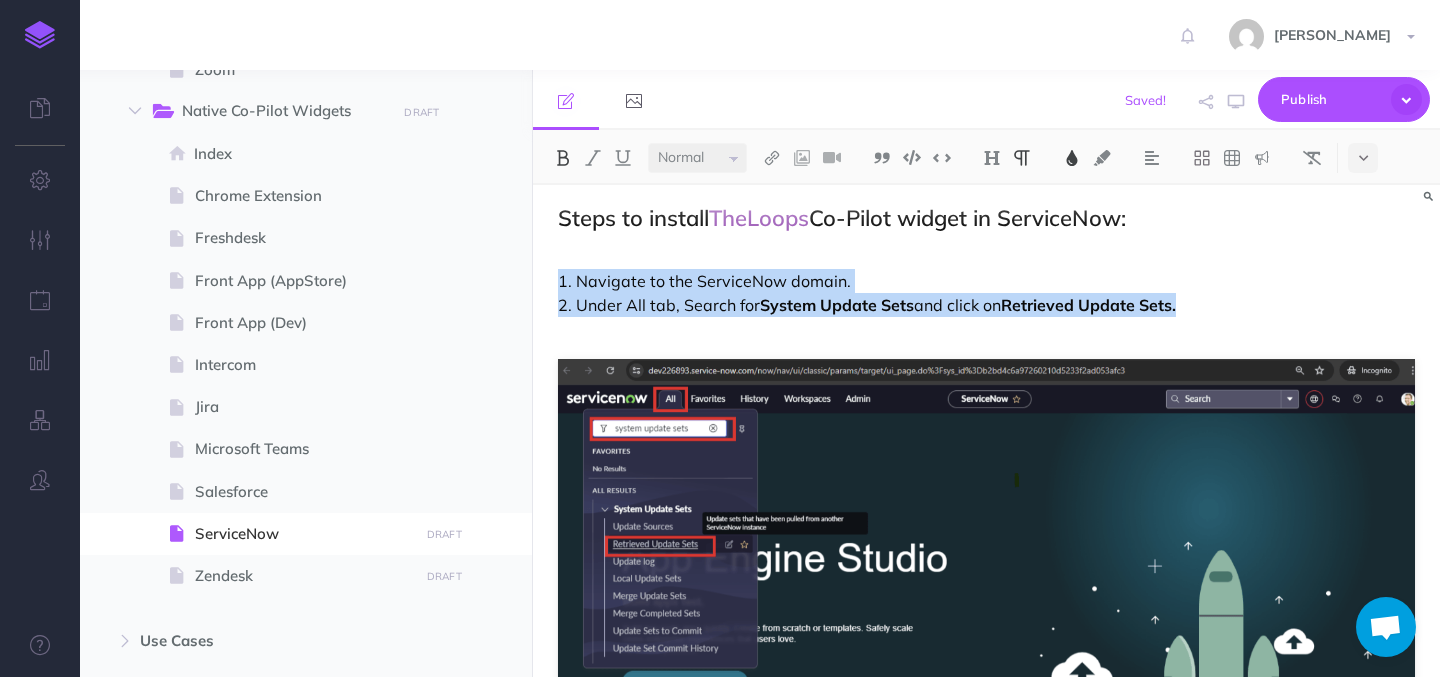 drag, startPoint x: 1191, startPoint y: 309, endPoint x: 556, endPoint y: 289, distance: 635.3149 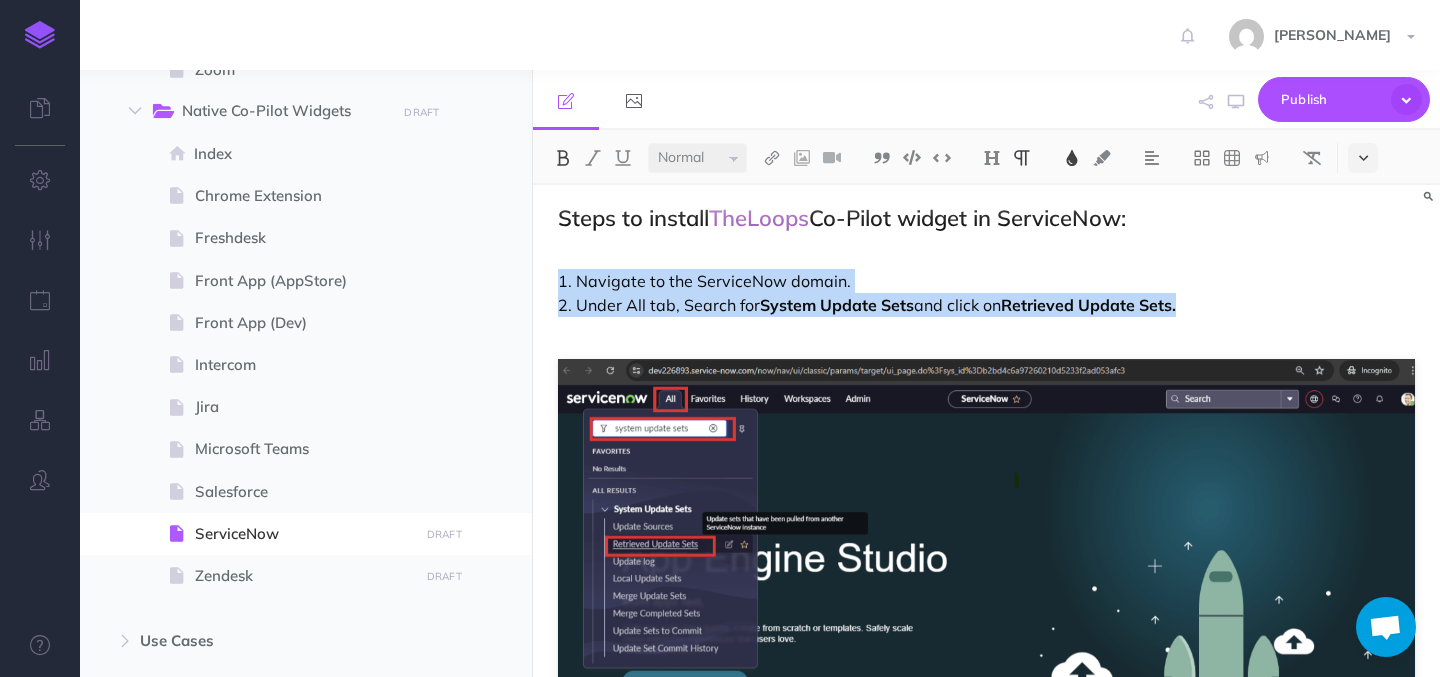 click at bounding box center (1363, 158) 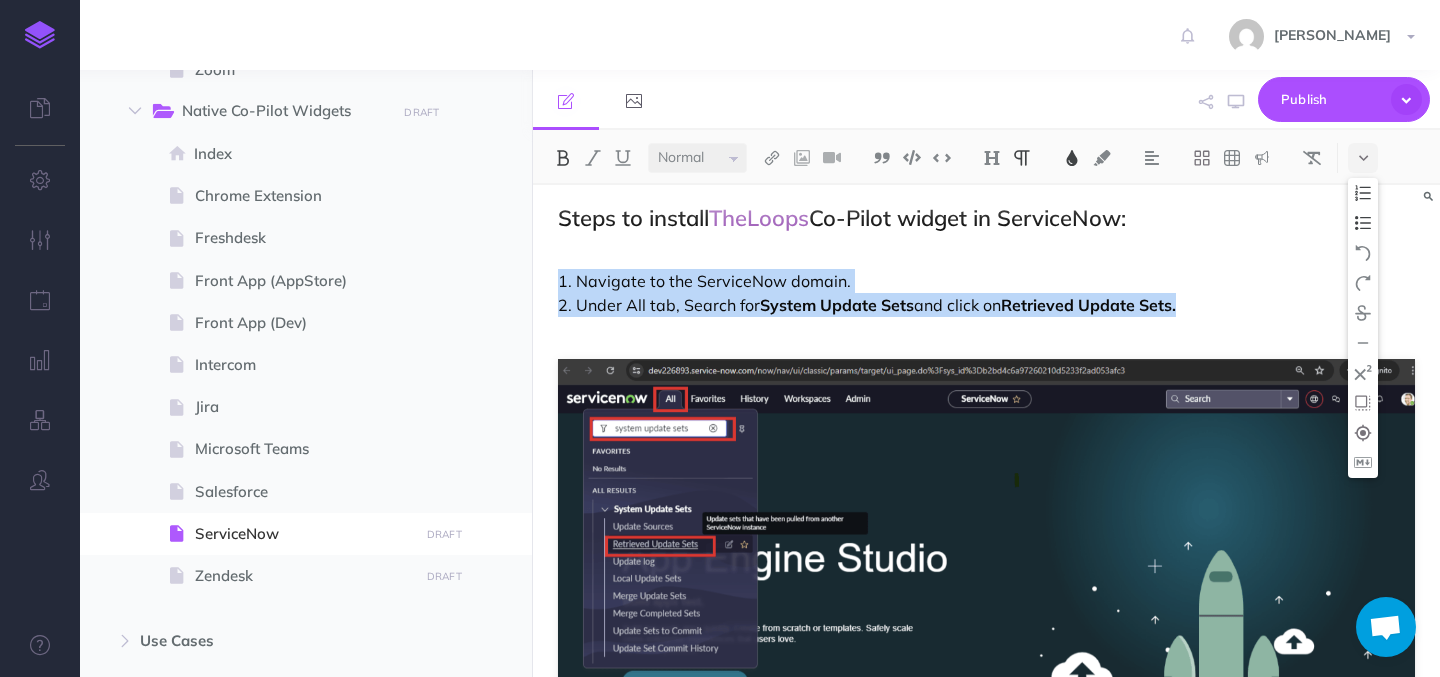click at bounding box center [1363, 223] 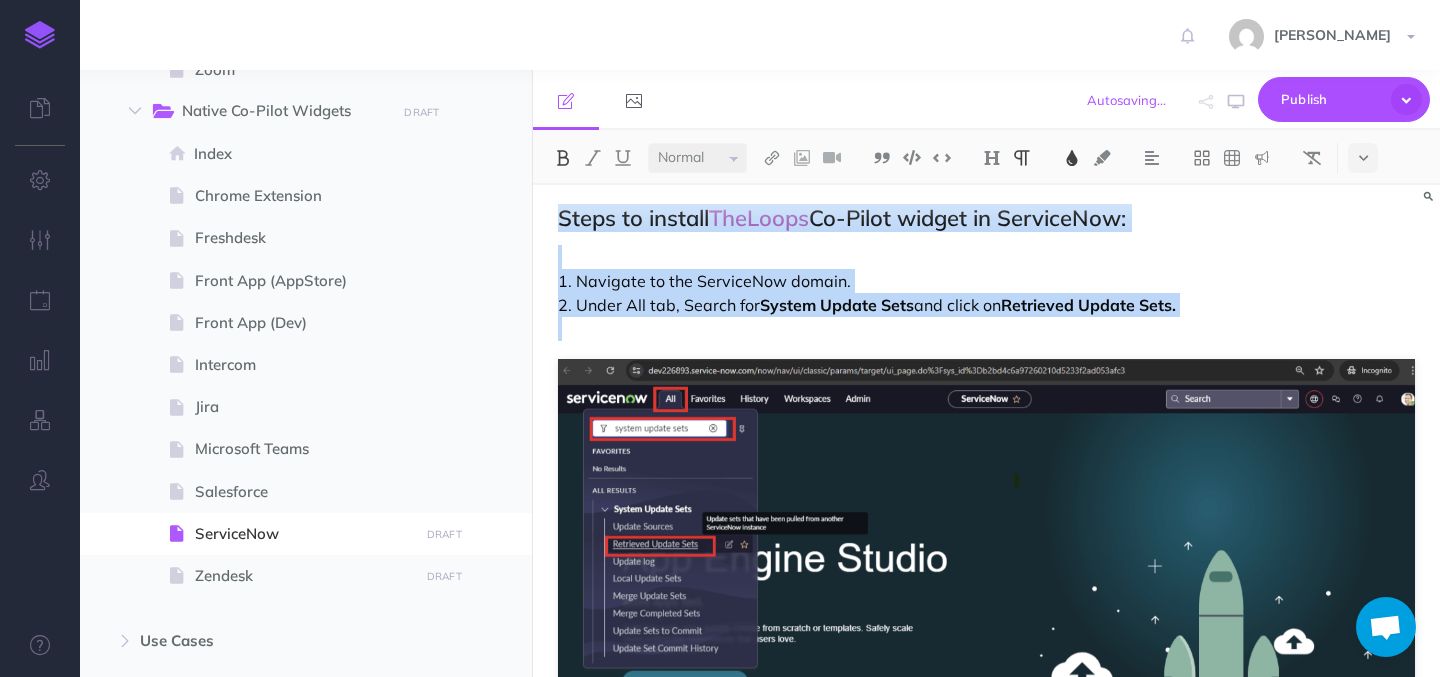 click on "1. Navigate to the ServiceNow domain. 2. Under All tab, Search for" at bounding box center [704, 293] 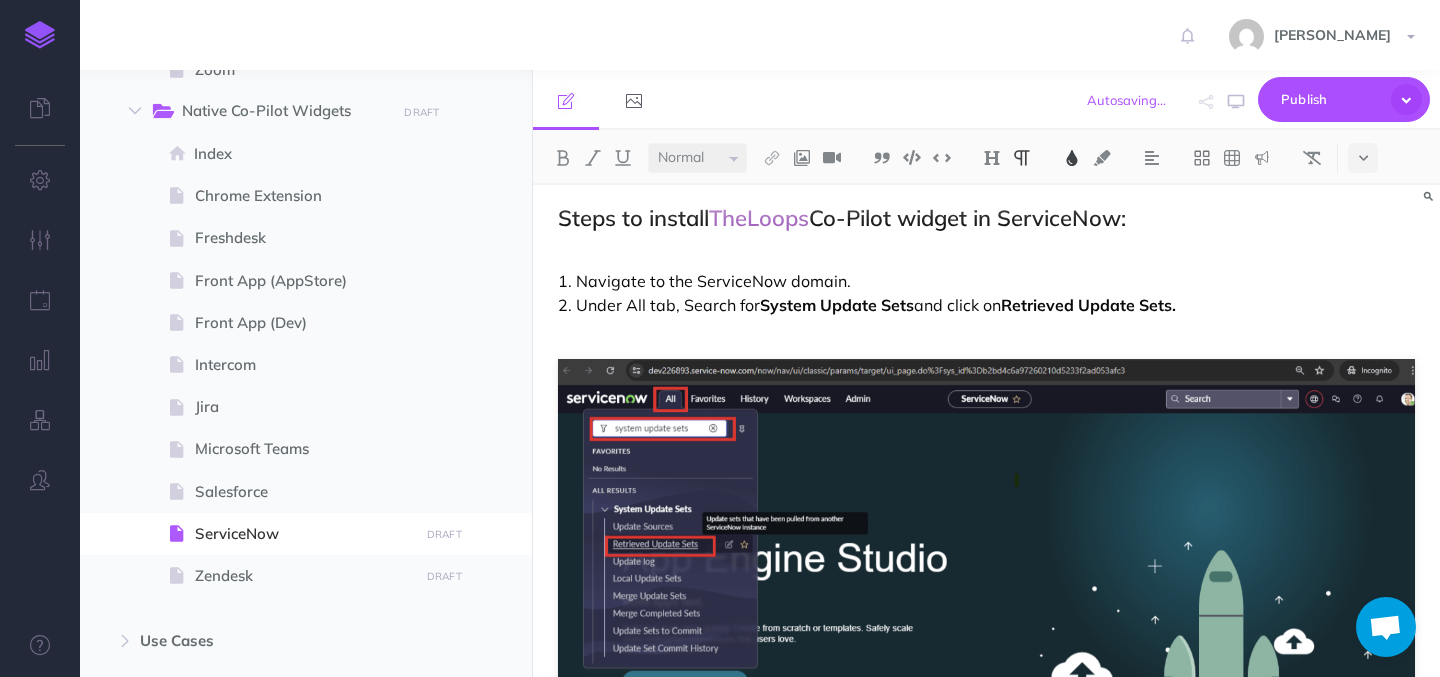 click on "1. Navigate to the ServiceNow domain. 2. Under All tab, Search for" at bounding box center [704, 293] 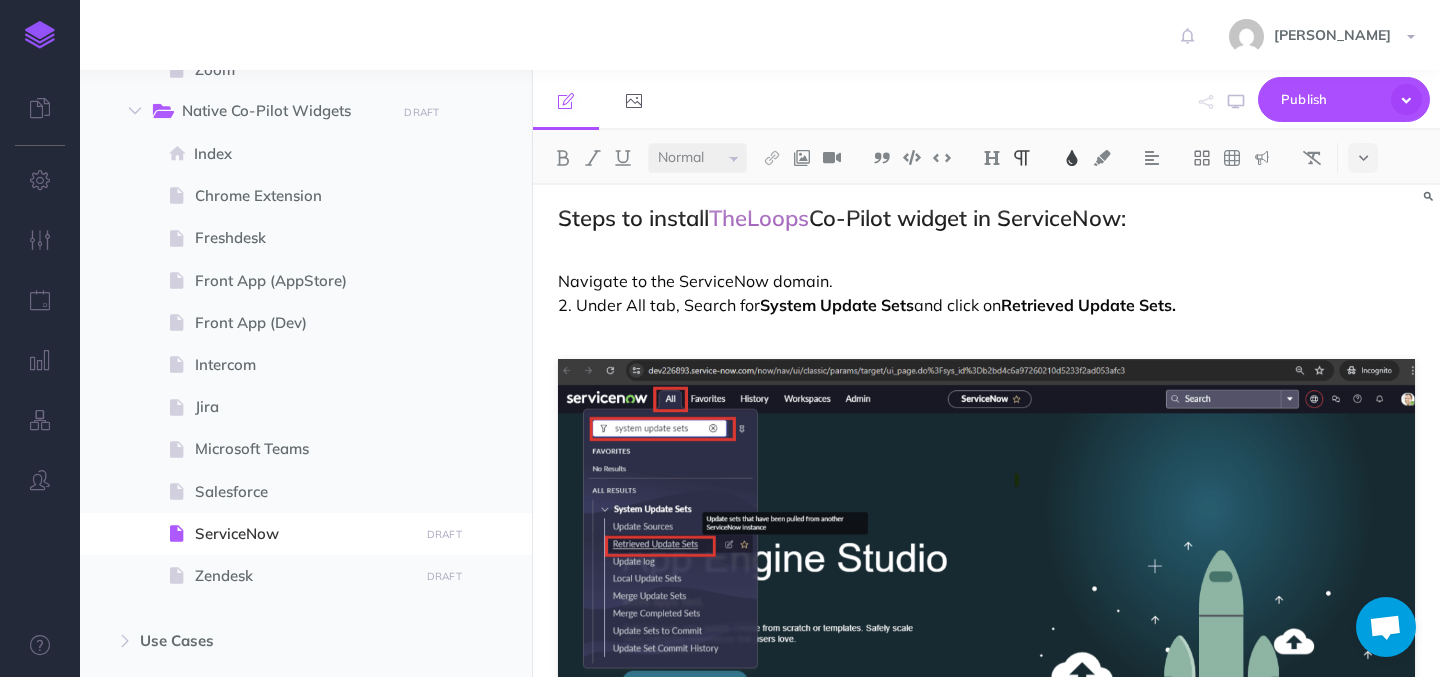 click on "Navigate to the ServiceNow domain. 2. Under All tab, Search for" at bounding box center [695, 293] 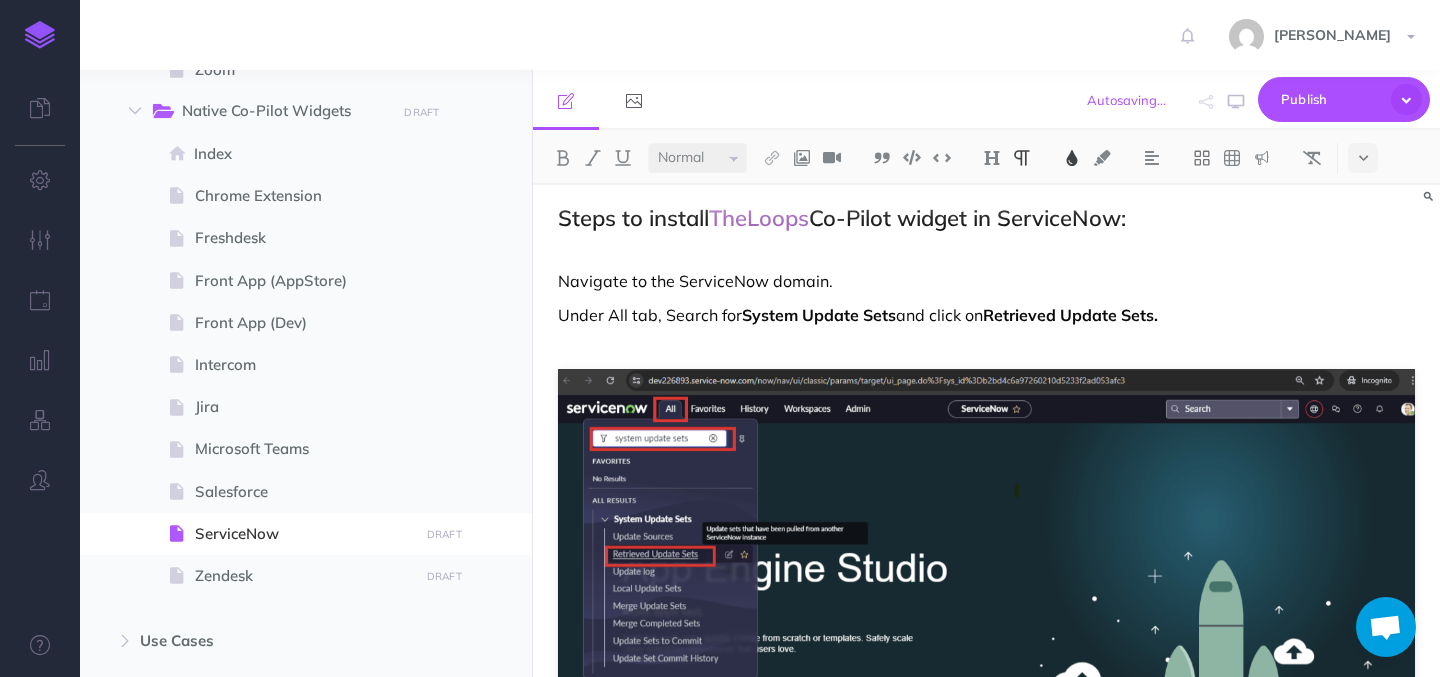click on "Navigate to the ServiceNow domain." at bounding box center (695, 281) 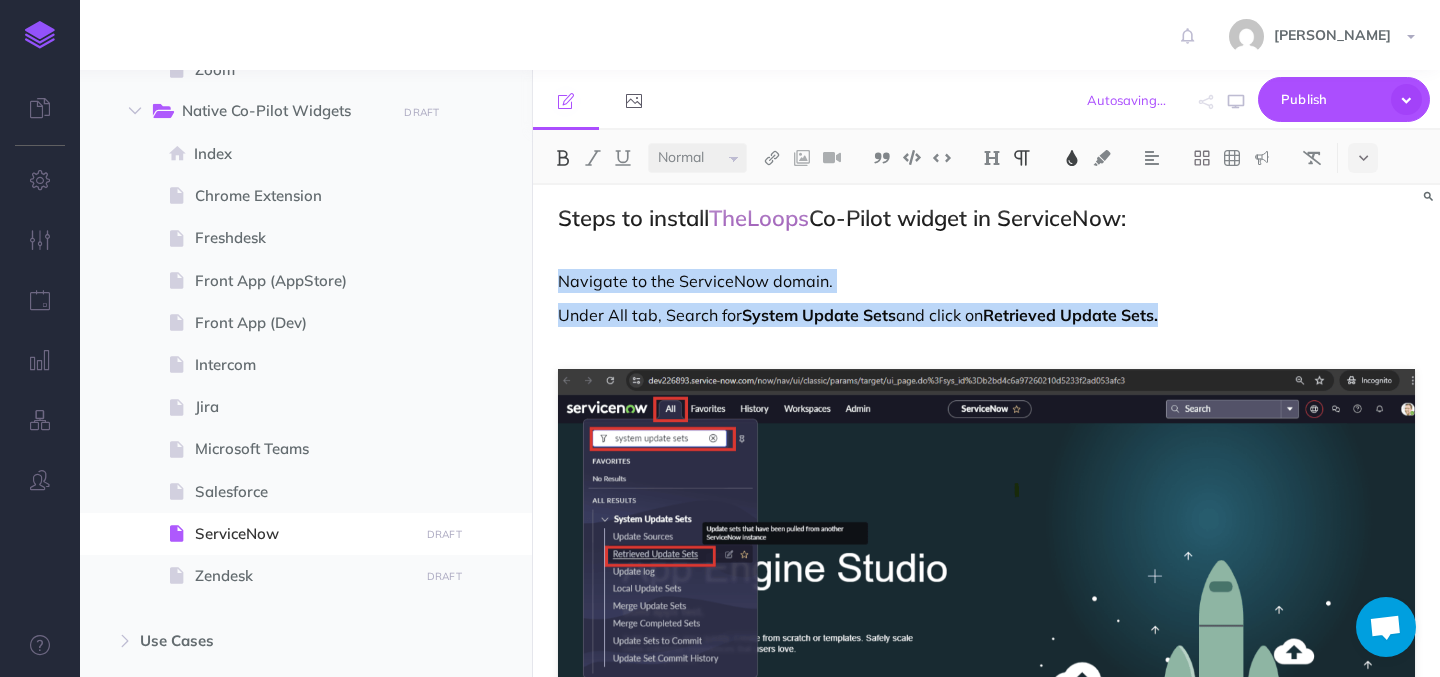 drag, startPoint x: 1184, startPoint y: 312, endPoint x: 556, endPoint y: 281, distance: 628.76465 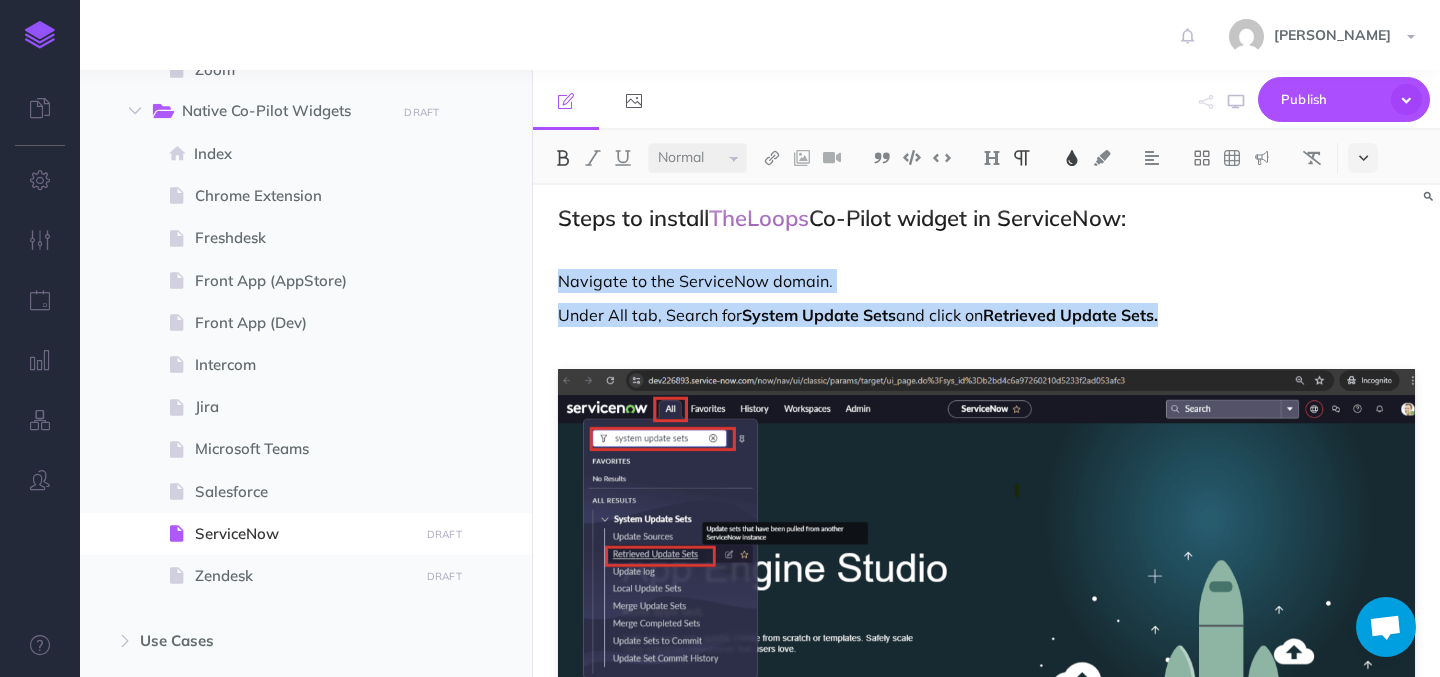 click at bounding box center (1363, 158) 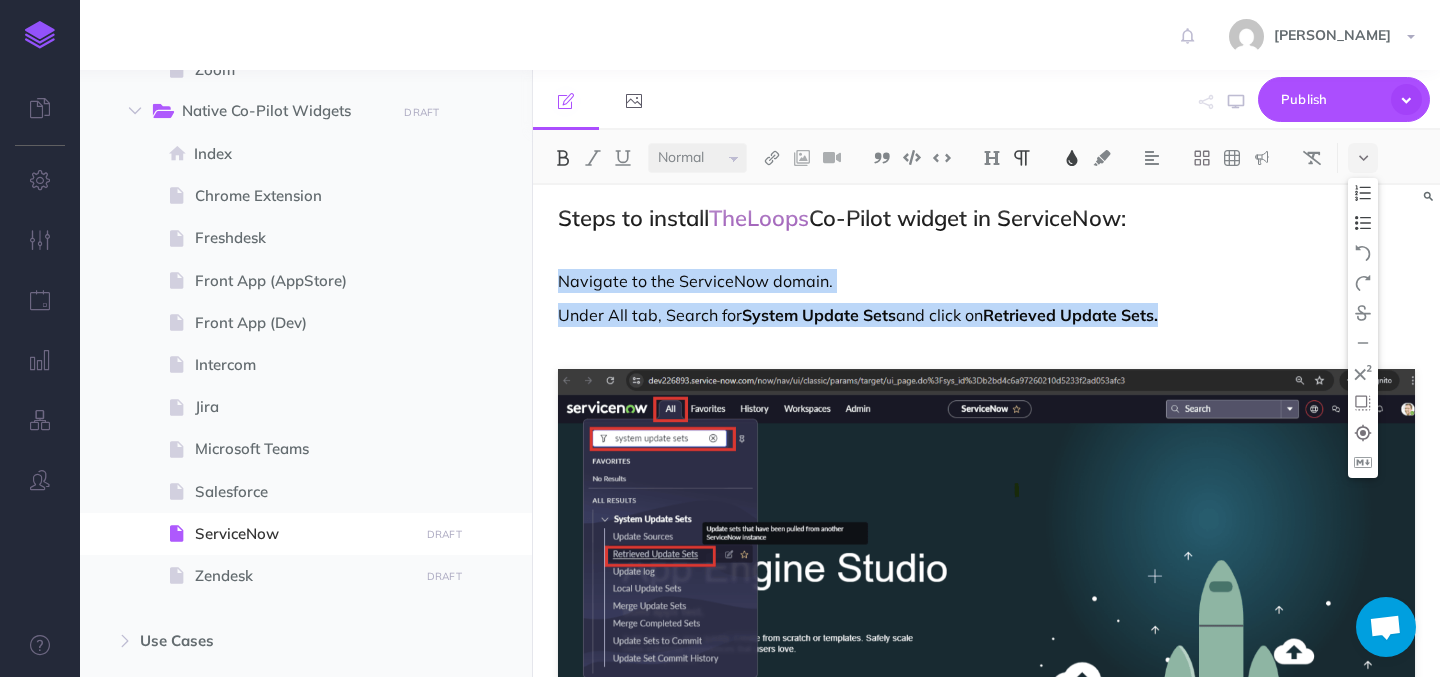 click at bounding box center [1363, 223] 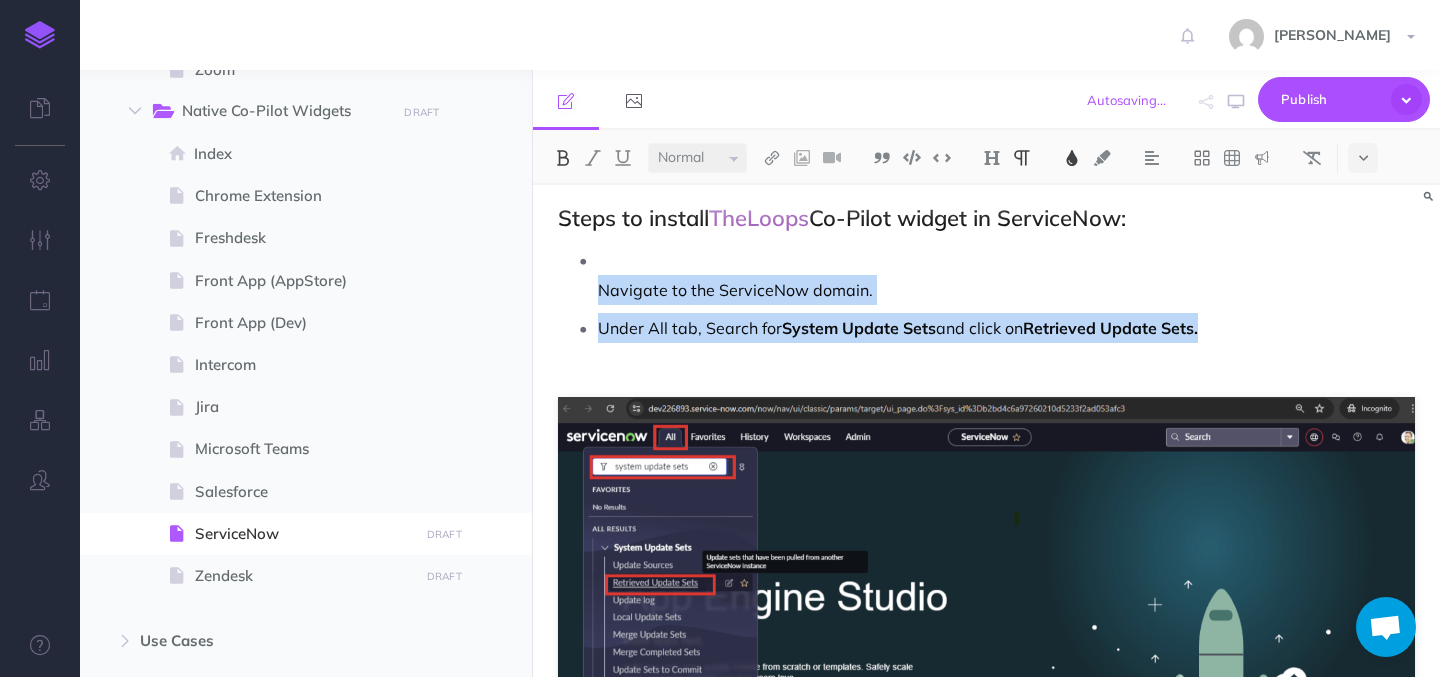 click on "Navigate to the ServiceNow domain. Under All tab, Search for  System Update Sets  and click on  Retrieved Update Sets." at bounding box center [991, 309] 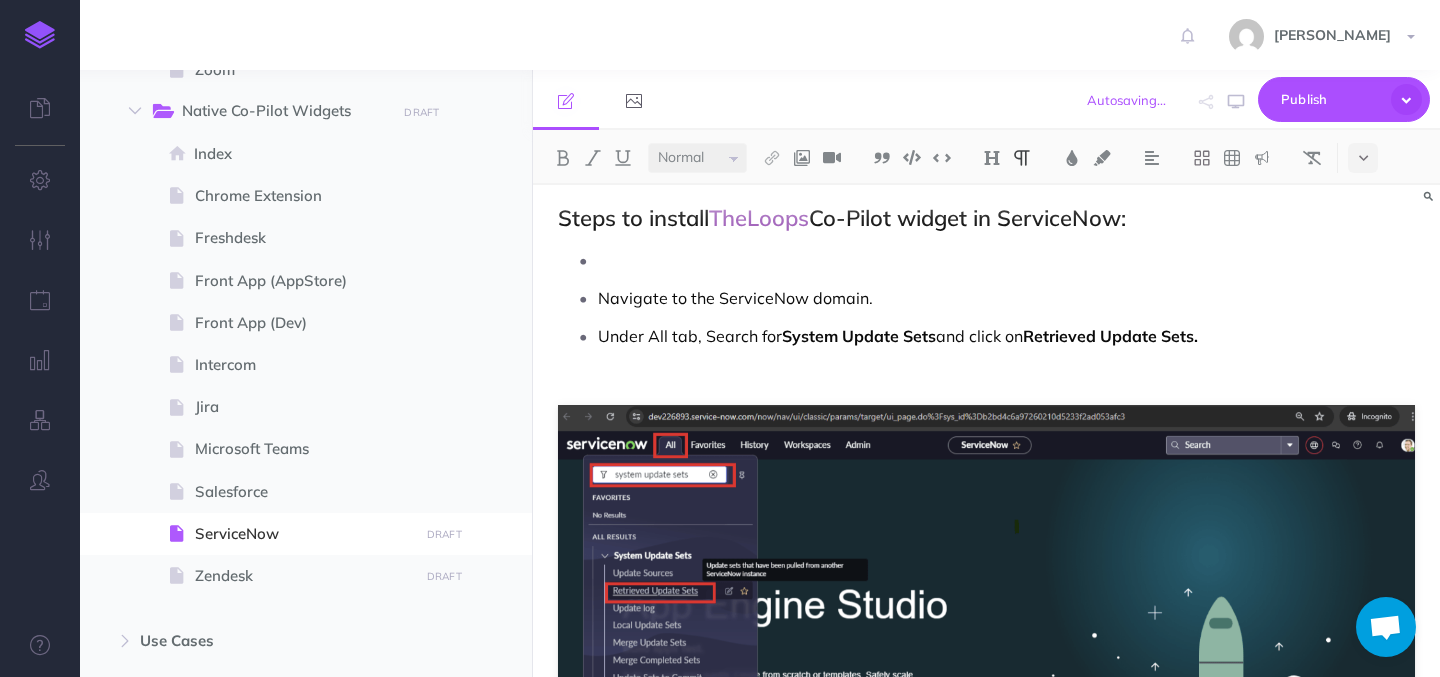 click at bounding box center (1006, 260) 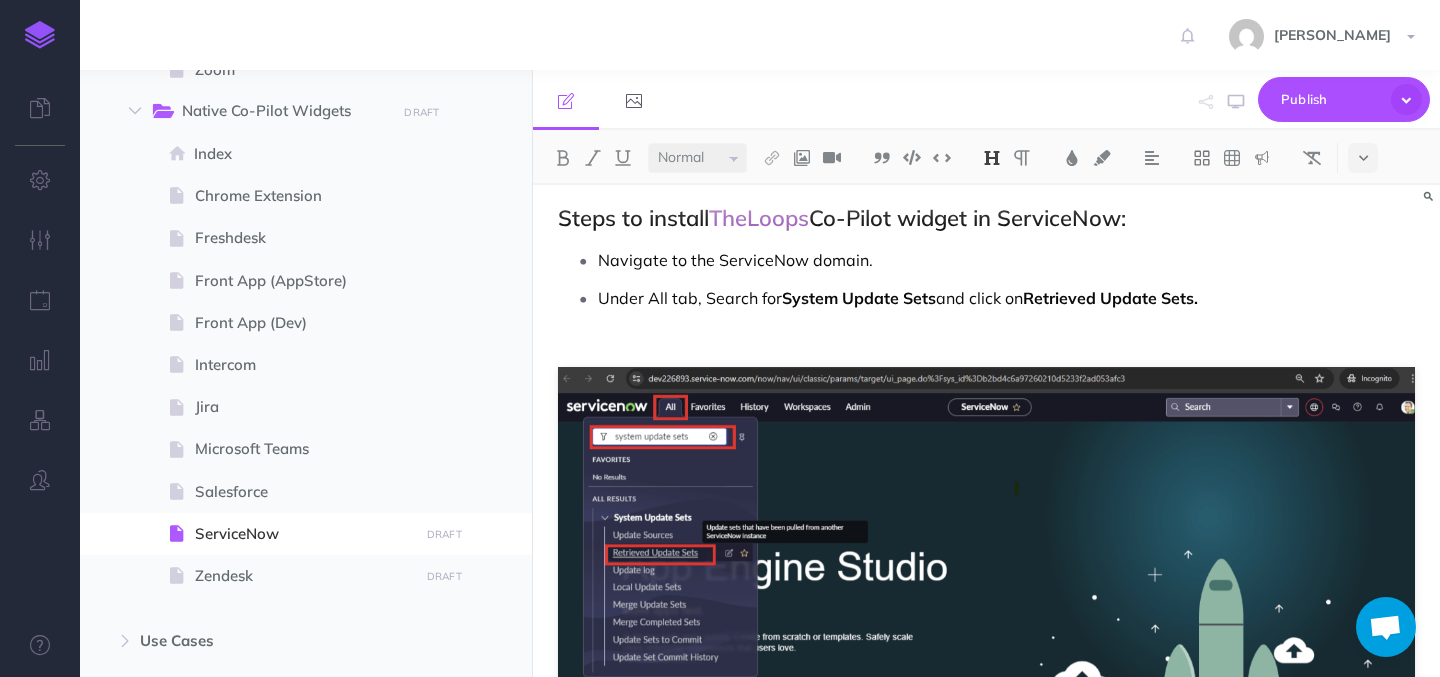 scroll, scrollTop: 103, scrollLeft: 0, axis: vertical 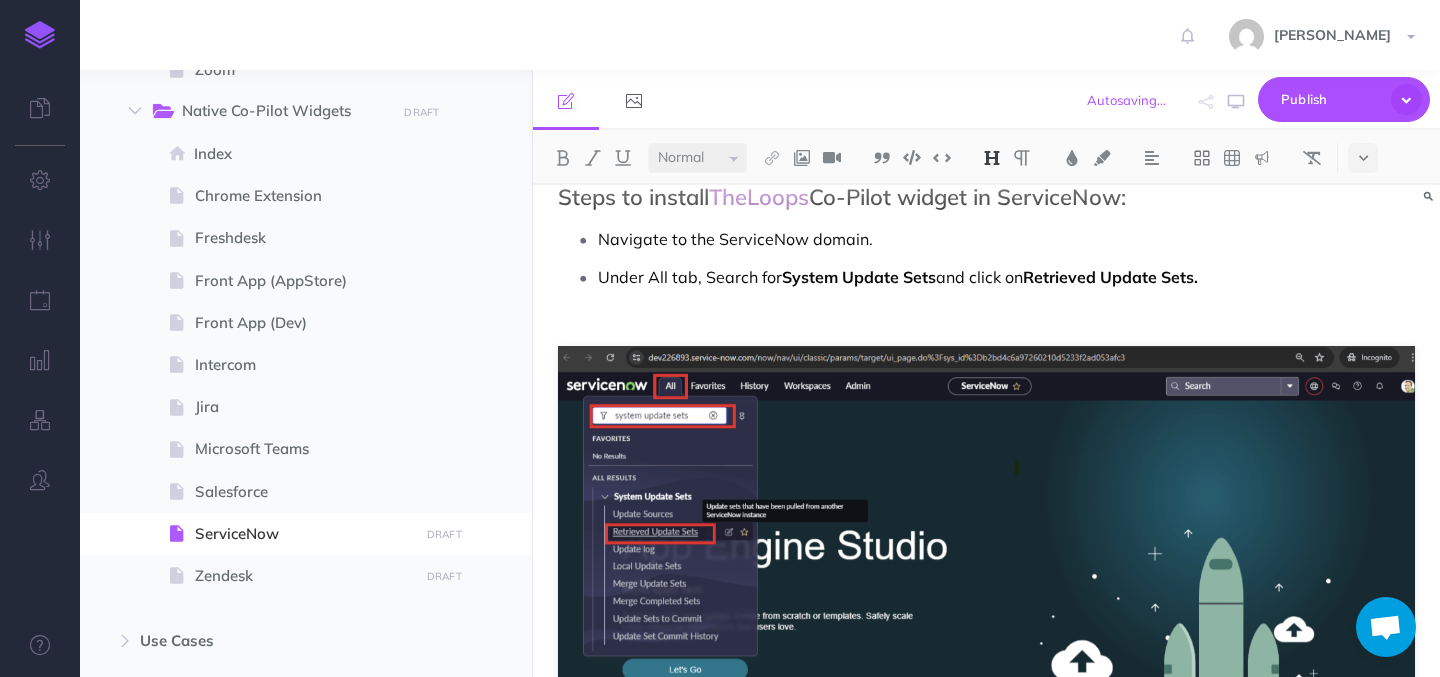 click on "Navigate to the ServiceNow domain." at bounding box center (735, 239) 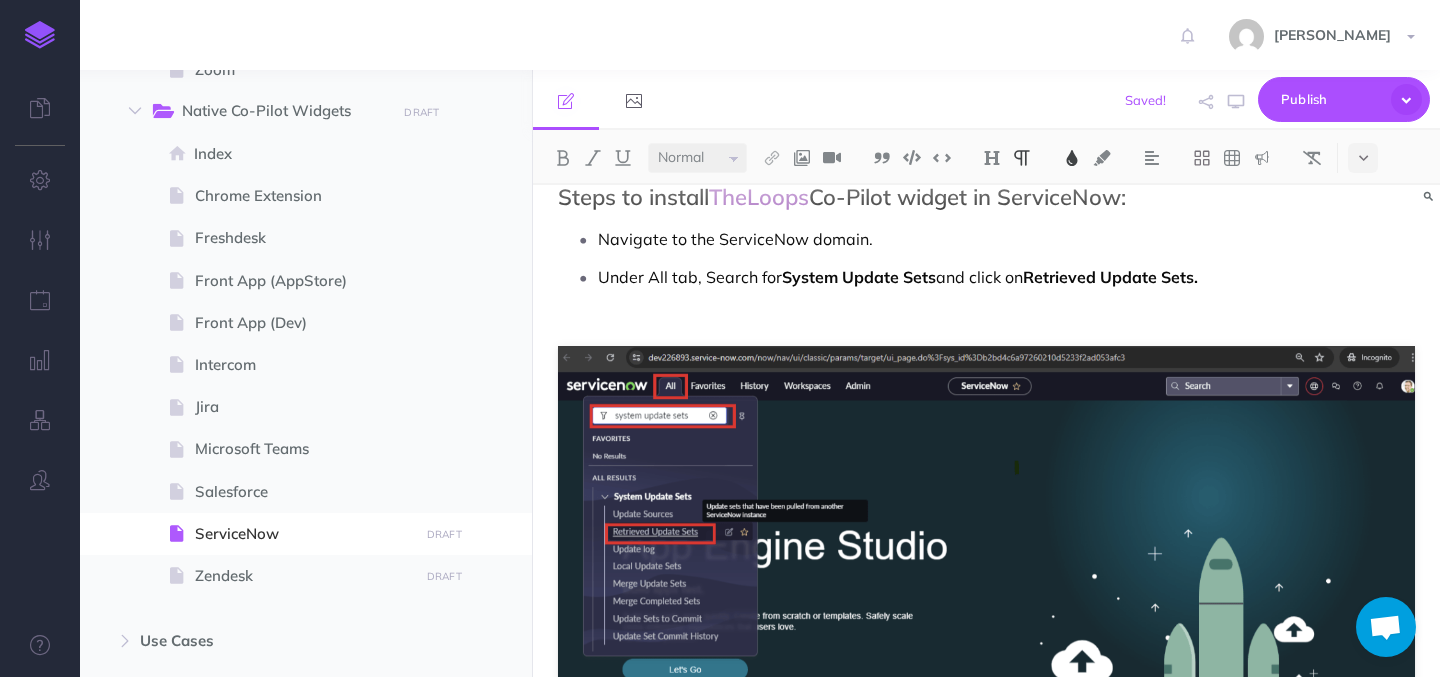 click on "Navigate to the ServiceNow domain." at bounding box center [1006, 239] 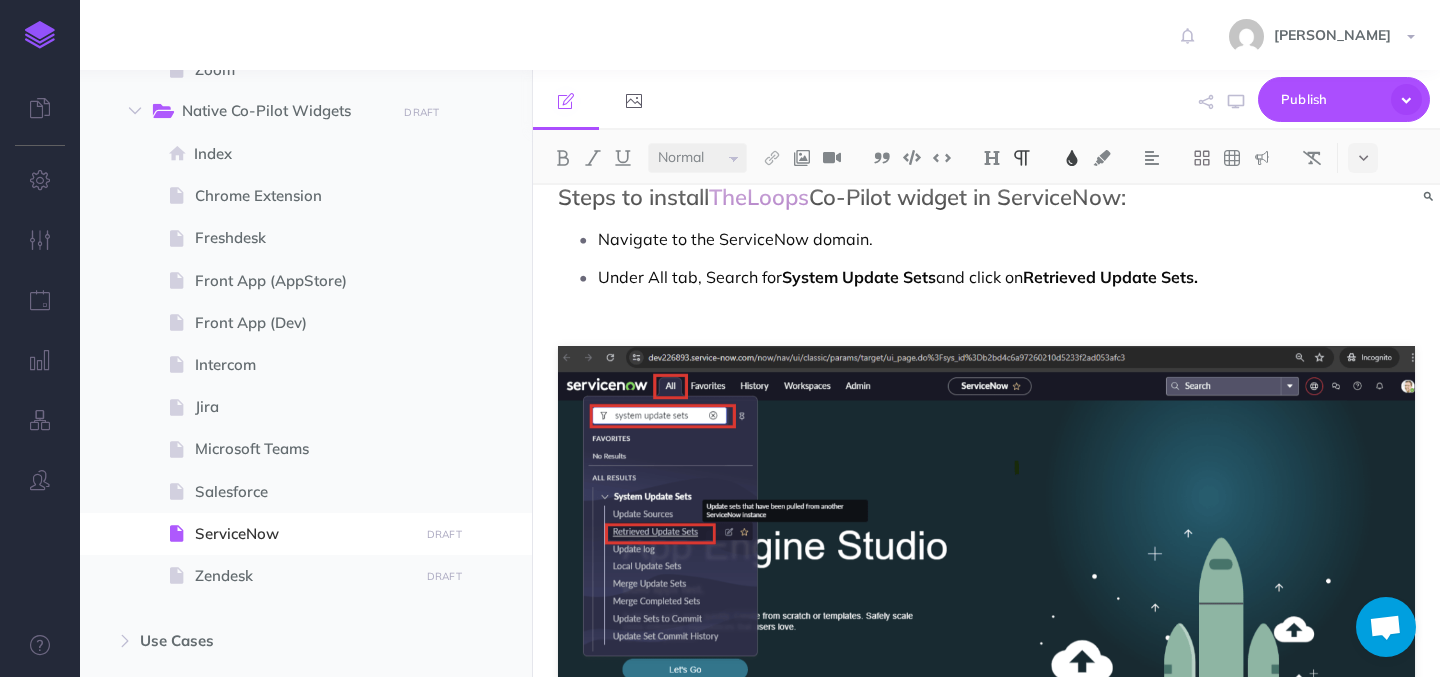 click on "TheLoops  for ServiceNow Get started with TheLoops widget in ServiceNow: This article walks you through the installation process and explains its various features. Steps to install  TheLoops  Co-Pilot widget in ServiceNow: Navigate to the ServiceNow domain. Under All tab, Search for  System Update Sets  and click on  Retrieved Update Sets.                           3. In  Retrieved Update Sets , click on  Import Update Set from XML .                           4. Click on  Choose File , select the XML file provided by Loops Admin, and then click on  Upload                           5. Click on the name of  @widget/the-loops.                           6. Click on  Preview Update Set . It opens a popover, then click on Close.                           7. Click on  Commit Update Set . It opens a popover, then click on  Close .                           8. Navigate to the ServiceNow domain. - Search for  UI Builder   under  All   and click on  UI Builder                           9. Under the  Experience" at bounding box center [986, 6071] 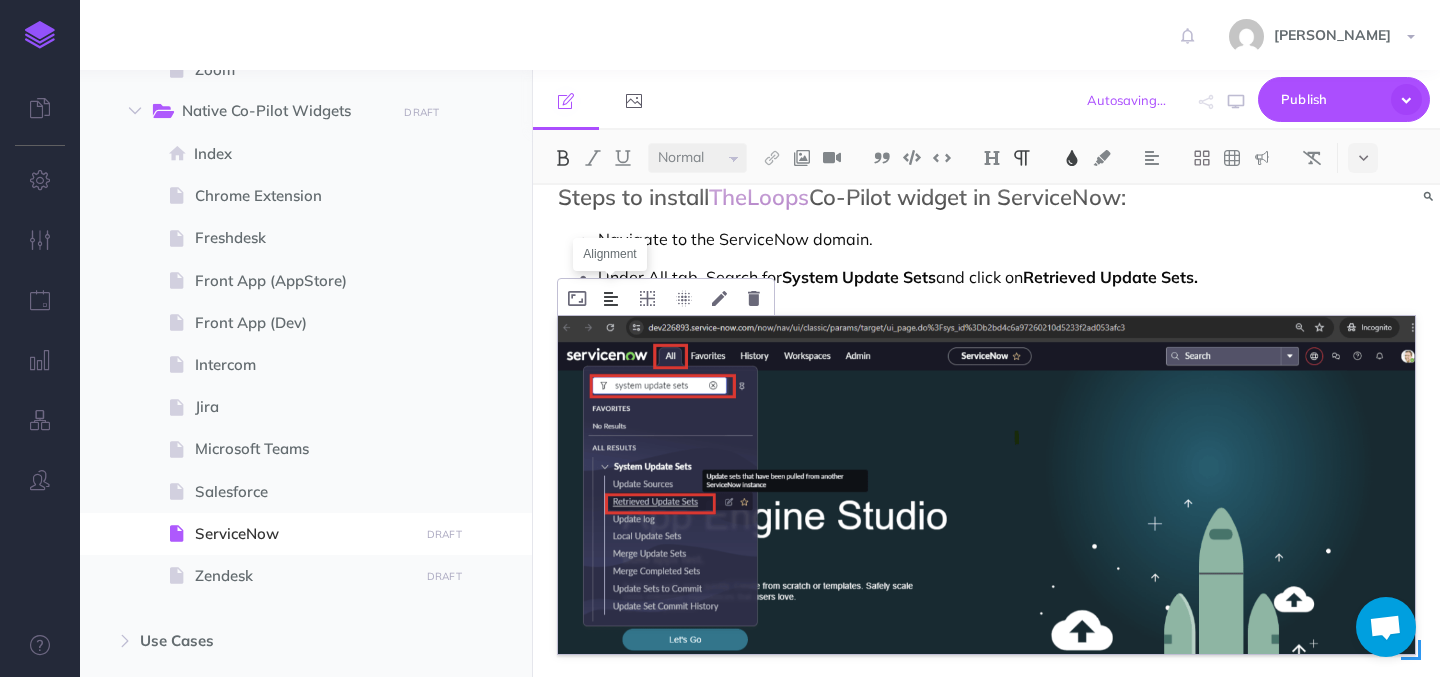 click at bounding box center [611, 297] 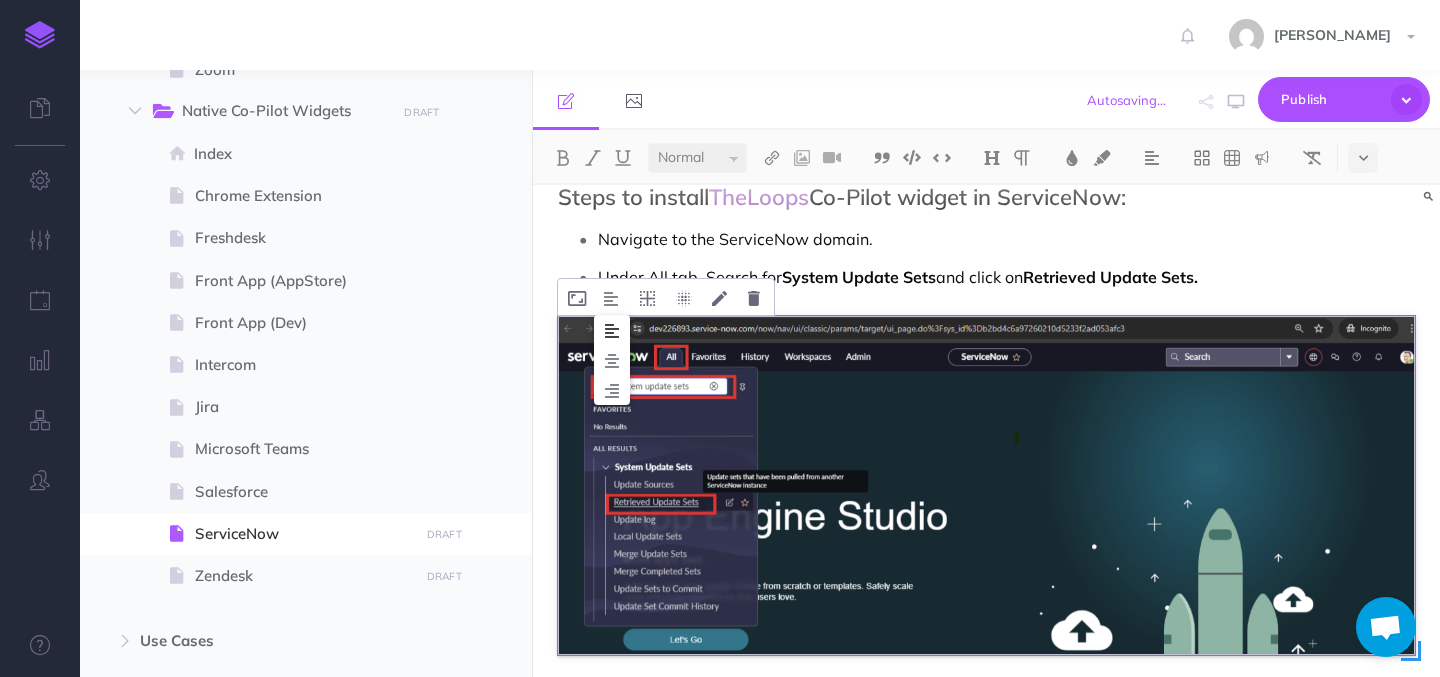 click at bounding box center (612, 331) 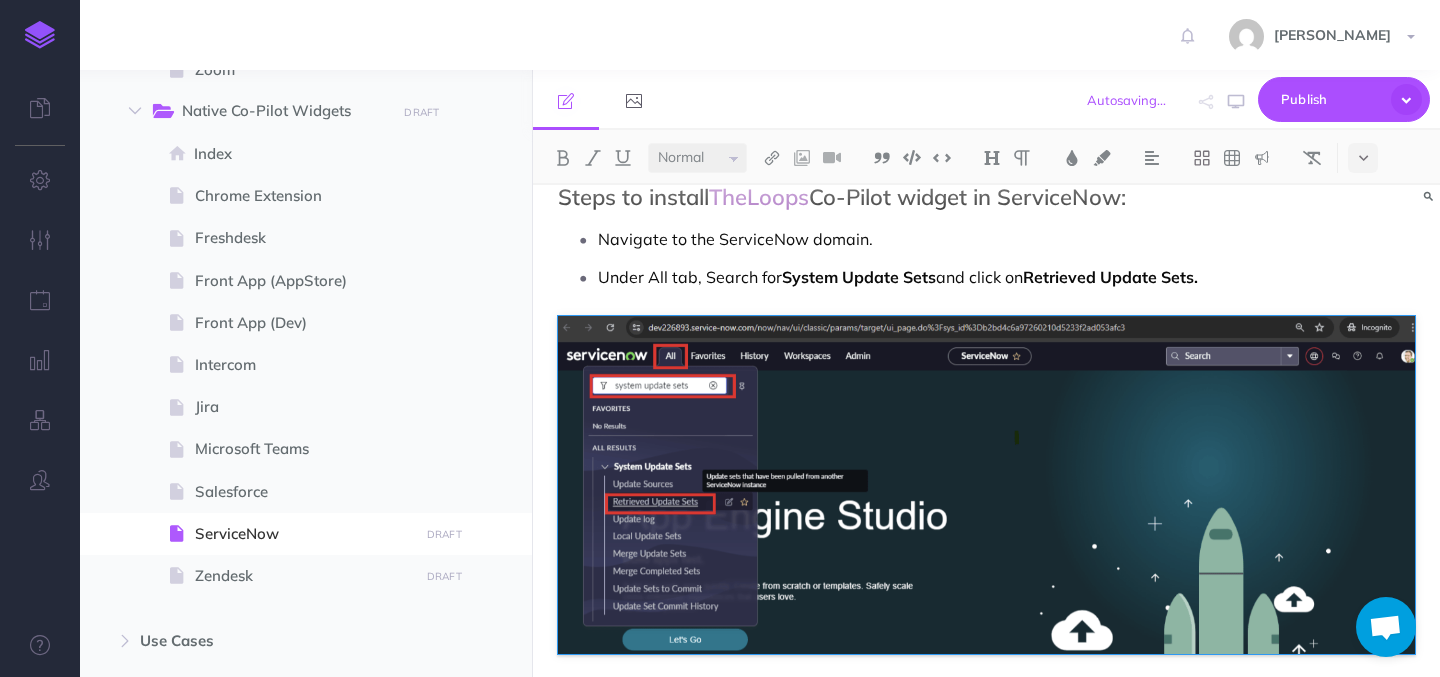 click on "TheLoops  for ServiceNow Get started with TheLoops widget in ServiceNow: This article walks you through the installation process and explains its various features. Steps to install  TheLoops  Co-Pilot widget in ServiceNow: Navigate to the ServiceNow domain. Under All tab, Search for  System Update Sets  and click on  Retrieved Update Sets.                           3. In  Retrieved Update Sets , click on  Import Update Set from XML .                           4. Click on  Choose File , select the XML file provided by Loops Admin, and then click on  Upload                           5. Click on the name of  @widget/the-loops.                           6. Click on  Preview Update Set . It opens a popover, then click on Close.                           7. Click on  Commit Update Set . It opens a popover, then click on  Close .                           8. Navigate to the ServiceNow domain. - Search for  UI Builder   under  All   and click on  UI Builder                           9. Under the  Experience" at bounding box center (986, 6056) 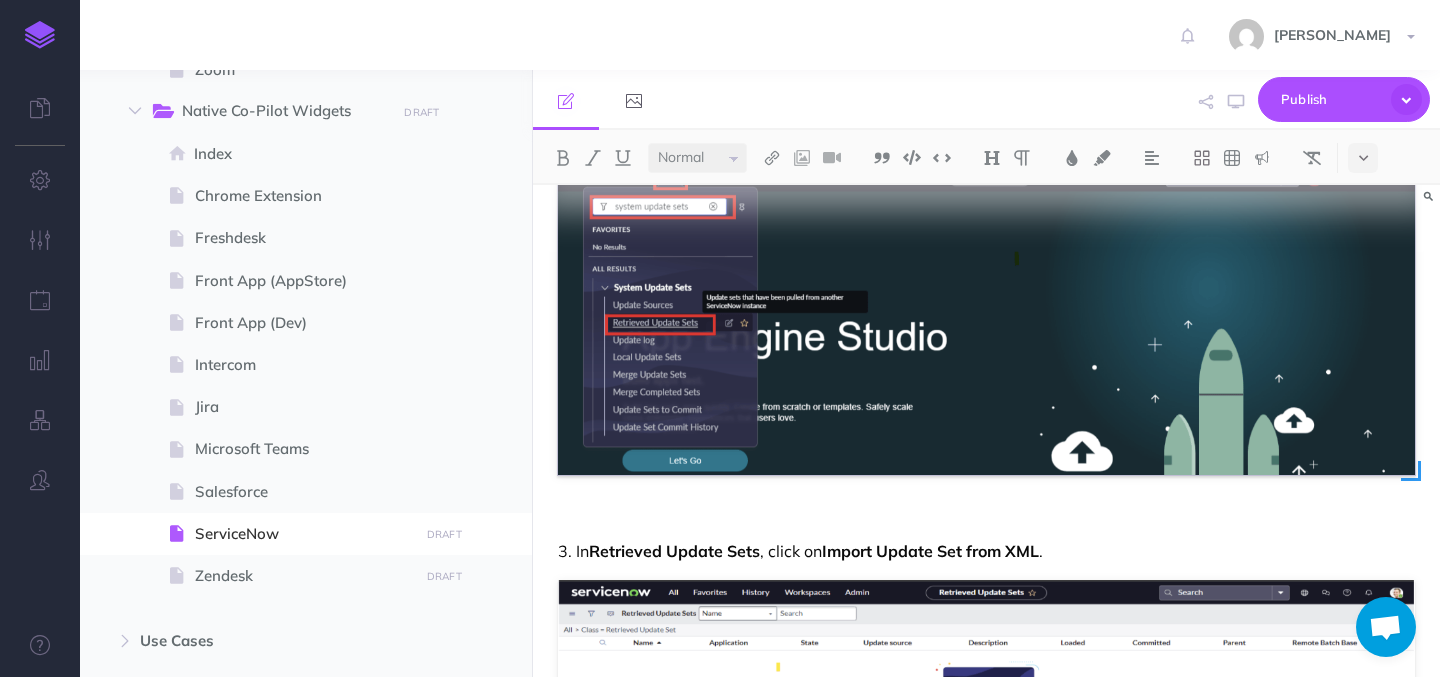 scroll, scrollTop: 371, scrollLeft: 0, axis: vertical 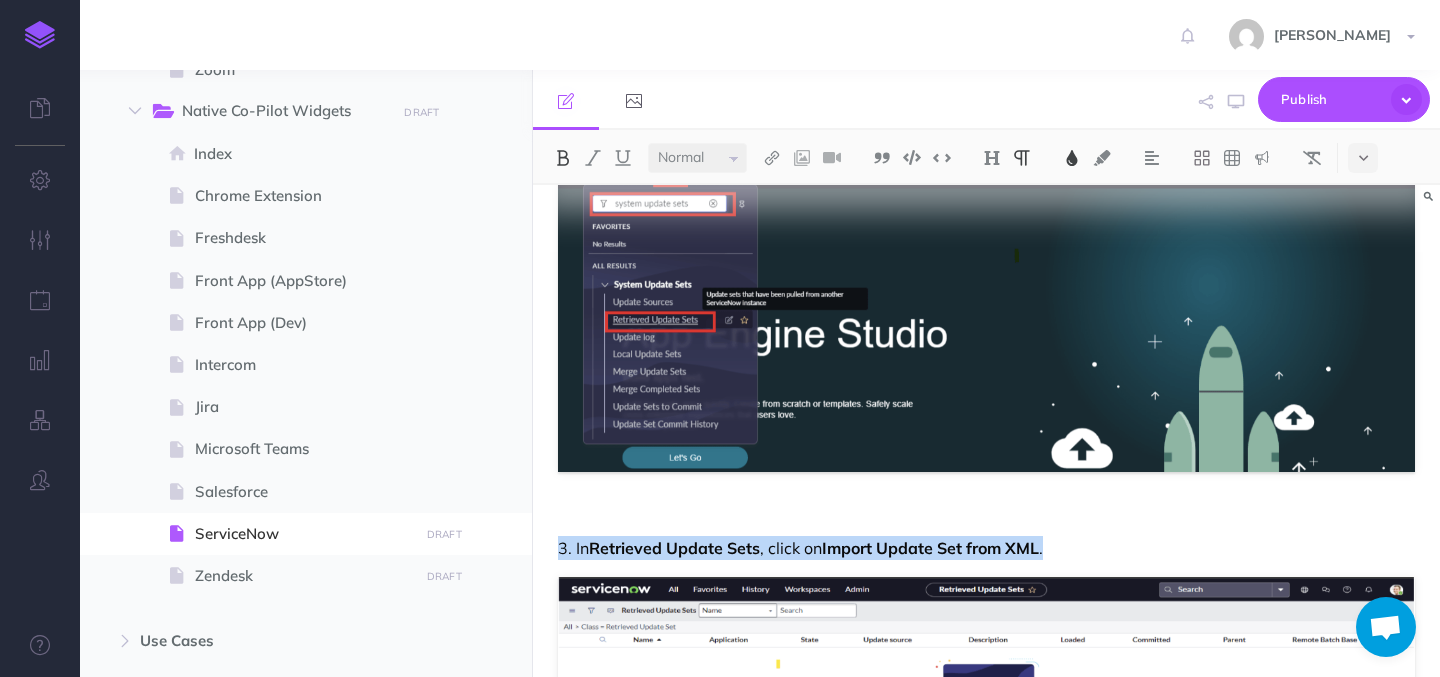 drag, startPoint x: 557, startPoint y: 550, endPoint x: 1080, endPoint y: 555, distance: 523.0239 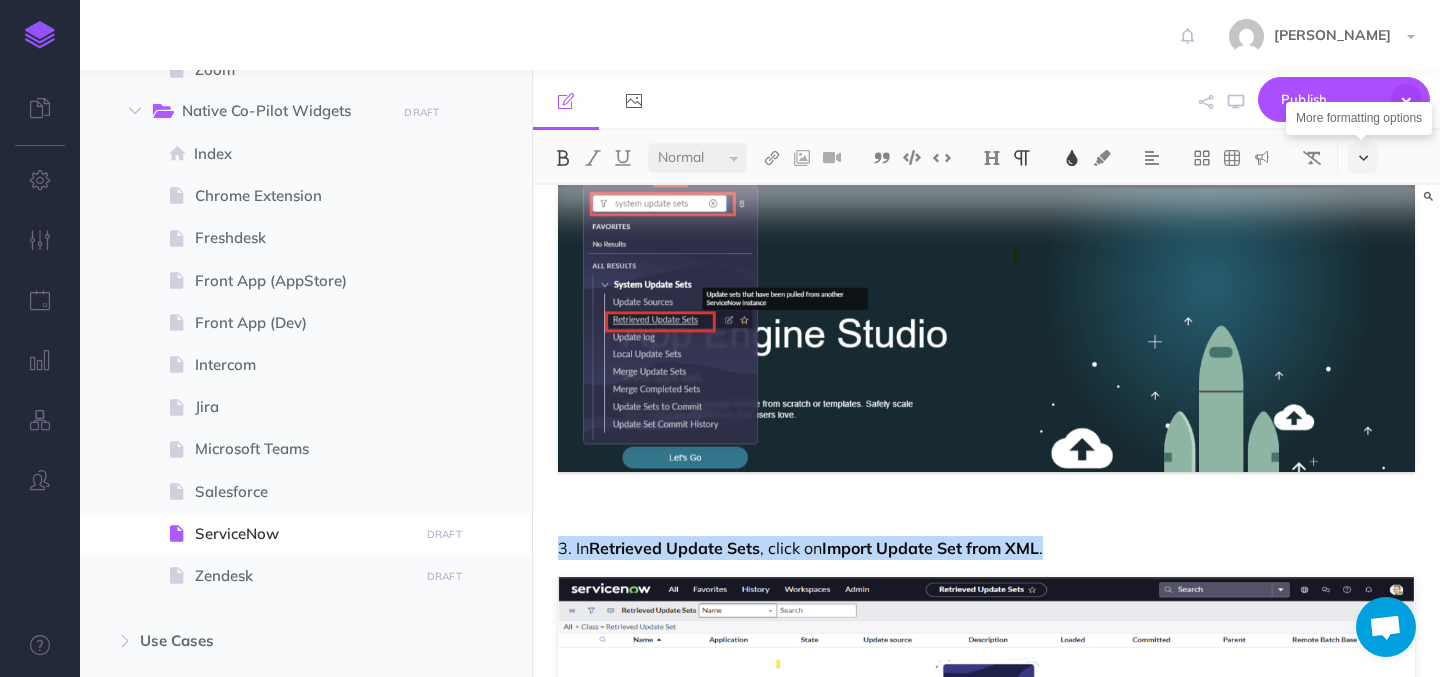click at bounding box center (1363, 158) 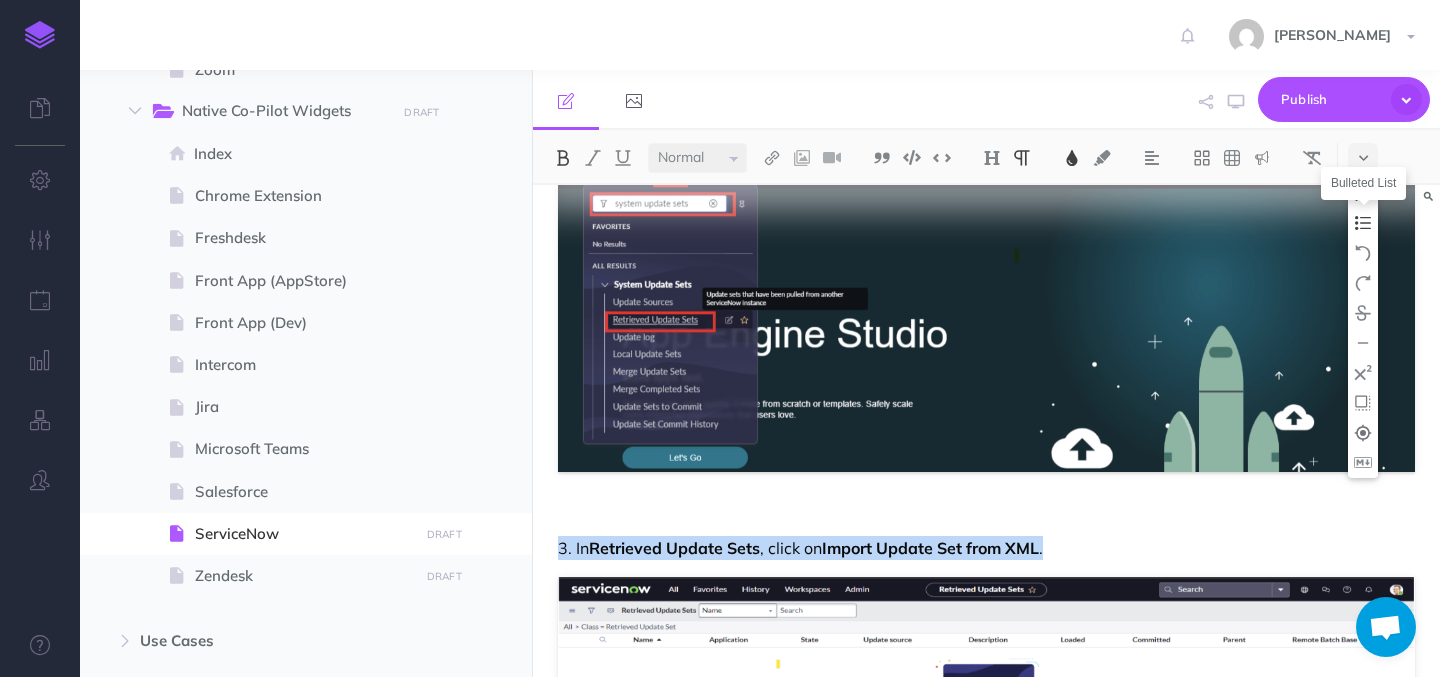 click at bounding box center (1363, 223) 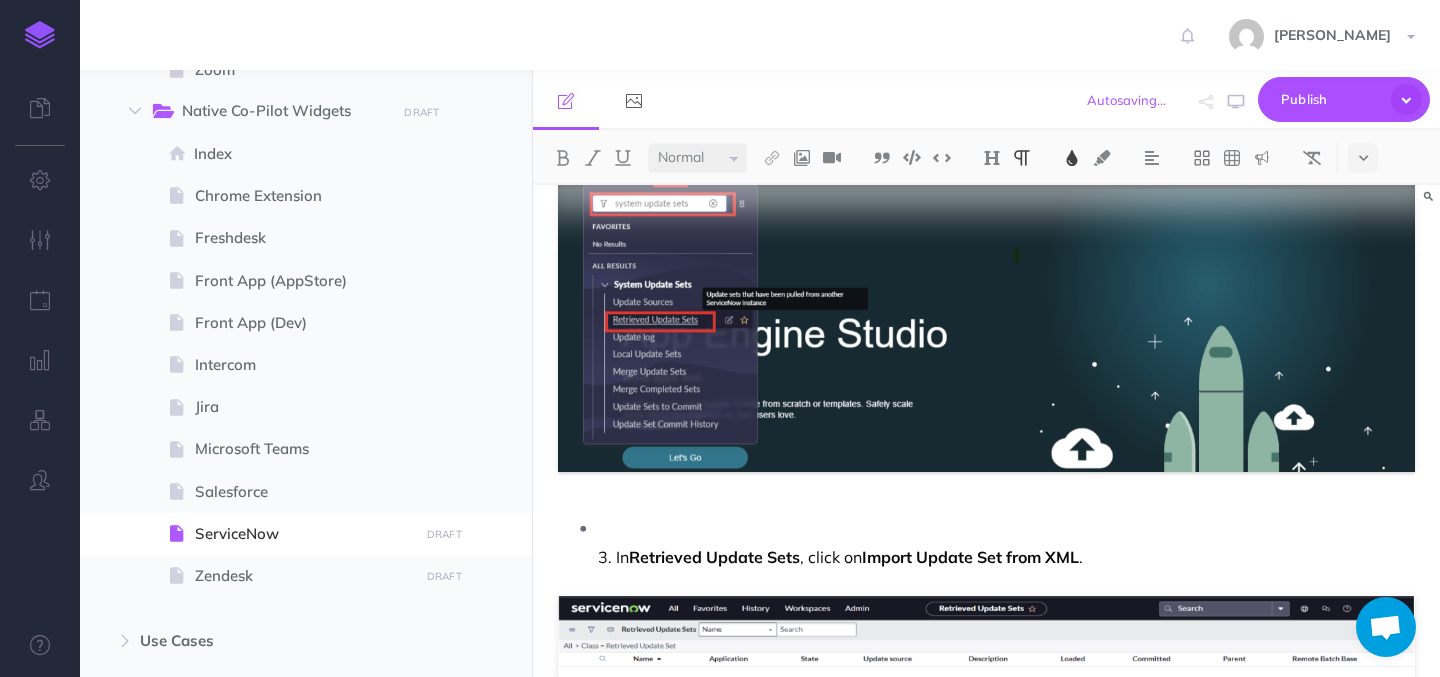 click on "3. In" at bounding box center (613, 557) 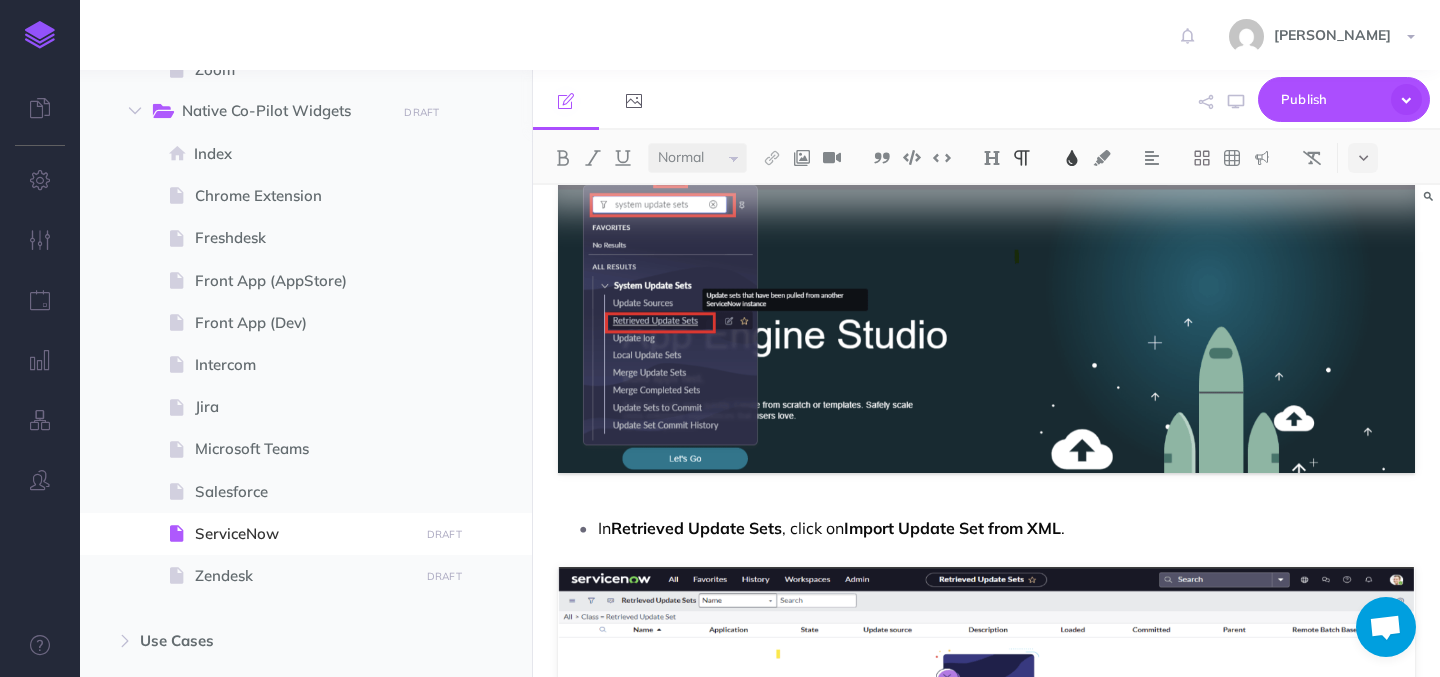 scroll, scrollTop: 357, scrollLeft: 0, axis: vertical 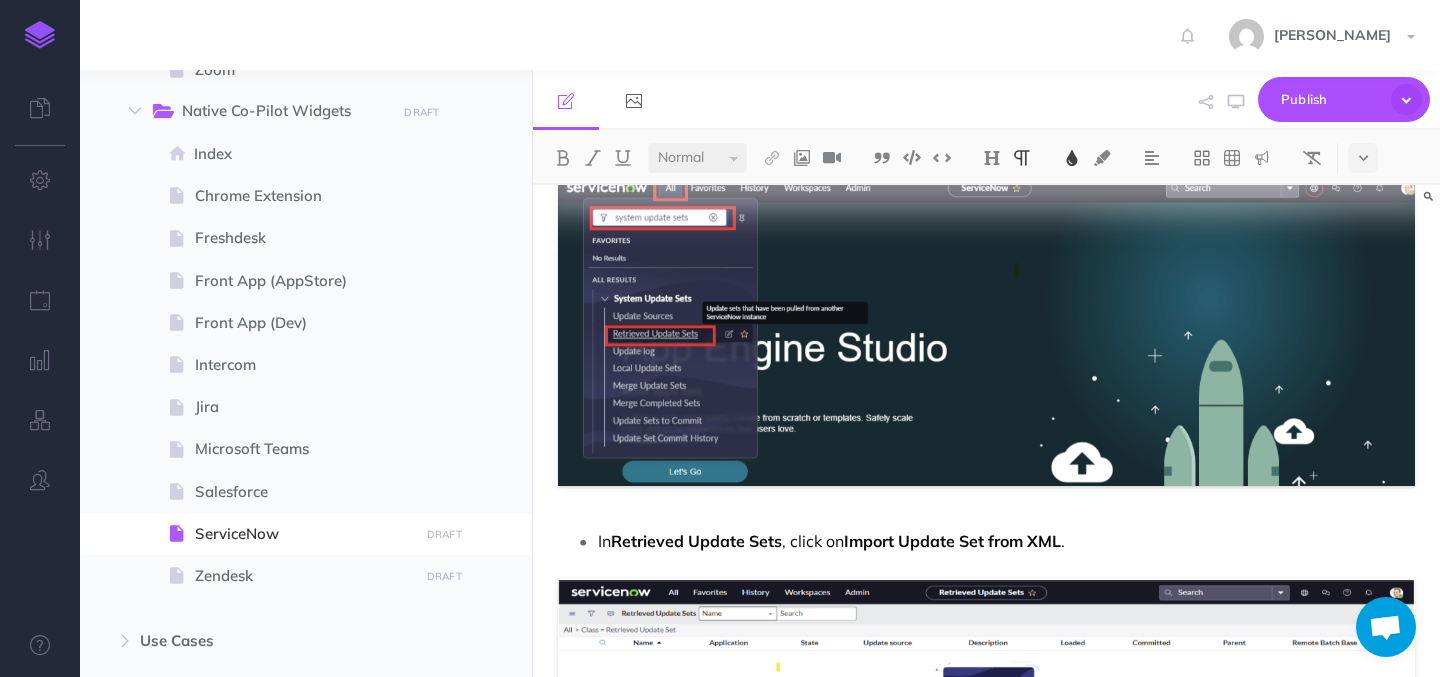 click on "In" at bounding box center (604, 541) 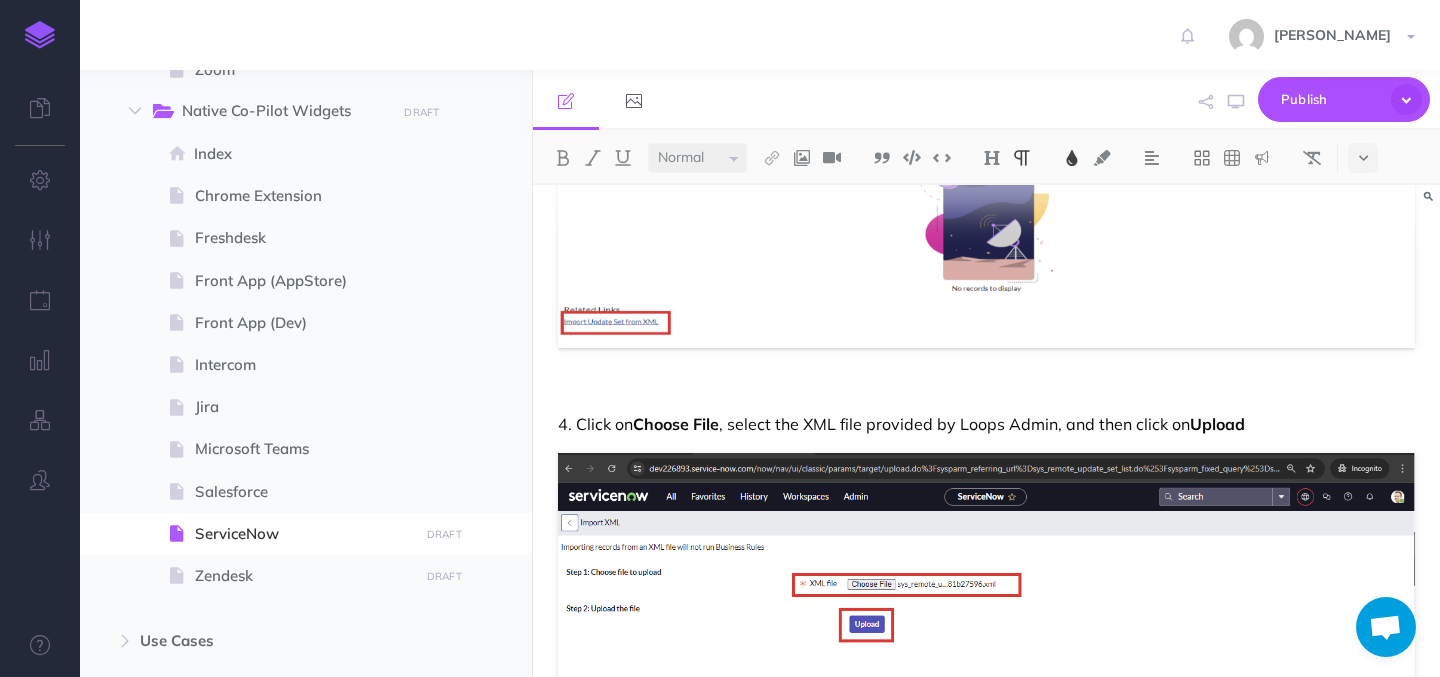 scroll, scrollTop: 902, scrollLeft: 0, axis: vertical 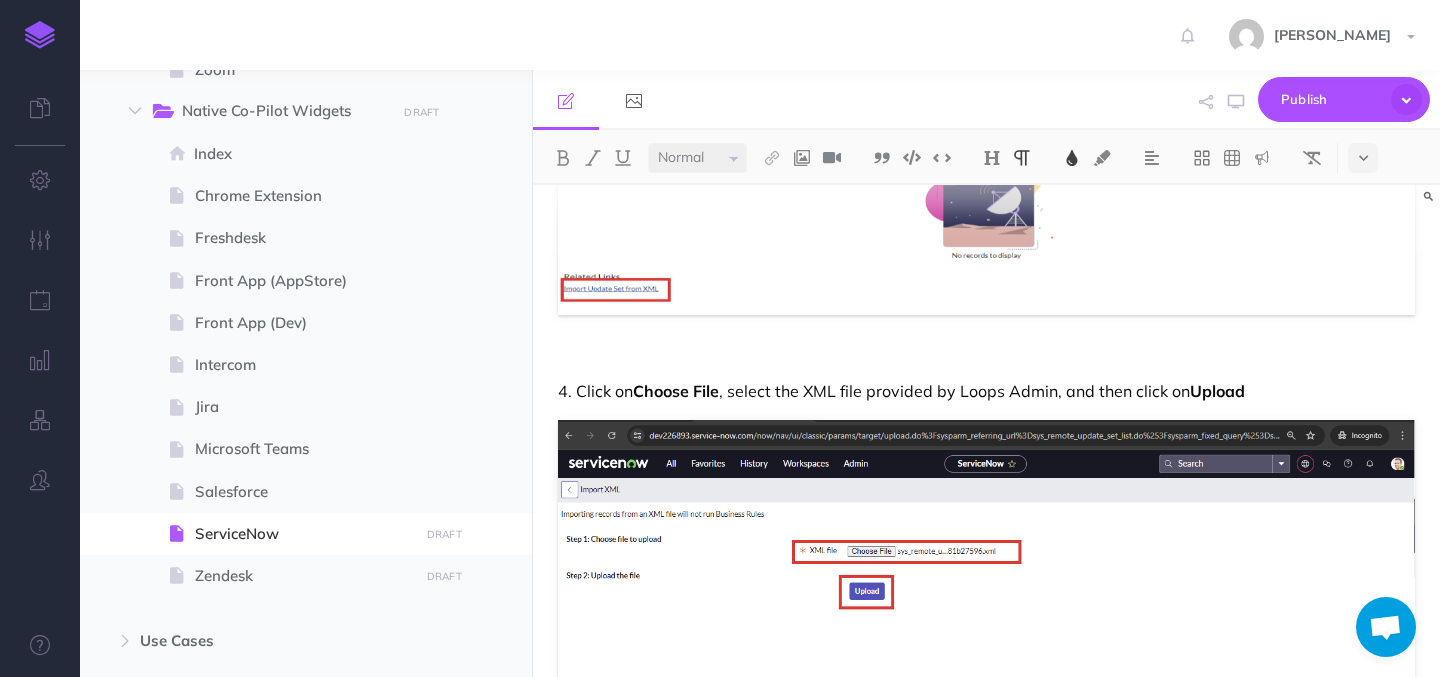 click on "4. Click on" at bounding box center (595, 391) 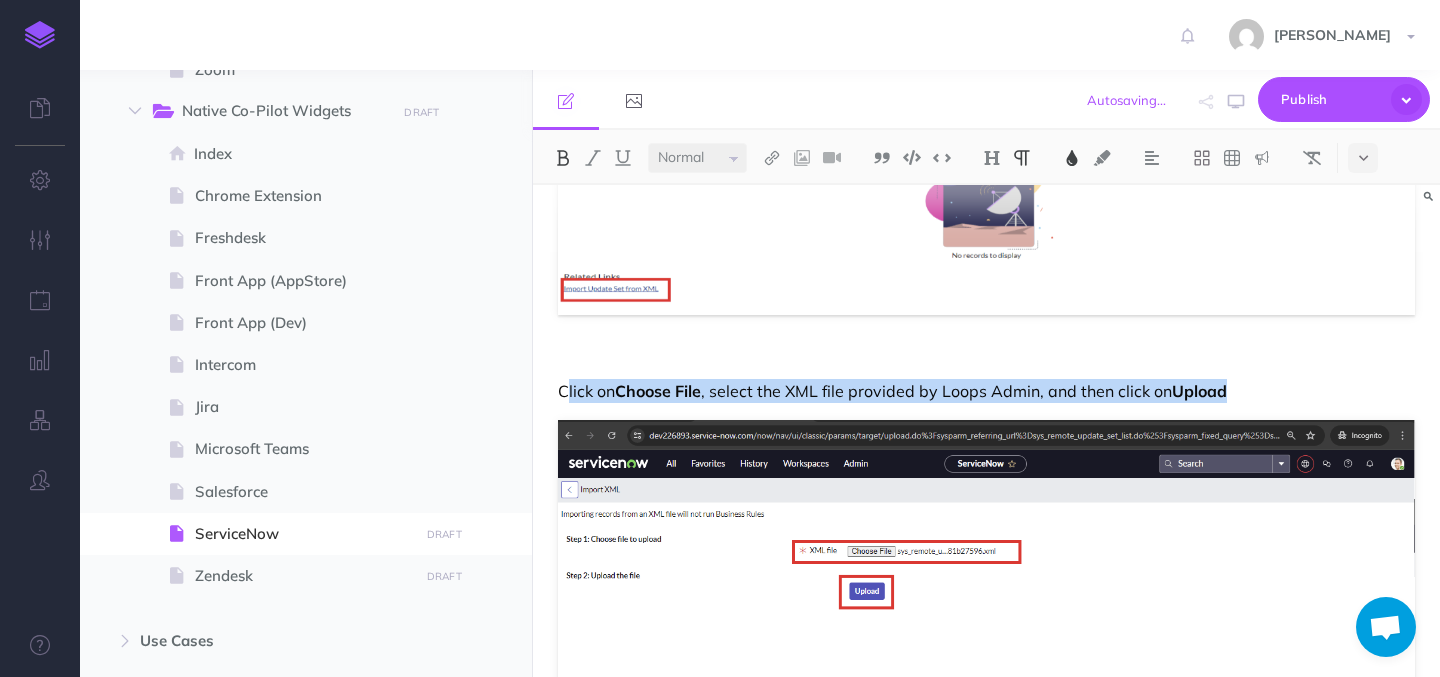 drag, startPoint x: 562, startPoint y: 395, endPoint x: 1253, endPoint y: 386, distance: 691.0586 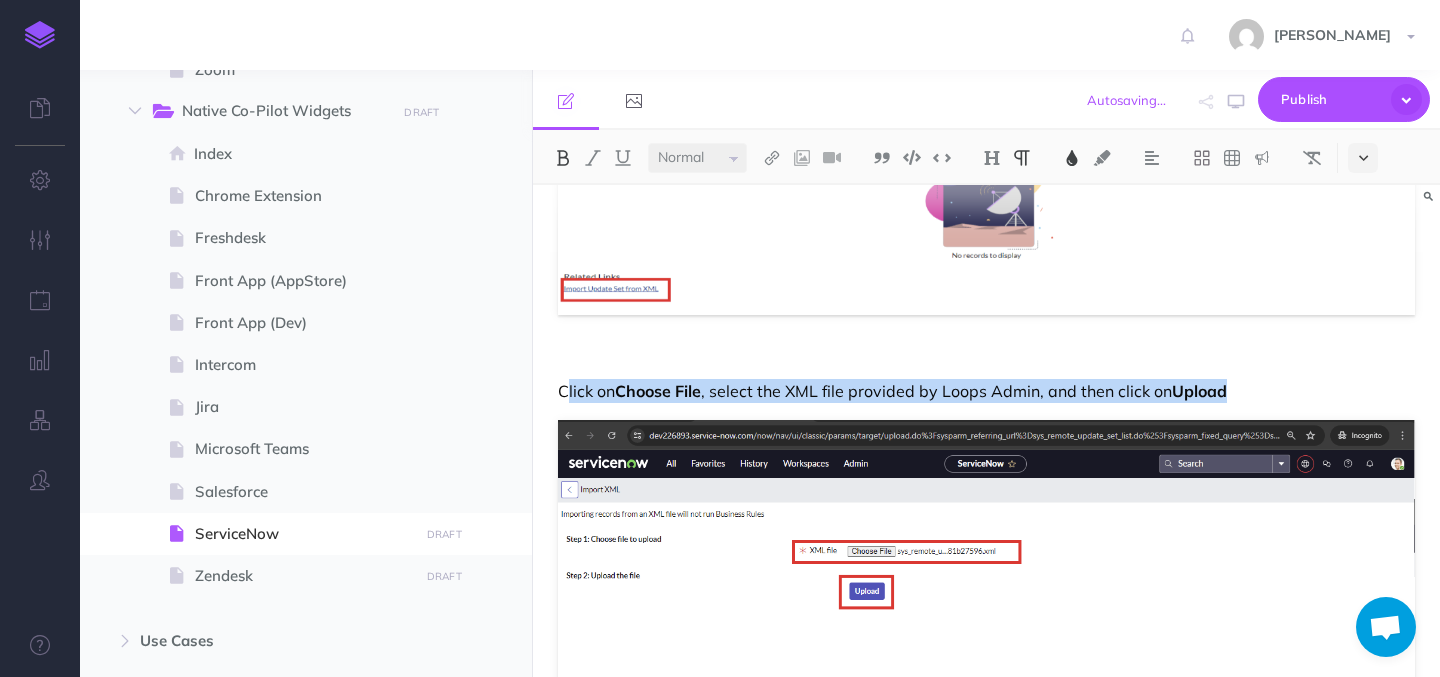 click at bounding box center [1363, 158] 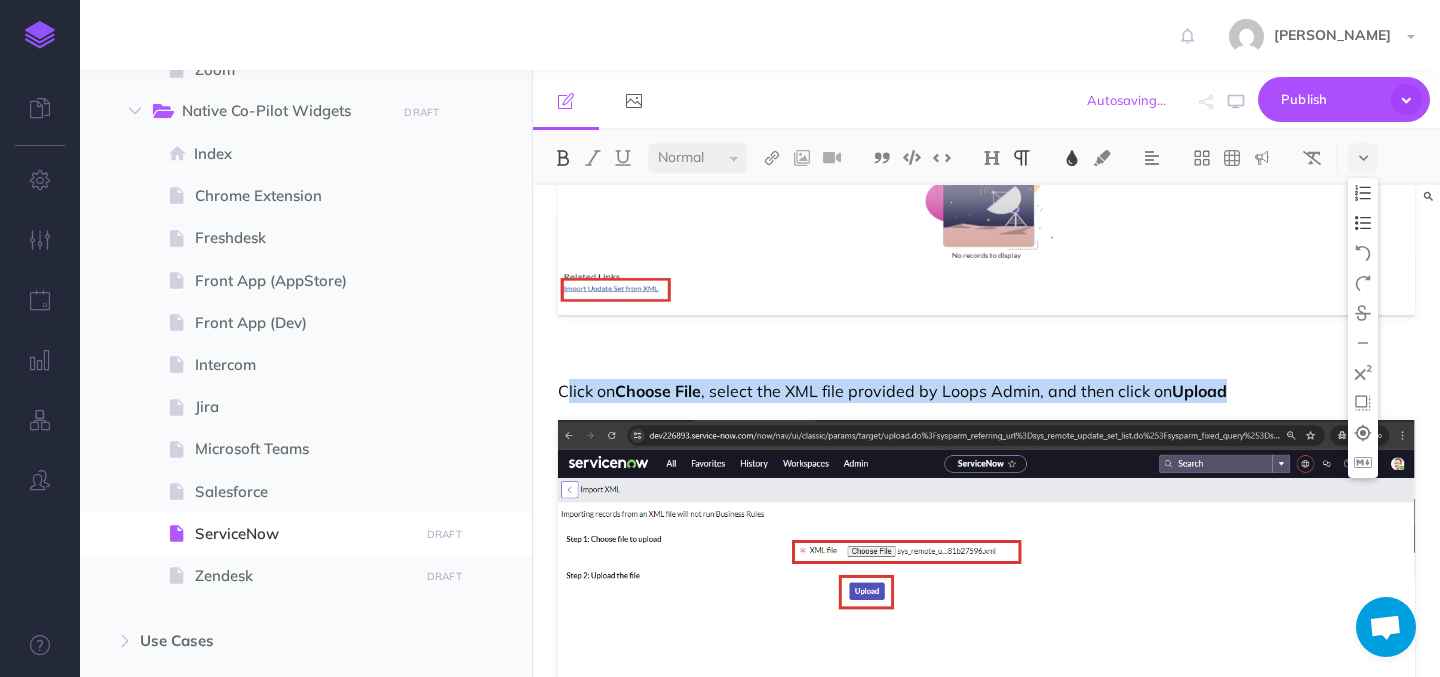 click at bounding box center [1363, 223] 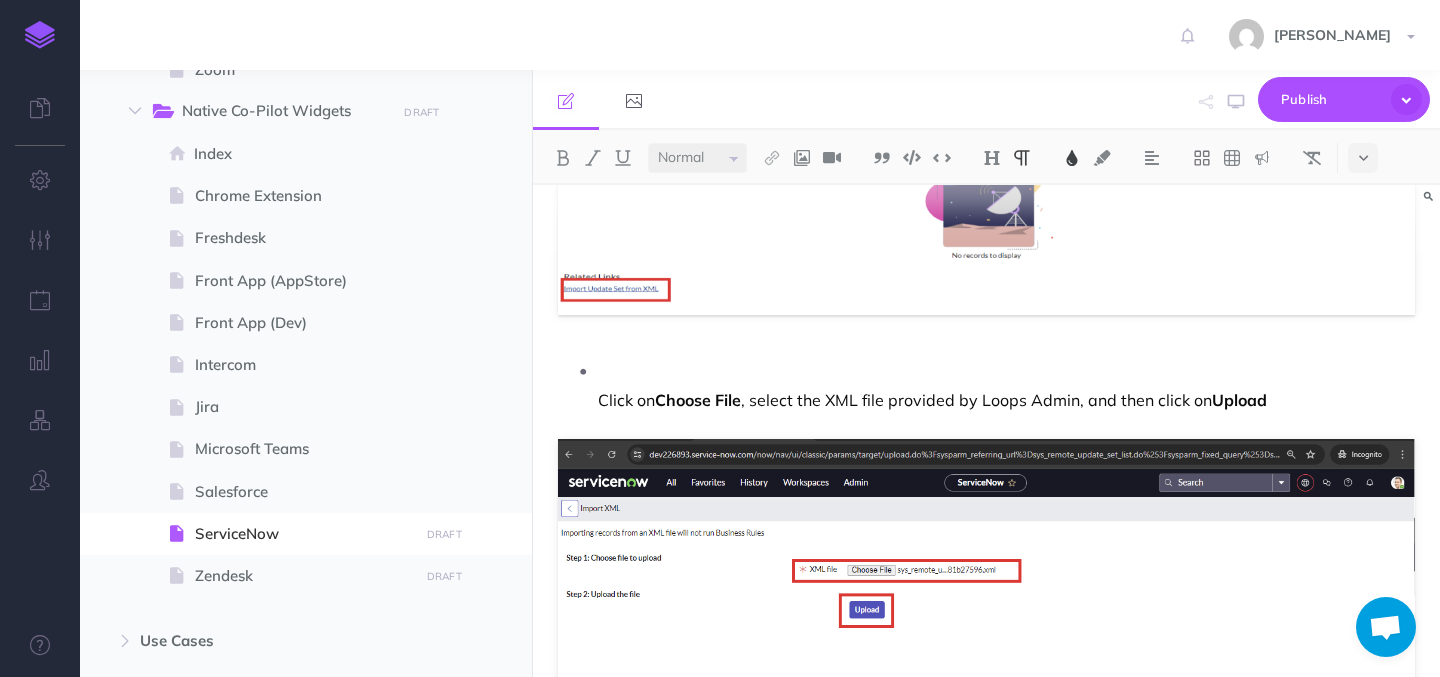 click on "Click on" at bounding box center (626, 400) 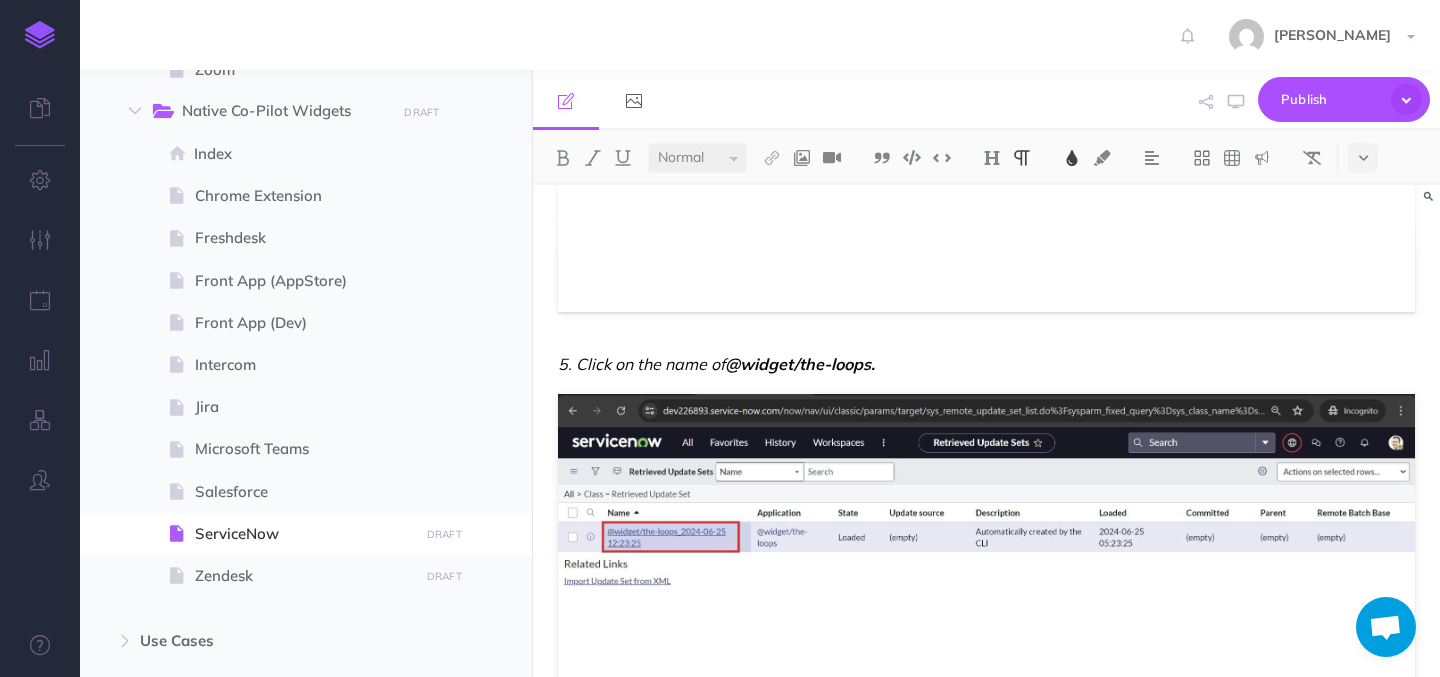 scroll, scrollTop: 1471, scrollLeft: 0, axis: vertical 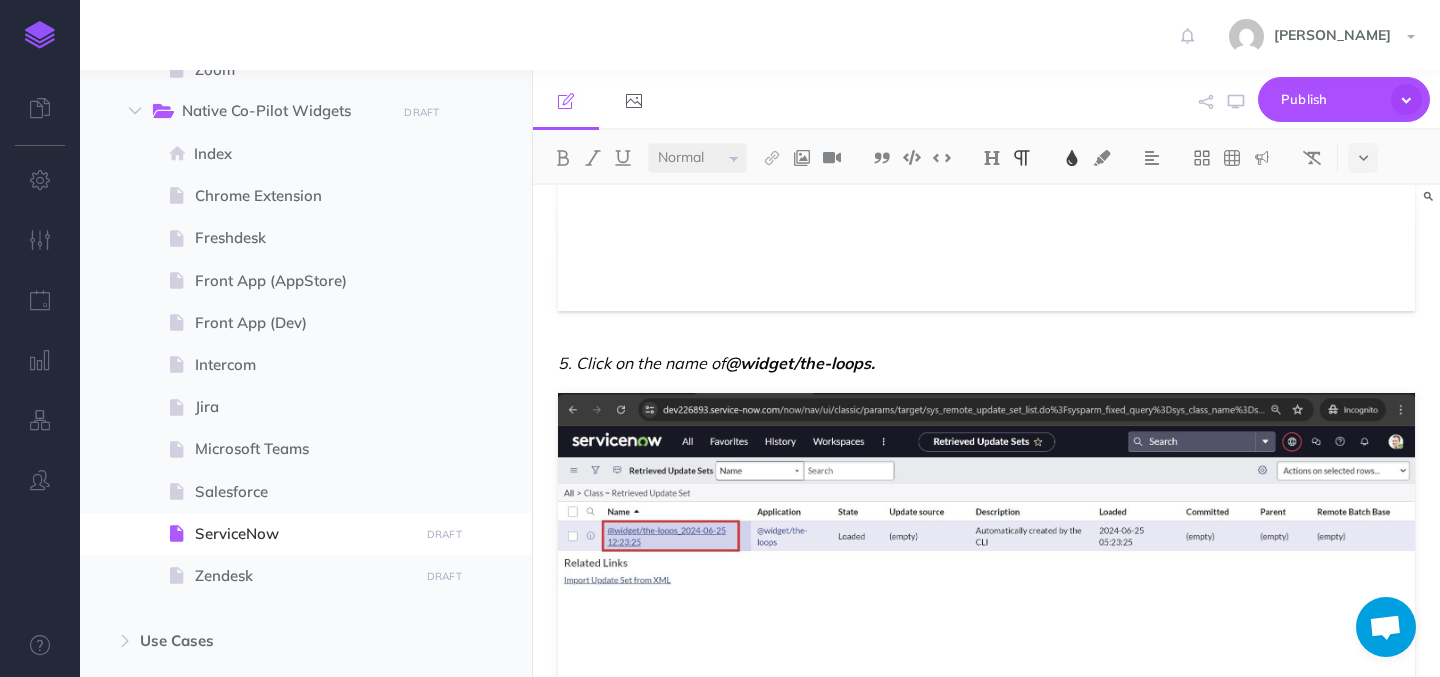 click on "5. Click on the name of" at bounding box center (641, 363) 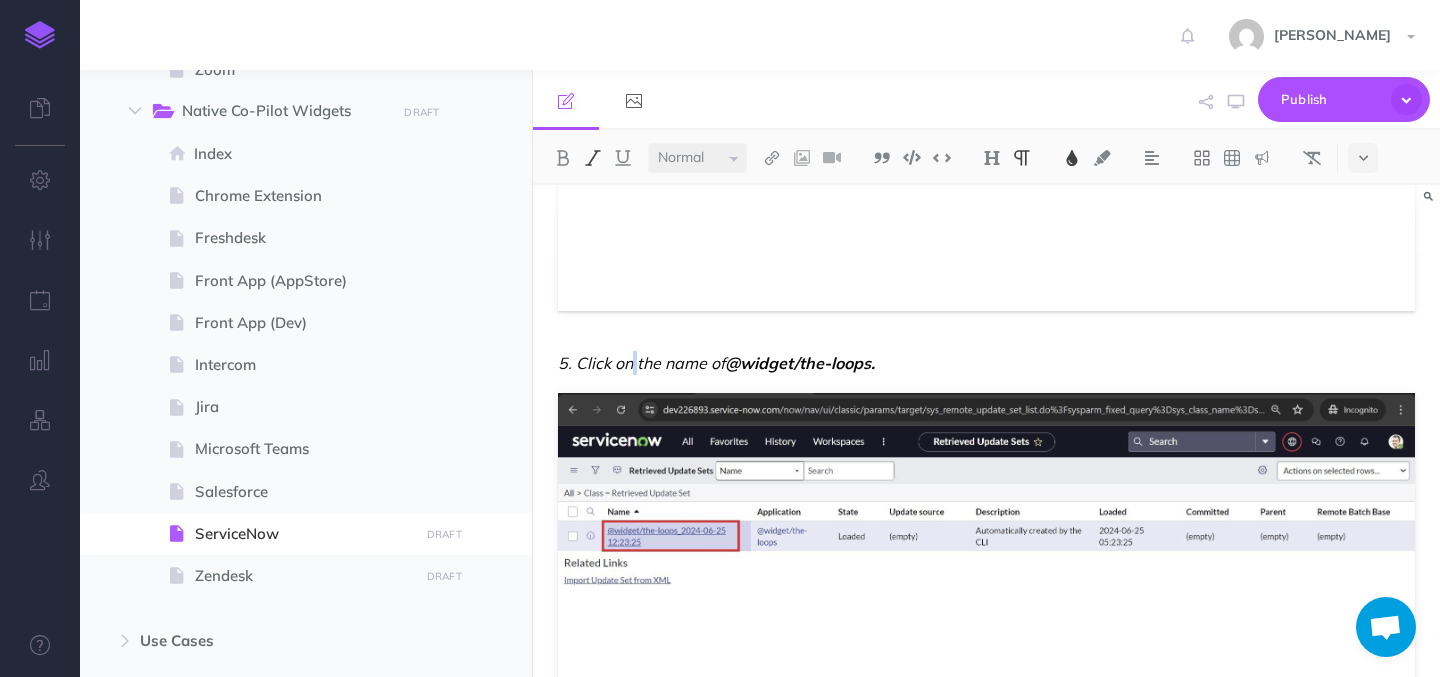 click on "5. Click on the name of" at bounding box center (641, 363) 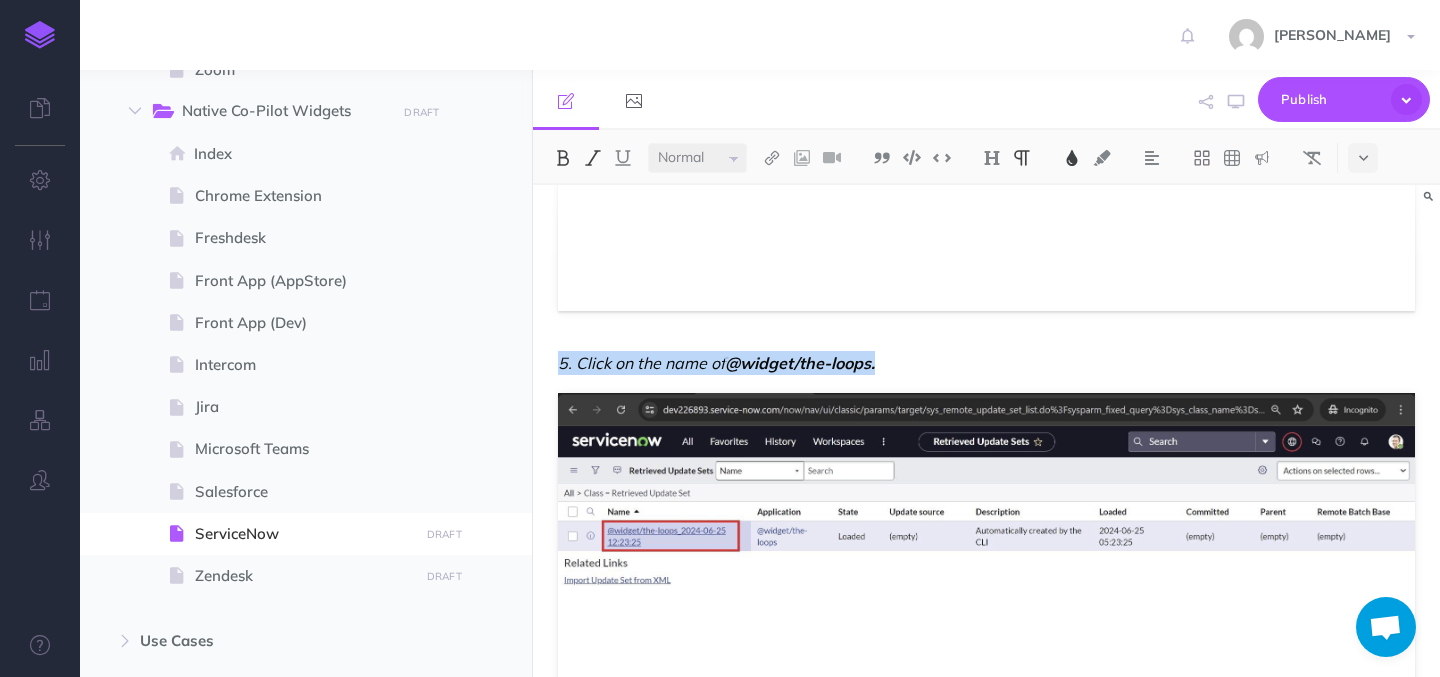 click at bounding box center (593, 158) 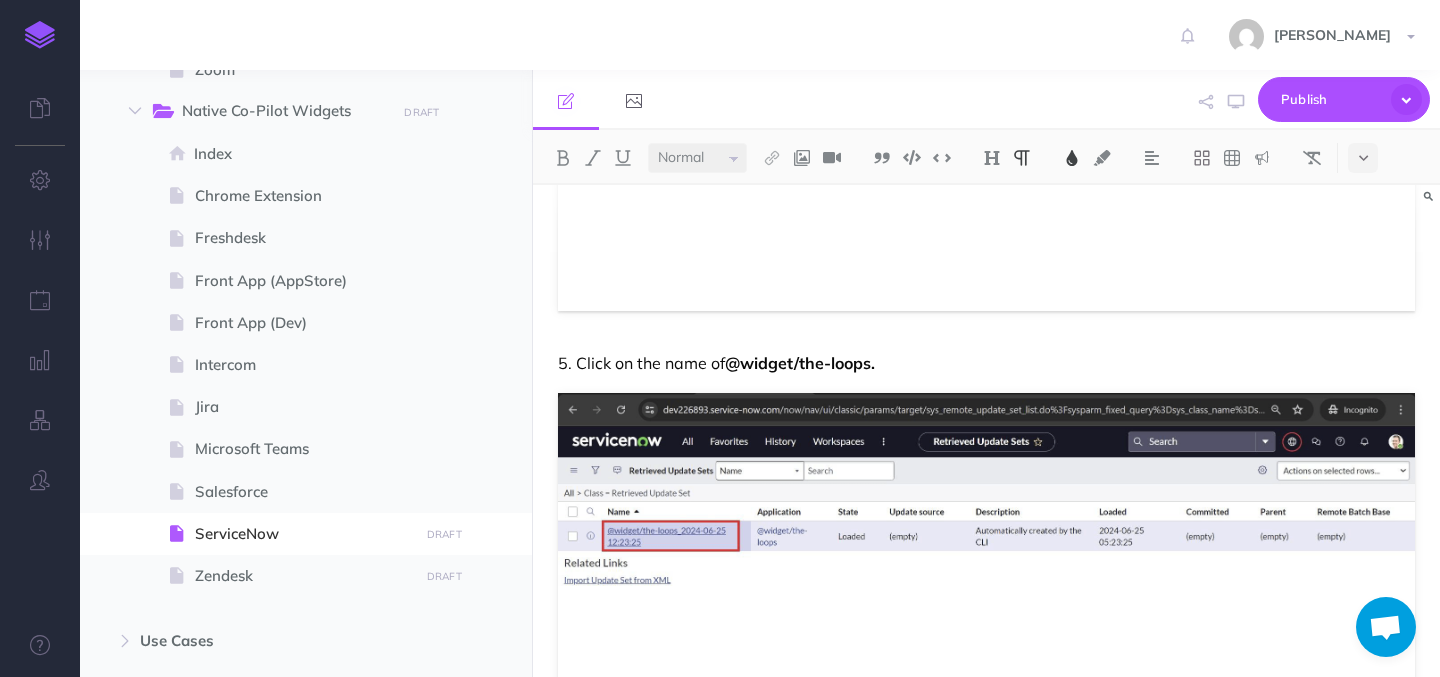 click on "5. Click on the name of" at bounding box center [641, 363] 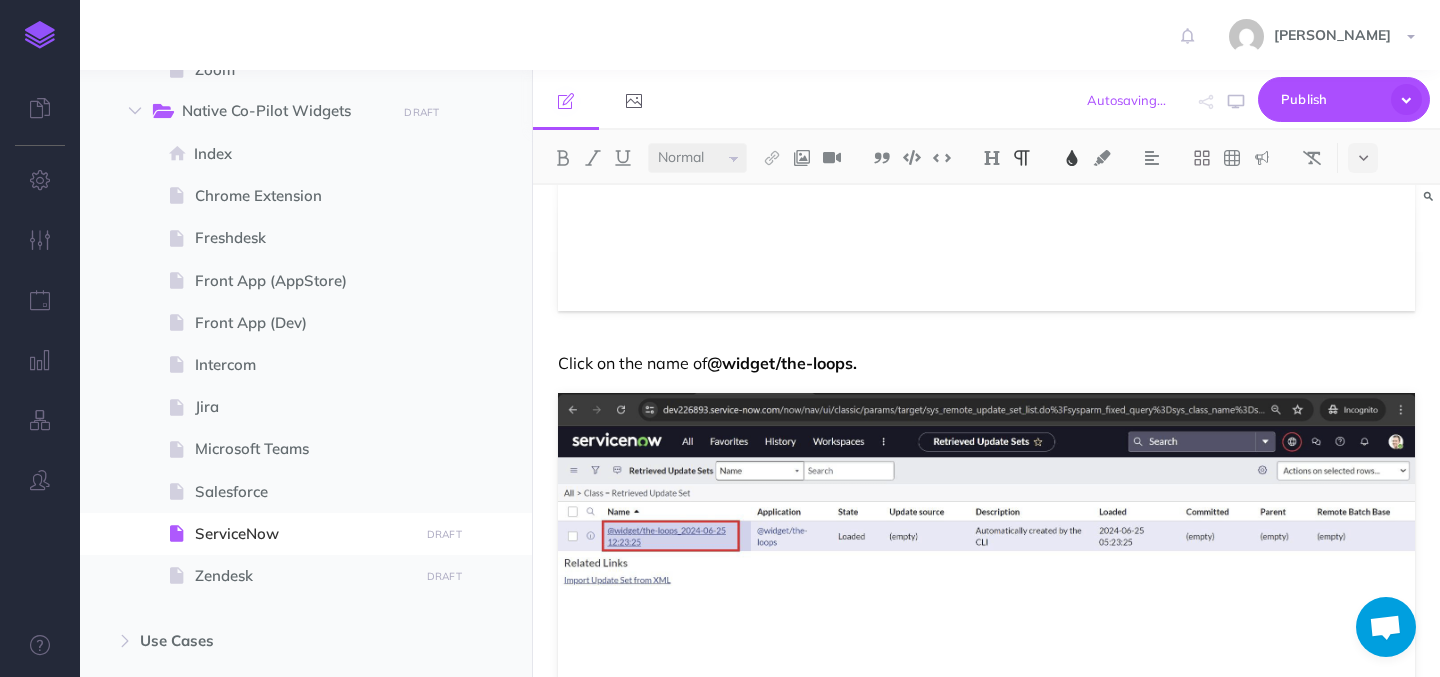 click on "Click on the name of" at bounding box center [632, 363] 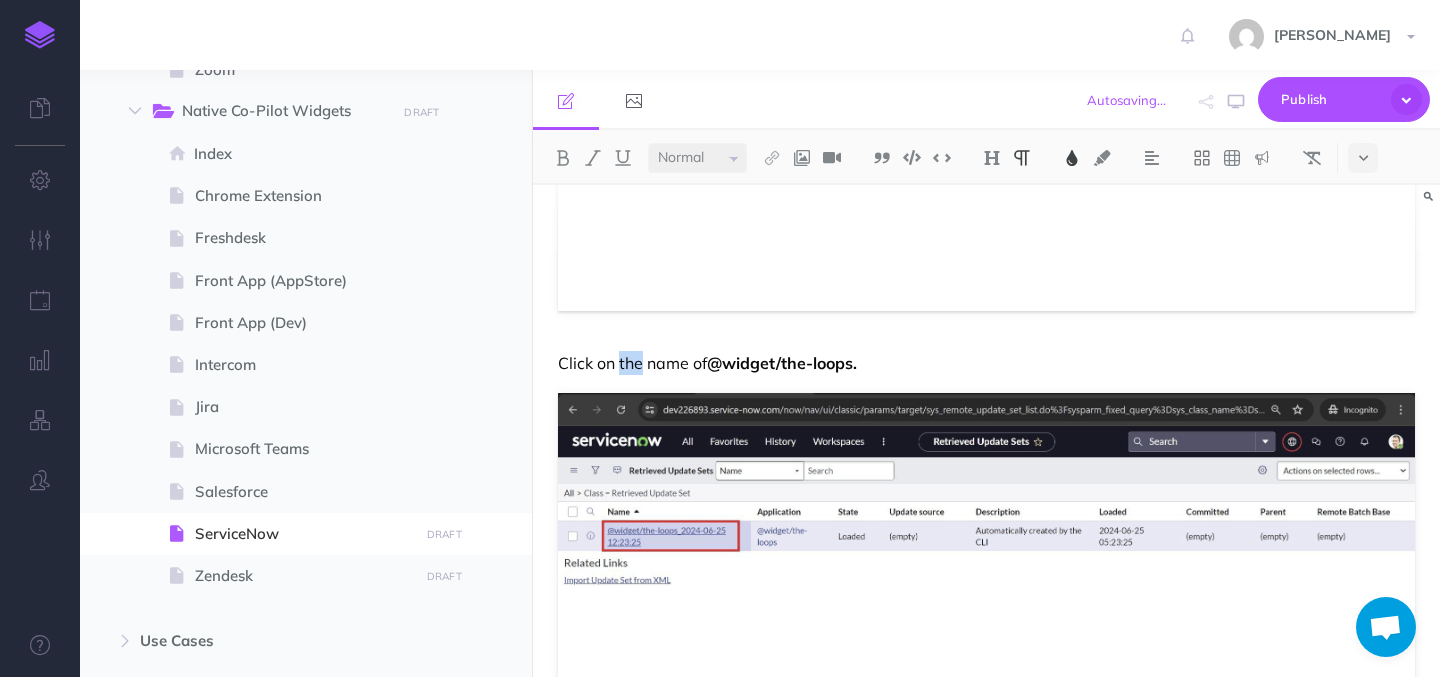 click on "Click on the name of" at bounding box center (632, 363) 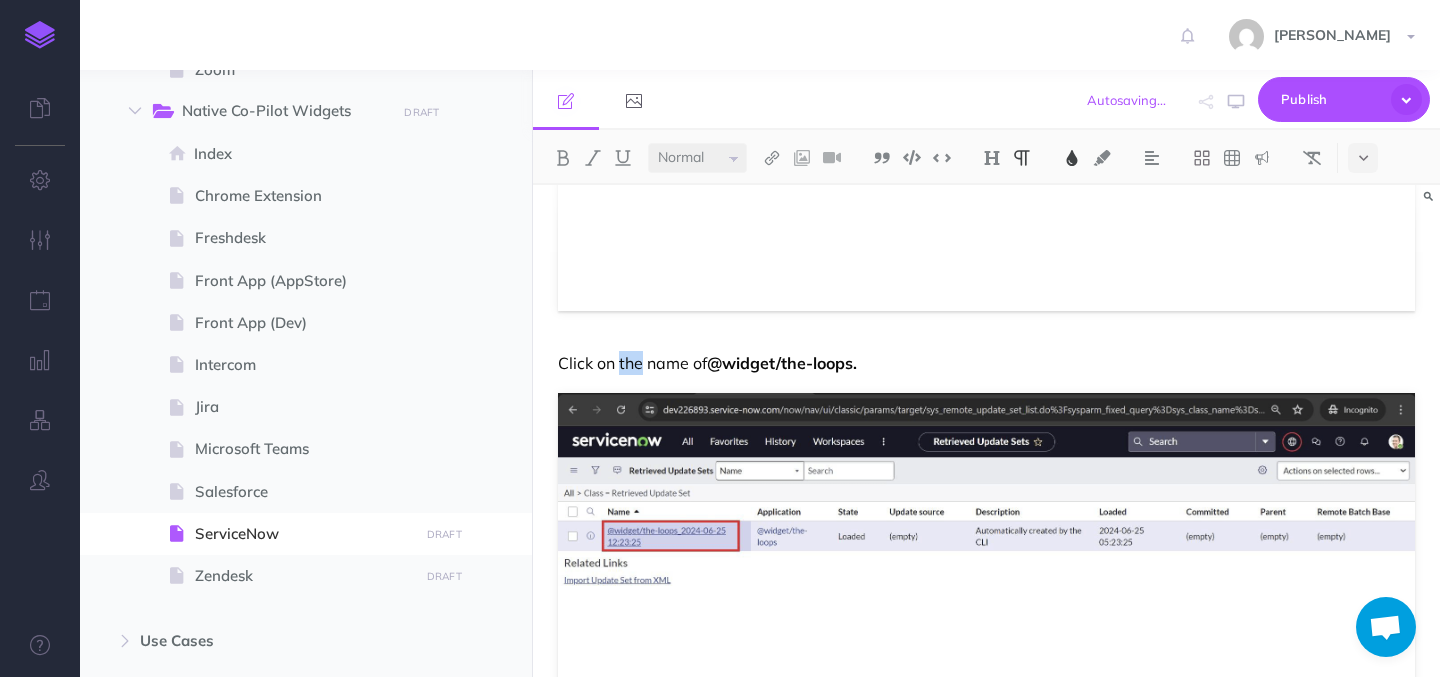 click on "Click on the name of" at bounding box center [632, 363] 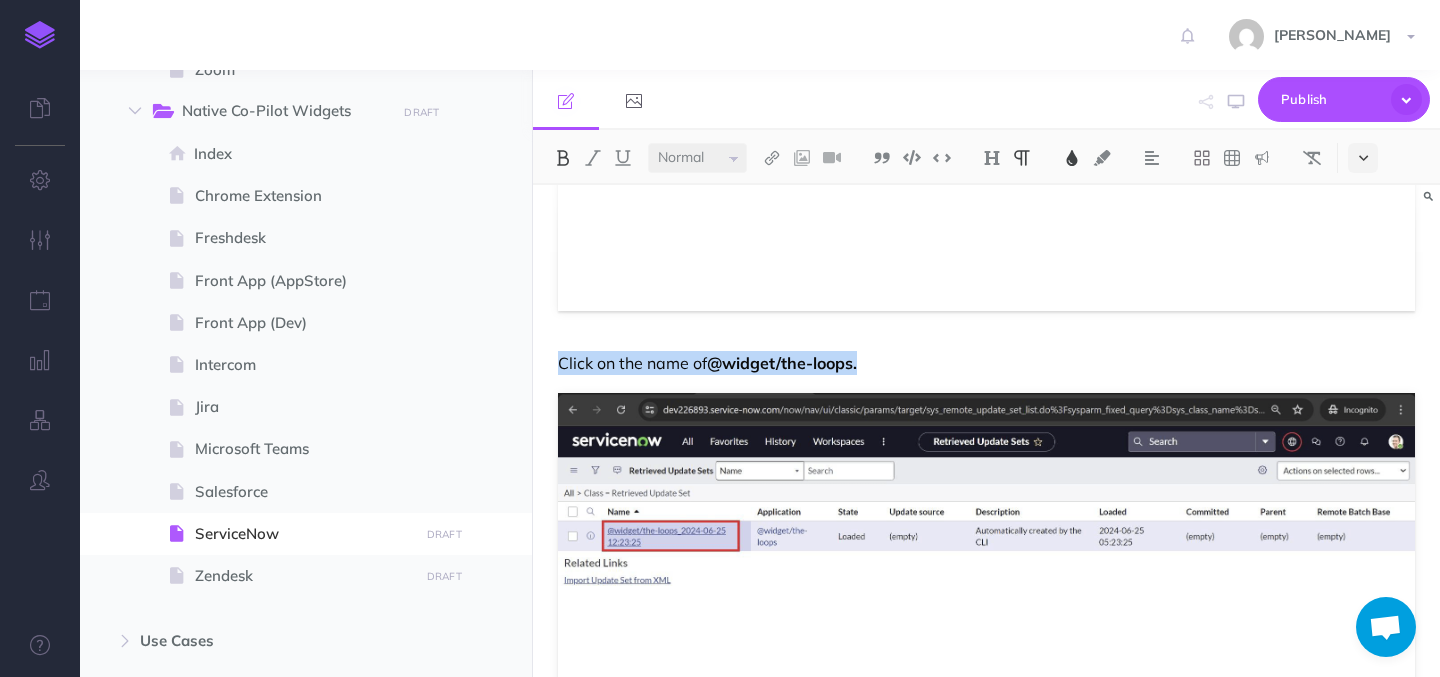 click at bounding box center (1363, 158) 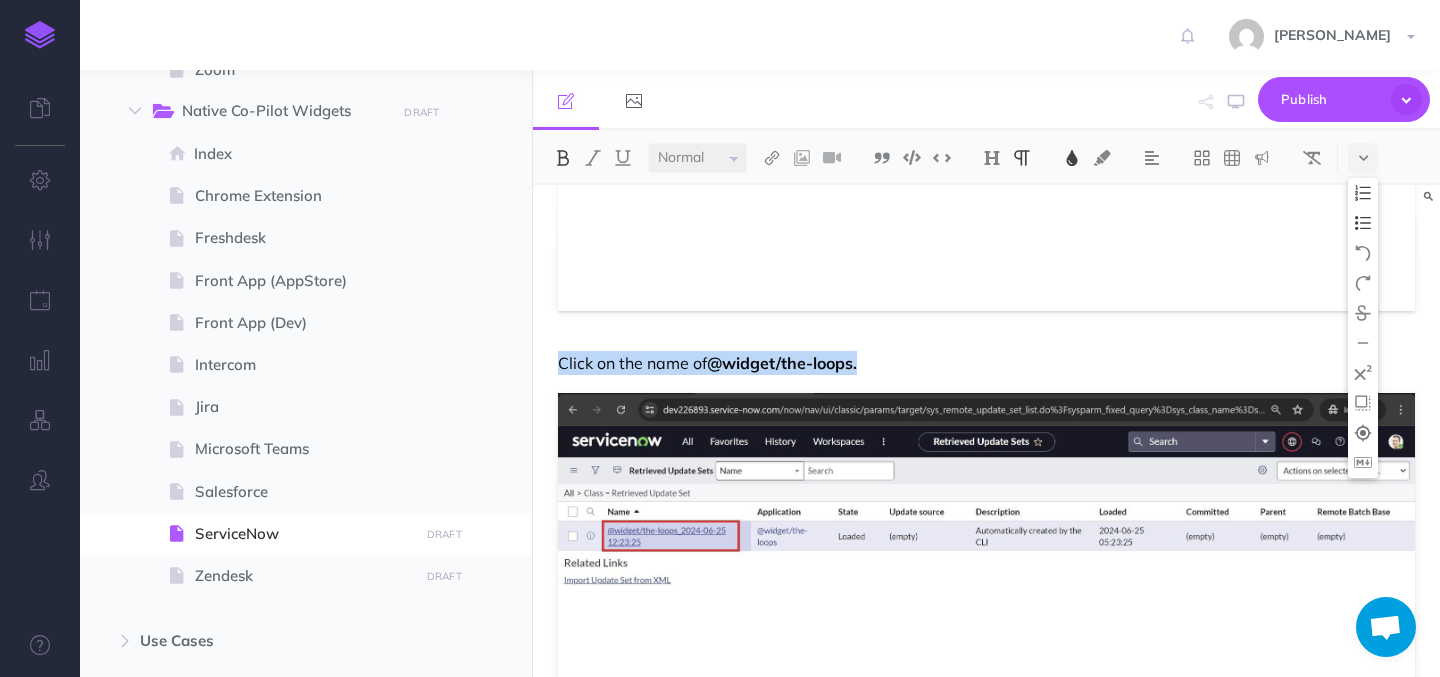 click at bounding box center (1363, 223) 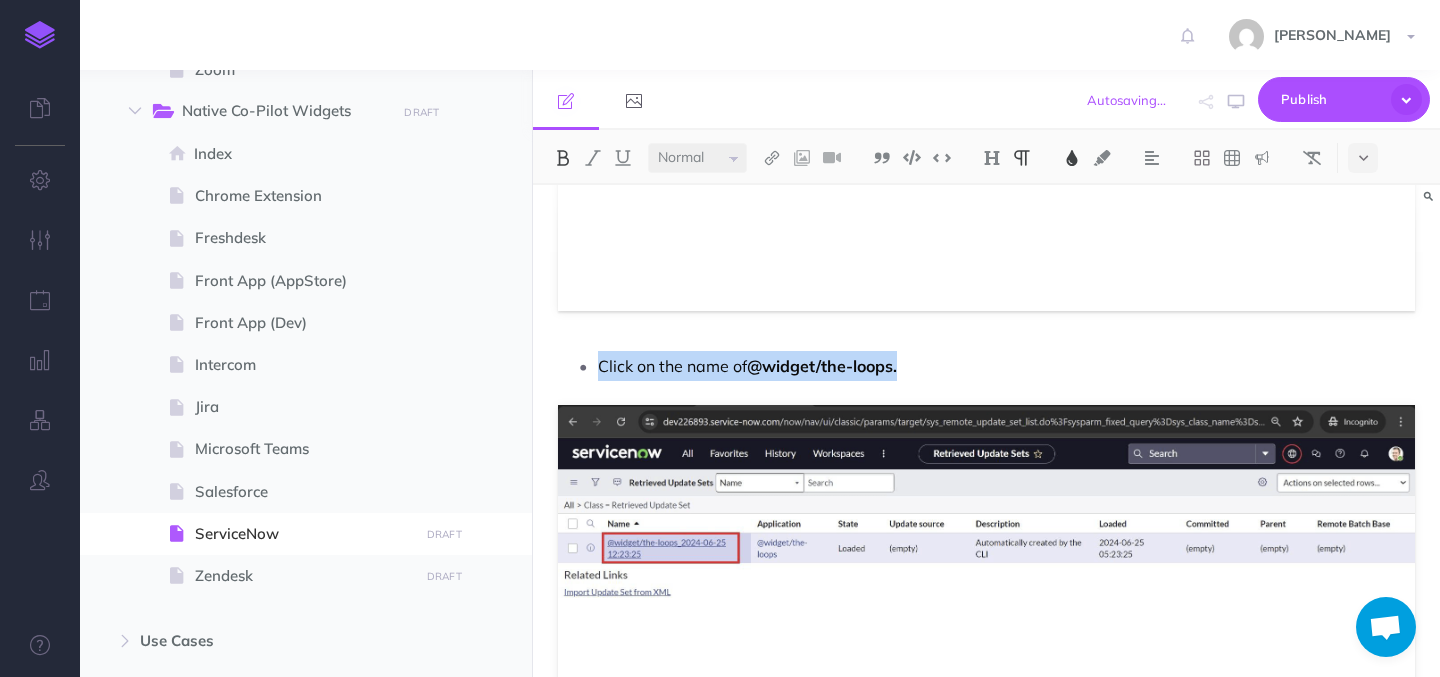 click on "Click on the name of  @widget/the-loops." at bounding box center (1006, 366) 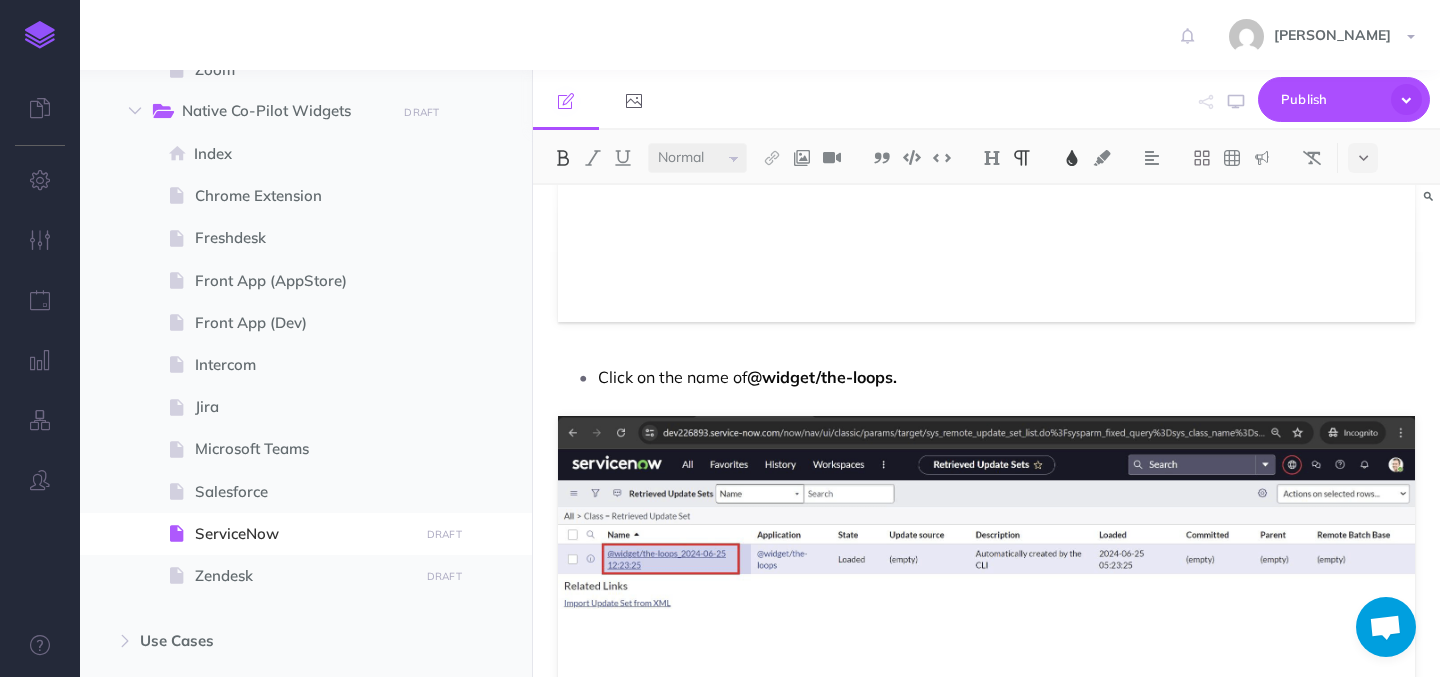 scroll, scrollTop: 1498, scrollLeft: 0, axis: vertical 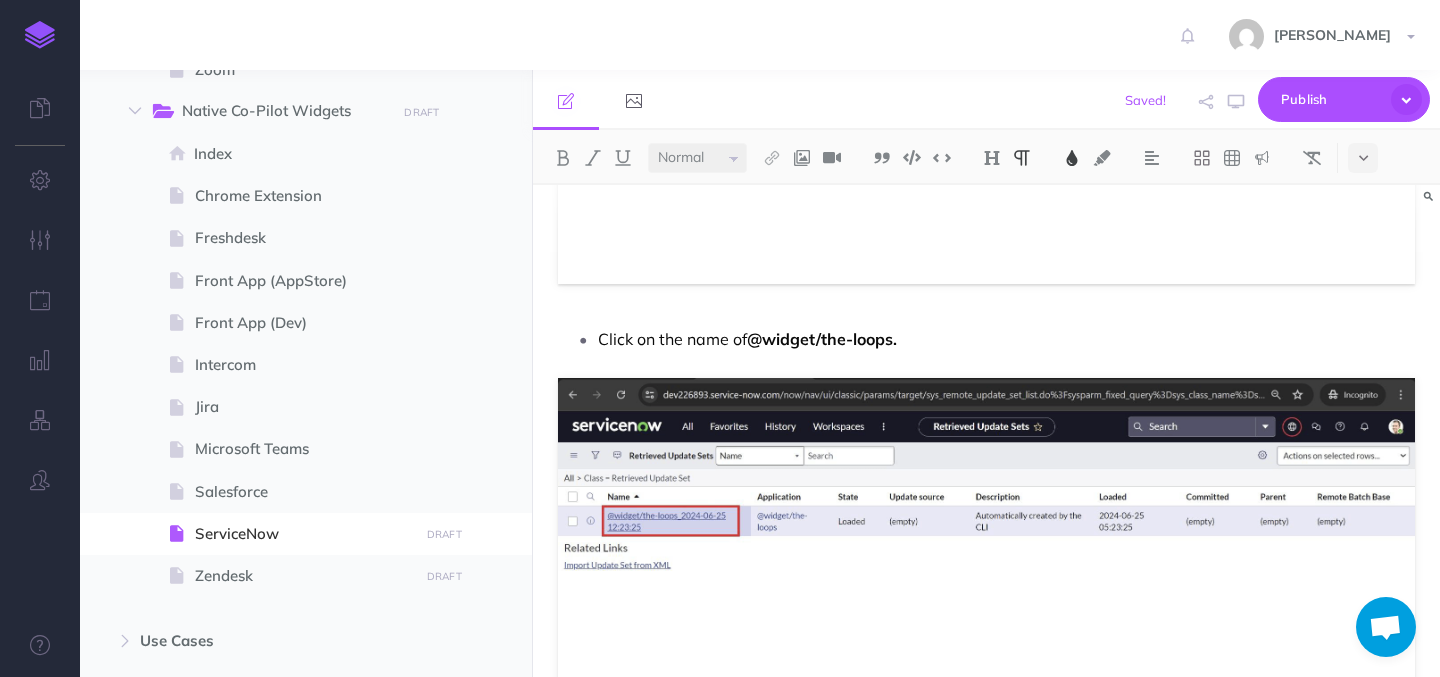 click on "Click on the name of" at bounding box center (672, 339) 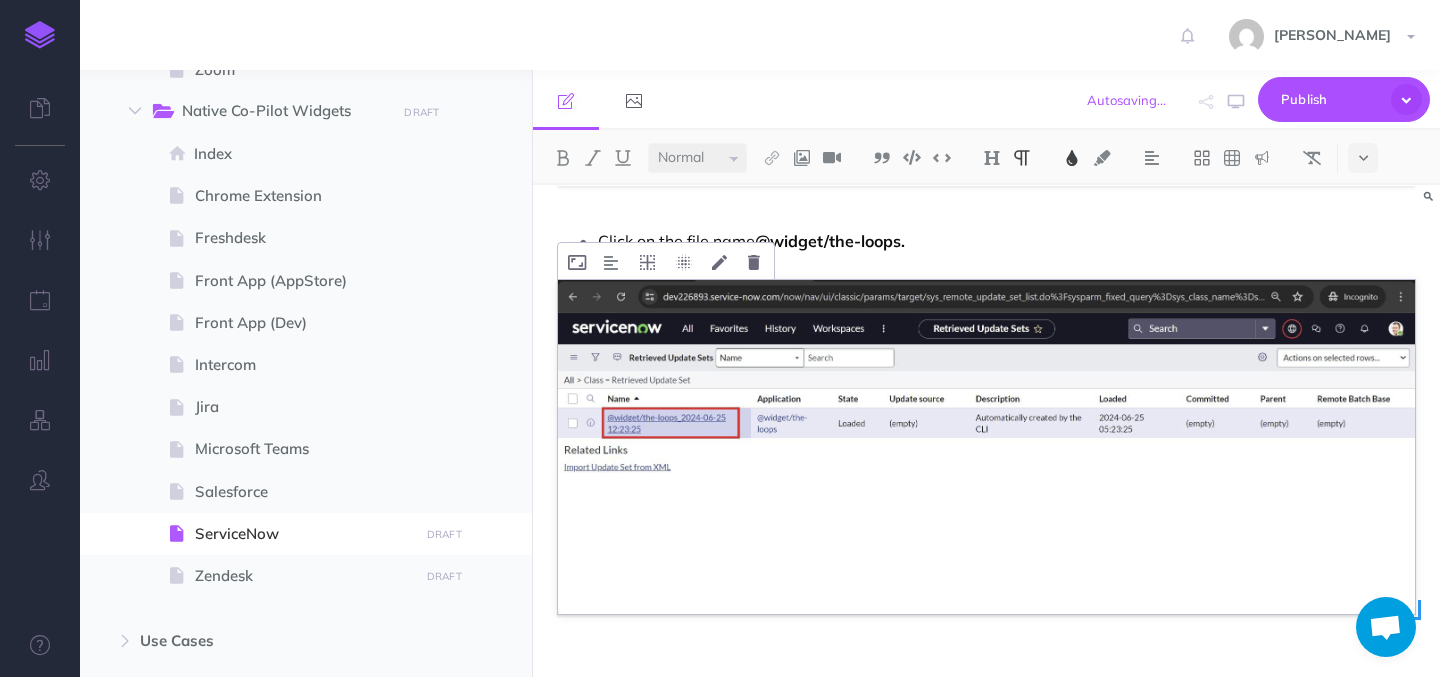 scroll, scrollTop: 1616, scrollLeft: 0, axis: vertical 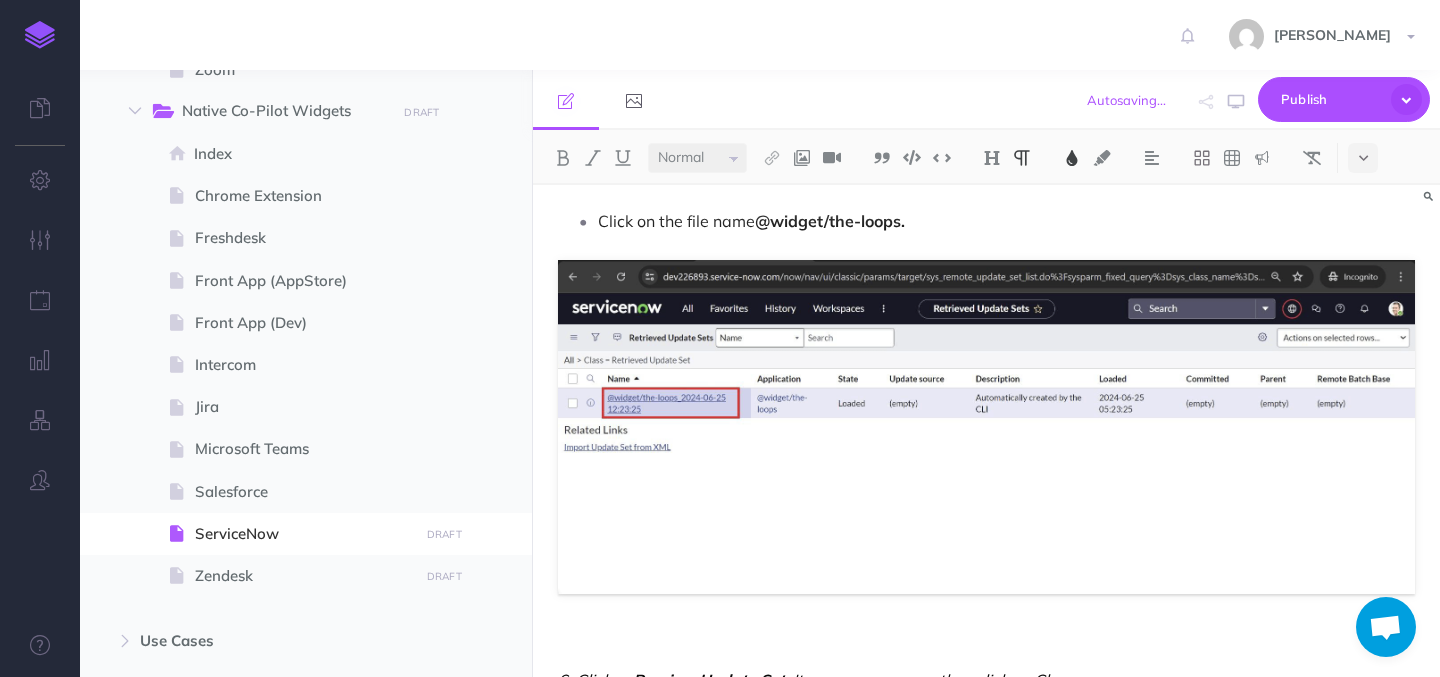 click on "Click on the file name  @widget/the-loops." at bounding box center [1006, 221] 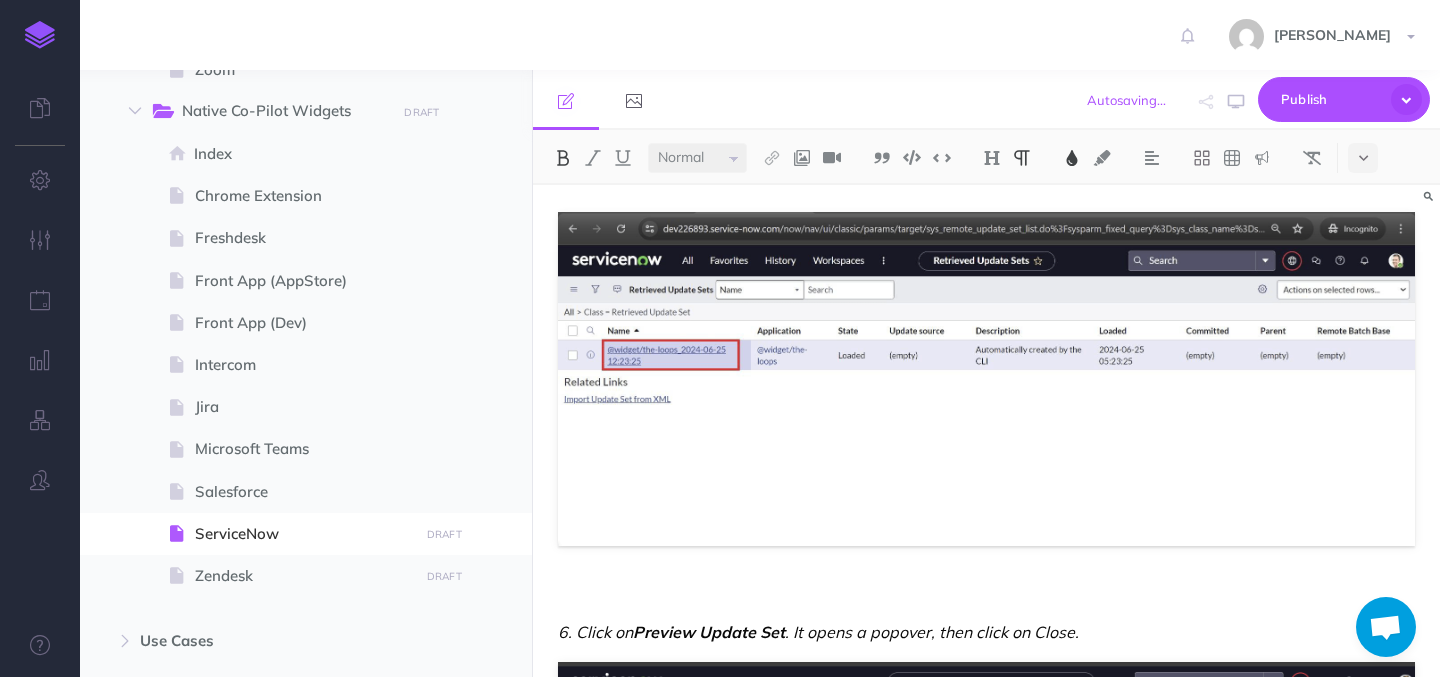 scroll, scrollTop: 1812, scrollLeft: 0, axis: vertical 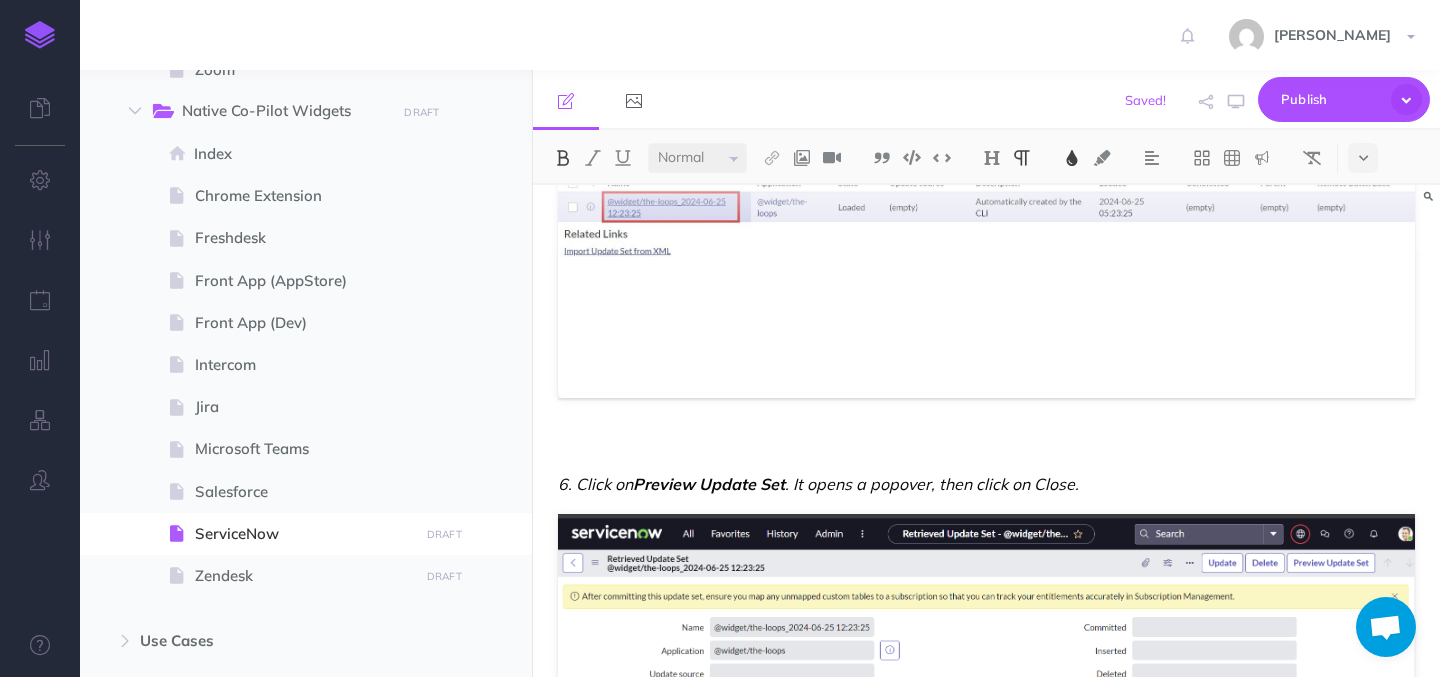 click on ". It opens a popover, then click on Close." at bounding box center (932, 484) 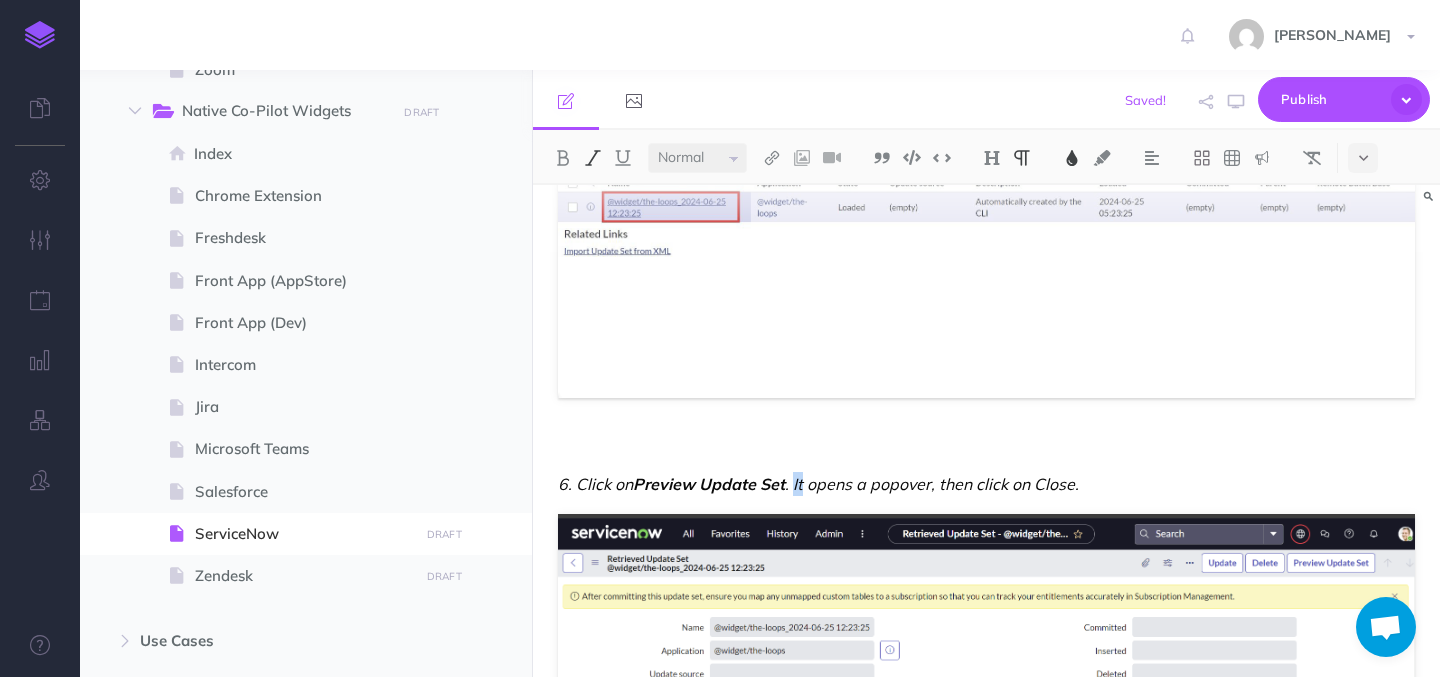 click on ". It opens a popover, then click on Close." at bounding box center [932, 484] 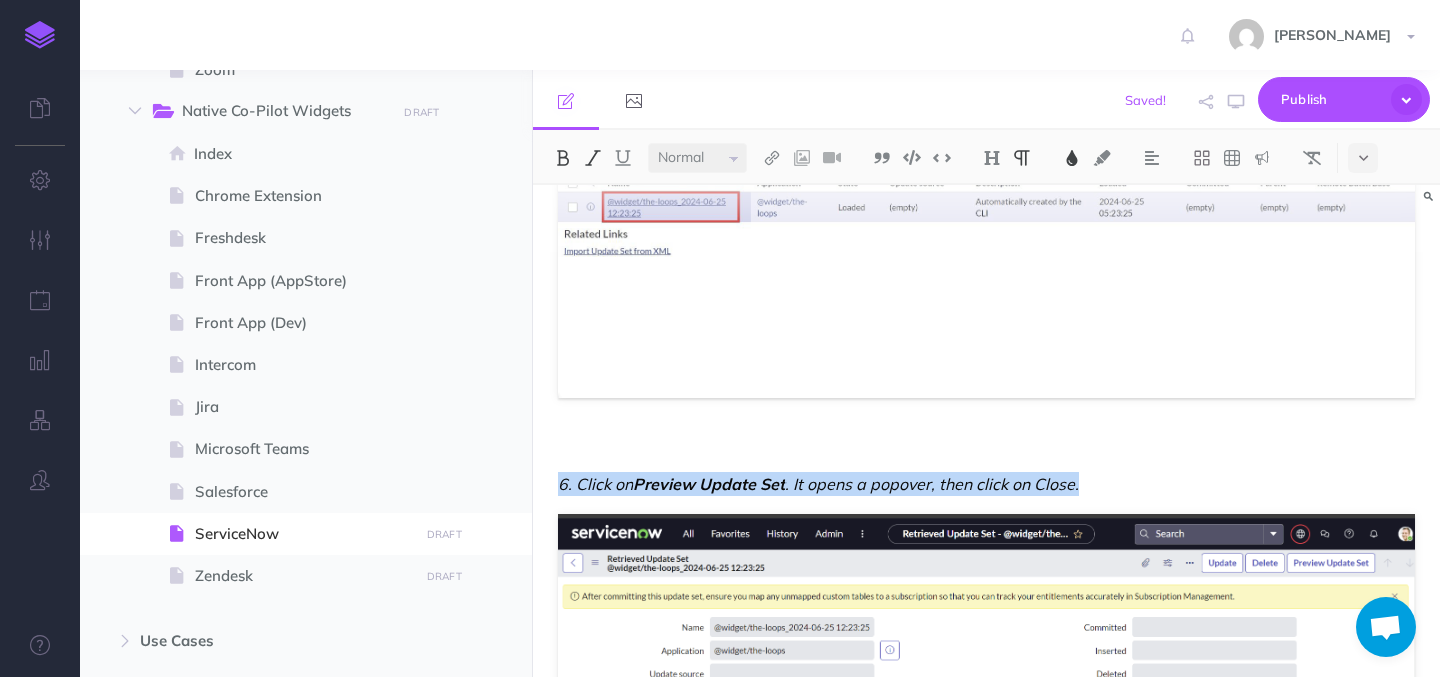 click at bounding box center (593, 158) 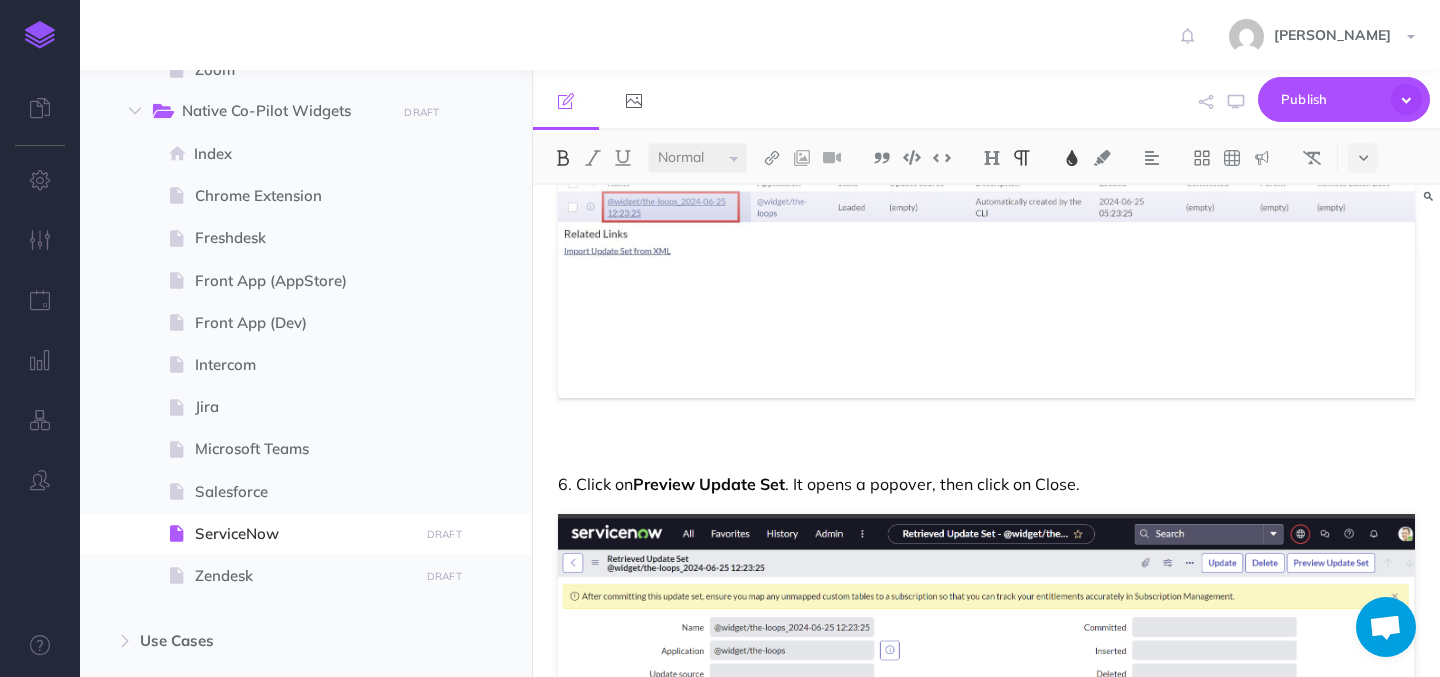 click on "6. Click on" at bounding box center (595, 484) 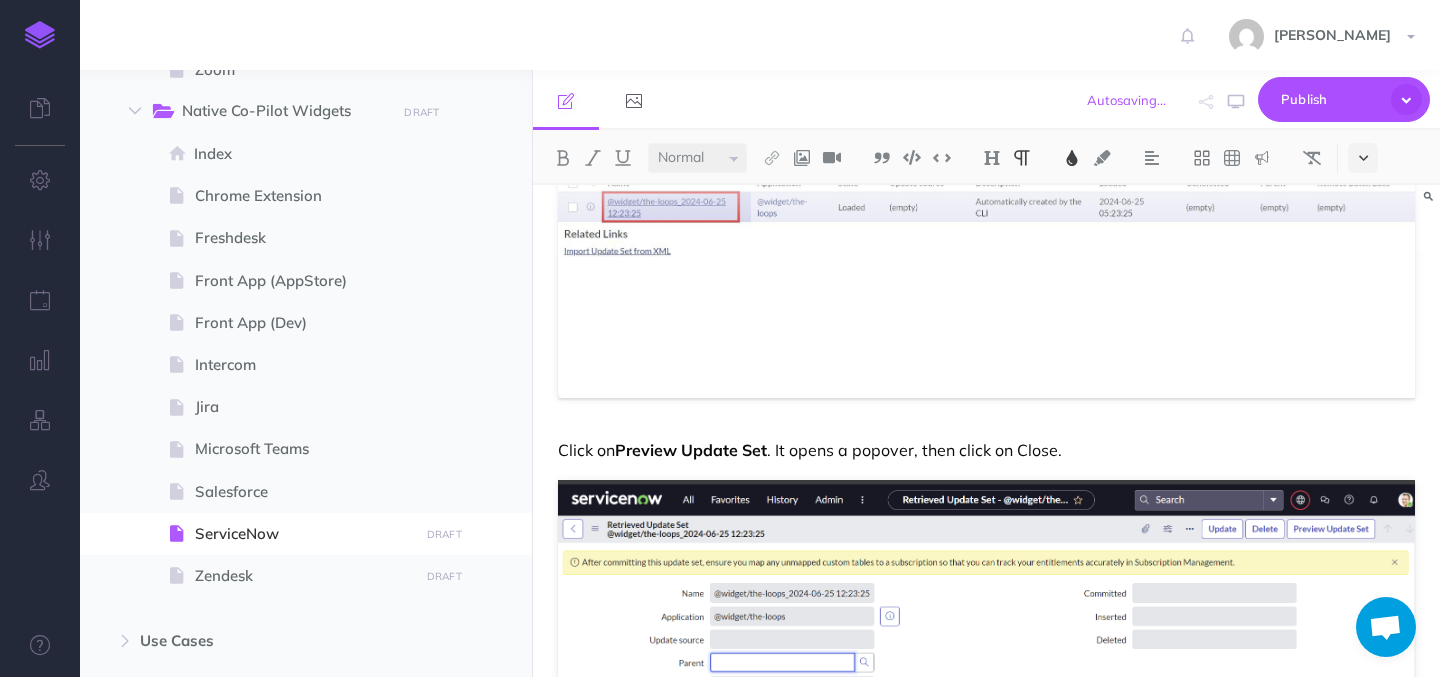 click at bounding box center [1363, 158] 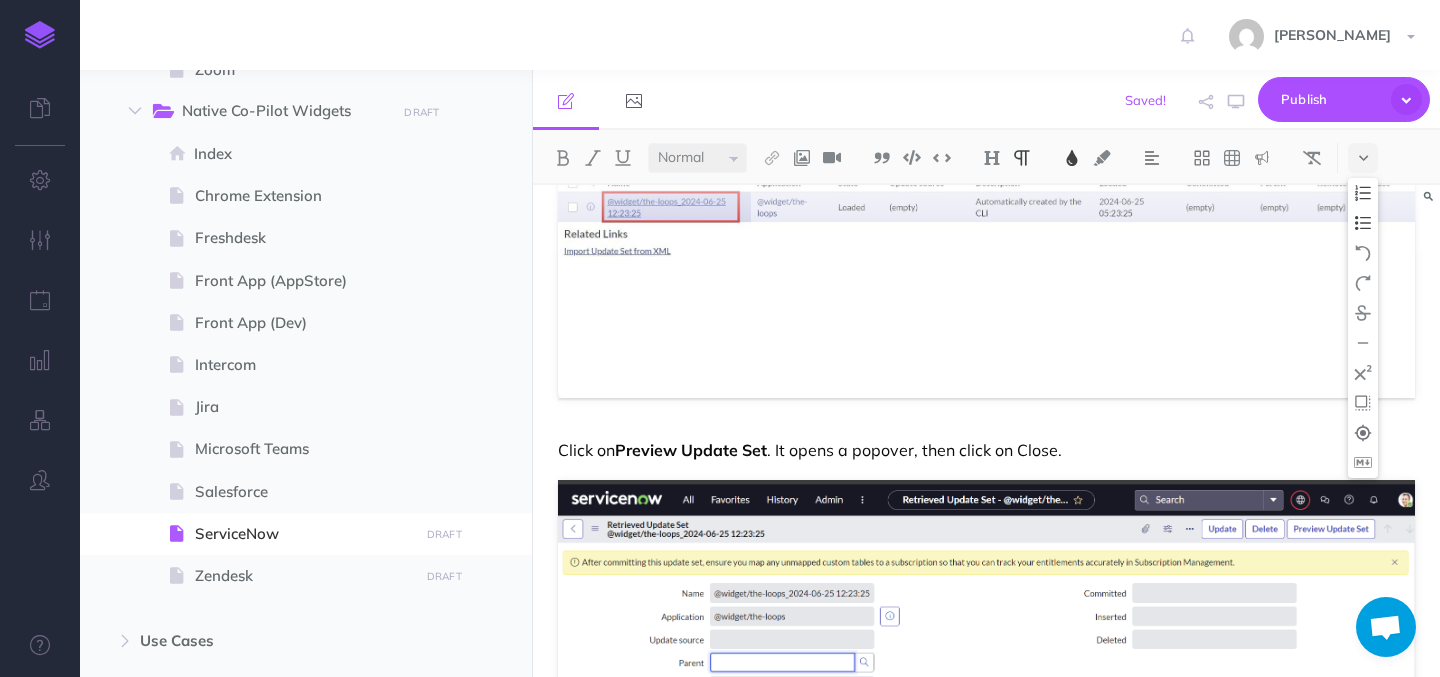 click at bounding box center (1363, 223) 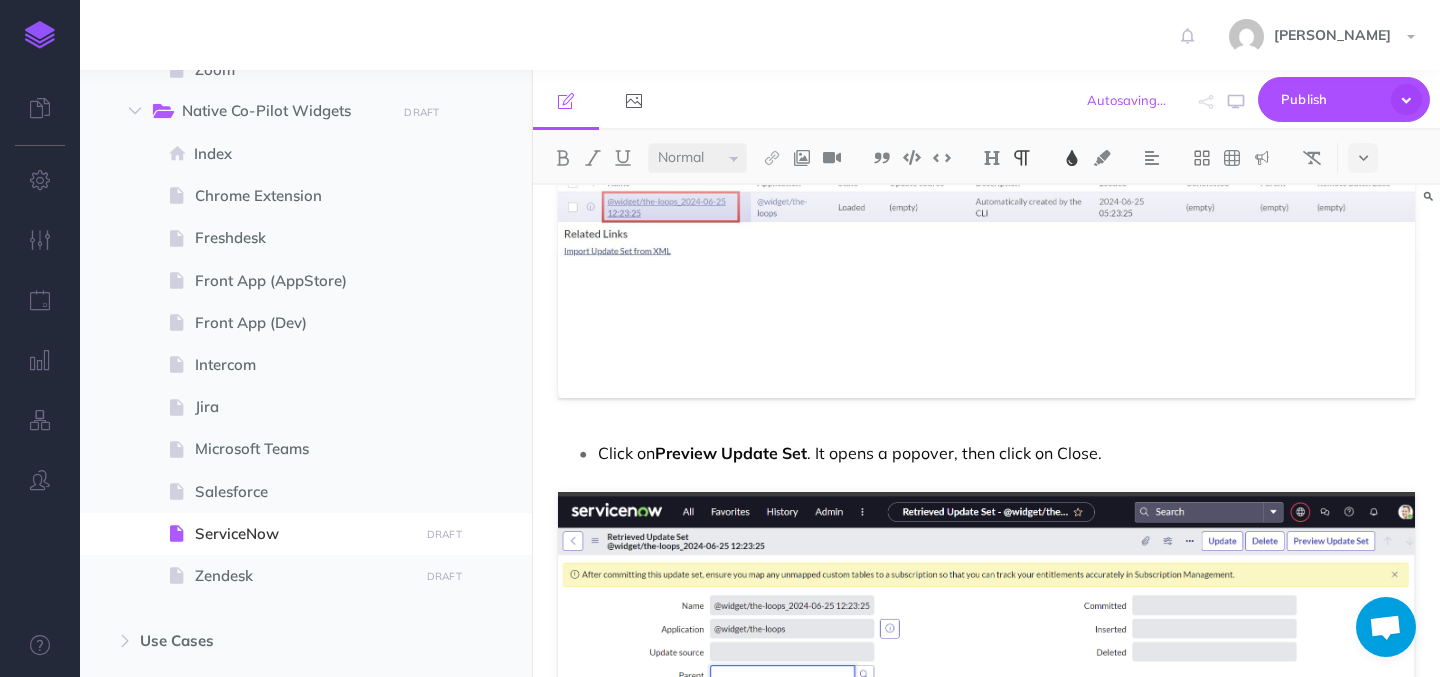 click on ". It opens a popover, then click on Close." at bounding box center (954, 453) 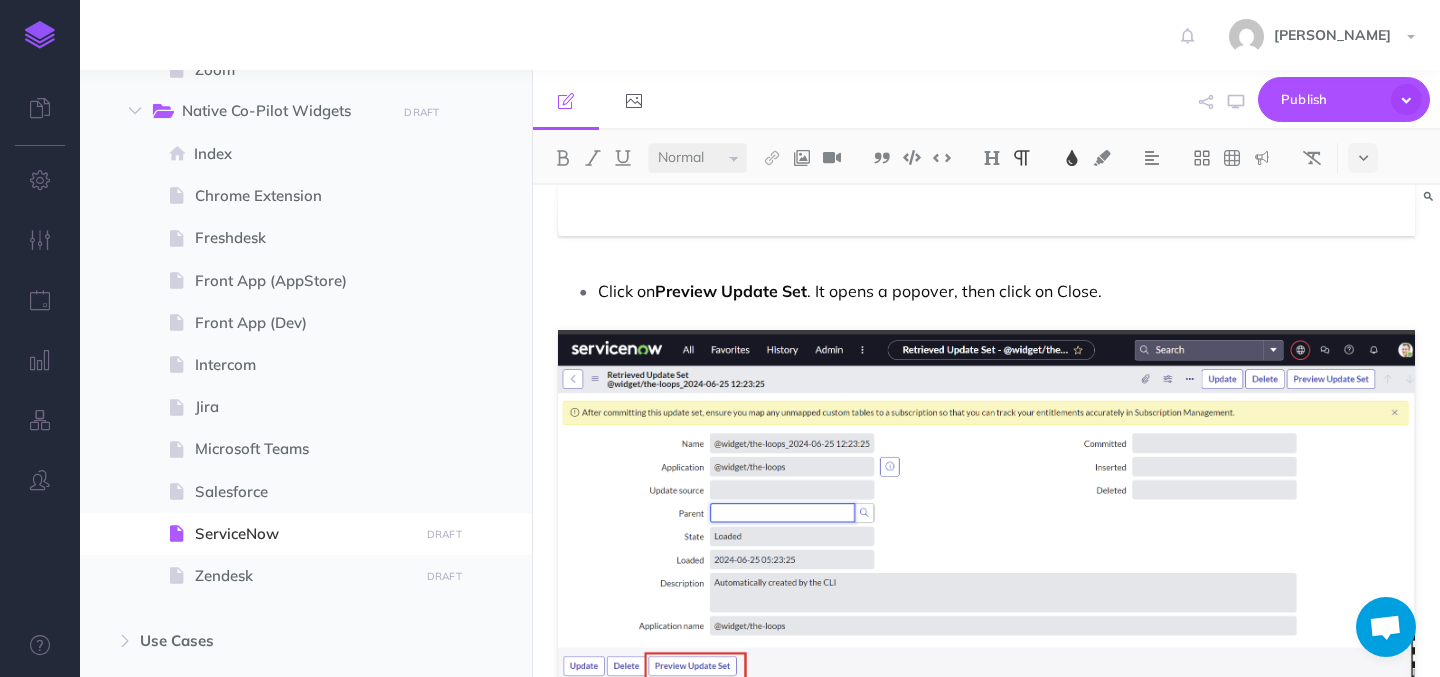 scroll, scrollTop: 2015, scrollLeft: 0, axis: vertical 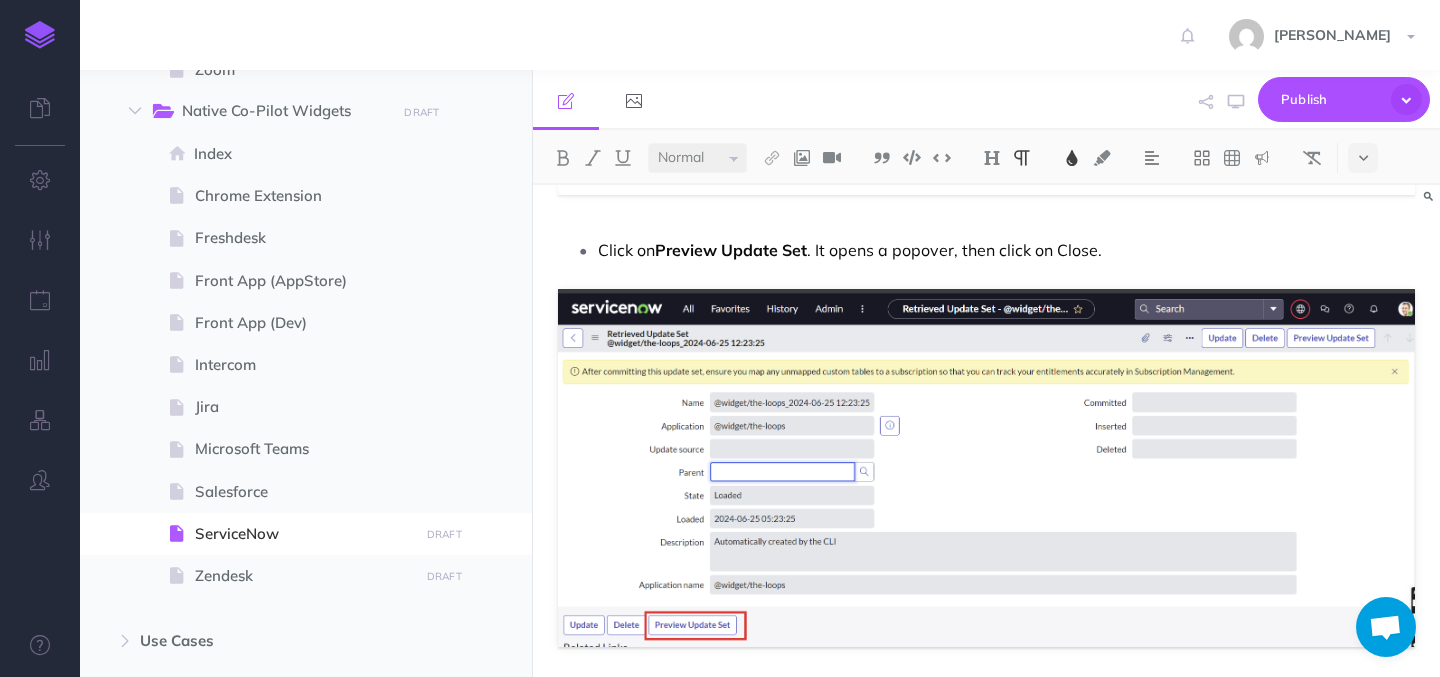 click on "Preview Update Set" at bounding box center [731, 250] 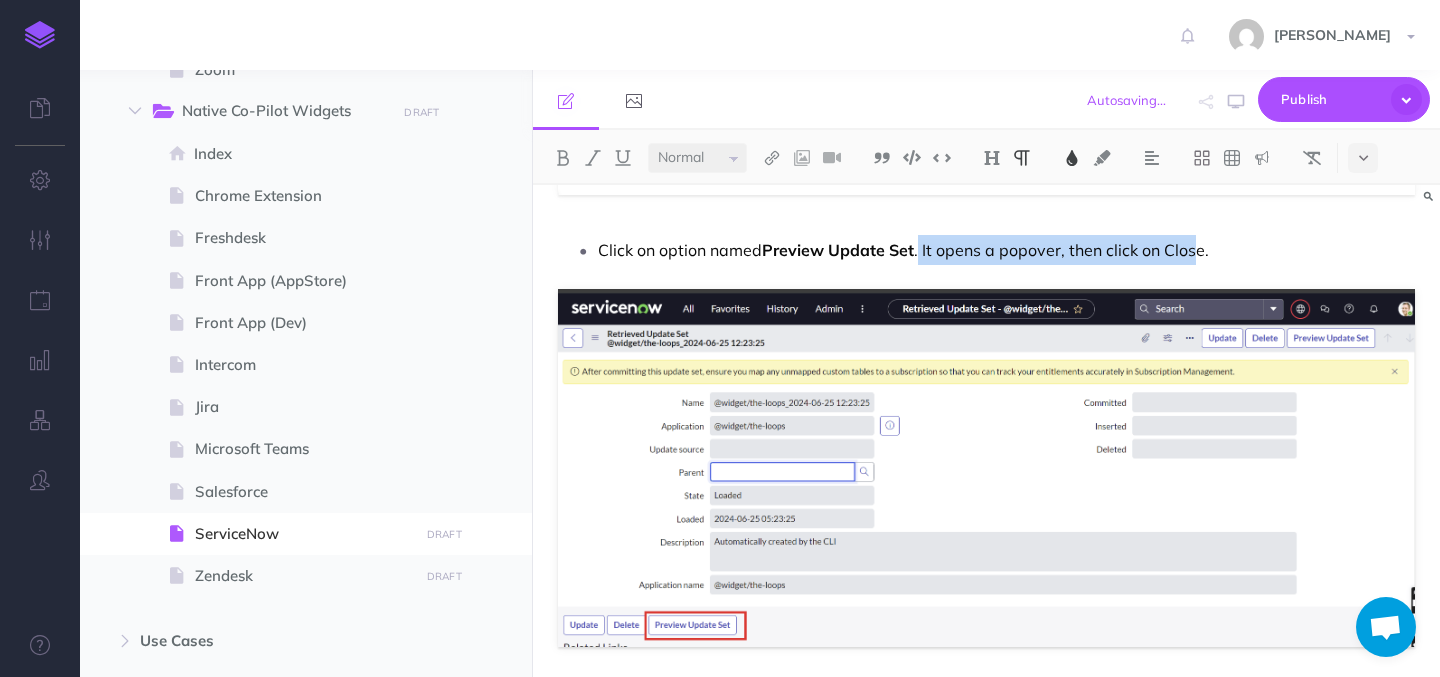 drag, startPoint x: 920, startPoint y: 247, endPoint x: 1198, endPoint y: 259, distance: 278.25888 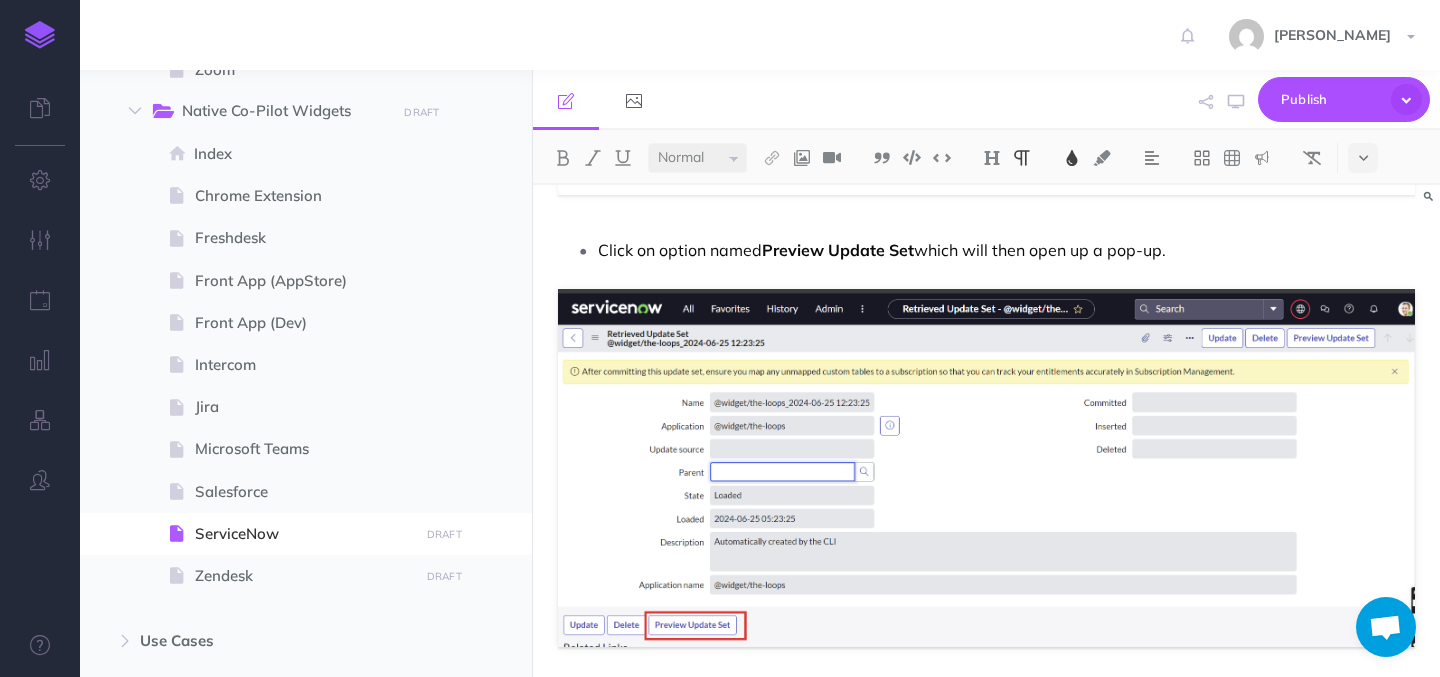 click on "Click on option named  Preview Update Set  which will then open up a pop-up." at bounding box center (1006, 250) 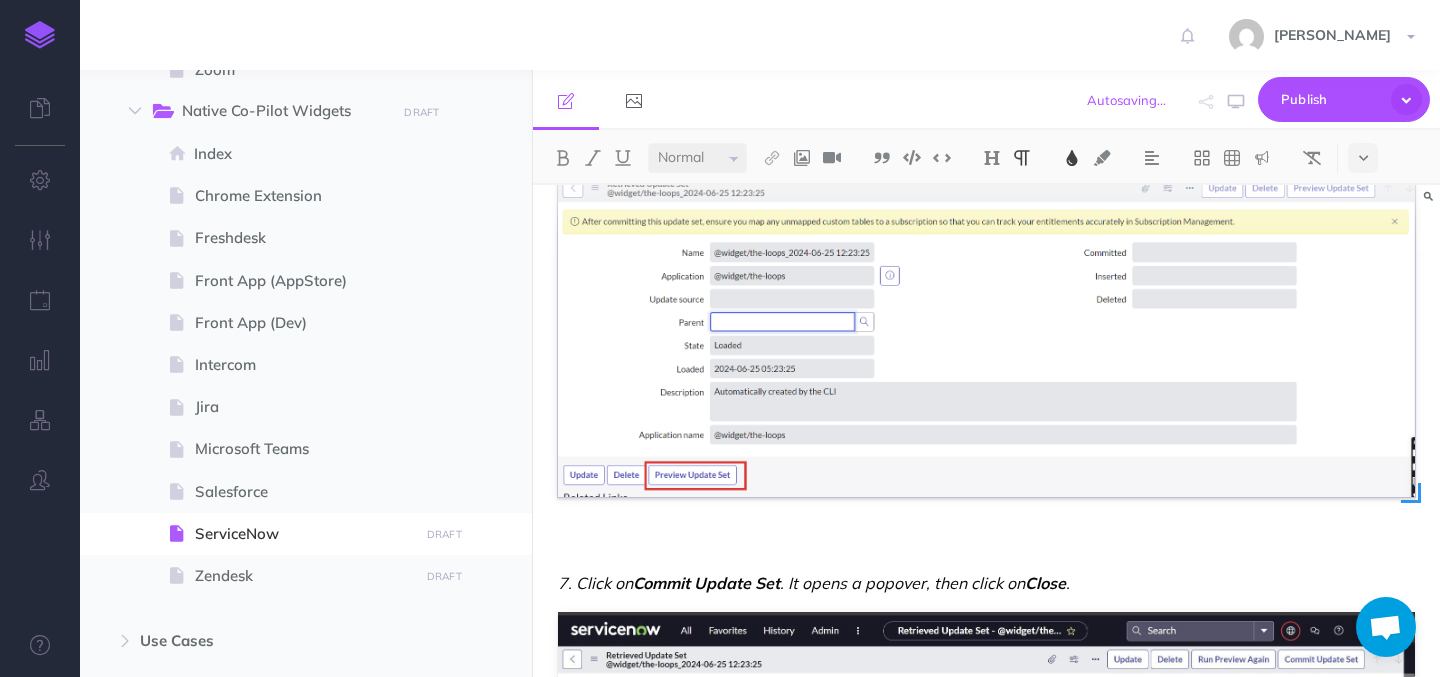 scroll, scrollTop: 2166, scrollLeft: 0, axis: vertical 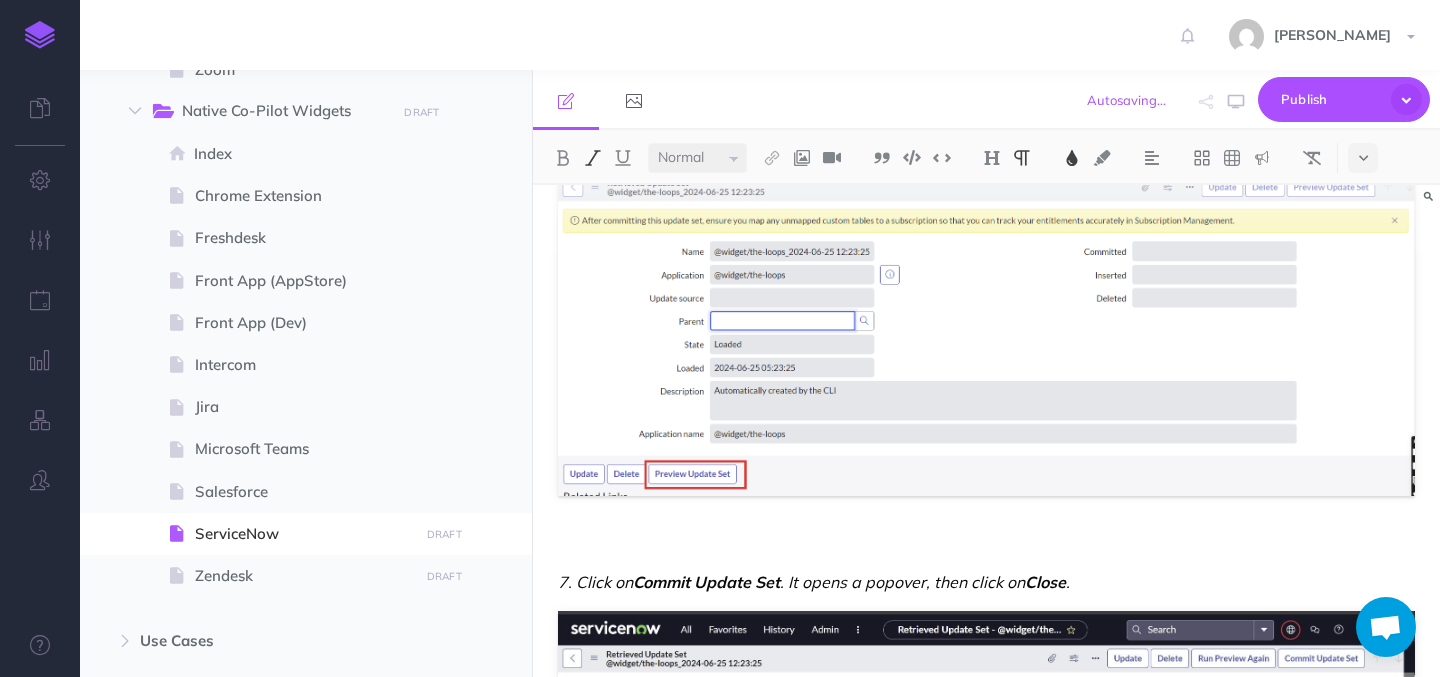 click on "7. Click on" at bounding box center (595, 582) 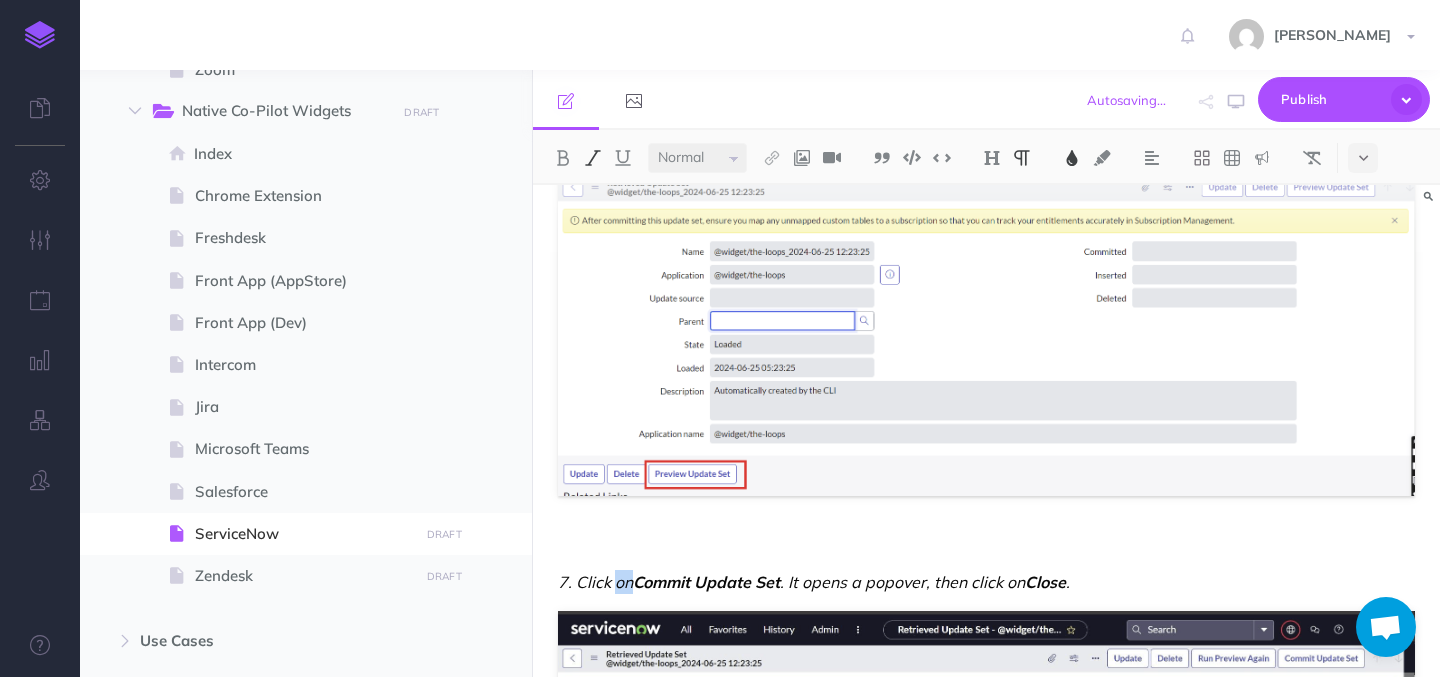 click on "7. Click on" at bounding box center (595, 582) 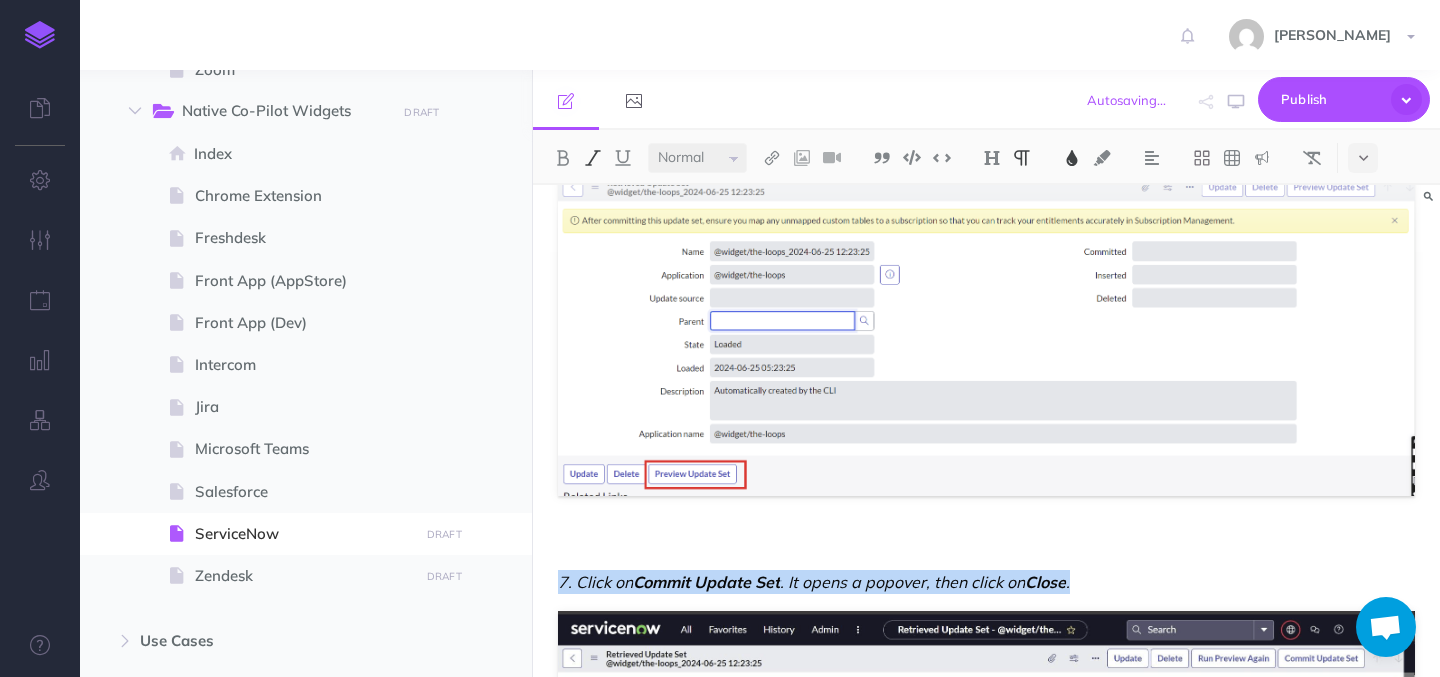 click on "7. Click on" at bounding box center [595, 582] 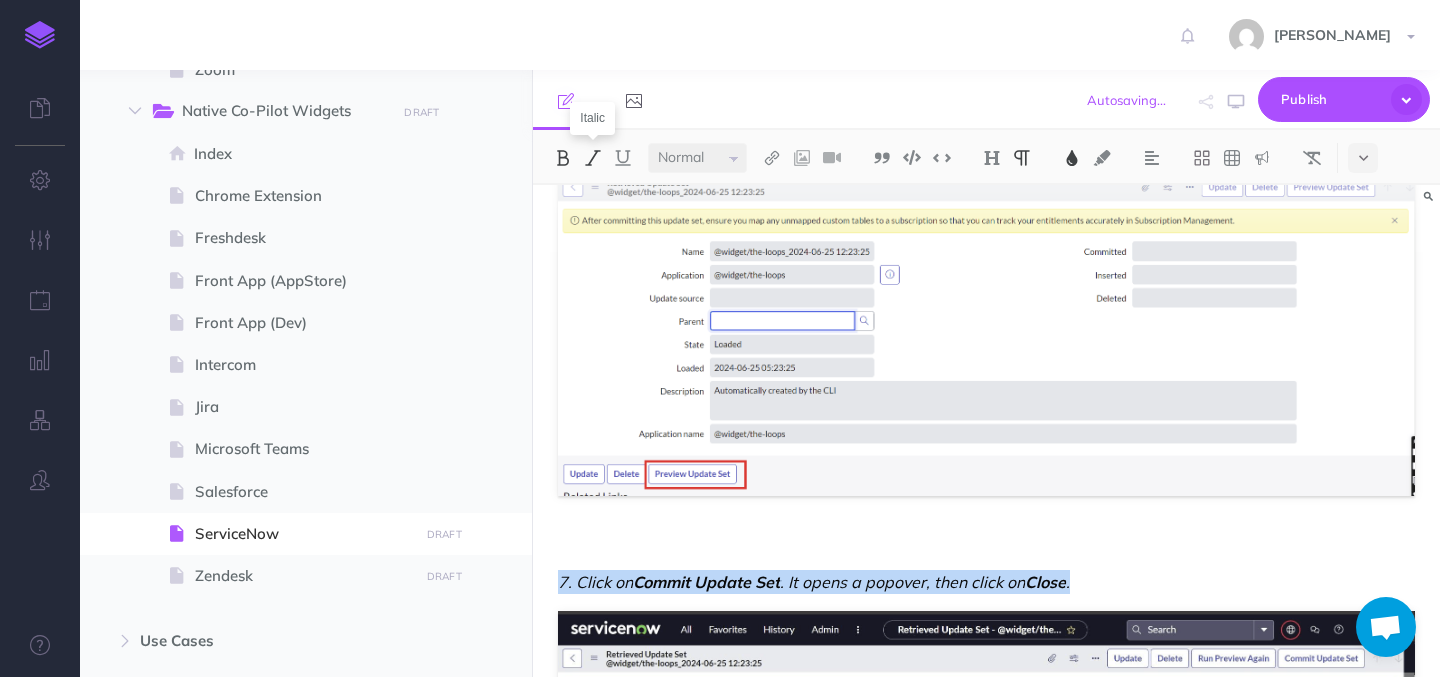 click at bounding box center [593, 158] 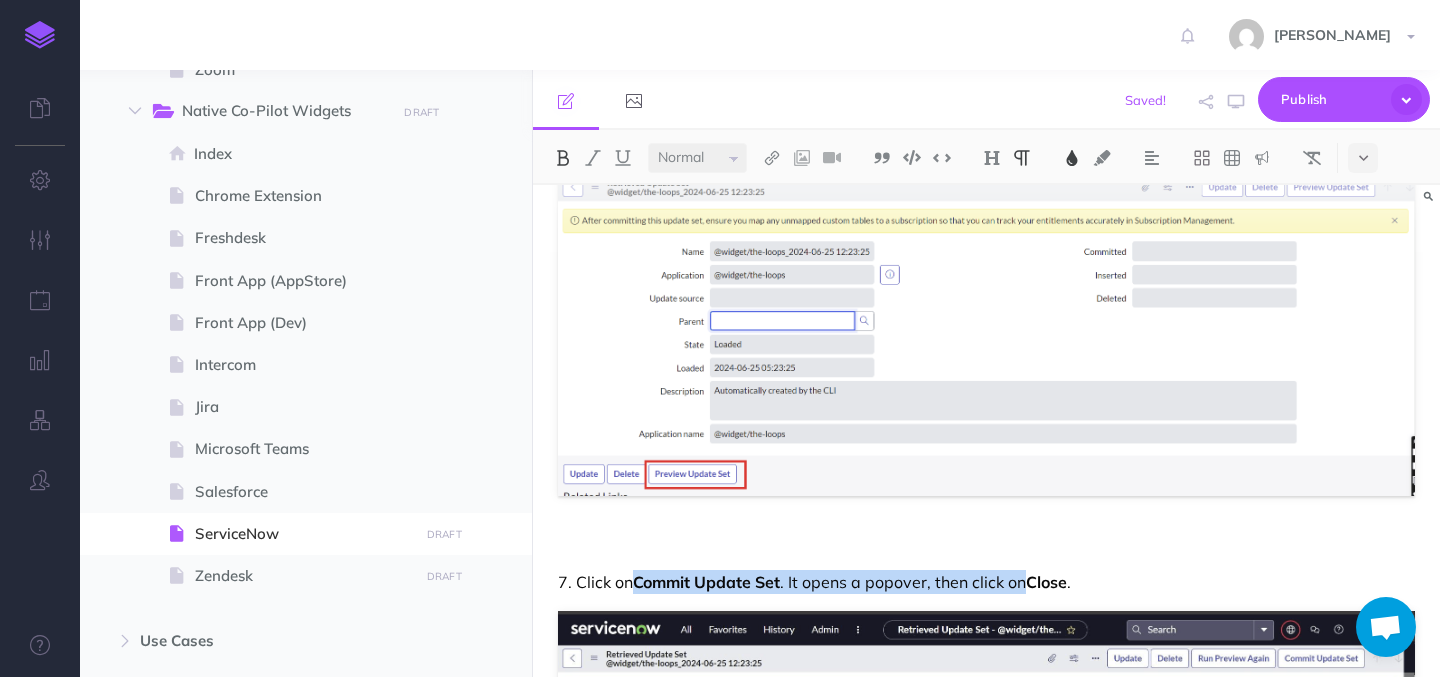 click on "7. Click on" at bounding box center (595, 582) 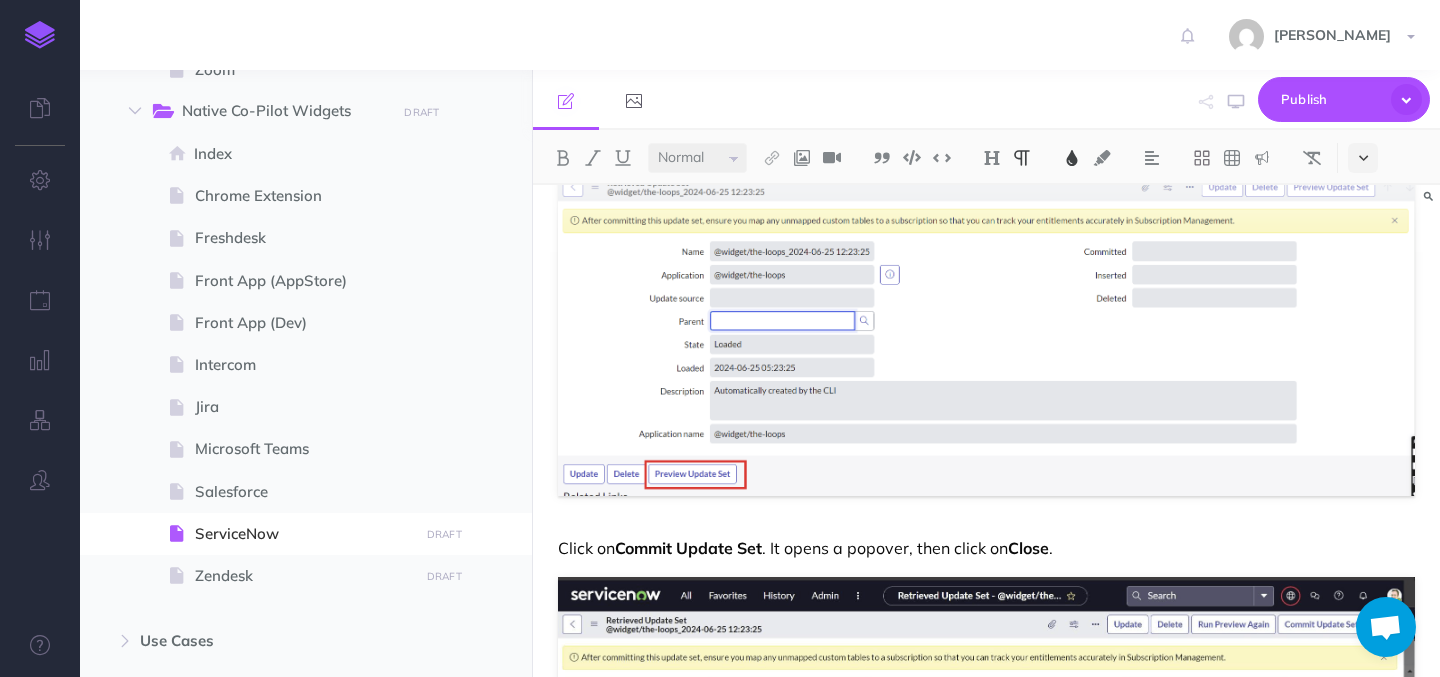 click at bounding box center [1363, 158] 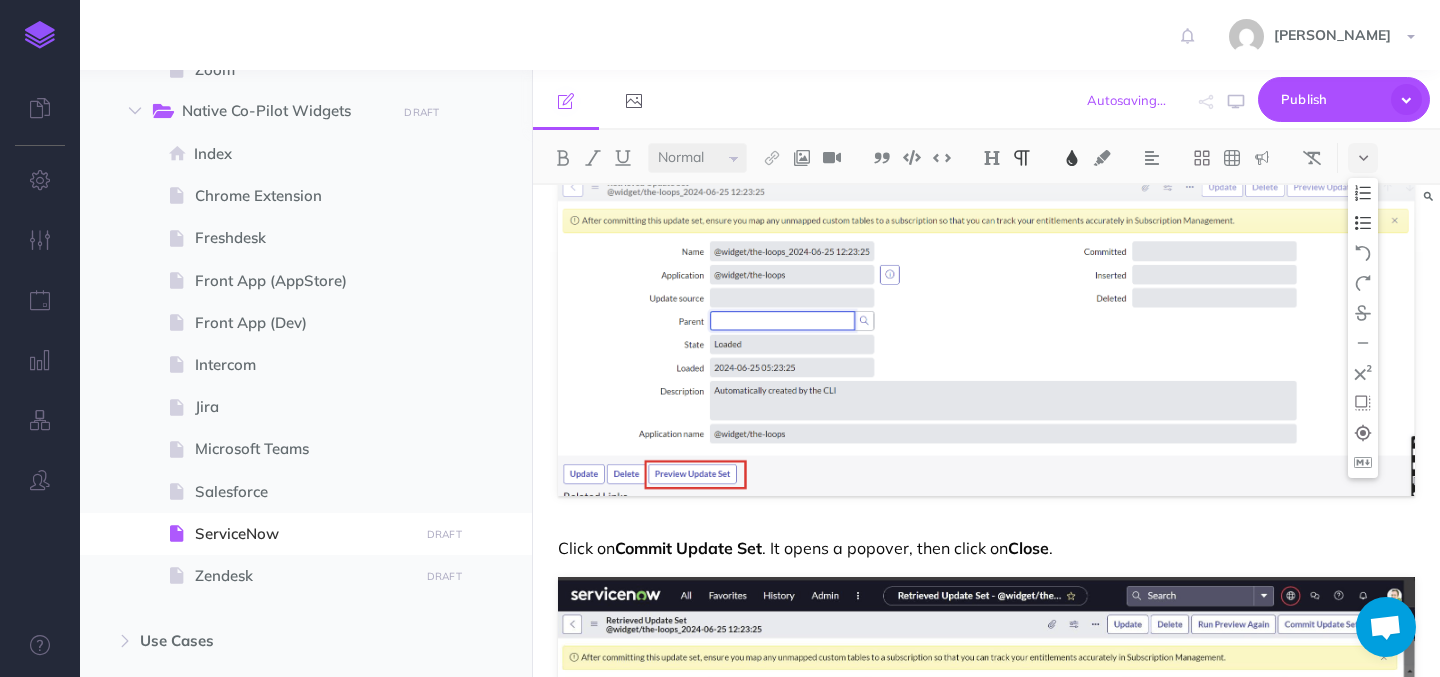 click at bounding box center (1363, 223) 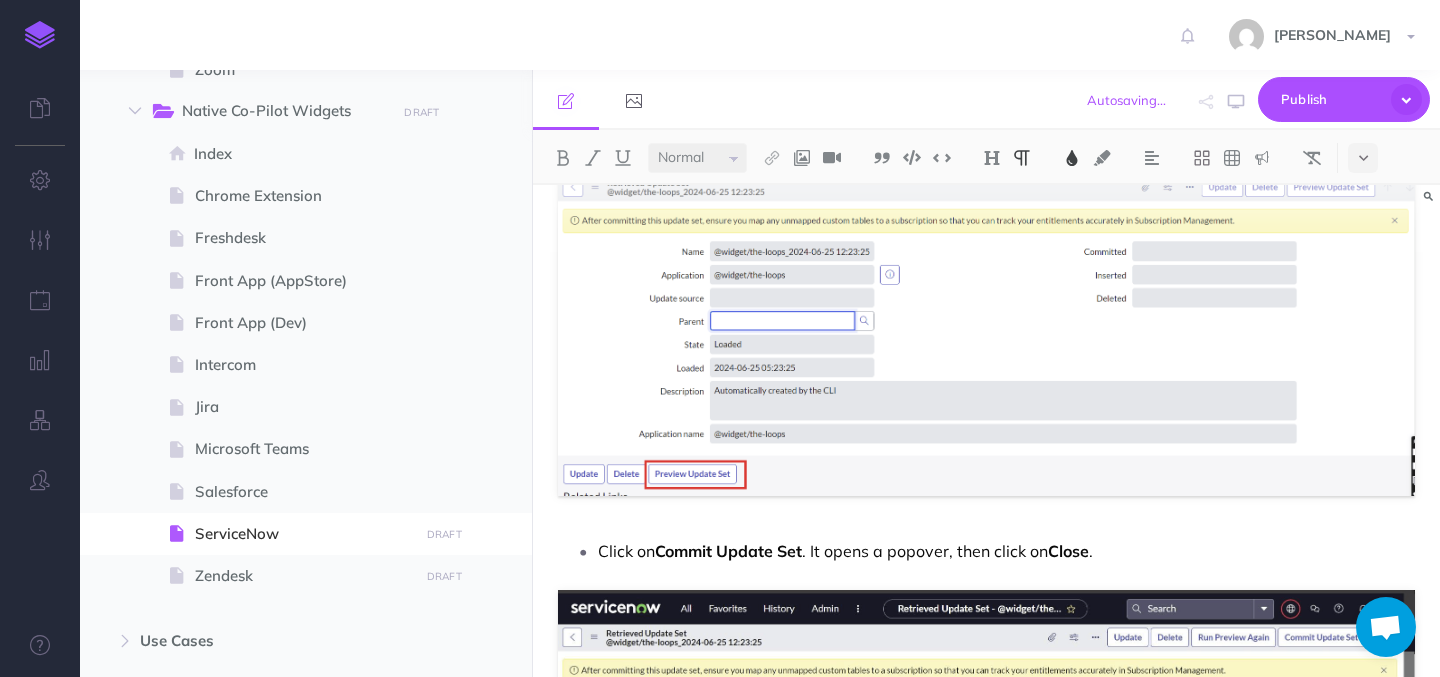 click on "TheLoops  for ServiceNow Get started with TheLoops widget in ServiceNow: This article walks you through the installation process and explains its various features. Steps to install  TheLoops  Co-Pilot widget in ServiceNow: Navigate to the ServiceNow domain. Under All tab, Search for  System Update Sets  and click on  Retrieved Update Sets.                           Under the  Retrieved Update Sets , click on  Import Update Set from XML .                           Click on  Choose File , select the XML file provided by Loops Admin, and then click on  Upload                           Click on the file name  @widget/the-loops.                           Click on option named  Preview Update Set  which will then open up a pop-up. Click close on the pop-up.                           Click on  Commit Update Set . It opens a popover, then click on  Close .                           8. Navigate to the ServiceNow domain. - Search for  UI Builder   under  All   and click on  UI Builder" at bounding box center [986, 4053] 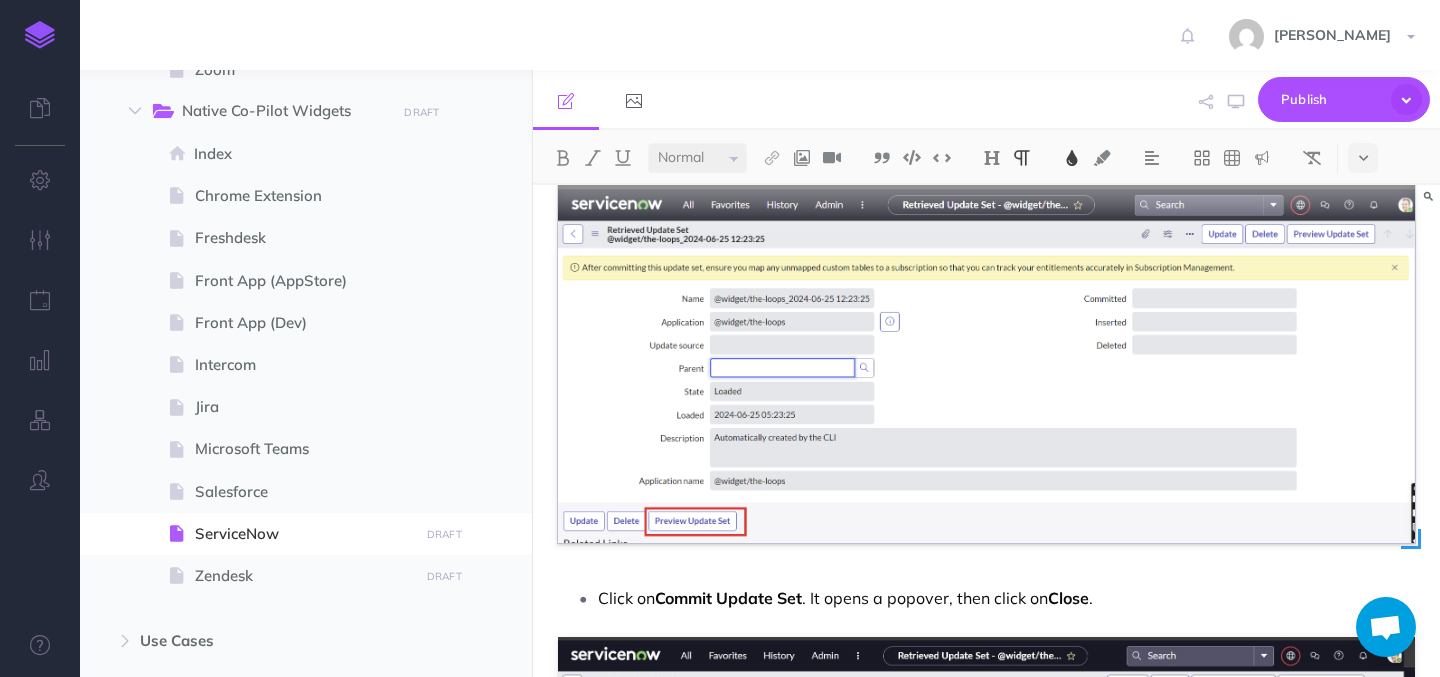 scroll, scrollTop: 1991, scrollLeft: 0, axis: vertical 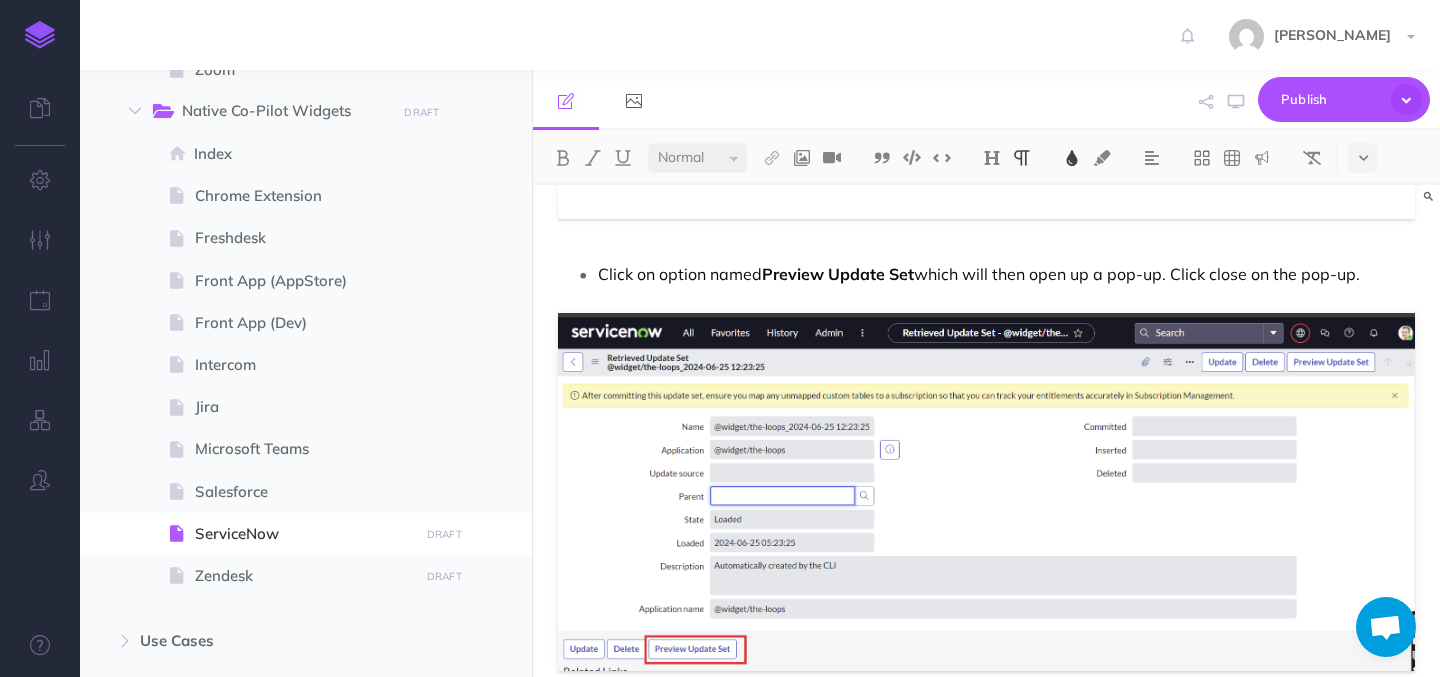click on "Click on option named" at bounding box center (680, 274) 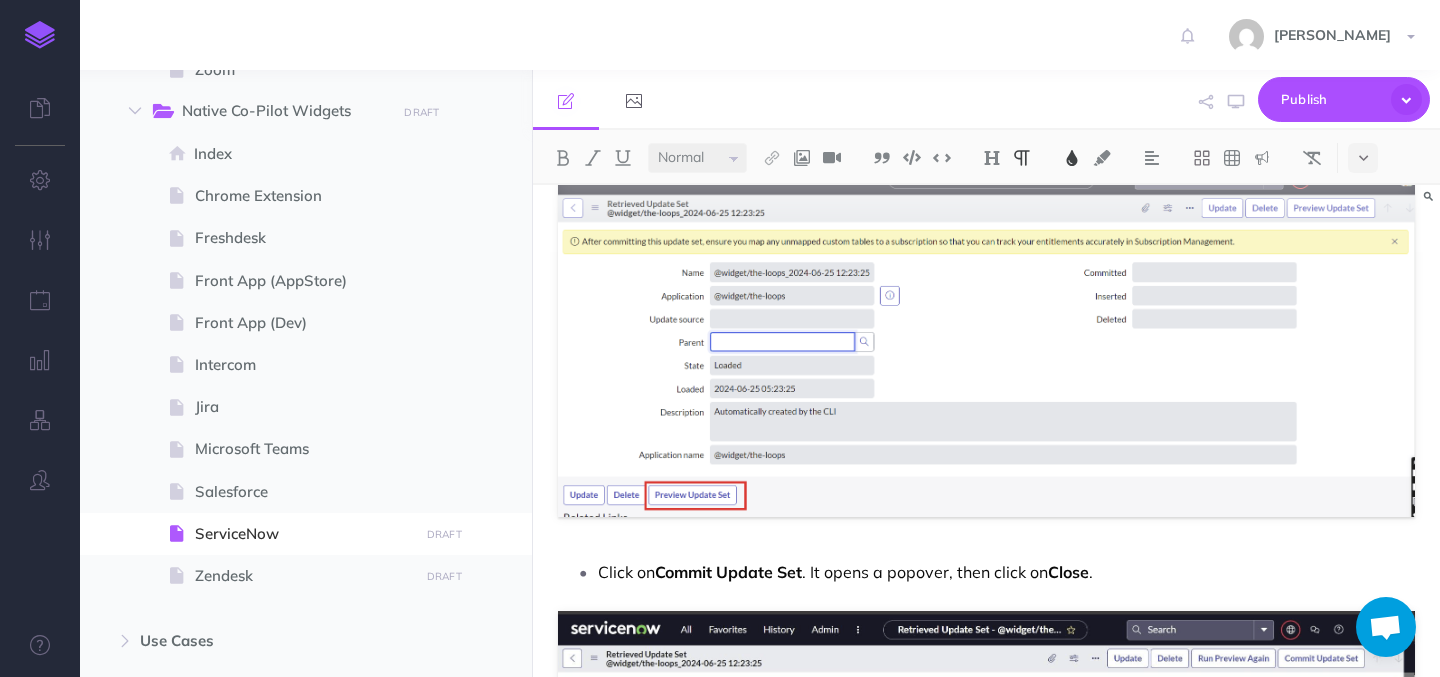 scroll, scrollTop: 2151, scrollLeft: 0, axis: vertical 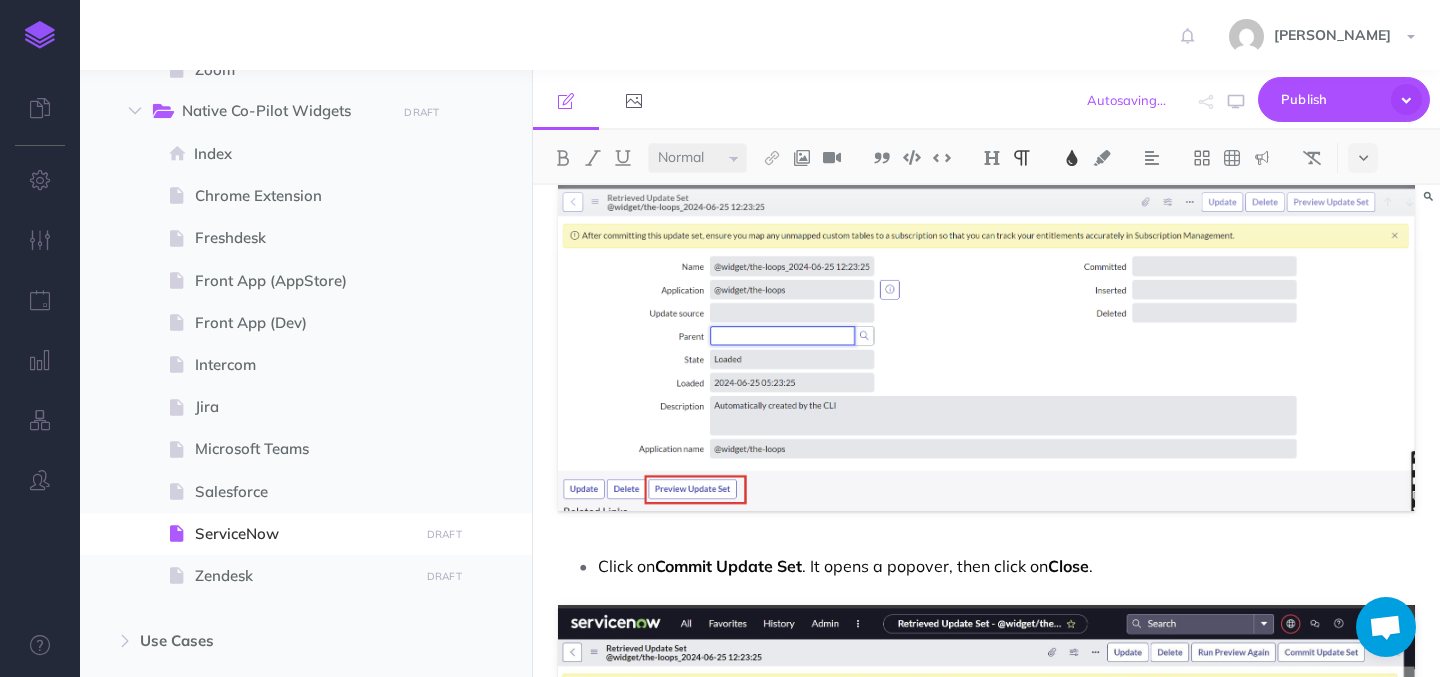 click on "Commit Update Set" at bounding box center (728, 566) 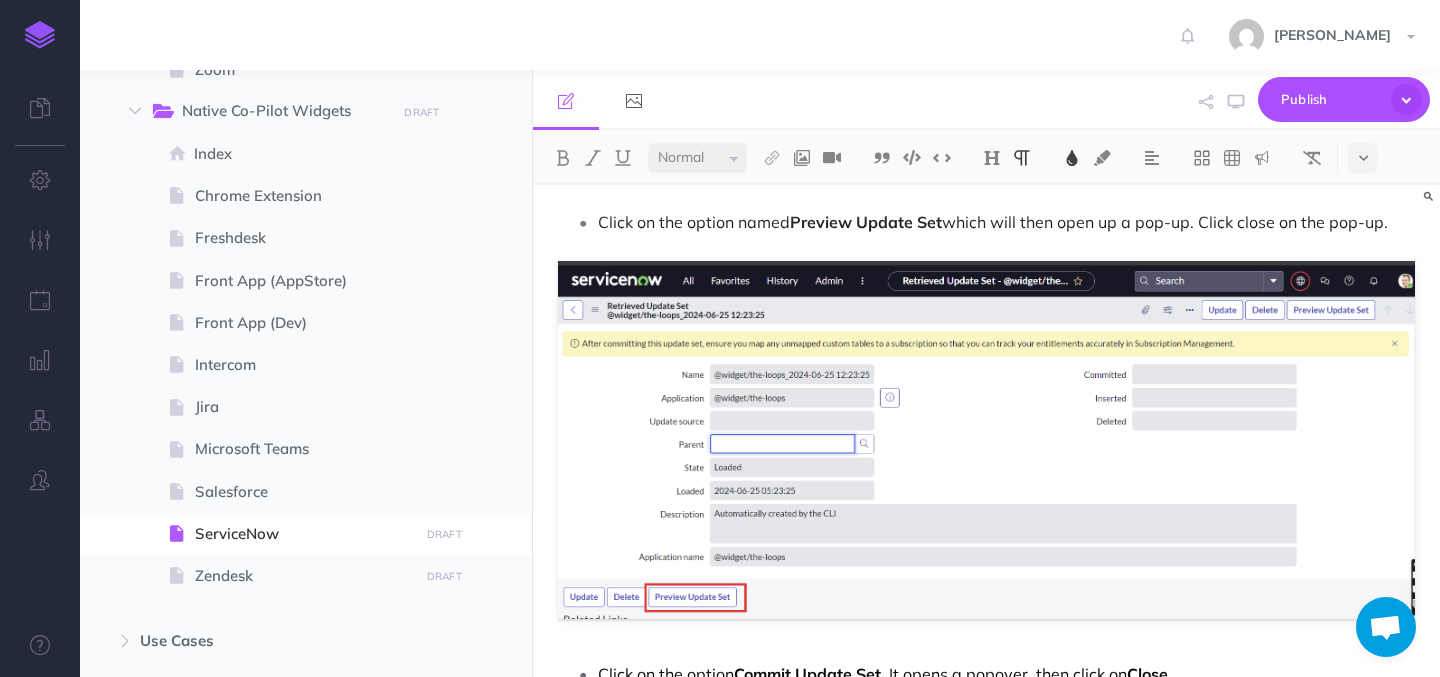 scroll, scrollTop: 2035, scrollLeft: 0, axis: vertical 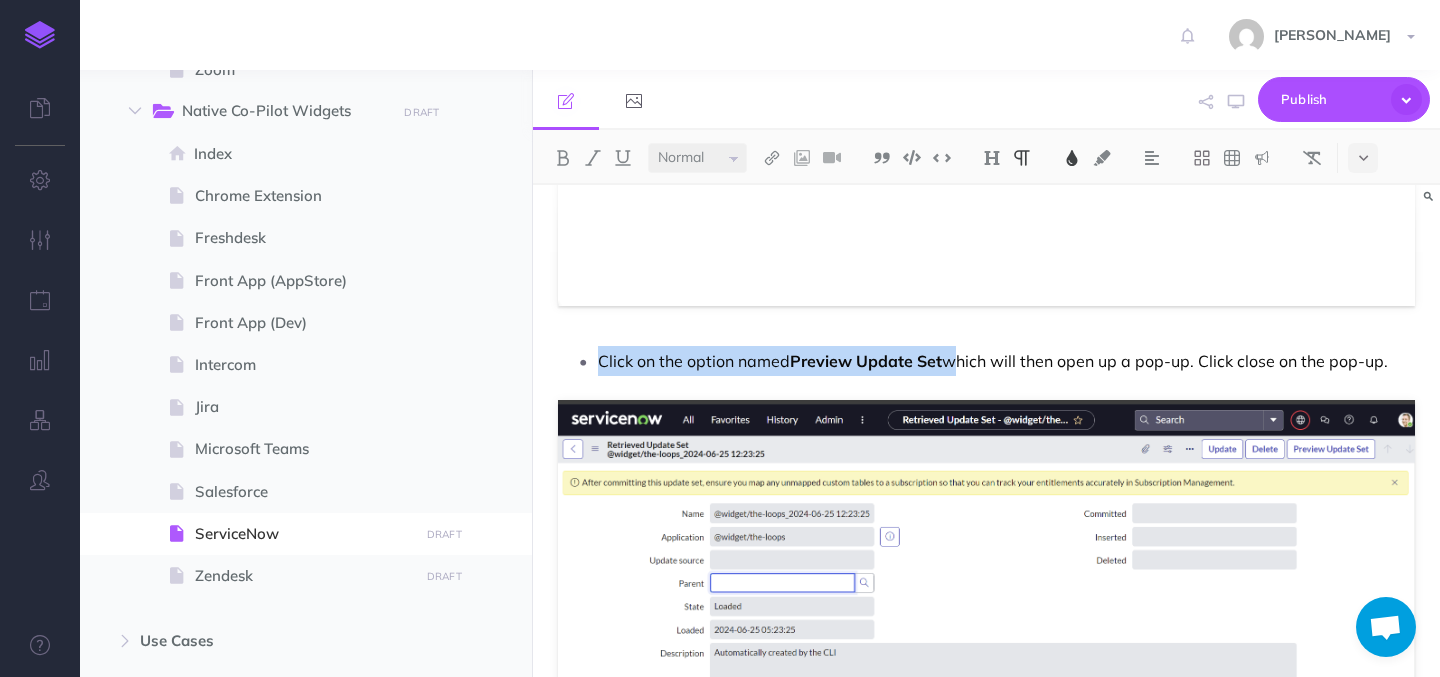 drag, startPoint x: 953, startPoint y: 230, endPoint x: 1396, endPoint y: 369, distance: 464.29517 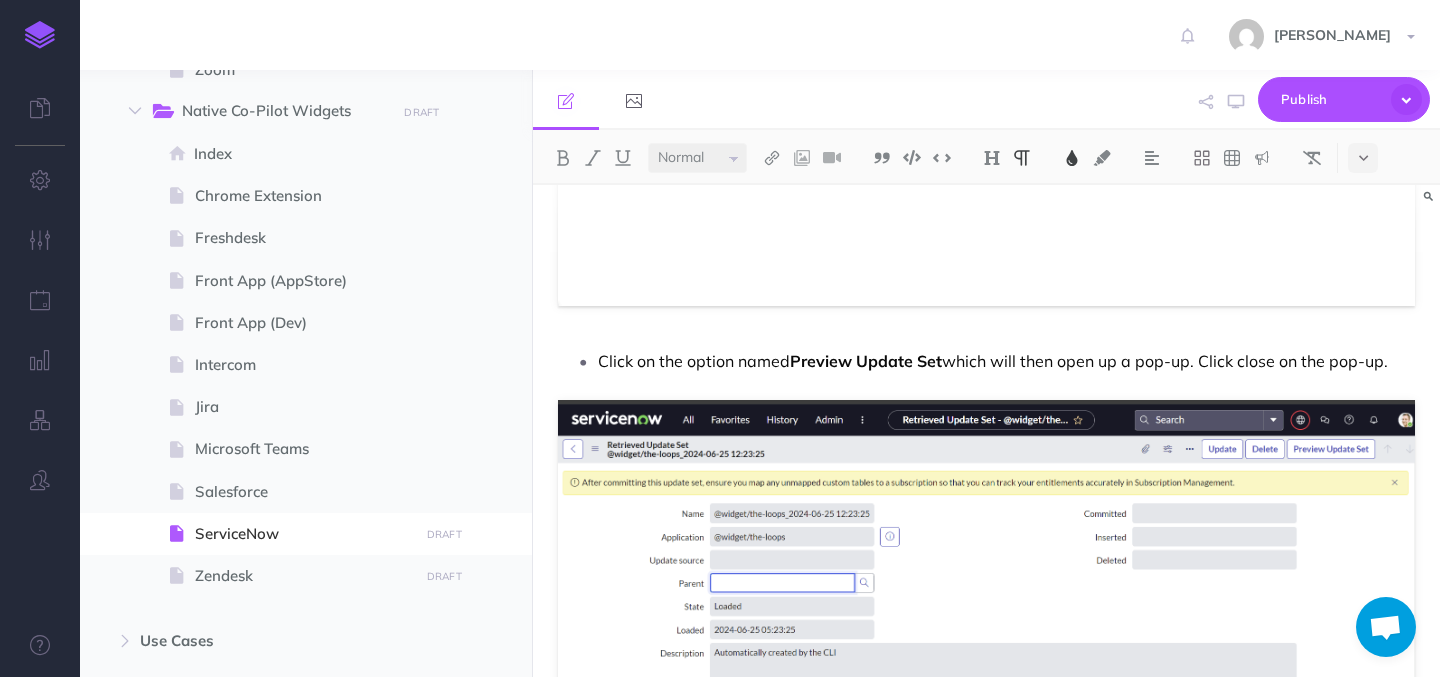 click on "TheLoops  for ServiceNow Get started with TheLoops widget in ServiceNow: This article walks you through the installation process and explains its various features. Steps to install  TheLoops  Co-Pilot widget in ServiceNow: Navigate to the ServiceNow domain. Under All tab, Search for  System Update Sets  and click on  Retrieved Update Sets.                           Under the  Retrieved Update Sets , click on  Import Update Set from XML .                           Click on  Choose File , select the XML file provided by Loops Admin, and then click on  Upload                           Click on the file name  @widget/the-loops.                           Click on the option named  Preview Update Set  which will then open up a pop-up. Click close on the pop-up.                           Click on the option  Commit Update Set . It opens a popover, then click on  Close .                           8. Navigate to the ServiceNow domain. - Search for  UI Builder   under  All   and click on  UI Builder" at bounding box center (986, 4315) 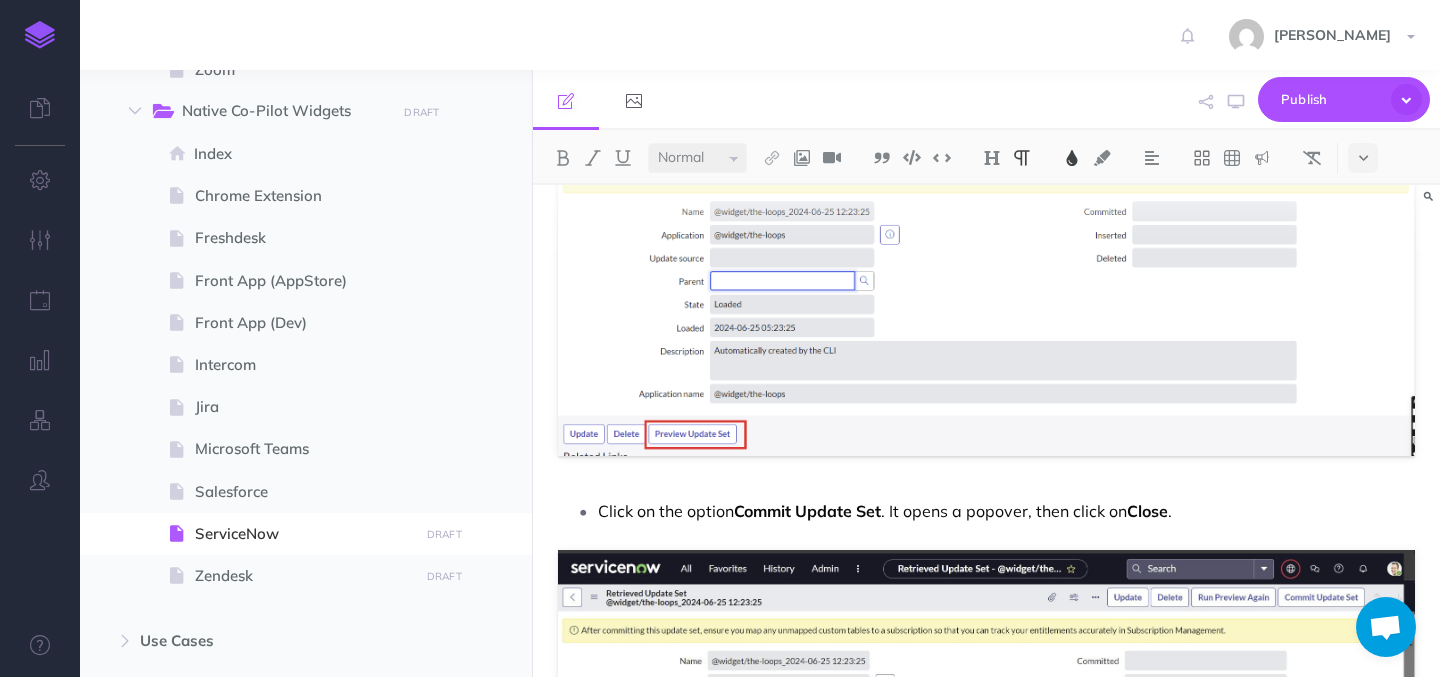 scroll, scrollTop: 2214, scrollLeft: 0, axis: vertical 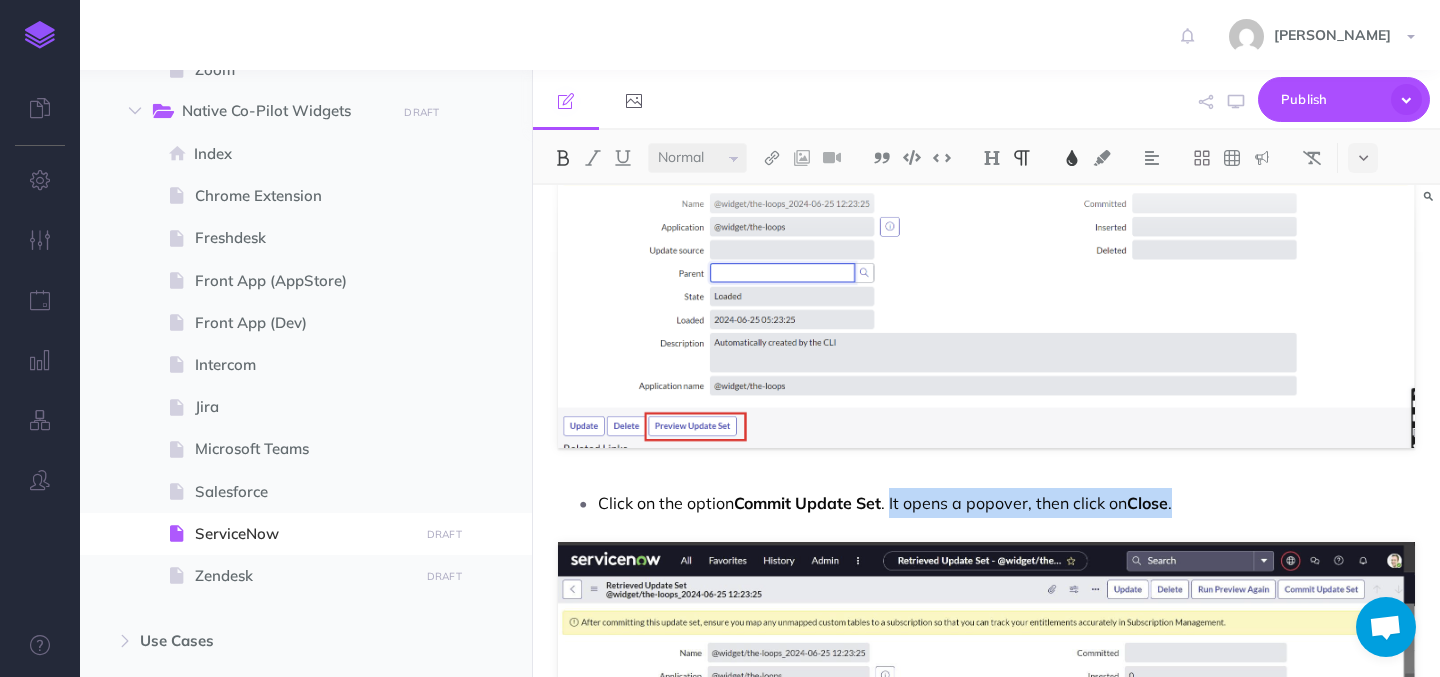 drag, startPoint x: 896, startPoint y: 502, endPoint x: 1285, endPoint y: 508, distance: 389.04626 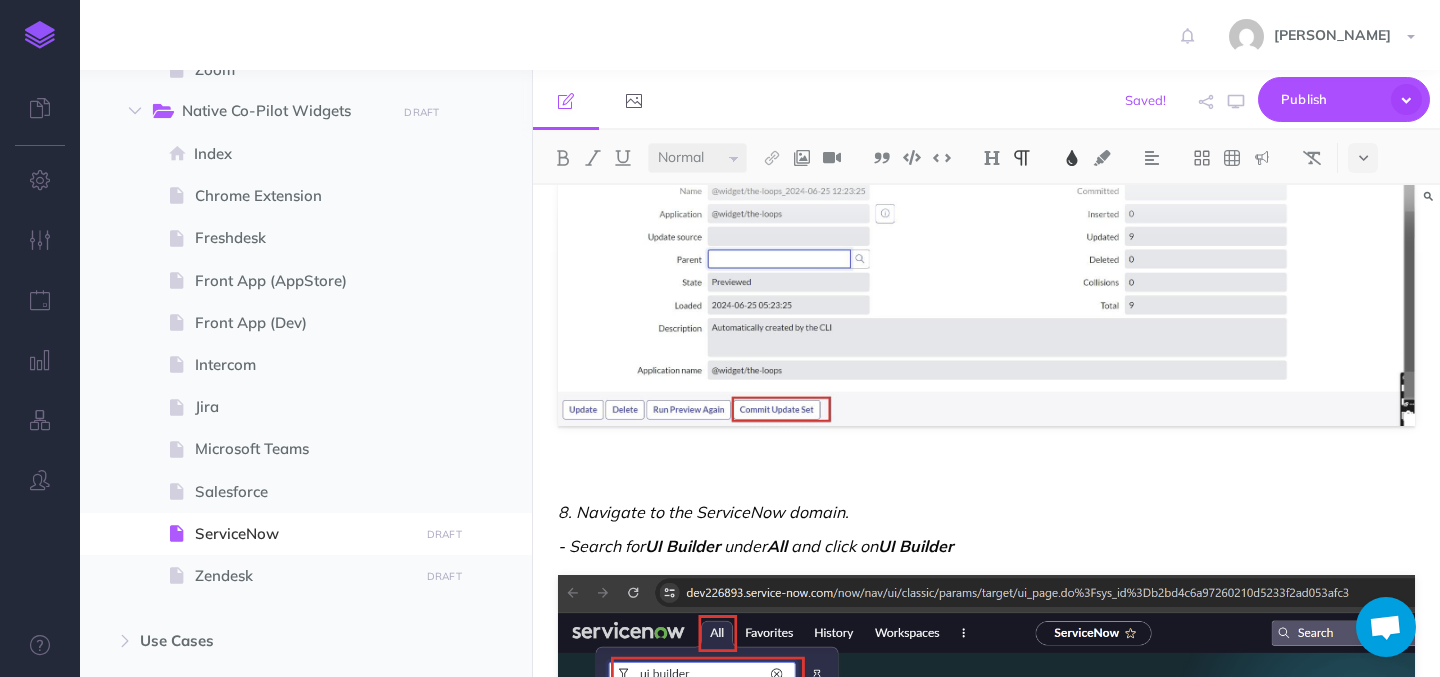 scroll, scrollTop: 2724, scrollLeft: 0, axis: vertical 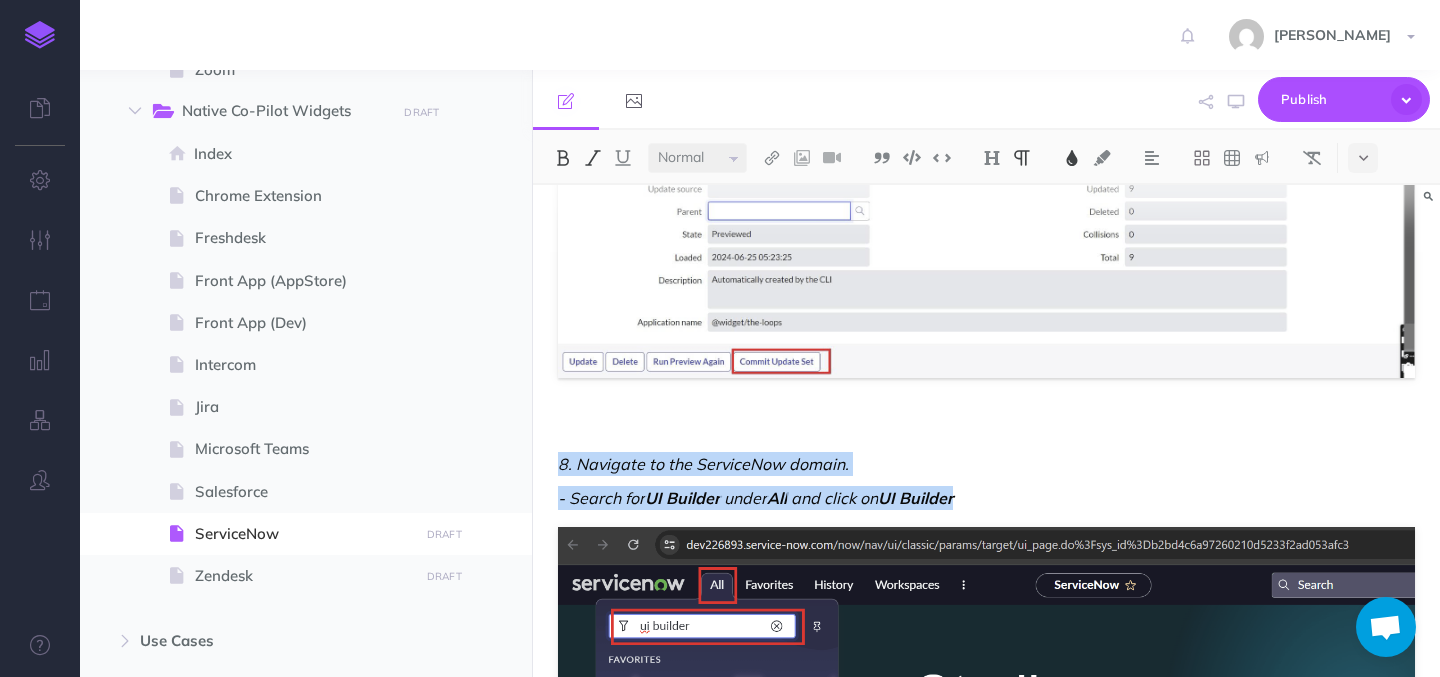 drag, startPoint x: 1012, startPoint y: 495, endPoint x: 558, endPoint y: 464, distance: 455.05713 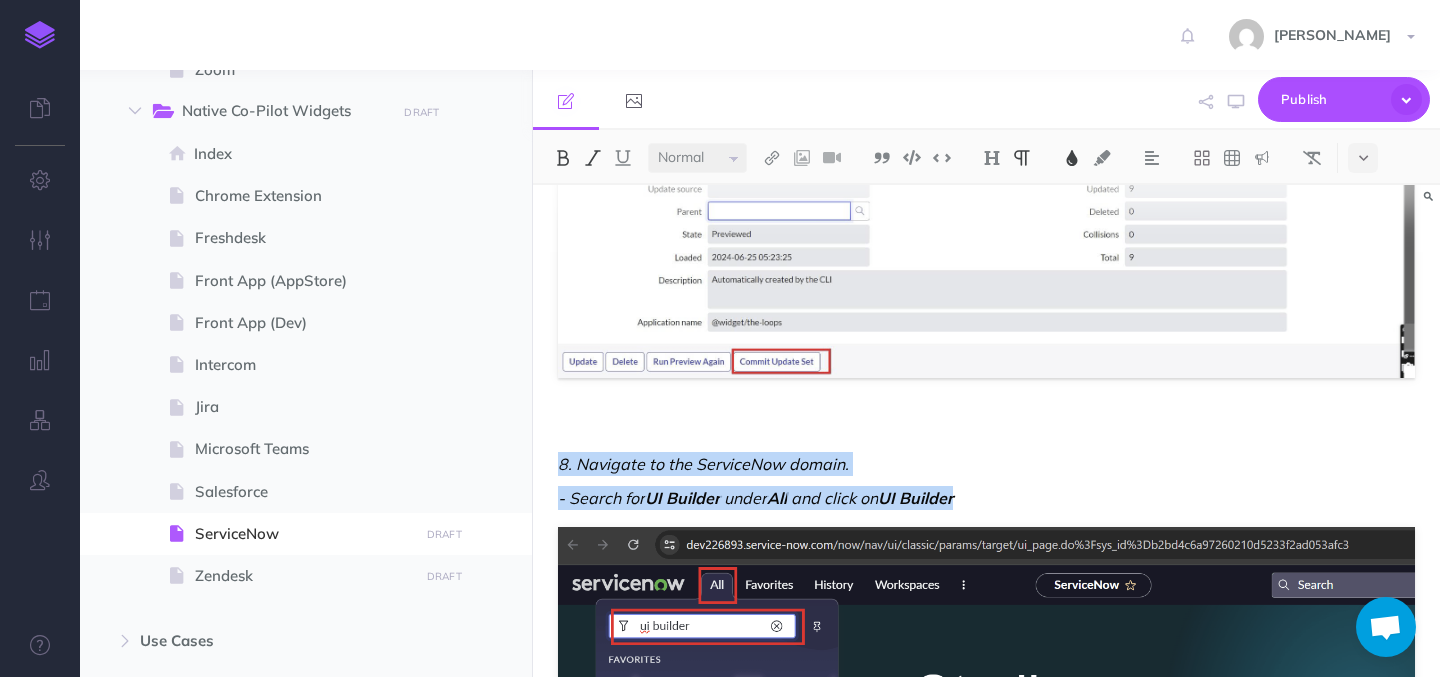 click at bounding box center [593, 158] 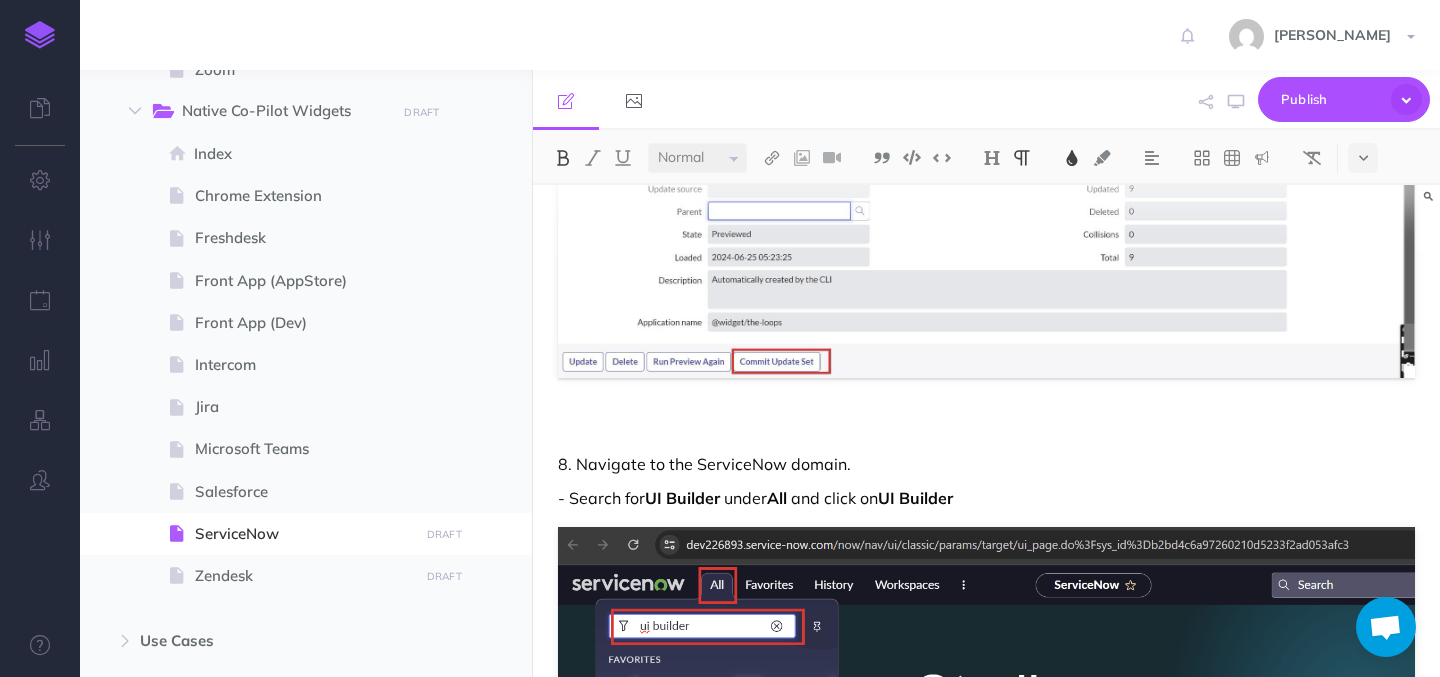 click on "8. Navigate to the ServiceNow domain." at bounding box center [704, 464] 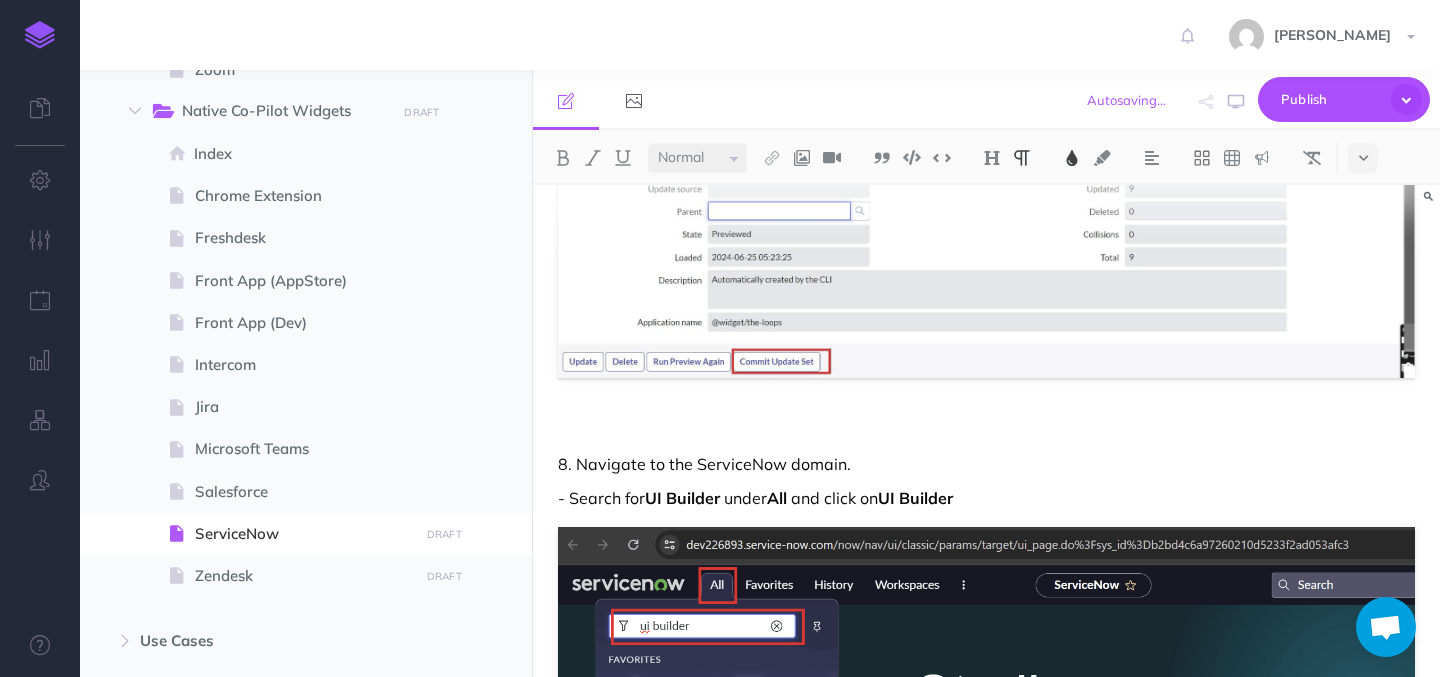 click on "8. Navigate to the ServiceNow domain." at bounding box center [704, 464] 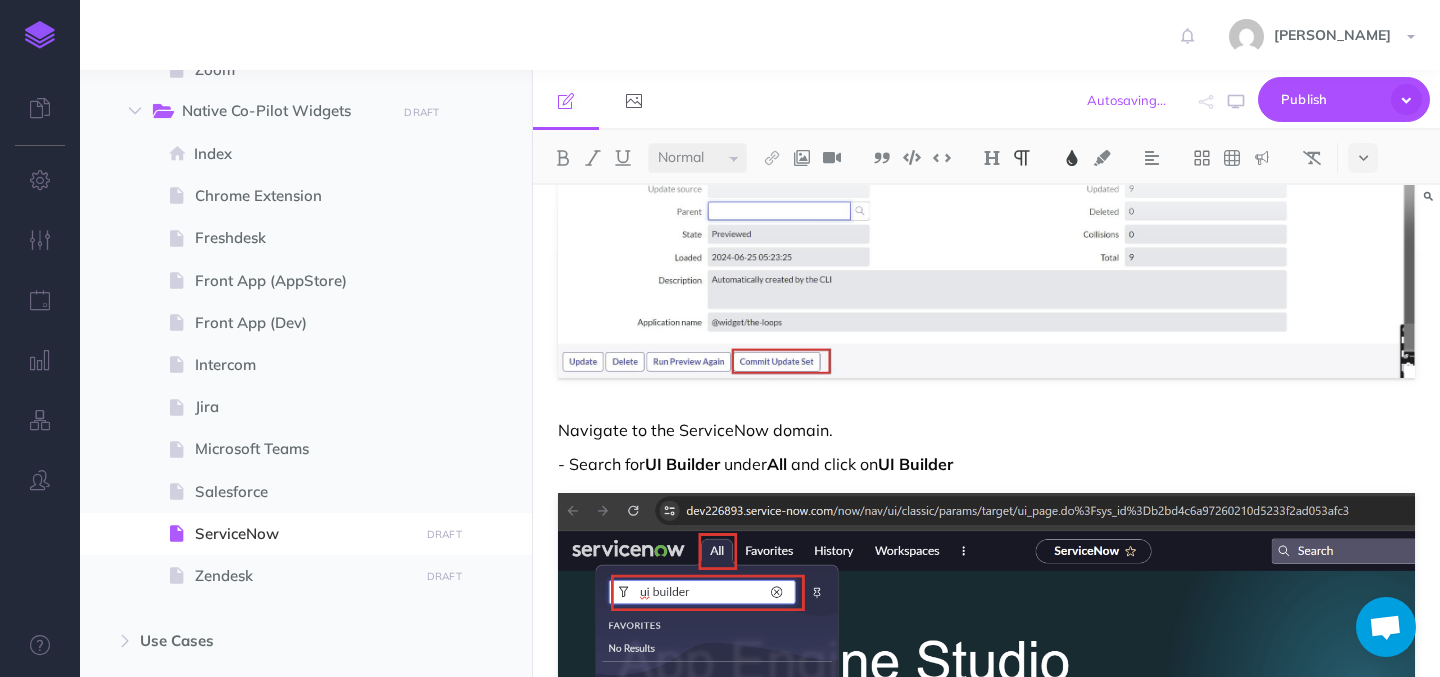 scroll, scrollTop: 2565, scrollLeft: 0, axis: vertical 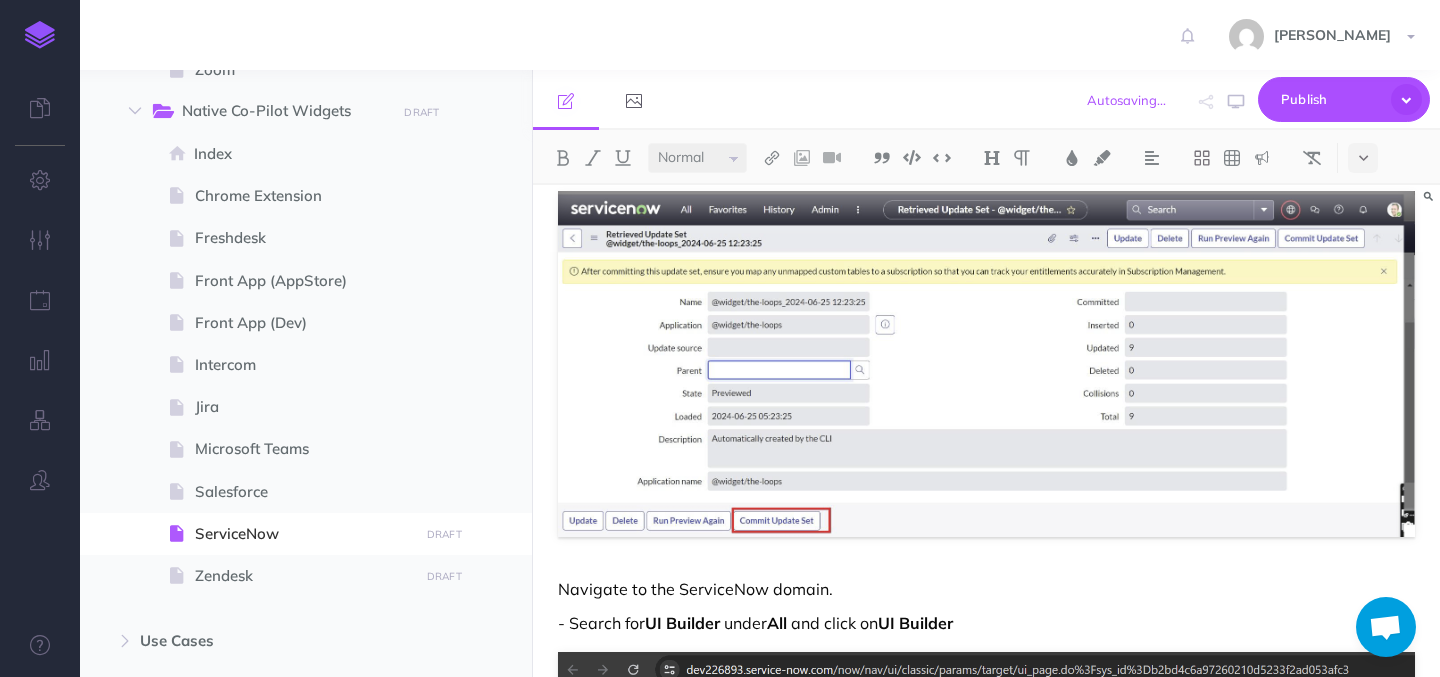 click on "TheLoops  for ServiceNow Get started with TheLoops widget in ServiceNow: This article walks you through the installation process and explains its various features. Steps to install  TheLoops  Co-Pilot widget in ServiceNow: Navigate to the ServiceNow domain. Under All tab, Search for  System Update Sets  and click on  Retrieved Update Sets.                           Under the  Retrieved Update Sets , click on  Import Update Set from XML .                           Click on  Choose File , select the XML file provided by Loops Admin, and then click on  Upload                           Click on the file name  @widget/the-loops.                           Click on the option named  Preview Update Set  which will then open up a pop-up. Click close on the pop-up.                           Click on the option  Commit Update Set  which will then open up a pop-up. Click close on the pop-up.                           Navigate to the ServiceNow domain. - Search for  UI Builder   under  All   and click on  UI Builder" at bounding box center (986, 3637) 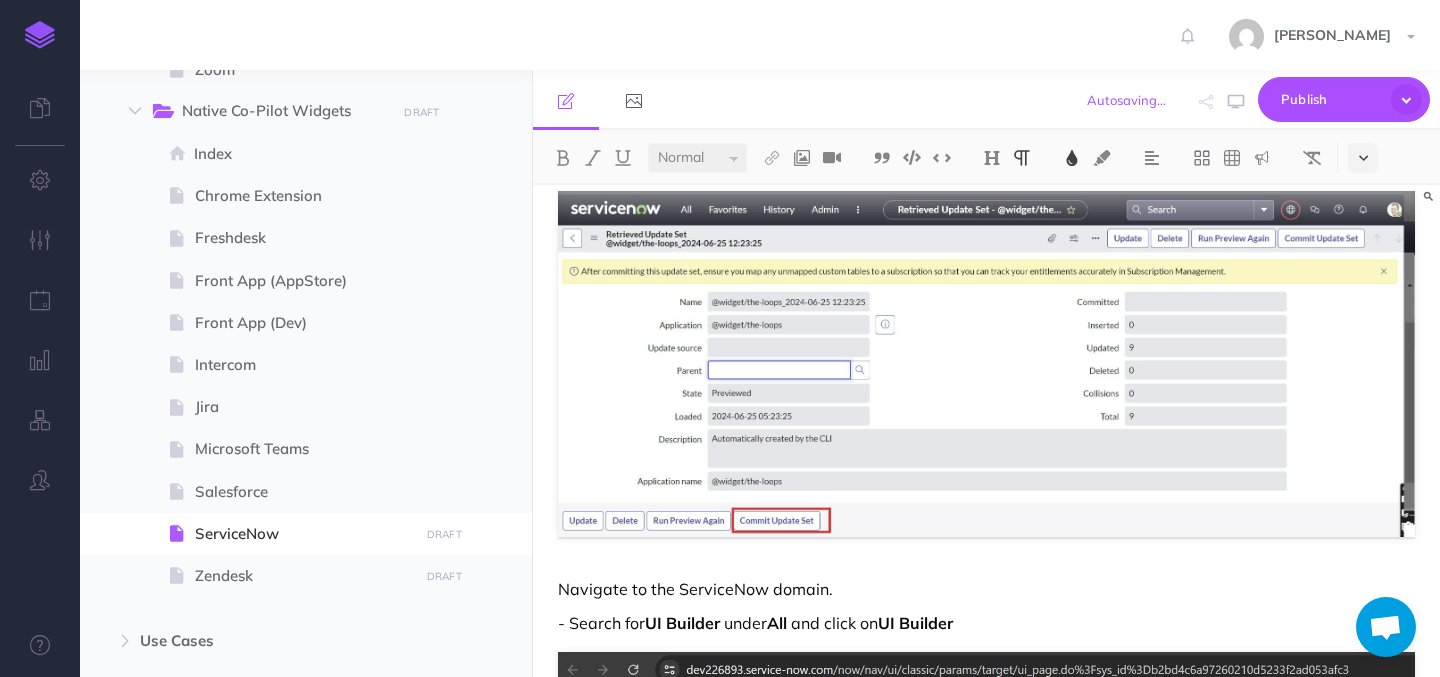 click at bounding box center [1363, 158] 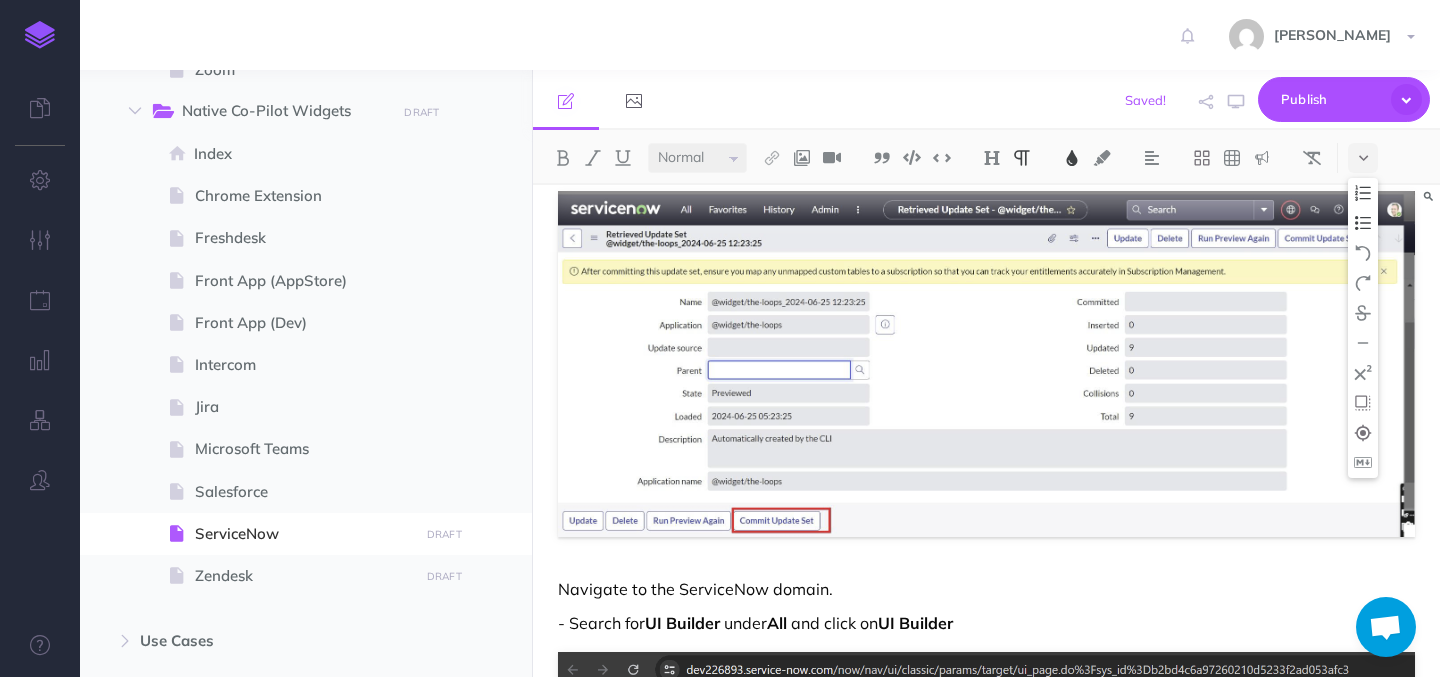 click at bounding box center [1363, 223] 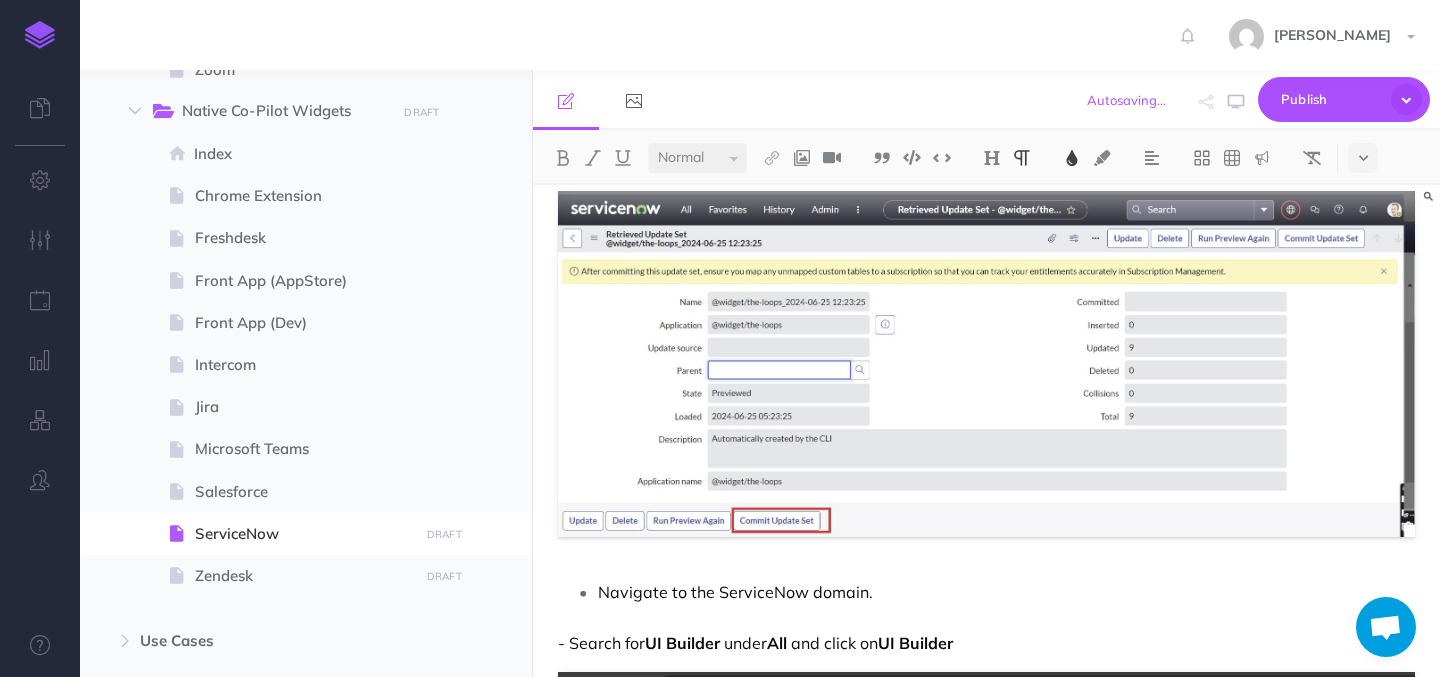 click on "Navigate to the ServiceNow domain." at bounding box center (1006, 592) 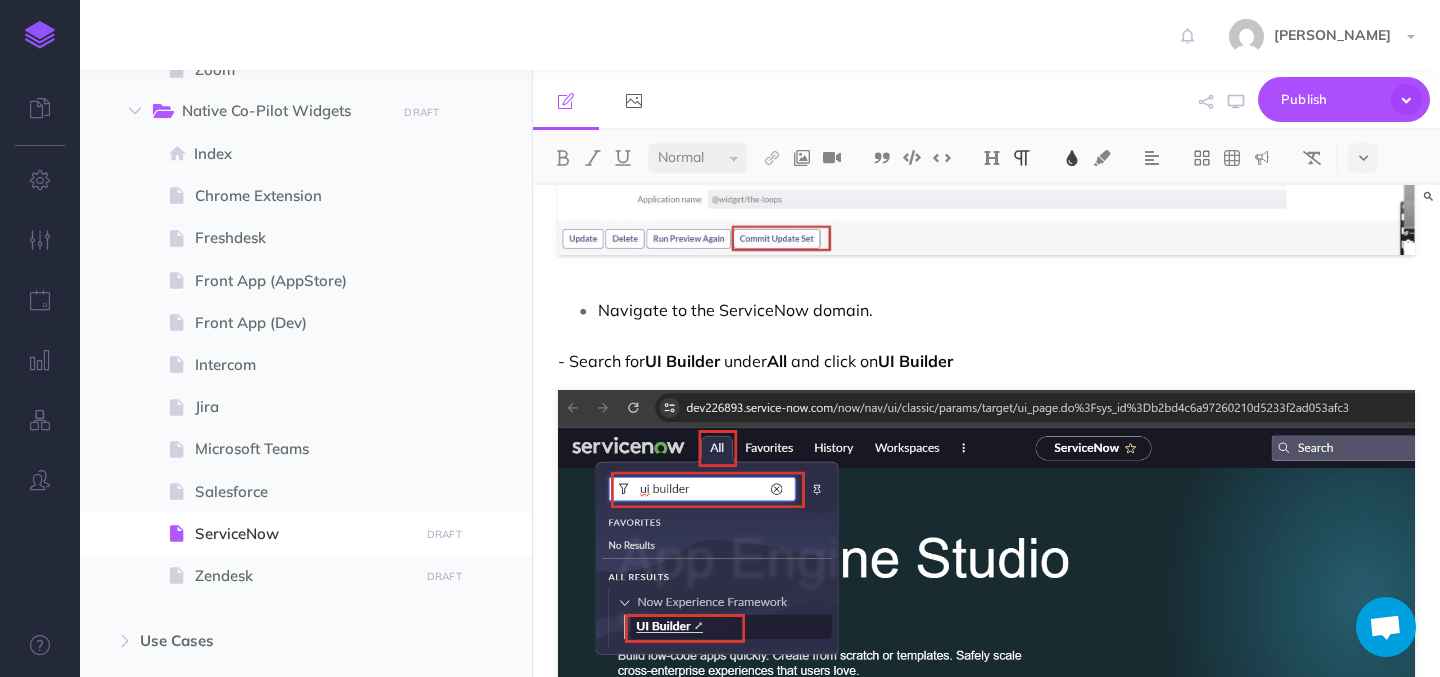 scroll, scrollTop: 2845, scrollLeft: 0, axis: vertical 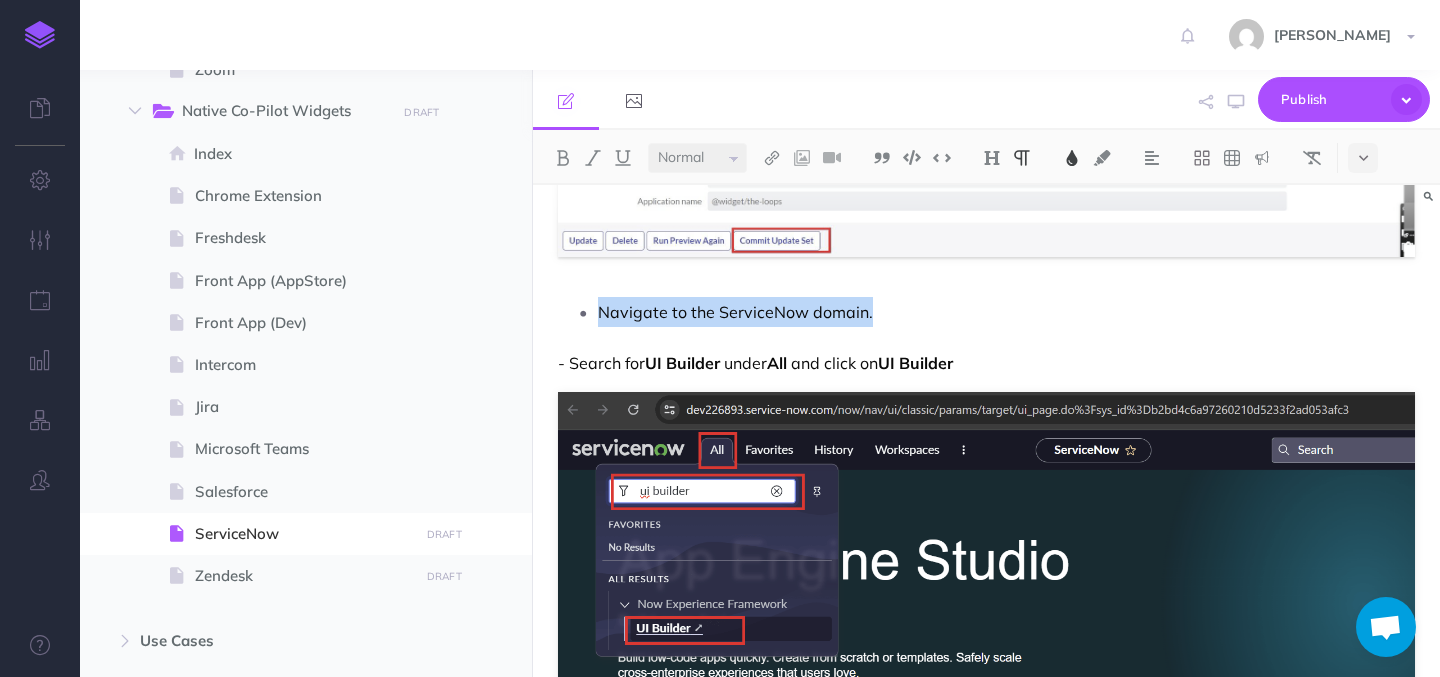 drag, startPoint x: 599, startPoint y: 313, endPoint x: 873, endPoint y: 309, distance: 274.0292 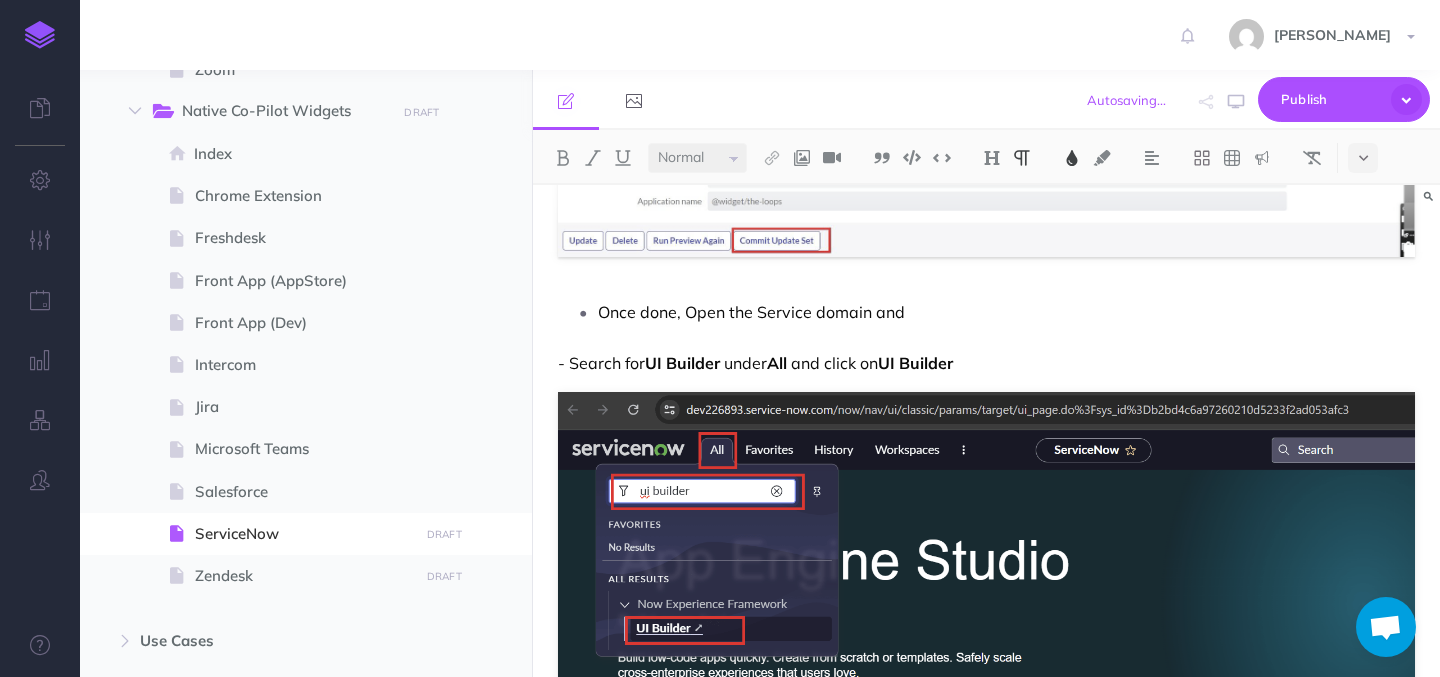 click on "- Search for" at bounding box center (601, 363) 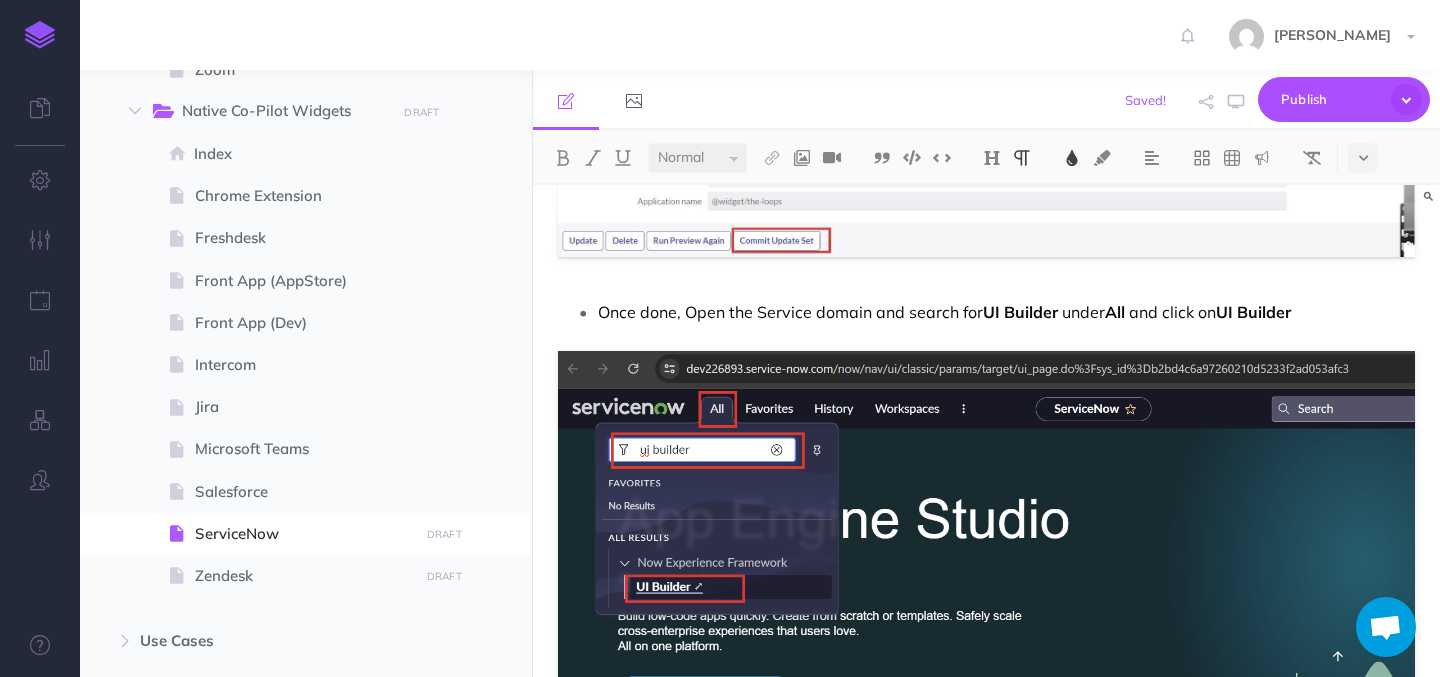 click on "TheLoops  for ServiceNow Get started with TheLoops widget in ServiceNow: This article walks you through the installation process and explains its various features. Steps to install  TheLoops  Co-Pilot widget in ServiceNow: Navigate to the ServiceNow domain. Under All tab, Search for  System Update Sets  and click on  Retrieved Update Sets.                           Under the  Retrieved Update Sets , click on  Import Update Set from XML .                           Click on  Choose File , select the XML file provided by Loops Admin, and then click on  Upload                           Click on the file name  @widget/the-loops.                           Click on the option named  Preview Update Set  which will then open up a pop-up. Click close on the pop-up.                           Click on the option  Commit Update Set  which will then open up a pop-up. Click close on the pop-up.                           Once done, Open the Service domain and search for  UI Builder   under  All   and click on  UI Builder" at bounding box center [986, 3346] 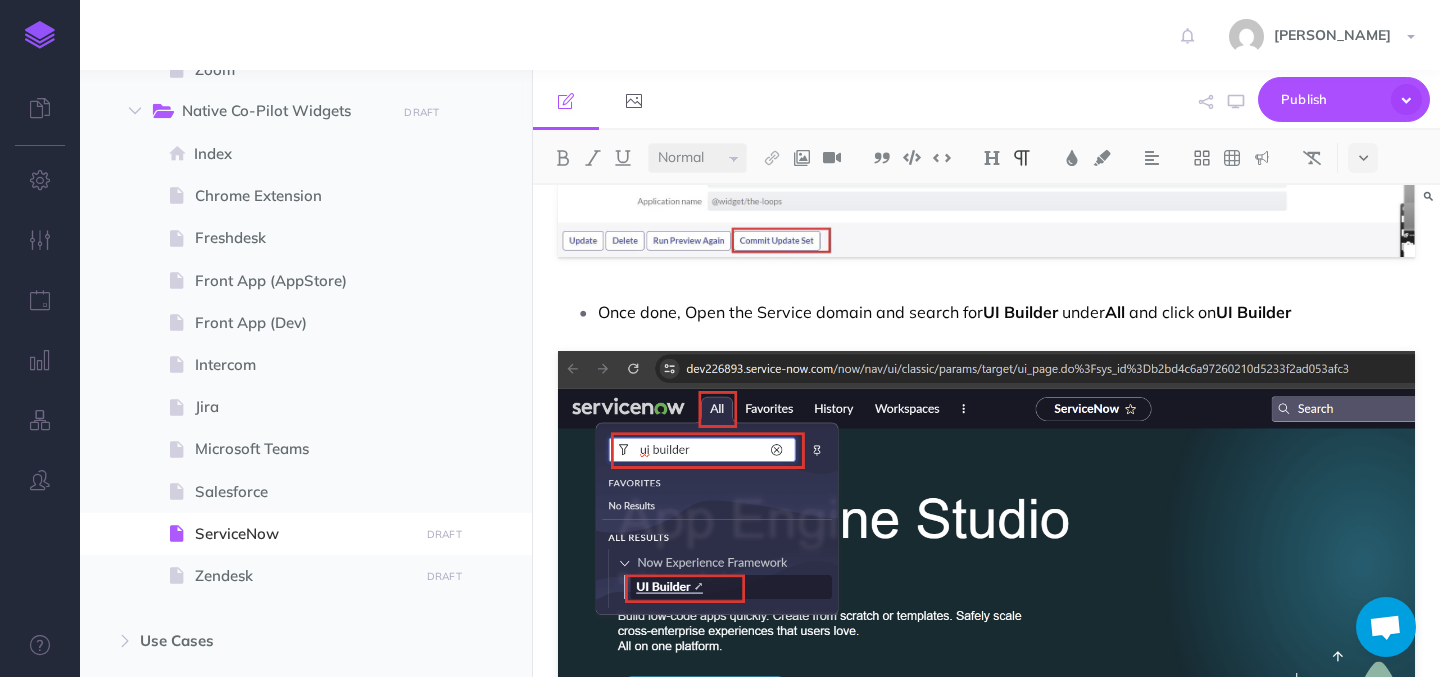 scroll, scrollTop: 2887, scrollLeft: 0, axis: vertical 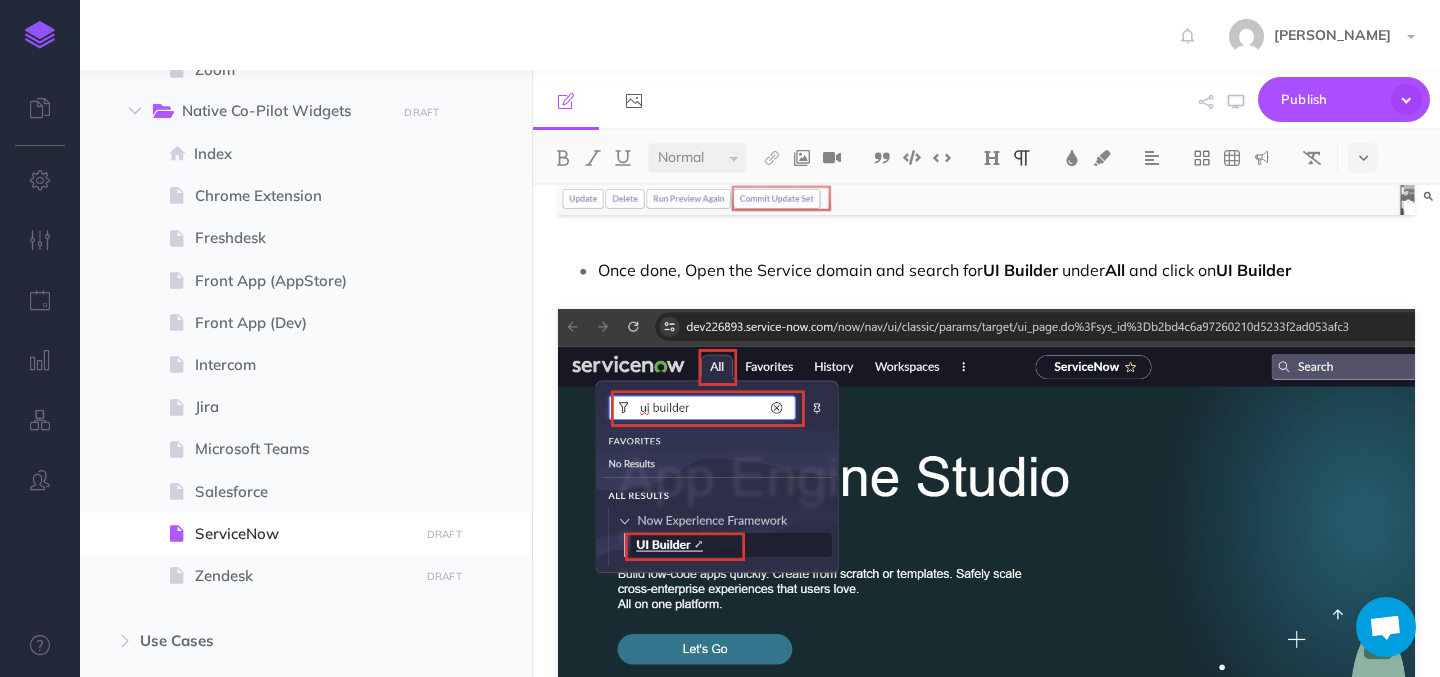 click on "and click on" at bounding box center [1172, 270] 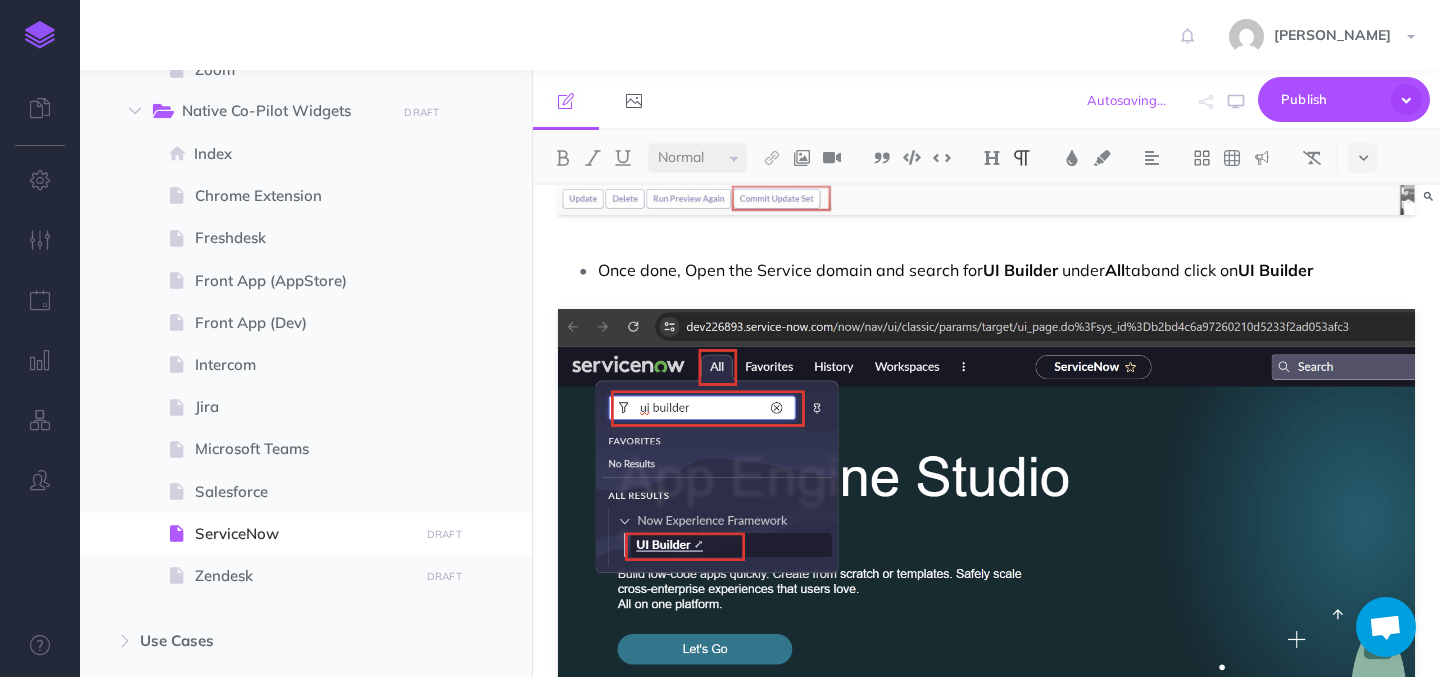 click on "Once done, Open the Service domain and search for  UI Builder   under  All  tab  and click on  UI Builder" at bounding box center [1006, 270] 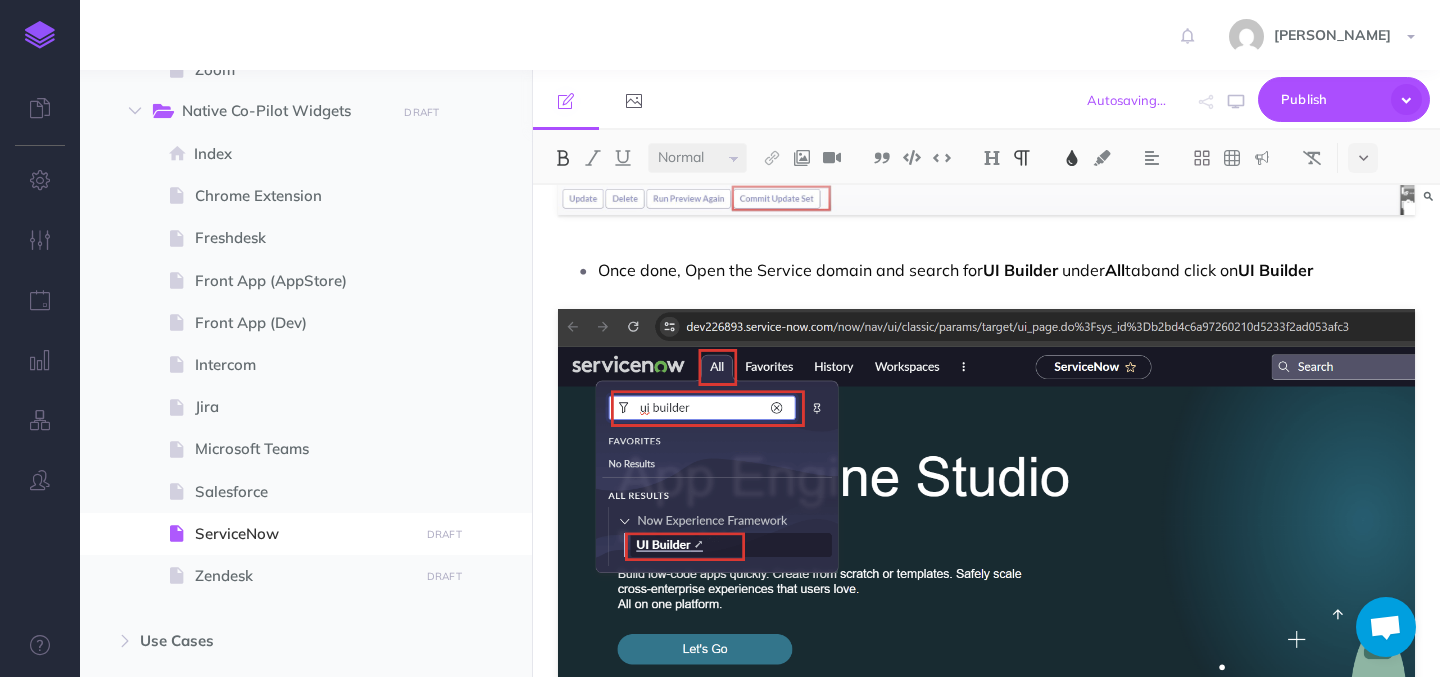 click on "UI Builder" at bounding box center (1275, 270) 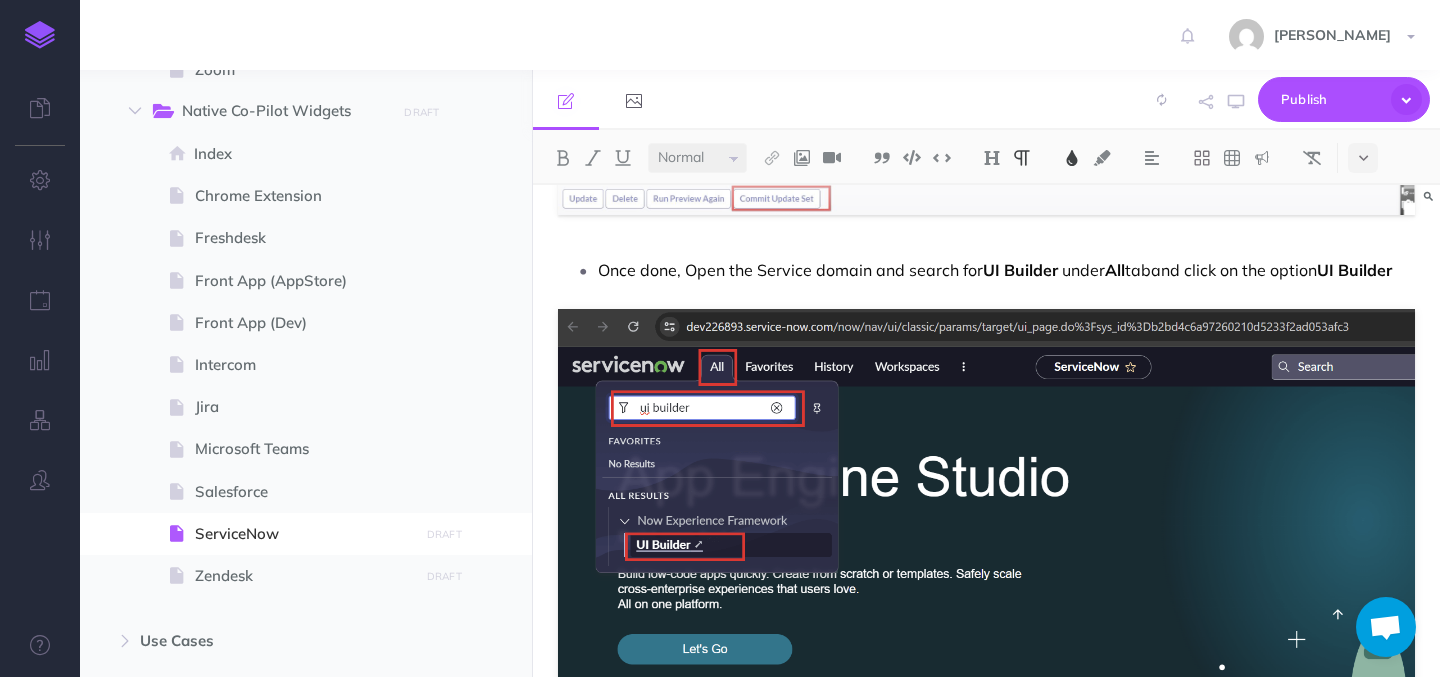 click on "TheLoops  for ServiceNow Get started with TheLoops widget in ServiceNow: This article walks you through the installation process and explains its various features. Steps to install  TheLoops  Co-Pilot widget in ServiceNow: Navigate to the ServiceNow domain. Under All tab, Search for  System Update Sets  and click on  Retrieved Update Sets.                           Under the  Retrieved Update Sets , click on  Import Update Set from XML .                           Click on  Choose File , select the XML file provided by Loops Admin, and then click on  Upload                           Click on the file name  @widget/the-loops.                           Click on the option named  Preview Update Set  which will then open up a pop-up. Click close on the pop-up.                           Click on the option  Commit Update Set  which will then open up a pop-up. Click close on the pop-up.                           Once done, Open the Service domain and search for  UI Builder   under  All  tab  and click on the option" at bounding box center (986, 3304) 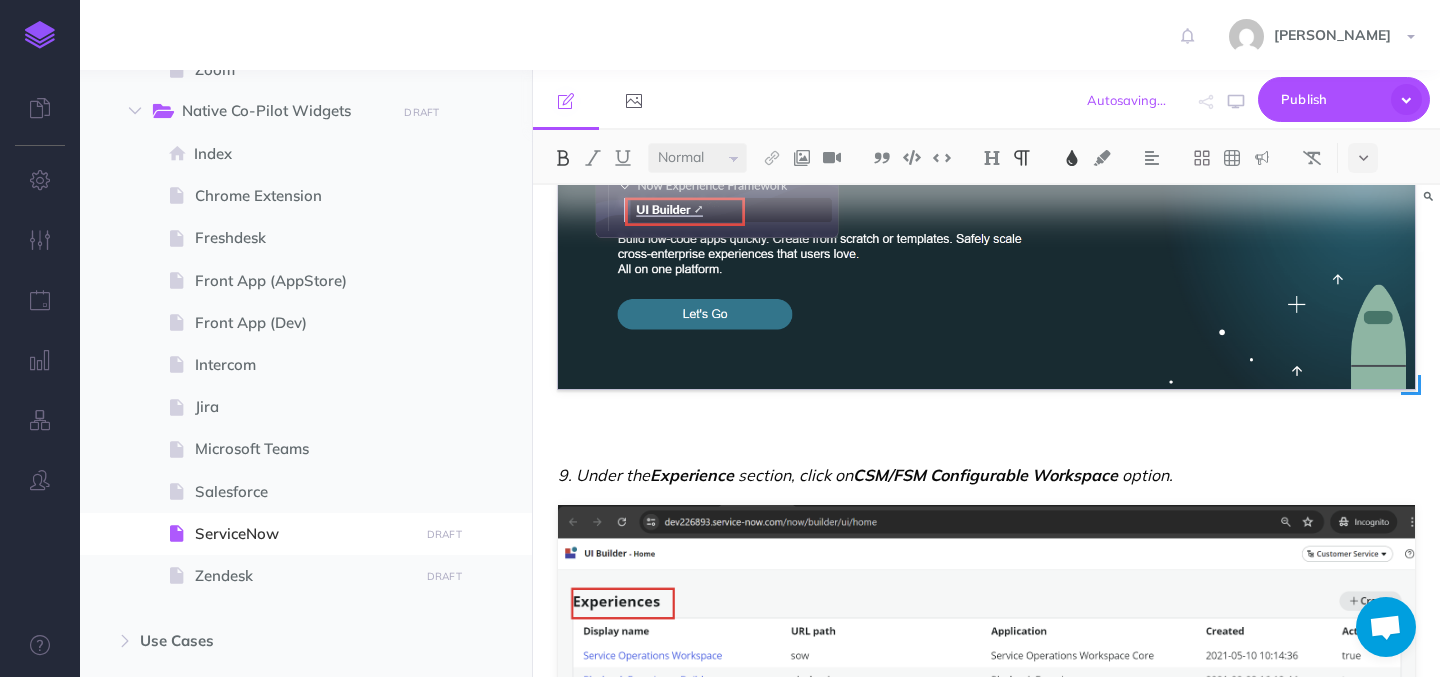 scroll, scrollTop: 3223, scrollLeft: 0, axis: vertical 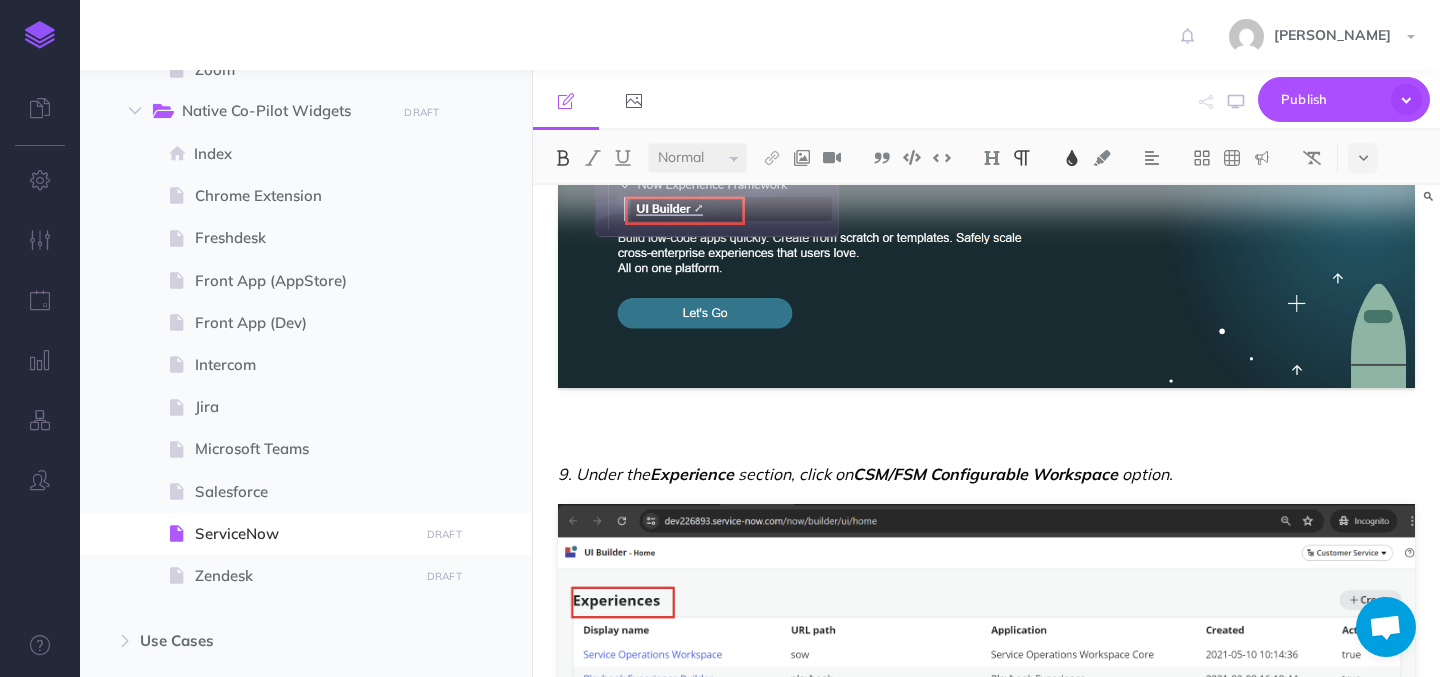 click on "section, click on" at bounding box center (795, 474) 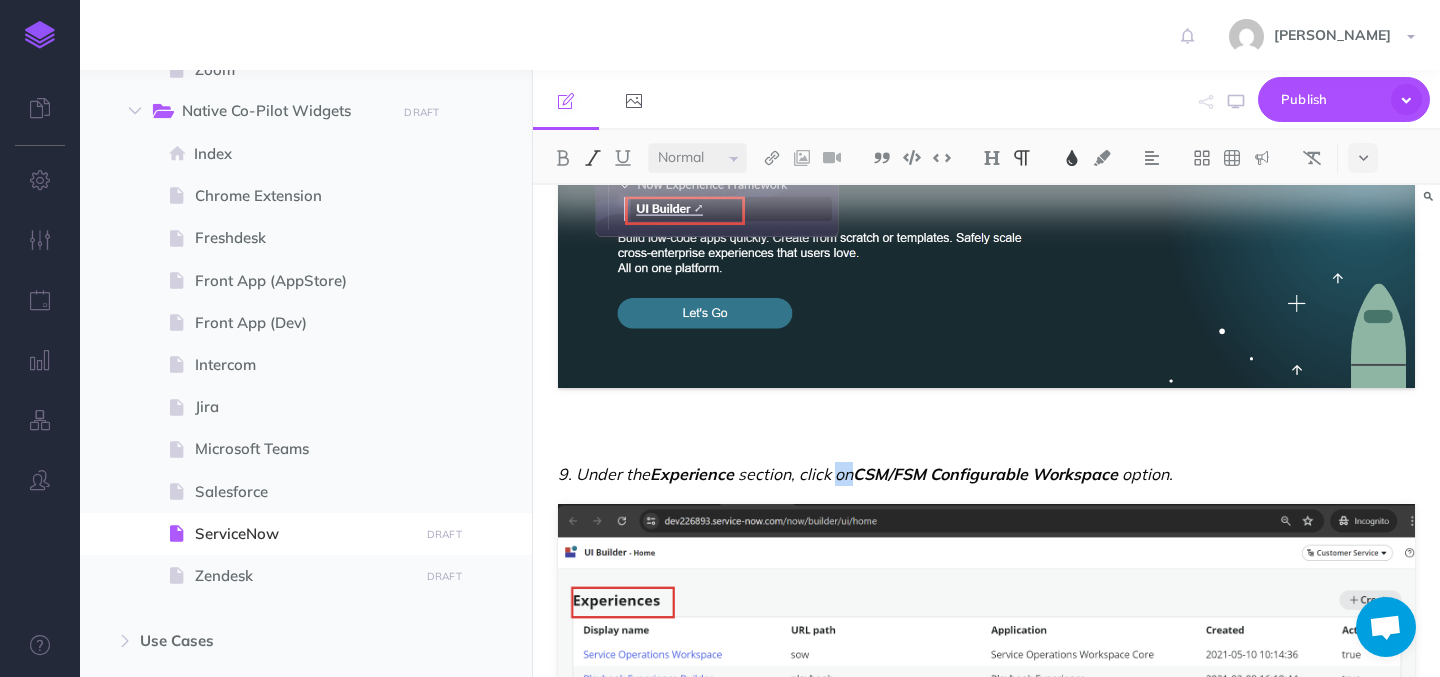 click on "section, click on" at bounding box center [795, 474] 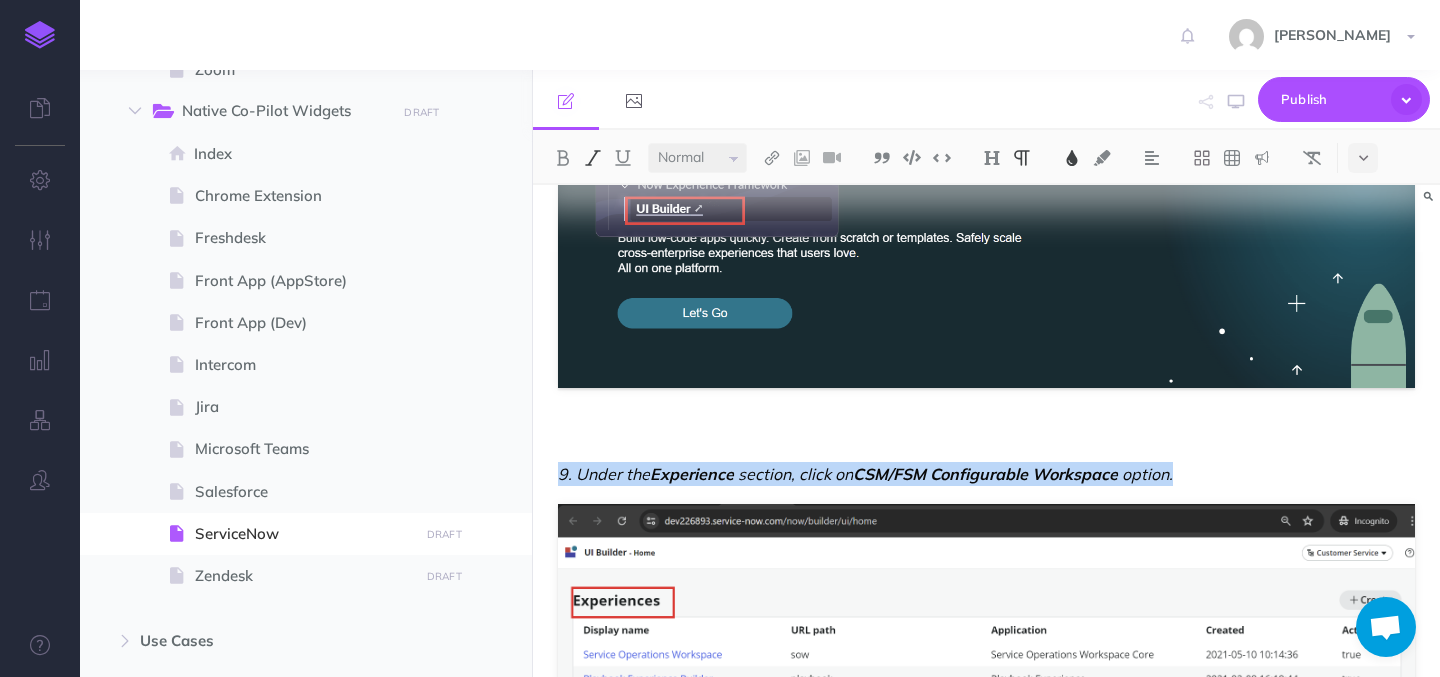 click on "section, click on" at bounding box center (795, 474) 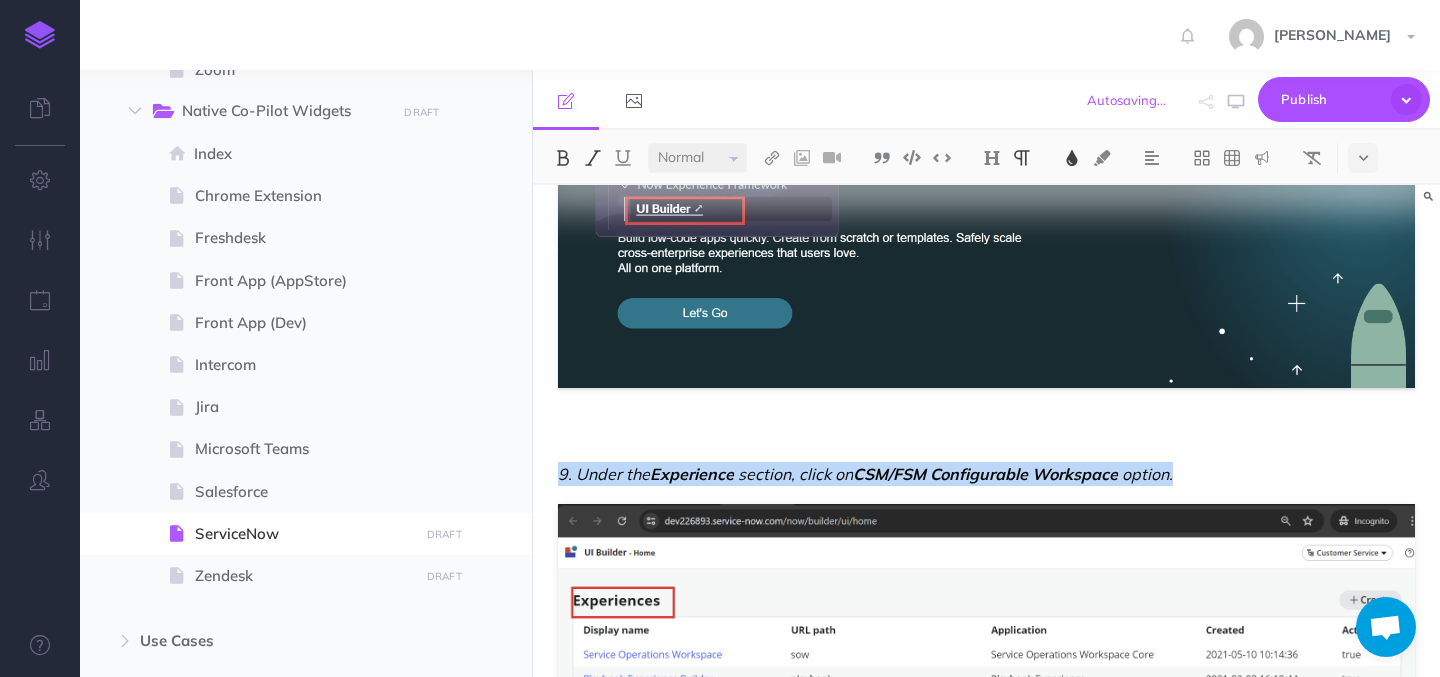click at bounding box center [593, 158] 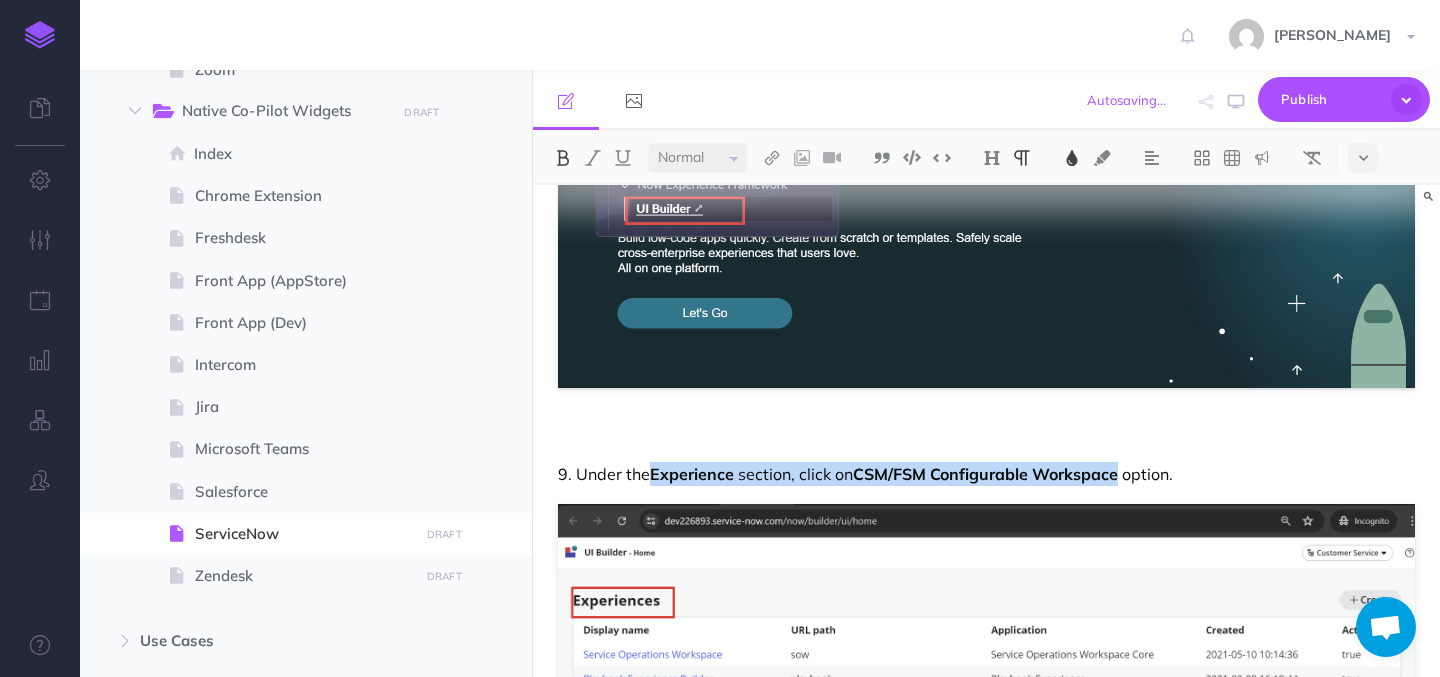 click on "9. Under the" at bounding box center [604, 474] 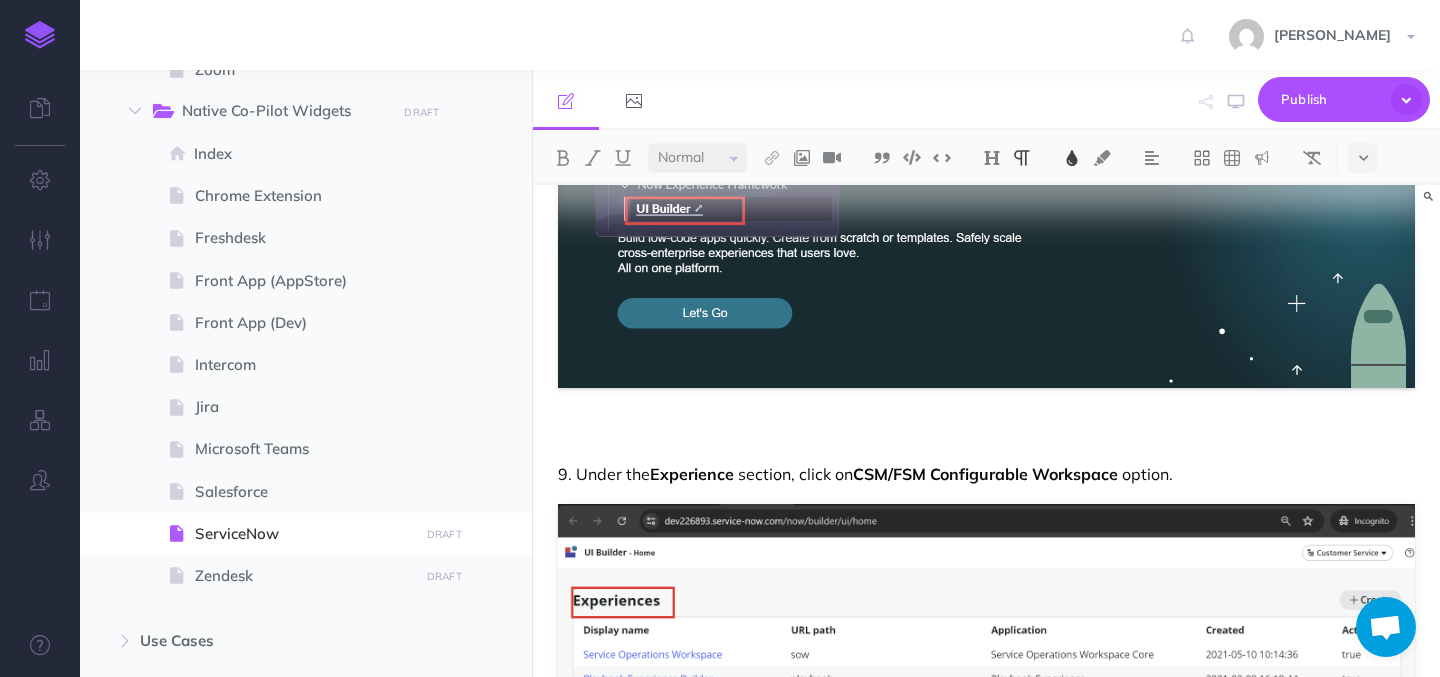 click on "9. Under the" at bounding box center [604, 474] 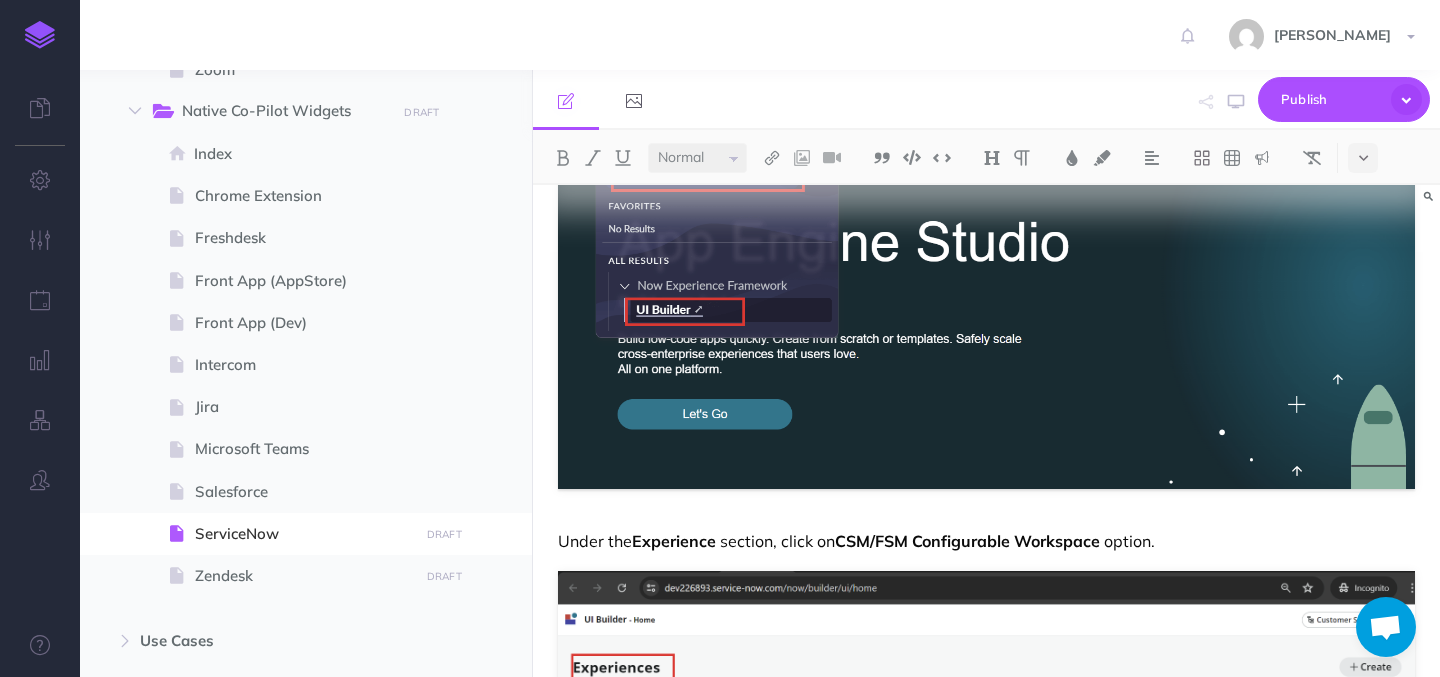 scroll, scrollTop: 3133, scrollLeft: 0, axis: vertical 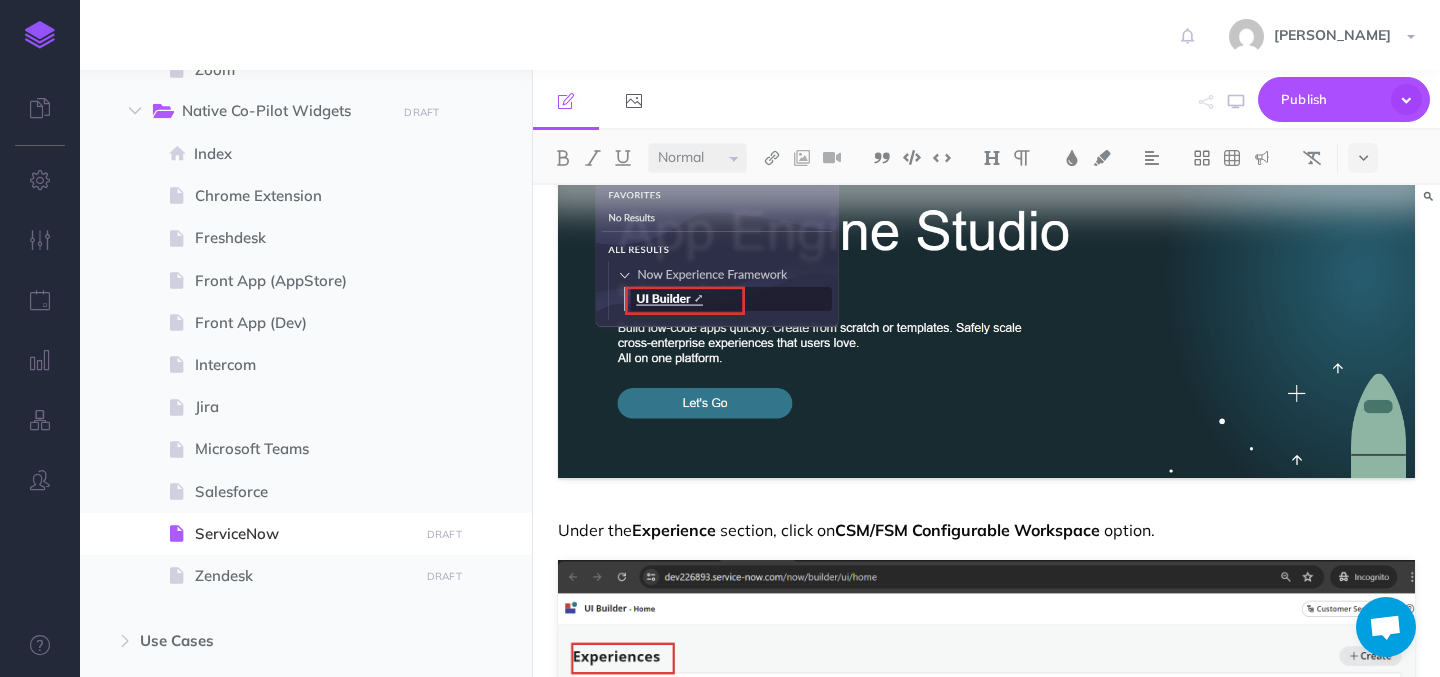 click on "Under the" at bounding box center (595, 530) 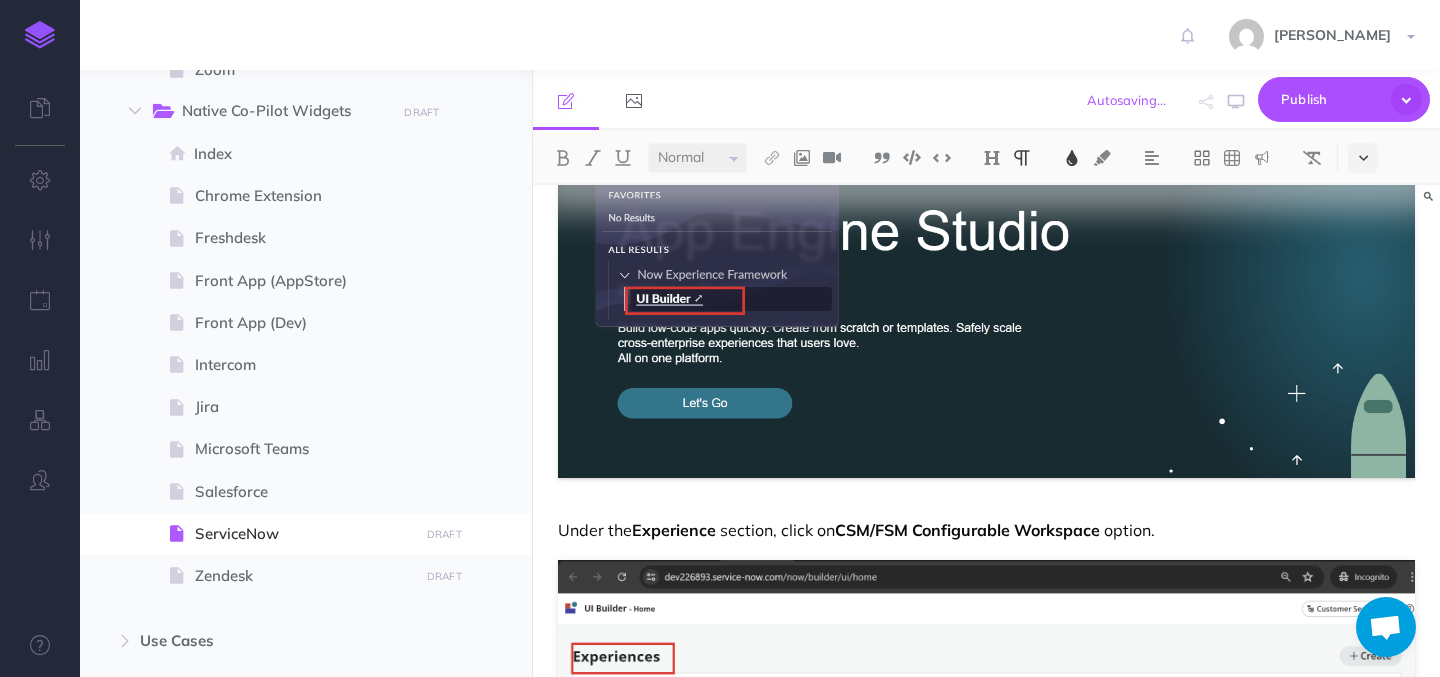 click at bounding box center [1363, 158] 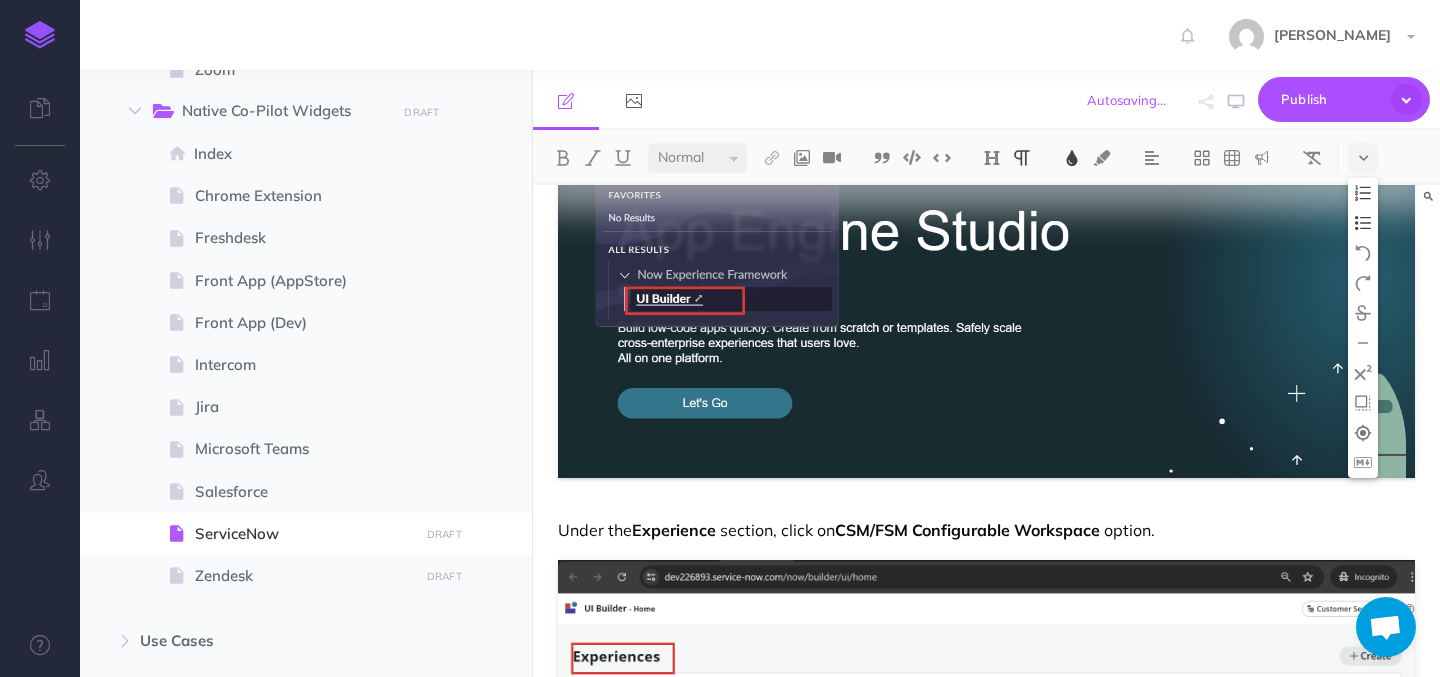 click at bounding box center (1363, 223) 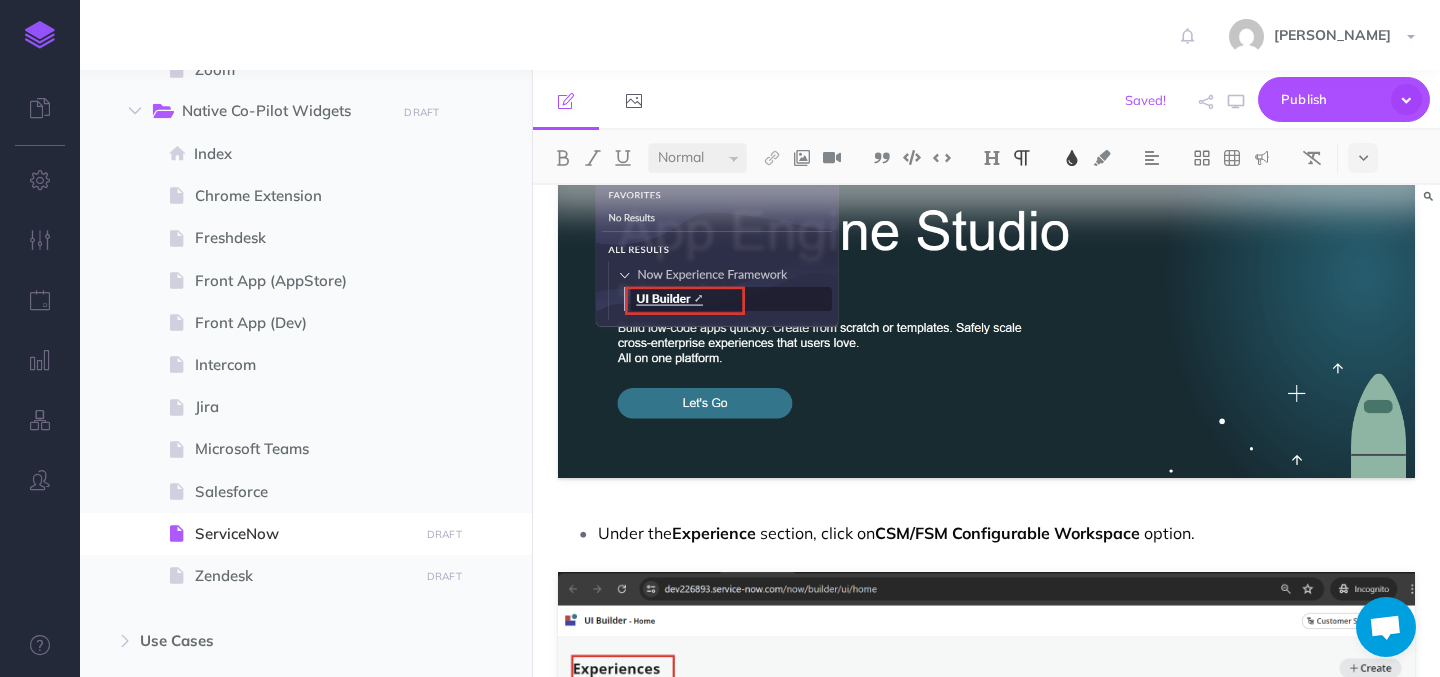 click on "TheLoops  for ServiceNow Get started with TheLoops widget in ServiceNow: This article walks you through the installation process and explains its various features. Steps to install  TheLoops  Co-Pilot widget in ServiceNow: Navigate to the ServiceNow domain. Under All tab, Search for  System Update Sets  and click on  Retrieved Update Sets.                           Under the  Retrieved Update Sets , click on  Import Update Set from XML .                           Click on  Choose File , select the XML file provided by Loops Admin, and then click on  Upload                           Click on the file name  @widget/the-loops.                           Click on the option named  Preview Update Set  which will then open up a pop-up. Click close on the pop-up.                           Click on the option  Commit Update Set  which will then open up a pop-up. Click close on the pop-up.                           Once done, Open the Service domain and search for  UI Builder   under  All  tab  and click on the option" at bounding box center (986, 3047) 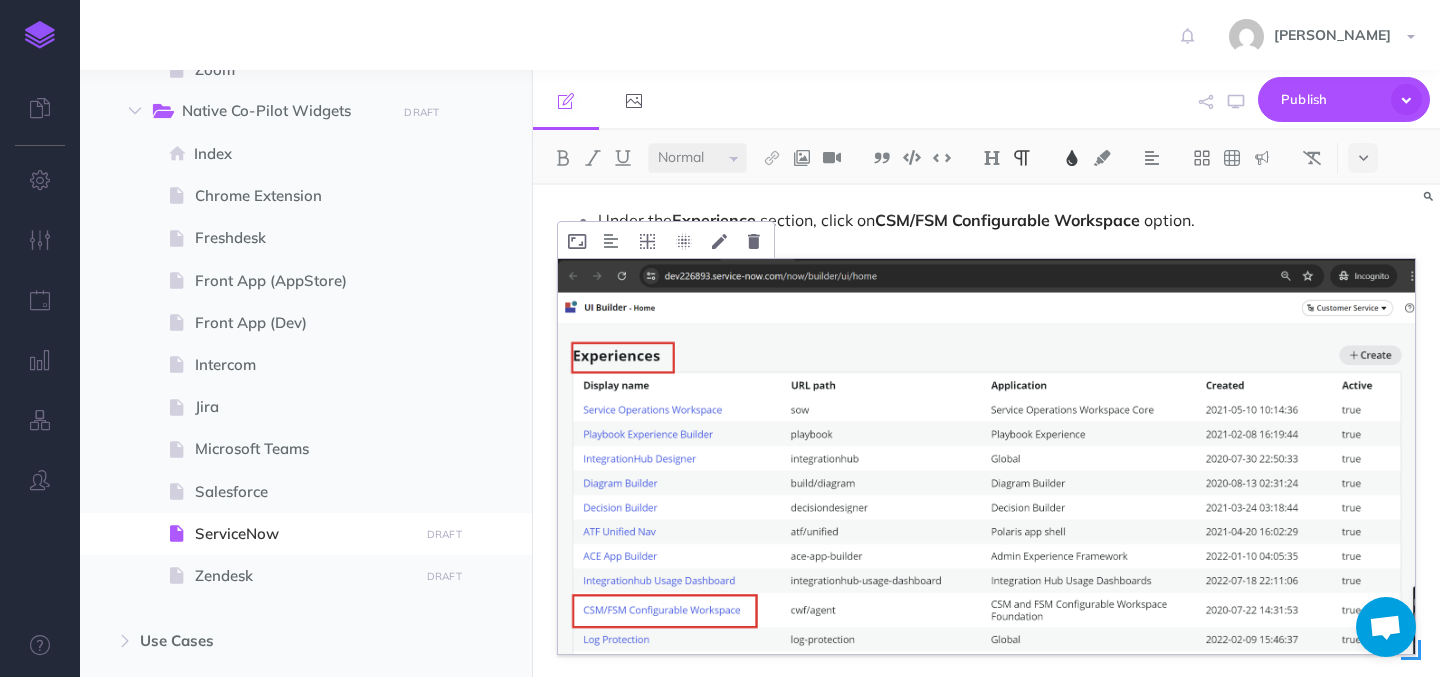 scroll, scrollTop: 3449, scrollLeft: 0, axis: vertical 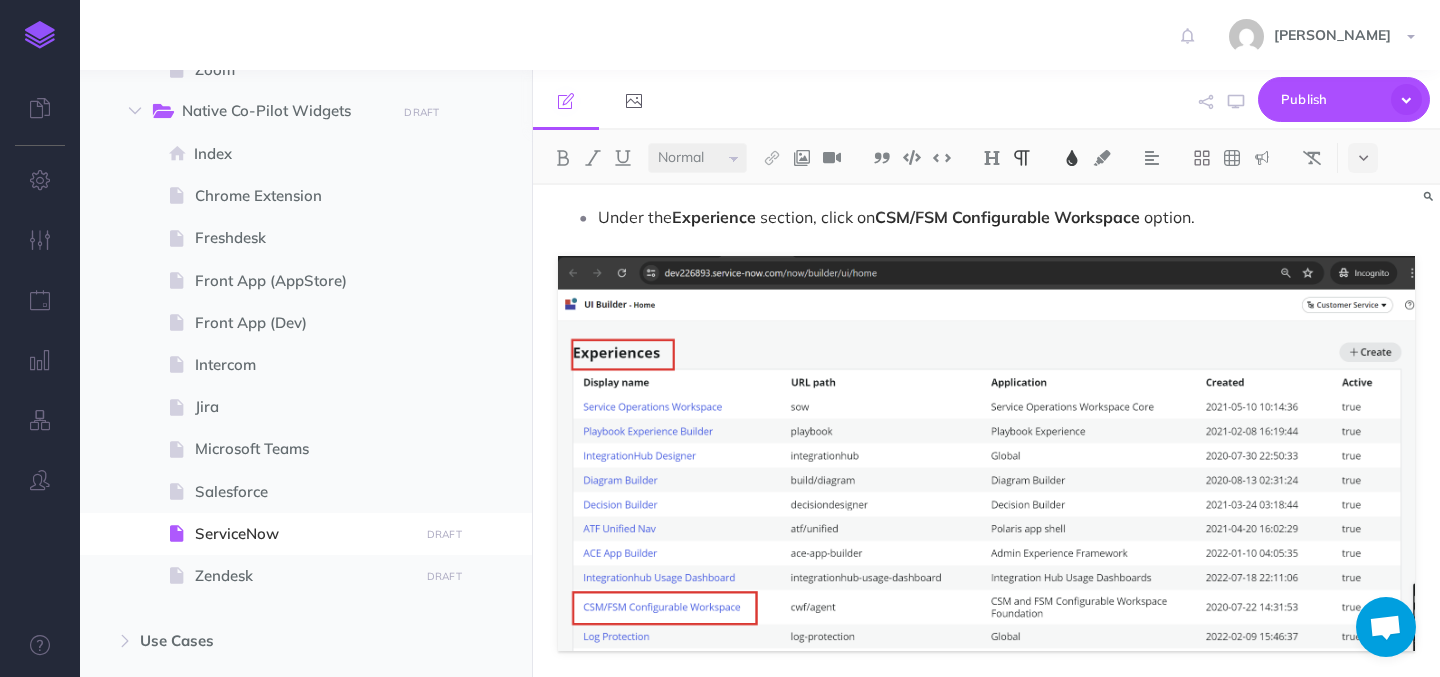 click on "CSM/FSM Configurable Workspace" at bounding box center [1007, 217] 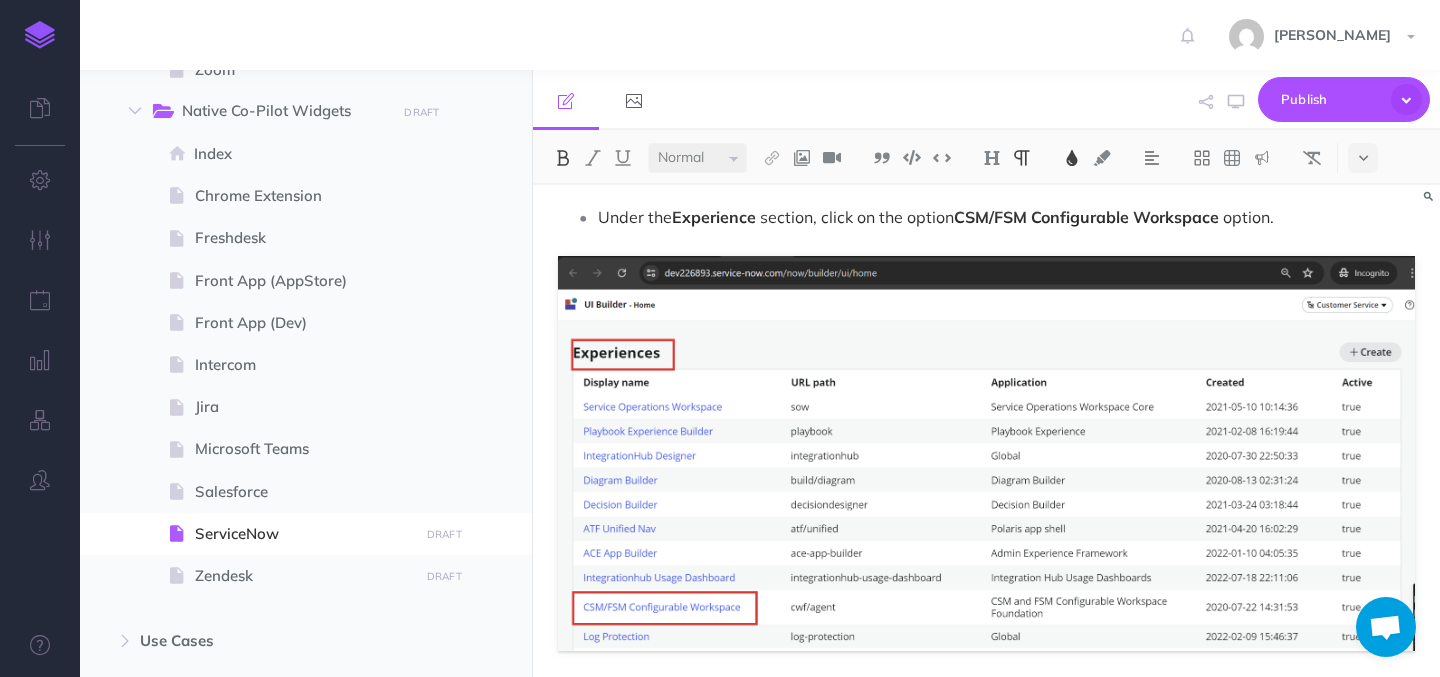 click on "Experience" at bounding box center [714, 217] 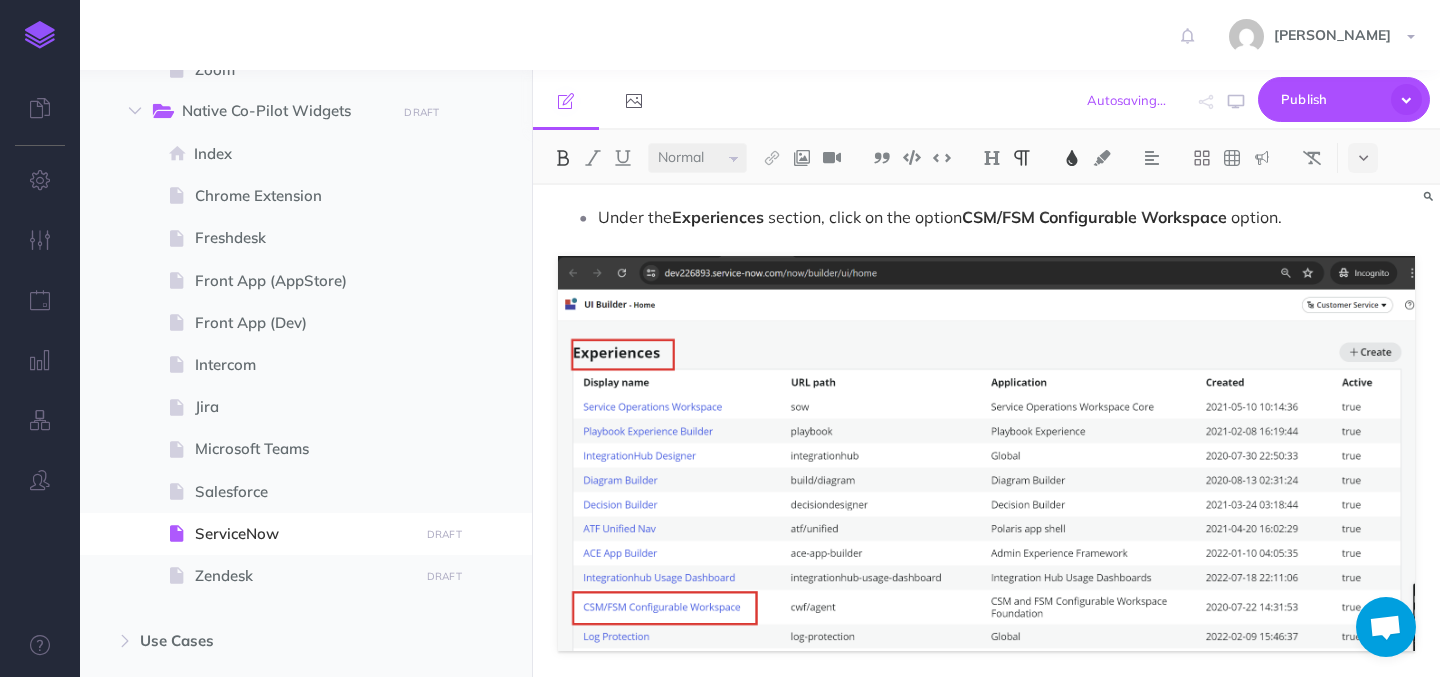click on "section, click on the option" at bounding box center (865, 217) 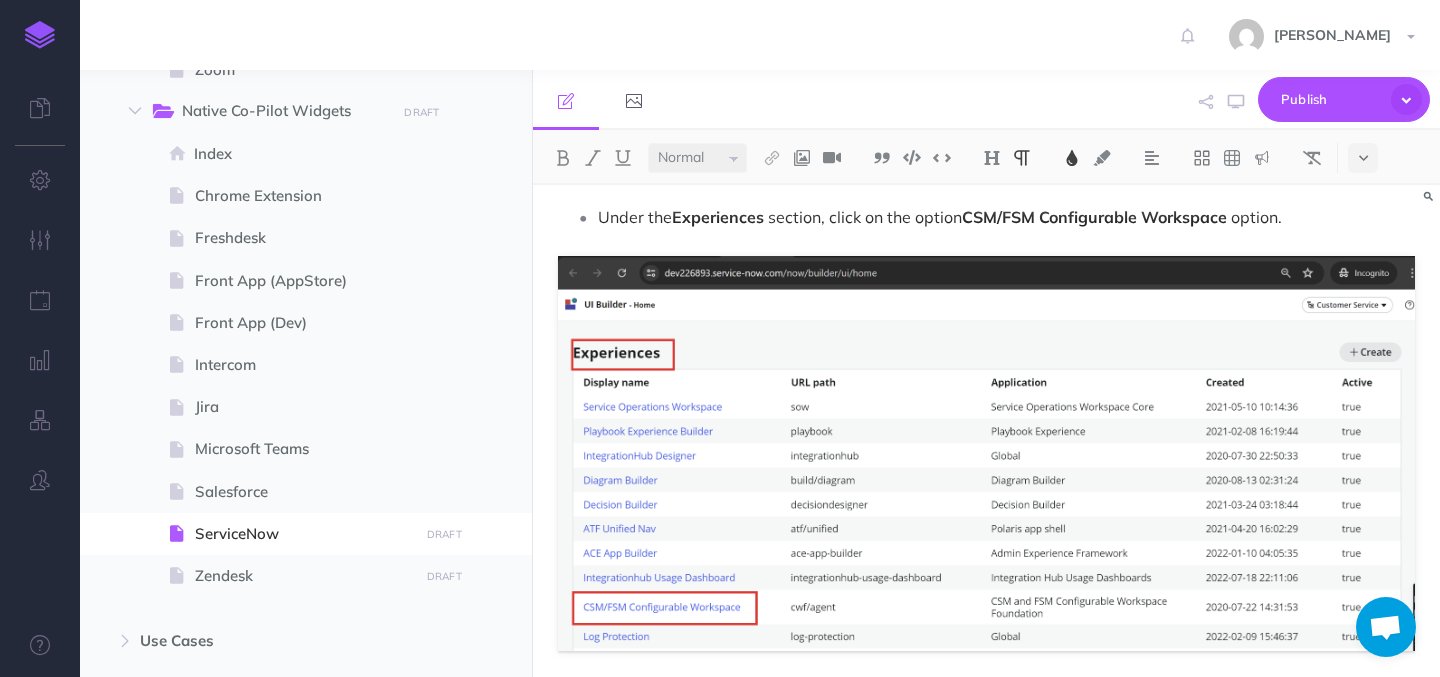 click on "CSM/FSM Configurable Workspace" at bounding box center (1094, 217) 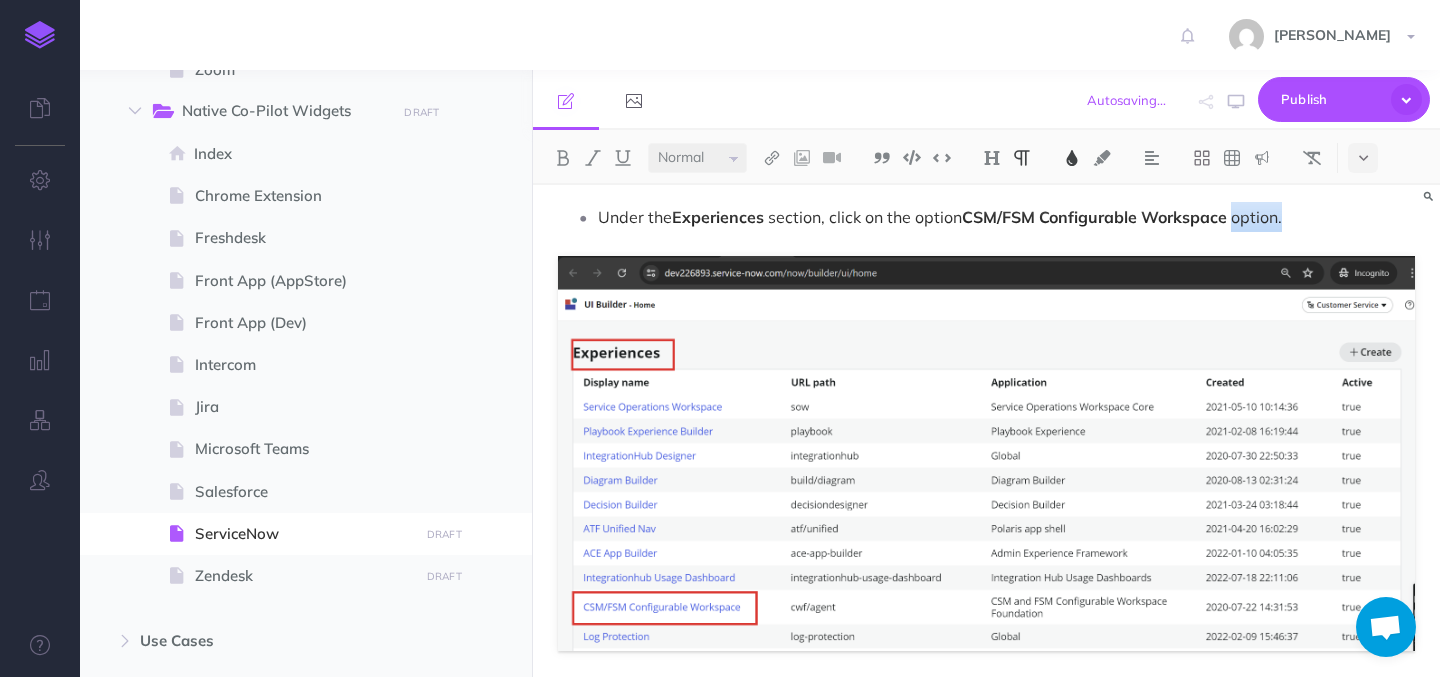 drag, startPoint x: 1236, startPoint y: 214, endPoint x: 1329, endPoint y: 216, distance: 93.0215 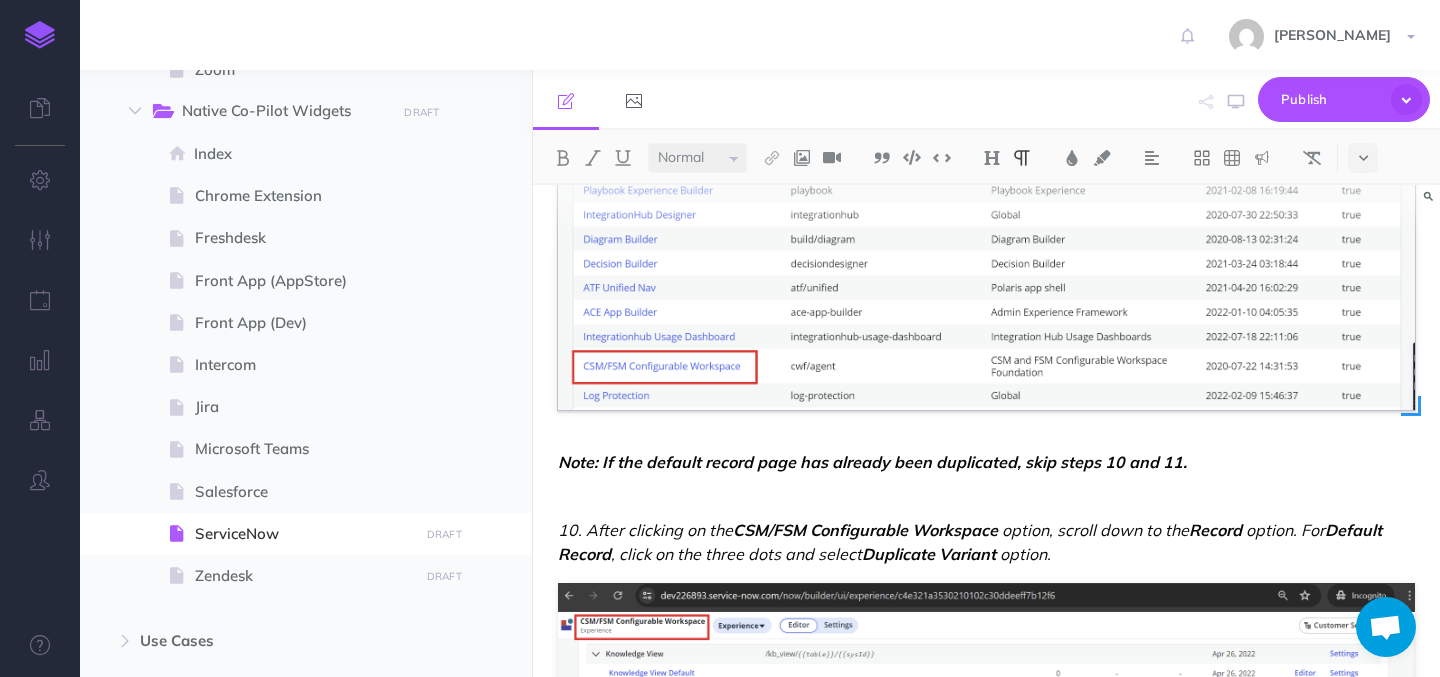 scroll, scrollTop: 3691, scrollLeft: 0, axis: vertical 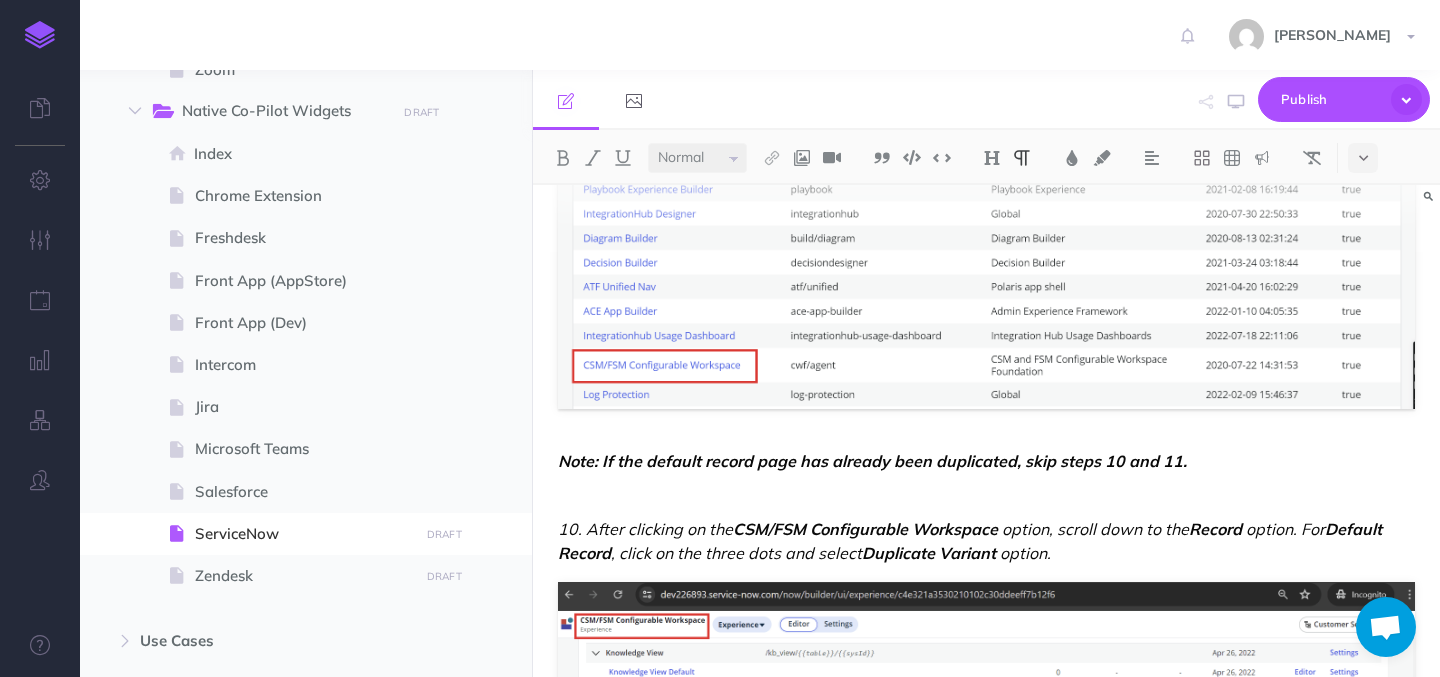 click on "Note: If the default record page has already been duplicated, skip steps 10 and 11." at bounding box center (872, 461) 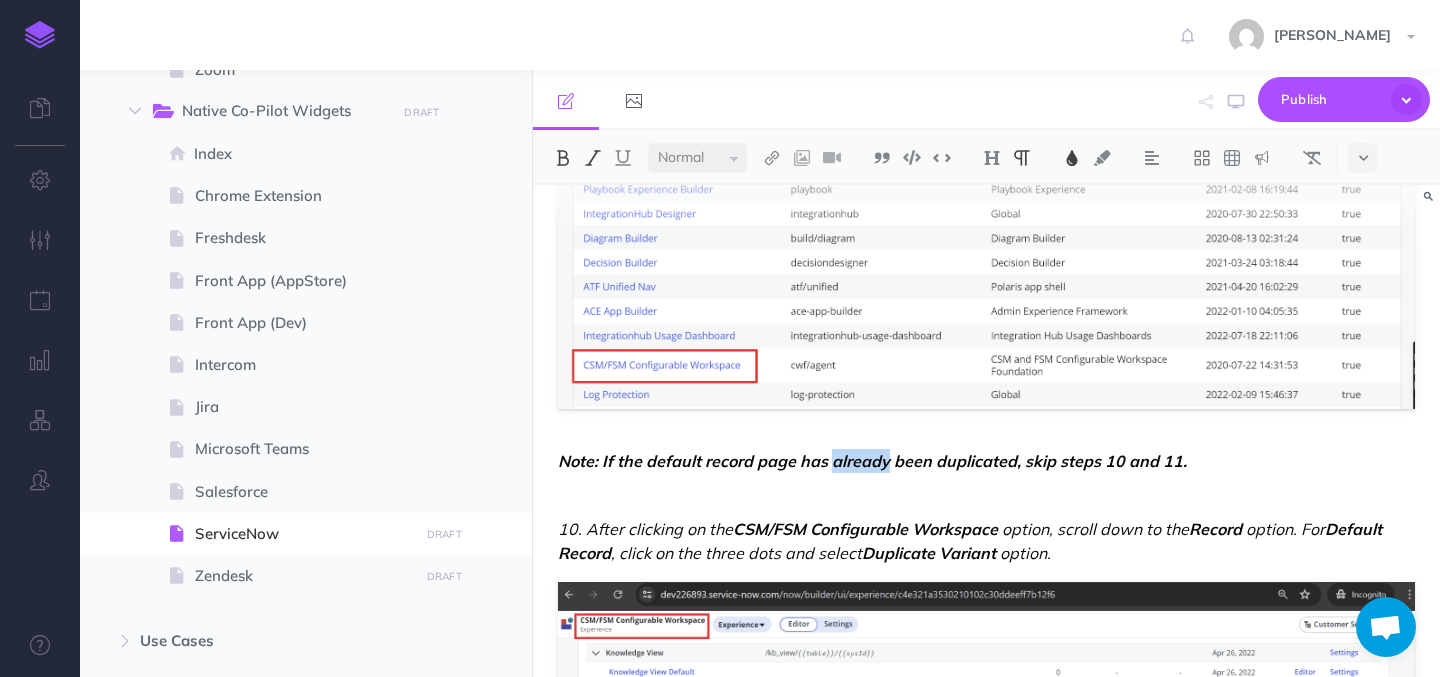 click on "Note: If the default record page has already been duplicated, skip steps 10 and 11." at bounding box center (872, 461) 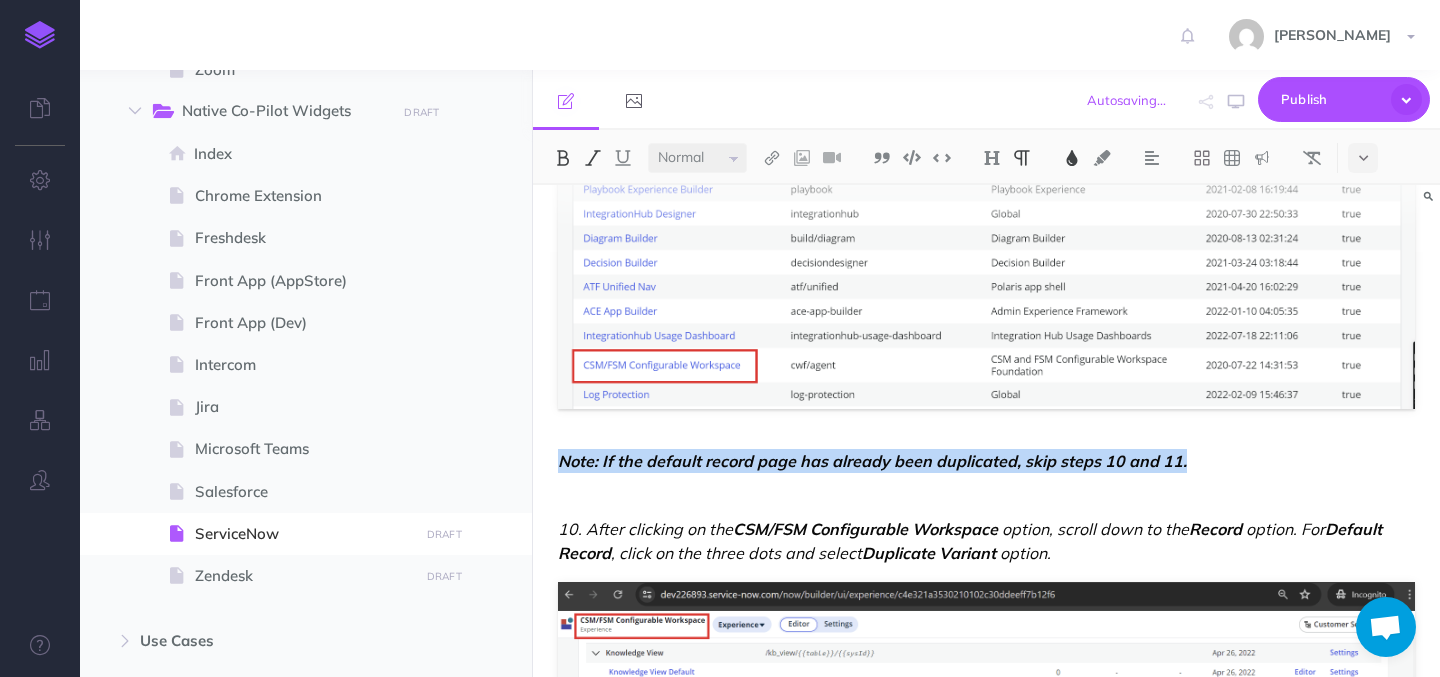 click at bounding box center [593, 158] 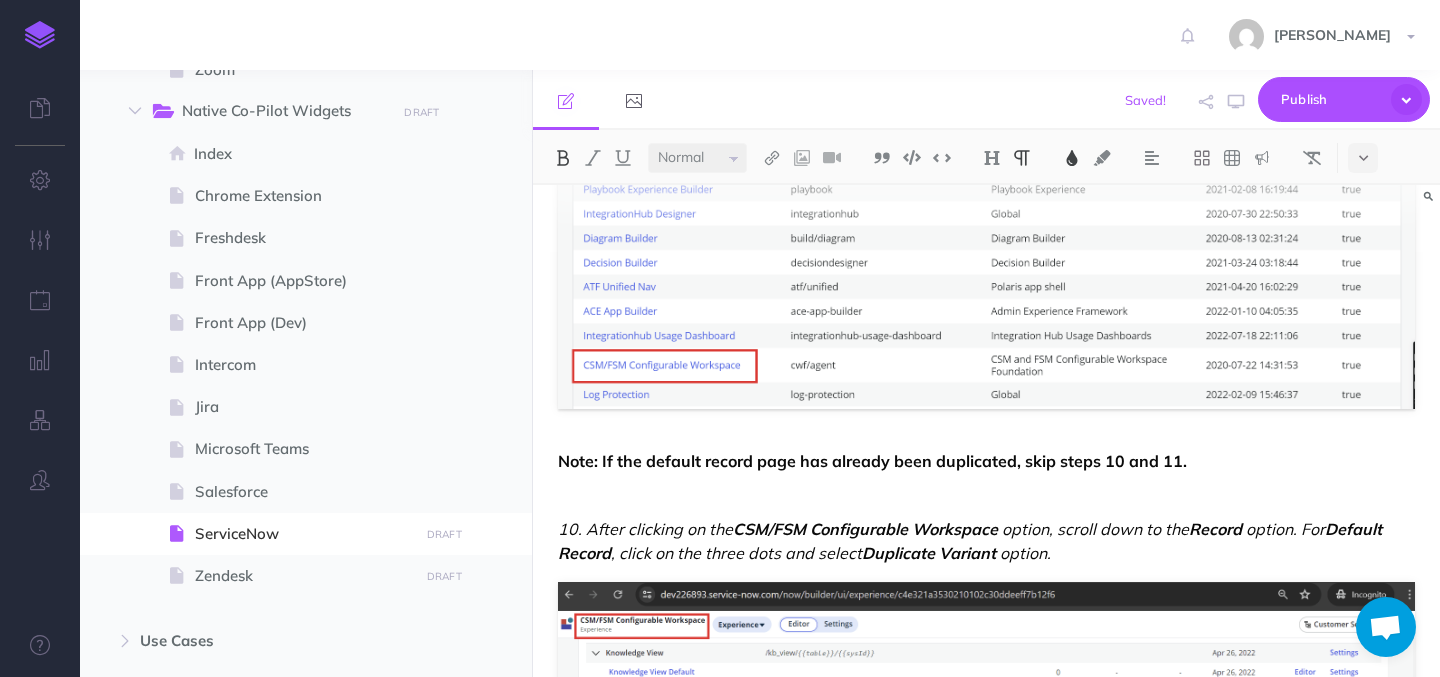 click on "Note: If the default record page has already been duplicated, skip steps 10 and 11." at bounding box center [872, 461] 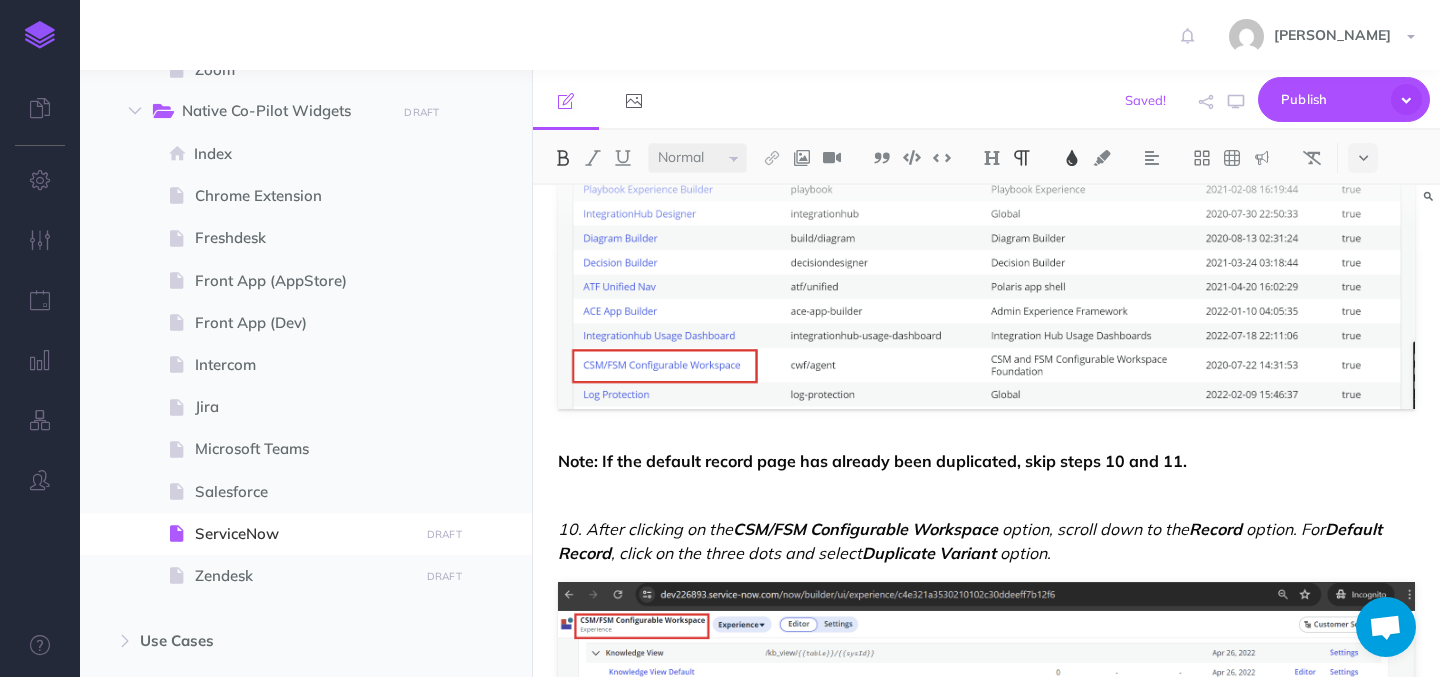 click on "Note: If the default record page has already been duplicated, skip steps 10 and 11." at bounding box center (872, 461) 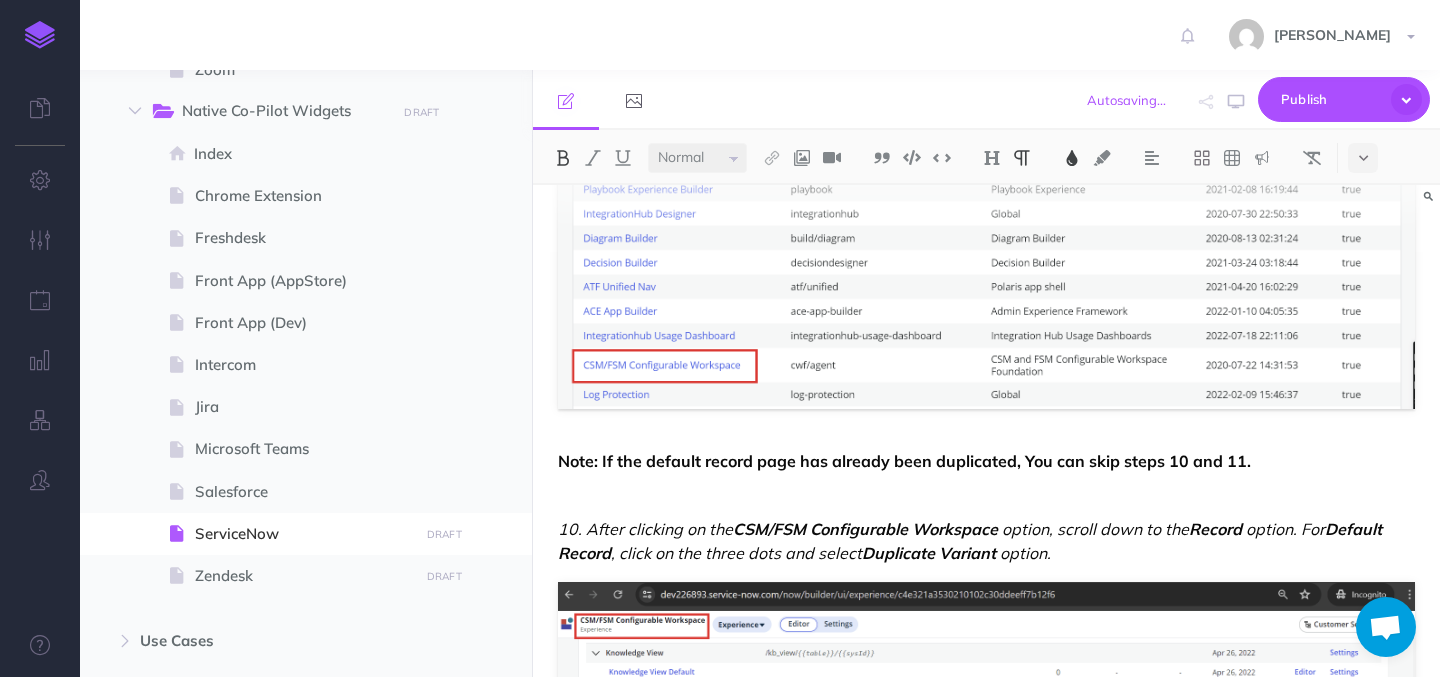 click on "Note: If the default record page has already been duplicated, You can skip steps 10 and 11." at bounding box center [986, 461] 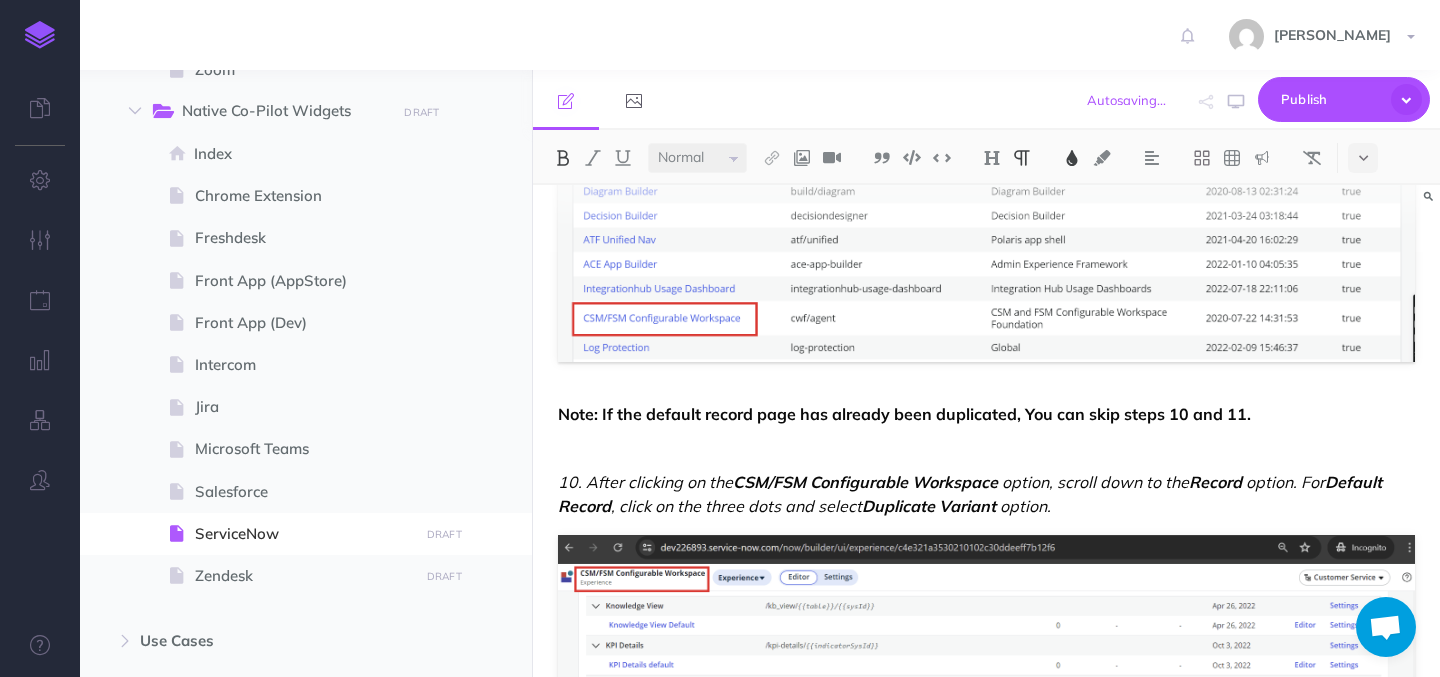 scroll, scrollTop: 3754, scrollLeft: 0, axis: vertical 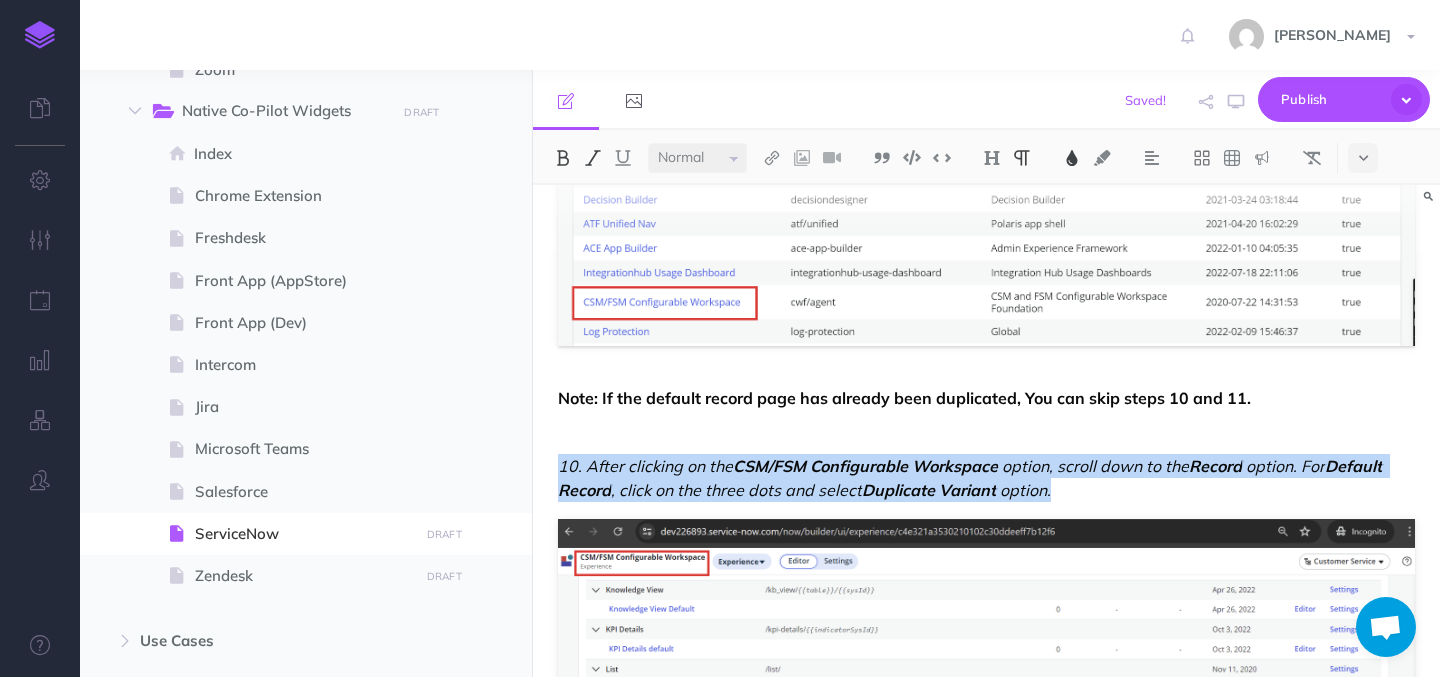 drag, startPoint x: 1053, startPoint y: 490, endPoint x: 554, endPoint y: 458, distance: 500.025 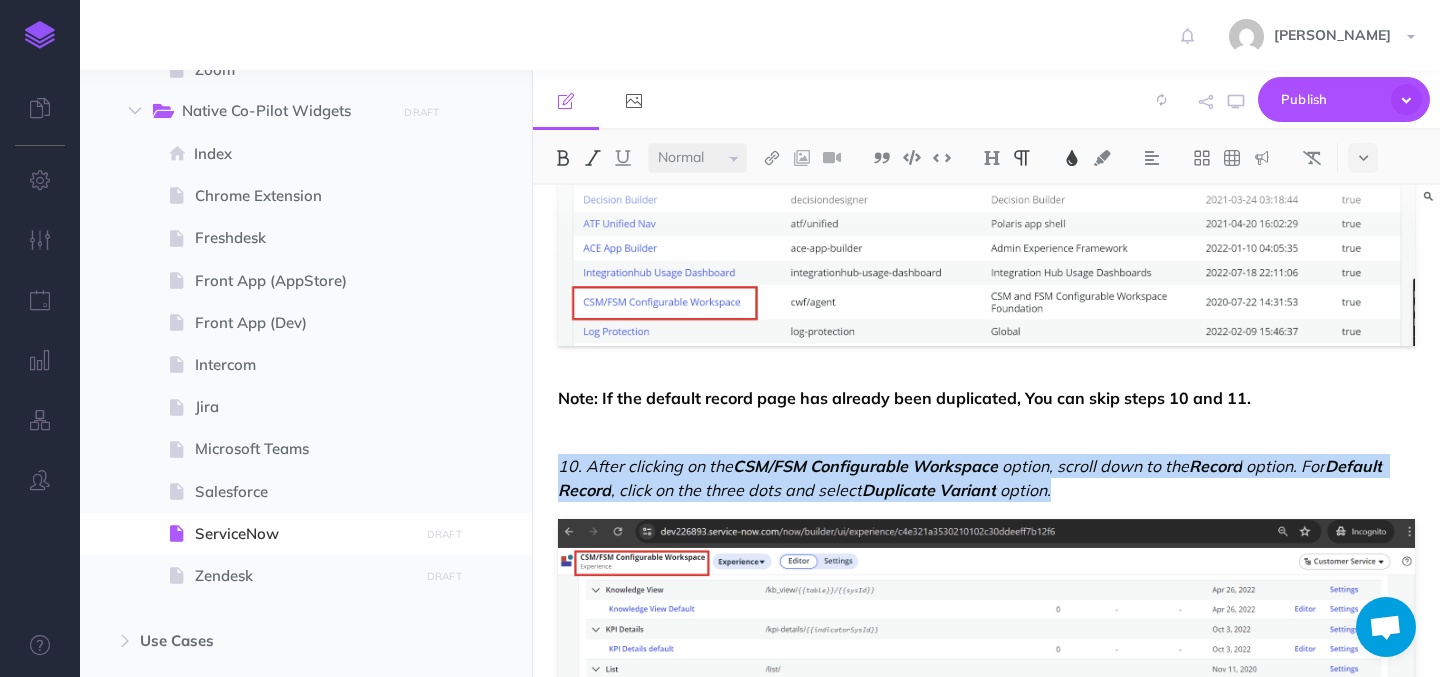 click at bounding box center (593, 158) 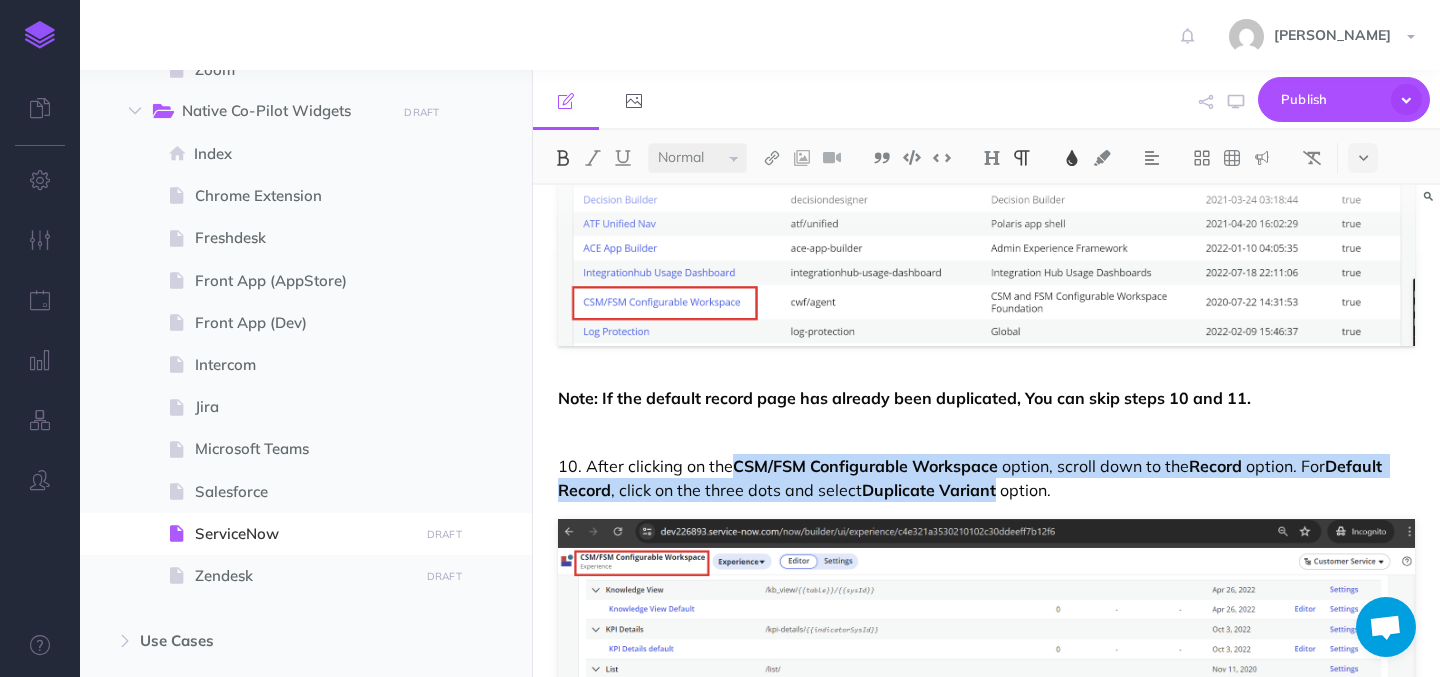 click on "10. After clicking on the" at bounding box center (645, 466) 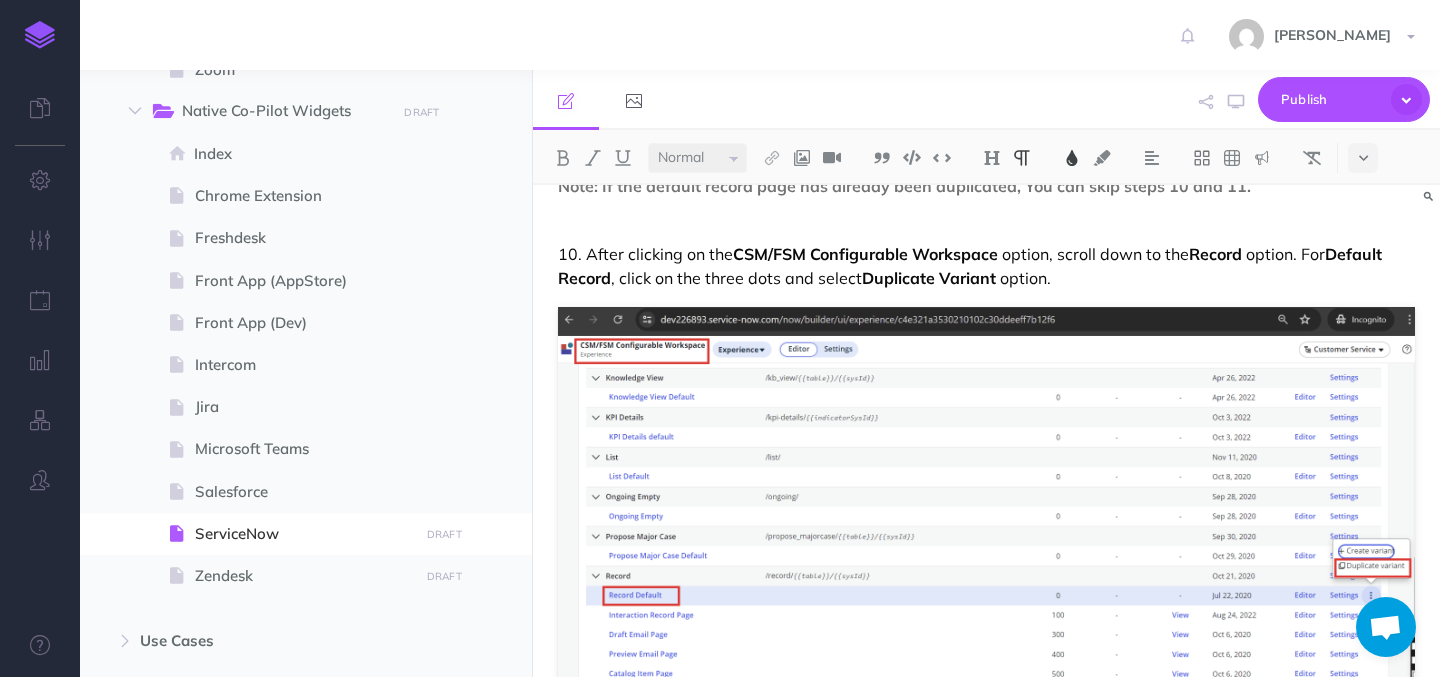 scroll, scrollTop: 3925, scrollLeft: 0, axis: vertical 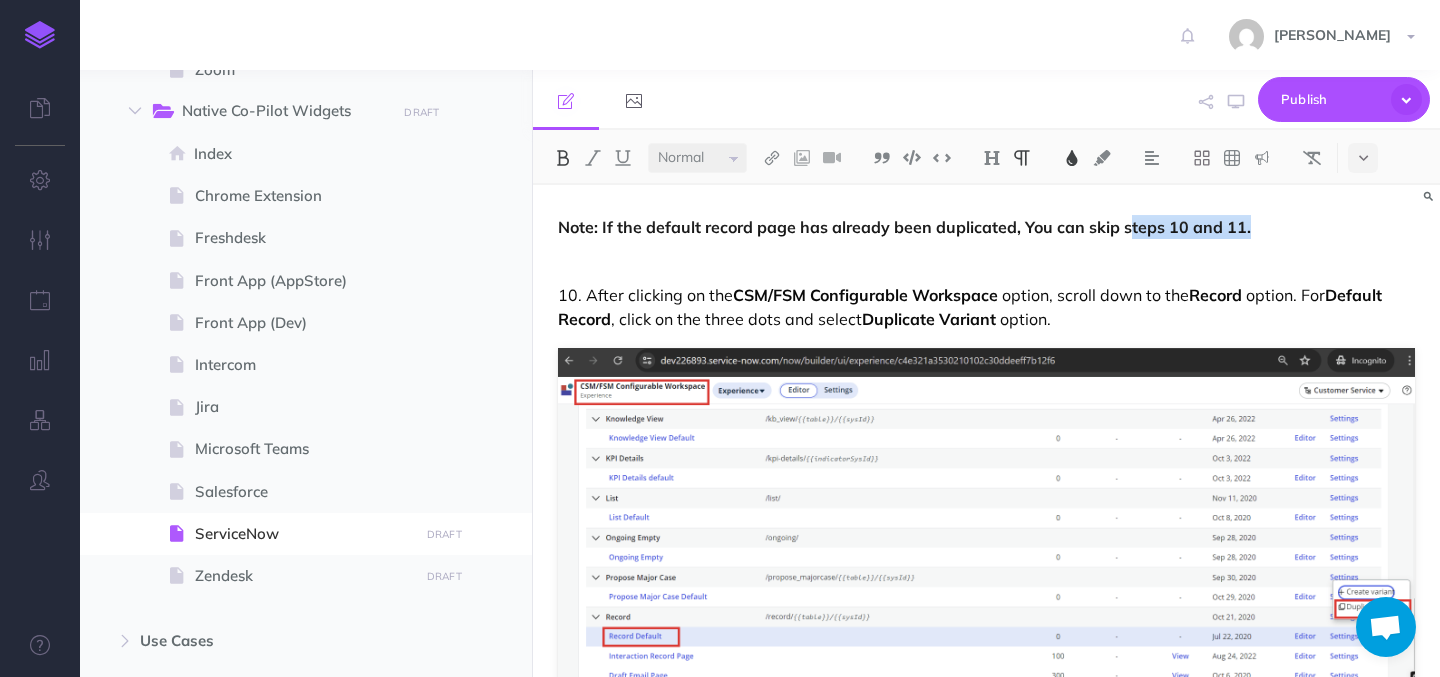 drag, startPoint x: 1128, startPoint y: 227, endPoint x: 1285, endPoint y: 227, distance: 157 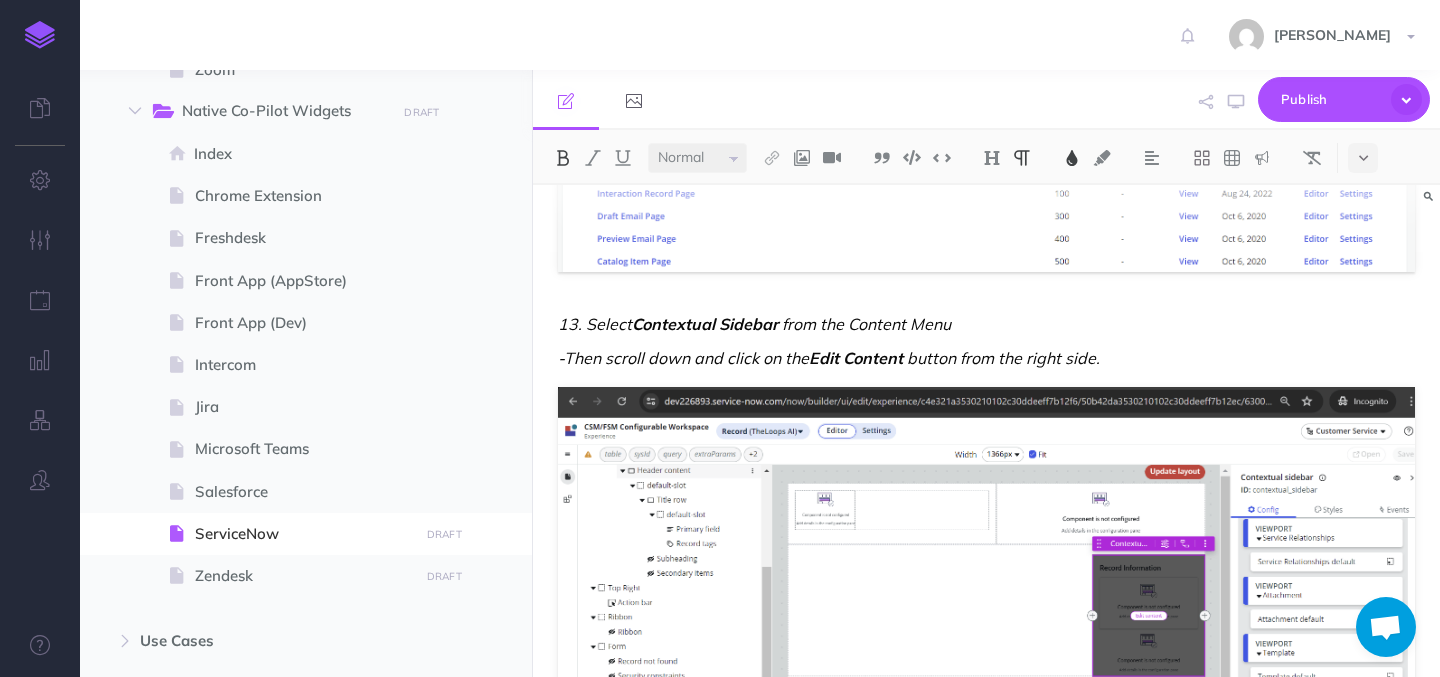 scroll, scrollTop: 5422, scrollLeft: 0, axis: vertical 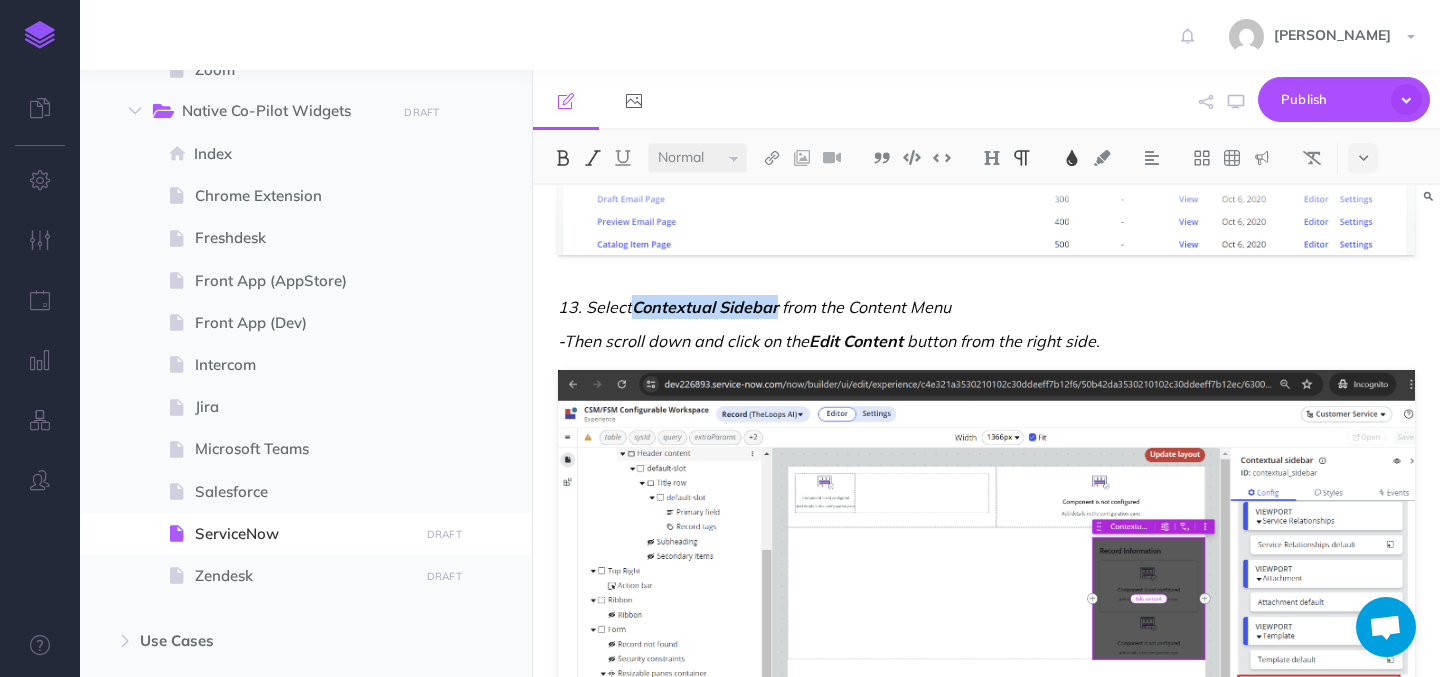 drag, startPoint x: 638, startPoint y: 313, endPoint x: 778, endPoint y: 315, distance: 140.01428 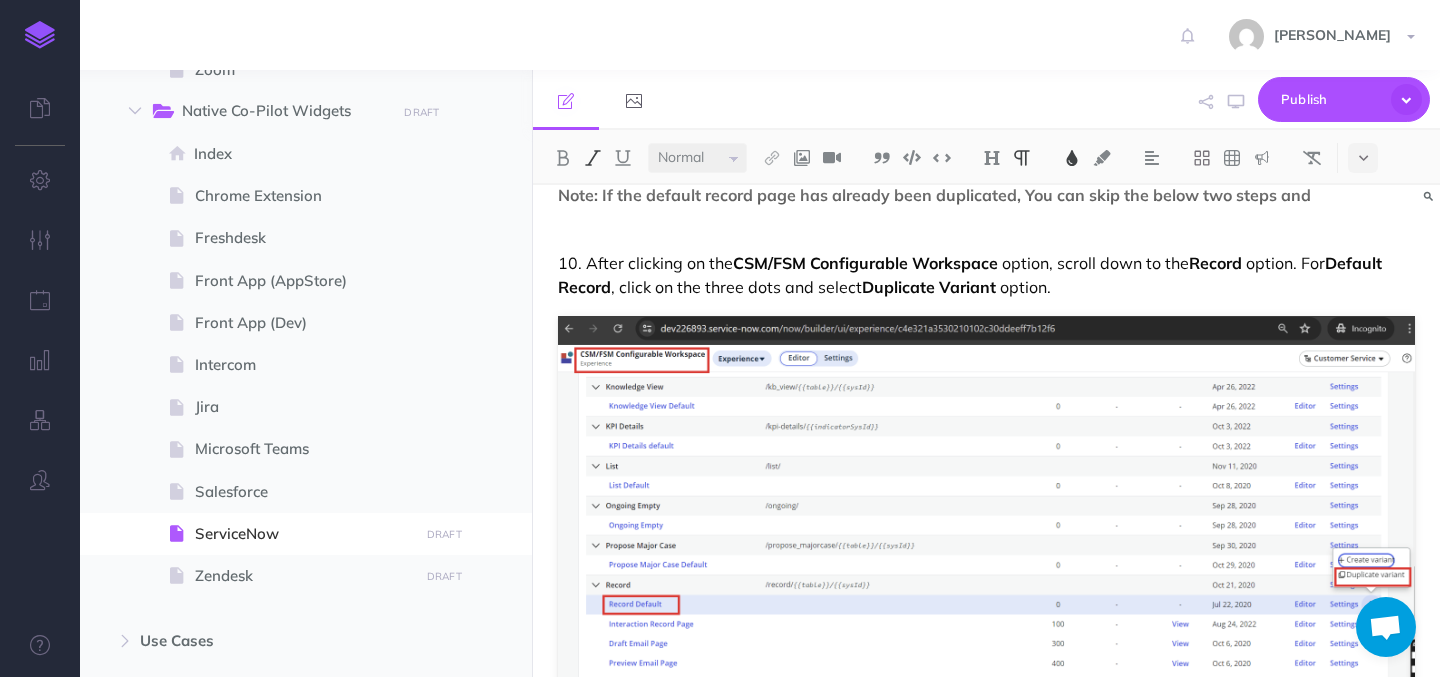 scroll, scrollTop: 3891, scrollLeft: 0, axis: vertical 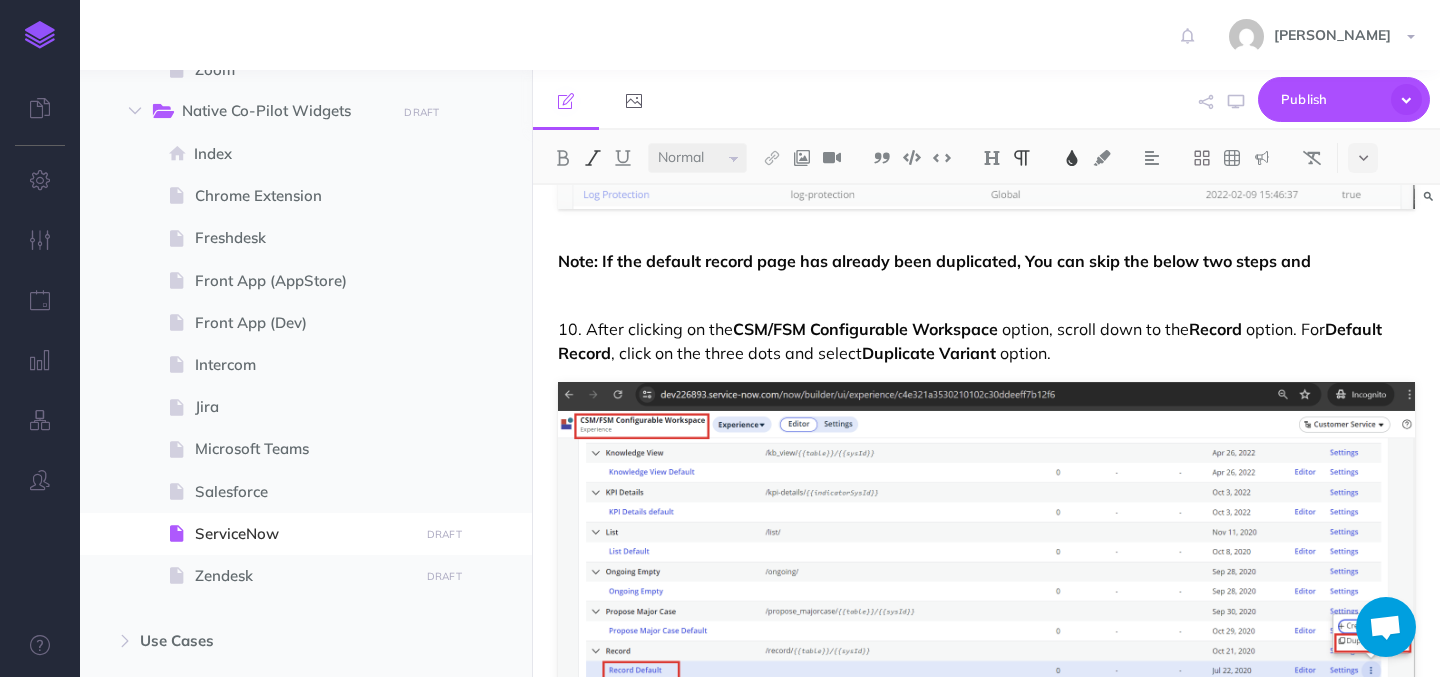 click on "Note: If the default record page has already been duplicated, You can skip the below two steps and" at bounding box center [986, 261] 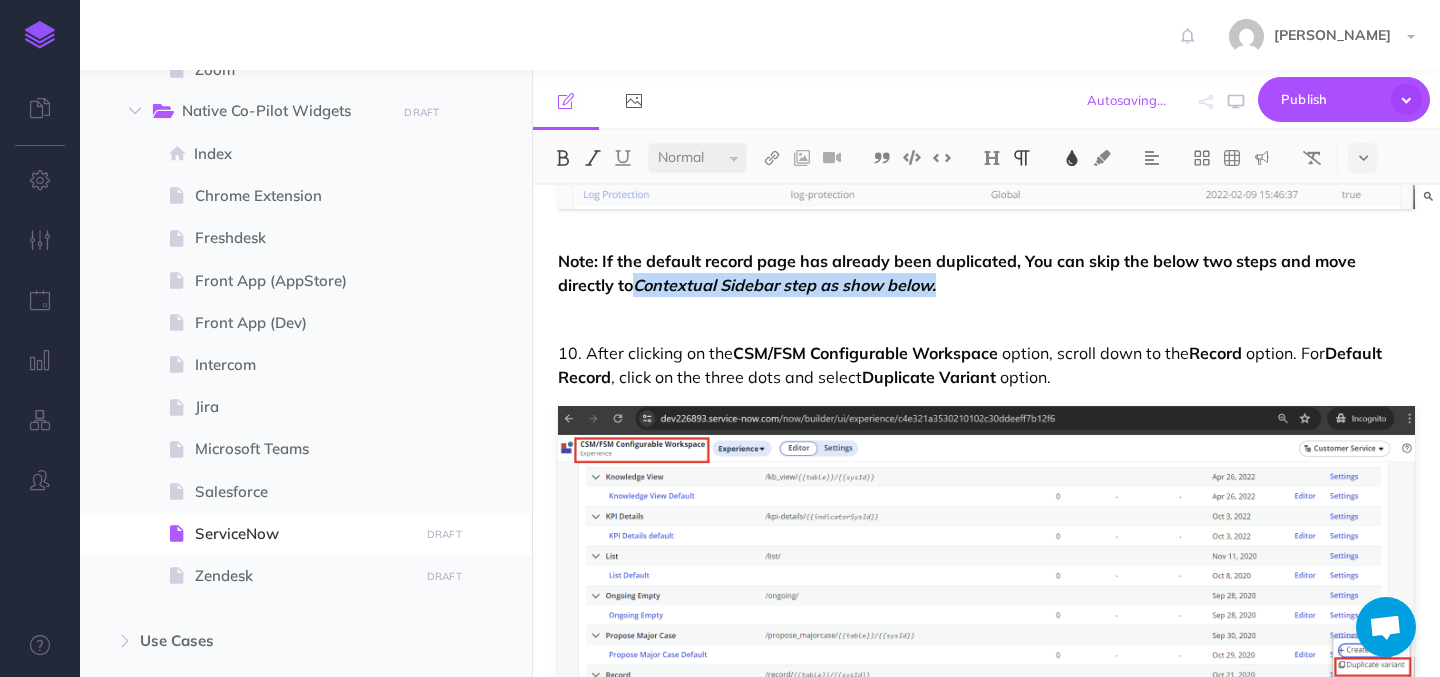 drag, startPoint x: 640, startPoint y: 285, endPoint x: 1018, endPoint y: 285, distance: 378 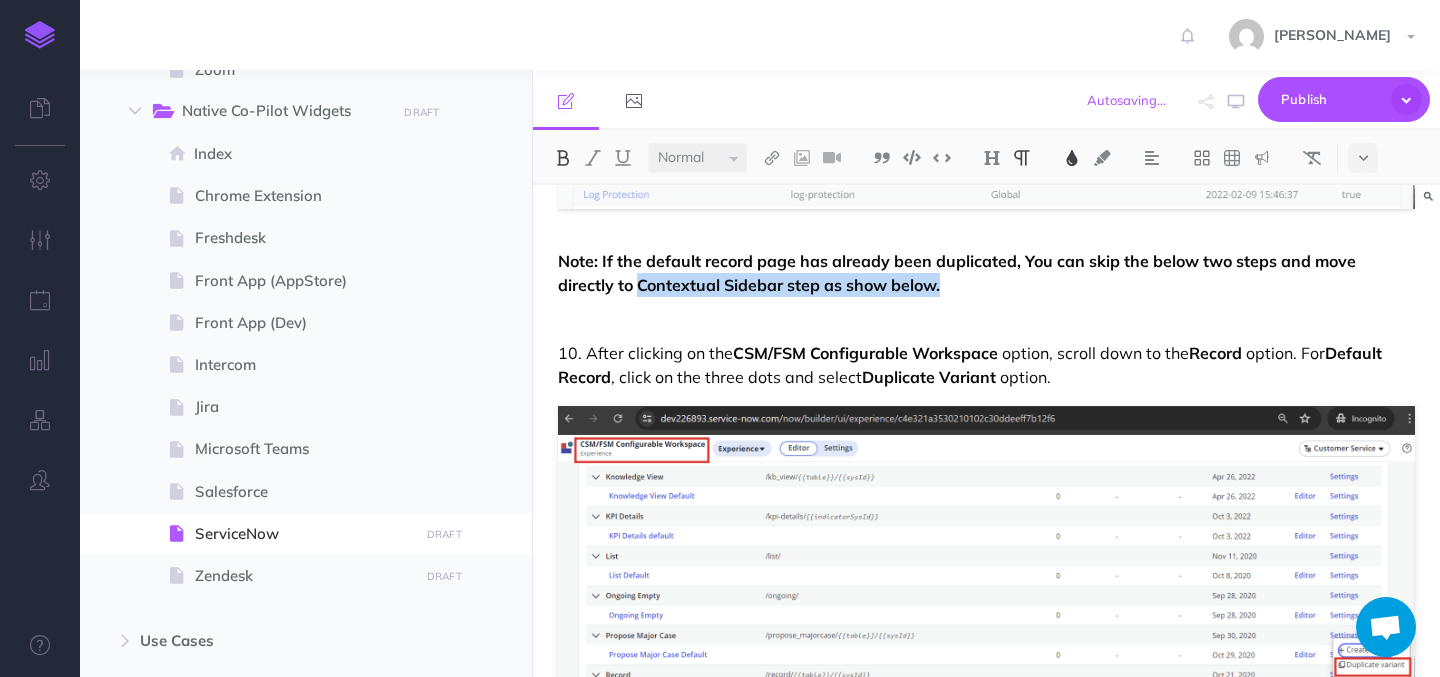 click on "TheLoops  for ServiceNow Get started with TheLoops widget in ServiceNow: This article walks you through the installation process and explains its various features. Steps to install  TheLoops  Co-Pilot widget in ServiceNow: Navigate to the ServiceNow domain. Under All tab, Search for  System Update Sets  and click on  Retrieved Update Sets.                           Under the  Retrieved Update Sets , click on  Import Update Set from XML .                           Click on  Choose File , select the XML file provided by Loops Admin, and then click on  Upload                           Click on the file name  @widget/the-loops.                           Click on the option named  Preview Update Set  which will then open up a pop-up. Click close on the pop-up.                           Click on the option  Commit Update Set  which will then open up a pop-up. Click close on the pop-up.                           Once done, Open the Service domain and search for  UI Builder   under  All  tab  and click on the option" at bounding box center (986, 2301) 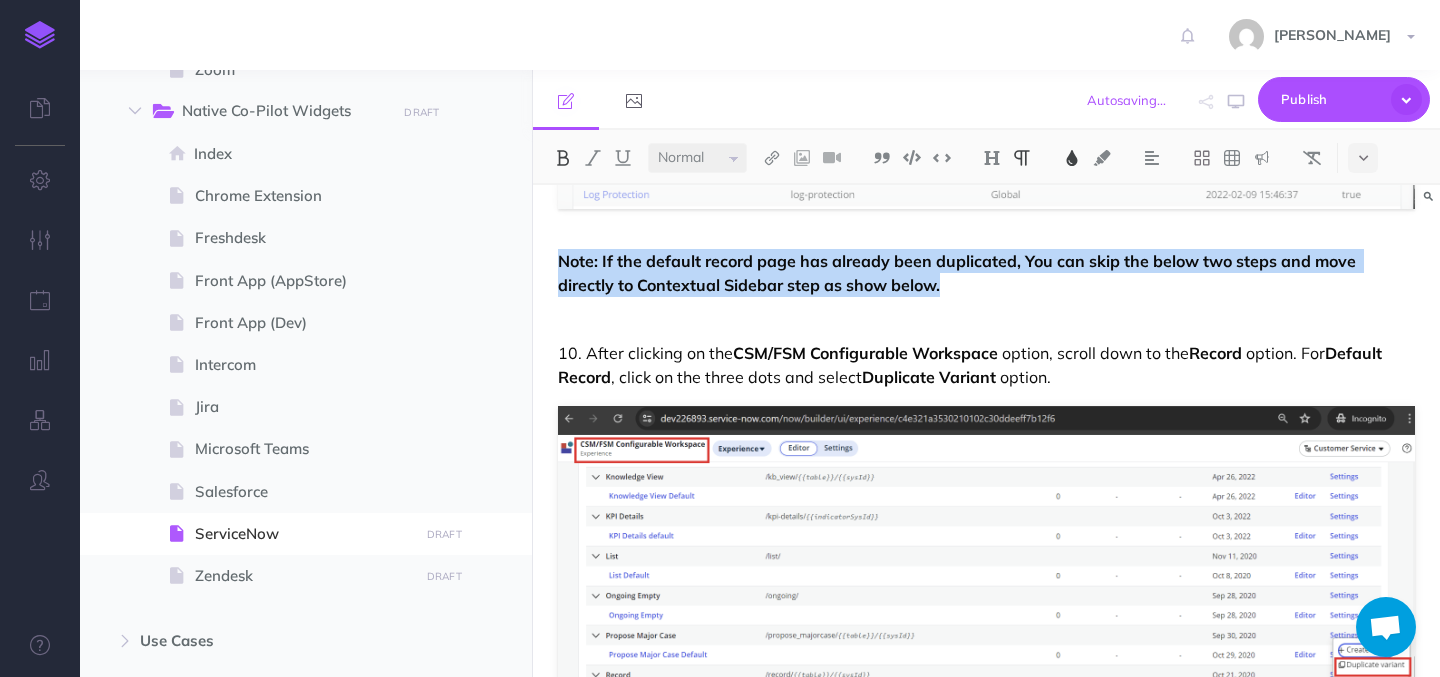 drag, startPoint x: 556, startPoint y: 258, endPoint x: 964, endPoint y: 292, distance: 409.4142 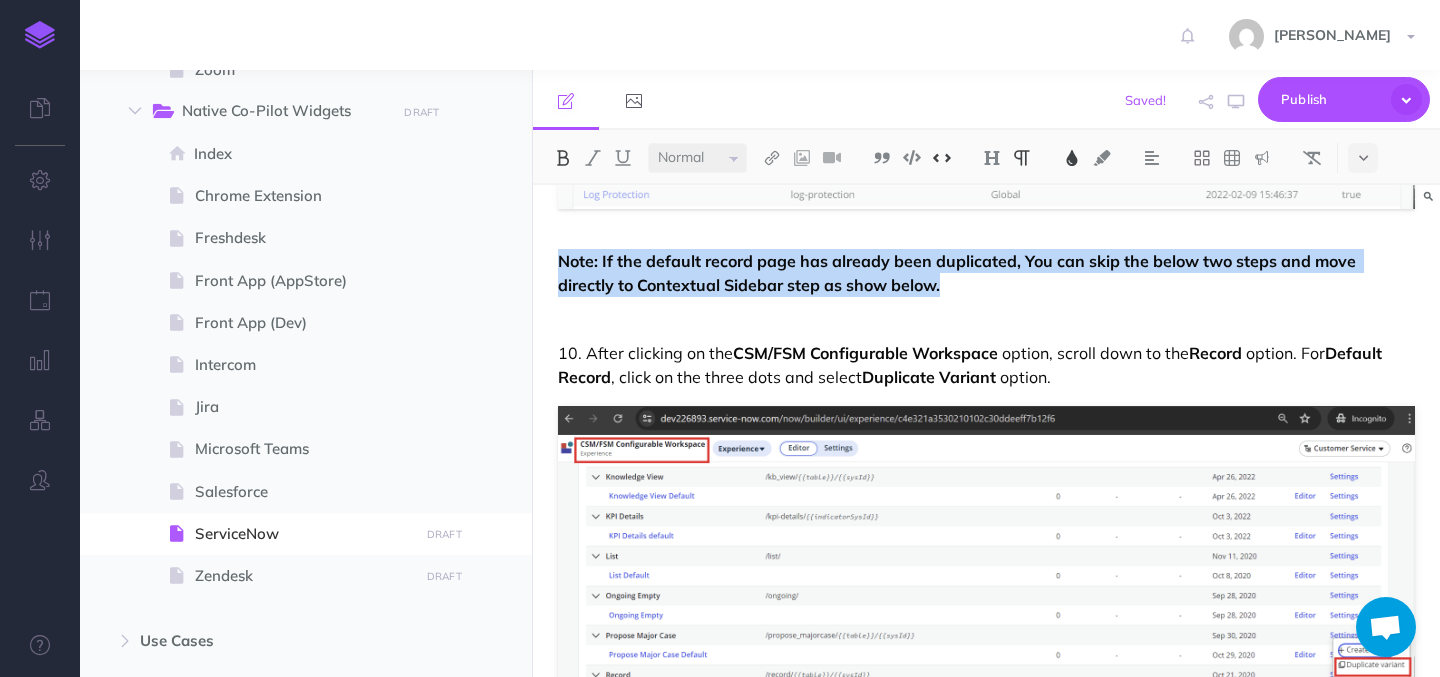 click at bounding box center [942, 157] 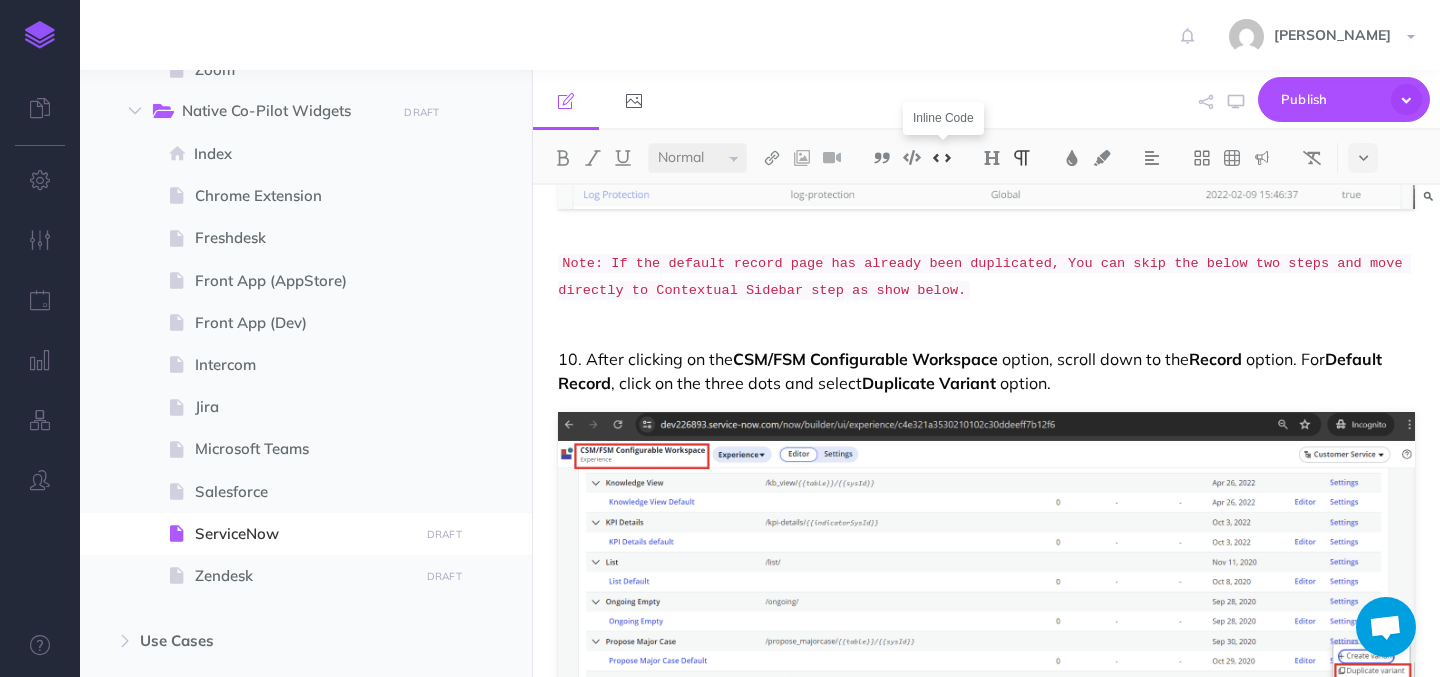 click at bounding box center (942, 157) 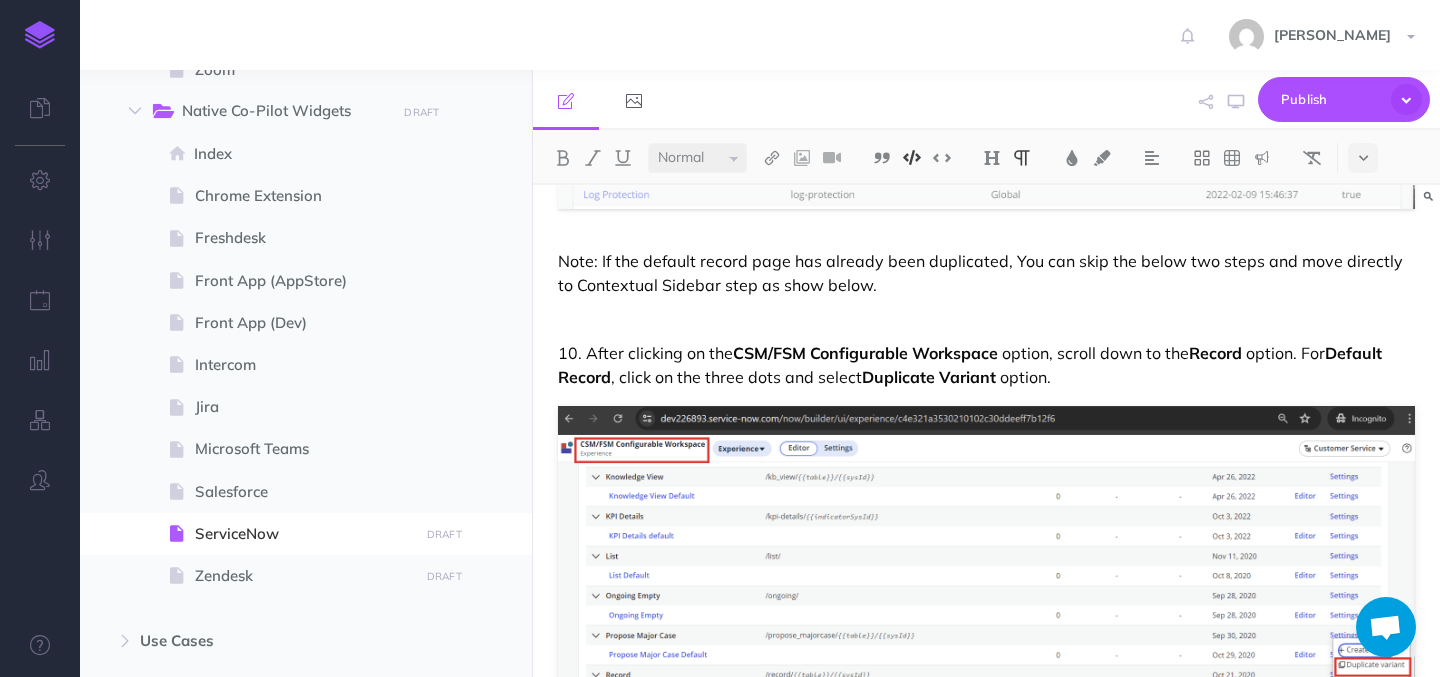 click at bounding box center [912, 157] 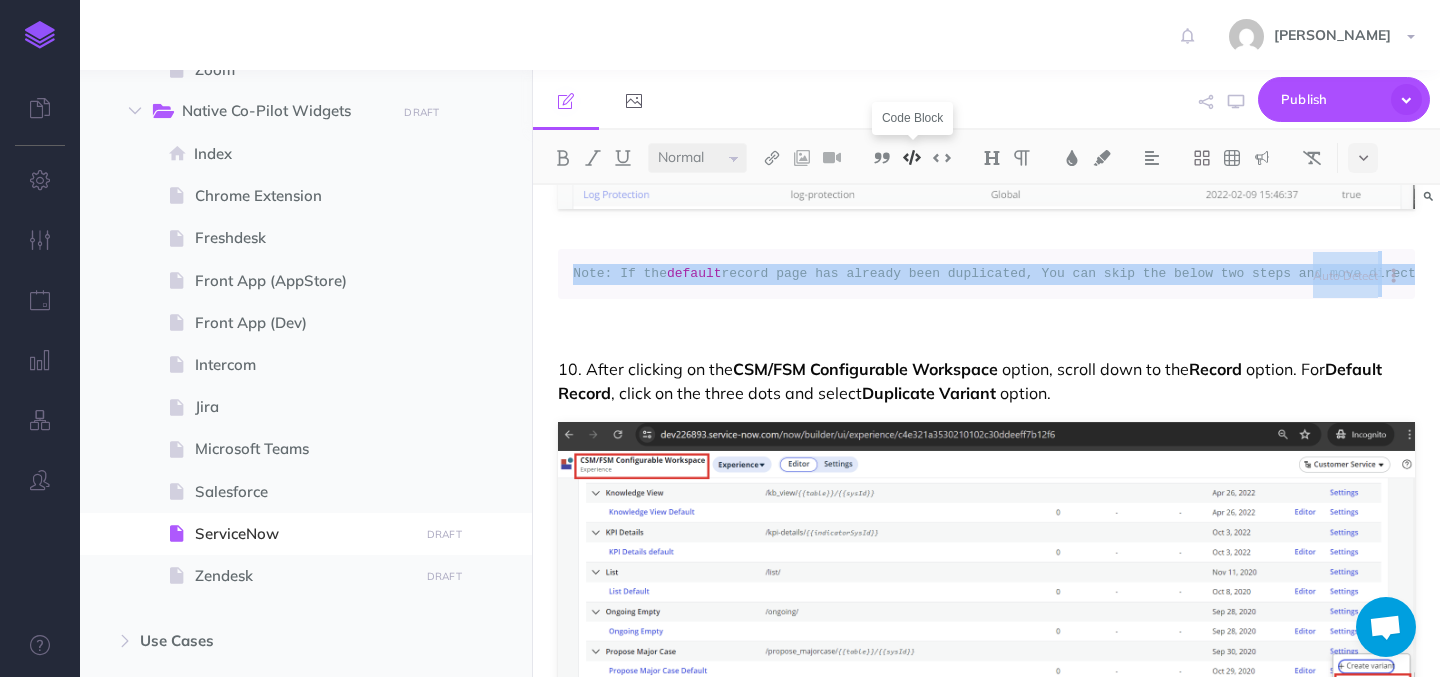 scroll, scrollTop: 0, scrollLeft: 364, axis: horizontal 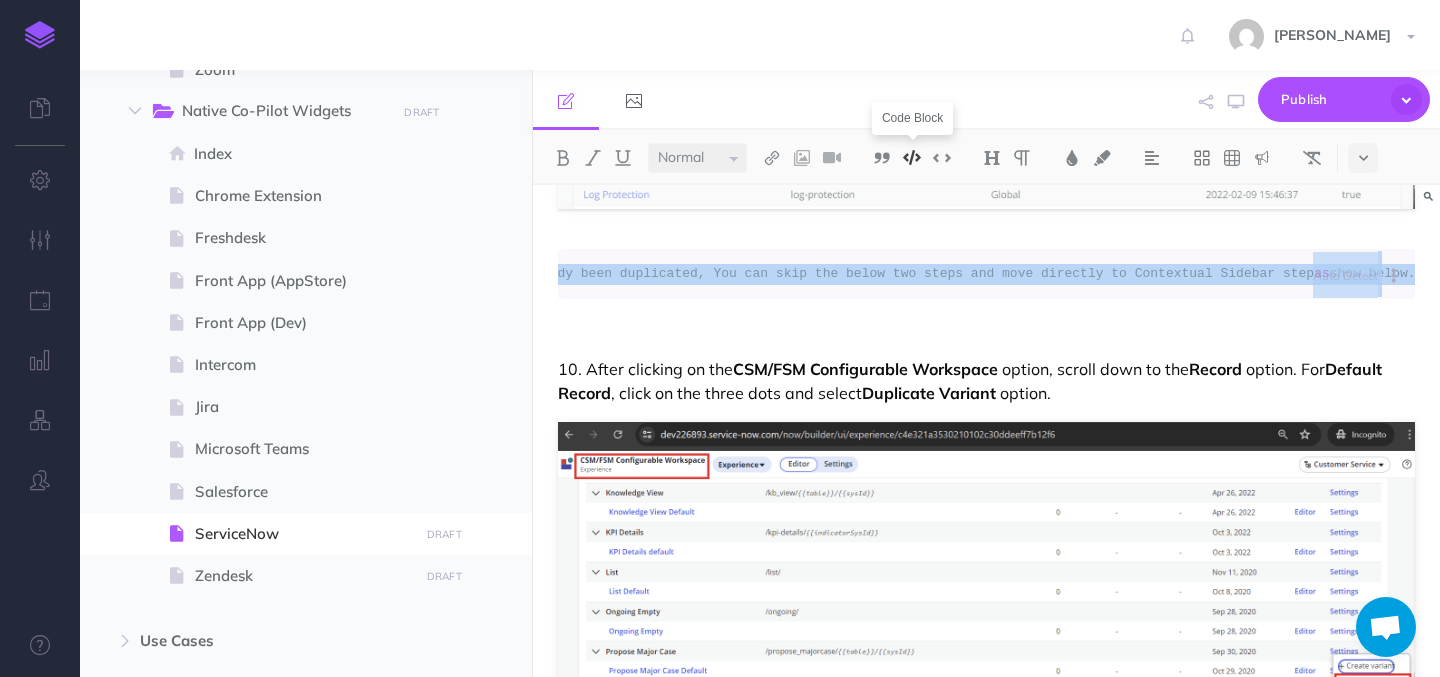 click at bounding box center (912, 157) 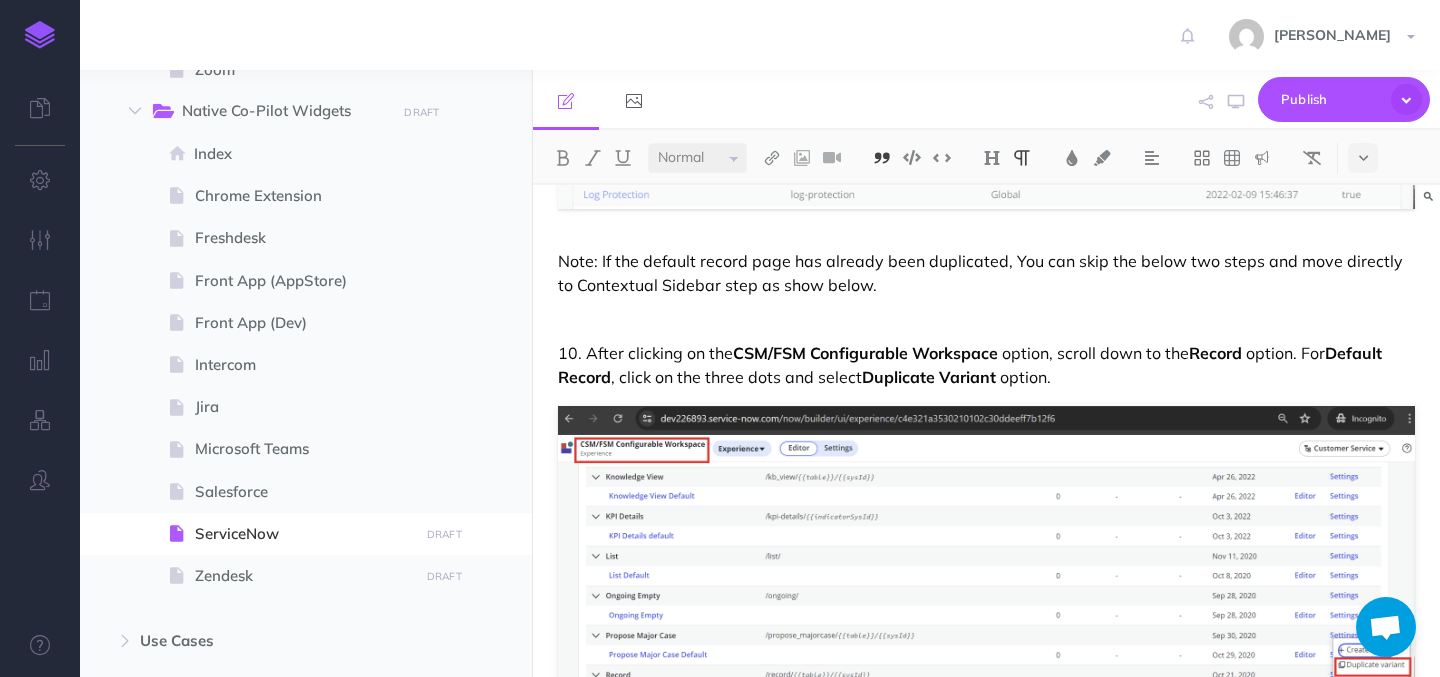 click at bounding box center (882, 158) 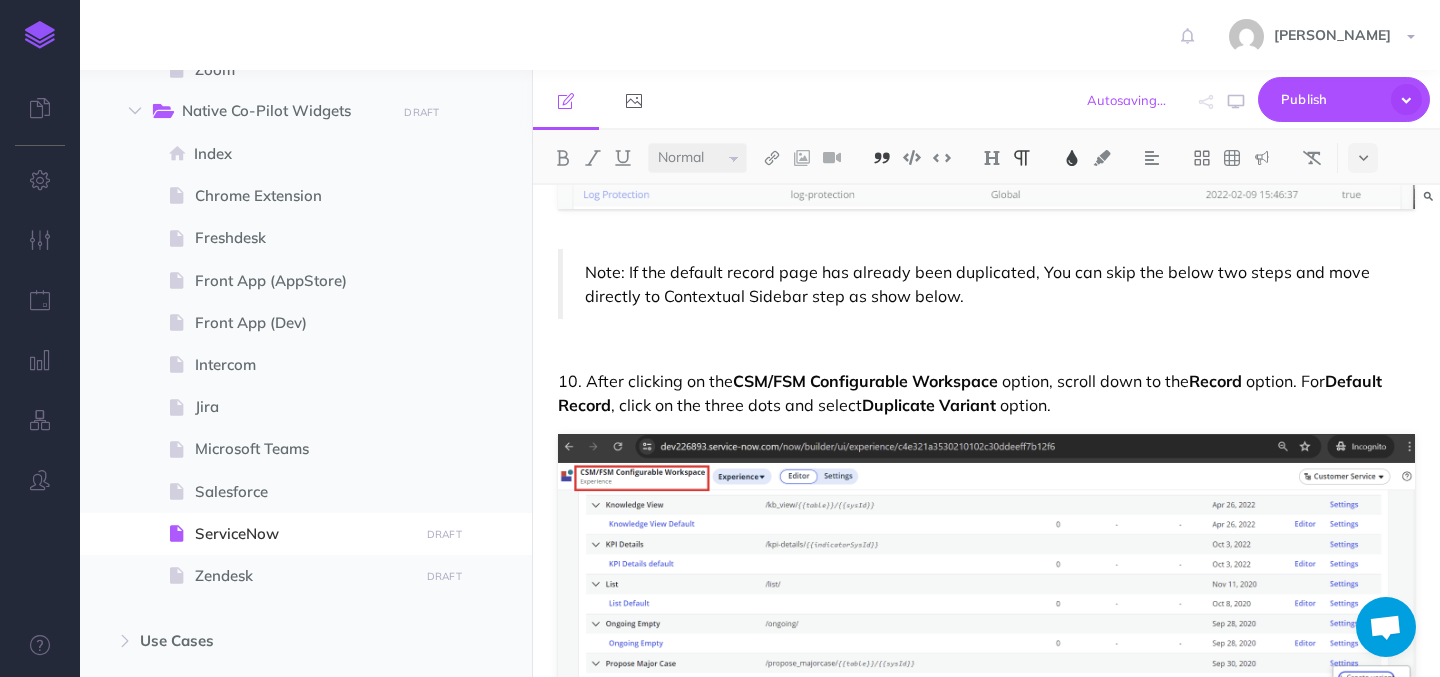 click at bounding box center [1072, 158] 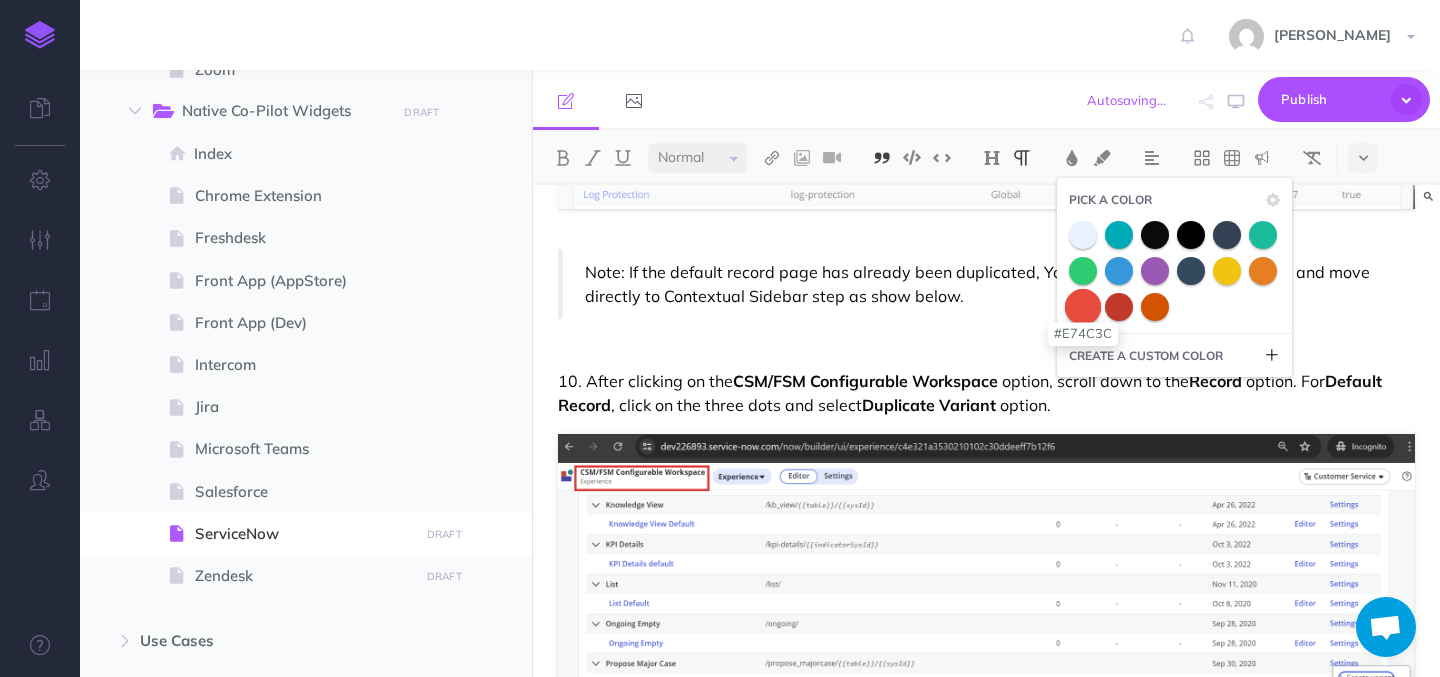 click at bounding box center [1083, 306] 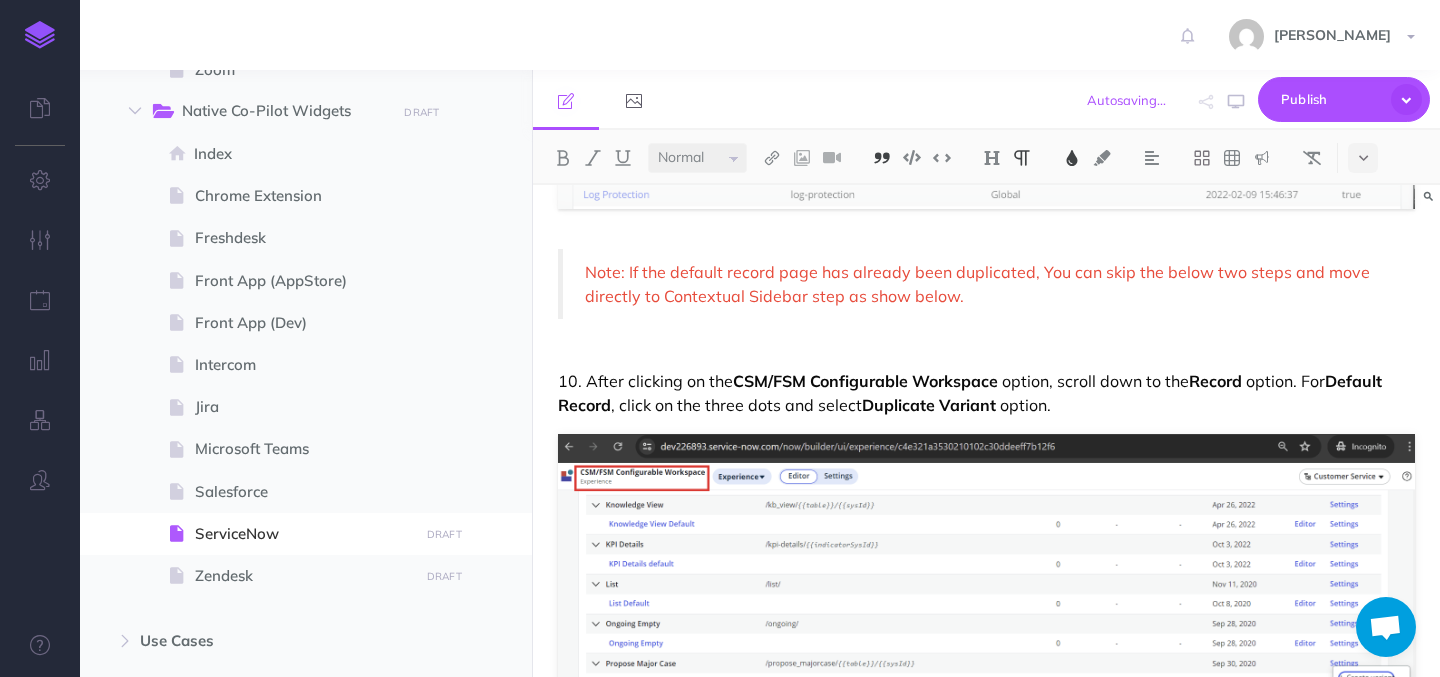 click on "Note: If the default record page has already been duplicated, You can skip the below two steps and move directly to Contextual Sidebar step as show below." at bounding box center (989, 284) 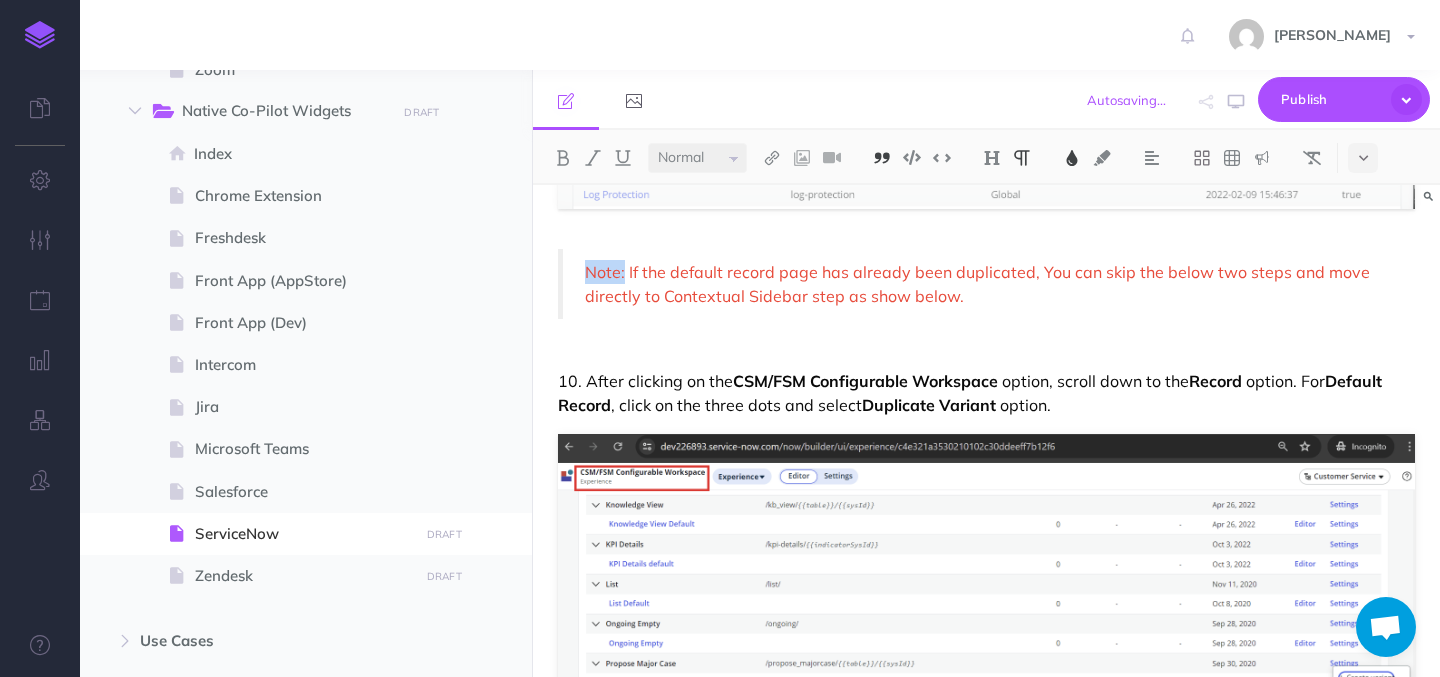 drag, startPoint x: 625, startPoint y: 272, endPoint x: 576, endPoint y: 268, distance: 49.162994 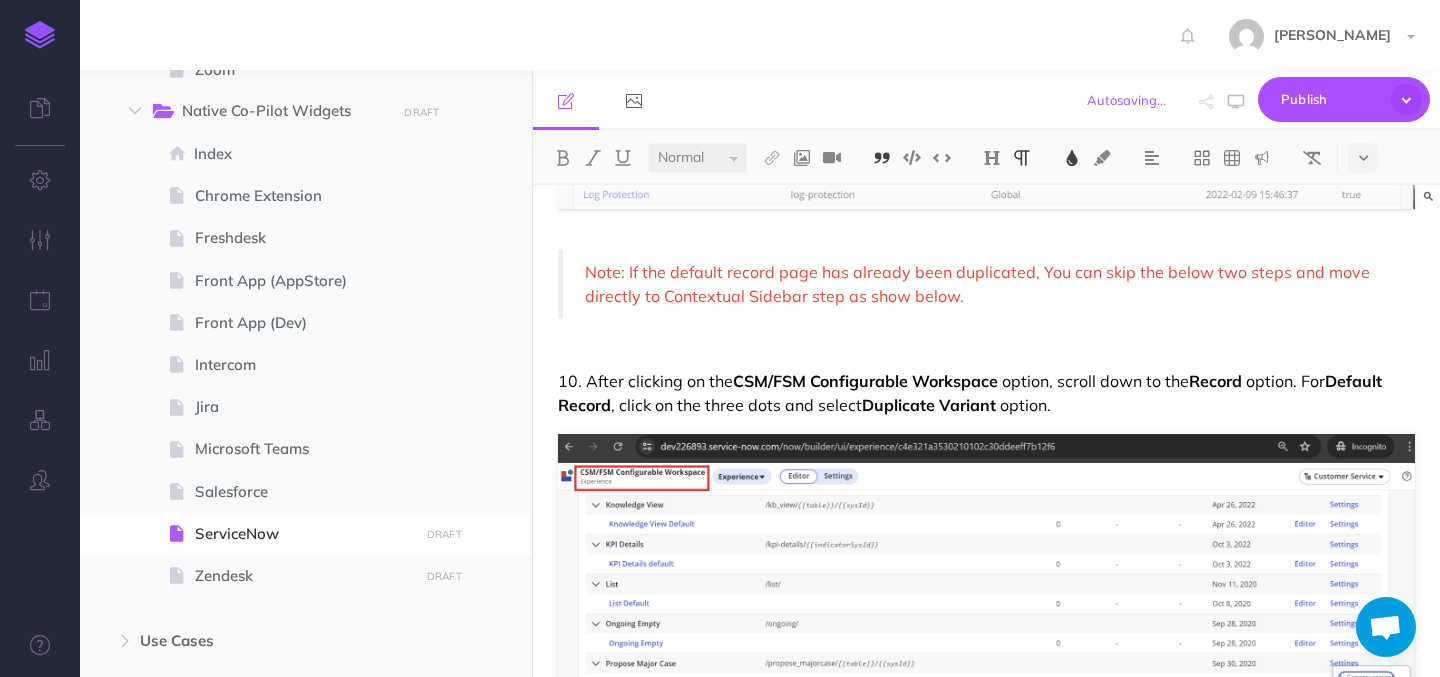 click on "Note: If the default record page has already been duplicated, You can skip the below two steps and move directly to Contextual Sidebar step as show below." at bounding box center (979, 284) 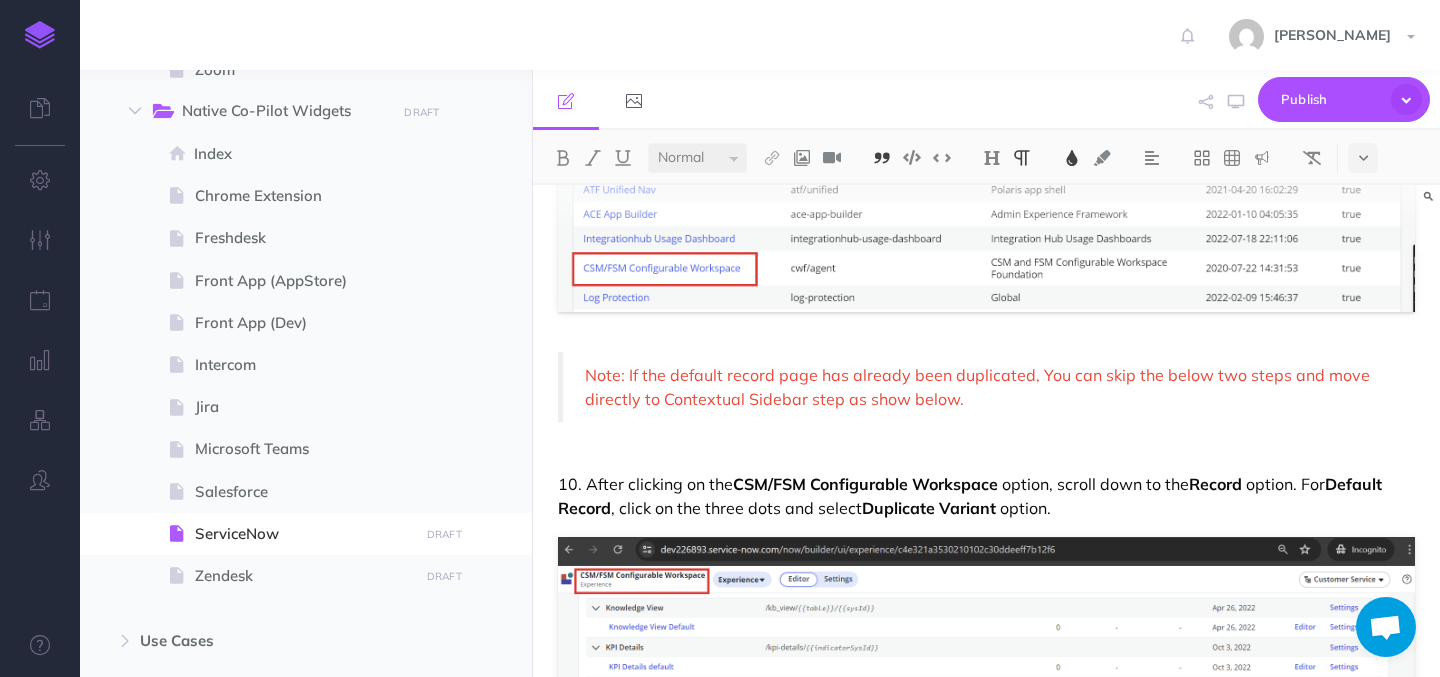 scroll, scrollTop: 3852, scrollLeft: 0, axis: vertical 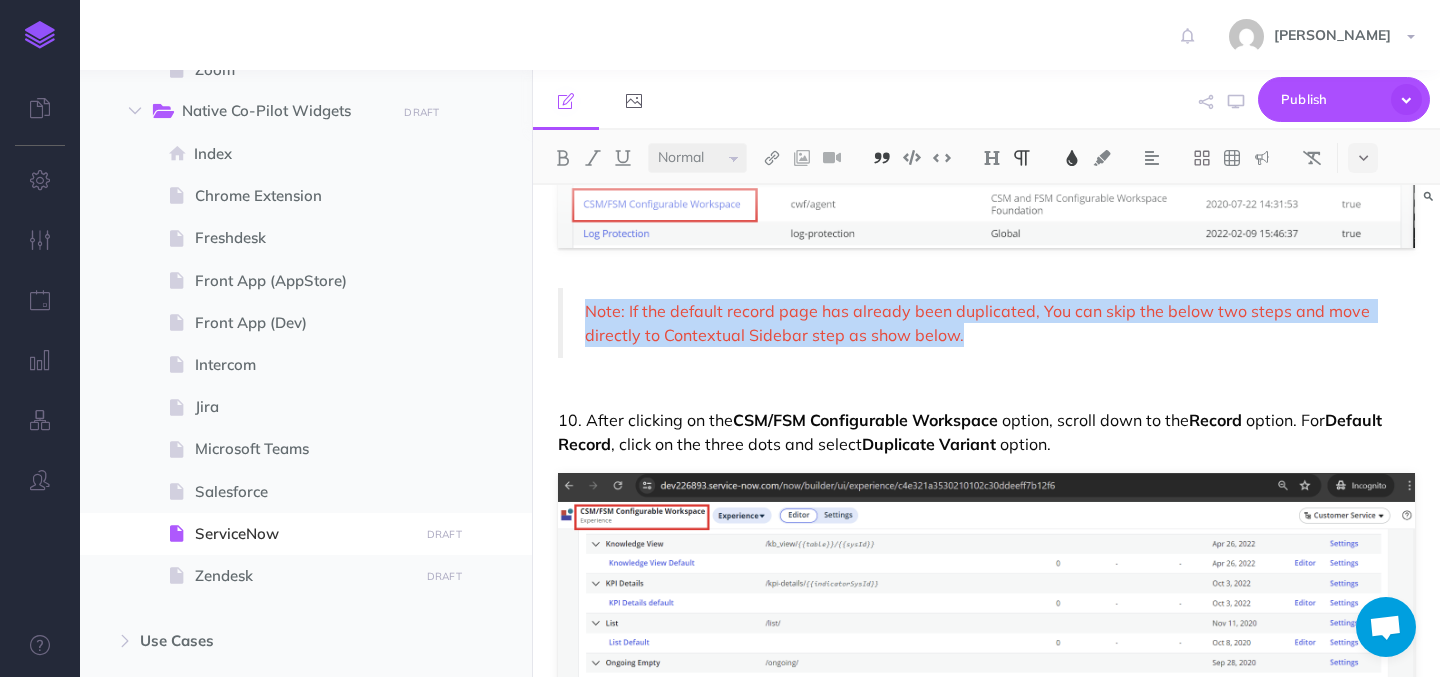 drag, startPoint x: 588, startPoint y: 310, endPoint x: 970, endPoint y: 337, distance: 382.953 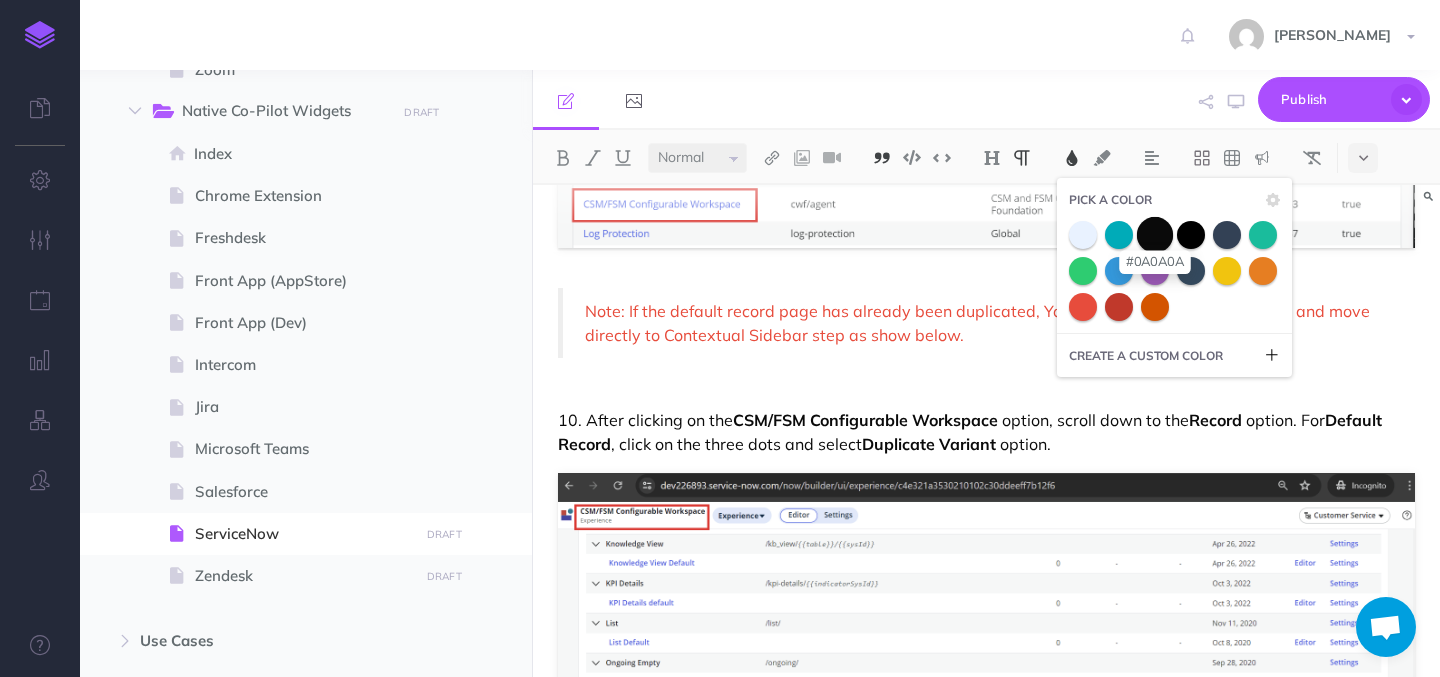 click at bounding box center (1155, 234) 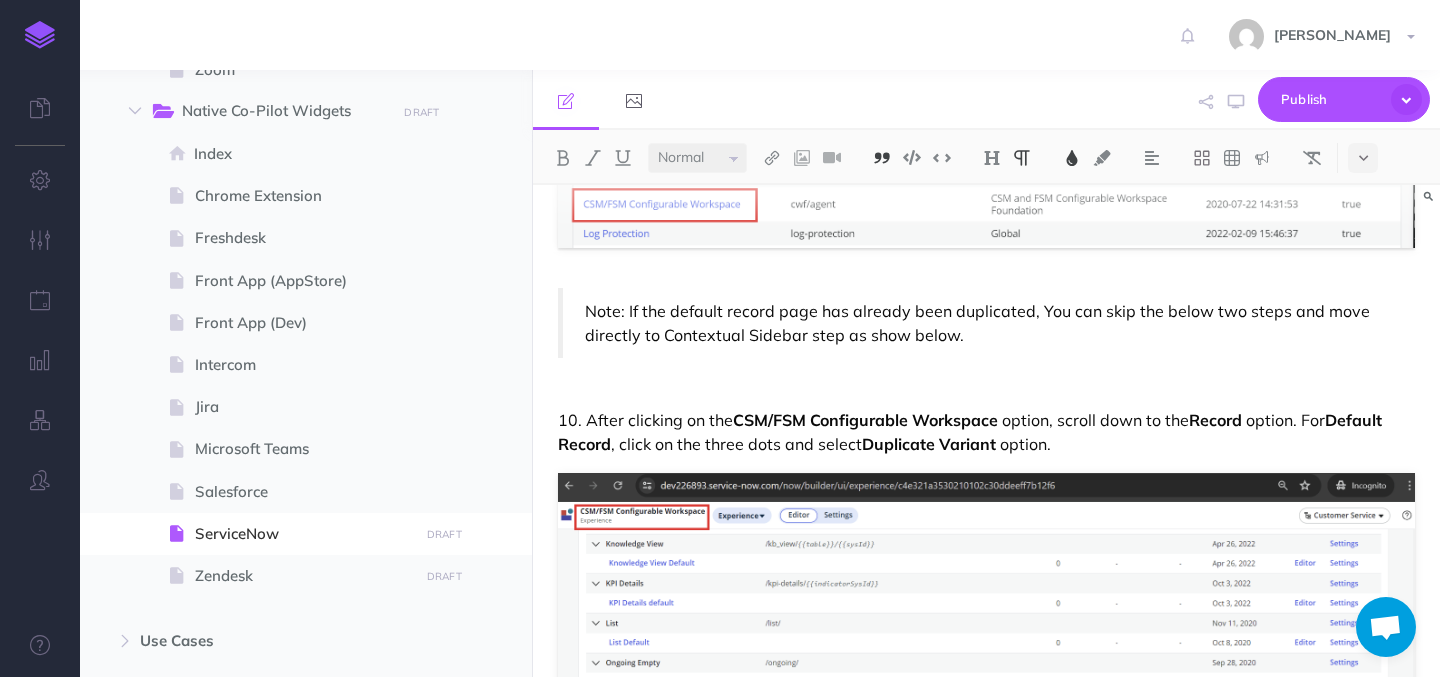 click on "Note: If the default record page has already been duplicated, You can skip the below two steps and move directly to Contextual Sidebar step as show below." at bounding box center (989, 323) 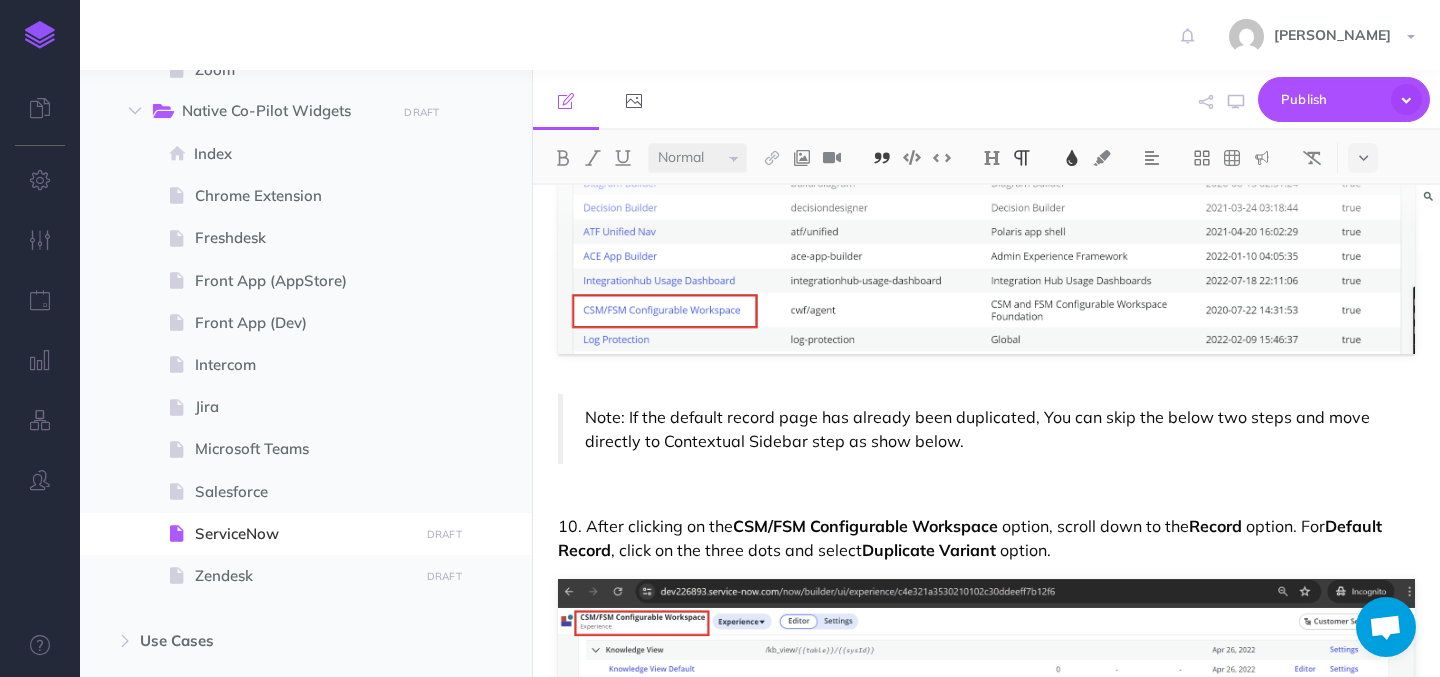scroll, scrollTop: 3766, scrollLeft: 0, axis: vertical 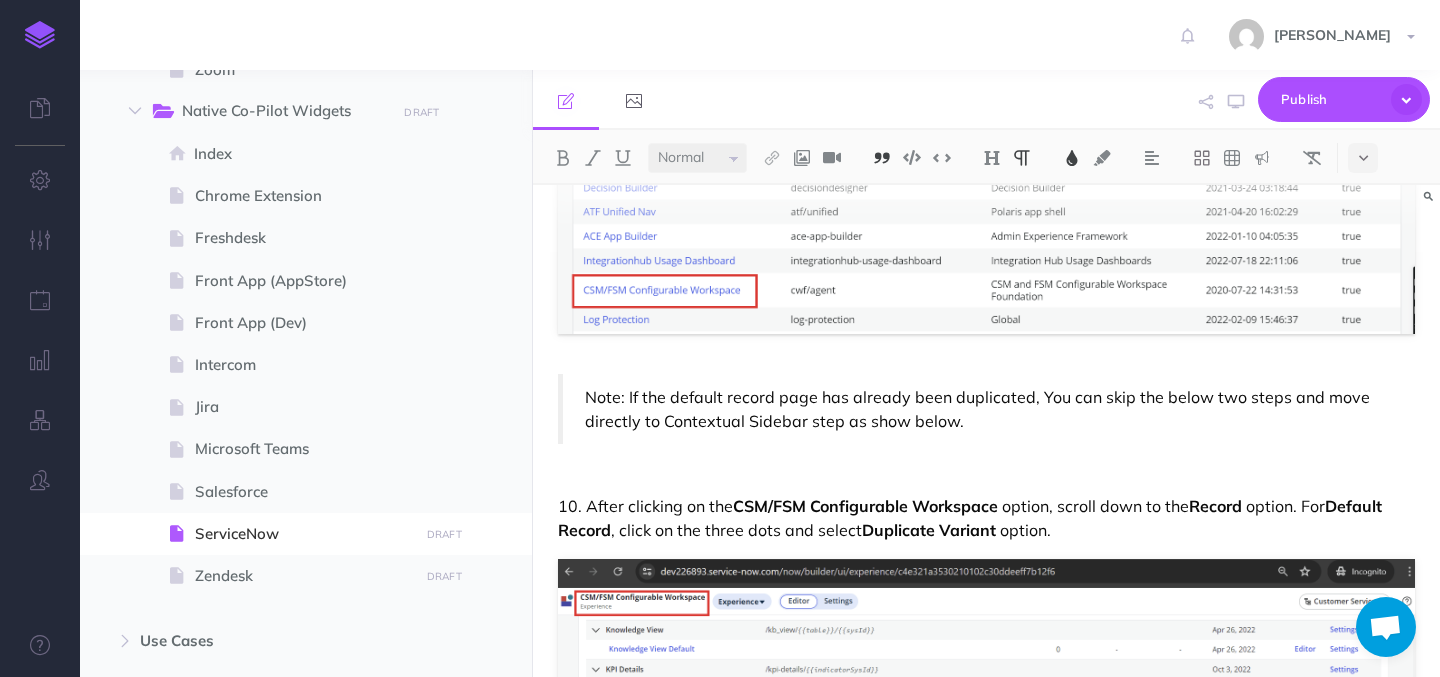 click on "10. After clicking on the" at bounding box center (645, 506) 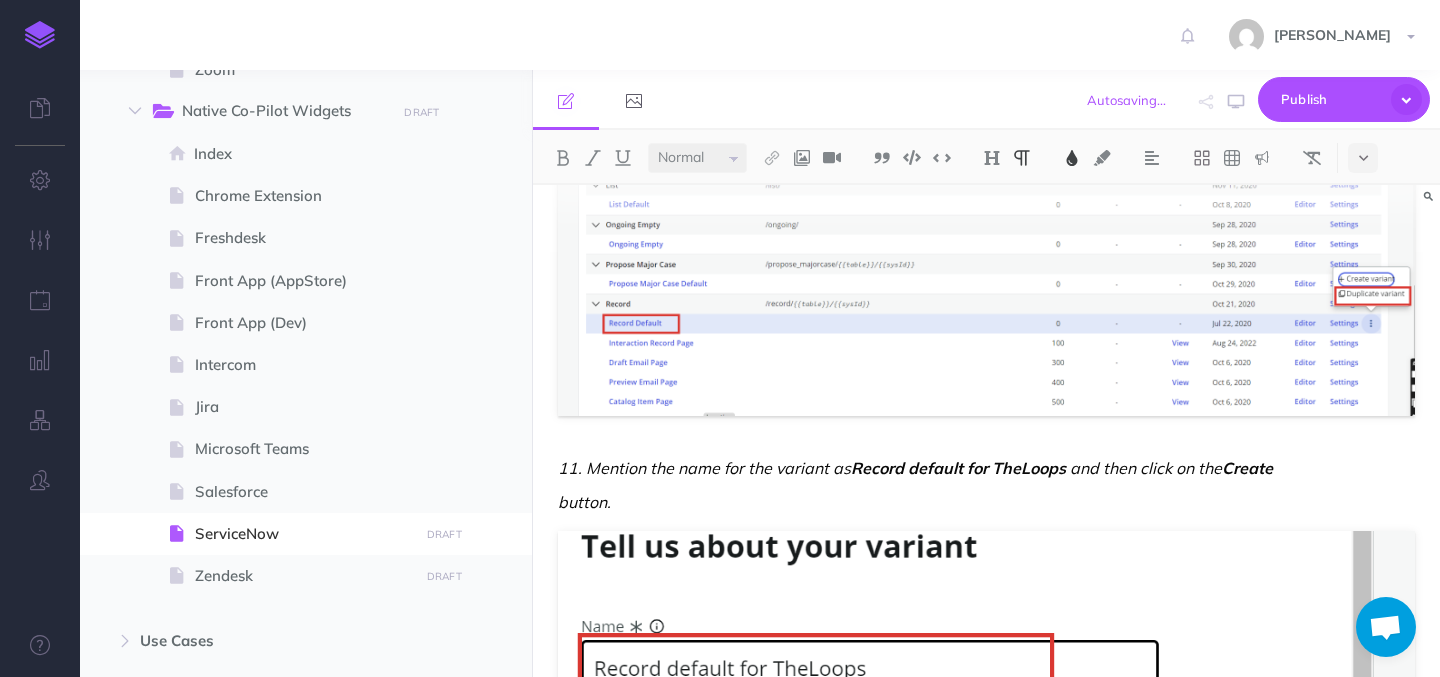 scroll, scrollTop: 4291, scrollLeft: 0, axis: vertical 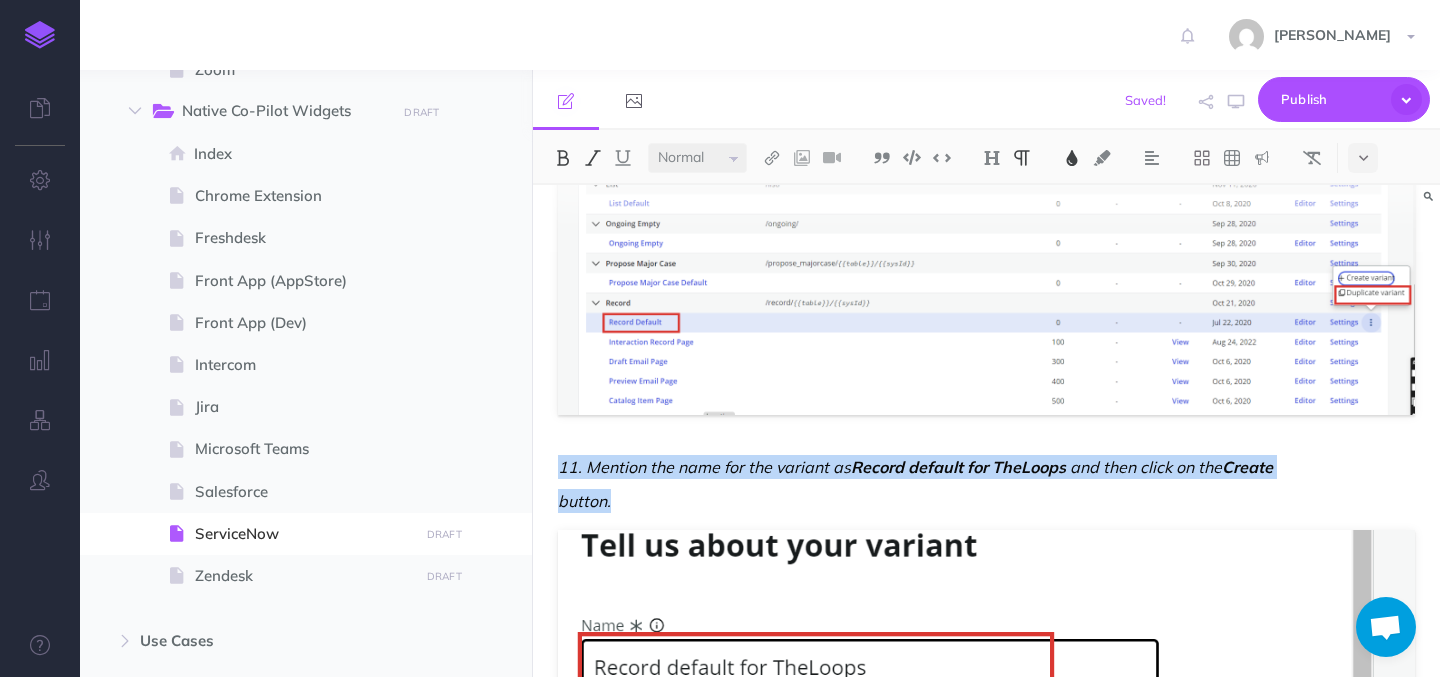 drag, startPoint x: 642, startPoint y: 494, endPoint x: 562, endPoint y: 471, distance: 83.240616 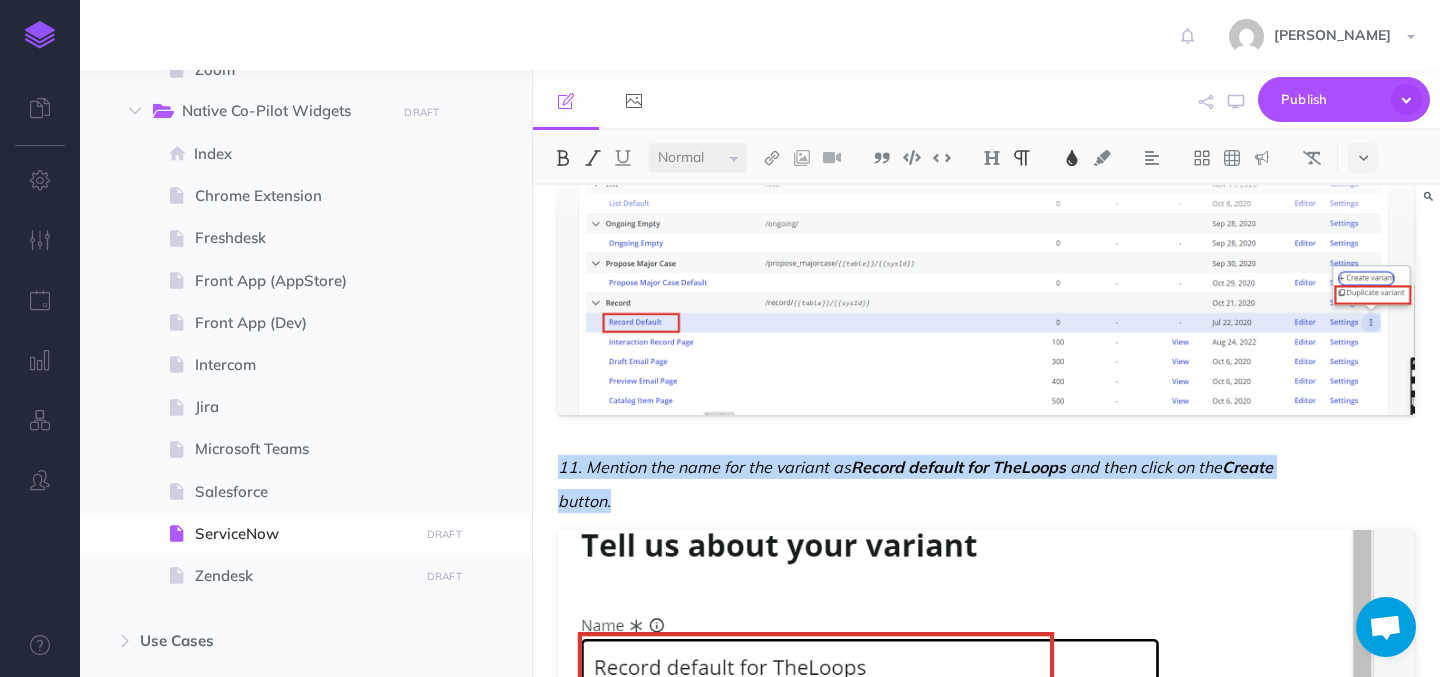 click at bounding box center [593, 158] 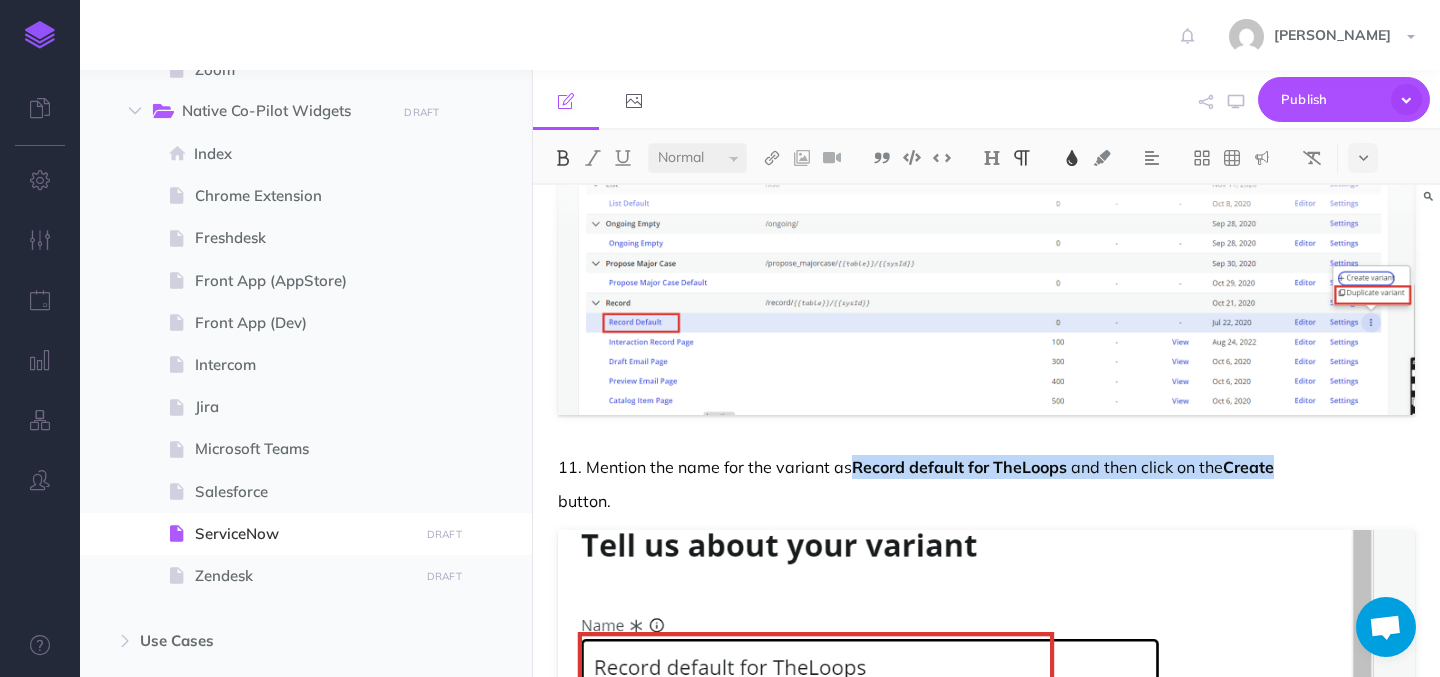 click on "11. Mention the name for the variant as" at bounding box center (705, 467) 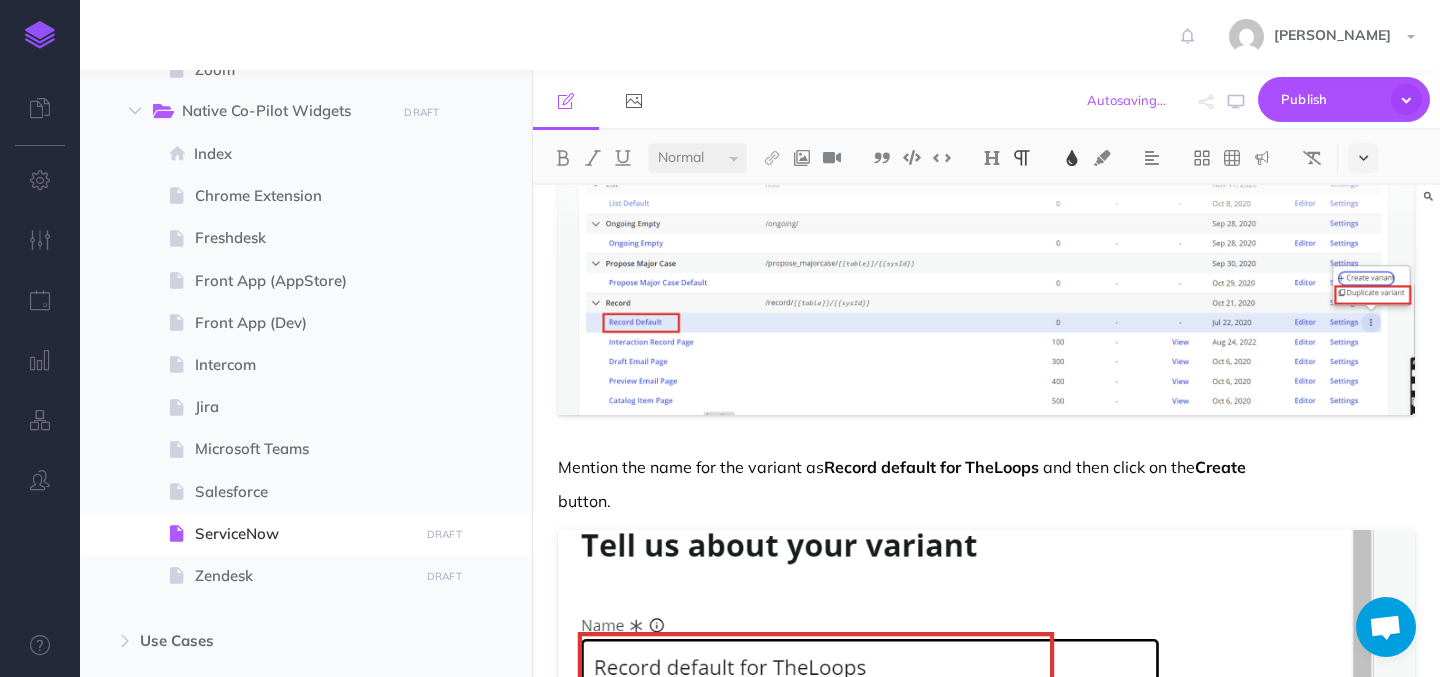 click at bounding box center (1363, 158) 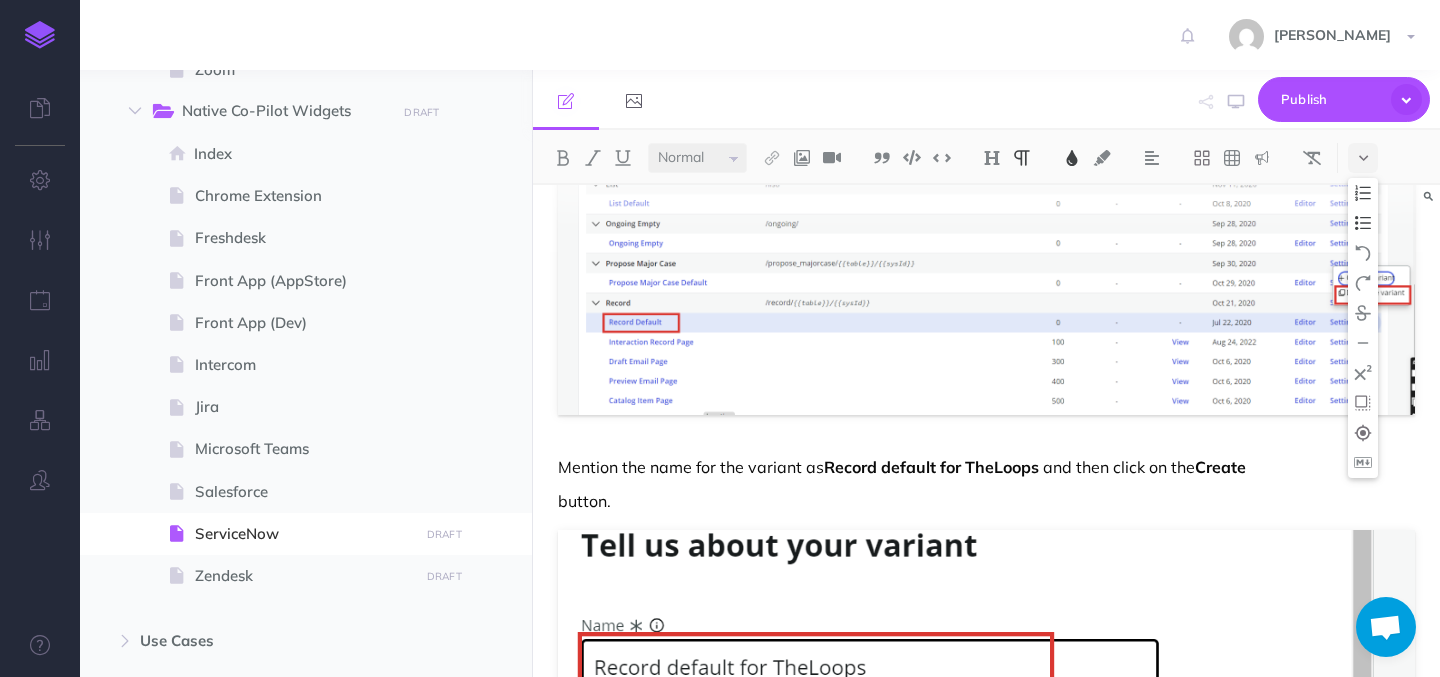 click at bounding box center [1363, 223] 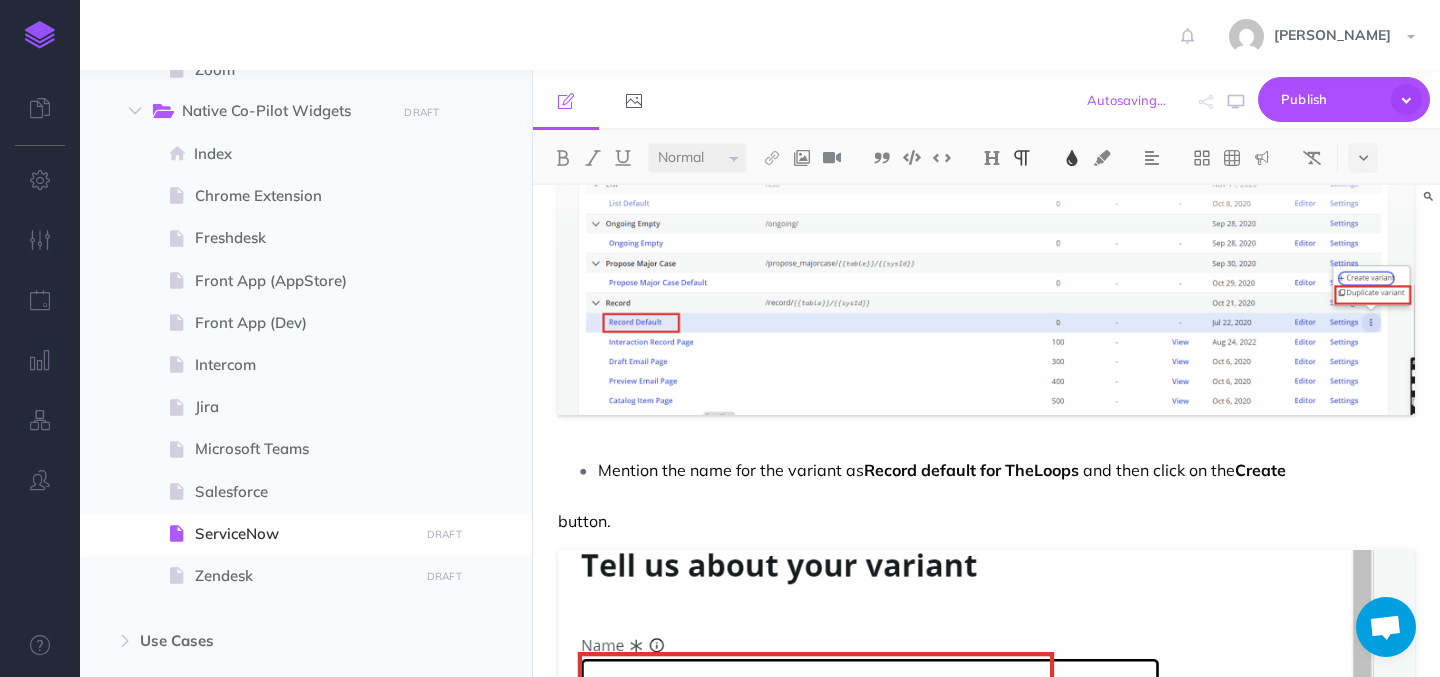 click on "TheLoops  for ServiceNow Get started with TheLoops widget in ServiceNow: This article walks you through the installation process and explains its various features. Steps to install  TheLoops  Co-Pilot widget in ServiceNow: Navigate to the ServiceNow domain. Under All tab, Search for  System Update Sets  and click on  Retrieved Update Sets.                           Under the  Retrieved Update Sets , click on  Import Update Set from XML .                           Click on  Choose File , select the XML file provided by Loops Admin, and then click on  Upload                           Click on the file name  @widget/the-loops.                           Click on the option named  Preview Update Set  which will then open up a pop-up. Click close on the pop-up.                           Click on the option  Commit Update Set  which will then open up a pop-up. Click close on the pop-up.                           Once done, Open the Service domain and search for  UI Builder   under  All  tab  and click on the option" at bounding box center (986, 1925) 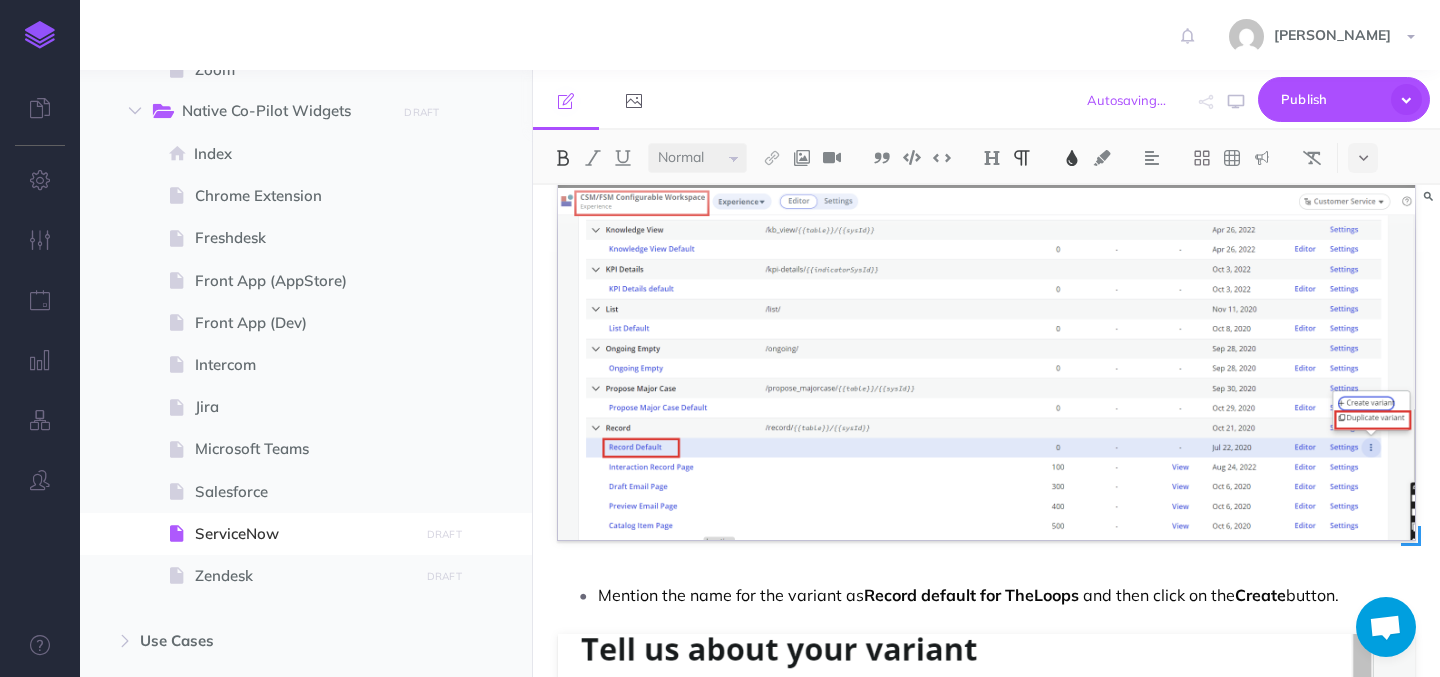 scroll, scrollTop: 3952, scrollLeft: 0, axis: vertical 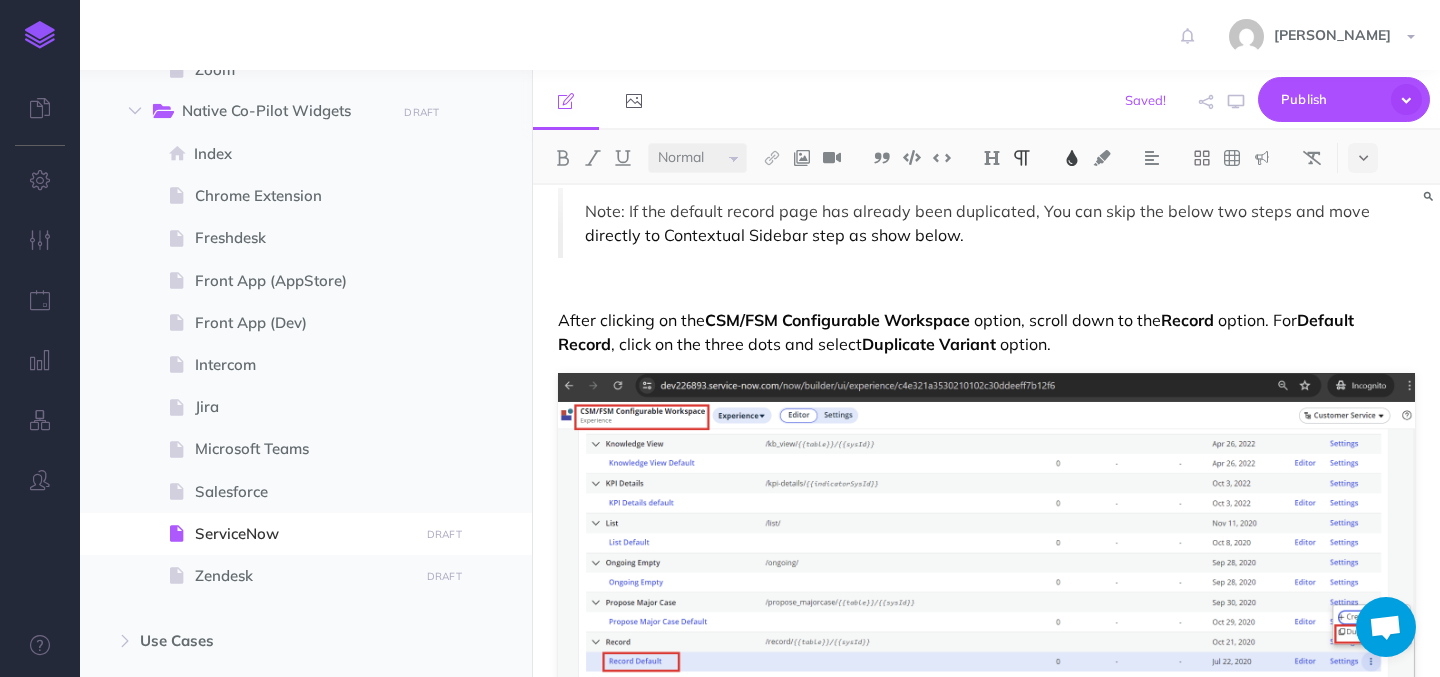 click on "TheLoops  for ServiceNow Get started with TheLoops widget in ServiceNow: This article walks you through the installation process and explains its various features. Steps to install  TheLoops  Co-Pilot widget in ServiceNow: Navigate to the ServiceNow domain. Under All tab, Search for  System Update Sets  and click on  Retrieved Update Sets.                           Under the  Retrieved Update Sets , click on  Import Update Set from XML .                           Click on  Choose File , select the XML file provided by Loops Admin, and then click on  Upload                           Click on the file name  @widget/the-loops.                           Click on the option named  Preview Update Set  which will then open up a pop-up. Click close on the pop-up.                           Click on the option  Commit Update Set  which will then open up a pop-up. Click close on the pop-up.                           Once done, Open the Service domain and search for  UI Builder   under  All  tab  and click on the option" at bounding box center (986, 2243) 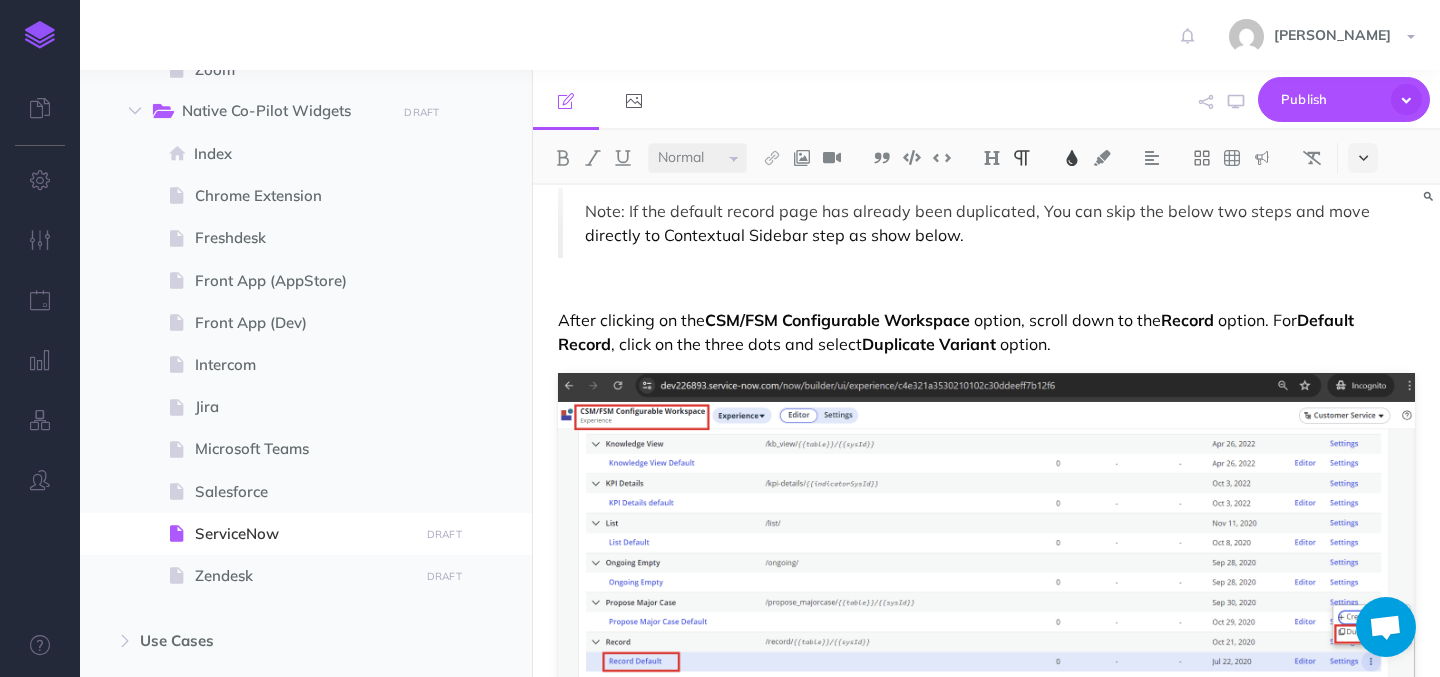 click at bounding box center (1363, 158) 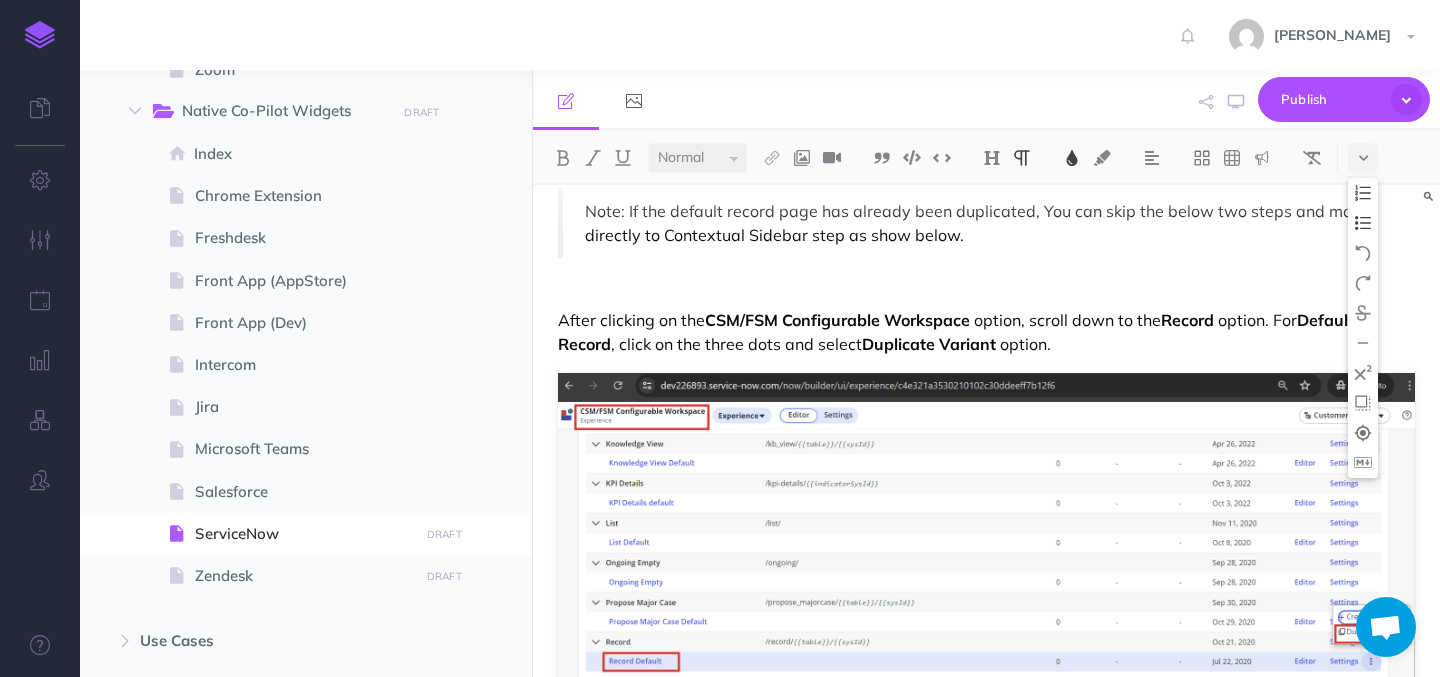 click at bounding box center (1363, 223) 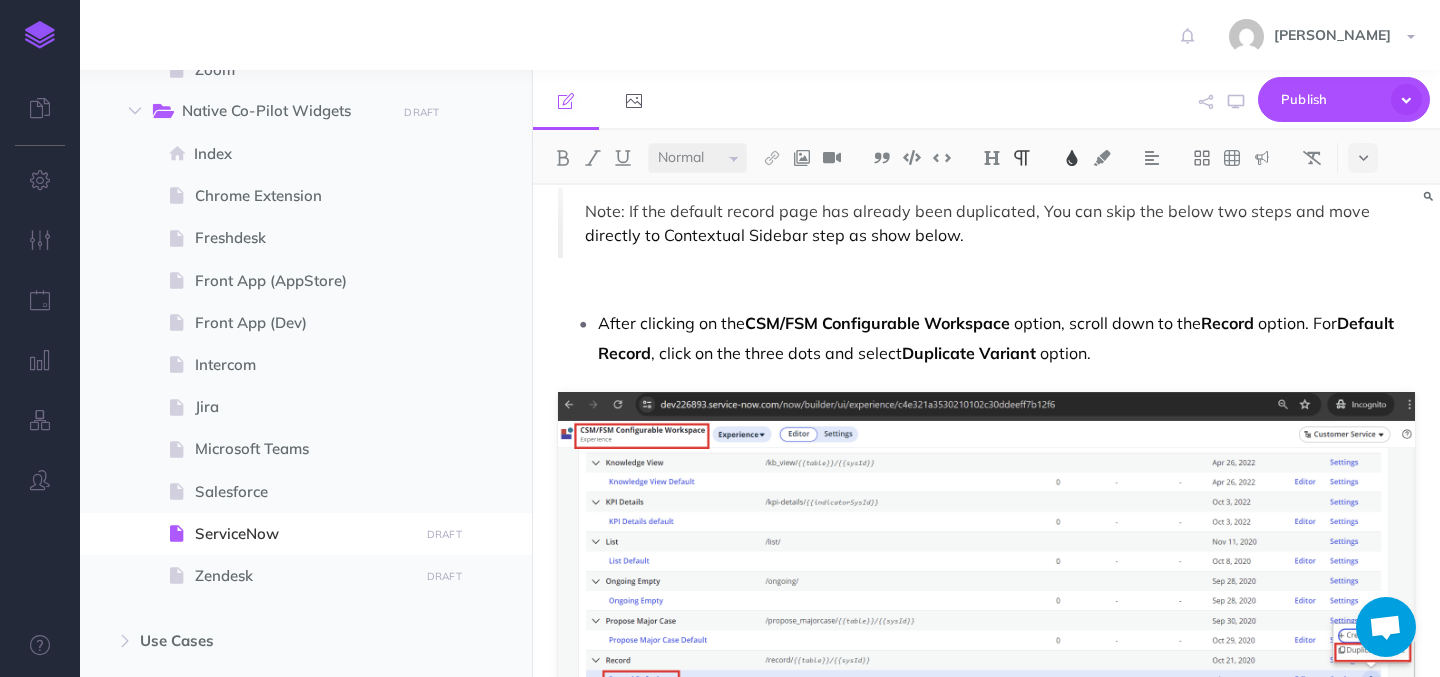 click on "After clicking on the  CSM/FSM Configurable Workspace   option, scroll down to the  Record   option. For  Default Record , click on the three dots and select  Duplicate Variant   option." at bounding box center [1006, 338] 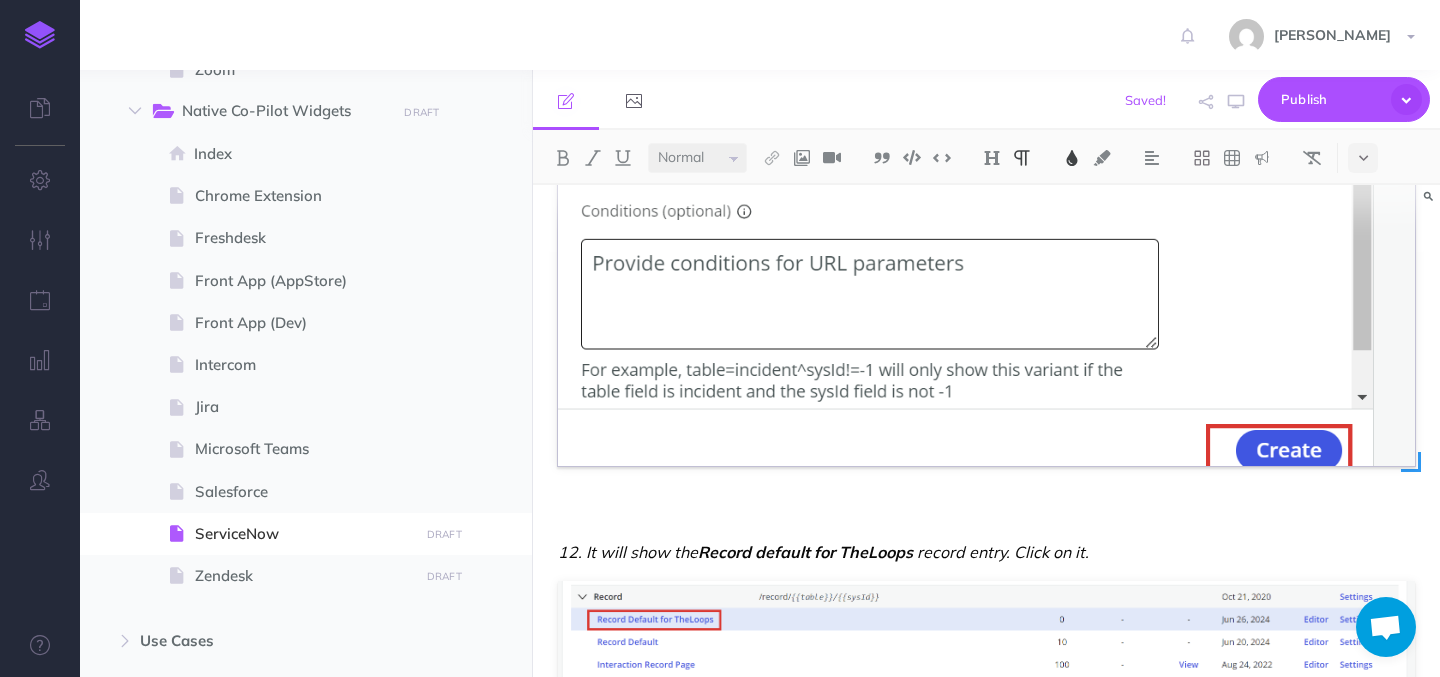 scroll, scrollTop: 5000, scrollLeft: 0, axis: vertical 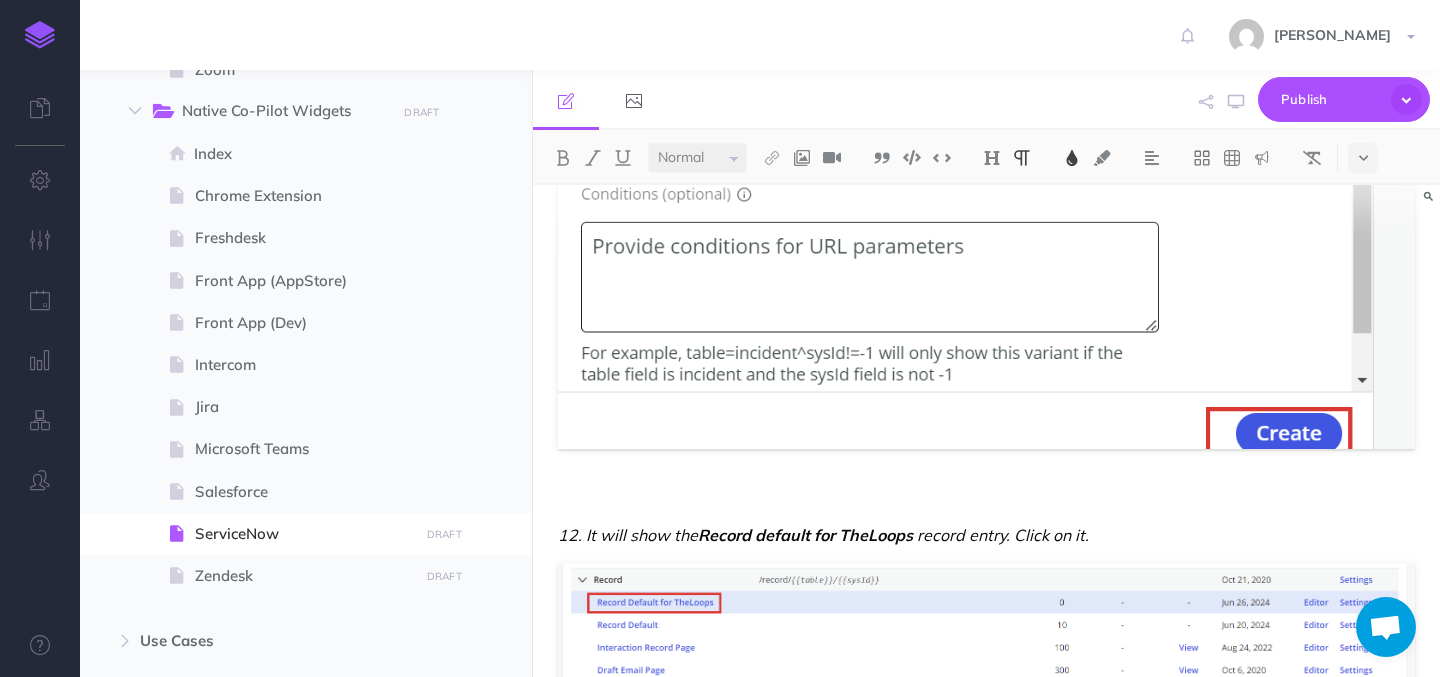 click on "12. It will show the" at bounding box center (628, 535) 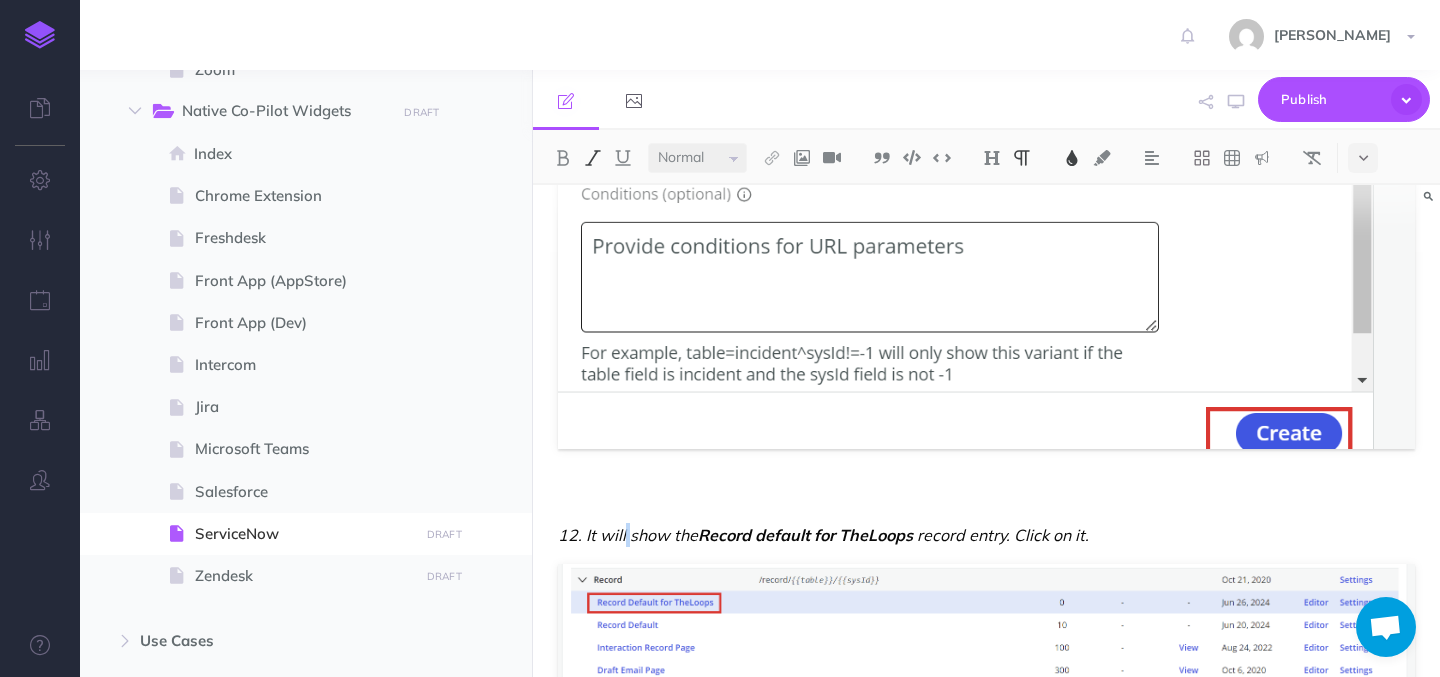 click on "12. It will show the" at bounding box center [628, 535] 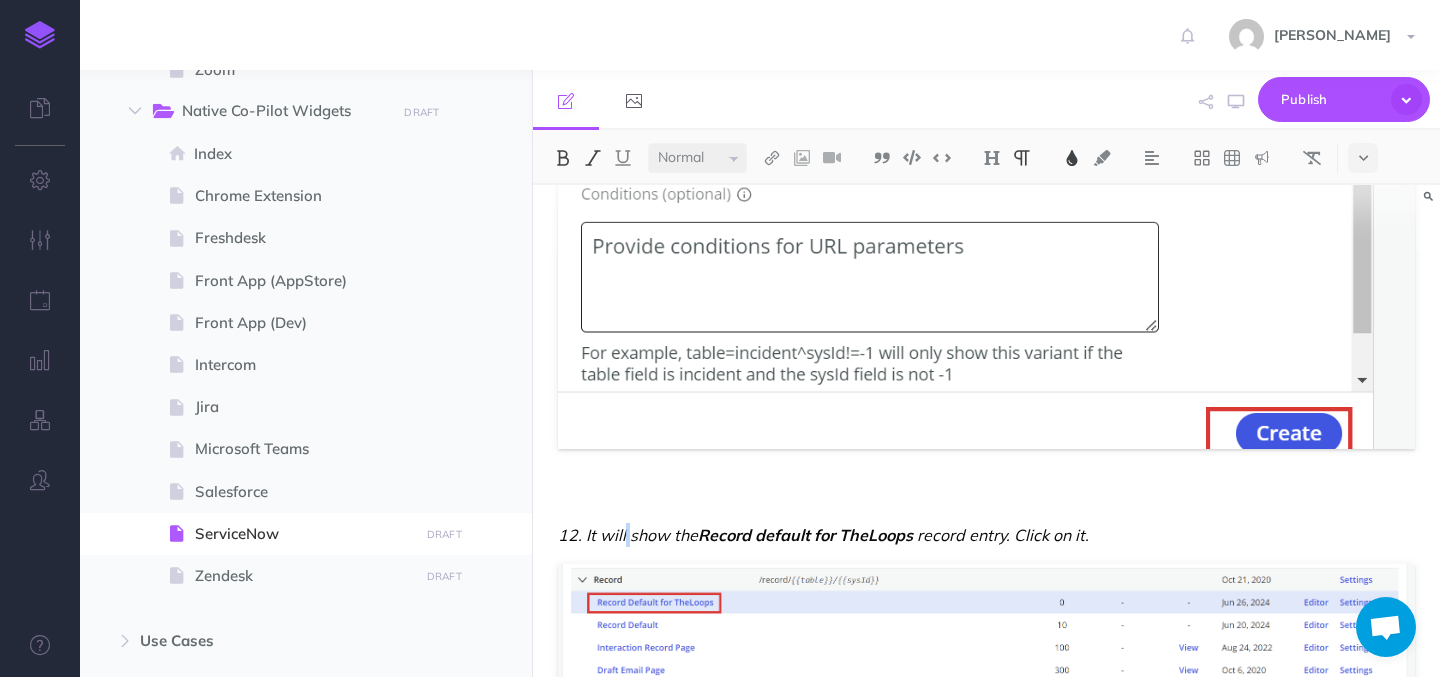 click on "12. It will show the" at bounding box center [628, 535] 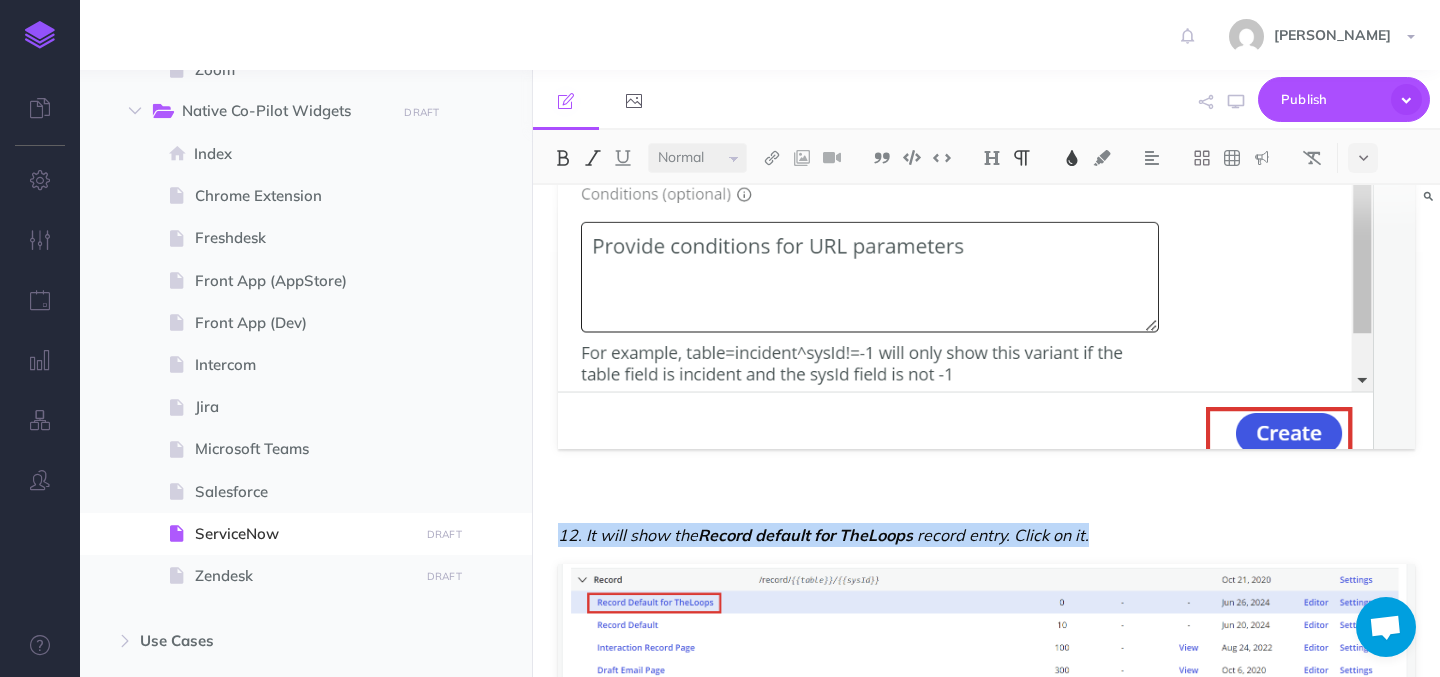 click at bounding box center [593, 158] 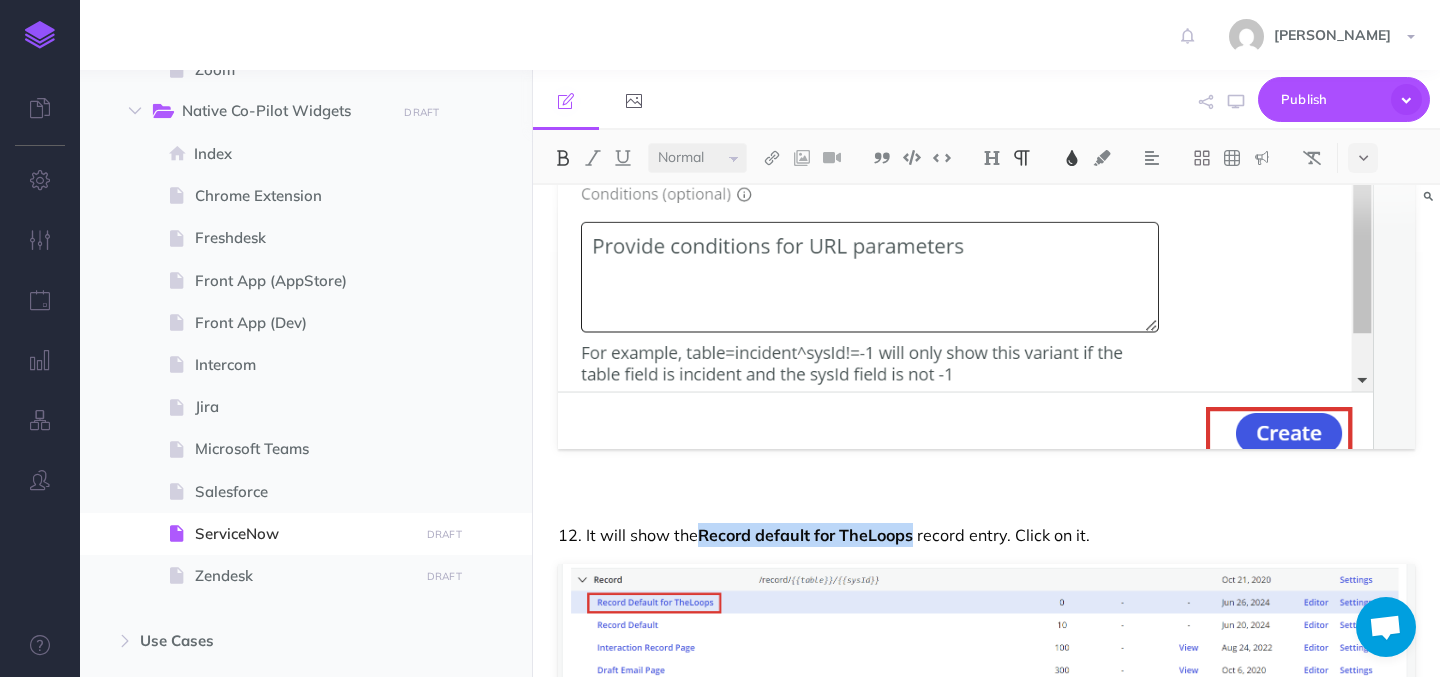 click on "12. It will show the" at bounding box center (628, 535) 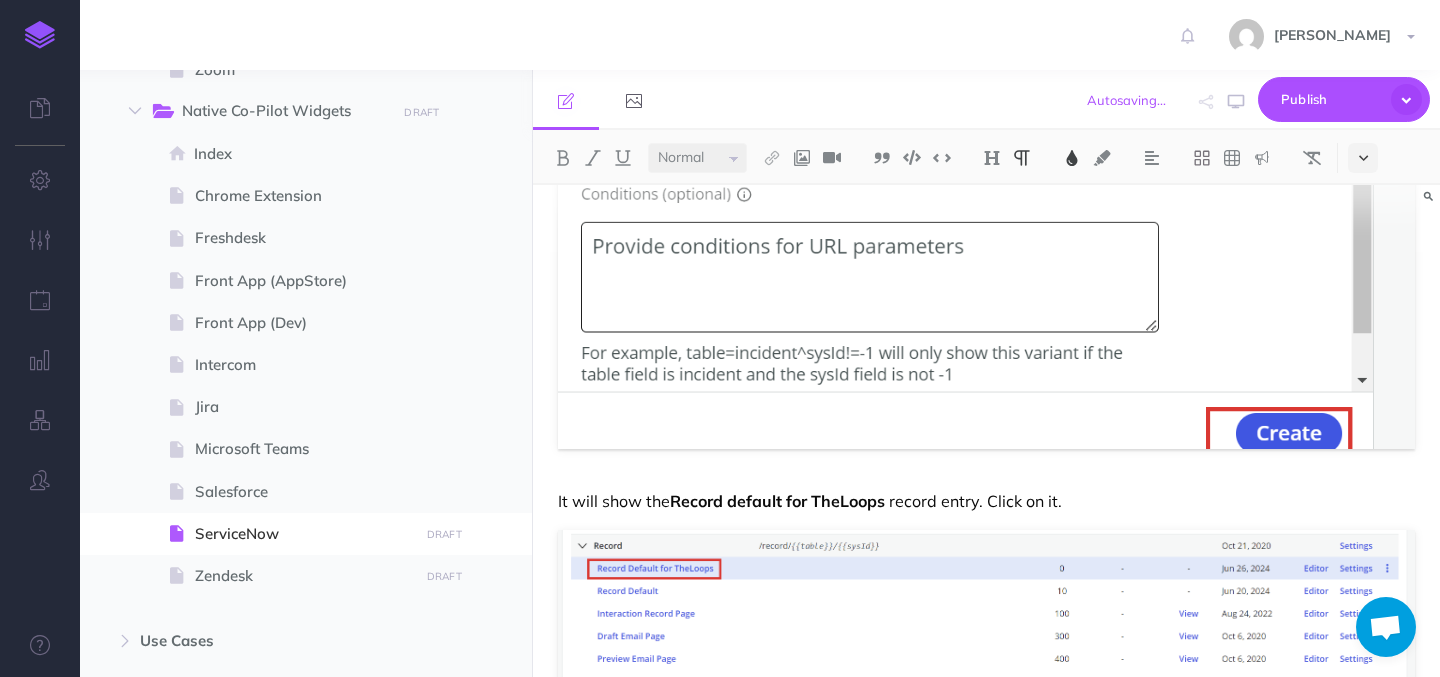 click at bounding box center [1363, 158] 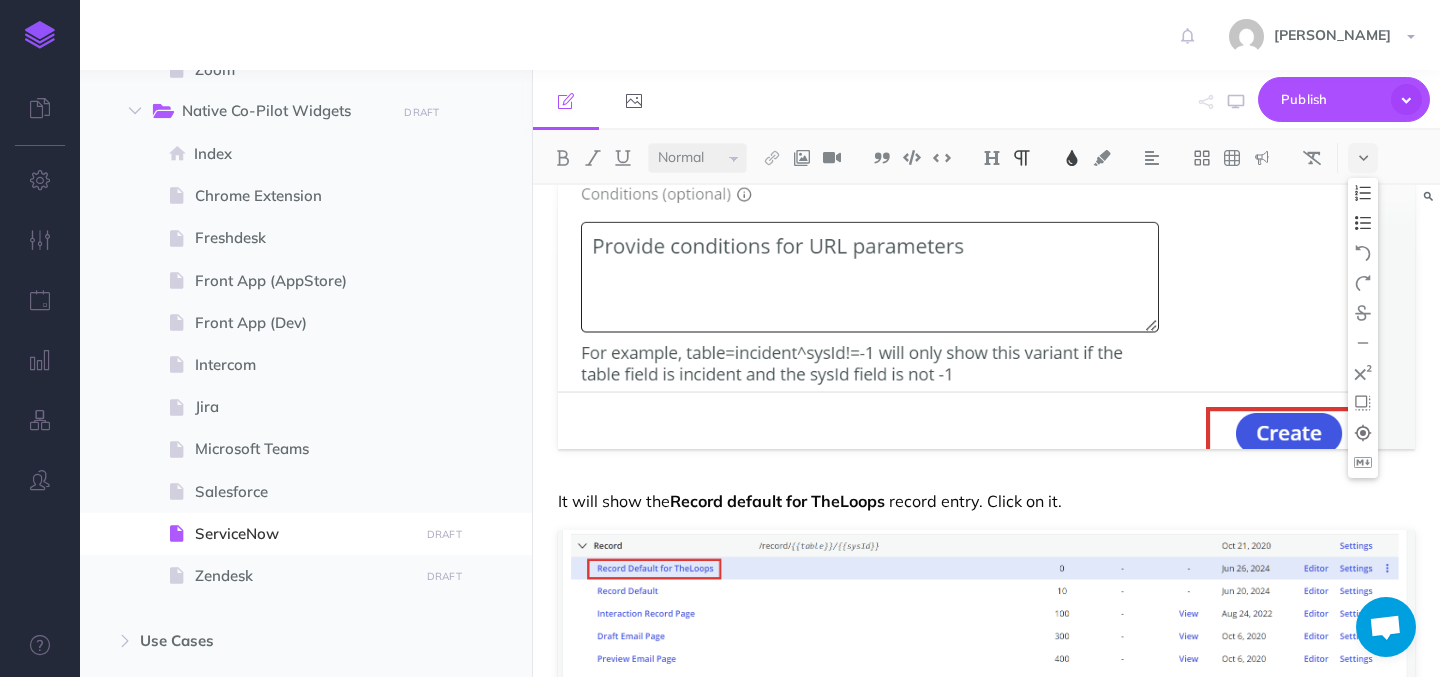 click at bounding box center (1363, 223) 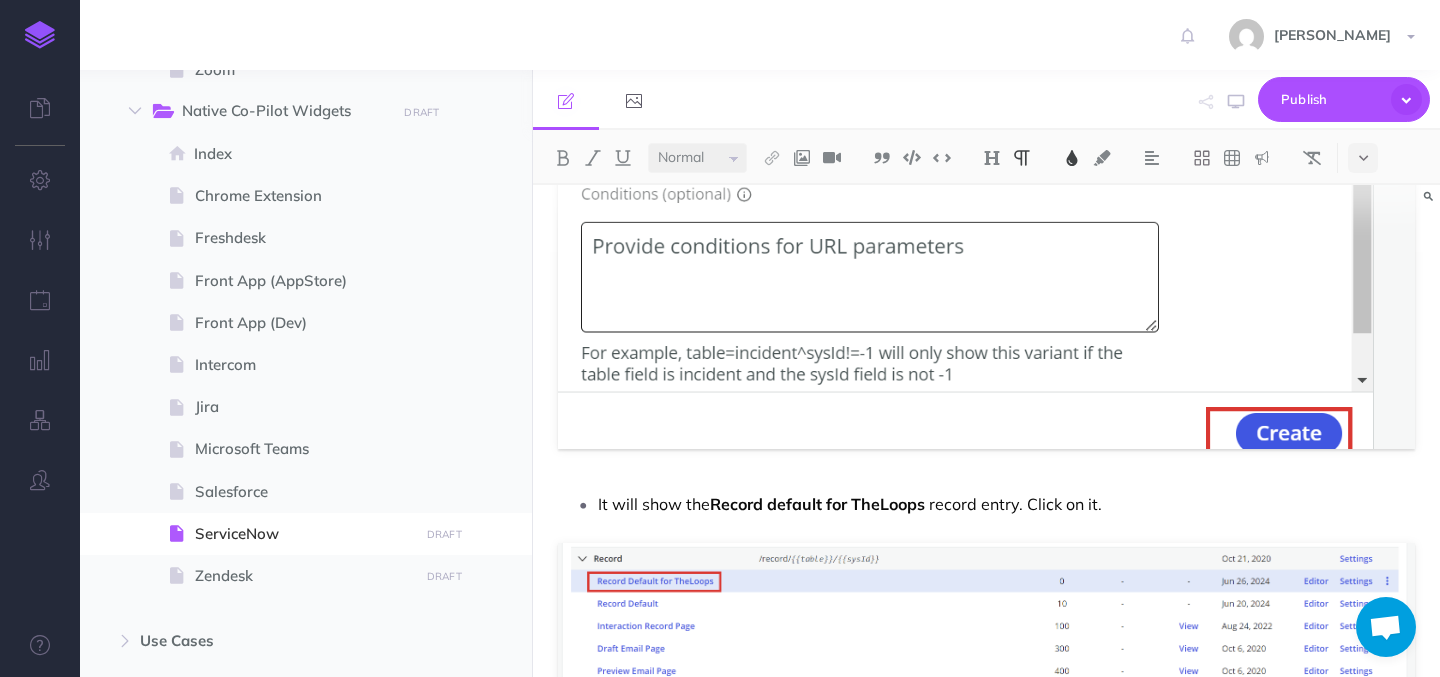 click on "Record default for TheLoops" at bounding box center (817, 504) 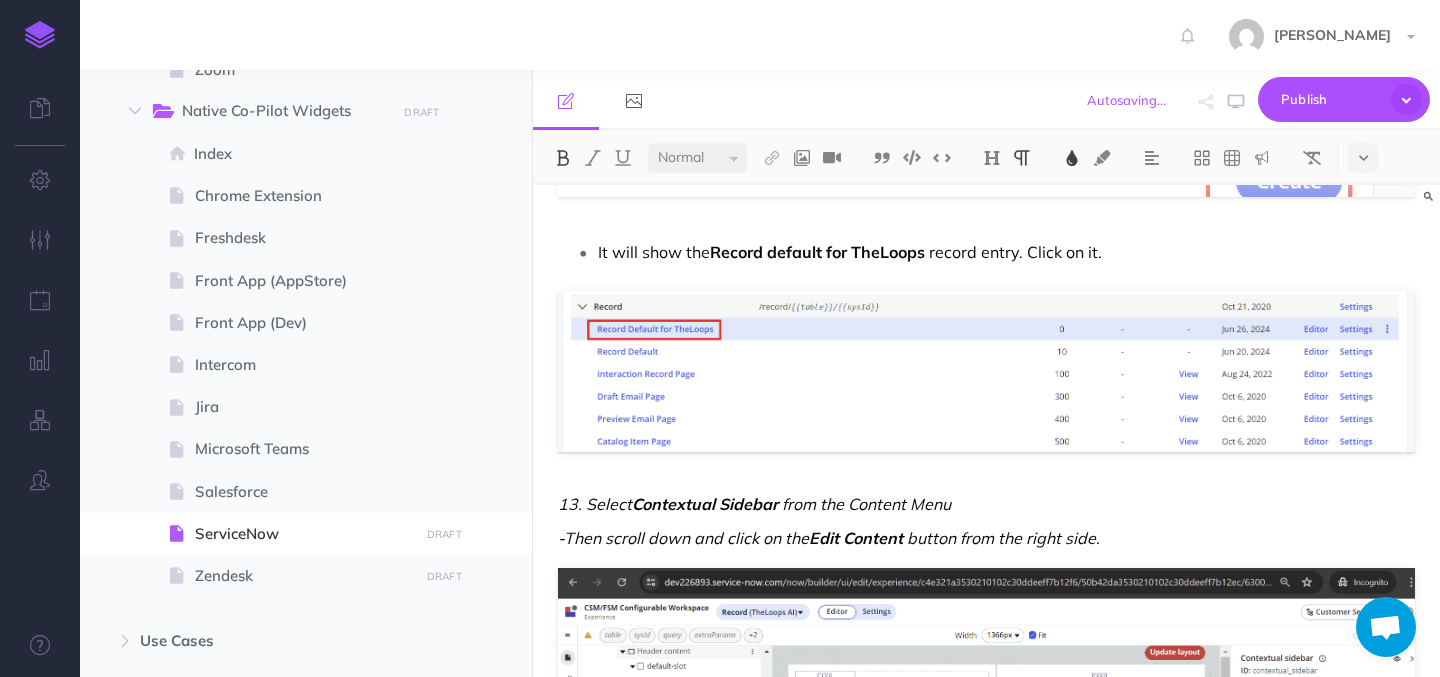 scroll, scrollTop: 5254, scrollLeft: 0, axis: vertical 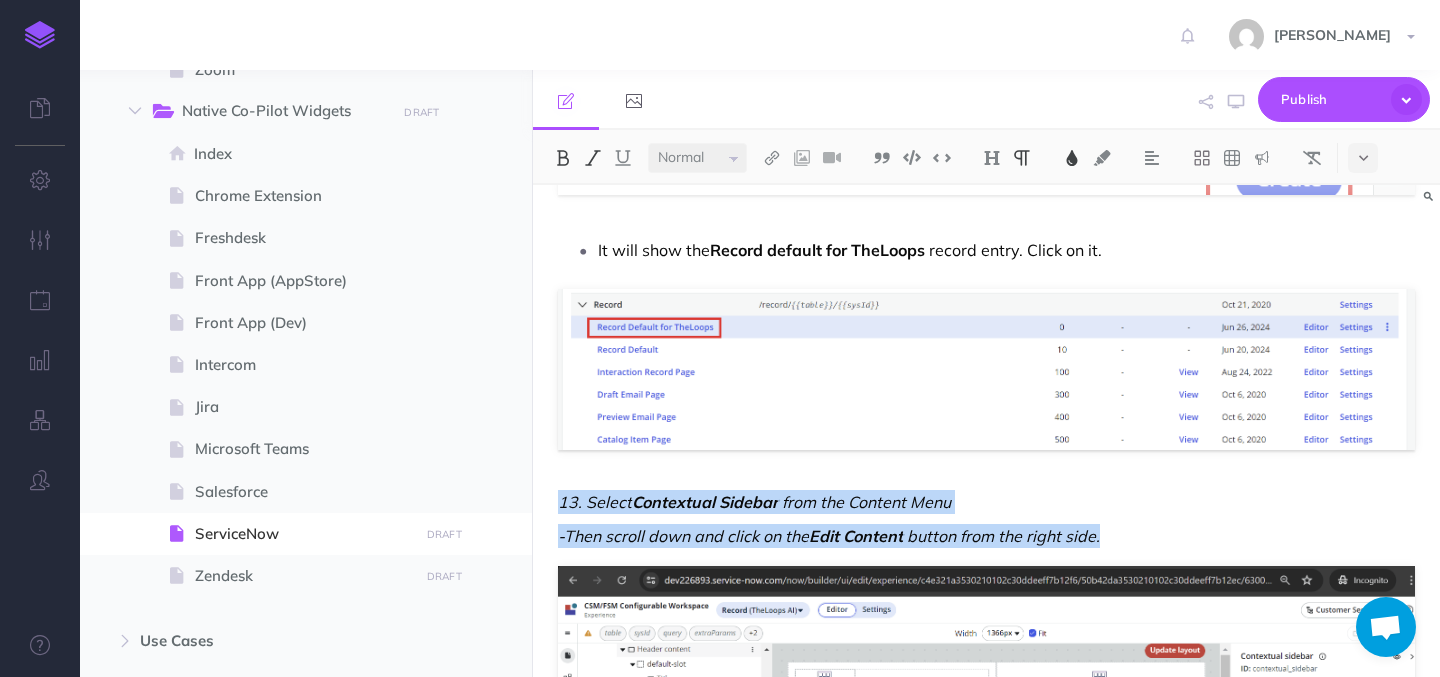 drag, startPoint x: 560, startPoint y: 500, endPoint x: 1108, endPoint y: 532, distance: 548.93353 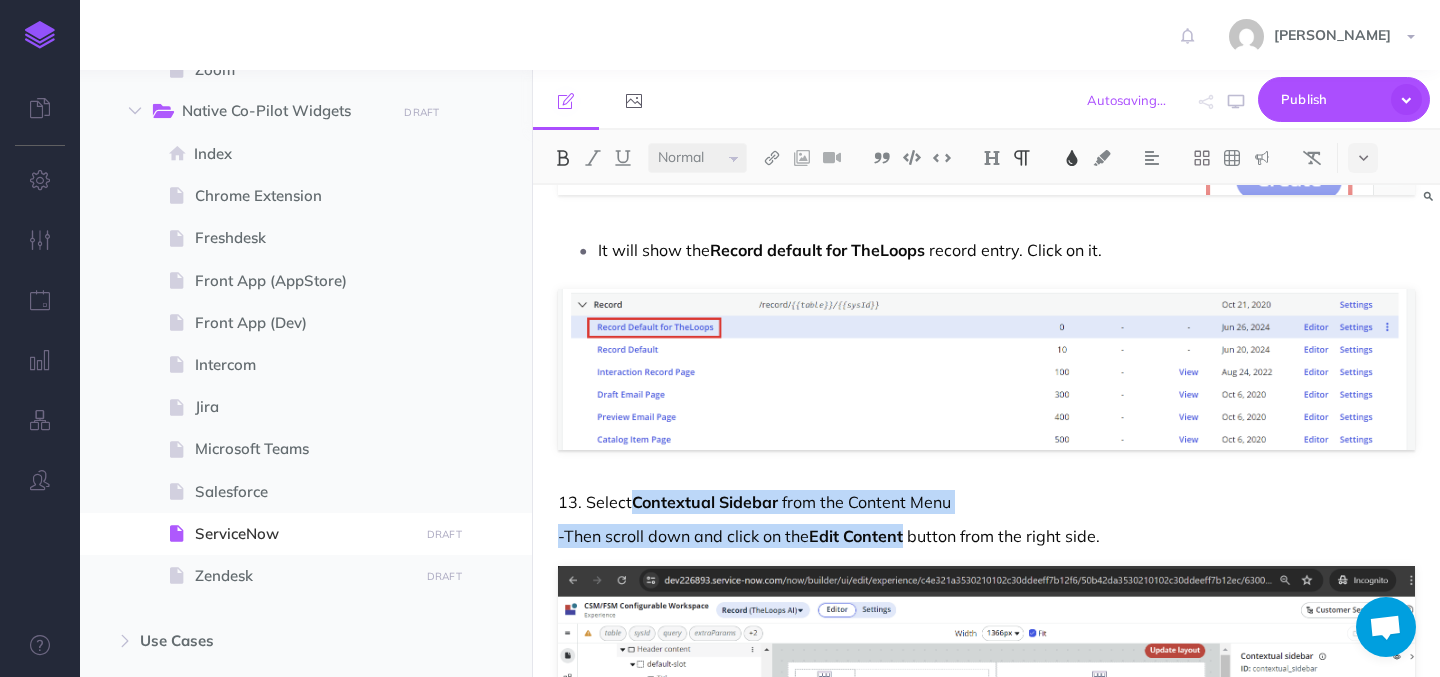 click on "13. Select" at bounding box center [595, 502] 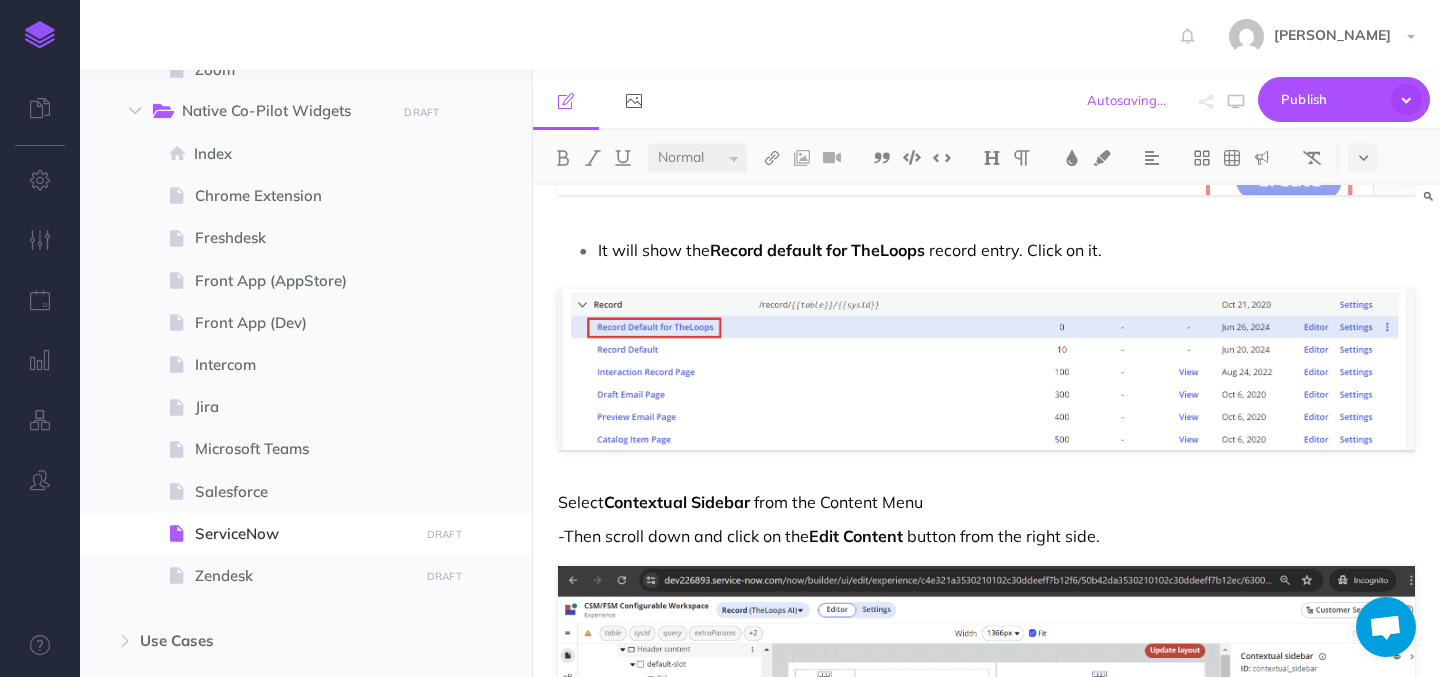 click on "Select" at bounding box center [581, 502] 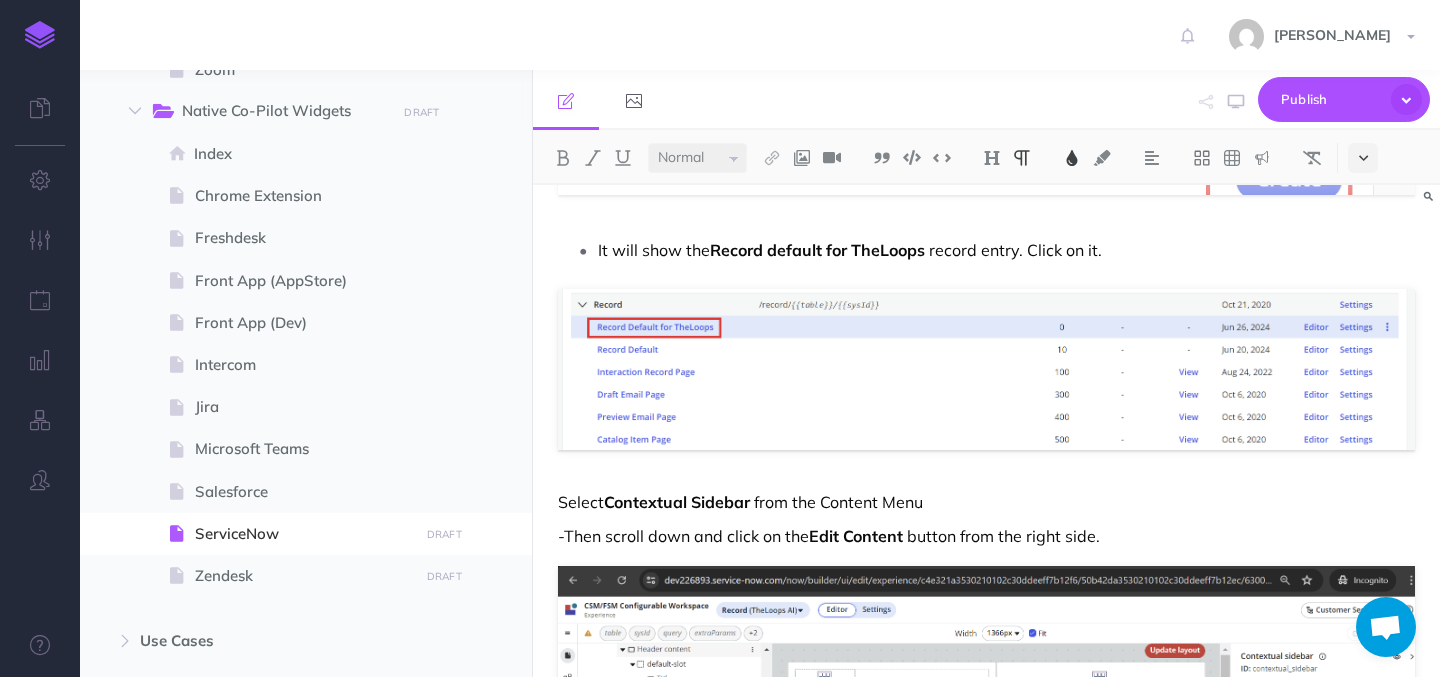 click at bounding box center (1363, 158) 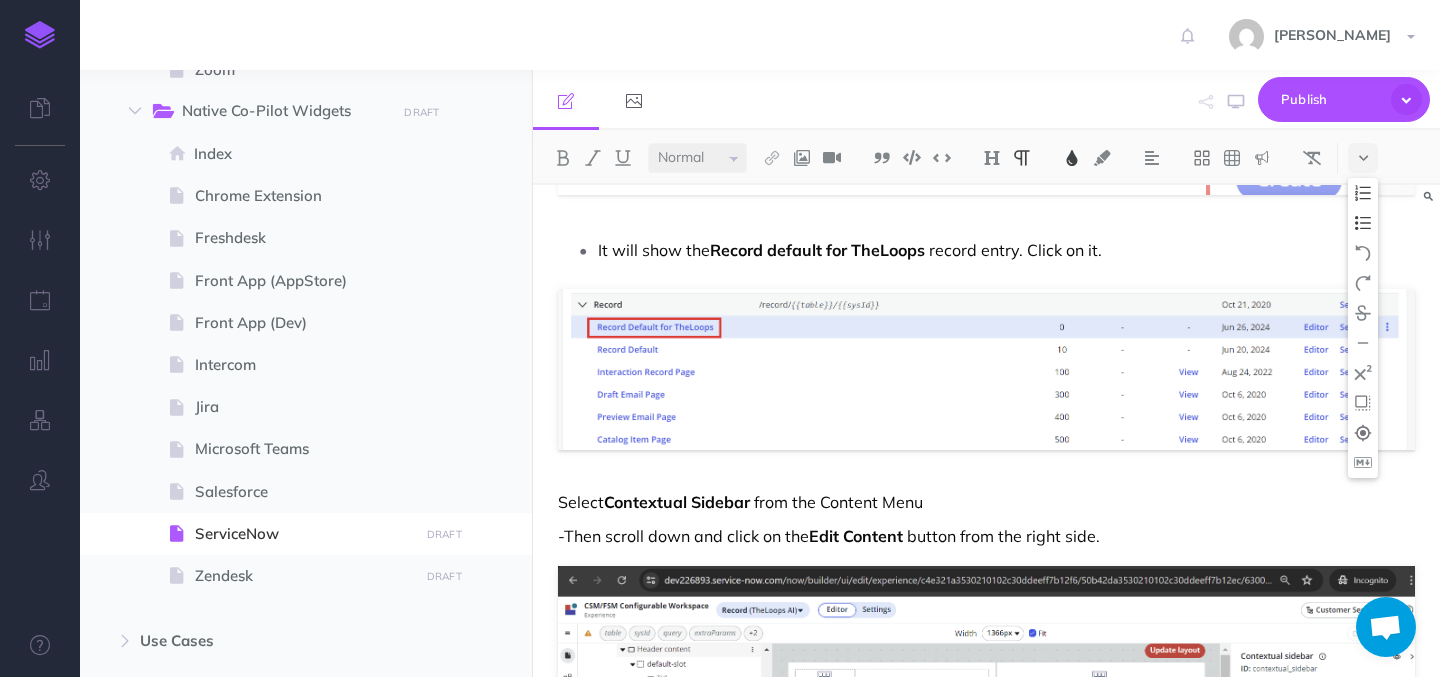 click at bounding box center [1363, 223] 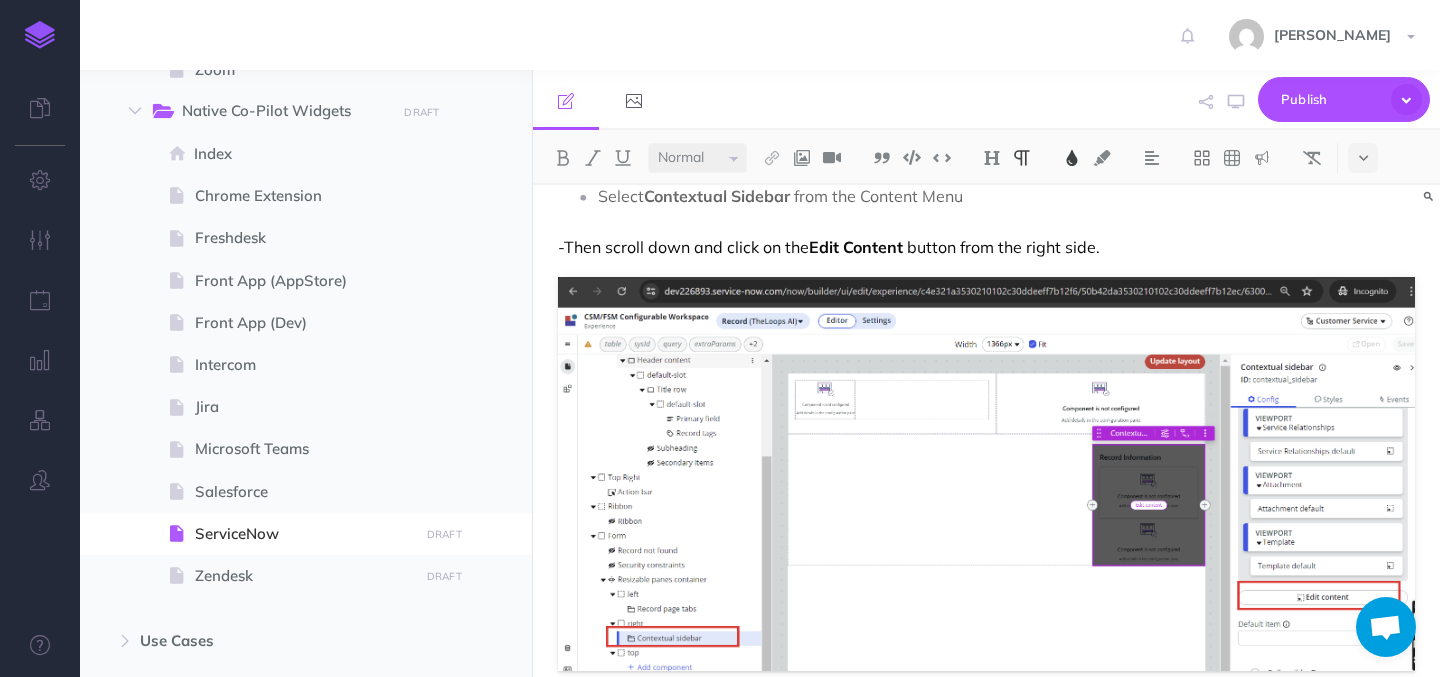 scroll, scrollTop: 5558, scrollLeft: 0, axis: vertical 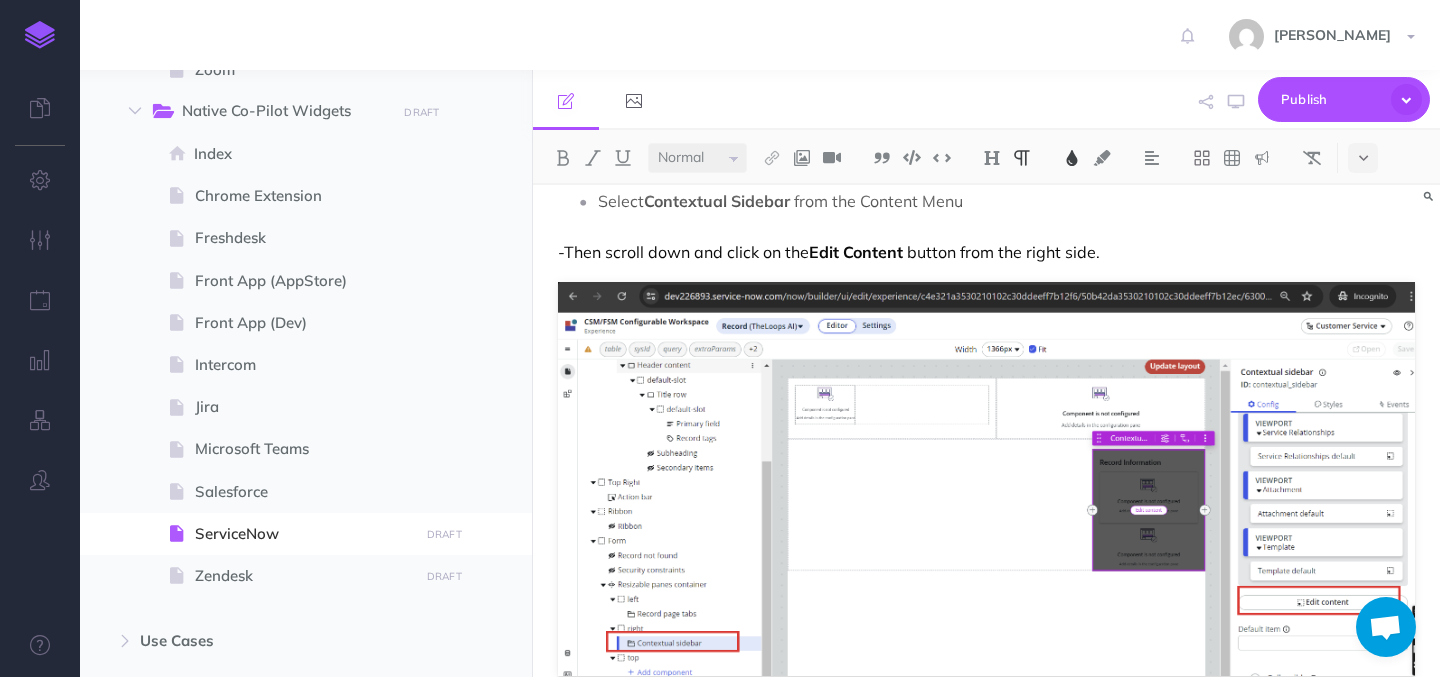 click on "-Then scroll down and click on the" at bounding box center [683, 252] 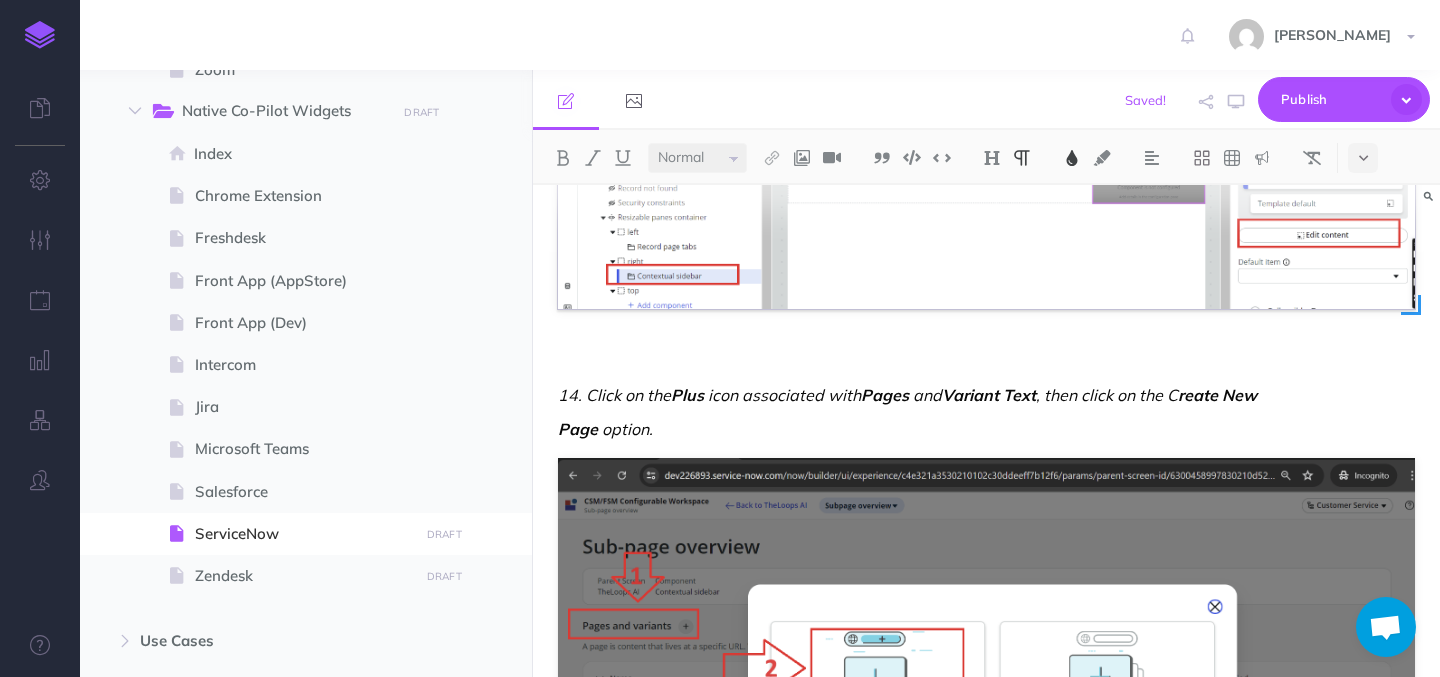 scroll, scrollTop: 5915, scrollLeft: 0, axis: vertical 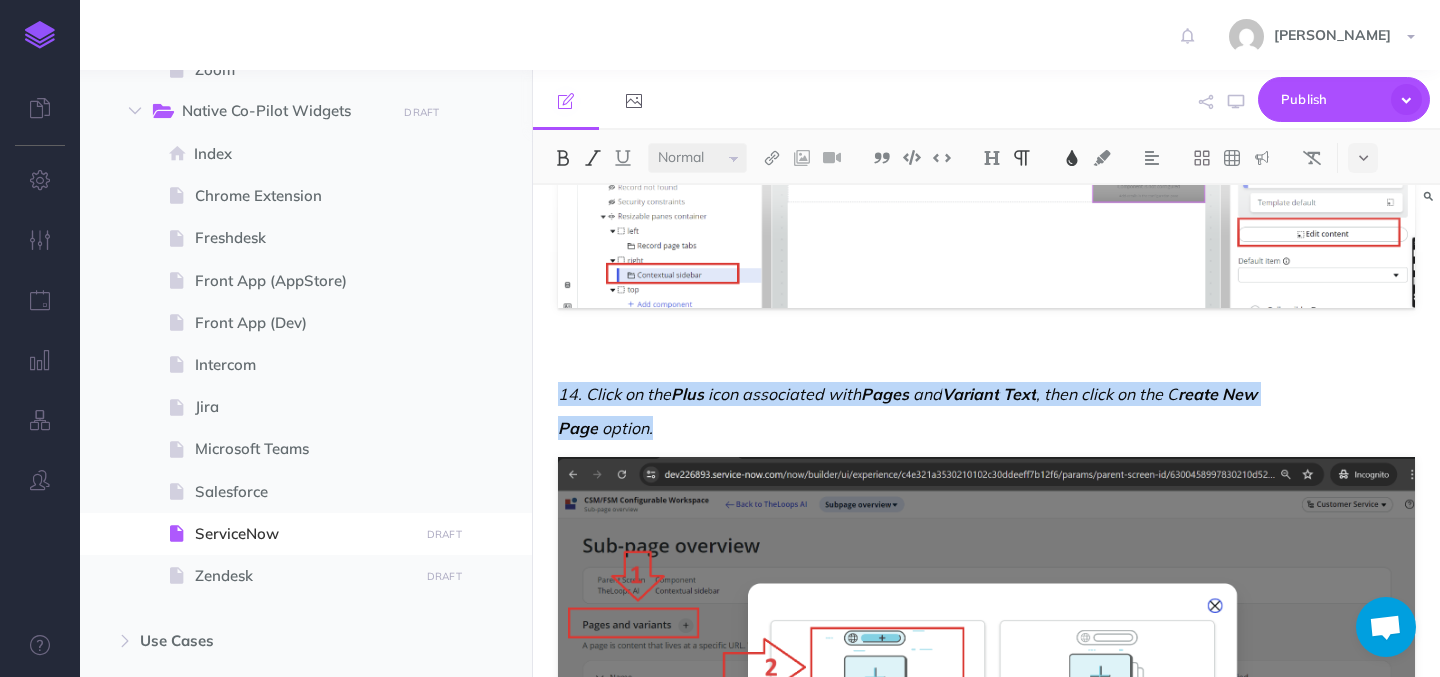 drag, startPoint x: 669, startPoint y: 431, endPoint x: 556, endPoint y: 397, distance: 118.004234 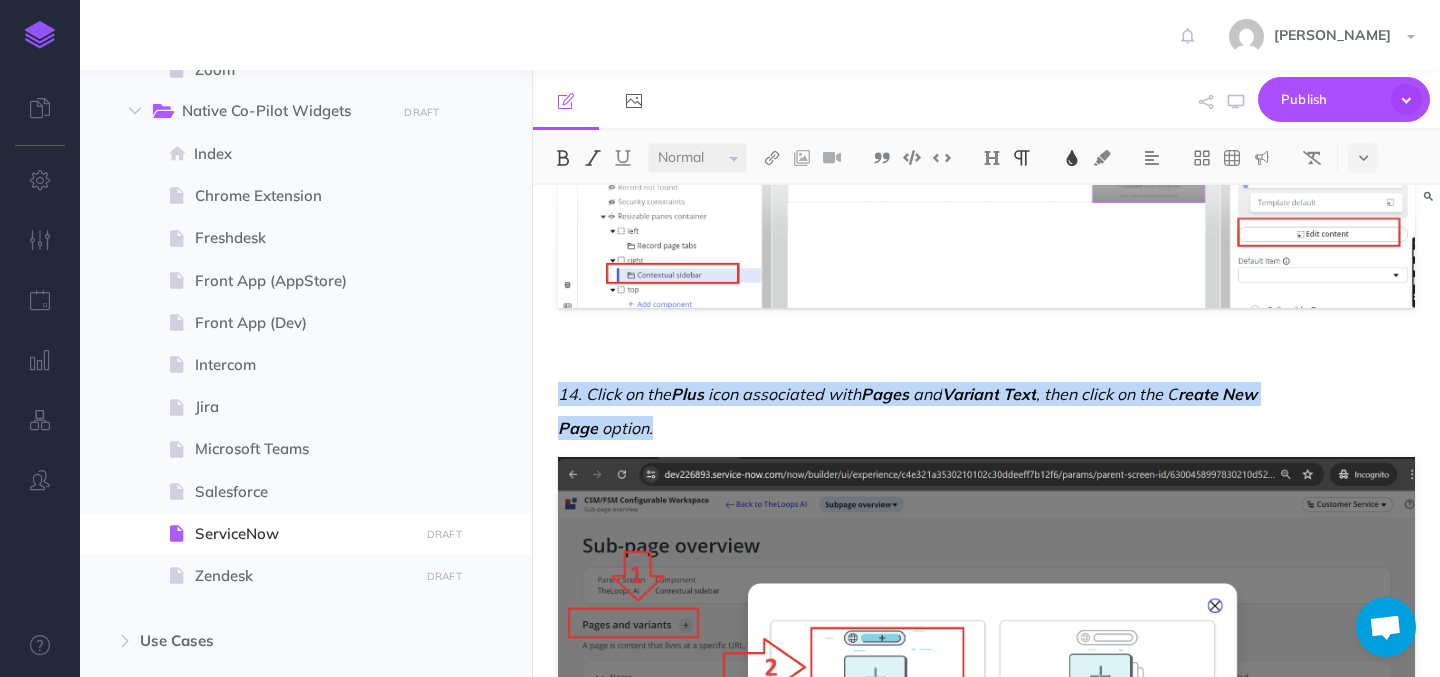 click at bounding box center [593, 158] 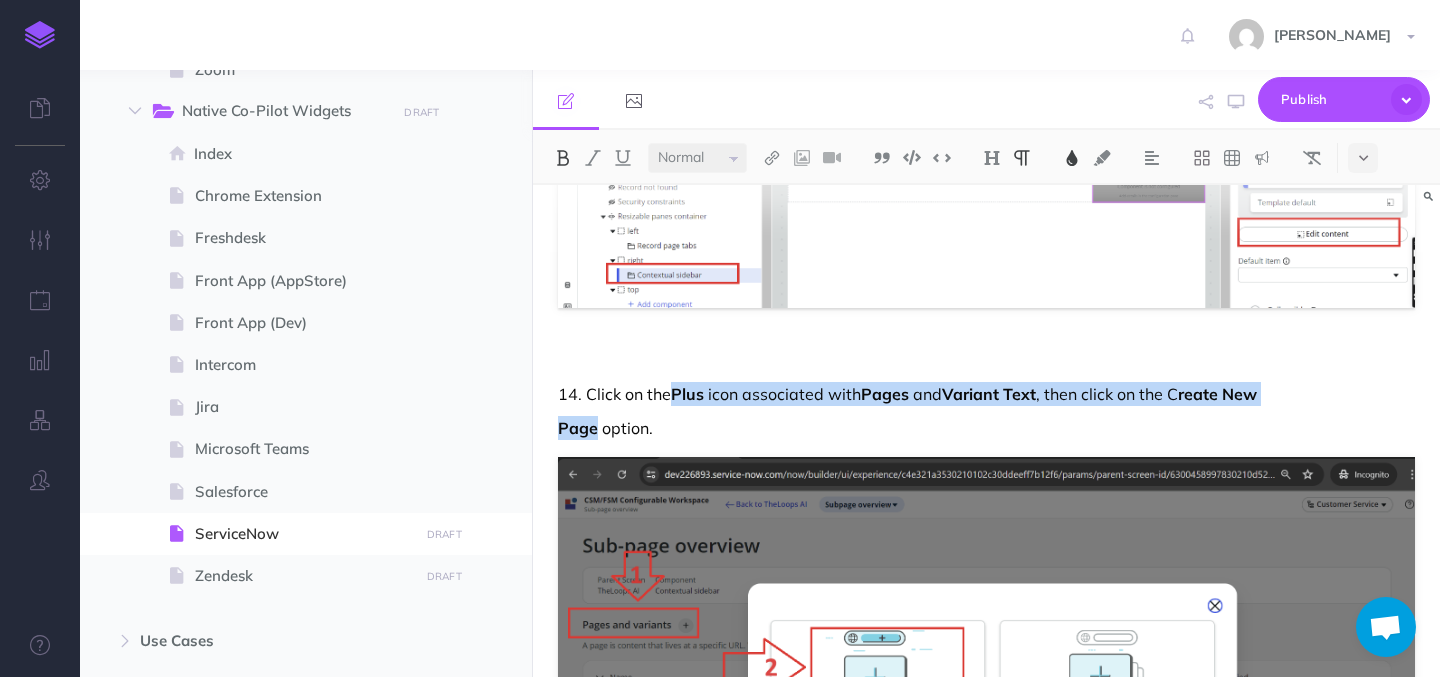 click on "14. Click on the" at bounding box center [614, 394] 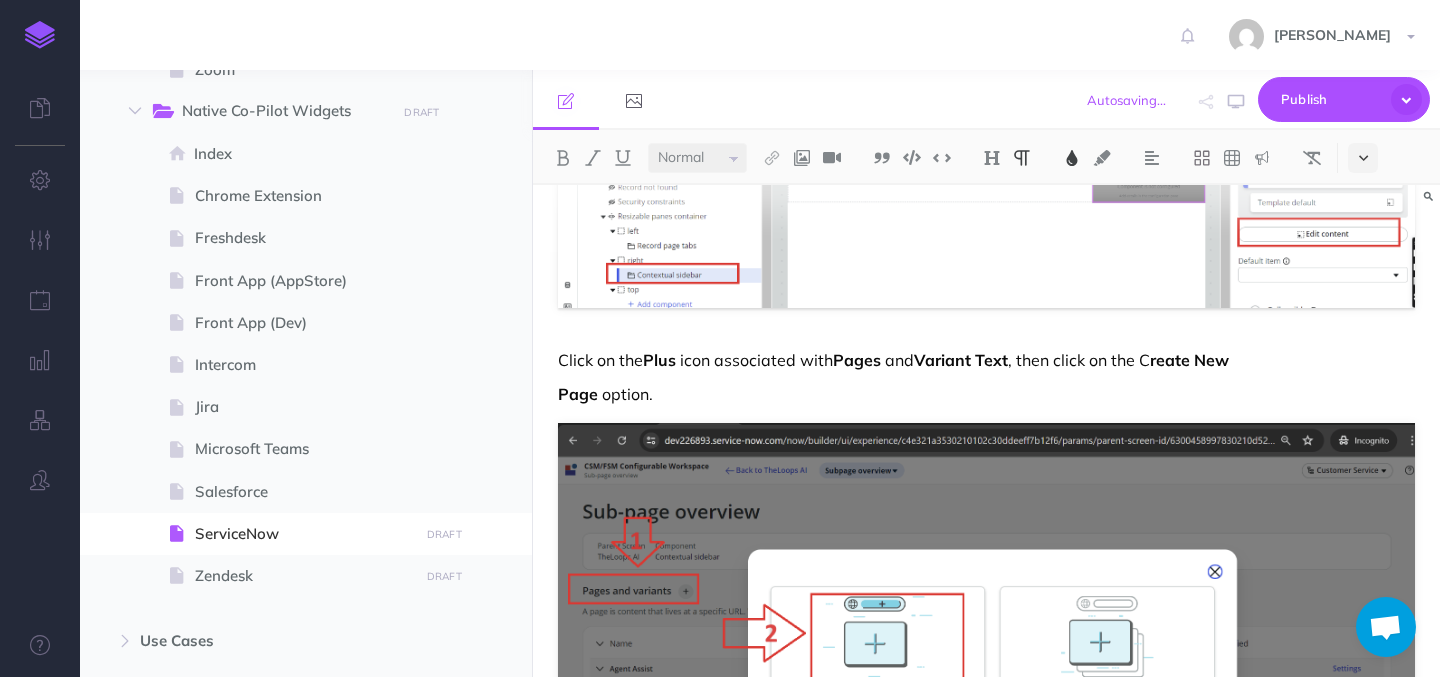 click at bounding box center (1363, 158) 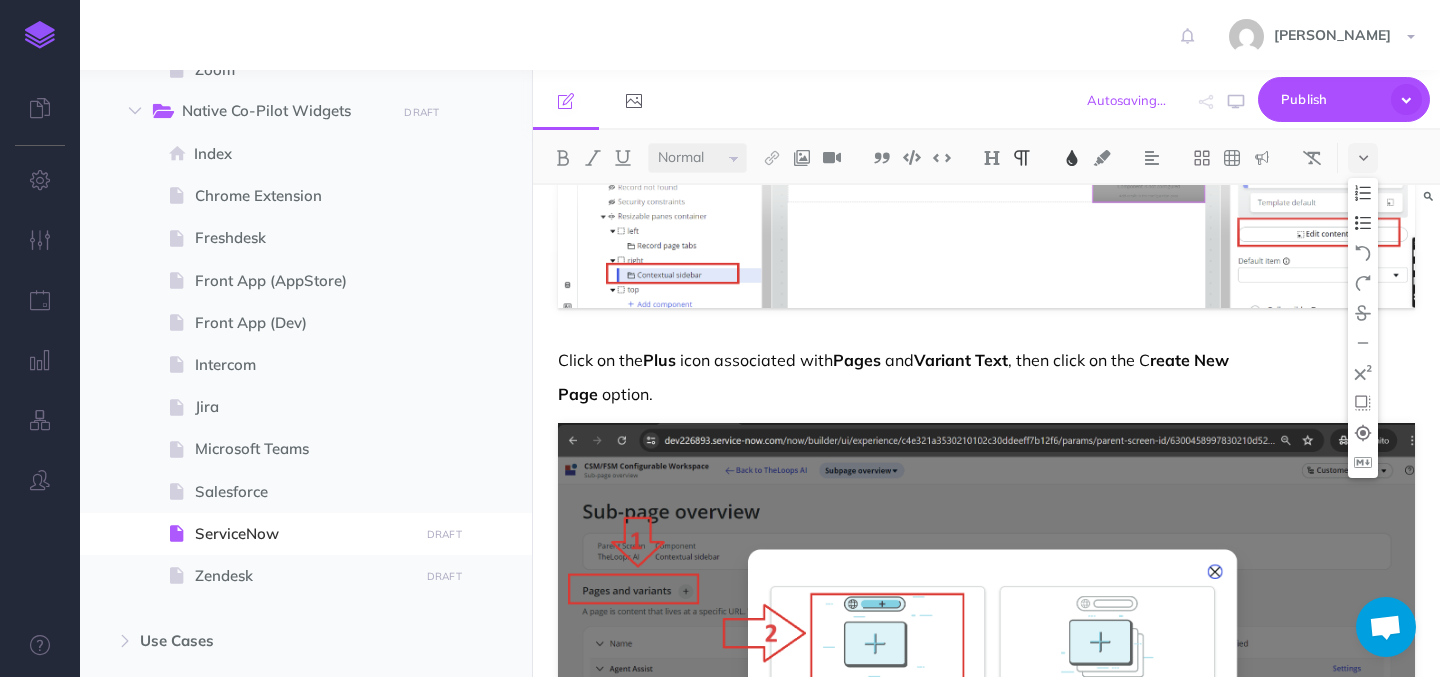click at bounding box center [1363, 223] 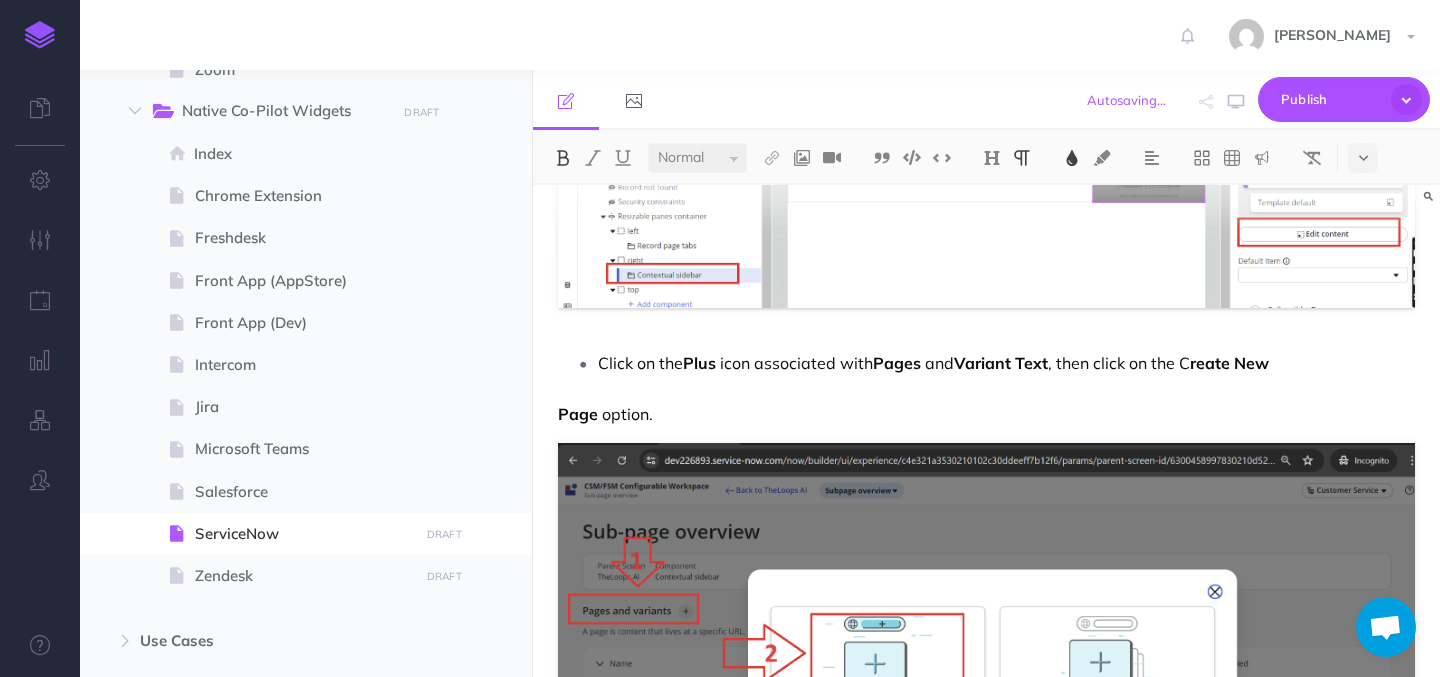 click on "TheLoops  for ServiceNow Get started with TheLoops widget in ServiceNow: This article walks you through the installation process and explains its various features. Steps to install  TheLoops  Co-Pilot widget in ServiceNow: Navigate to the ServiceNow domain. Under All tab, Search for  System Update Sets  and click on  Retrieved Update Sets.                           Under the  Retrieved Update Sets , click on  Import Update Set from XML .                           Click on  Choose File , select the XML file provided by Loops Admin, and then click on  Upload                           Click on the file name  @widget/the-loops.                           Click on the option named  Preview Update Set  which will then open up a pop-up. Click close on the pop-up.                           Click on the option  Commit Update Set  which will then open up a pop-up. Click close on the pop-up.                           Once done, Open the Service domain and search for  UI Builder   under  All  tab  and click on the option" at bounding box center [986, 276] 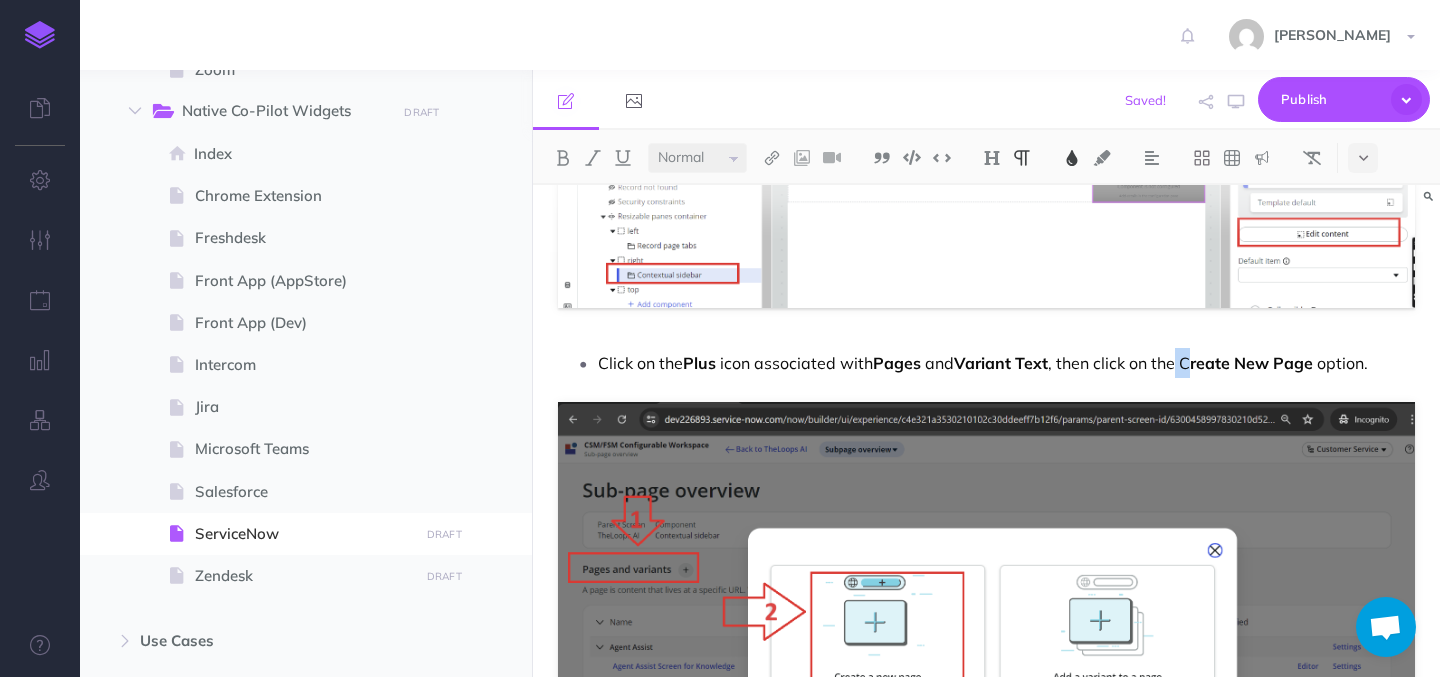 drag, startPoint x: 1185, startPoint y: 364, endPoint x: 1197, endPoint y: 362, distance: 12.165525 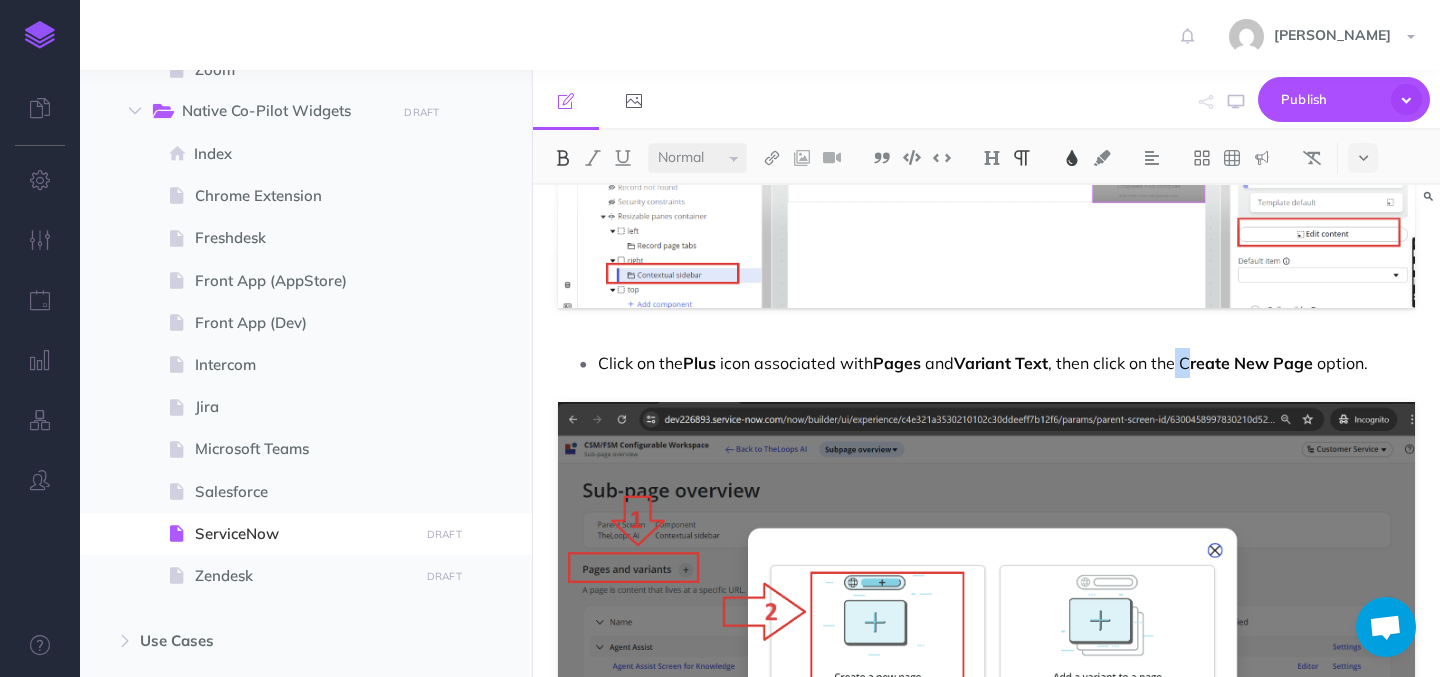 click at bounding box center (563, 158) 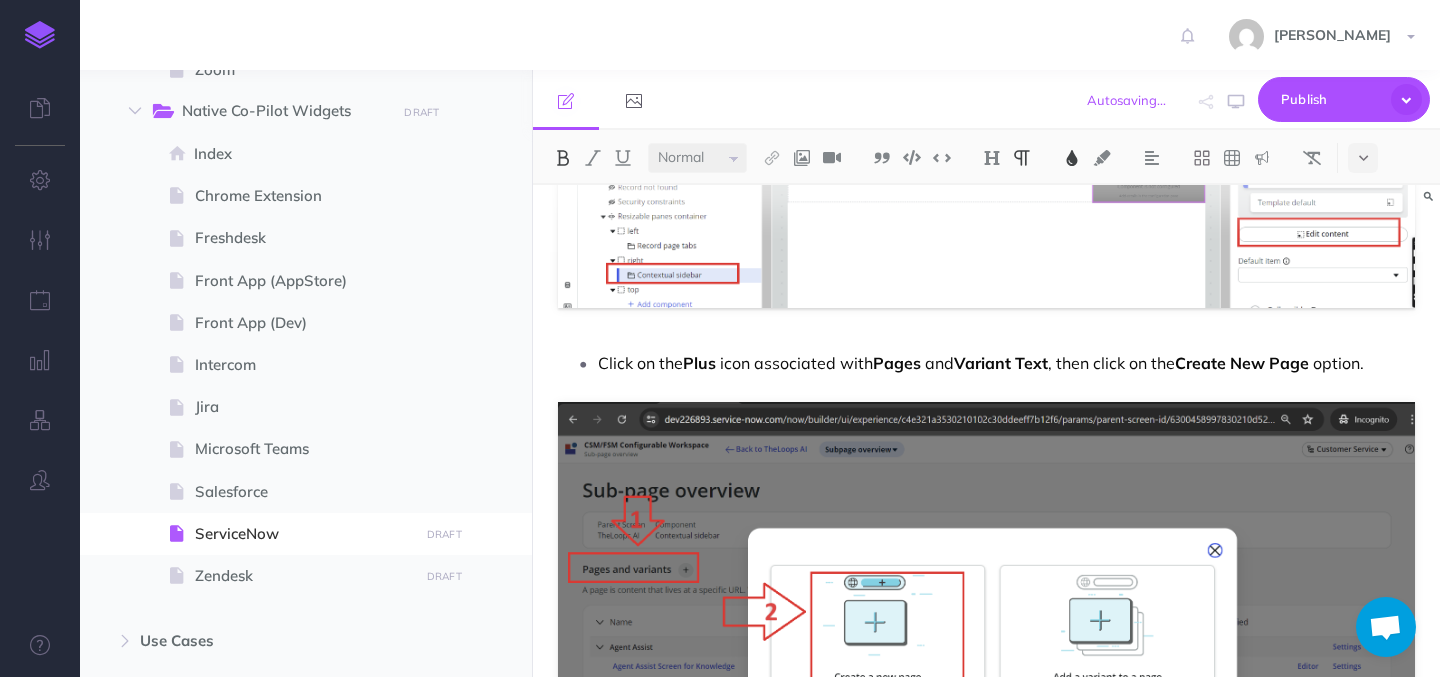 click on "Click on the  Plus   icon associated with  Pages   and  Variant   Text , then click on the  Create New Page   option." at bounding box center (1006, 363) 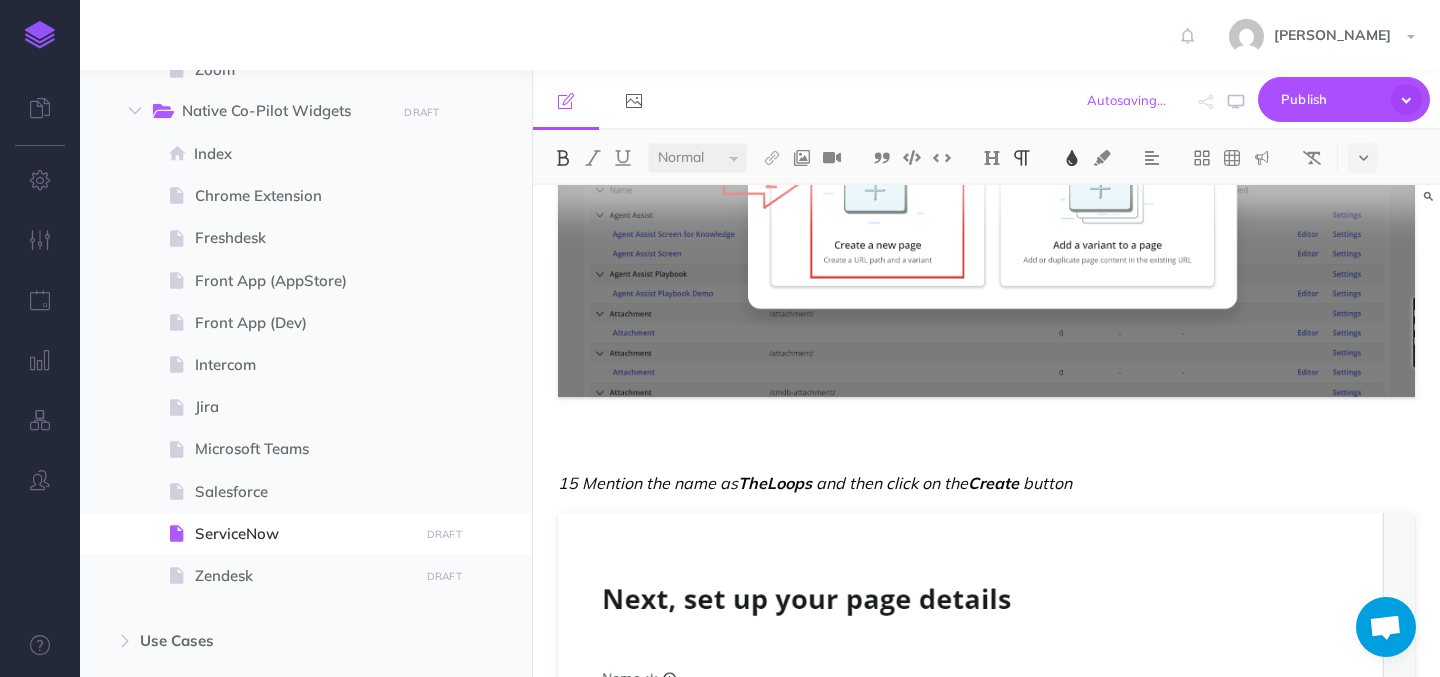 scroll, scrollTop: 6349, scrollLeft: 0, axis: vertical 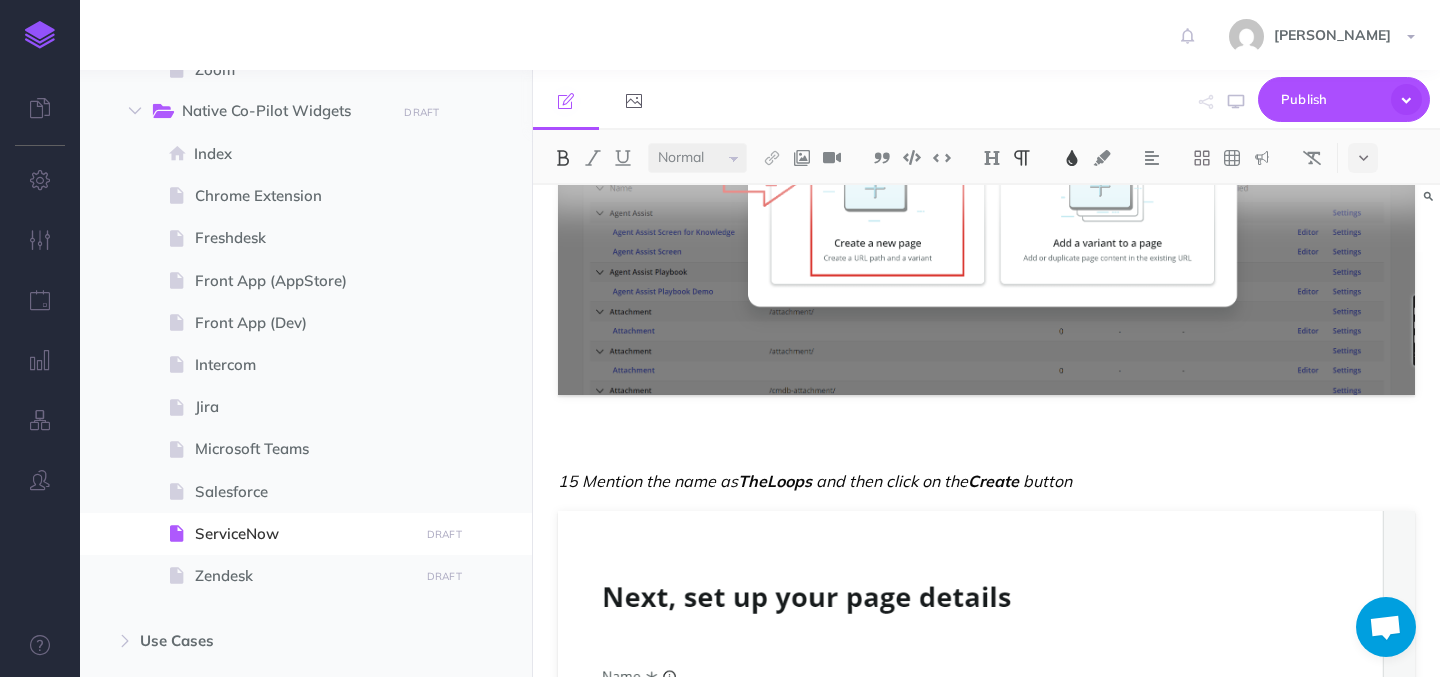 click on "15 Mention the name as" at bounding box center (648, 481) 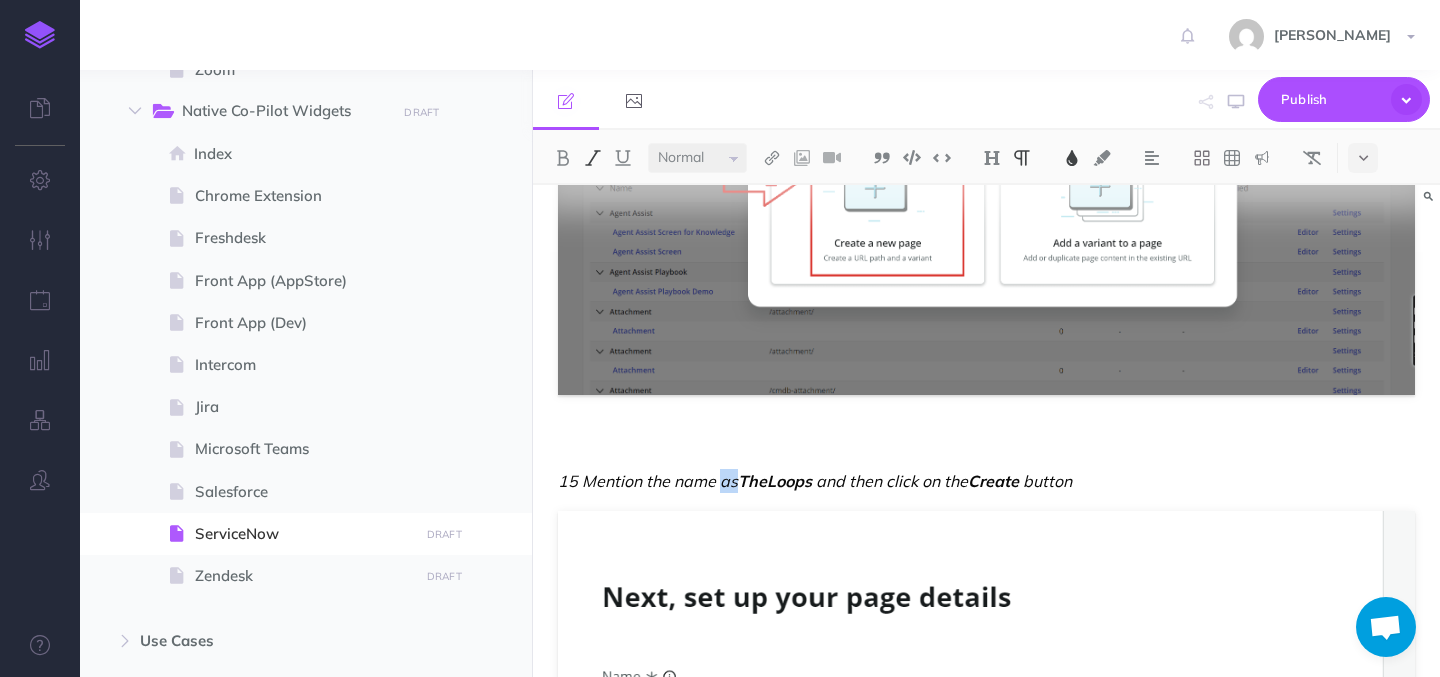 click on "15 Mention the name as" at bounding box center [648, 481] 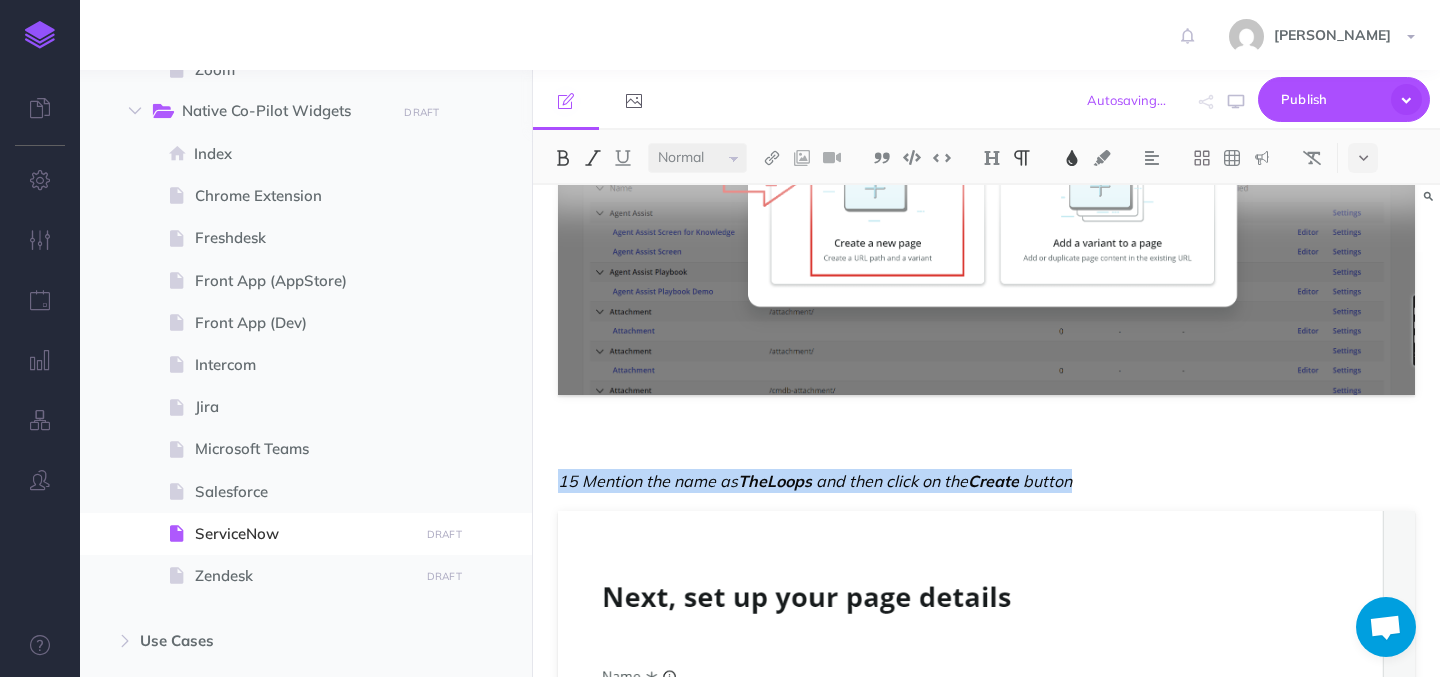 click at bounding box center [593, 158] 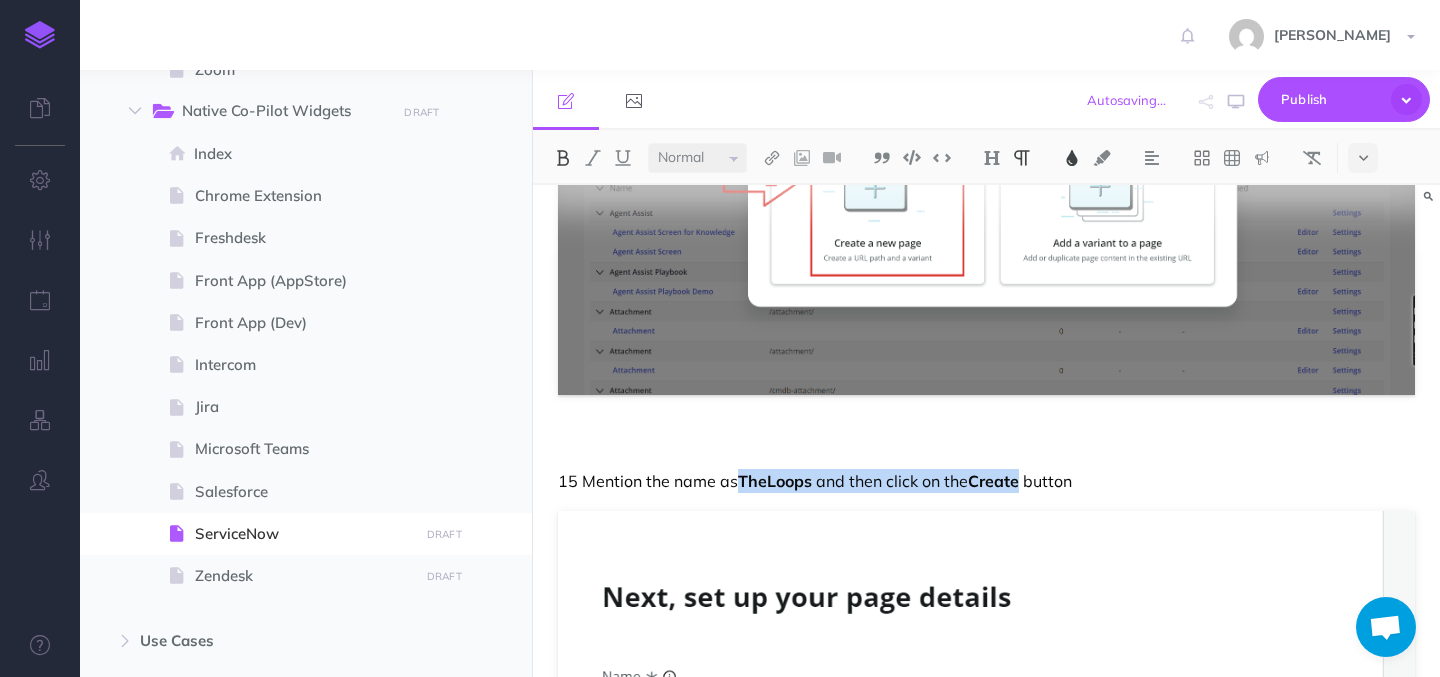 click on "15 Mention the name as" at bounding box center [648, 481] 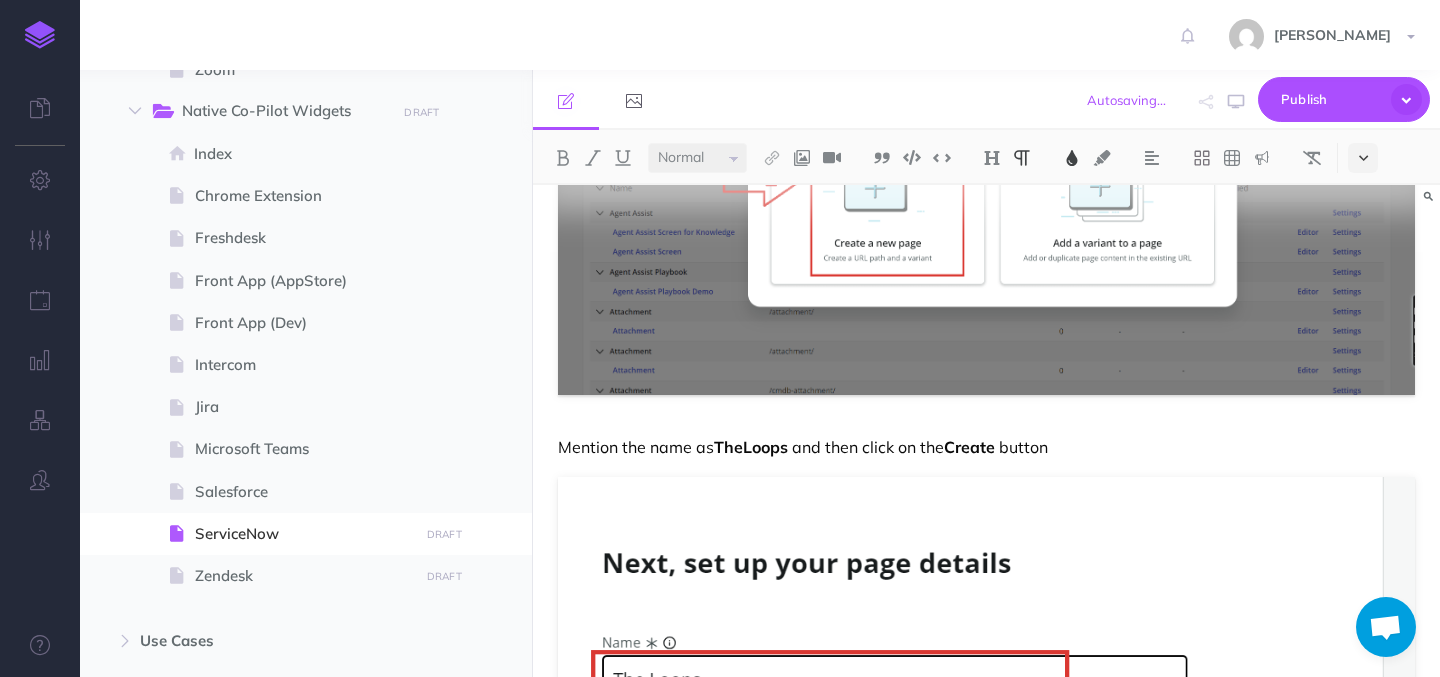 click at bounding box center (1363, 158) 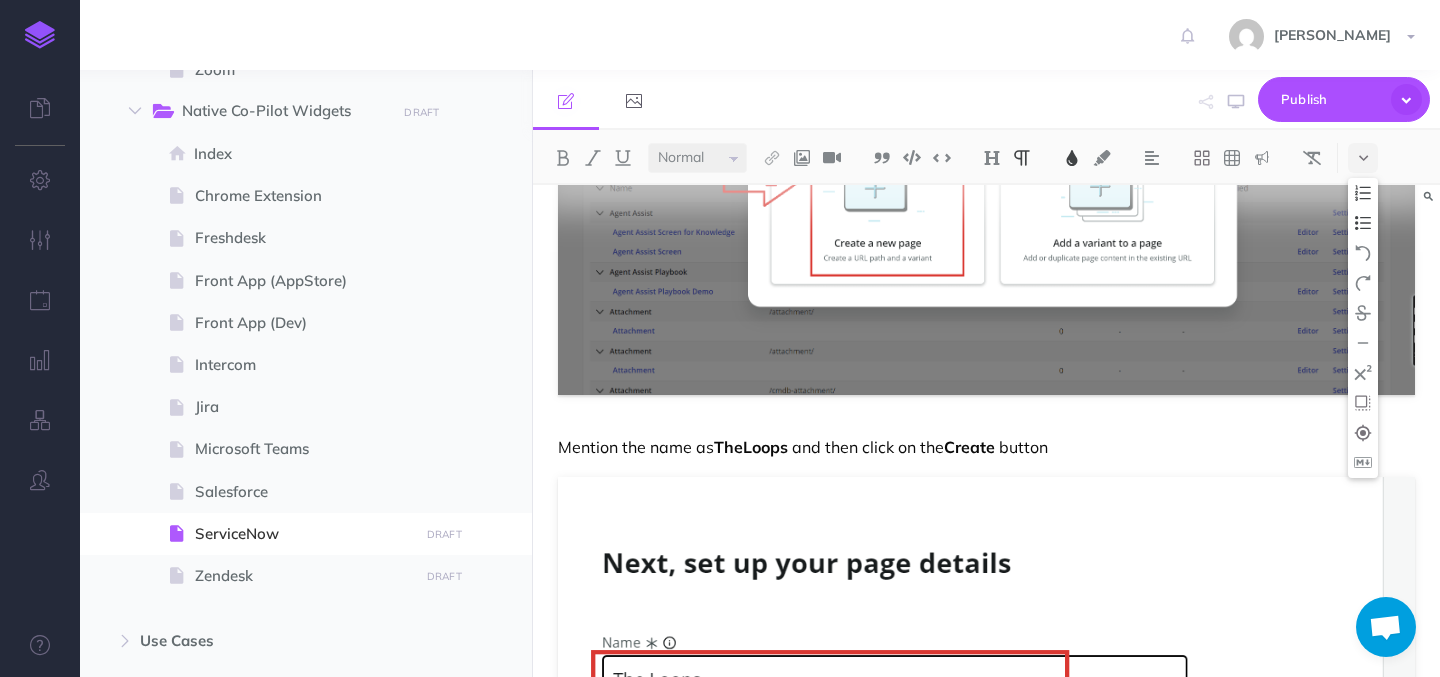 click at bounding box center [1363, 223] 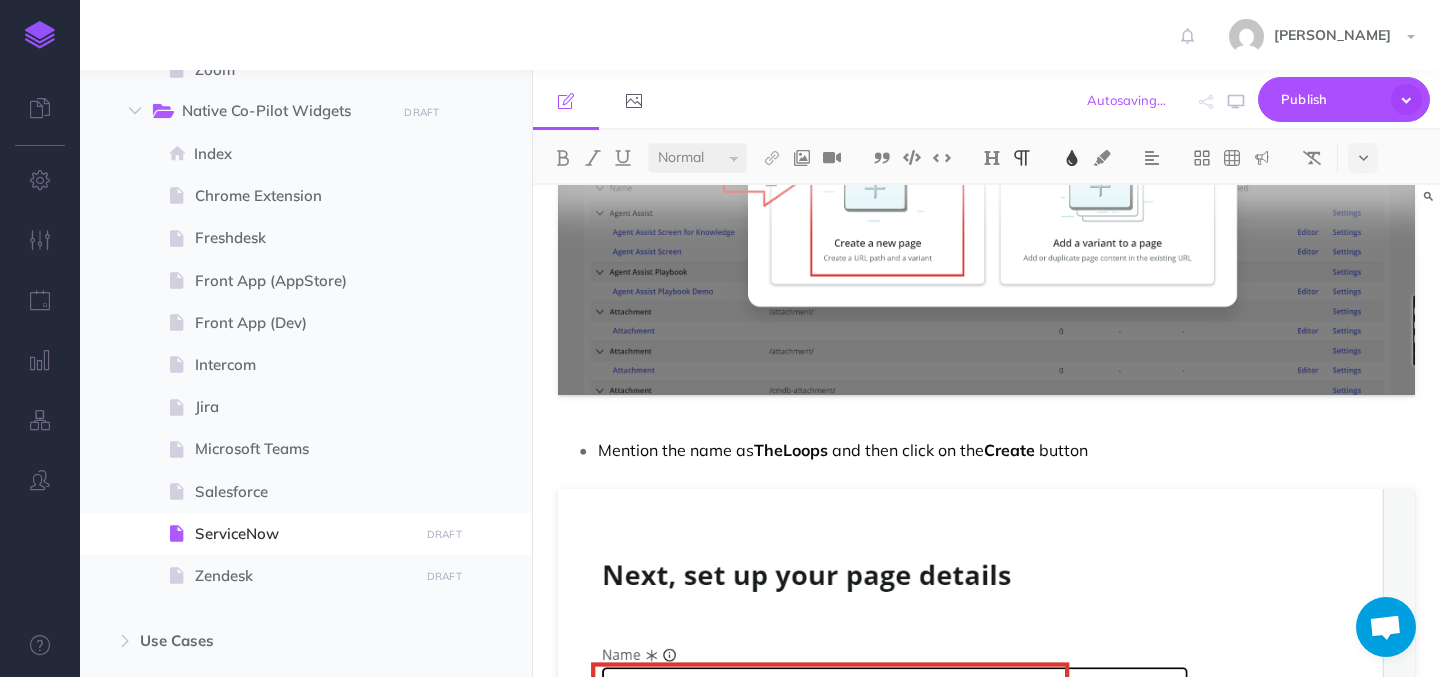 click on "TheLoops  for ServiceNow Get started with TheLoops widget in ServiceNow: This article walks you through the installation process and explains its various features. Steps to install  TheLoops  Co-Pilot widget in ServiceNow: Navigate to the ServiceNow domain. Under All tab, Search for  System Update Sets  and click on  Retrieved Update Sets.                           Under the  Retrieved Update Sets , click on  Import Update Set from XML .                           Click on  Choose File , select the XML file provided by Loops Admin, and then click on  Upload                           Click on the file name  @widget/the-loops.                           Click on the option named  Preview Update Set  which will then open up a pop-up. Click close on the pop-up.                           Click on the option  Commit Update Set  which will then open up a pop-up. Click close on the pop-up.                           Once done, Open the Service domain and search for  UI Builder   under  All  tab  and click on the option" at bounding box center [986, -189] 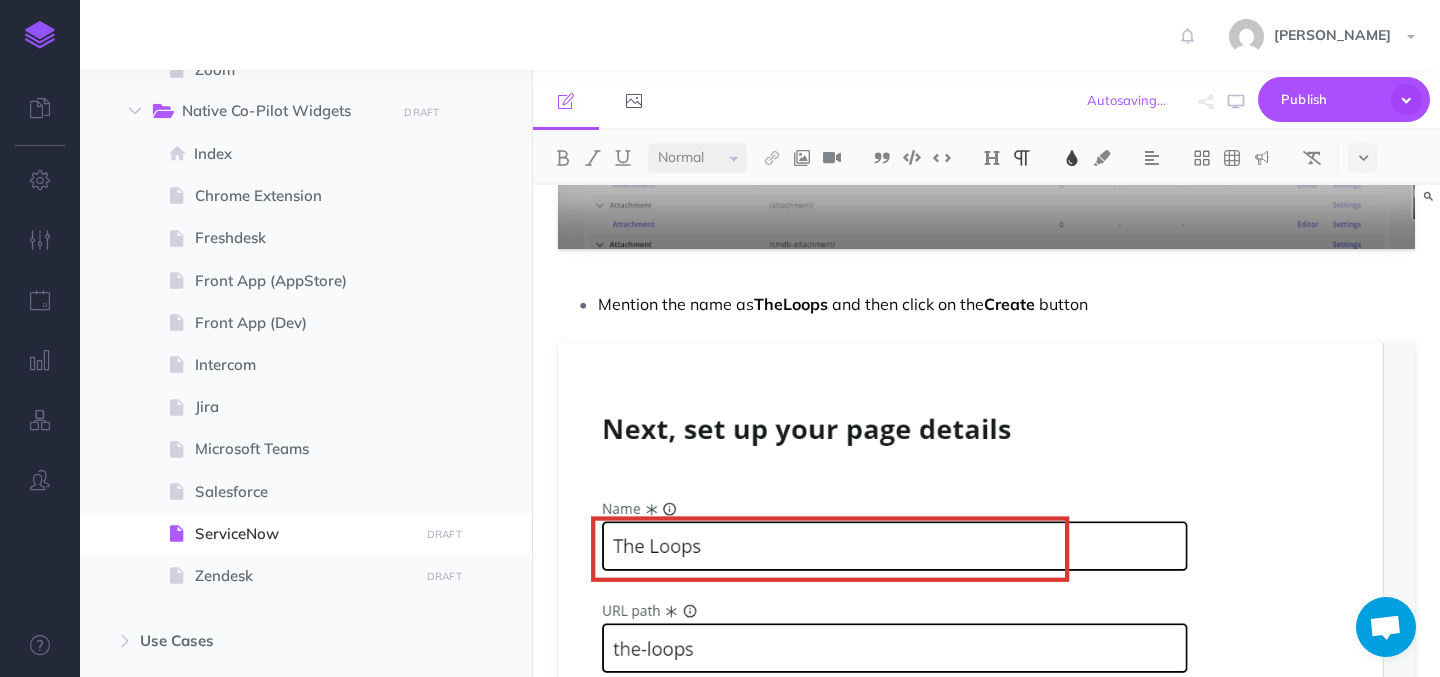 scroll, scrollTop: 6498, scrollLeft: 0, axis: vertical 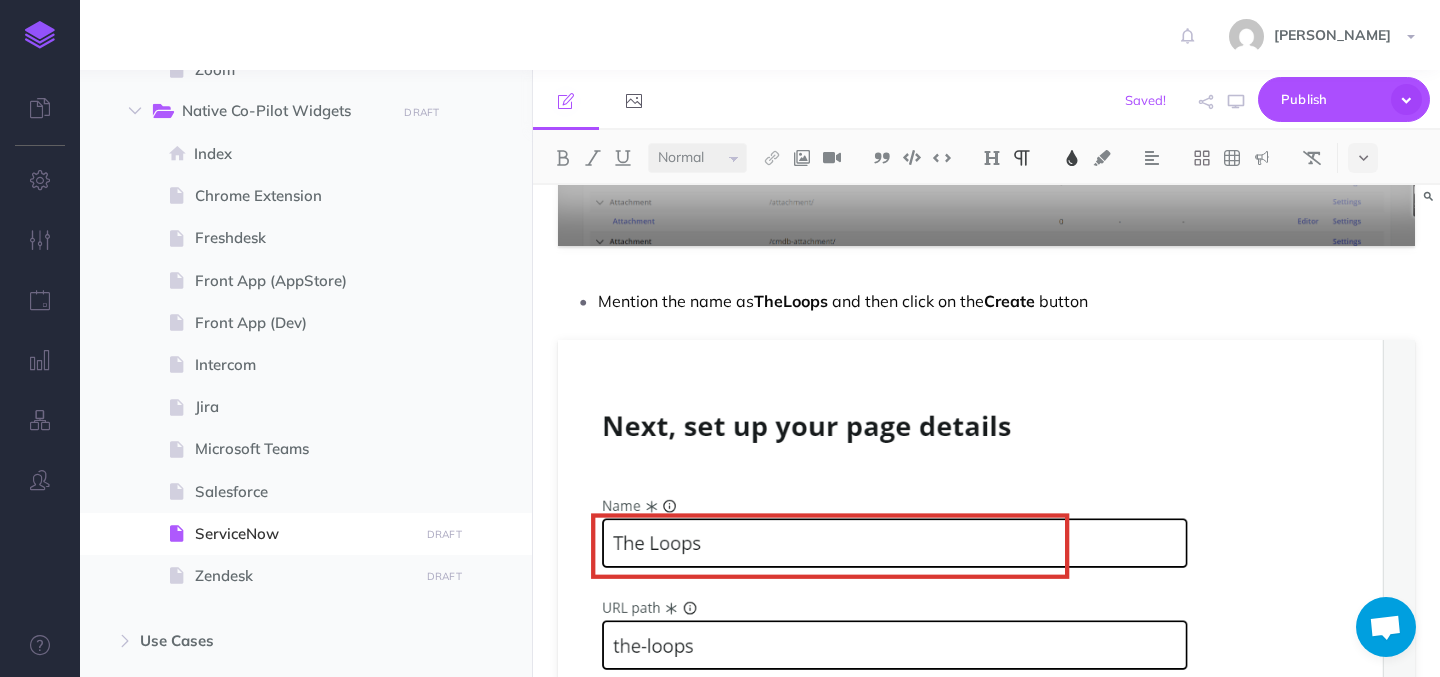 click on "Mention the name as  TheLoops   and then click on the  Create   button" at bounding box center (1006, 301) 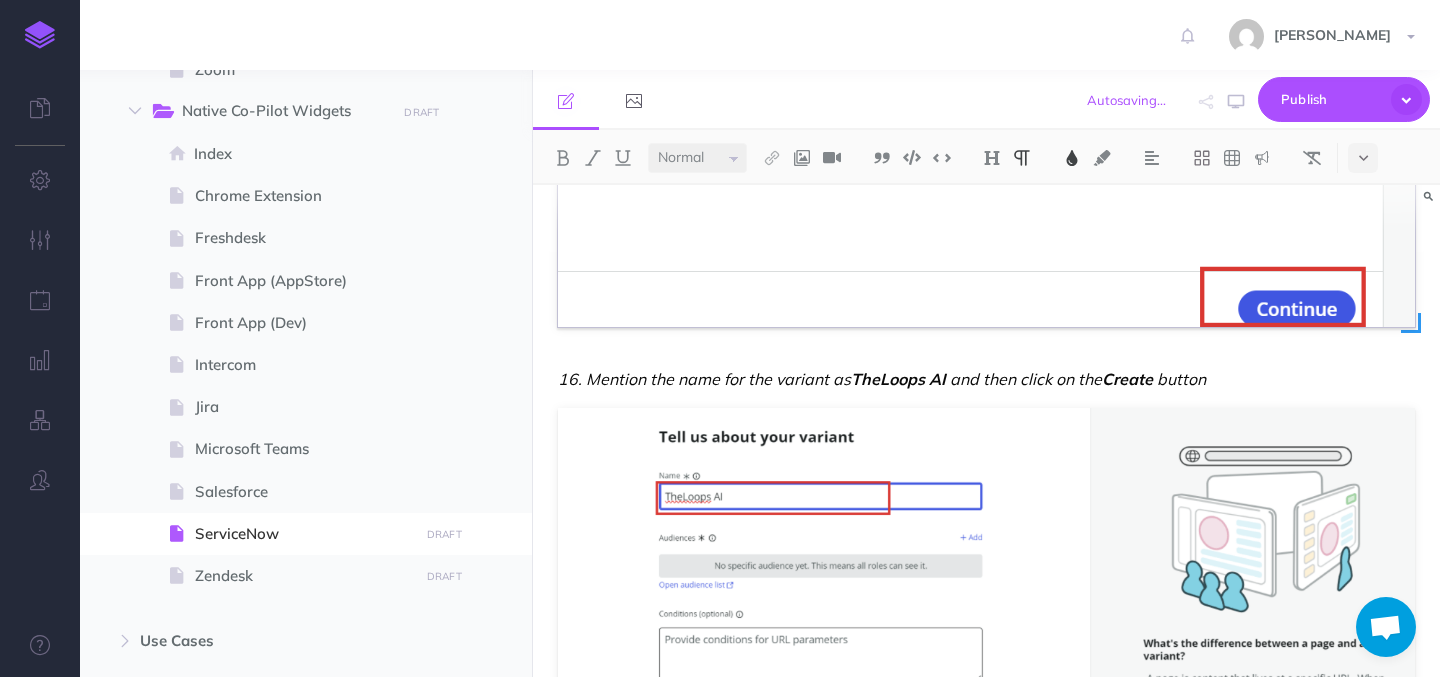 scroll, scrollTop: 7133, scrollLeft: 0, axis: vertical 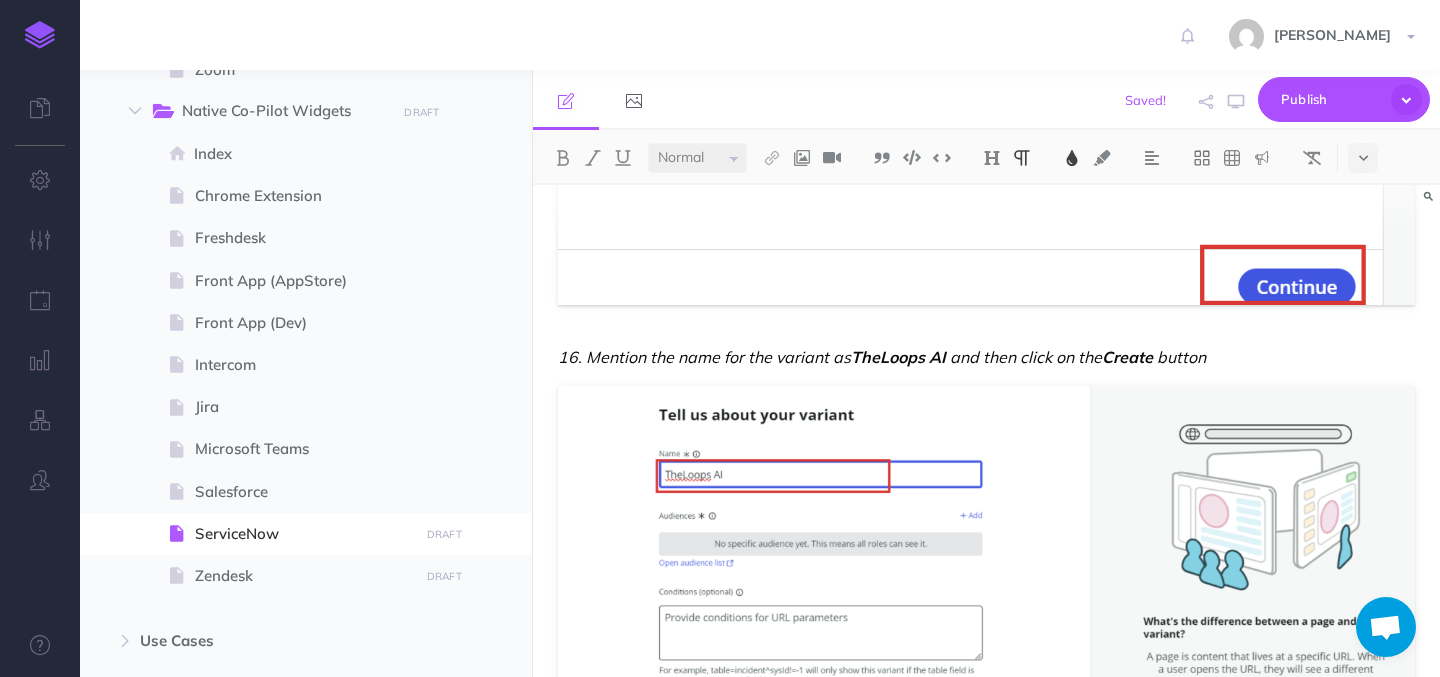 click on "TheLoops" at bounding box center [888, 357] 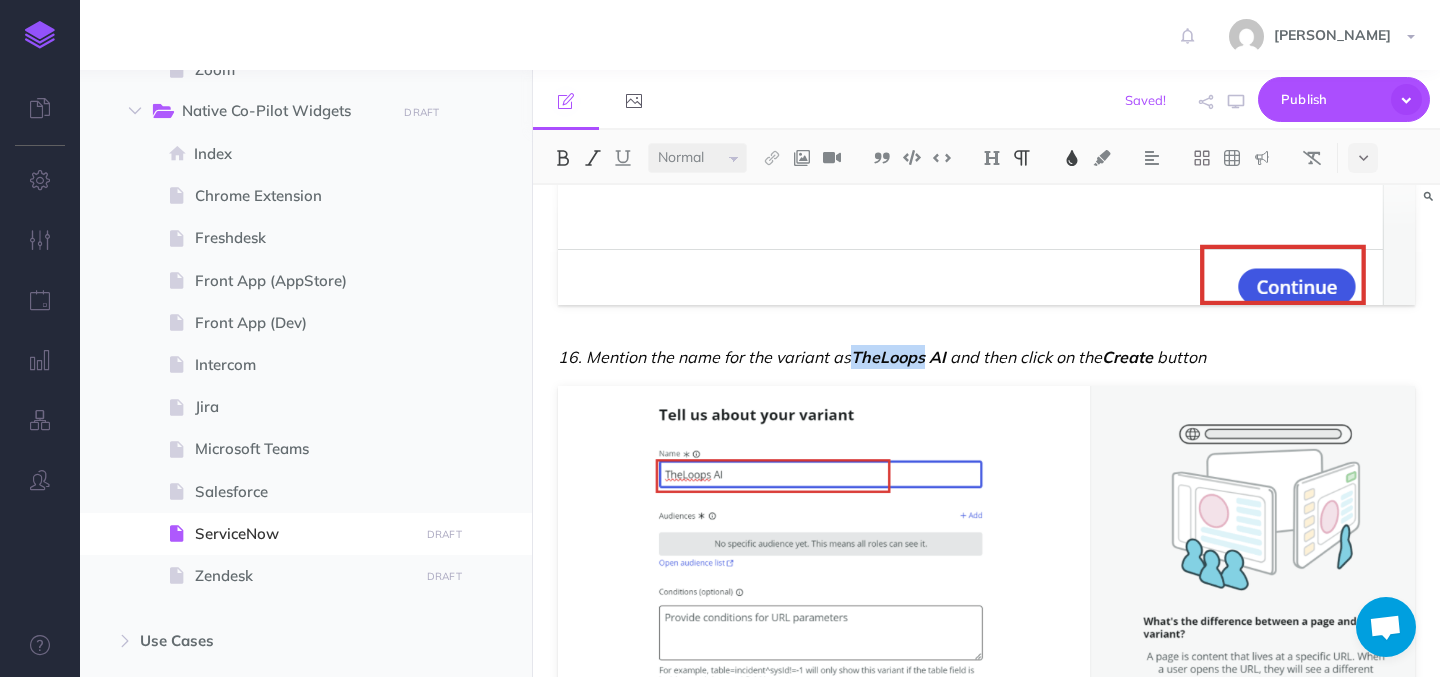 click on "TheLoops" at bounding box center [888, 357] 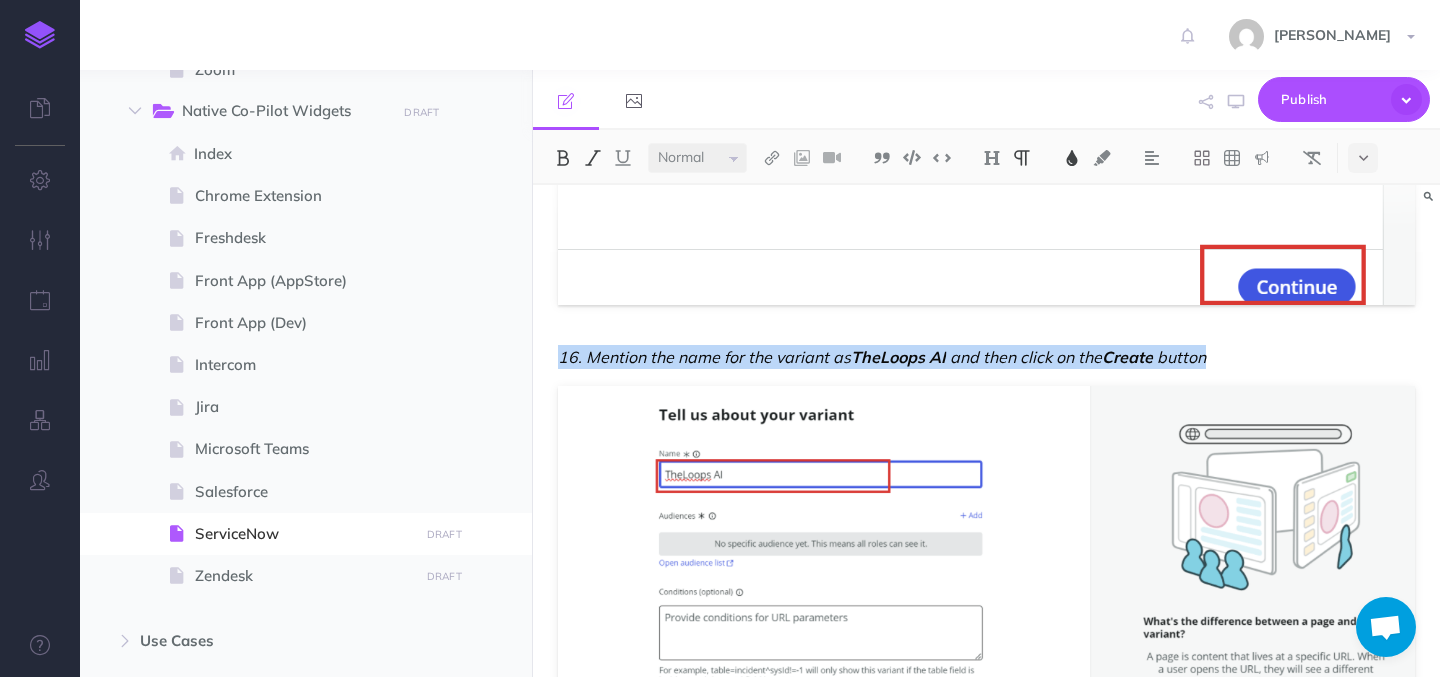 click at bounding box center [593, 158] 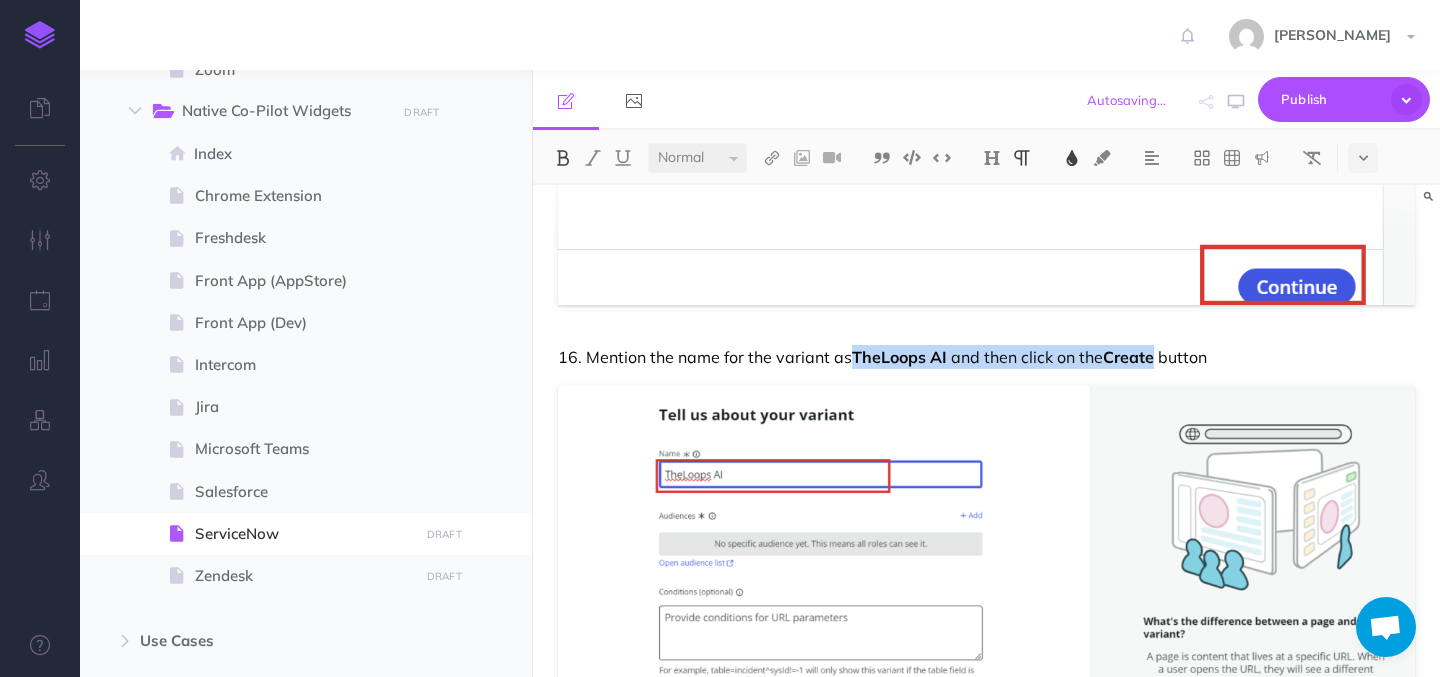 click on "16. Mention the name for the variant as" at bounding box center [705, 357] 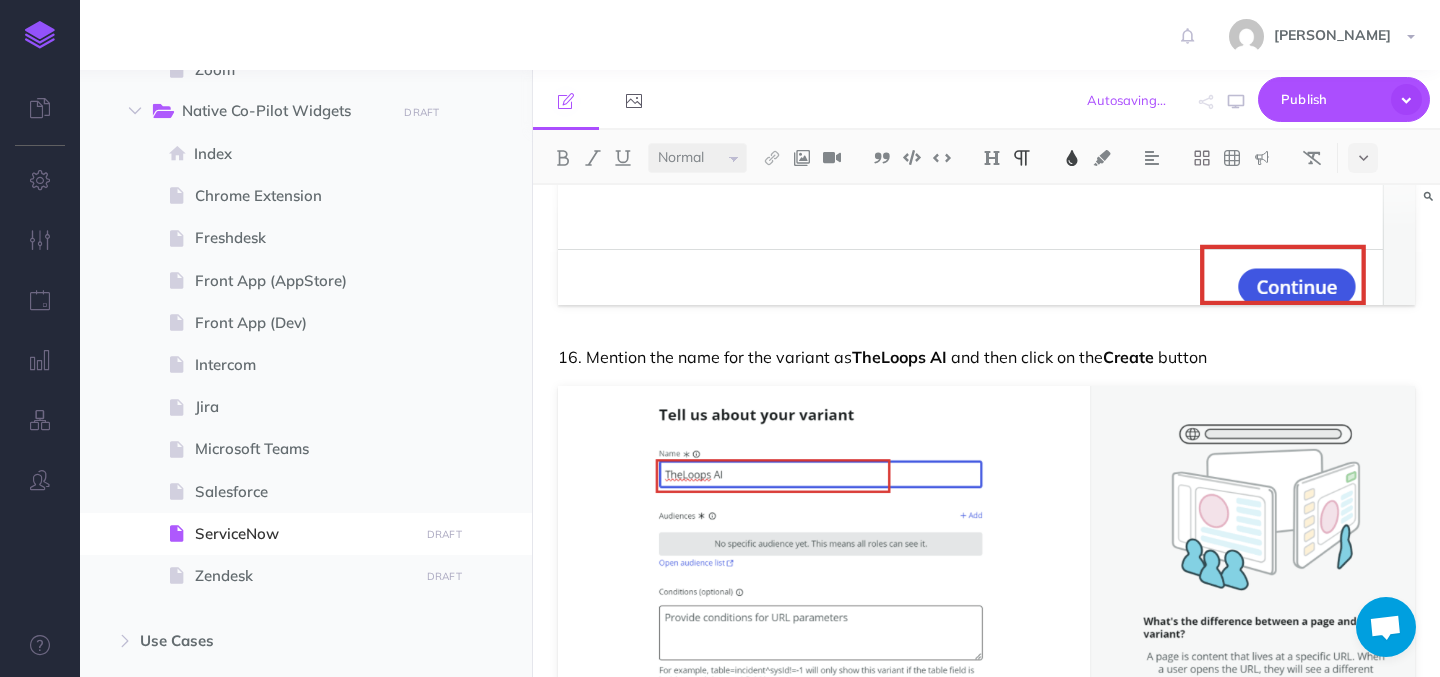 click on "16. Mention the name for the variant as" at bounding box center [705, 357] 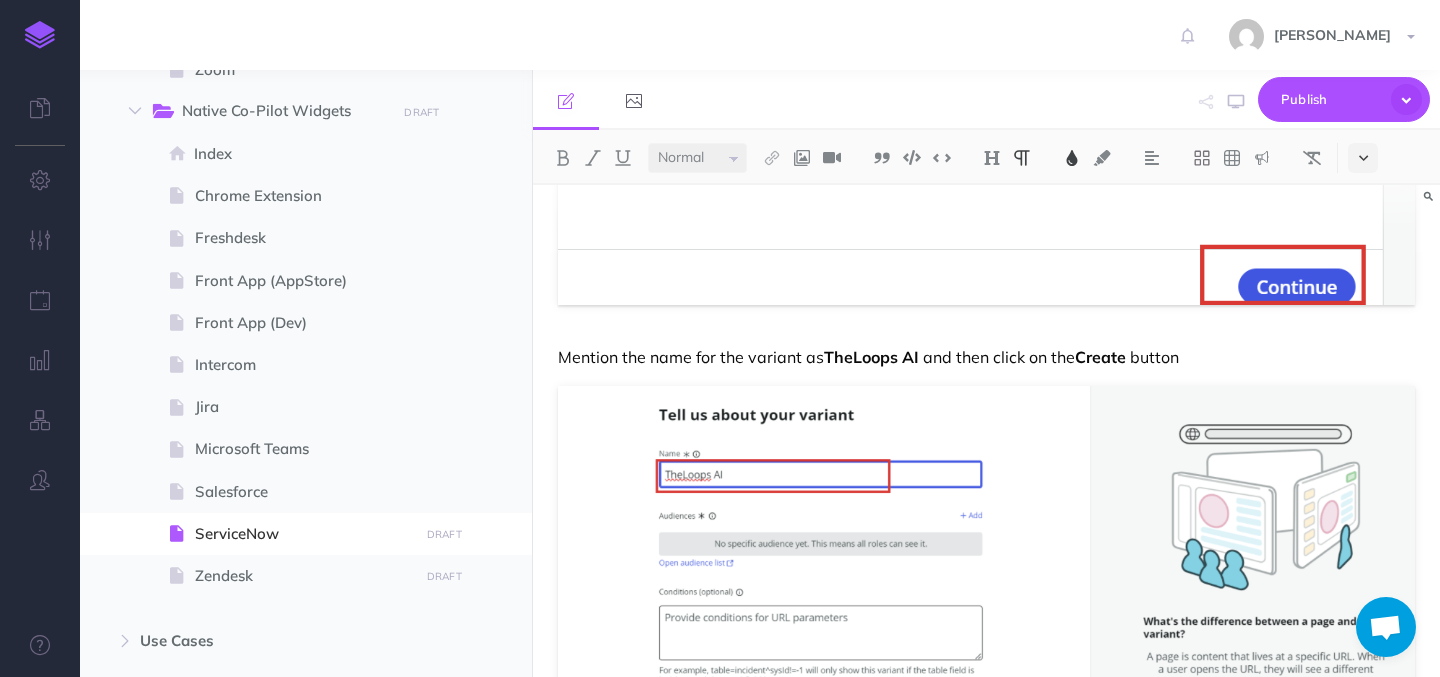 click at bounding box center [1363, 158] 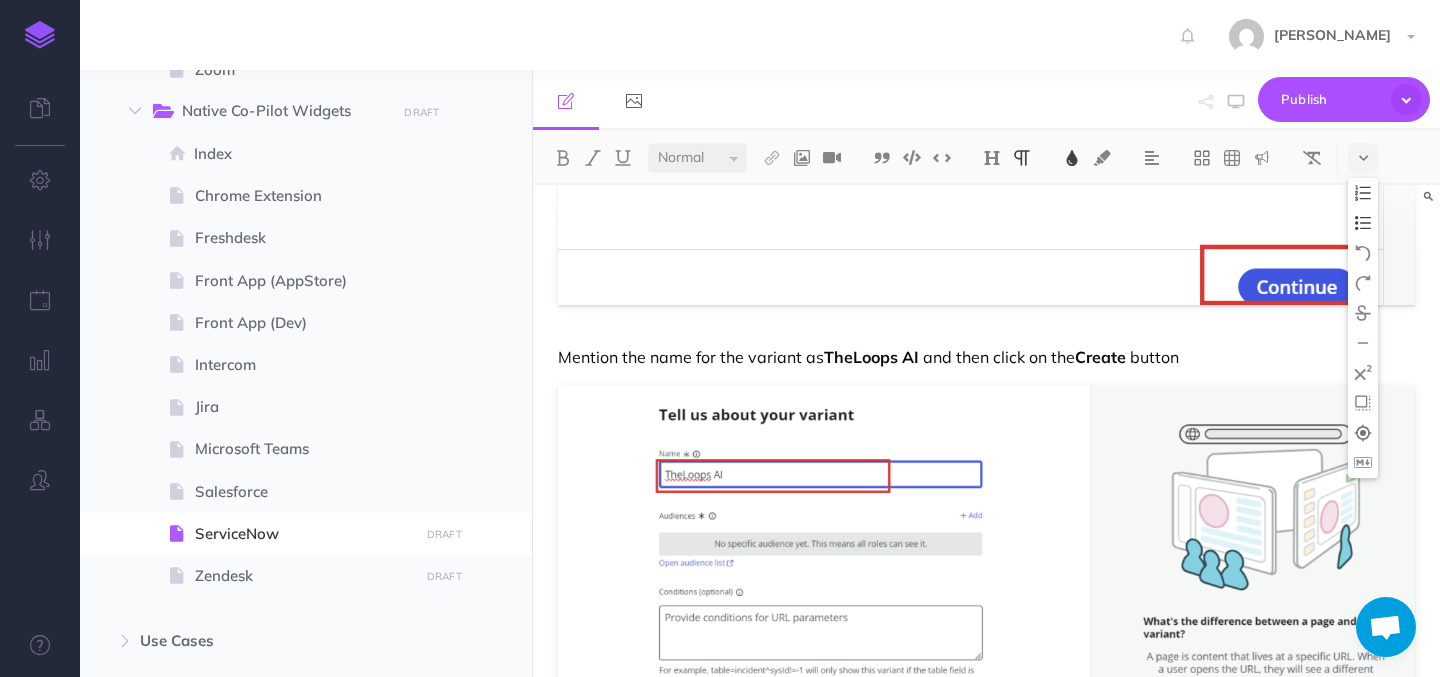 click at bounding box center [1363, 223] 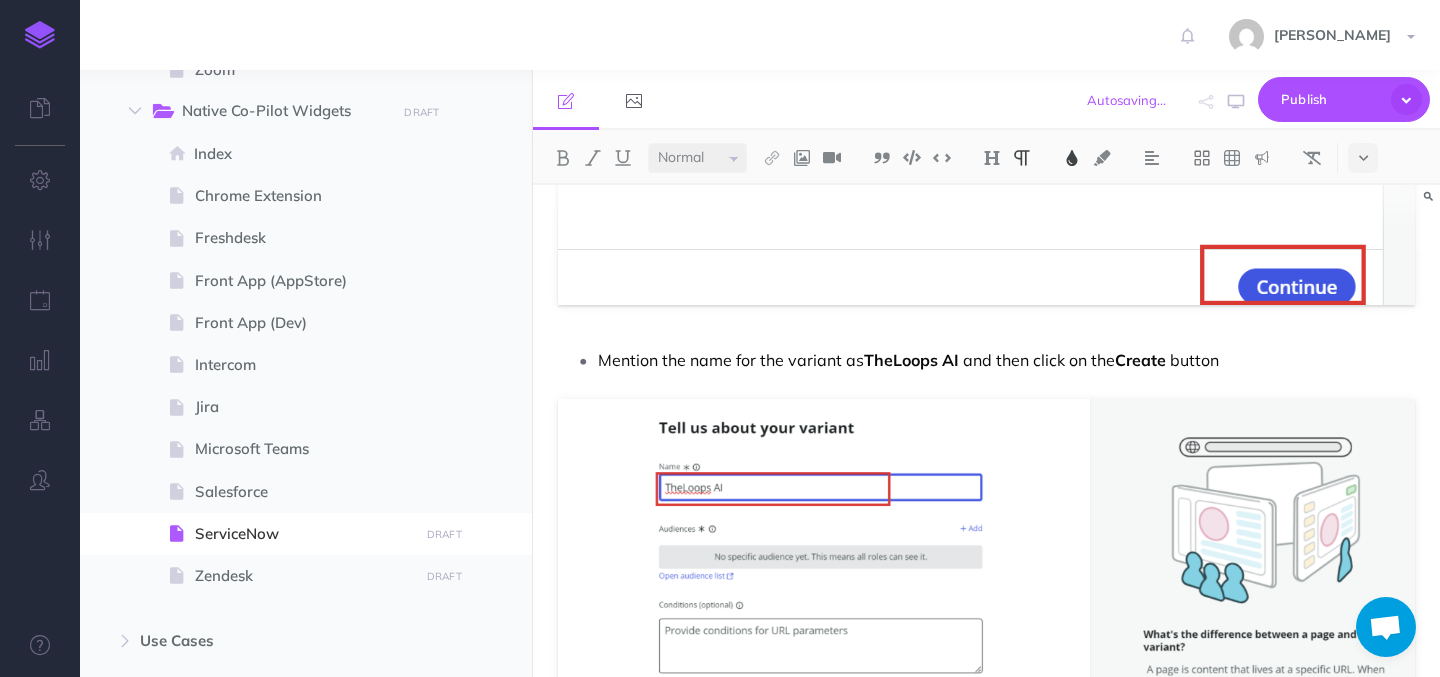 click on "Mention the name for the variant as" at bounding box center (731, 360) 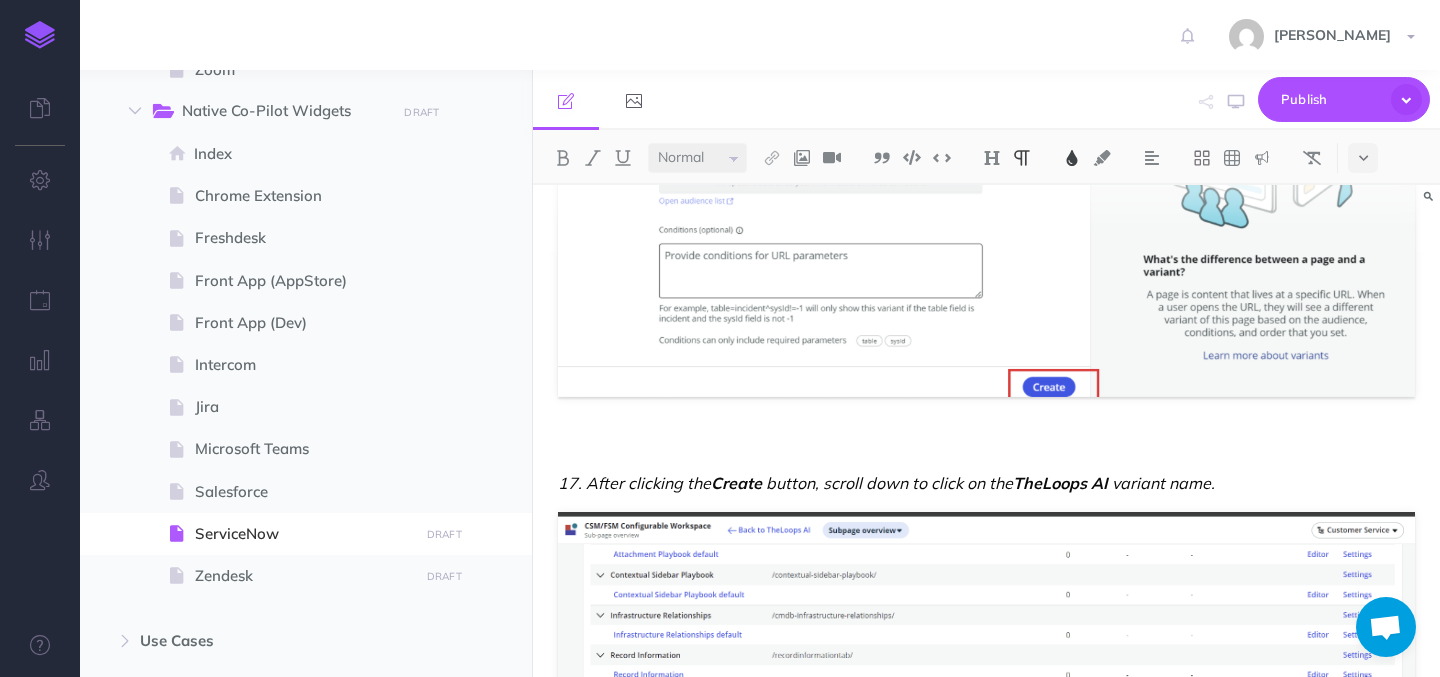 scroll, scrollTop: 7514, scrollLeft: 0, axis: vertical 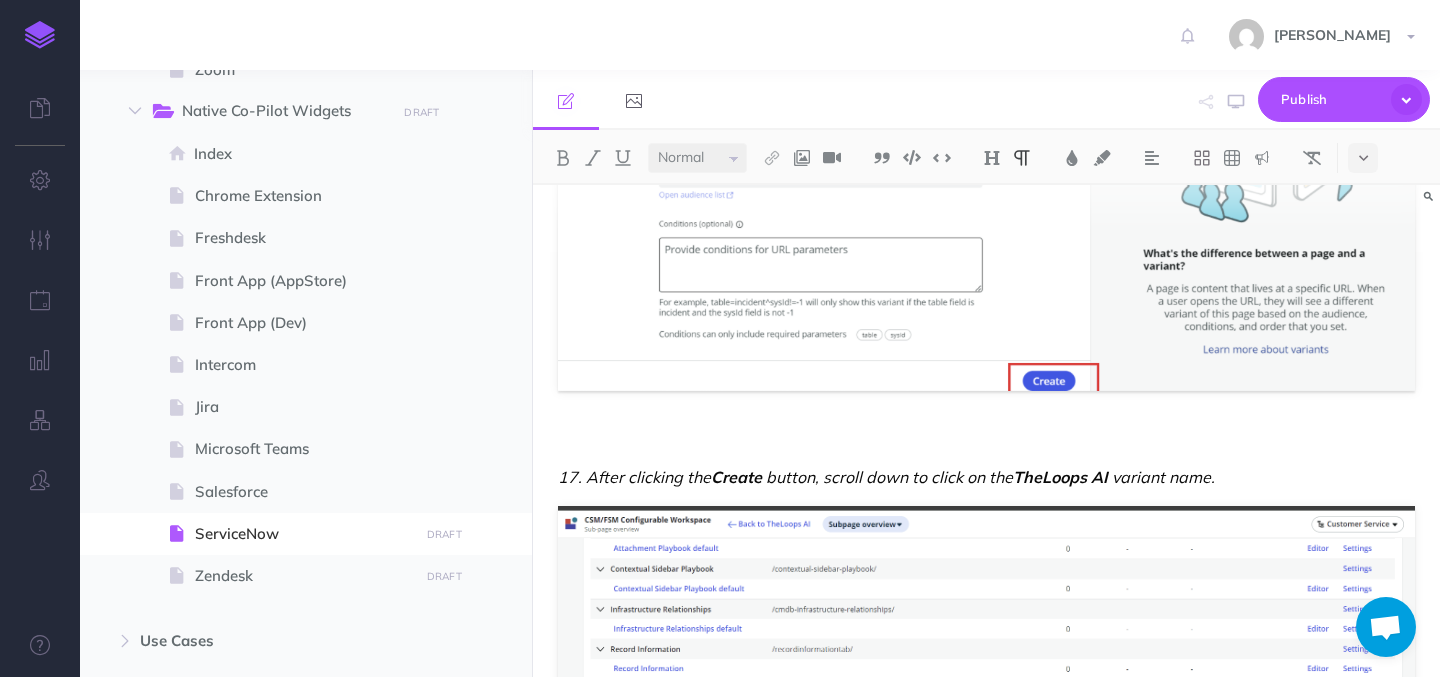 click at bounding box center (986, 443) 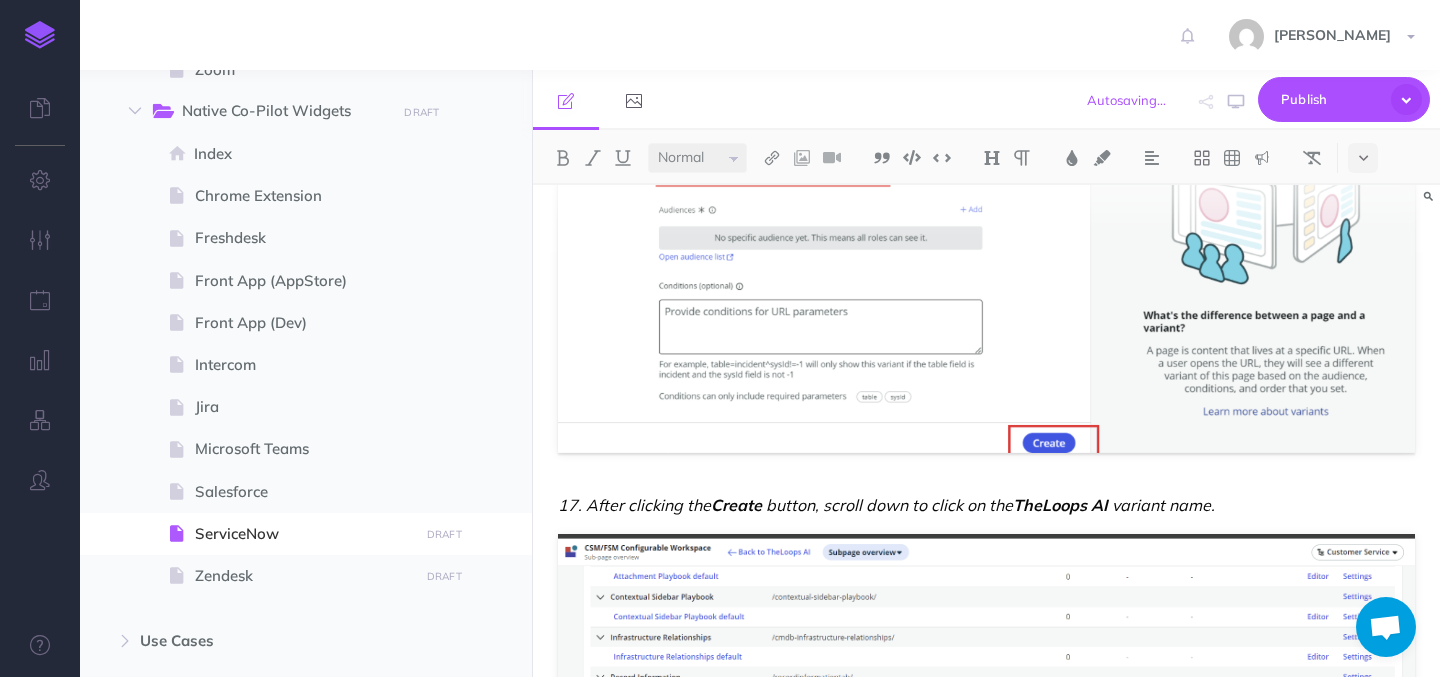 scroll, scrollTop: 7513, scrollLeft: 0, axis: vertical 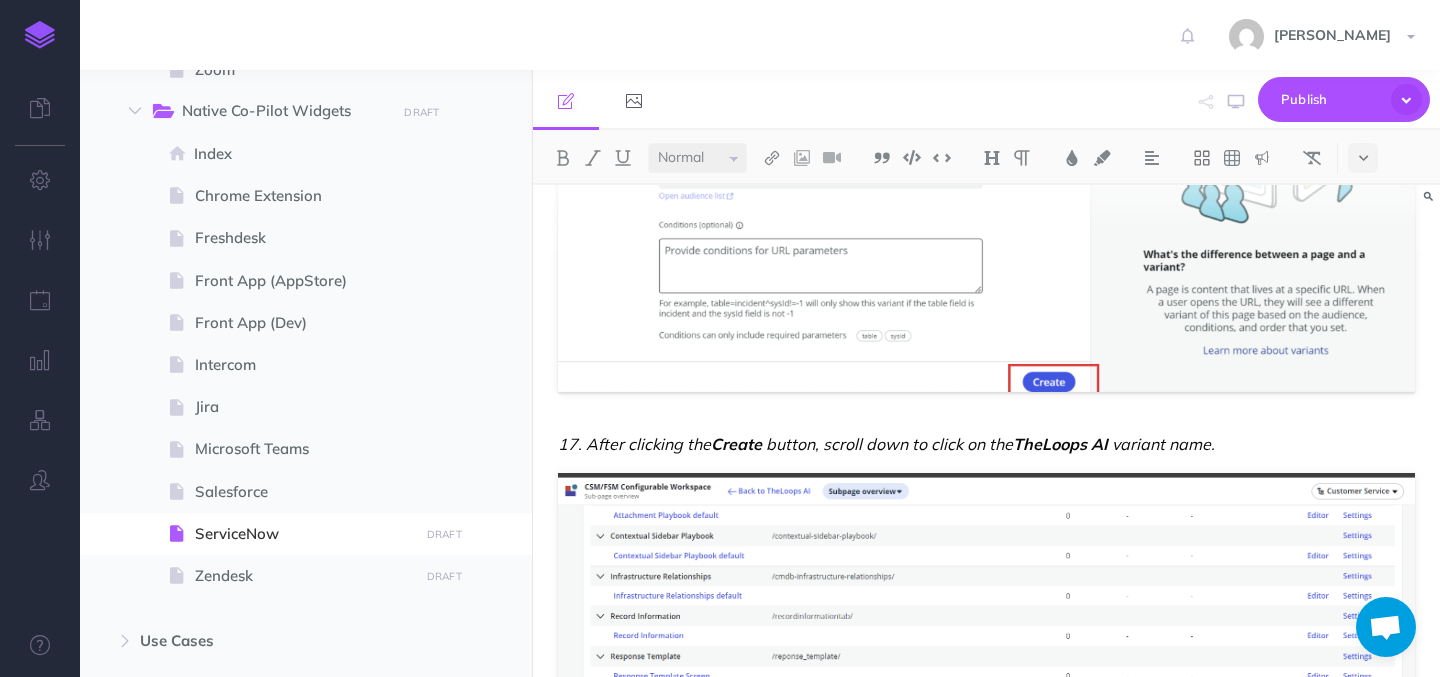 click on "17. After clicking the" at bounding box center (634, 444) 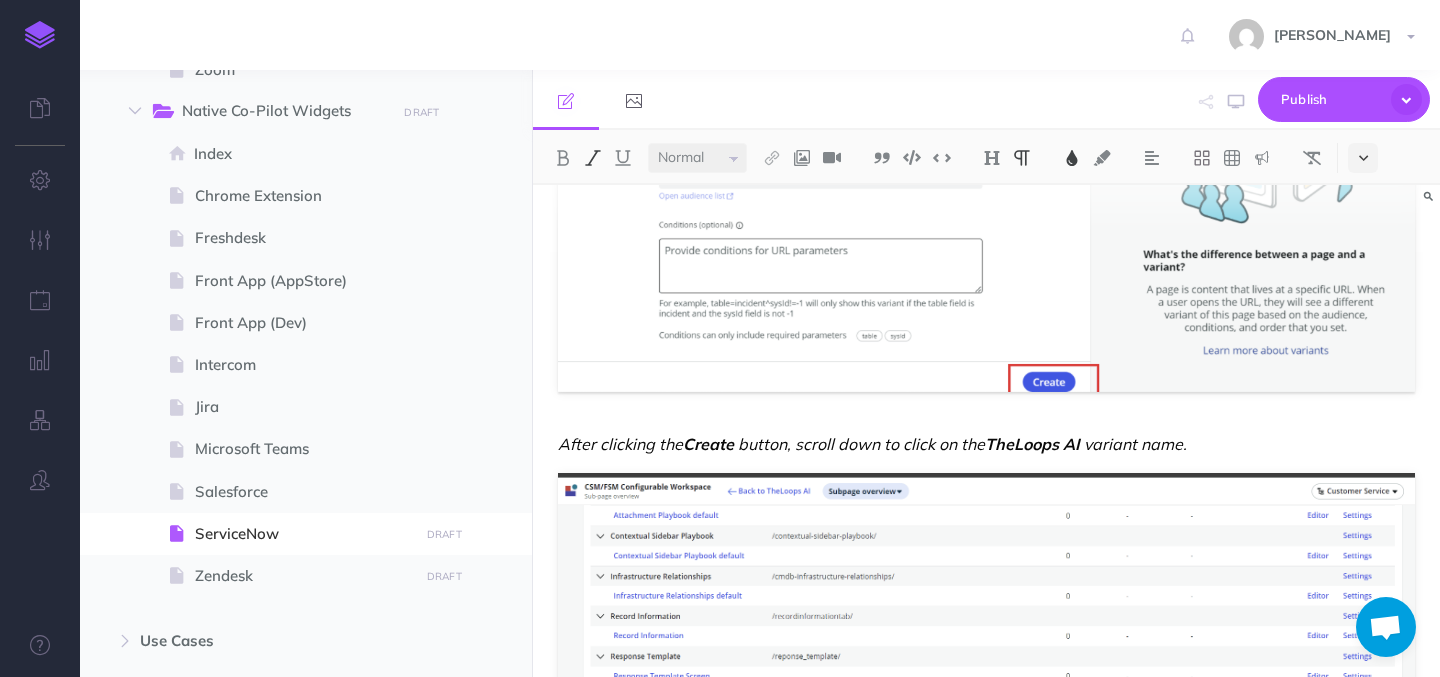 click at bounding box center [1363, 158] 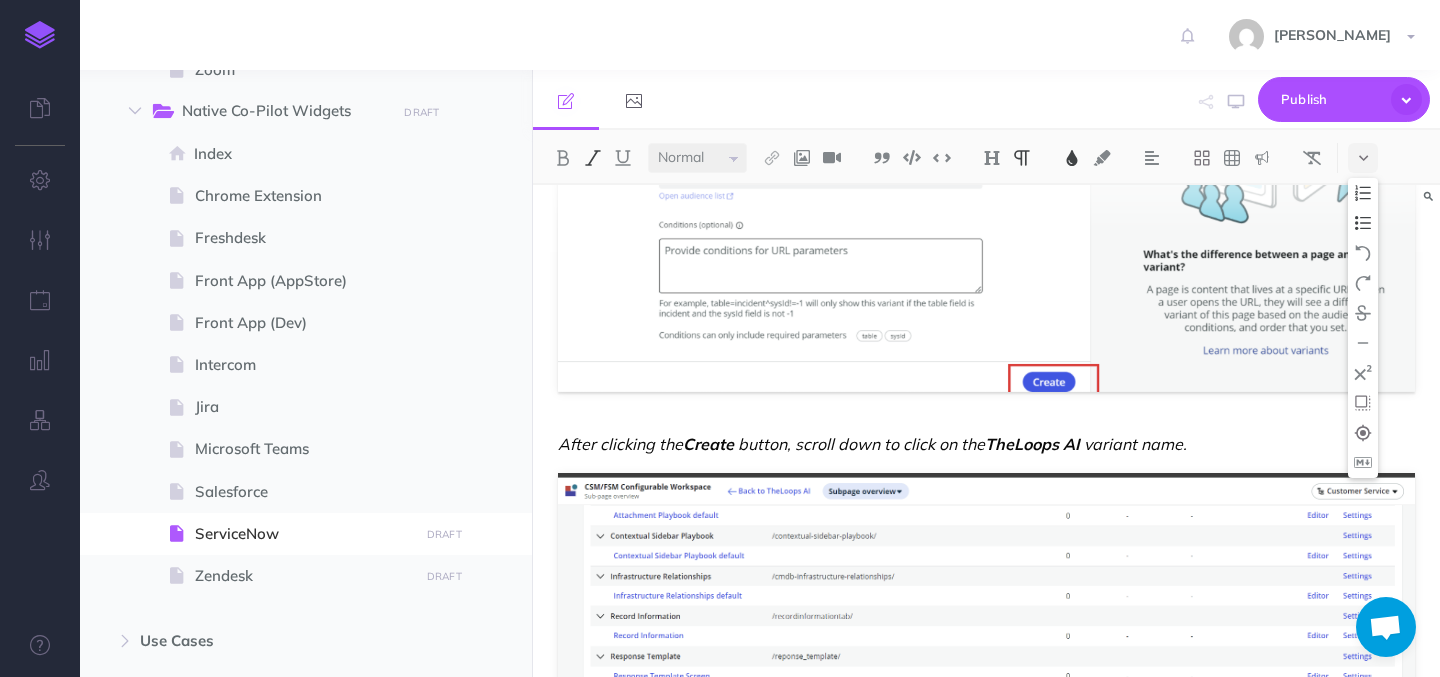 click at bounding box center [1363, 223] 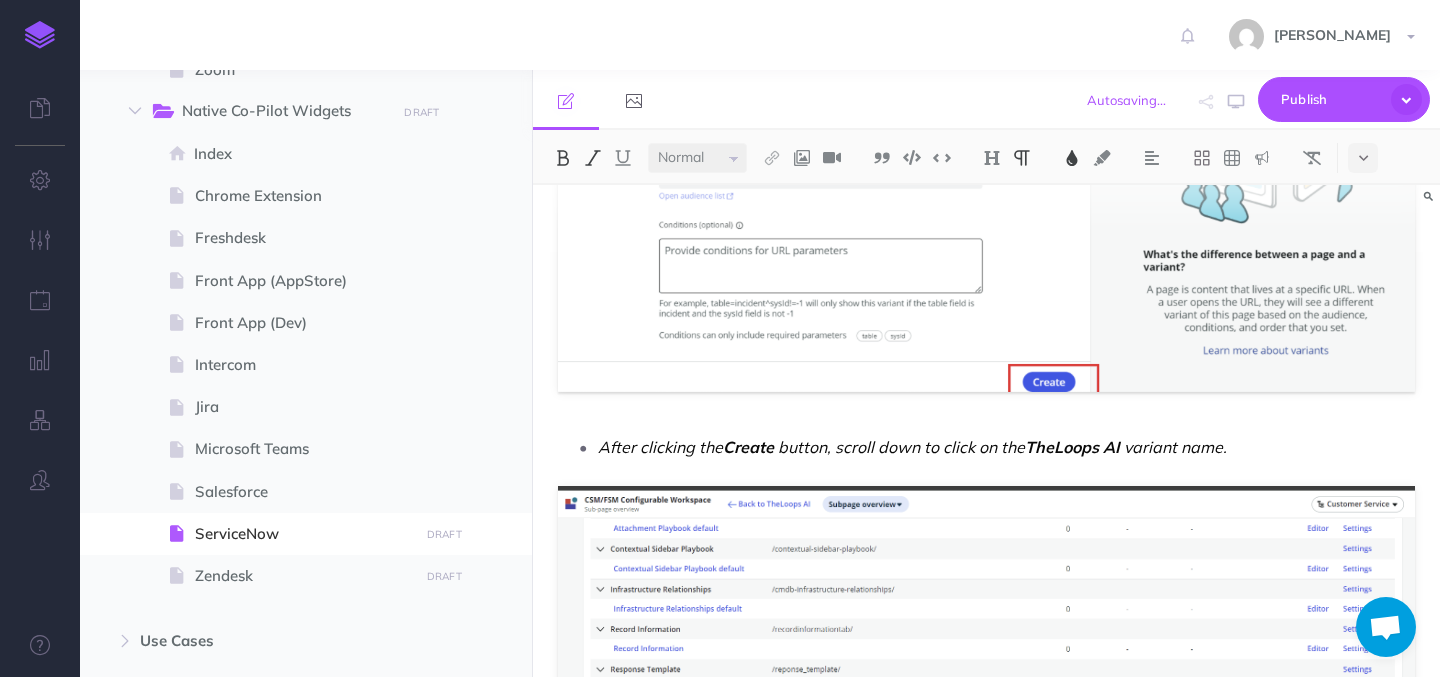 click on "After clicking the  Create   button, scroll down to click on the  TheLoops AI   variant name." at bounding box center [1006, 447] 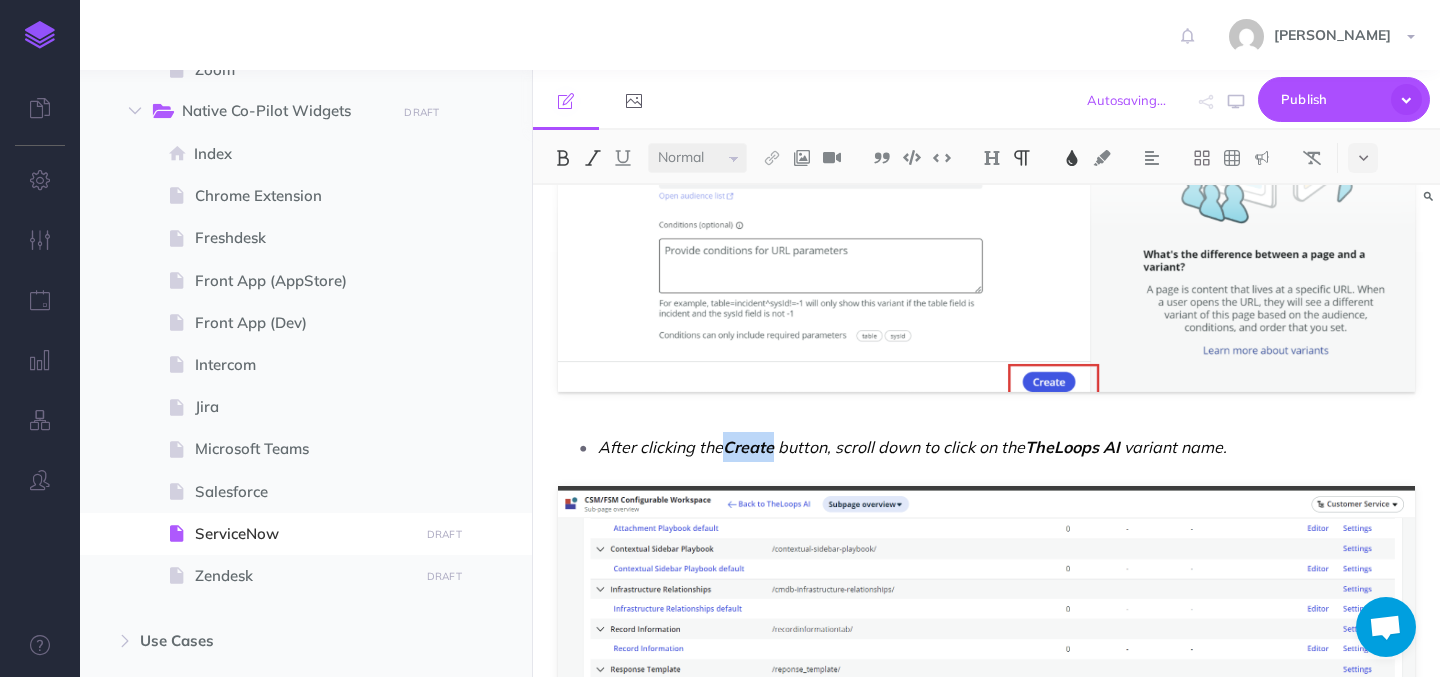 click on "After clicking the  Create   button, scroll down to click on the  TheLoops AI   variant name." at bounding box center (1006, 447) 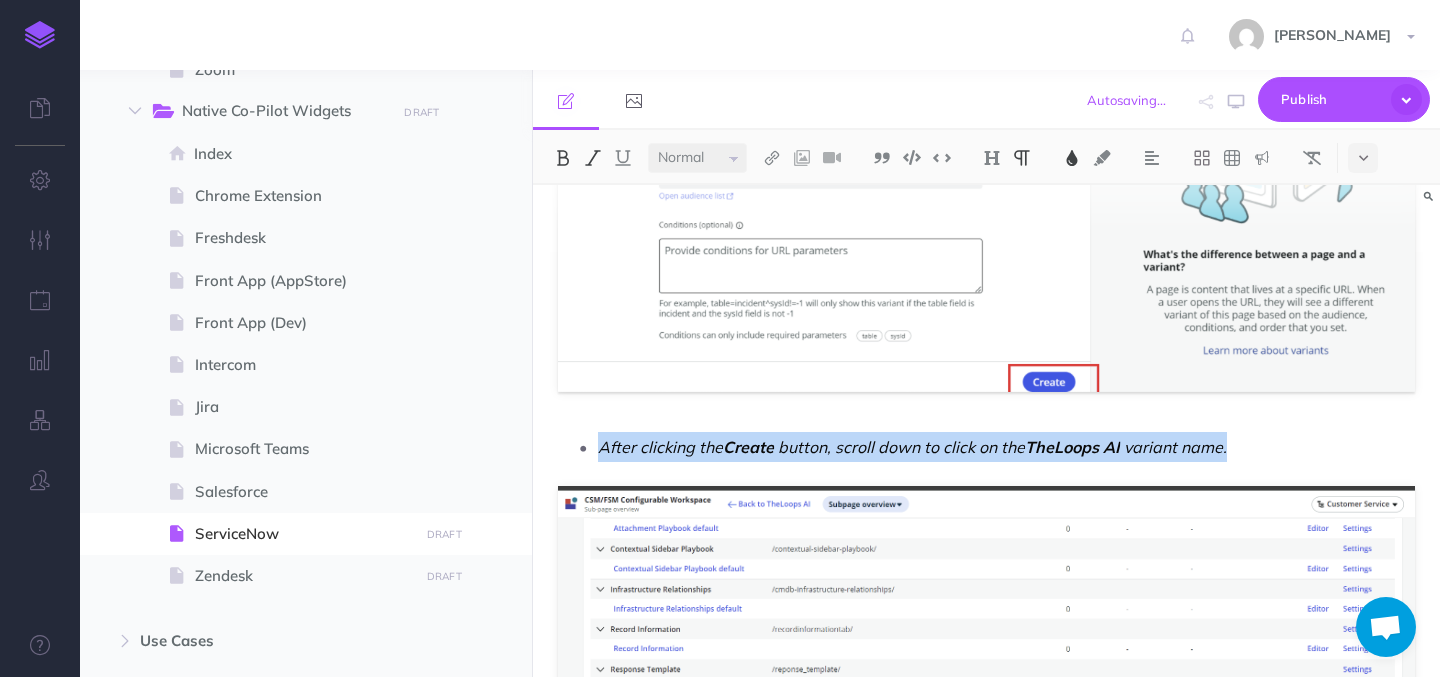click on "After clicking the  Create   button, scroll down to click on the  TheLoops AI   variant name." at bounding box center (1006, 447) 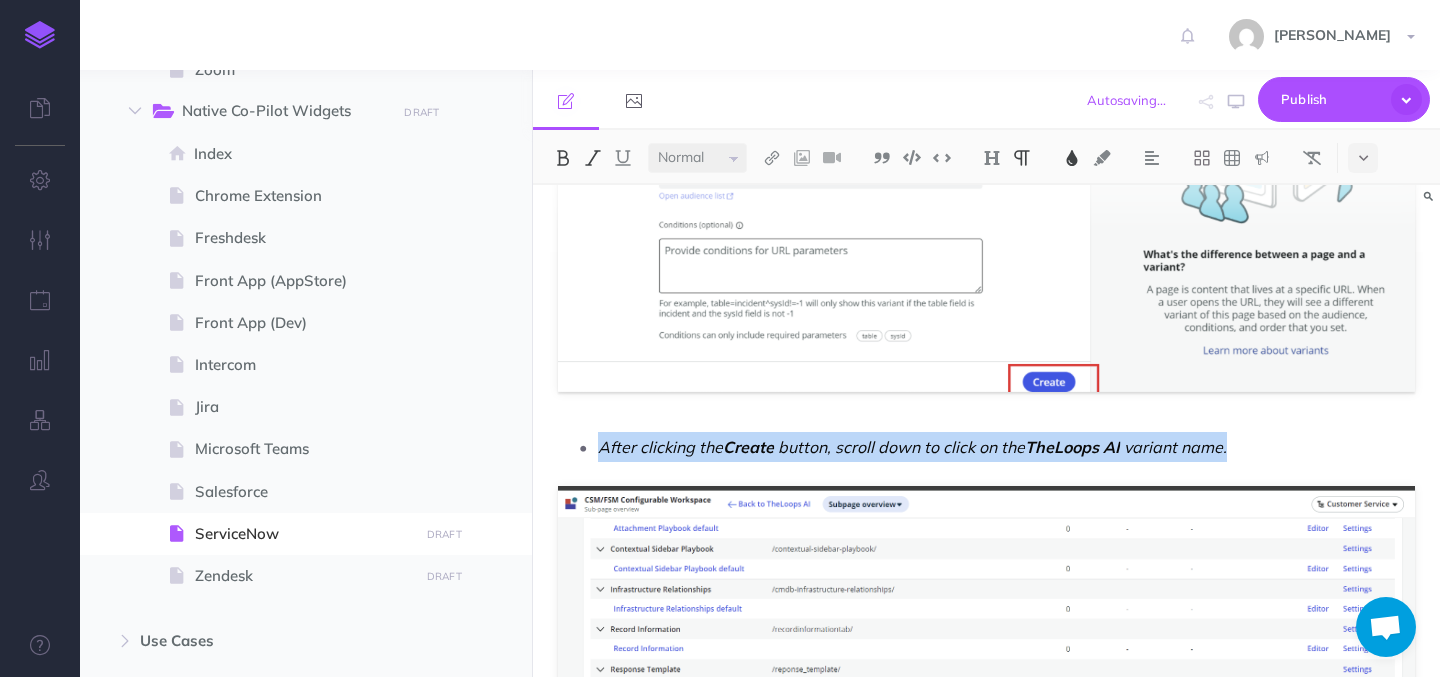 click at bounding box center [593, 158] 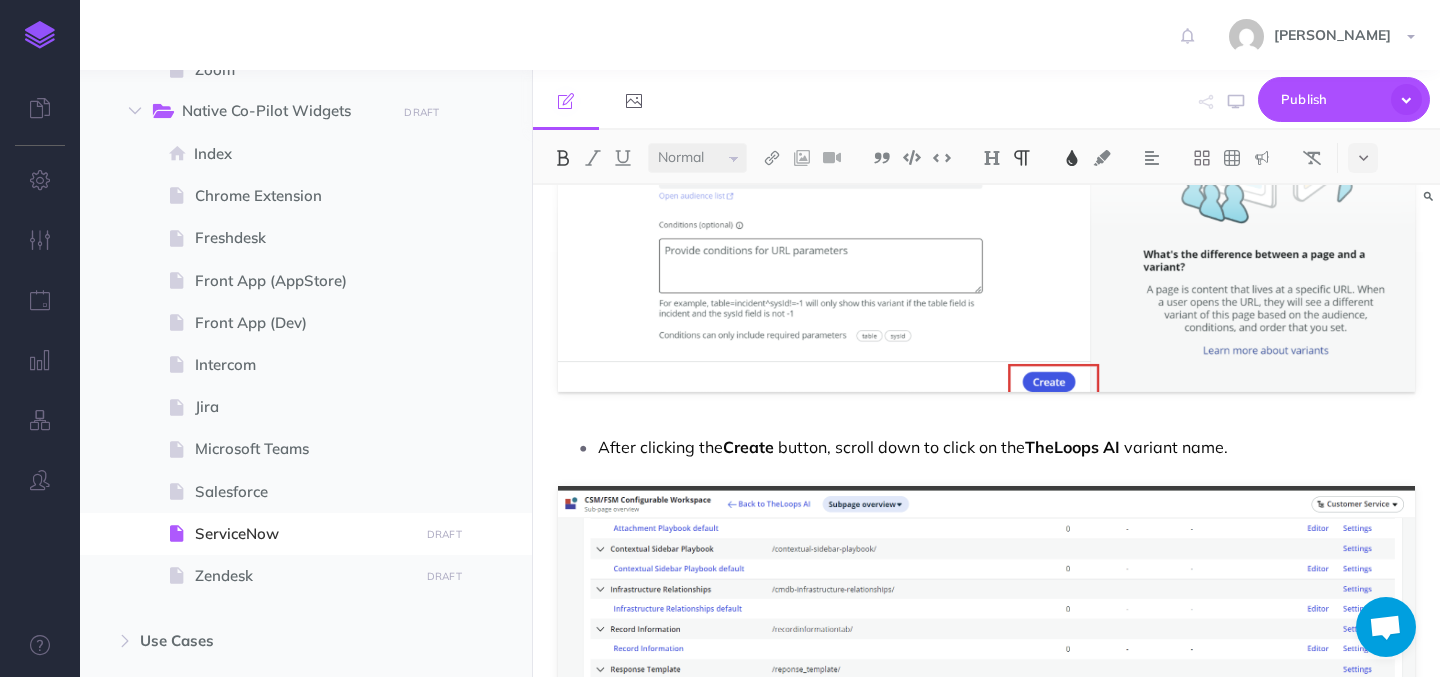 click on "After clicking the  Create   button, scroll down to click on the  TheLoops AI   variant name." at bounding box center [1006, 447] 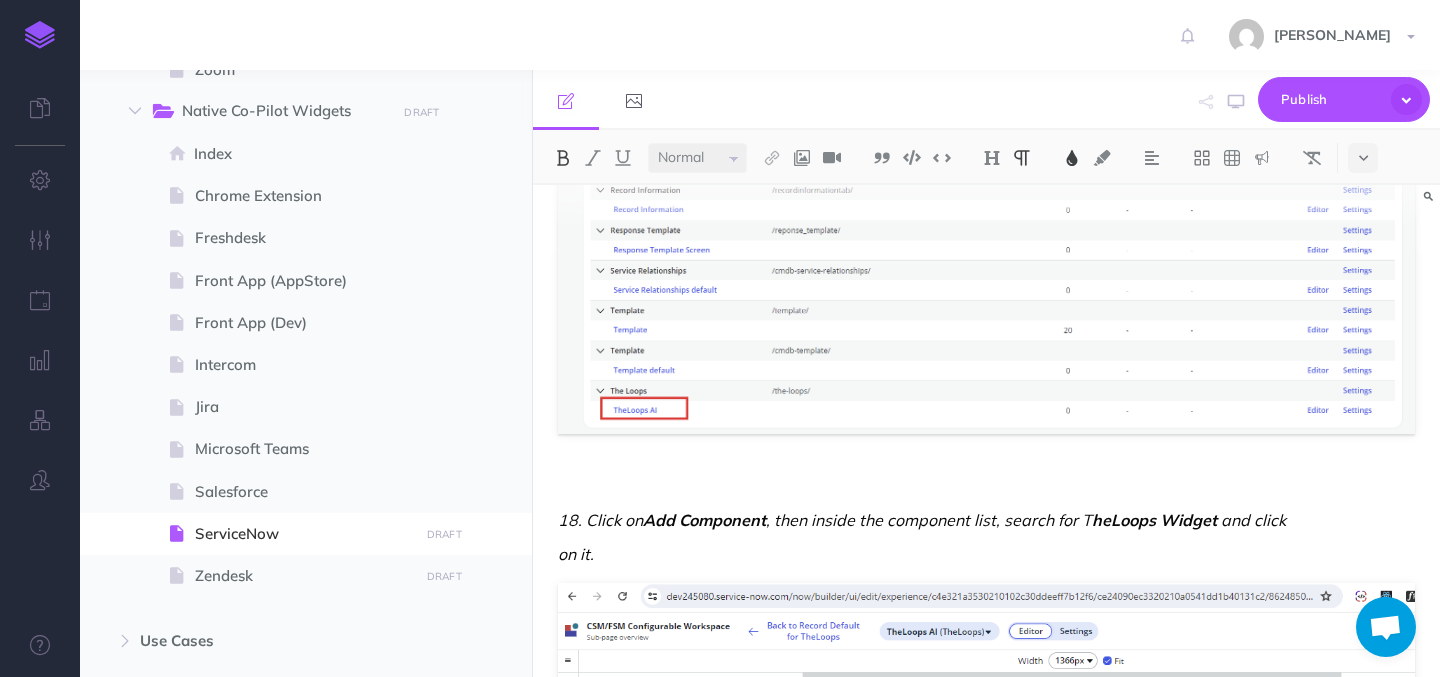 scroll, scrollTop: 7989, scrollLeft: 0, axis: vertical 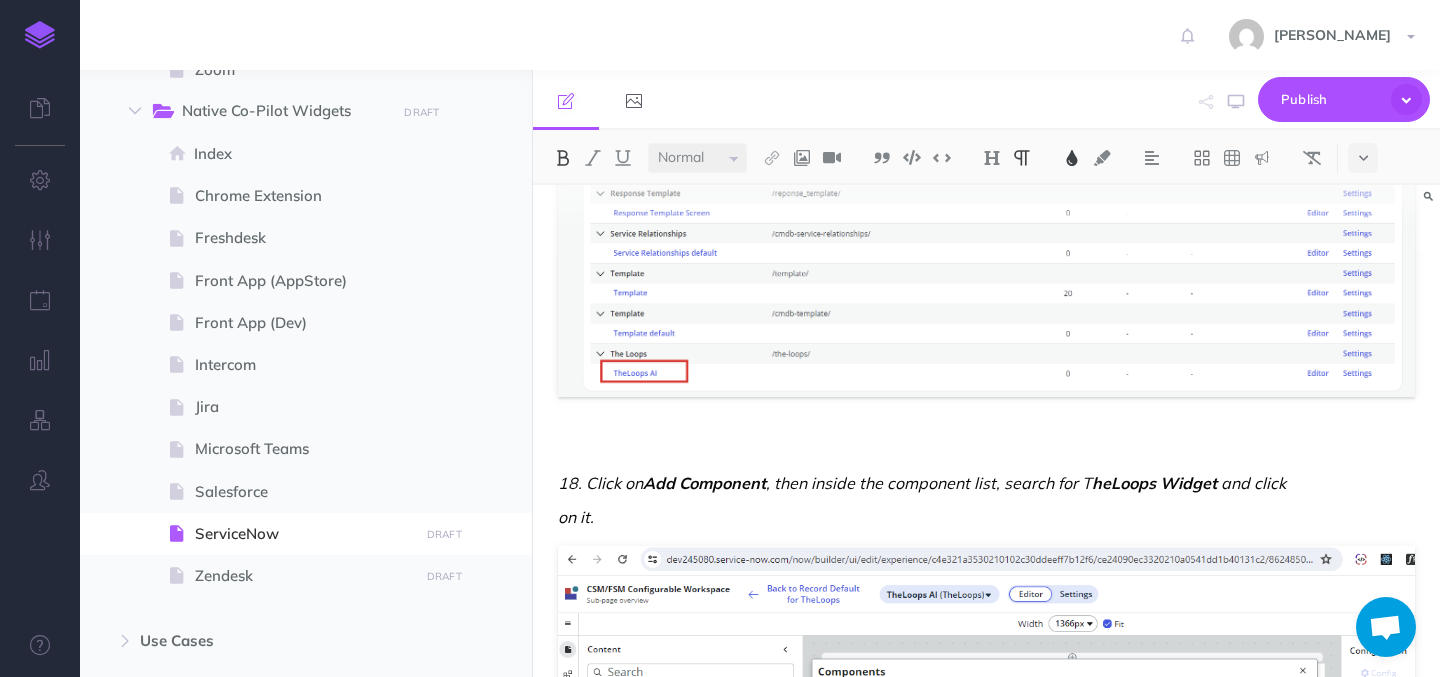 click on "18. Click on" at bounding box center (600, 483) 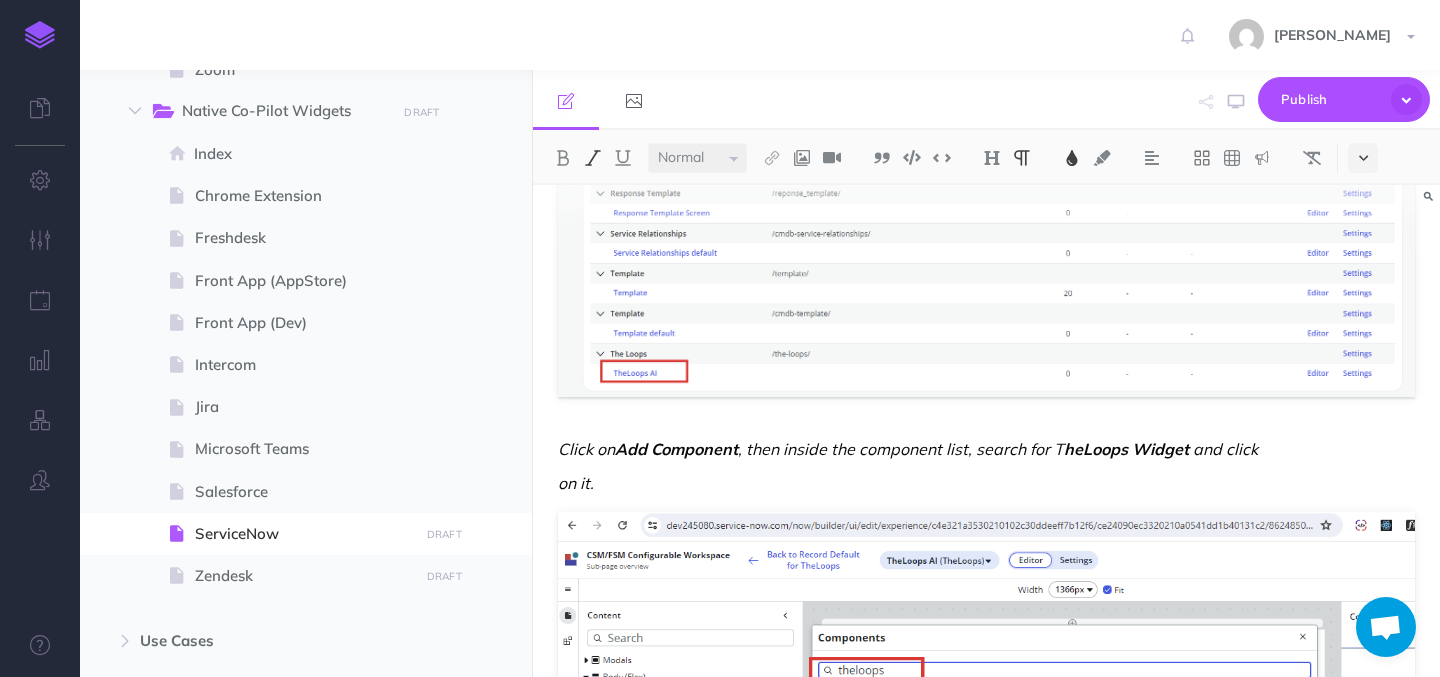 click at bounding box center (1363, 158) 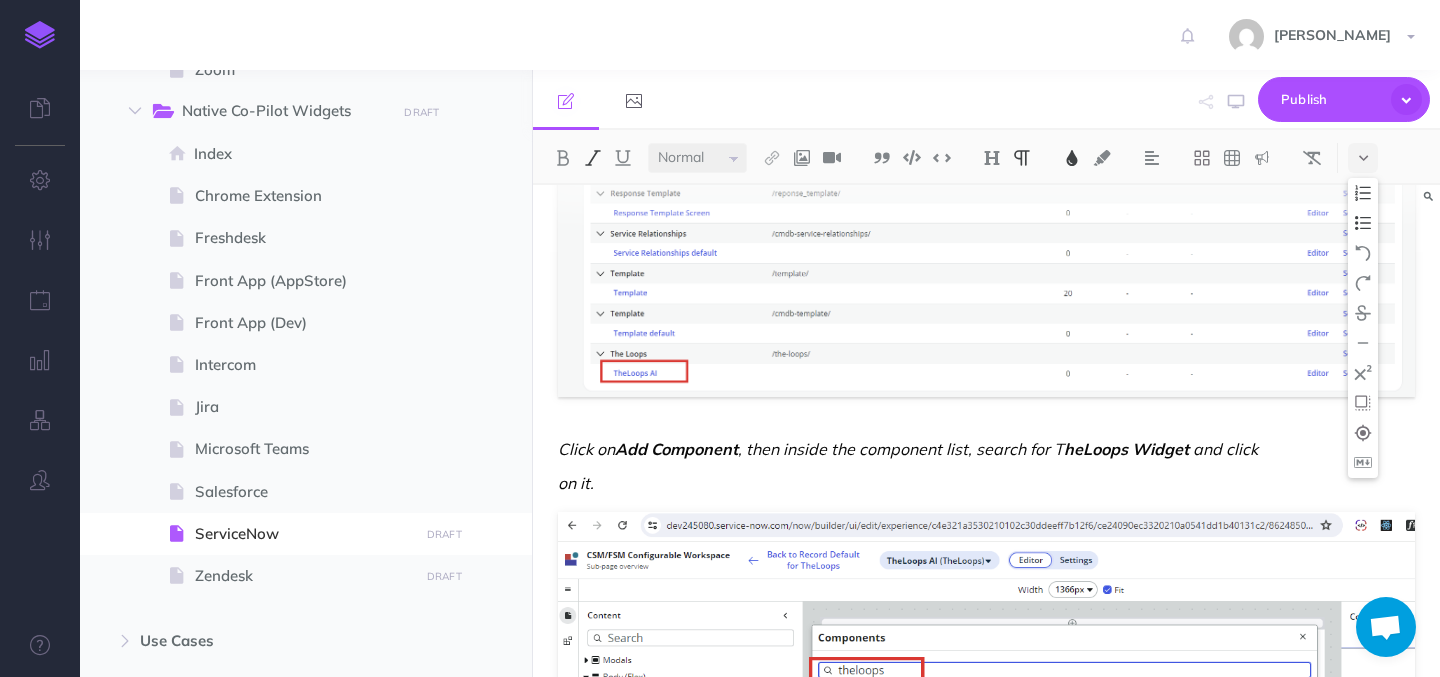 click at bounding box center (1363, 223) 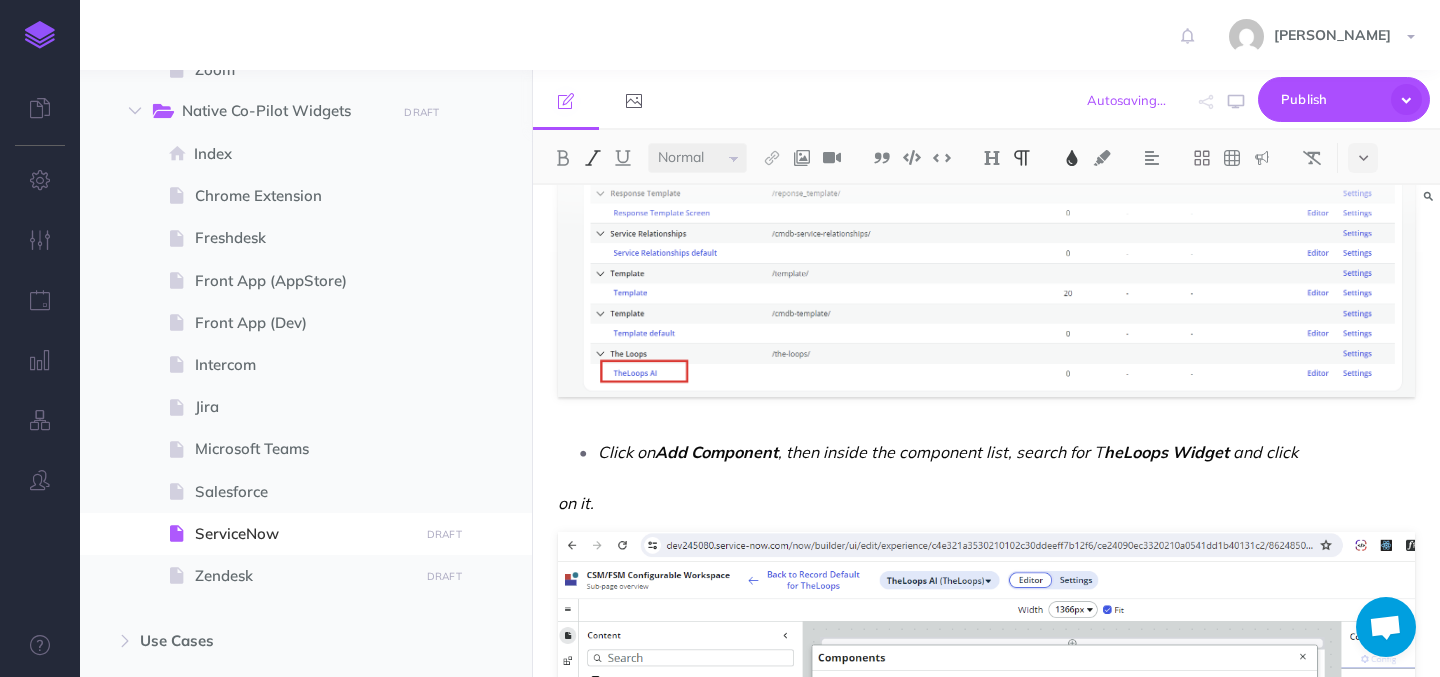 click on "TheLoops  for ServiceNow Get started with TheLoops widget in ServiceNow: This article walks you through the installation process and explains its various features. Steps to install  TheLoops  Co-Pilot widget in ServiceNow: Navigate to the ServiceNow domain. Under All tab, Search for  System Update Sets  and click on  Retrieved Update Sets.                           Under the  Retrieved Update Sets , click on  Import Update Set from XML .                           Click on  Choose File , select the XML file provided by Loops Admin, and then click on  Upload                           Click on the file name  @widget/the-loops.                           Click on the option named  Preview Update Set  which will then open up a pop-up. Click close on the pop-up.                           Click on the option  Commit Update Set  which will then open up a pop-up. Click close on the pop-up.                           Once done, Open the Service domain and search for  UI Builder   under  All  tab  and click on the option" at bounding box center (986, -1841) 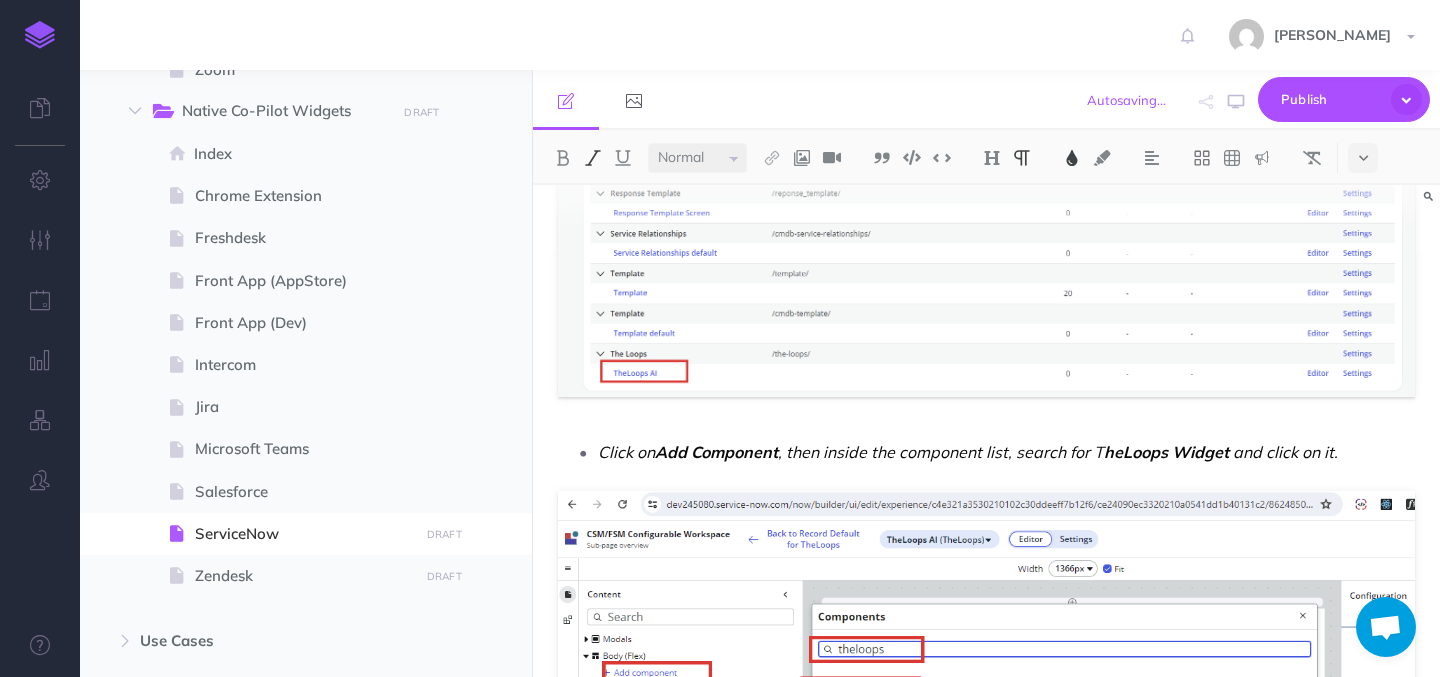 click on "Click on" at bounding box center [626, 452] 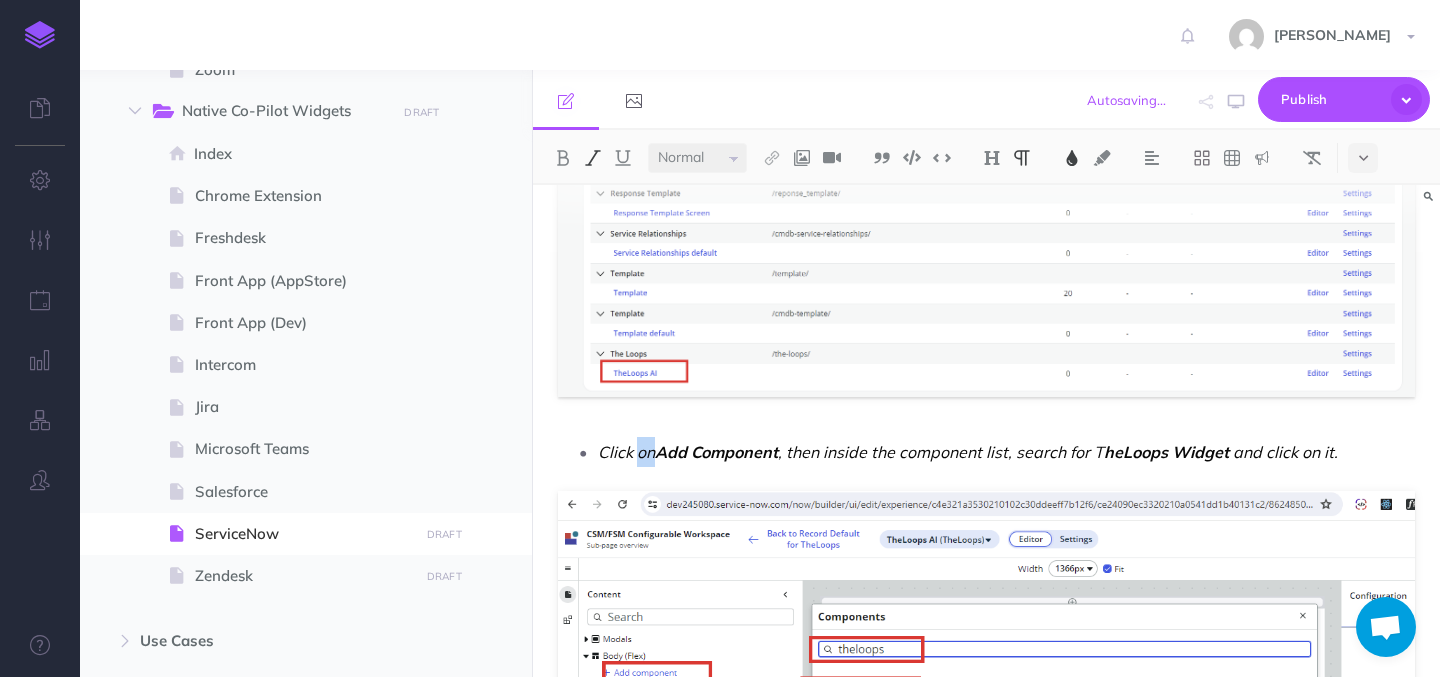 click on "Click on" at bounding box center (626, 452) 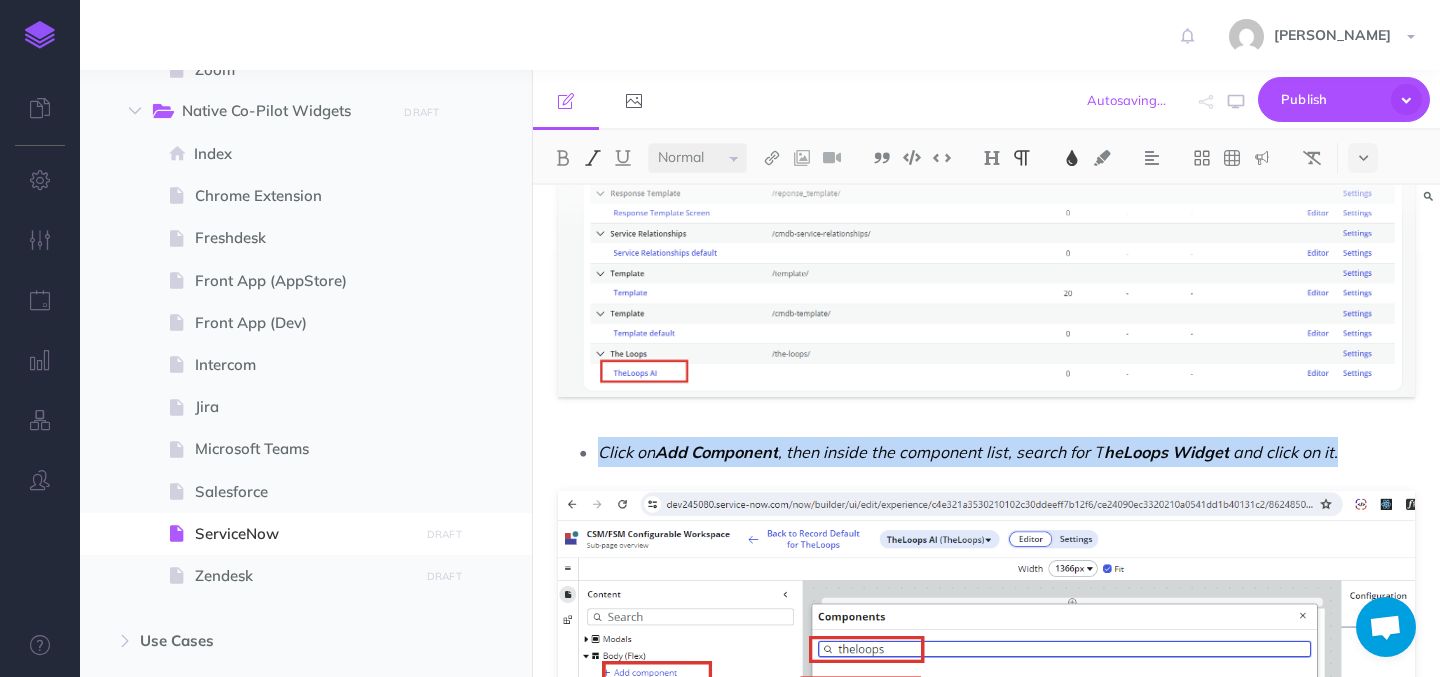click on "Click on" at bounding box center (626, 452) 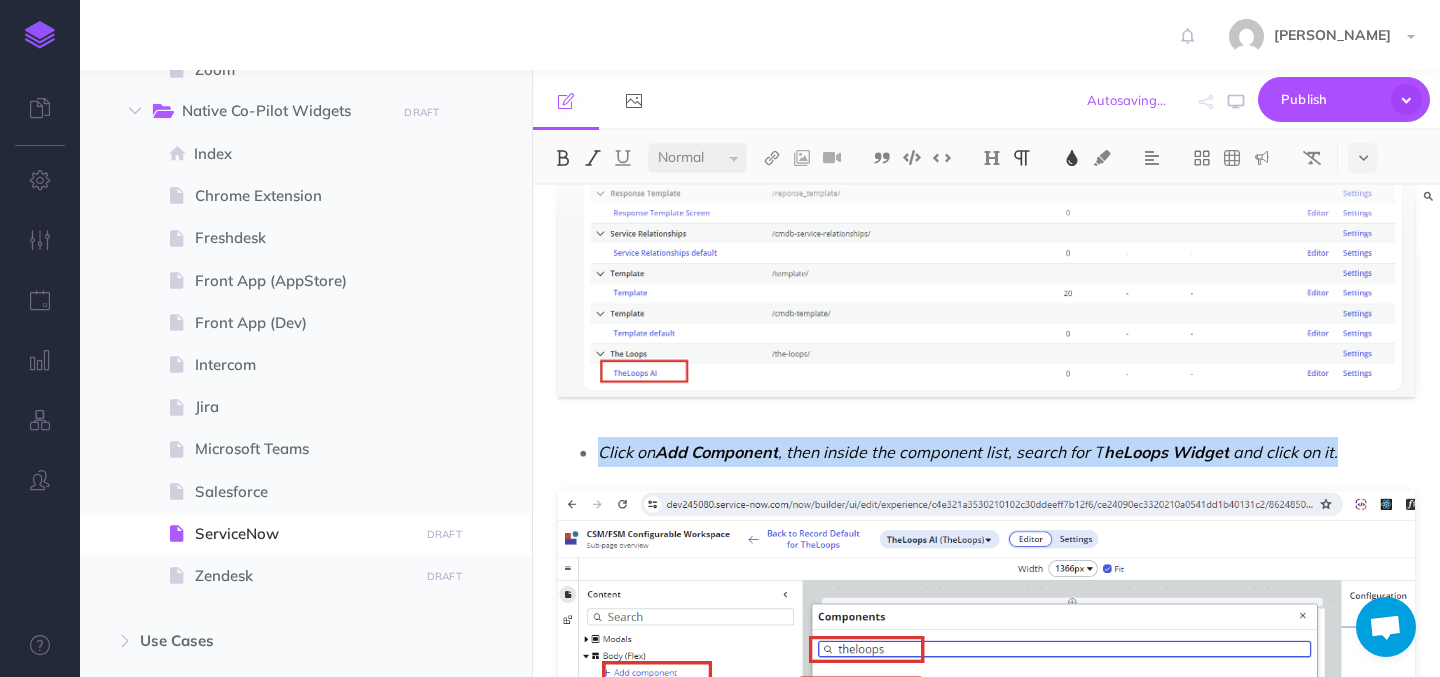 click at bounding box center [593, 158] 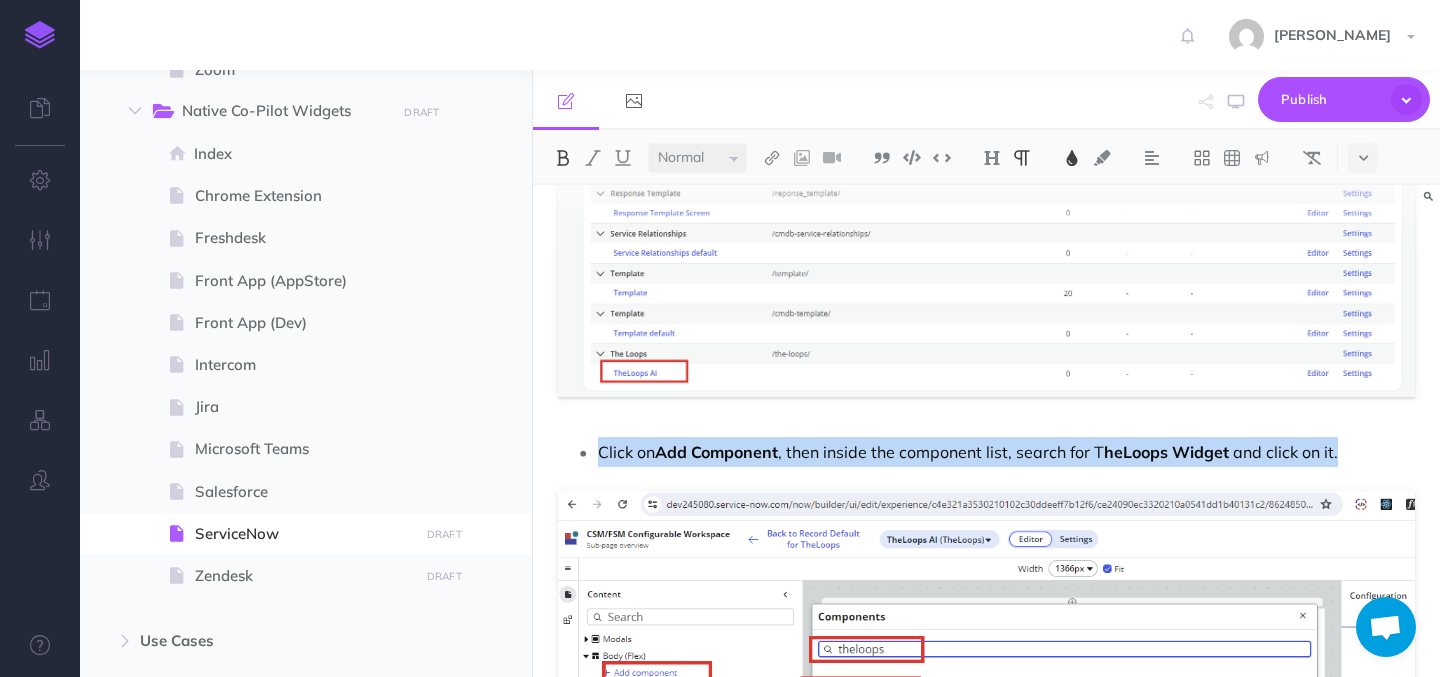 click on "TheLoops  for ServiceNow Get started with TheLoops widget in ServiceNow: This article walks you through the installation process and explains its various features. Steps to install  TheLoops  Co-Pilot widget in ServiceNow: Navigate to the ServiceNow domain. Under All tab, Search for  System Update Sets  and click on  Retrieved Update Sets.                           Under the  Retrieved Update Sets , click on  Import Update Set from XML .                           Click on  Choose File , select the XML file provided by Loops Admin, and then click on  Upload                           Click on the file name  @widget/the-loops.                           Click on the option named  Preview Update Set  which will then open up a pop-up. Click close on the pop-up.                           Click on the option  Commit Update Set  which will then open up a pop-up. Click close on the pop-up.                           Once done, Open the Service domain and search for  UI Builder   under  All  tab  and click on the option" at bounding box center [986, -1862] 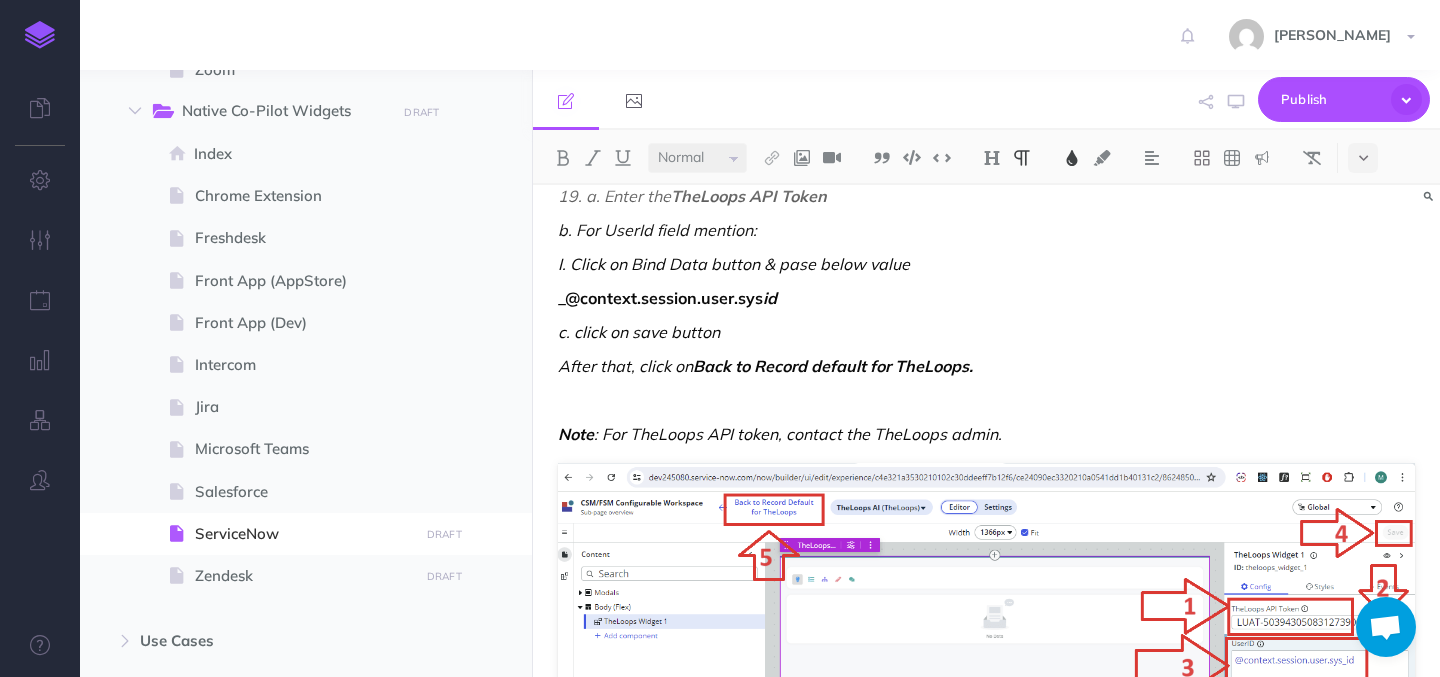 scroll, scrollTop: 8668, scrollLeft: 0, axis: vertical 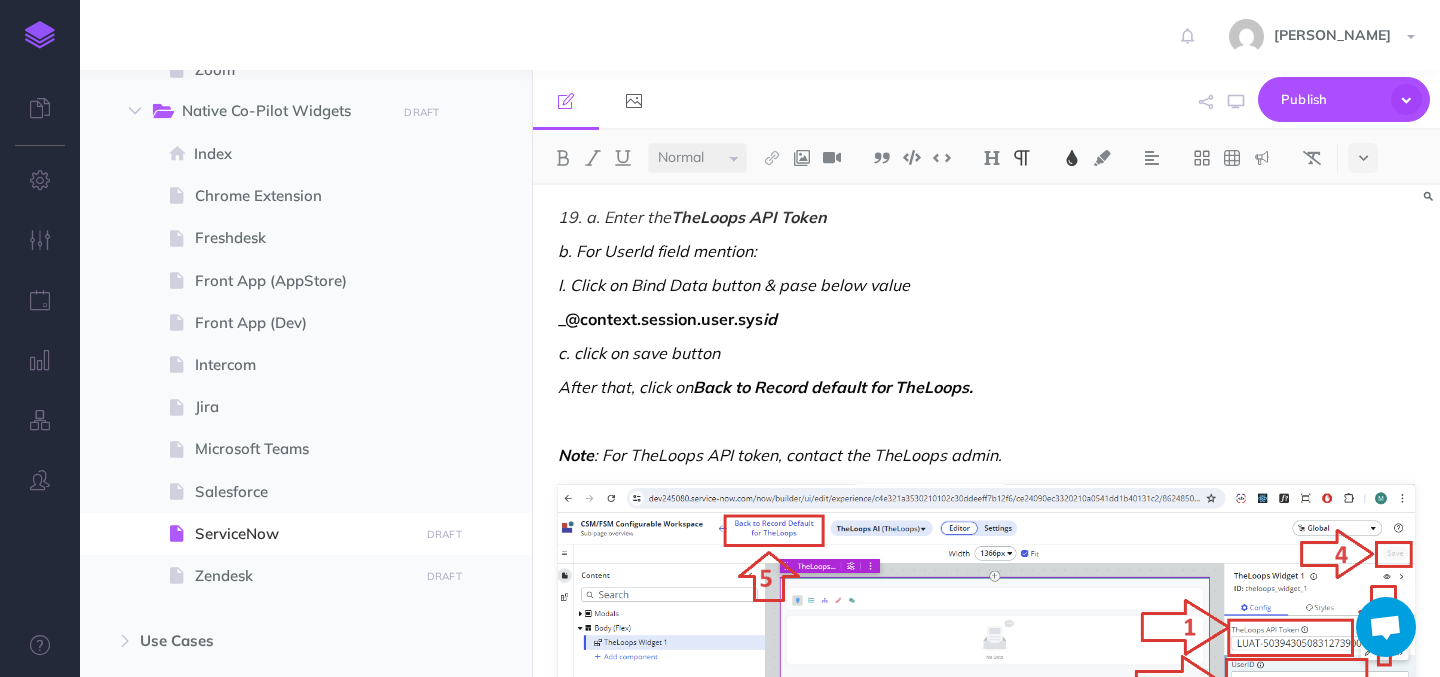 click on "19. a. Enter the" at bounding box center (614, 217) 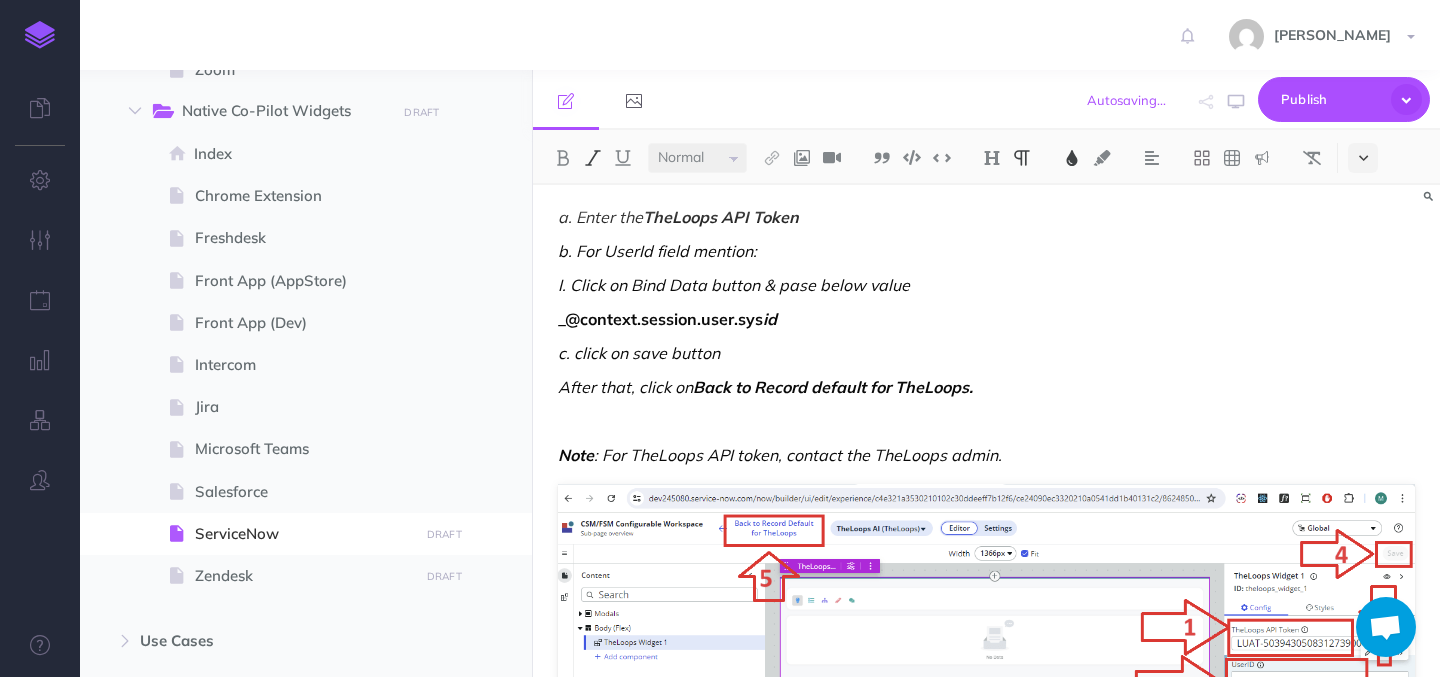 click at bounding box center (1363, 158) 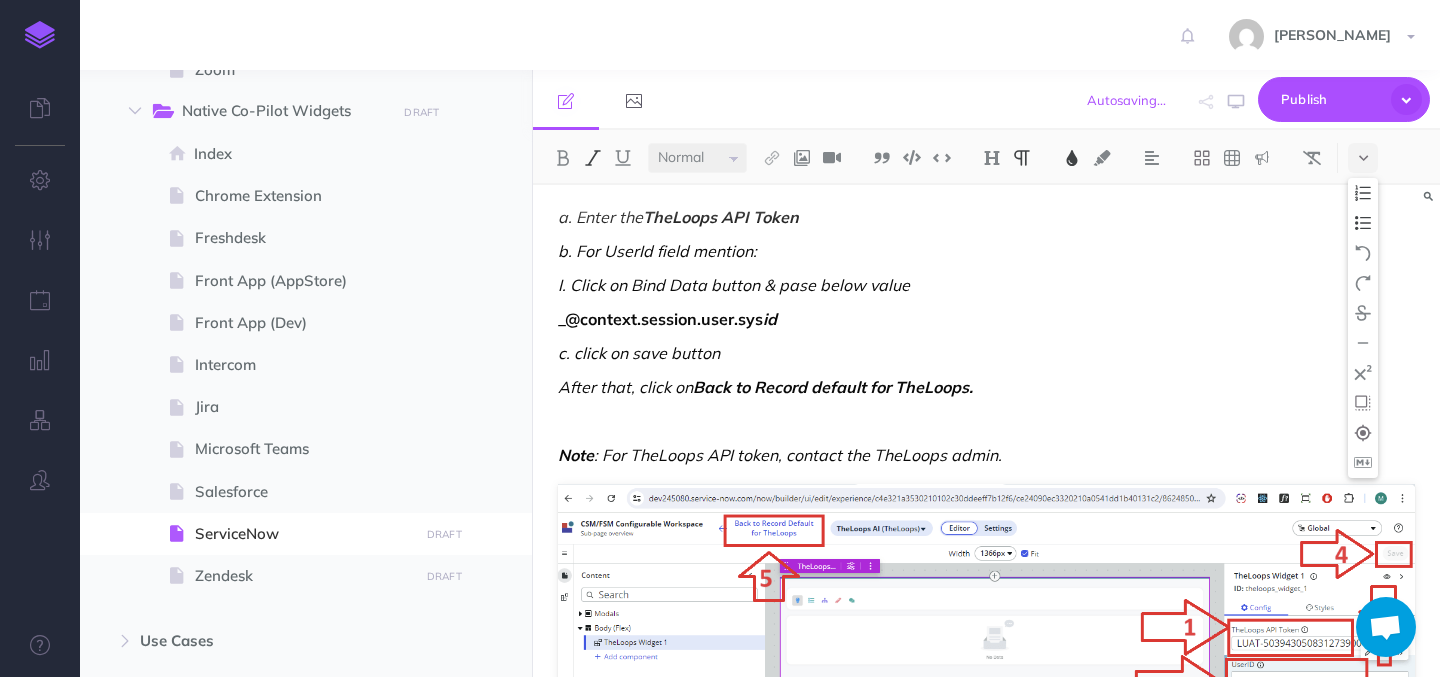 click at bounding box center [1363, 223] 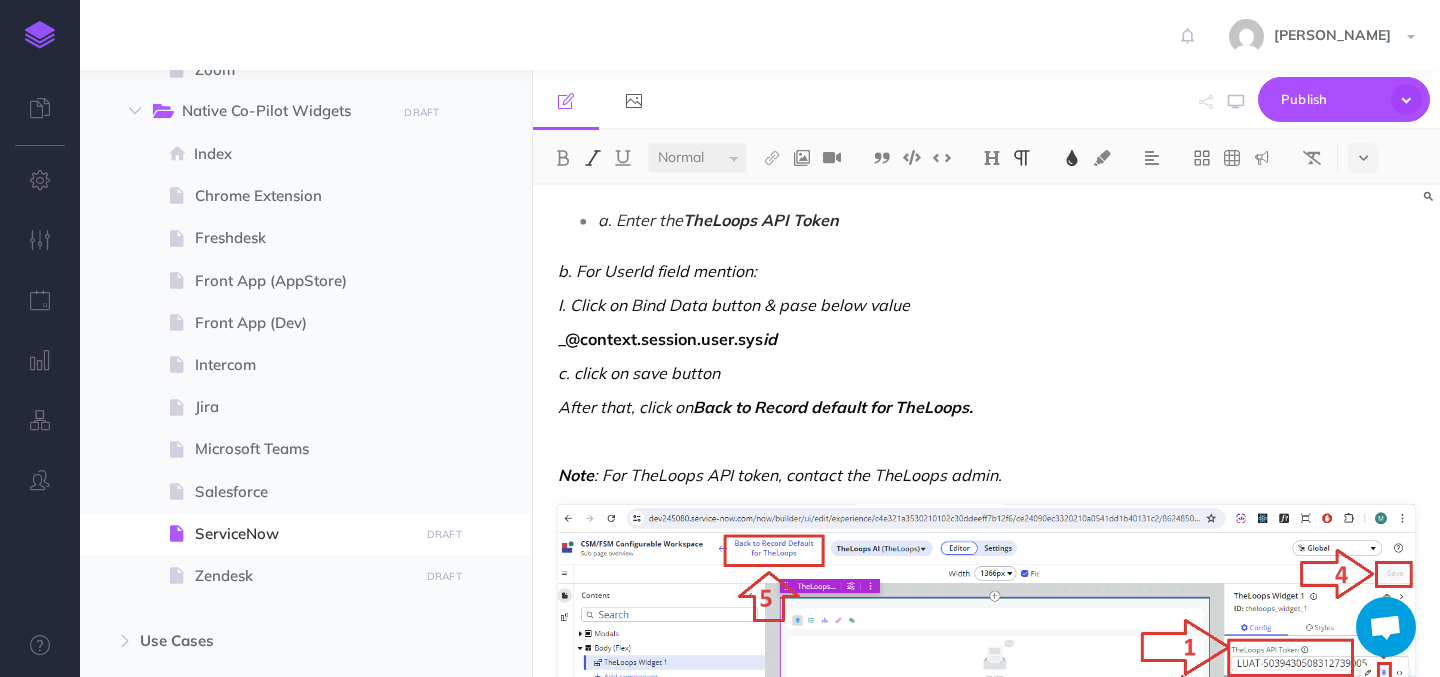 click on "TheLoops  for ServiceNow Get started with TheLoops widget in ServiceNow: This article walks you through the installation process and explains its various features. Steps to install  TheLoops  Co-Pilot widget in ServiceNow: Navigate to the ServiceNow domain. Under All tab, Search for  System Update Sets  and click on  Retrieved Update Sets.                           Under the  Retrieved Update Sets , click on  Import Update Set from XML .                           Click on  Choose File , select the XML file provided by Loops Admin, and then click on  Upload                           Click on the file name  @widget/the-loops.                           Click on the option named  Preview Update Set  which will then open up a pop-up. Click close on the pop-up.                           Click on the option  Commit Update Set  which will then open up a pop-up. Click close on the pop-up.                           Once done, Open the Service domain and search for  UI Builder   under  All  tab  and click on the option" at bounding box center (986, -2531) 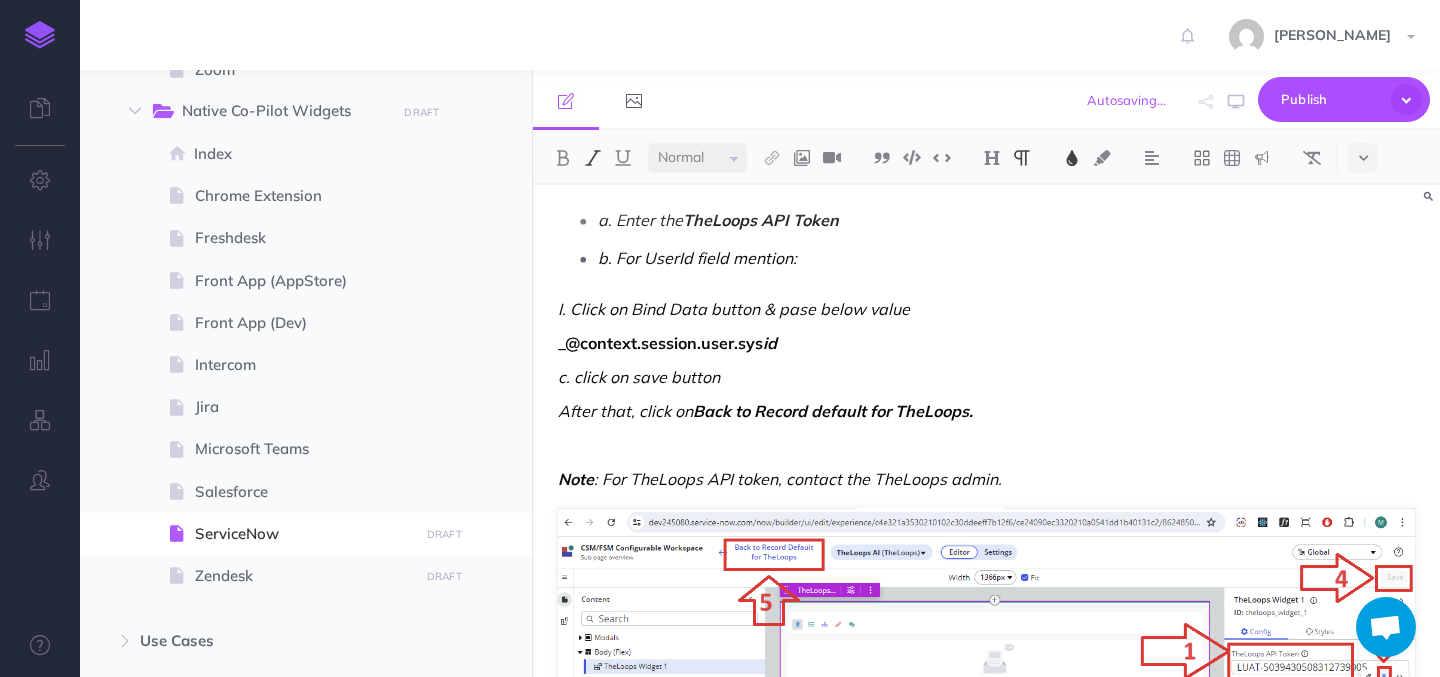 click on "TheLoops  for ServiceNow Get started with TheLoops widget in ServiceNow: This article walks you through the installation process and explains its various features. Steps to install  TheLoops  Co-Pilot widget in ServiceNow: Navigate to the ServiceNow domain. Under All tab, Search for  System Update Sets  and click on  Retrieved Update Sets.                           Under the  Retrieved Update Sets , click on  Import Update Set from XML .                           Click on  Choose File , select the XML file provided by Loops Admin, and then click on  Upload                           Click on the file name  @widget/the-loops.                           Click on the option named  Preview Update Set  which will then open up a pop-up. Click close on the pop-up.                           Click on the option  Commit Update Set  which will then open up a pop-up. Click close on the pop-up.                           Once done, Open the Service domain and search for  UI Builder   under  All  tab  and click on the option" at bounding box center [986, -2529] 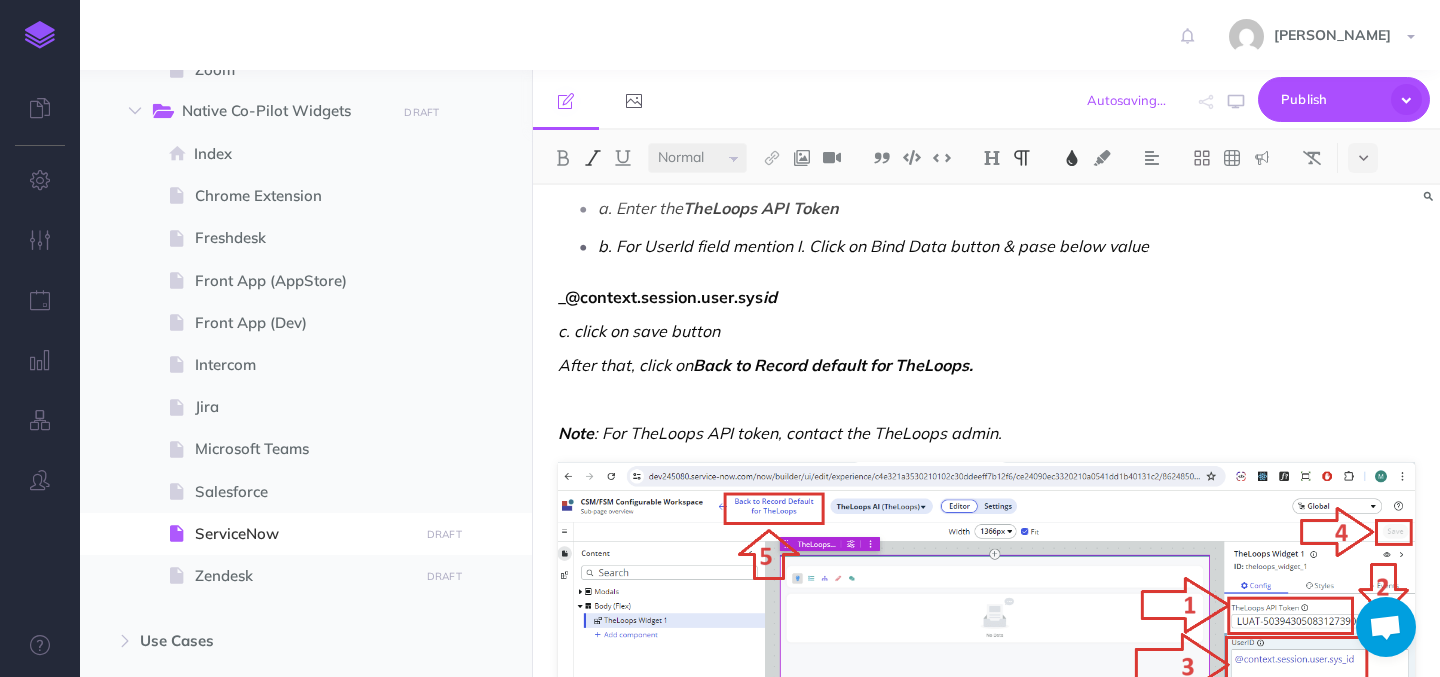 scroll, scrollTop: 8681, scrollLeft: 0, axis: vertical 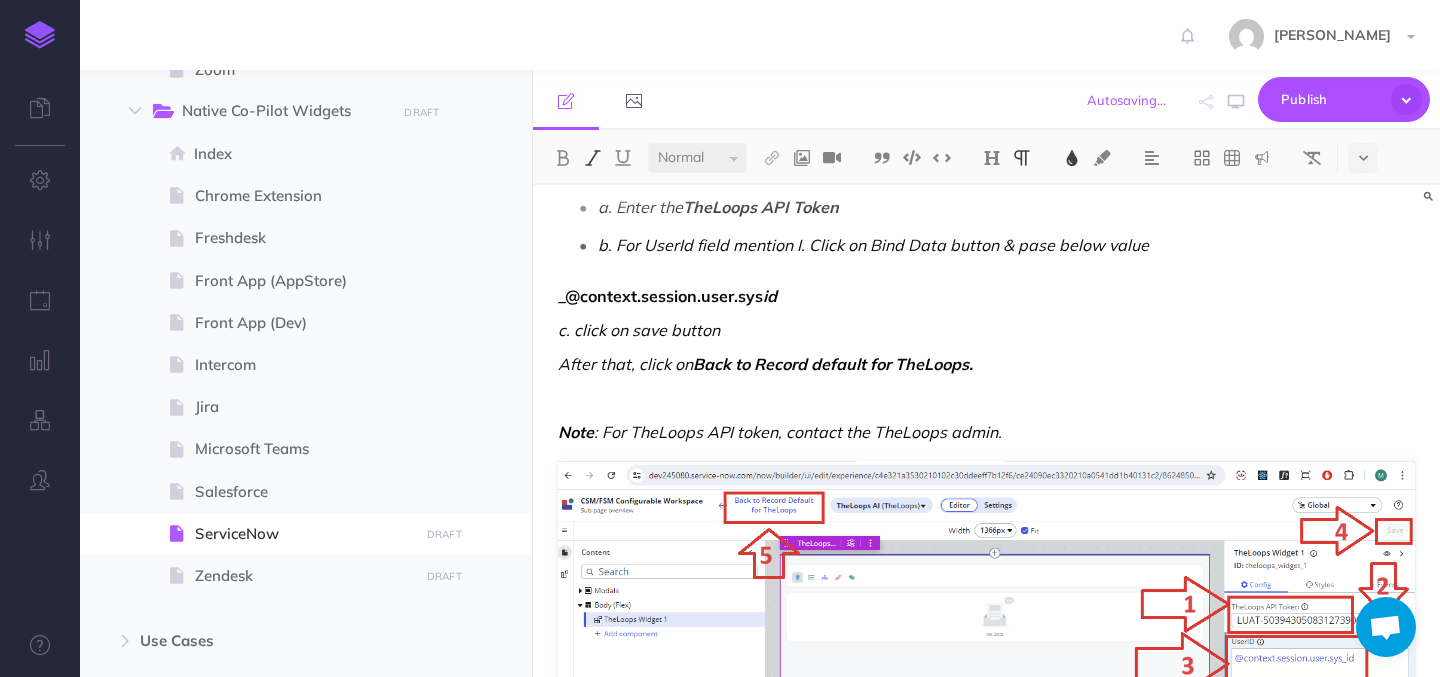 click on "b. For UserId field mention I. Click on Bind Data button & pase below value" at bounding box center (873, 245) 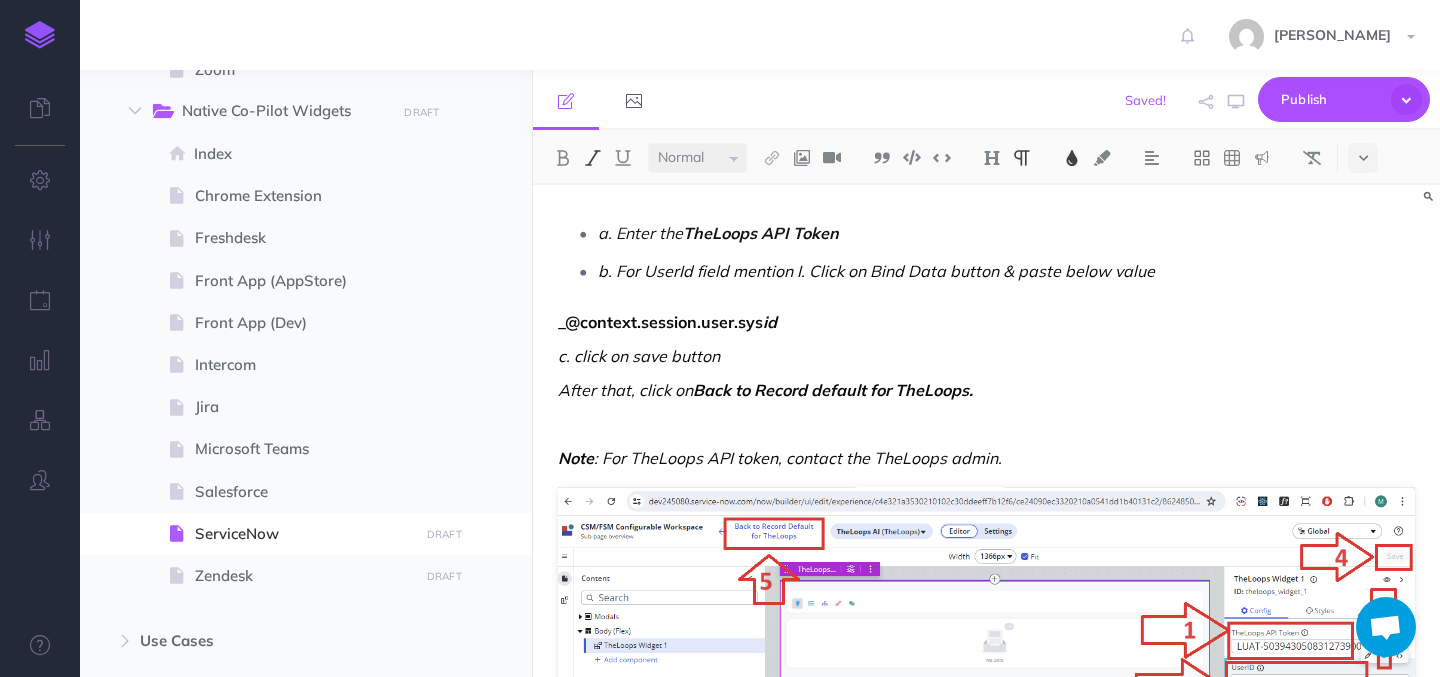 scroll, scrollTop: 8651, scrollLeft: 0, axis: vertical 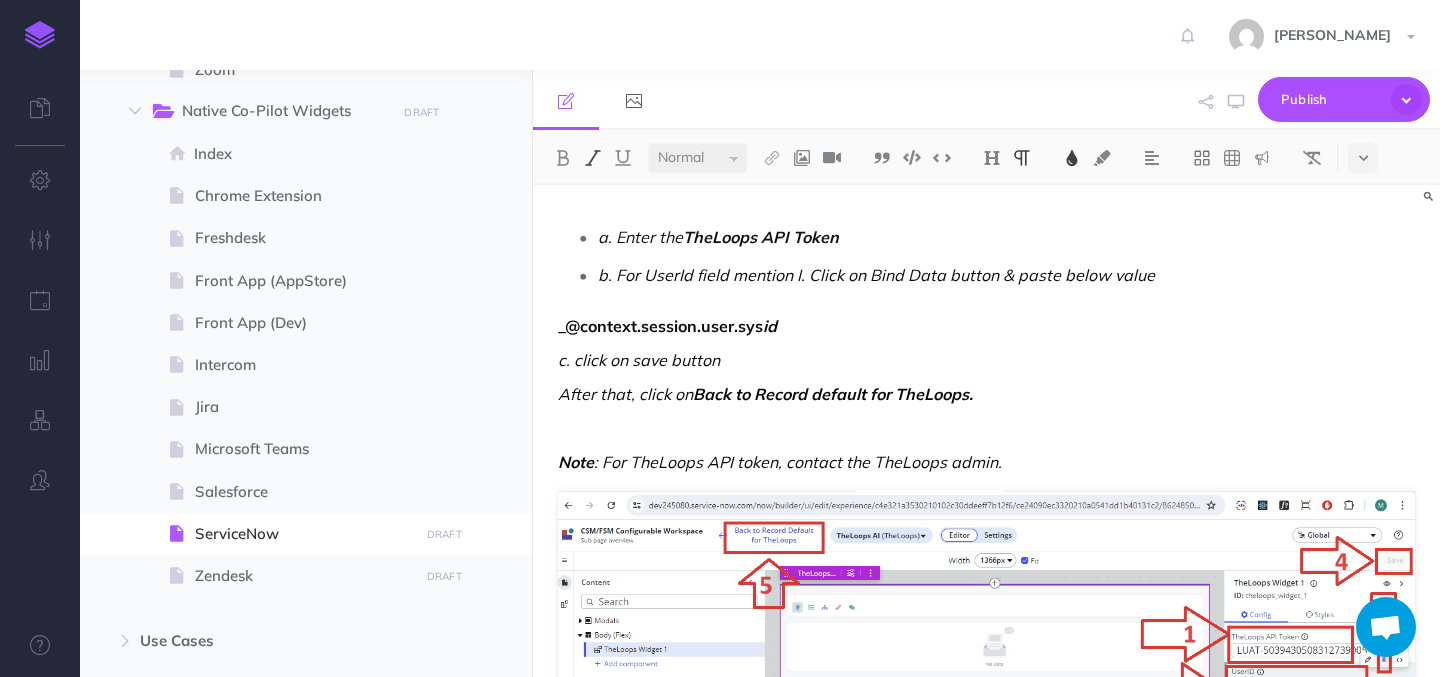 click on "a. Enter the" at bounding box center [640, 237] 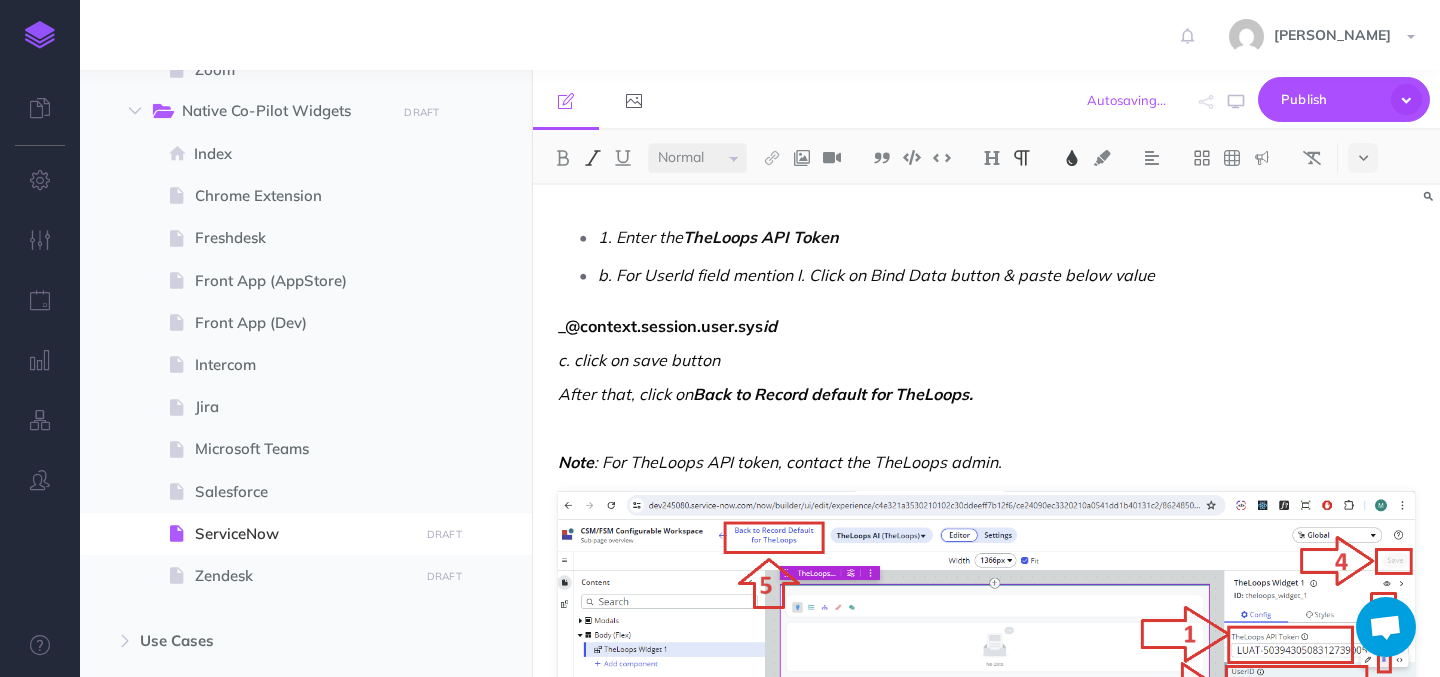 click on "b. For UserId field mention I. Click on Bind Data button & paste below value" at bounding box center [876, 275] 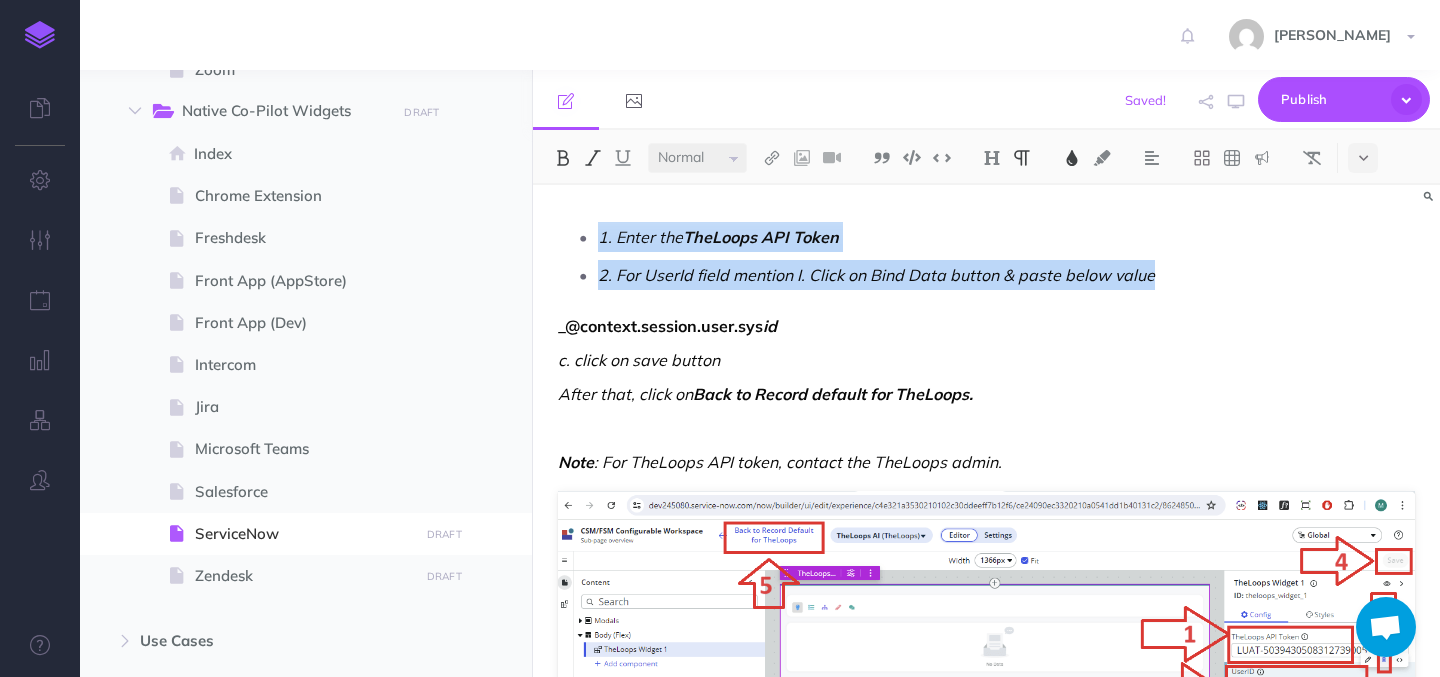 drag, startPoint x: 598, startPoint y: 232, endPoint x: 1207, endPoint y: 299, distance: 612.67444 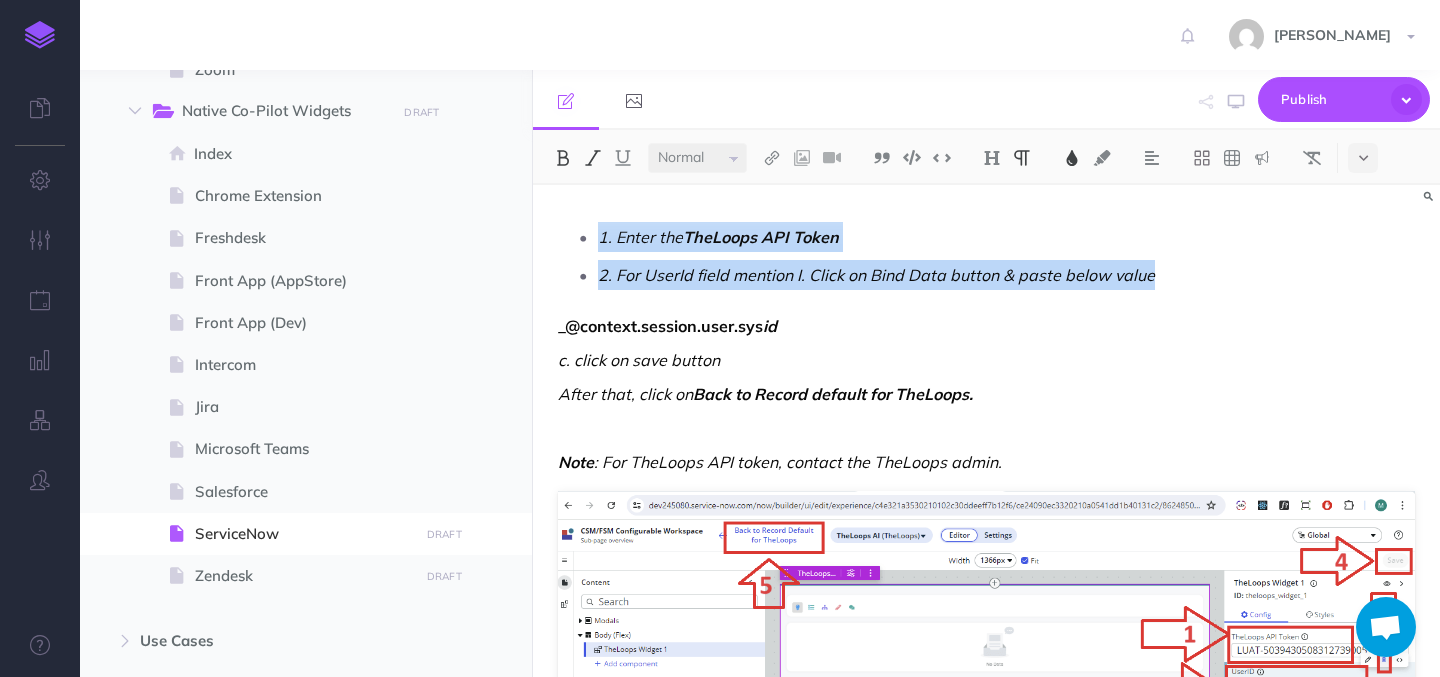 click at bounding box center (593, 158) 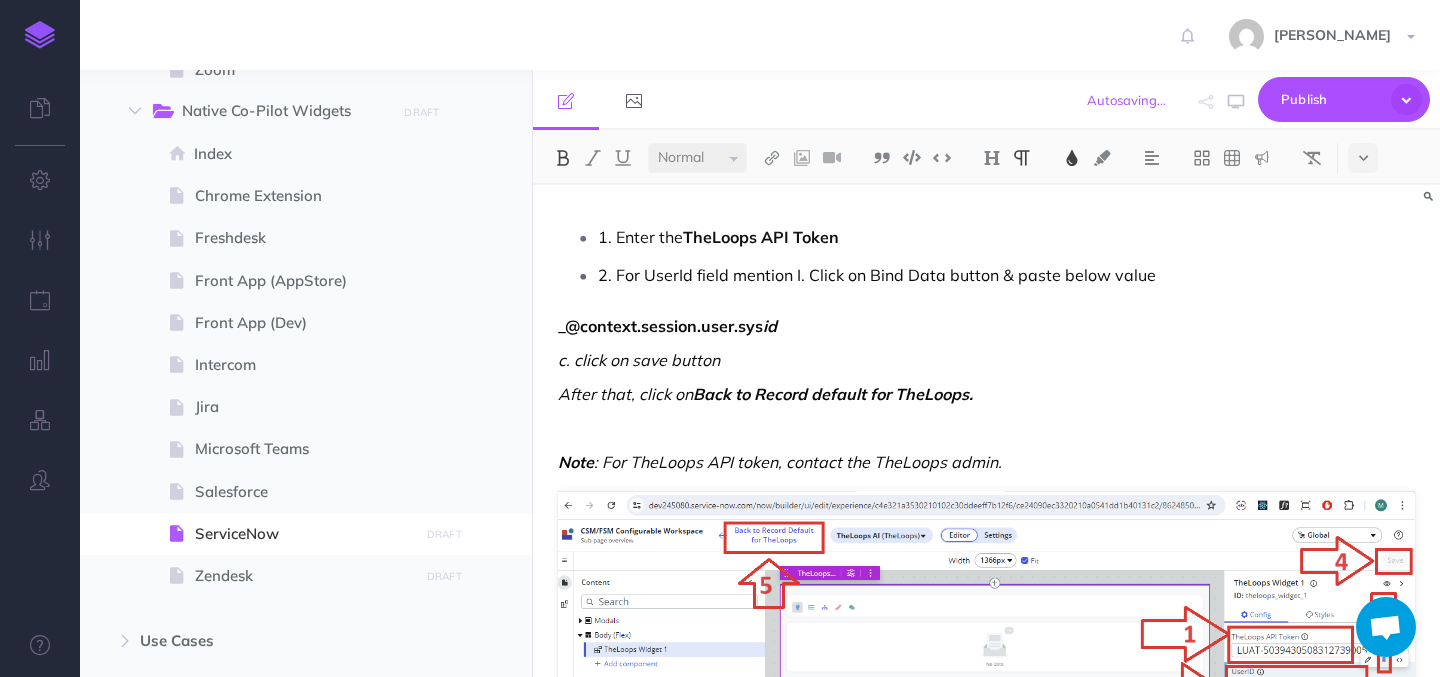 click on "TheLoops  for ServiceNow Get started with TheLoops widget in ServiceNow: This article walks you through the installation process and explains its various features. Steps to install  TheLoops  Co-Pilot widget in ServiceNow: Navigate to the ServiceNow domain. Under All tab, Search for  System Update Sets  and click on  Retrieved Update Sets.                           Under the  Retrieved Update Sets , click on  Import Update Set from XML .                           Click on  Choose File , select the XML file provided by Loops Admin, and then click on  Upload                           Click on the file name  @widget/the-loops.                           Click on the option named  Preview Update Set  which will then open up a pop-up. Click close on the pop-up.                           Click on the option  Commit Update Set  which will then open up a pop-up. Click close on the pop-up.                           Once done, Open the Service domain and search for  UI Builder   under  All  tab  and click on the option" at bounding box center [986, -2529] 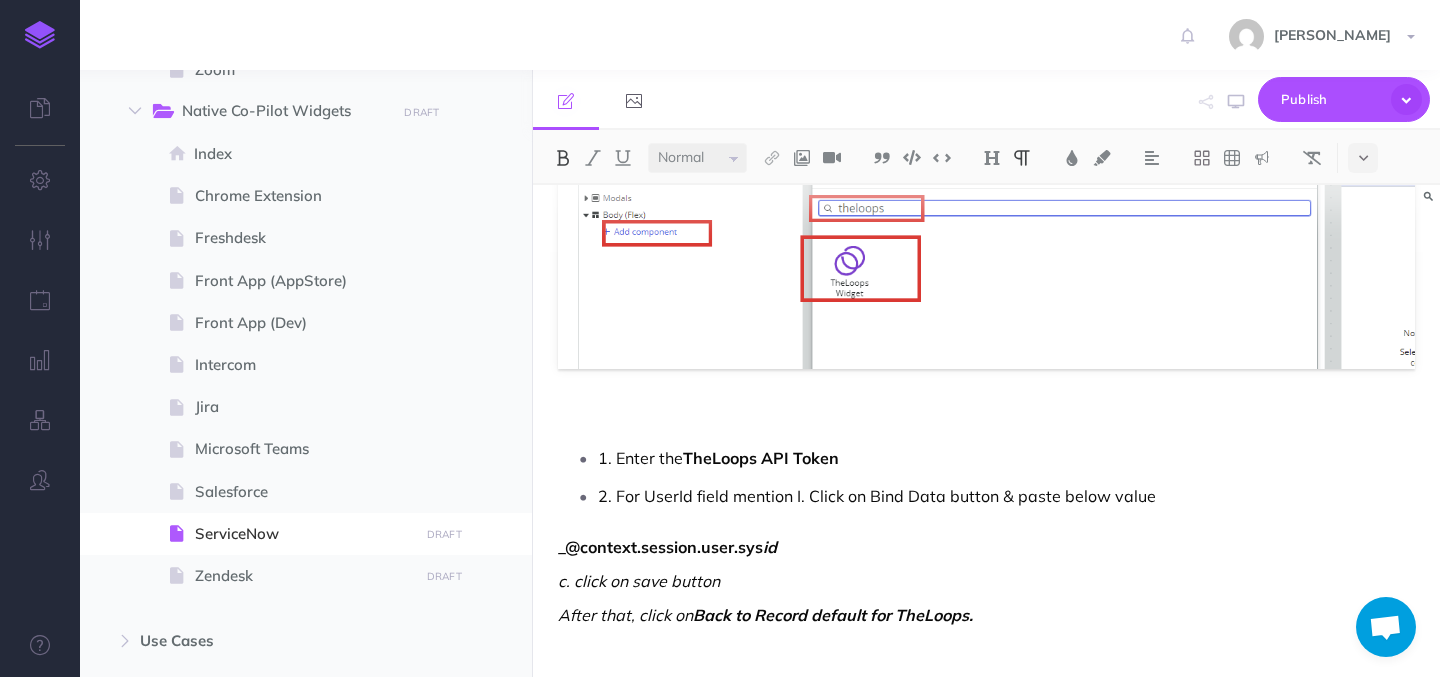 scroll, scrollTop: 8429, scrollLeft: 0, axis: vertical 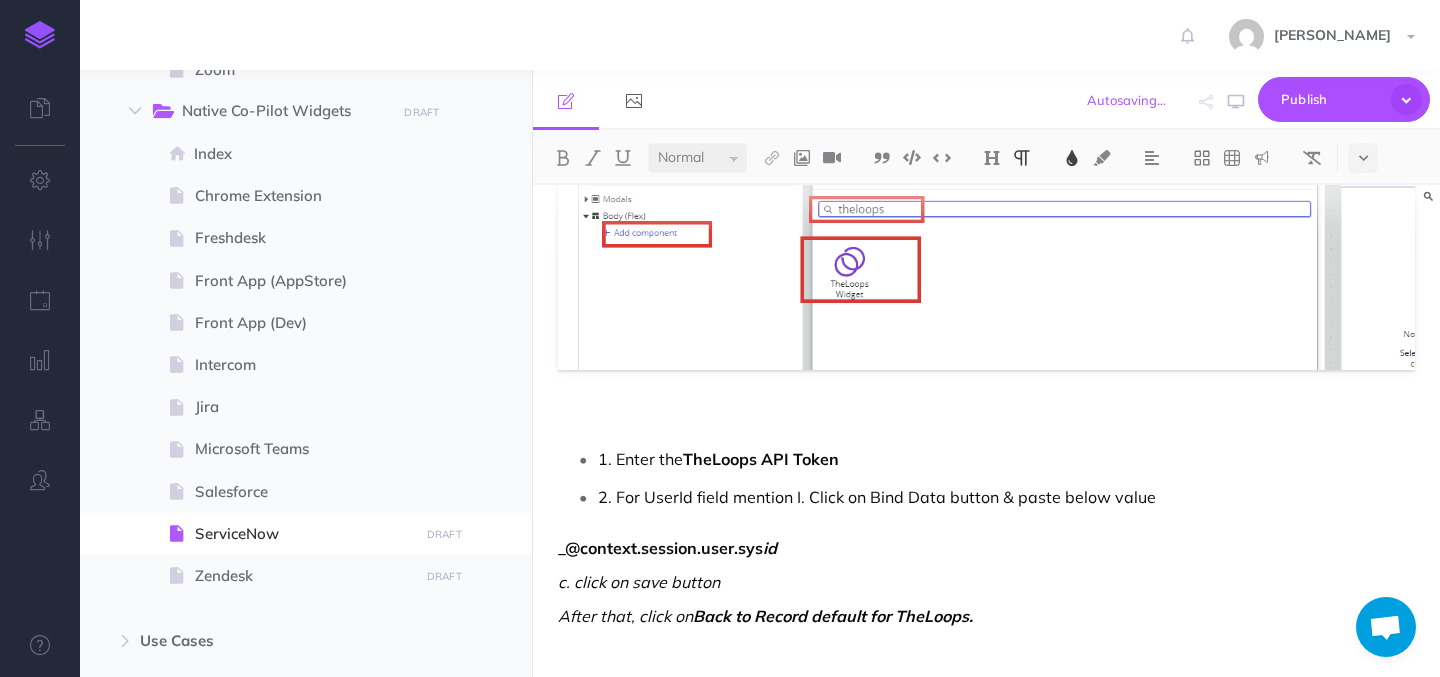 click on "2. For UserId field mention I. Click on Bind Data button & paste below value" at bounding box center (1006, 497) 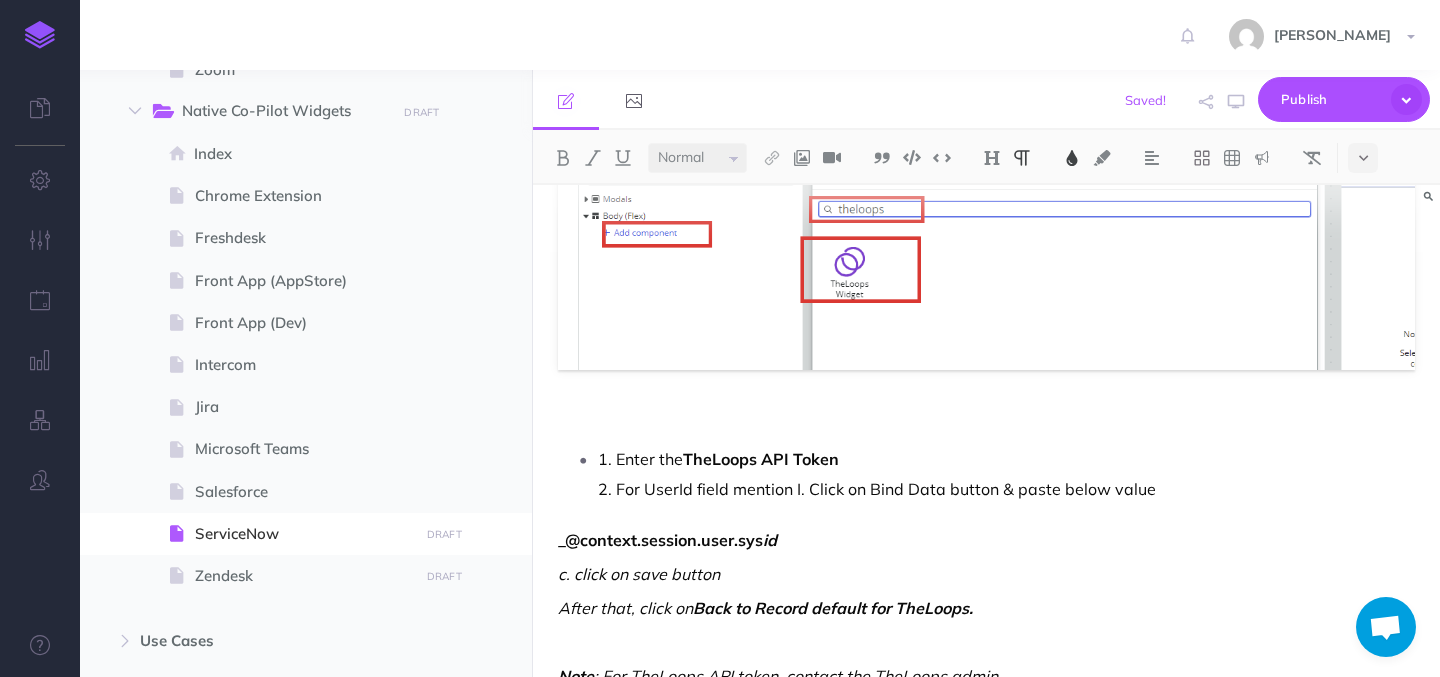 click on "1. Enter the  TheLoops API Token 2. For UserId field mention I. Click on Bind Data button & paste below value" at bounding box center [1006, 474] 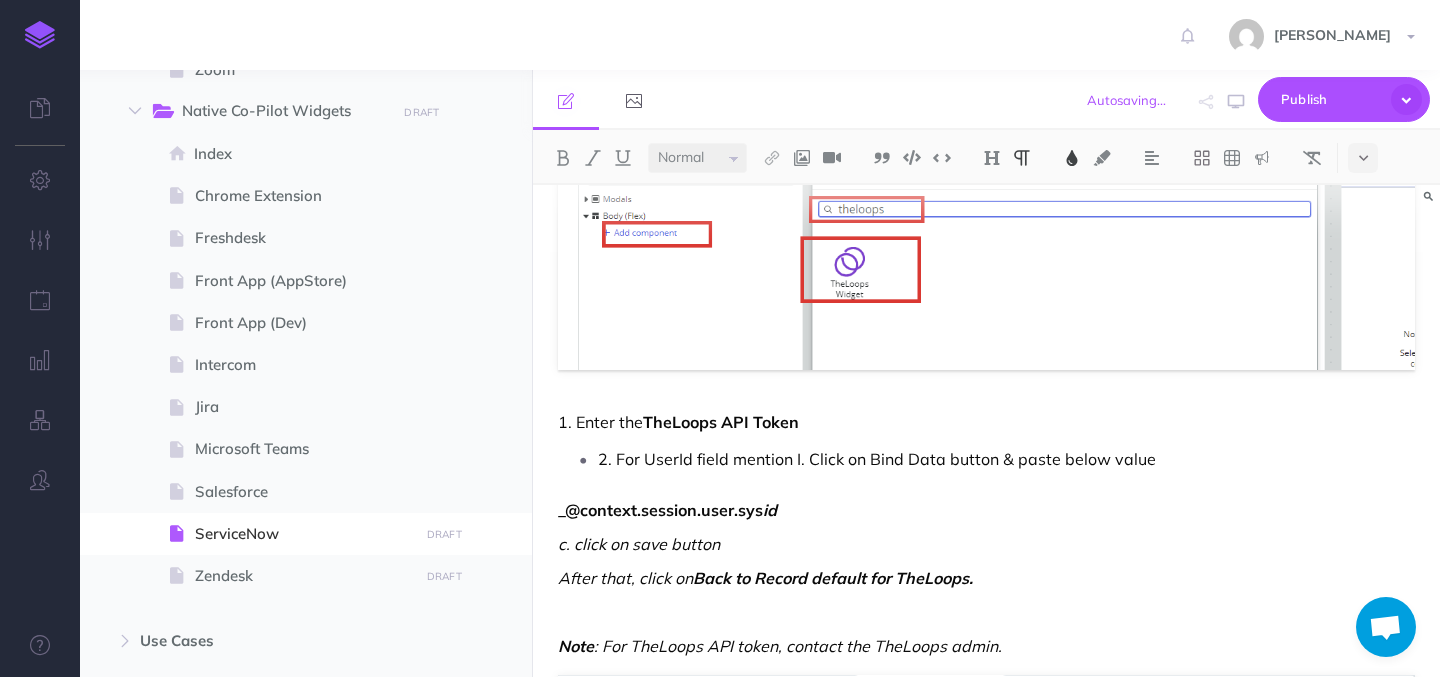 click on "2. For UserId field mention I. Click on Bind Data button & paste below value" at bounding box center [1006, 459] 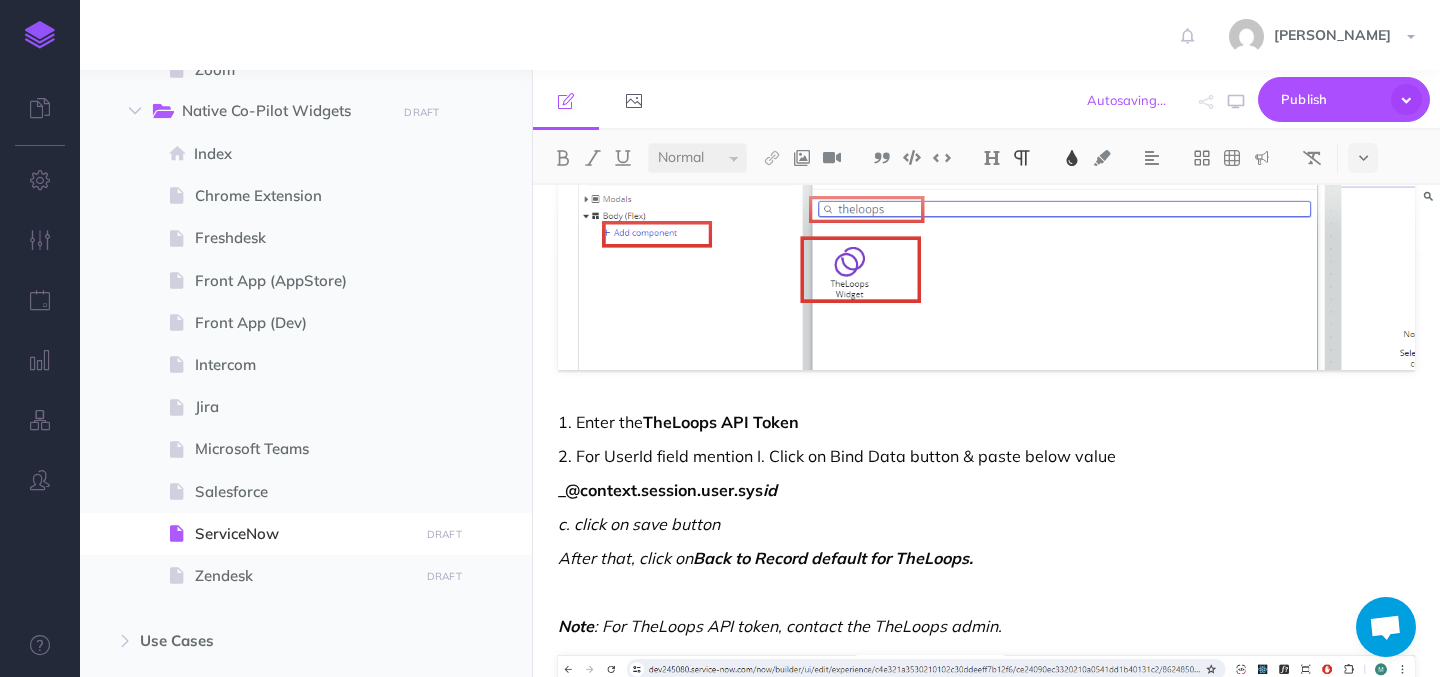 click on "1. Enter the" at bounding box center (600, 422) 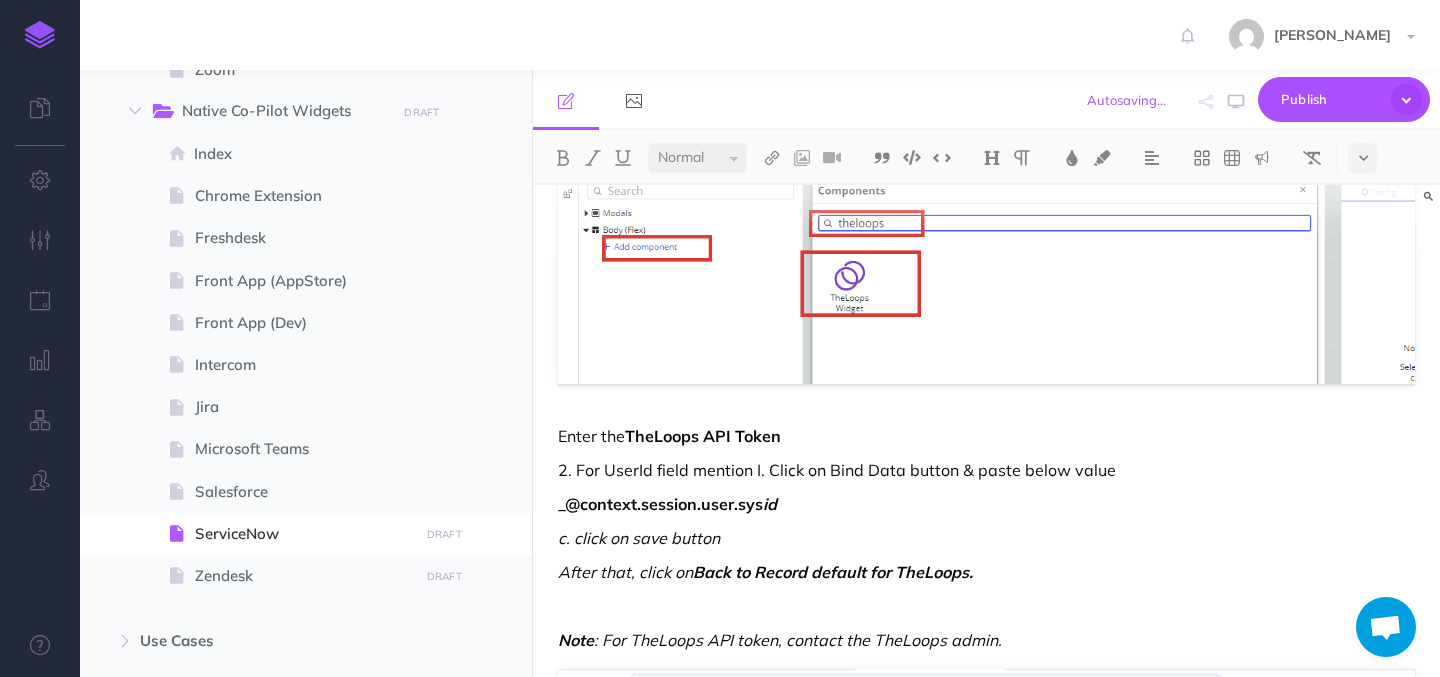 scroll, scrollTop: 8417, scrollLeft: 0, axis: vertical 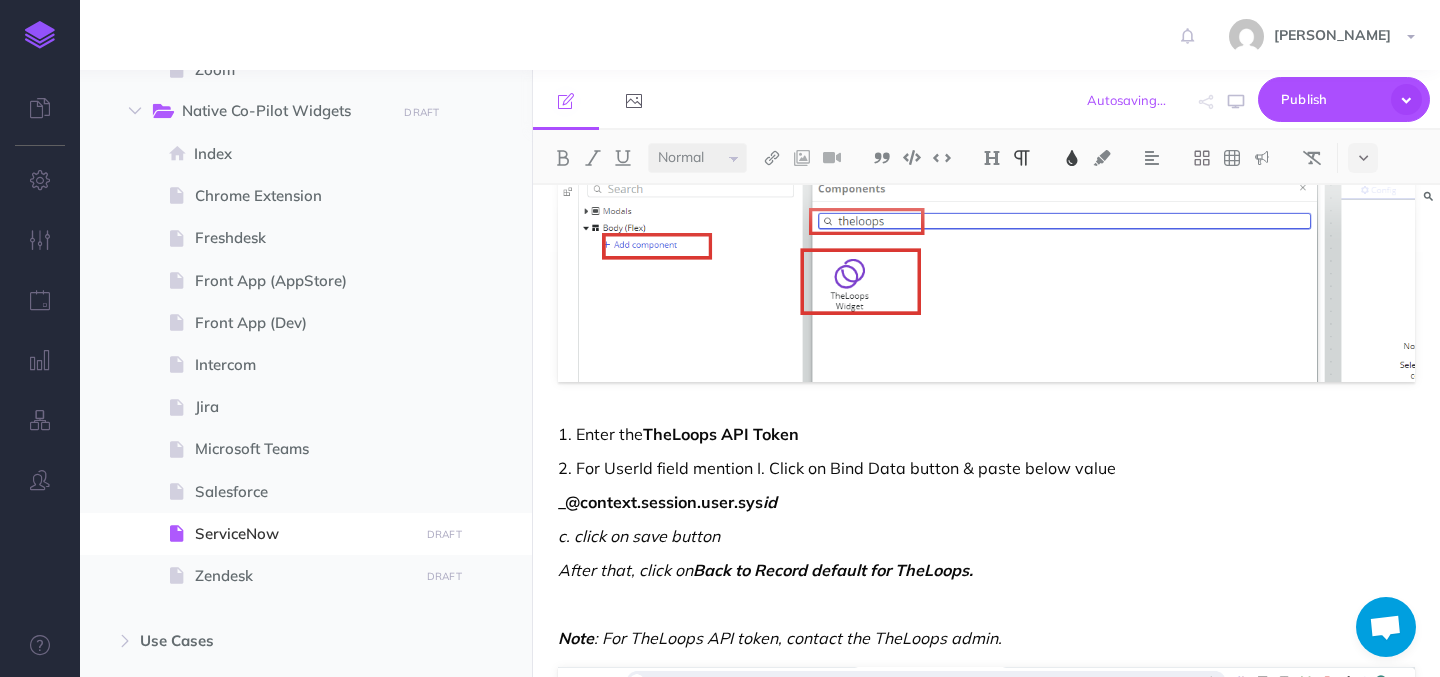 click on "2. For UserId field mention I. Click on Bind Data button & paste below value" at bounding box center [837, 468] 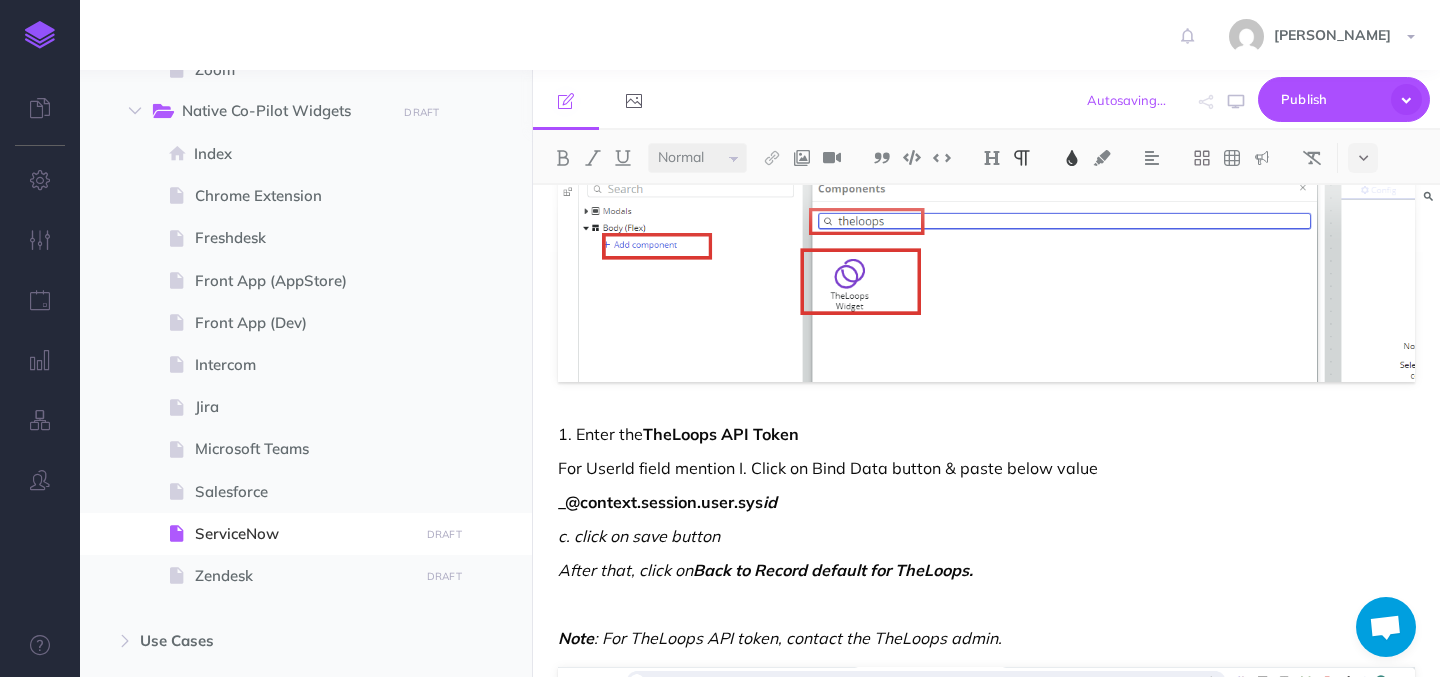 click on "1. Enter the" at bounding box center [600, 434] 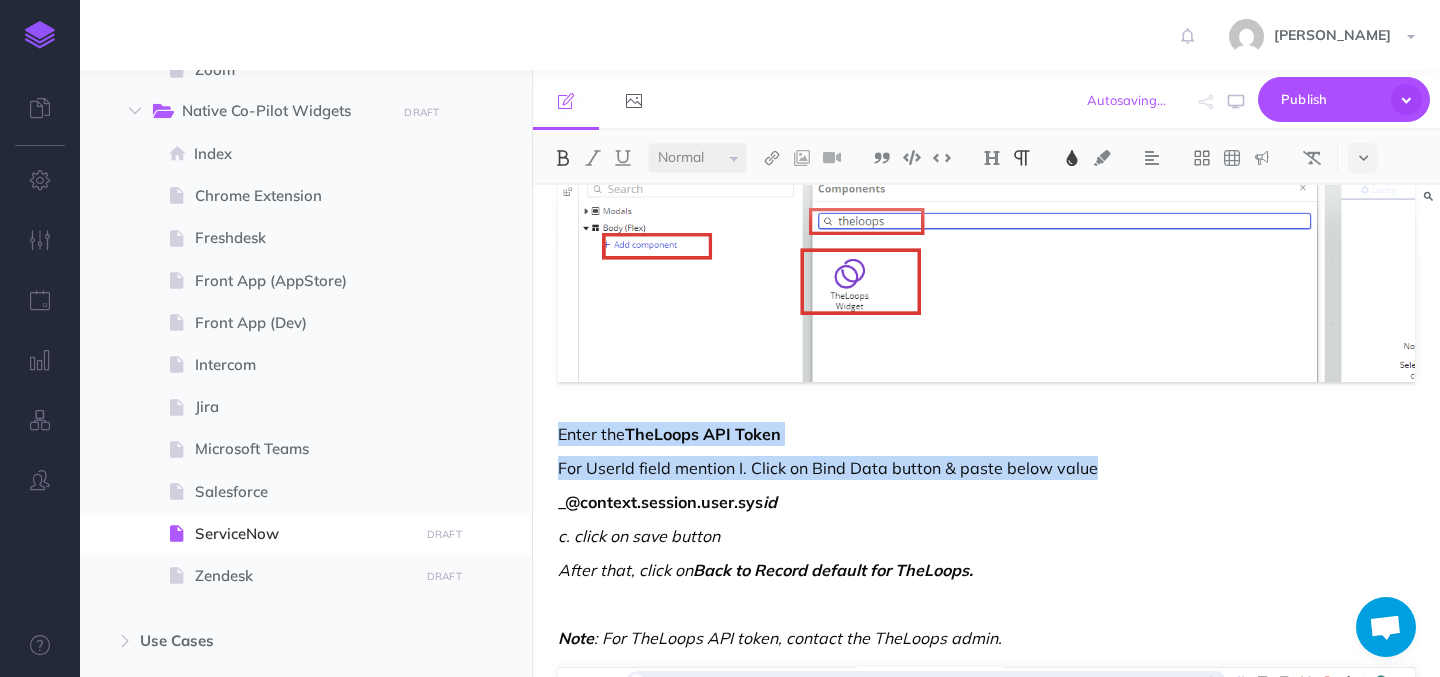 drag, startPoint x: 1111, startPoint y: 469, endPoint x: 538, endPoint y: 436, distance: 573.94946 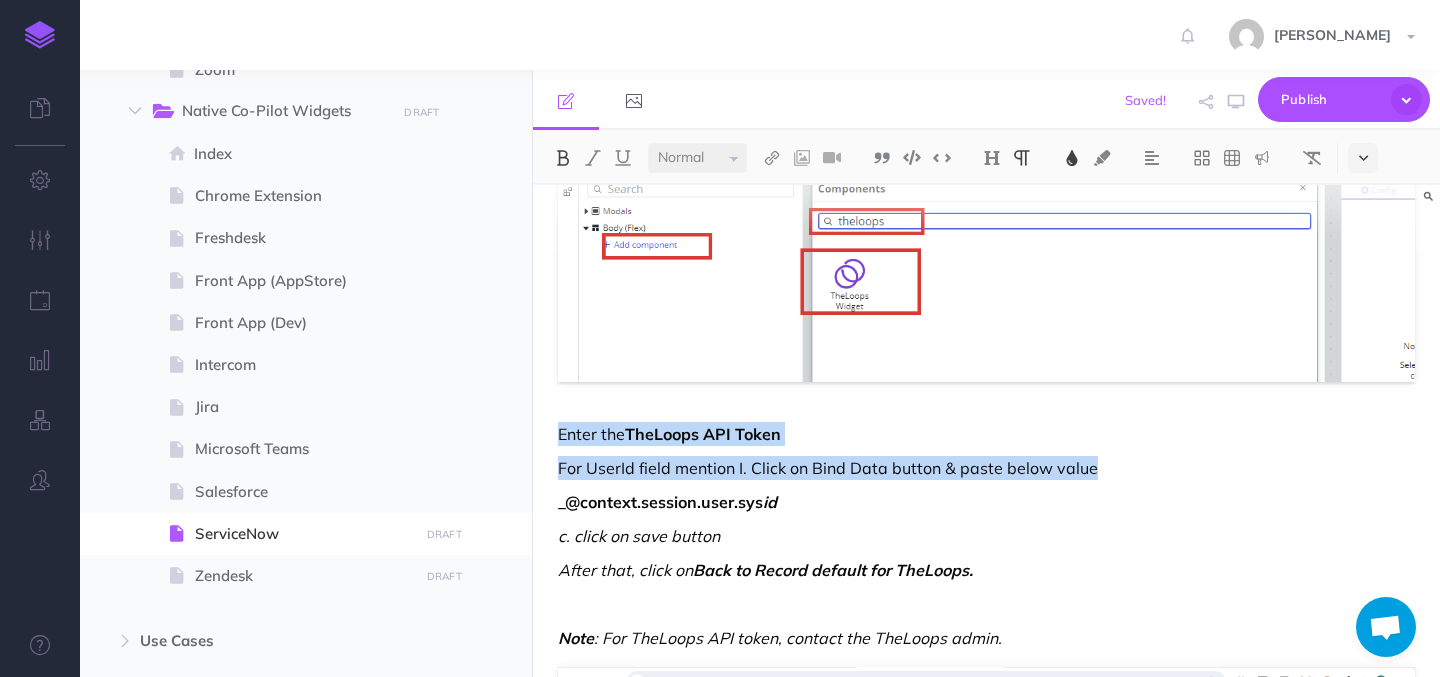 click at bounding box center [1363, 158] 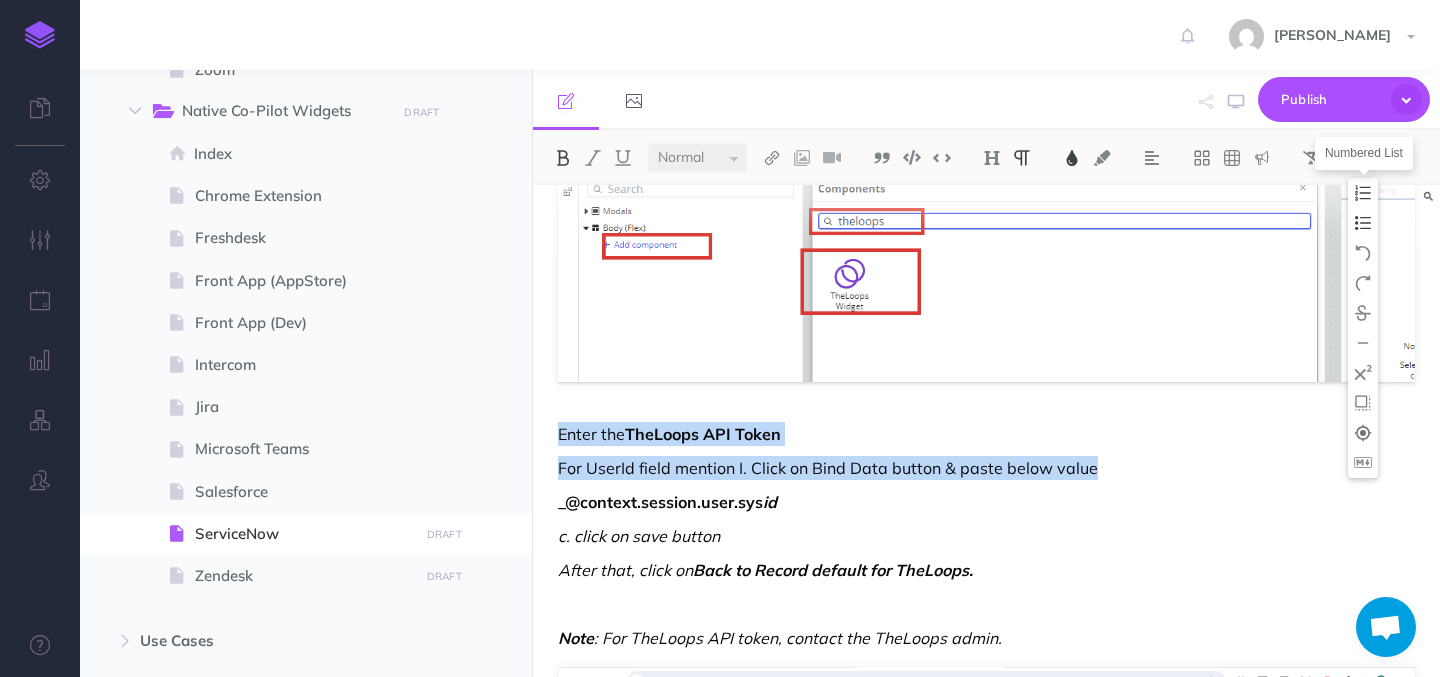 click at bounding box center (1363, 193) 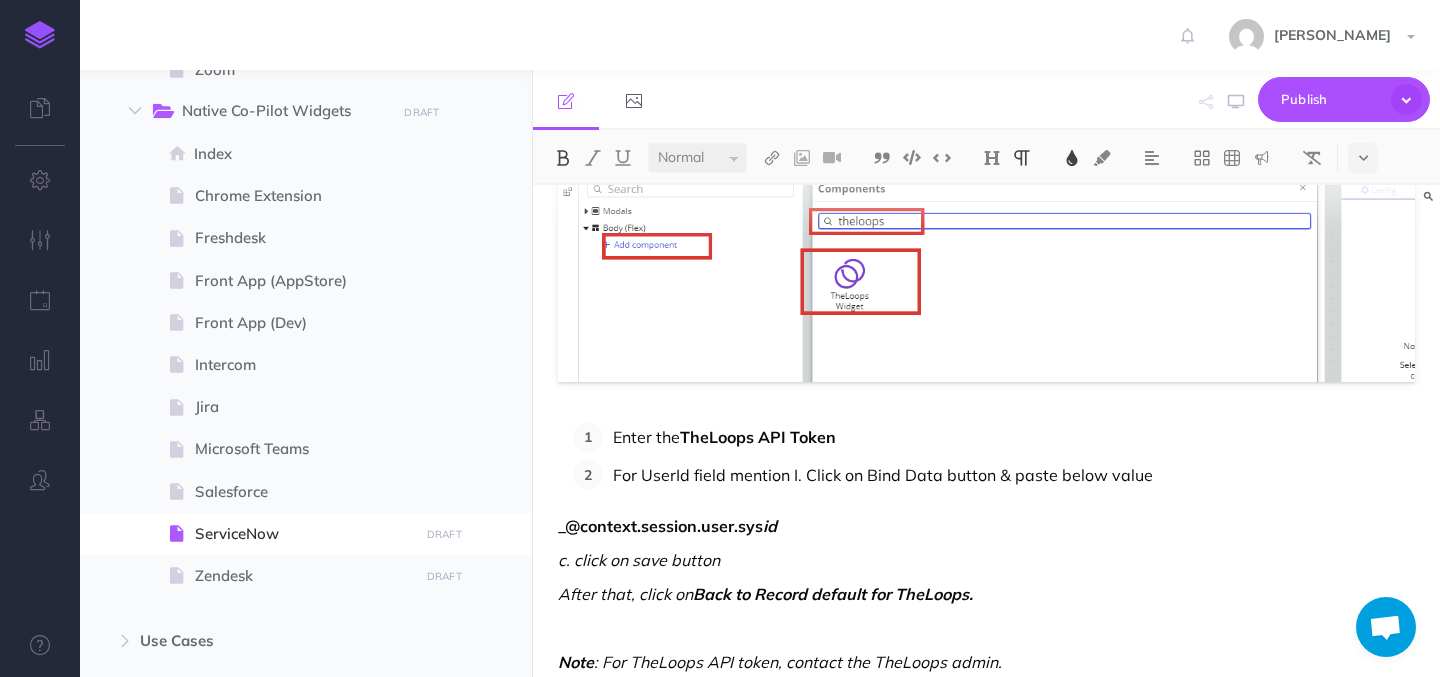 click on "TheLoops  for ServiceNow Get started with TheLoops widget in ServiceNow: This article walks you through the installation process and explains its various features. Steps to install  TheLoops  Co-Pilot widget in ServiceNow: Navigate to the ServiceNow domain. Under All tab, Search for  System Update Sets  and click on  Retrieved Update Sets.                           Under the  Retrieved Update Sets , click on  Import Update Set from XML .                           Click on  Choose File , select the XML file provided by Loops Admin, and then click on  Upload                           Click on the file name  @widget/the-loops.                           Click on the option named  Preview Update Set  which will then open up a pop-up. Click close on the pop-up.                           Click on the option  Commit Update Set  which will then open up a pop-up. Click close on the pop-up.                           Once done, Open the Service domain and search for  UI Builder   under  All  tab  and click on the option" at bounding box center [986, -2312] 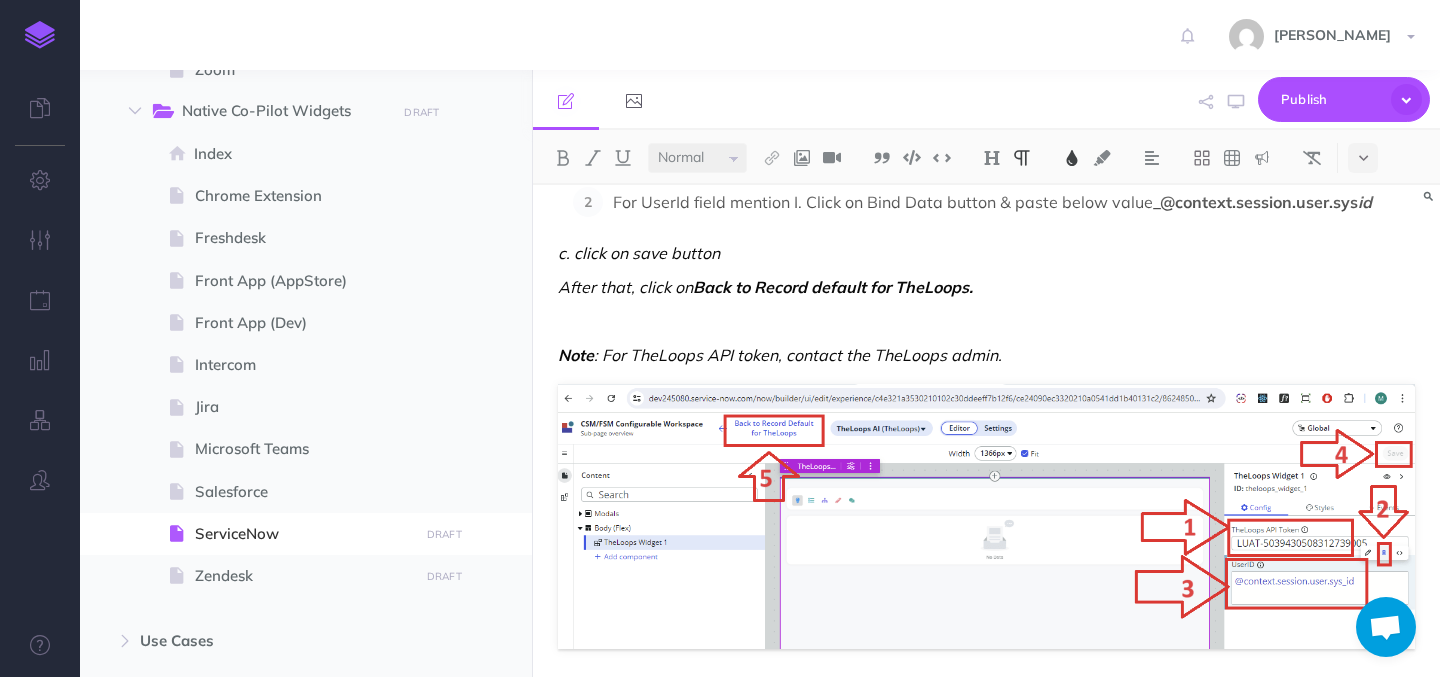 scroll, scrollTop: 8678, scrollLeft: 0, axis: vertical 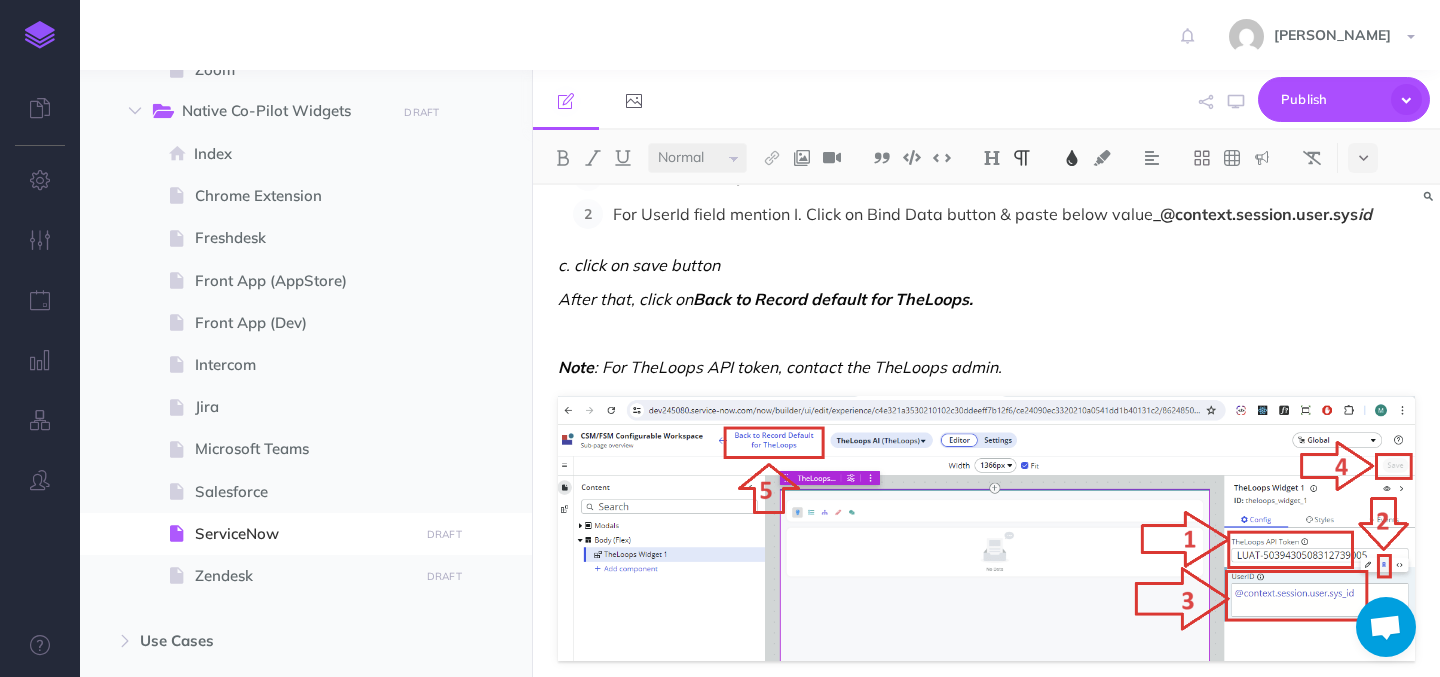 click on "c. click on save button" at bounding box center (639, 265) 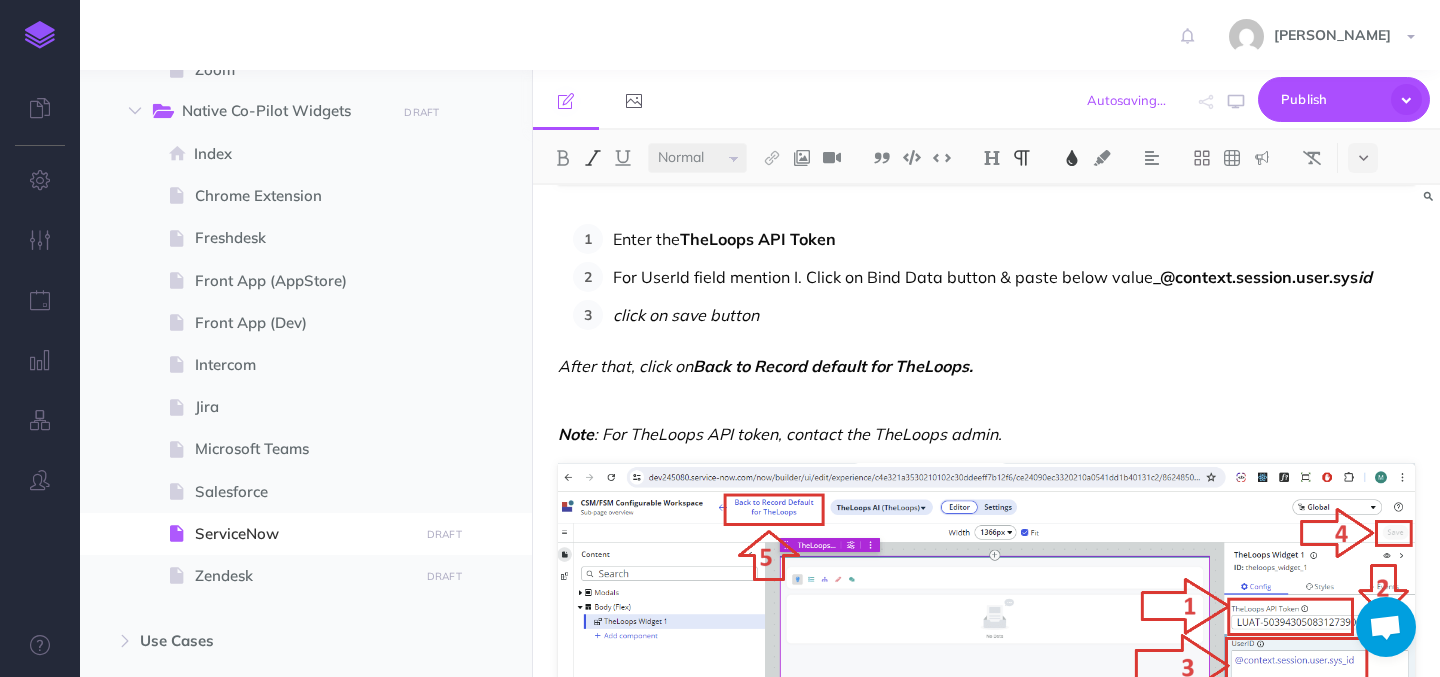 scroll, scrollTop: 8614, scrollLeft: 0, axis: vertical 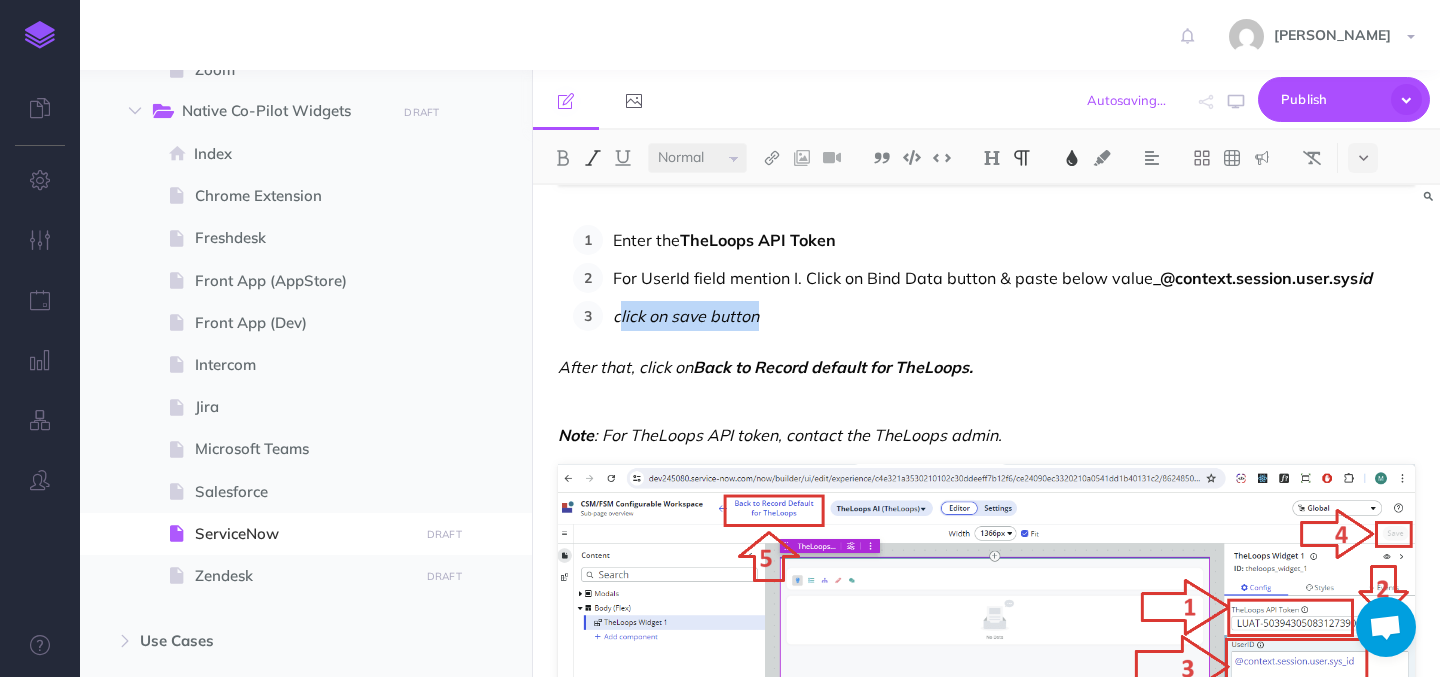 drag, startPoint x: 619, startPoint y: 312, endPoint x: 760, endPoint y: 315, distance: 141.0319 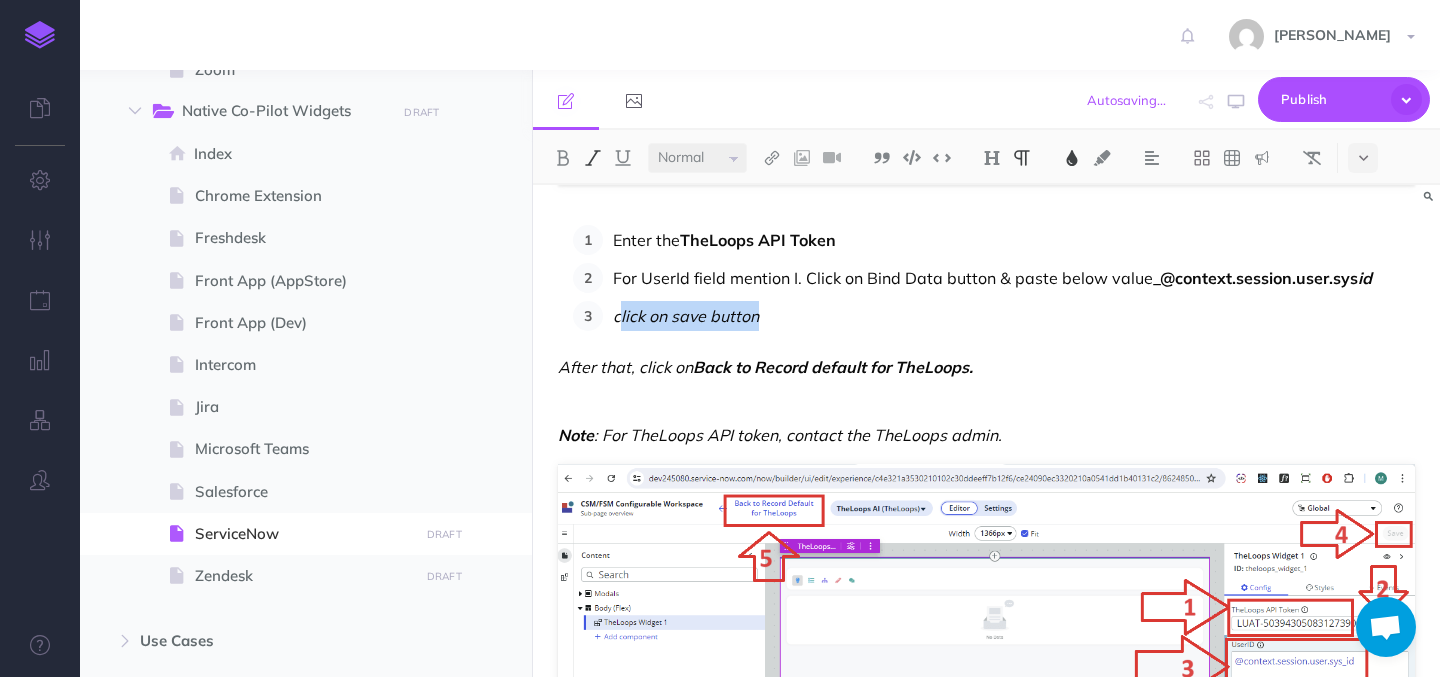 click on "click on save button" at bounding box center (1014, 316) 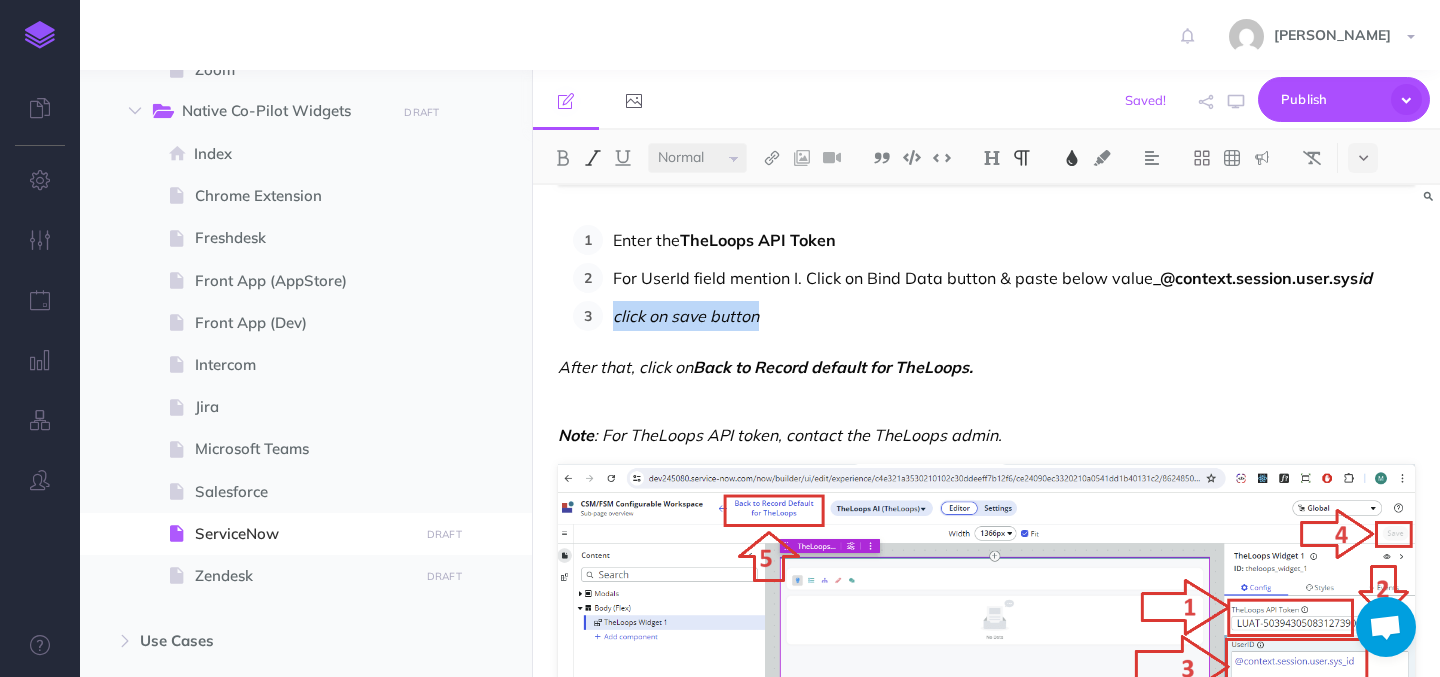 drag, startPoint x: 608, startPoint y: 314, endPoint x: 766, endPoint y: 313, distance: 158.00316 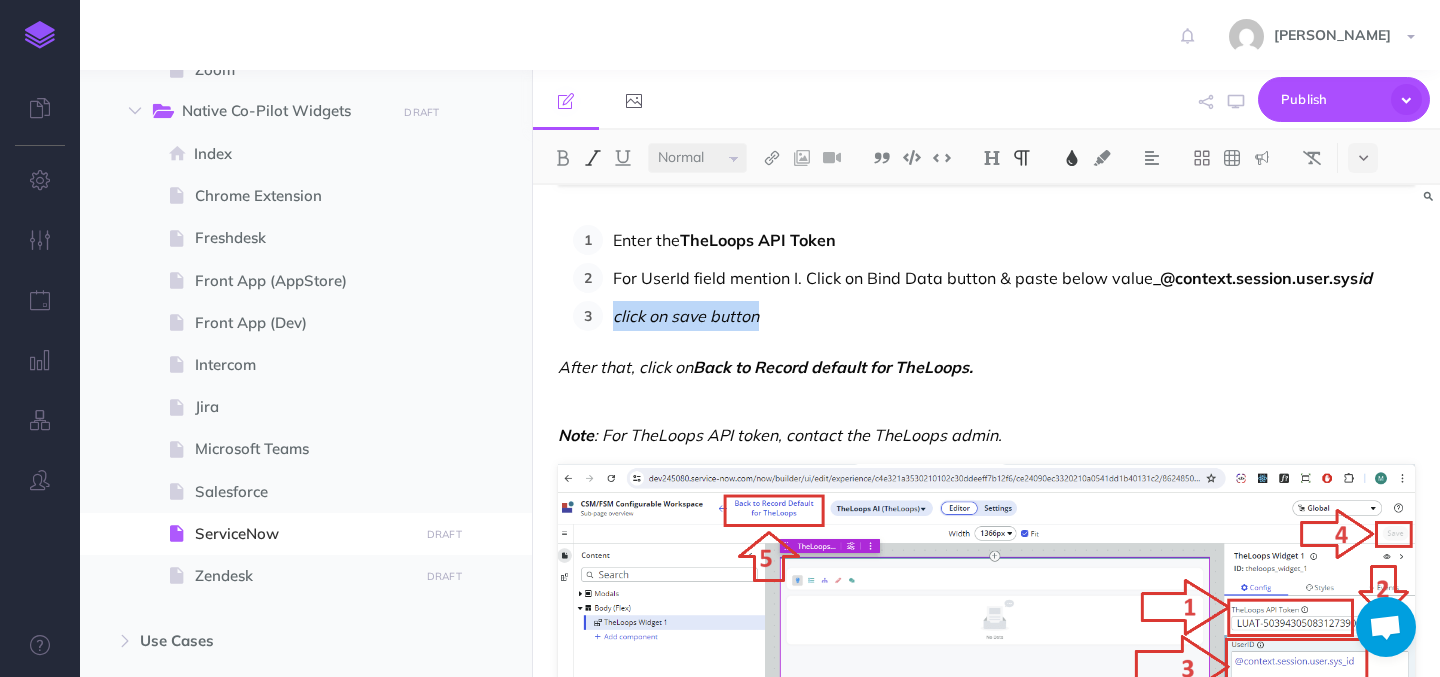 click at bounding box center [593, 158] 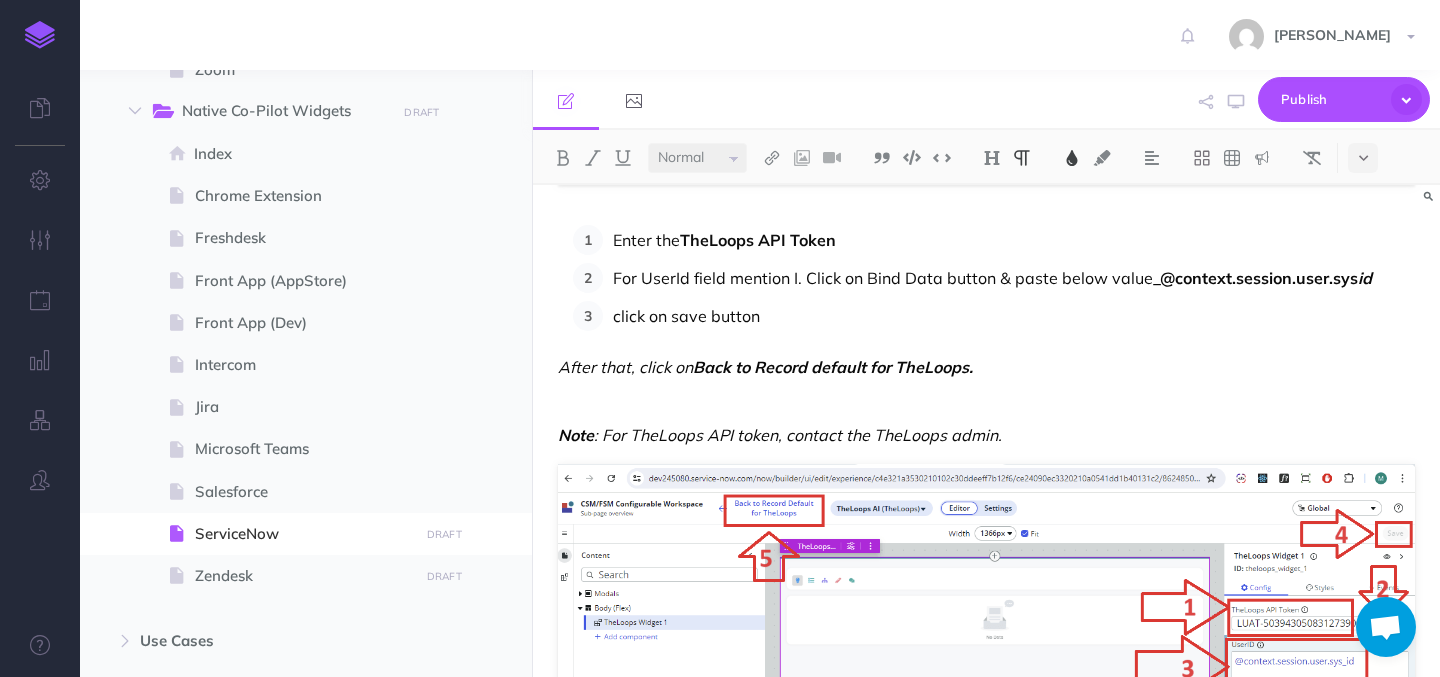 click on "TheLoops  for ServiceNow Get started with TheLoops widget in ServiceNow: This article walks you through the installation process and explains its various features. Steps to install  TheLoops  Co-Pilot widget in ServiceNow: Navigate to the ServiceNow domain. Under All tab, Search for  System Update Sets  and click on  Retrieved Update Sets.                           Under the  Retrieved Update Sets , click on  Import Update Set from XML .                           Click on  Choose File , select the XML file provided by Loops Admin, and then click on  Upload                           Click on the file name  @widget/the-loops.                           Click on the option named  Preview Update Set  which will then open up a pop-up. Click close on the pop-up.                           Click on the option  Commit Update Set  which will then open up a pop-up. Click close on the pop-up.                           Once done, Open the Service domain and search for  UI Builder   under  All  tab  and click on the option" at bounding box center (986, -2524) 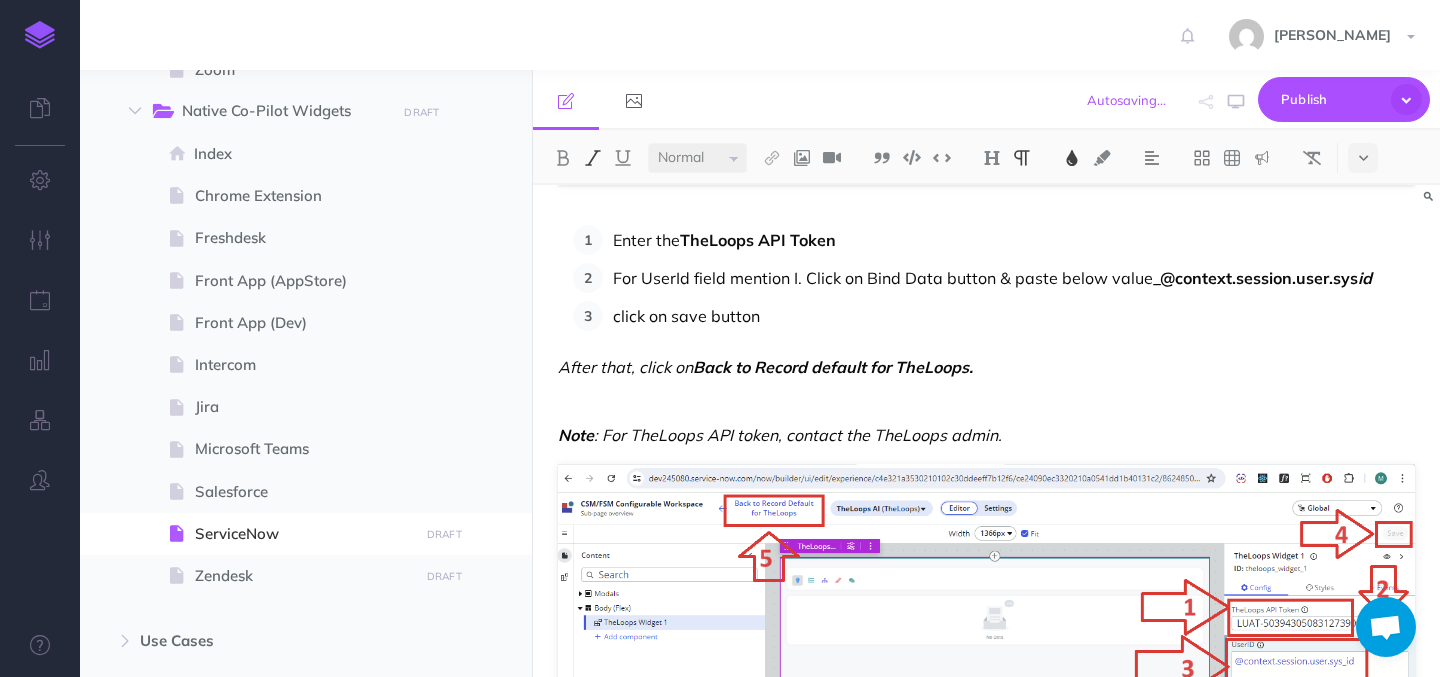 click on "click on save button" at bounding box center [686, 316] 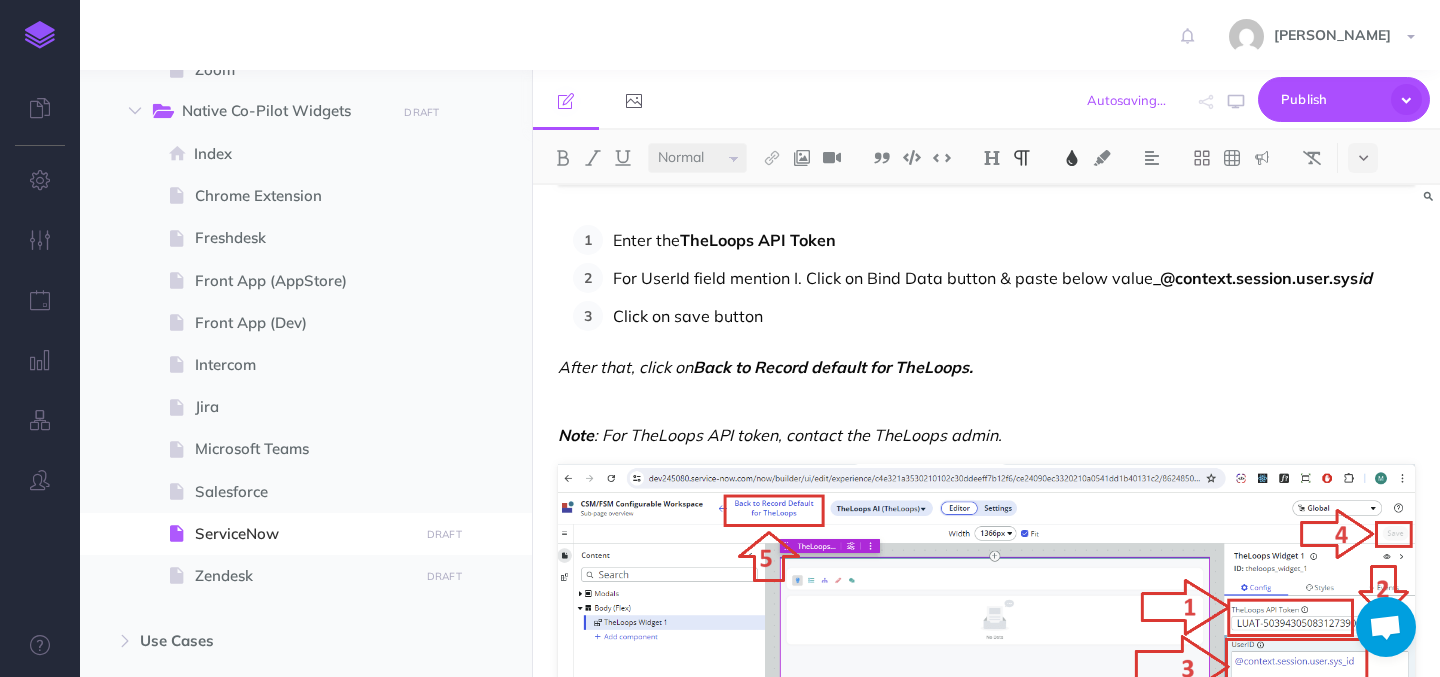click on "Click on save button" at bounding box center (1014, 316) 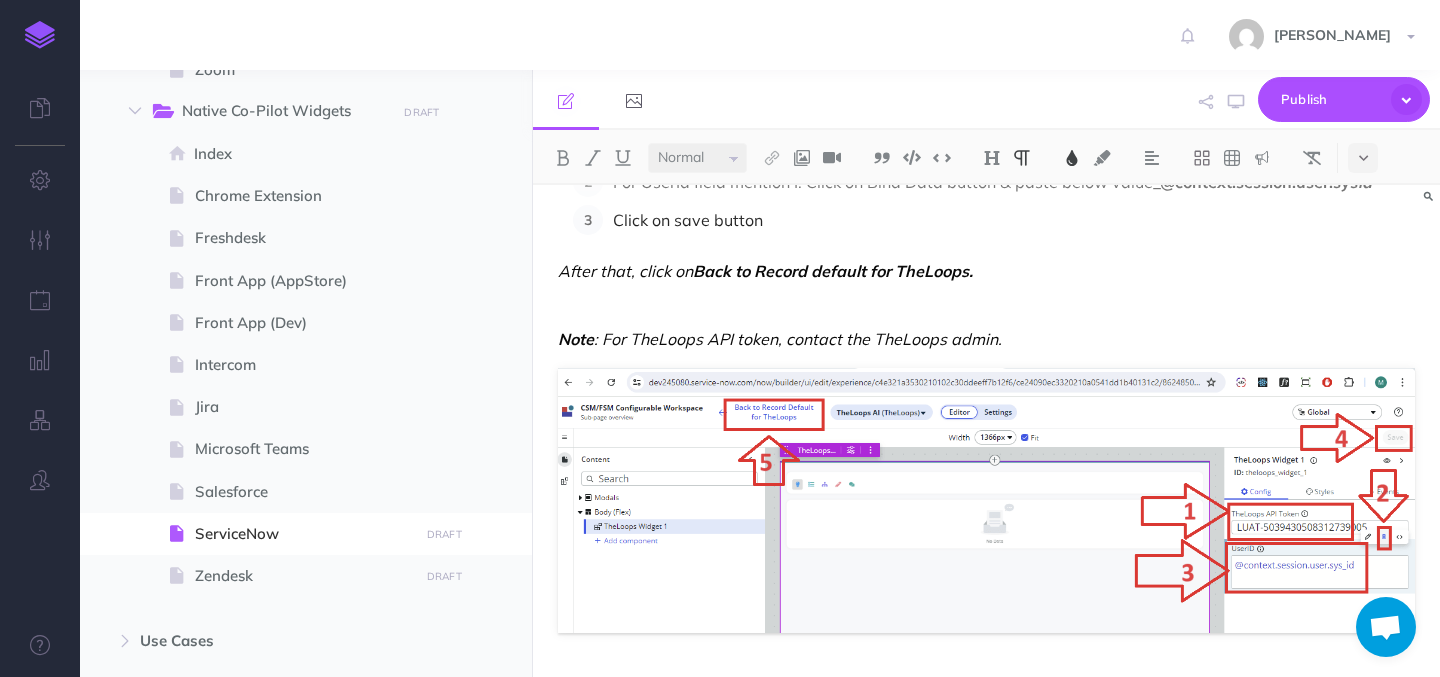 scroll, scrollTop: 8641, scrollLeft: 0, axis: vertical 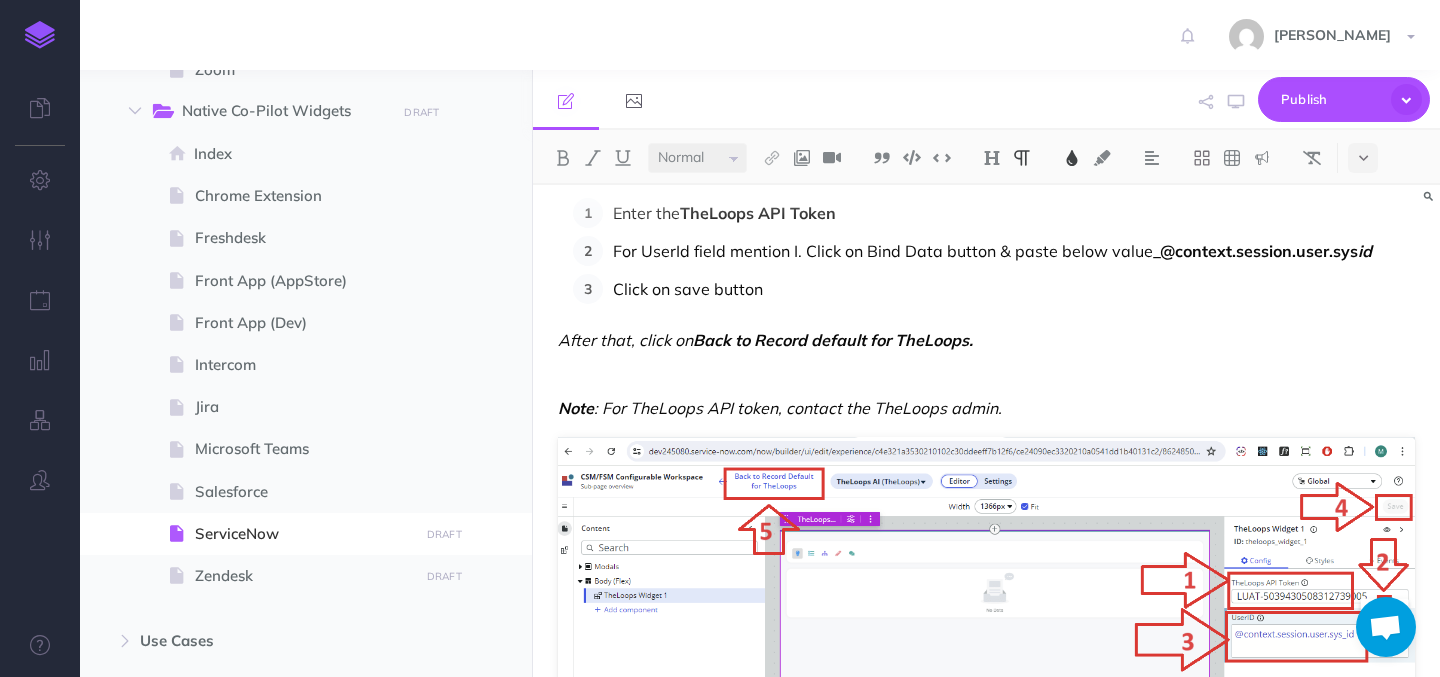 click on "For UserId field mention I. Click on Bind Data button & paste below value" at bounding box center (883, 251) 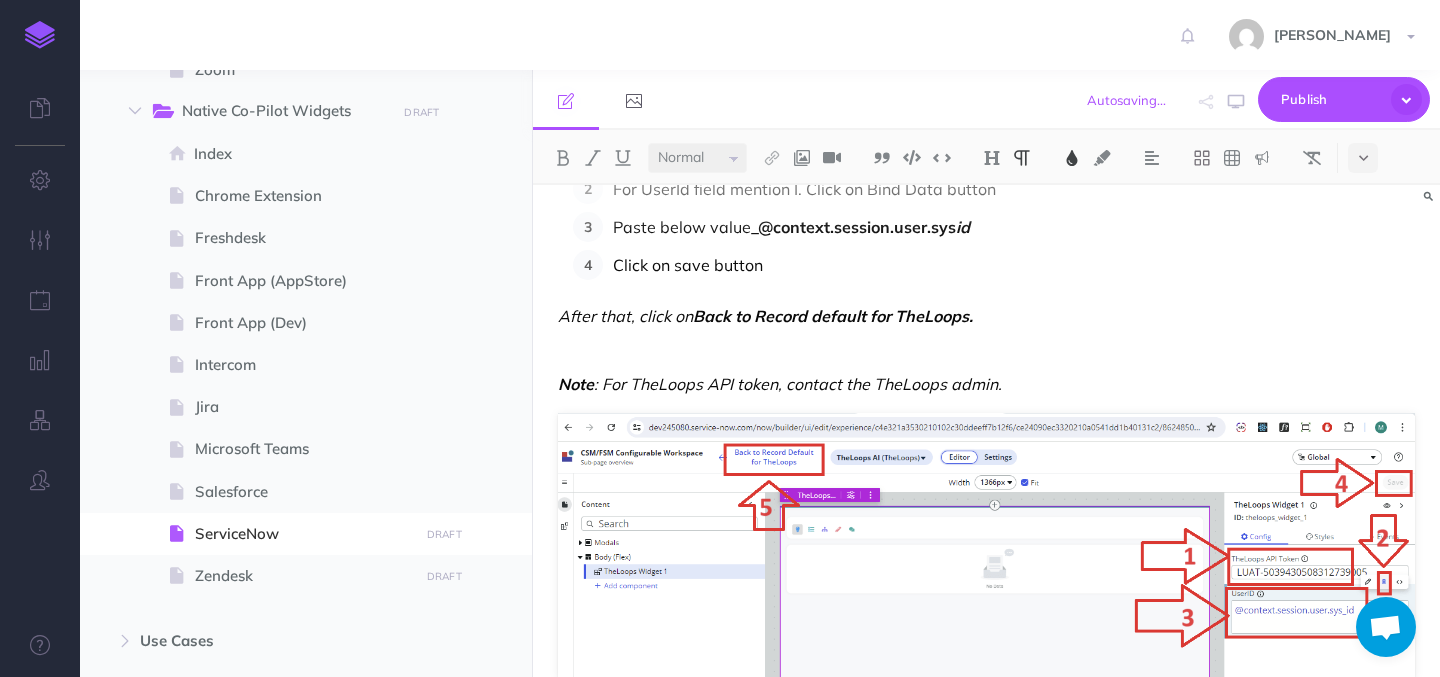 scroll, scrollTop: 8706, scrollLeft: 0, axis: vertical 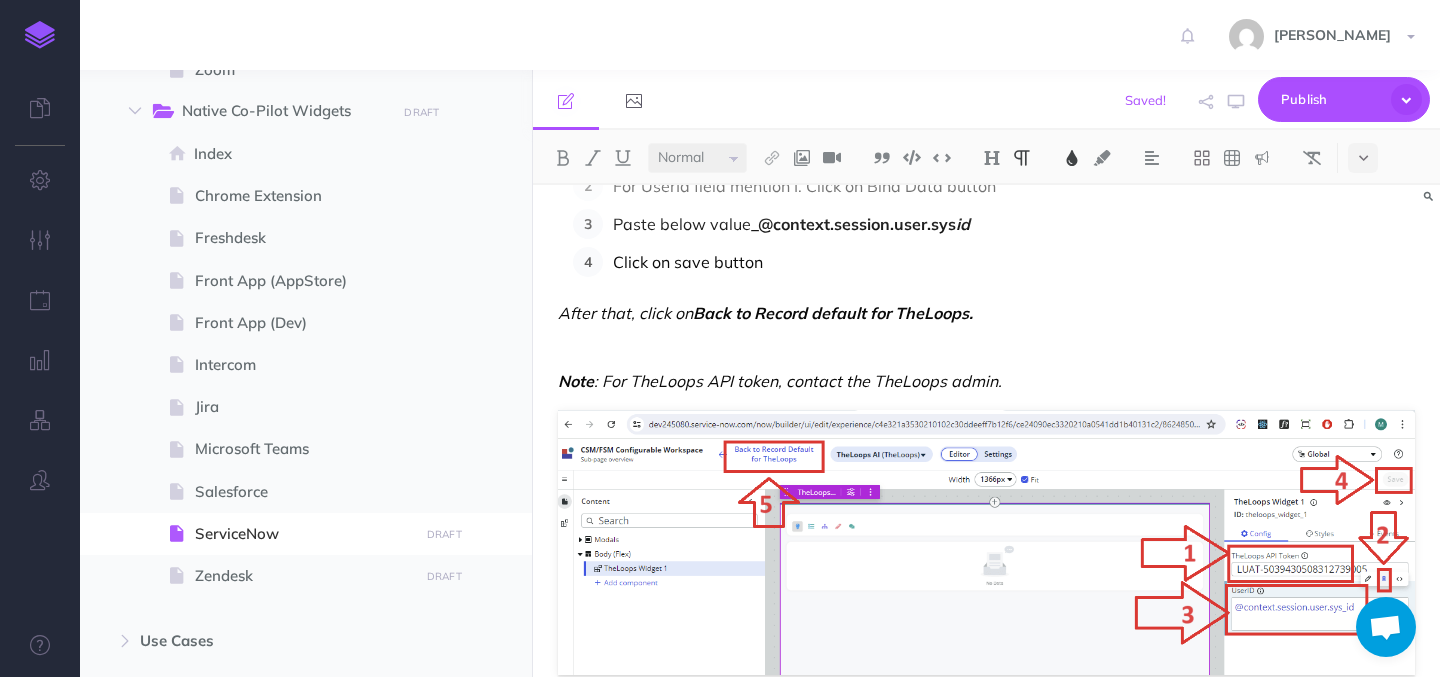 click on "Paste below value" at bounding box center [682, 224] 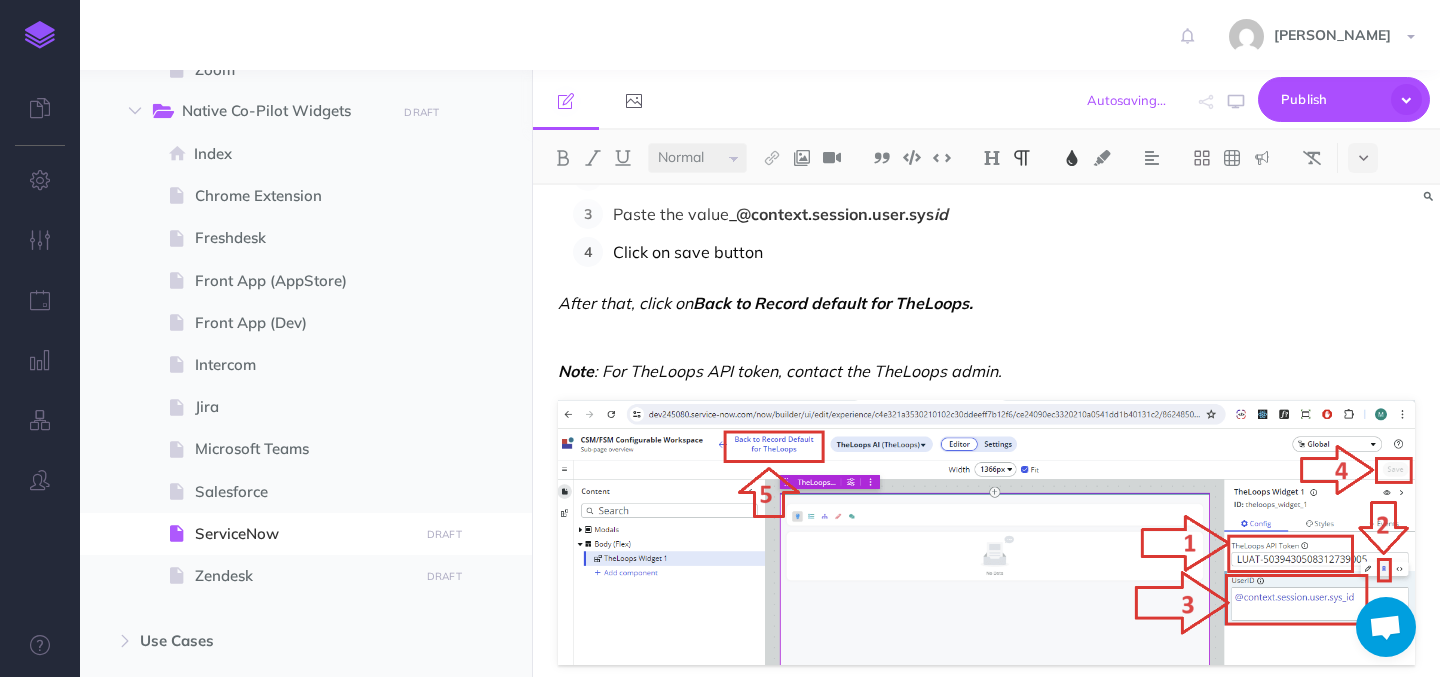 scroll, scrollTop: 8718, scrollLeft: 0, axis: vertical 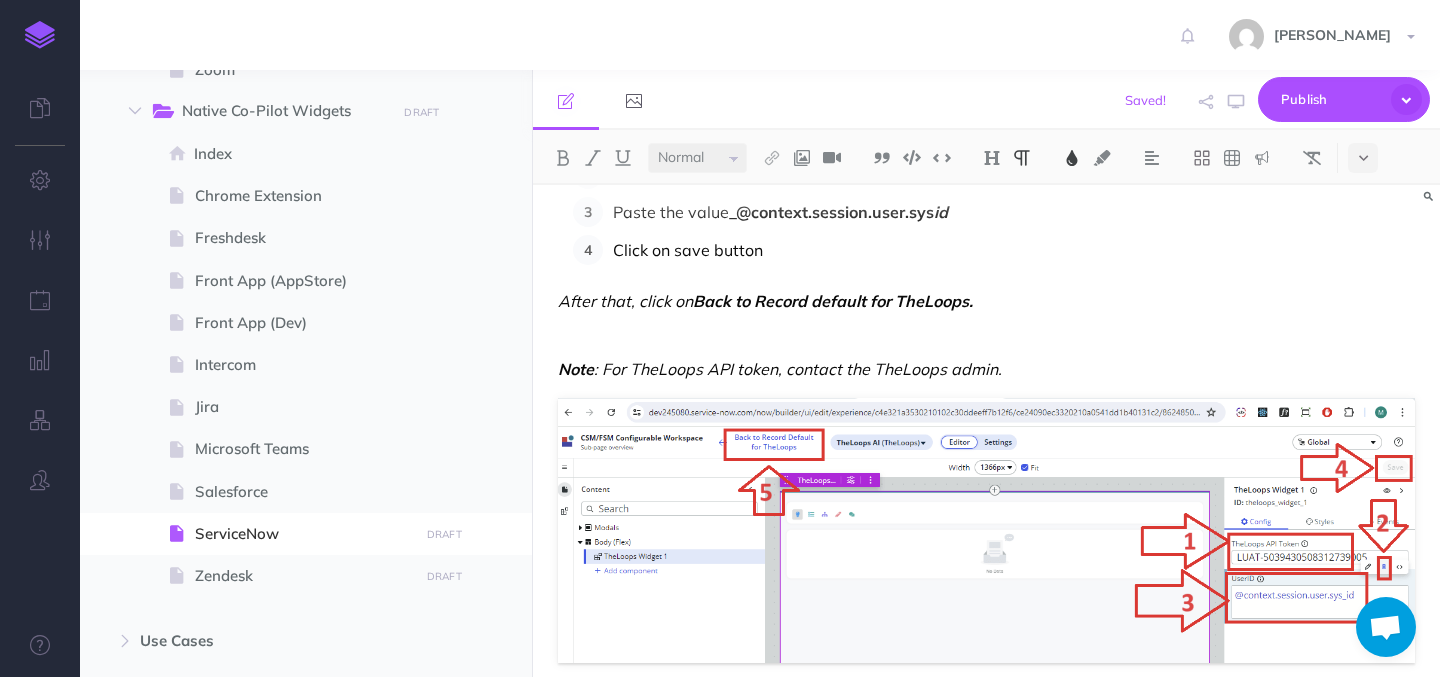click on "Click on save button" at bounding box center (1014, 250) 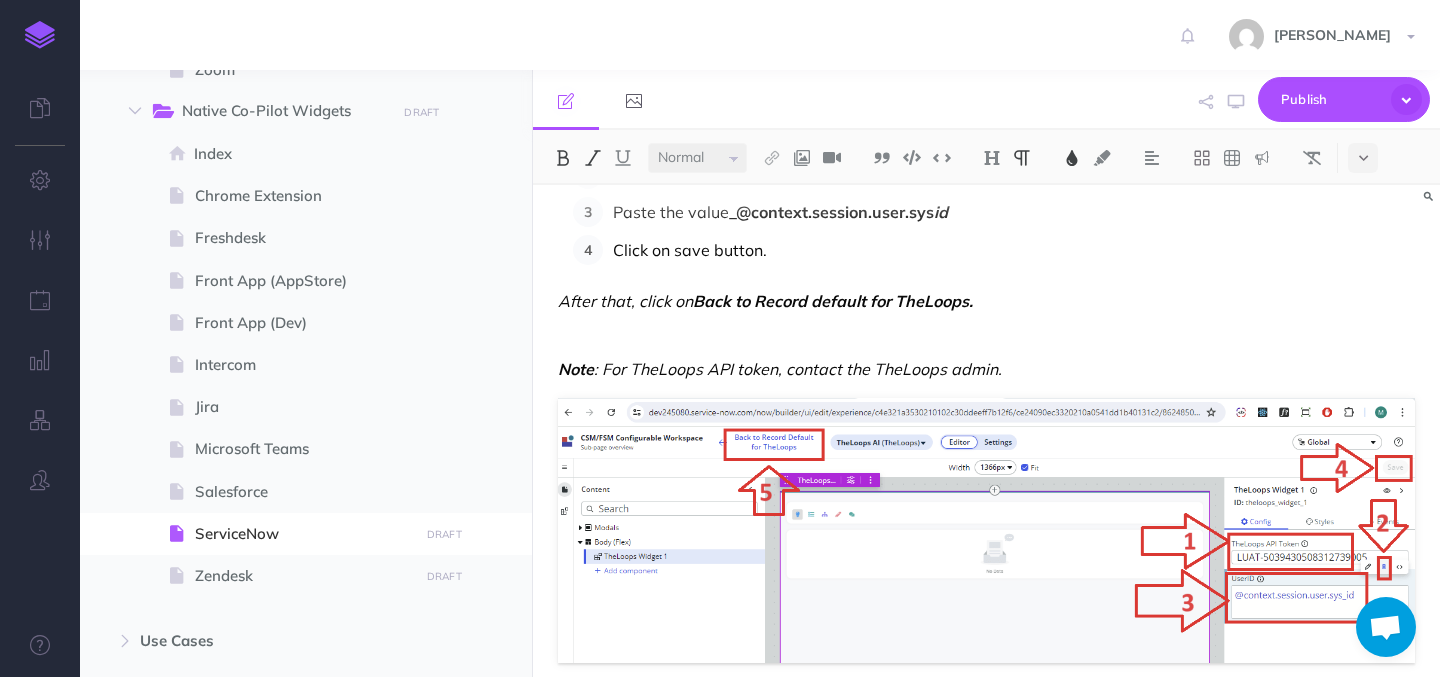 click on "Back to Record default for TheLoops." at bounding box center (833, 301) 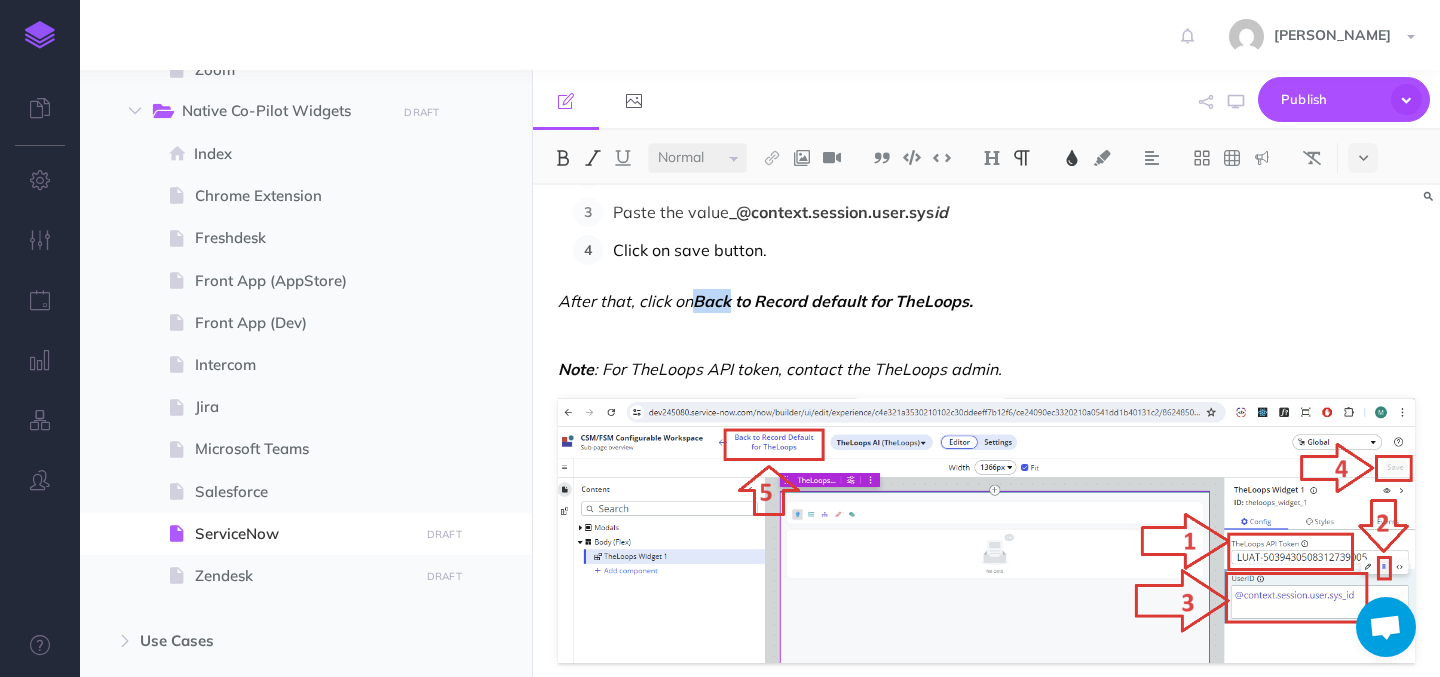 click on "Back to Record default for TheLoops." at bounding box center (833, 301) 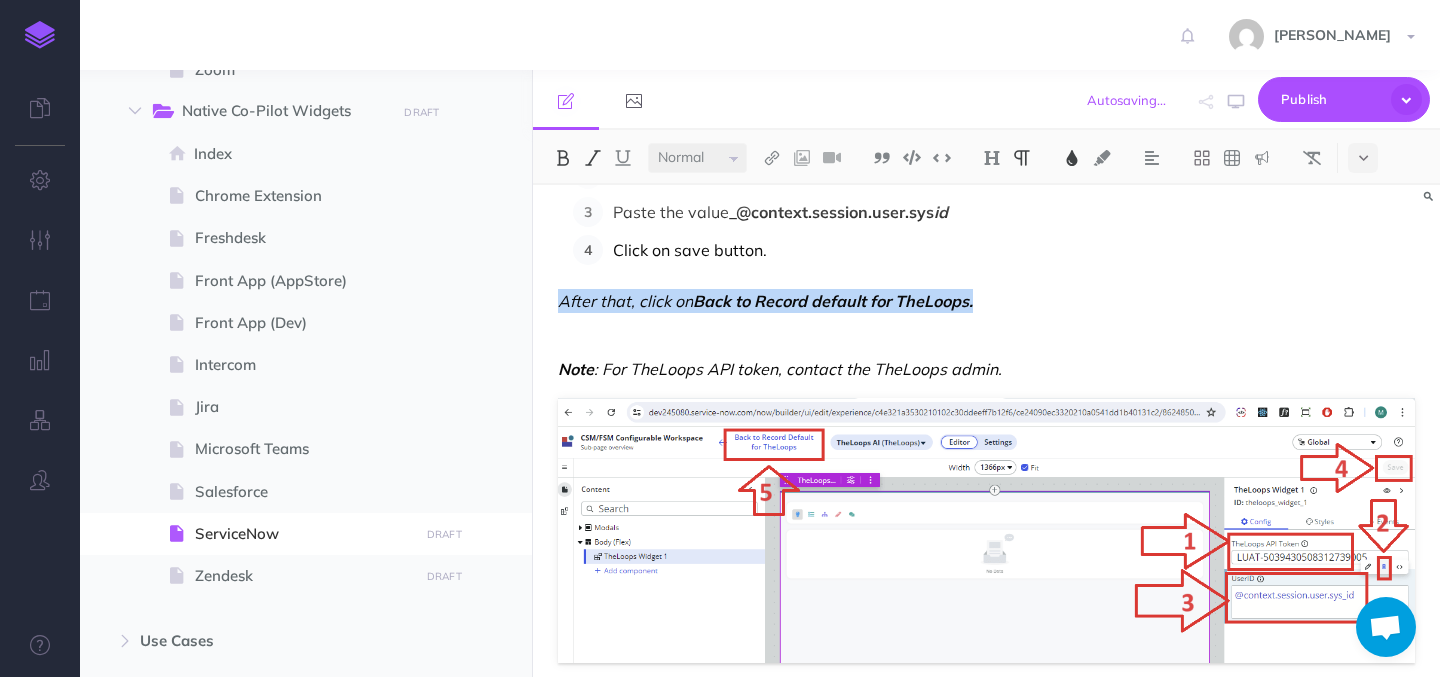 click on "Back to Record default for TheLoops." at bounding box center [833, 301] 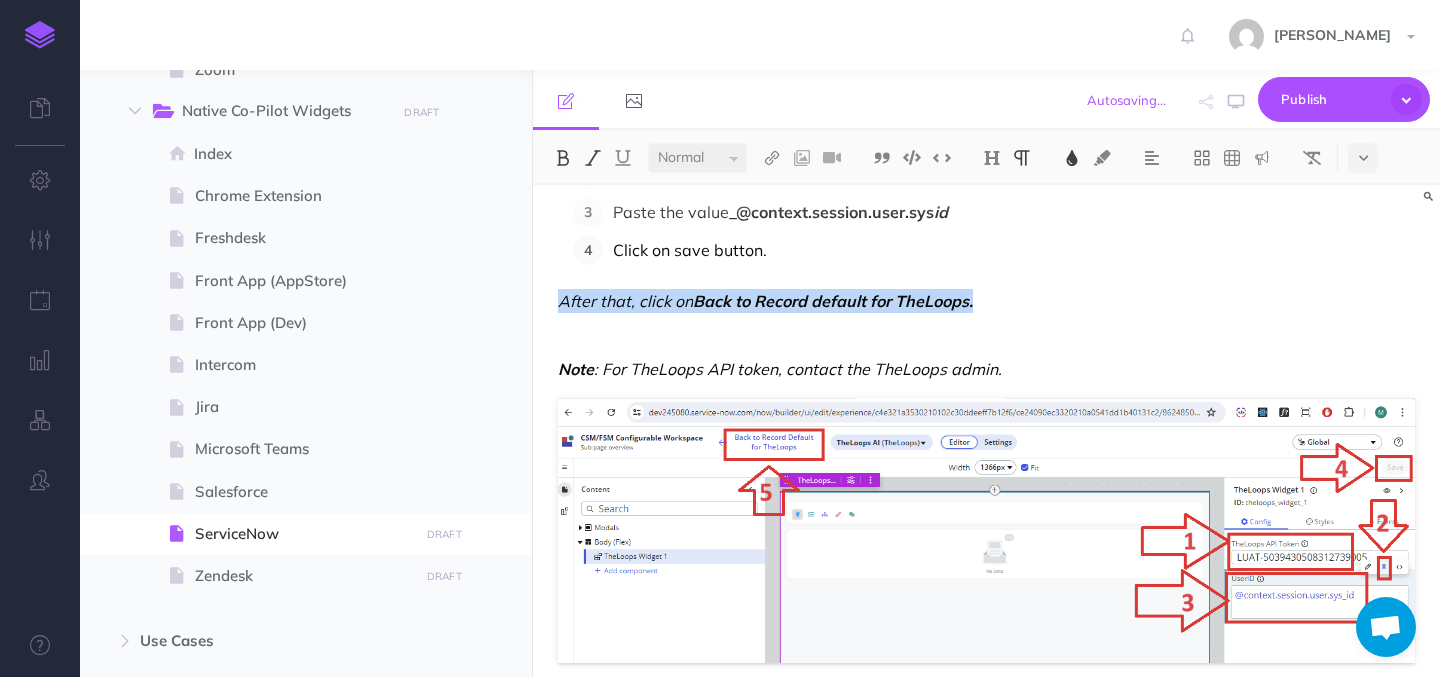 click at bounding box center [593, 158] 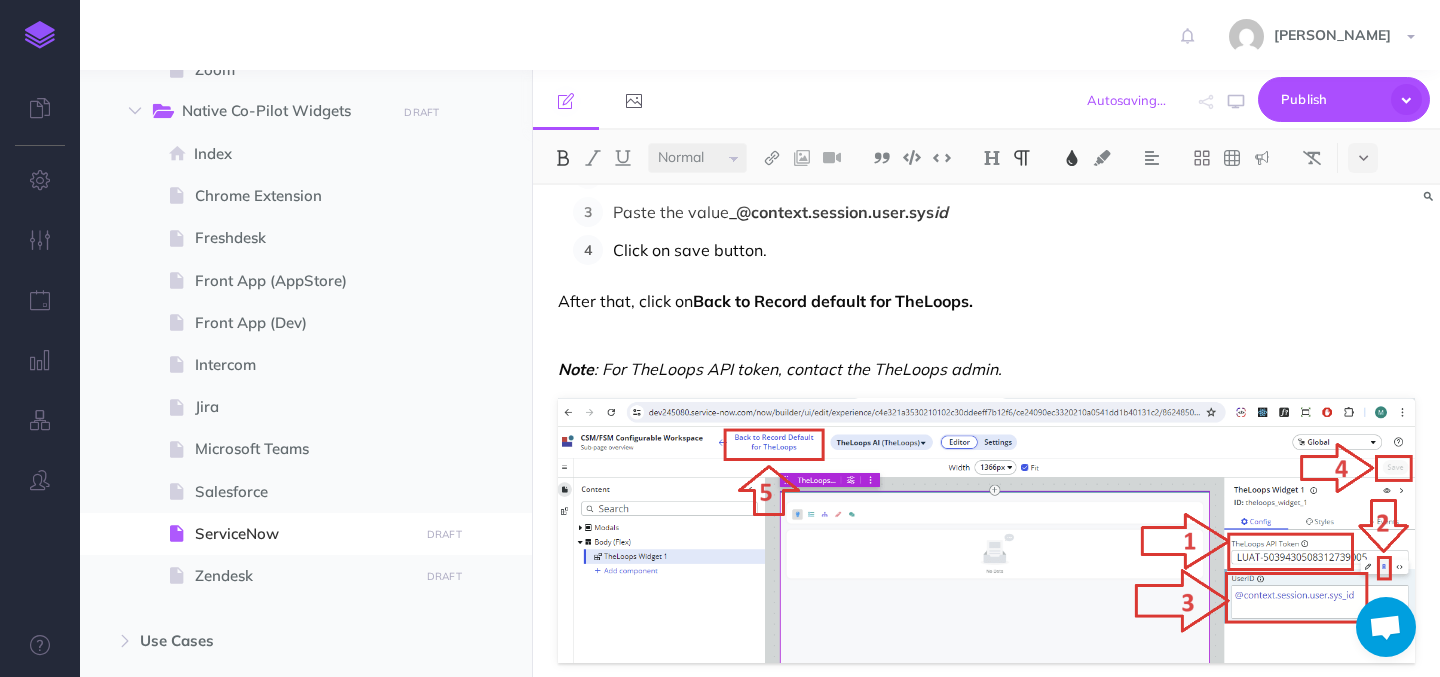 click on "After that, click on" at bounding box center [625, 301] 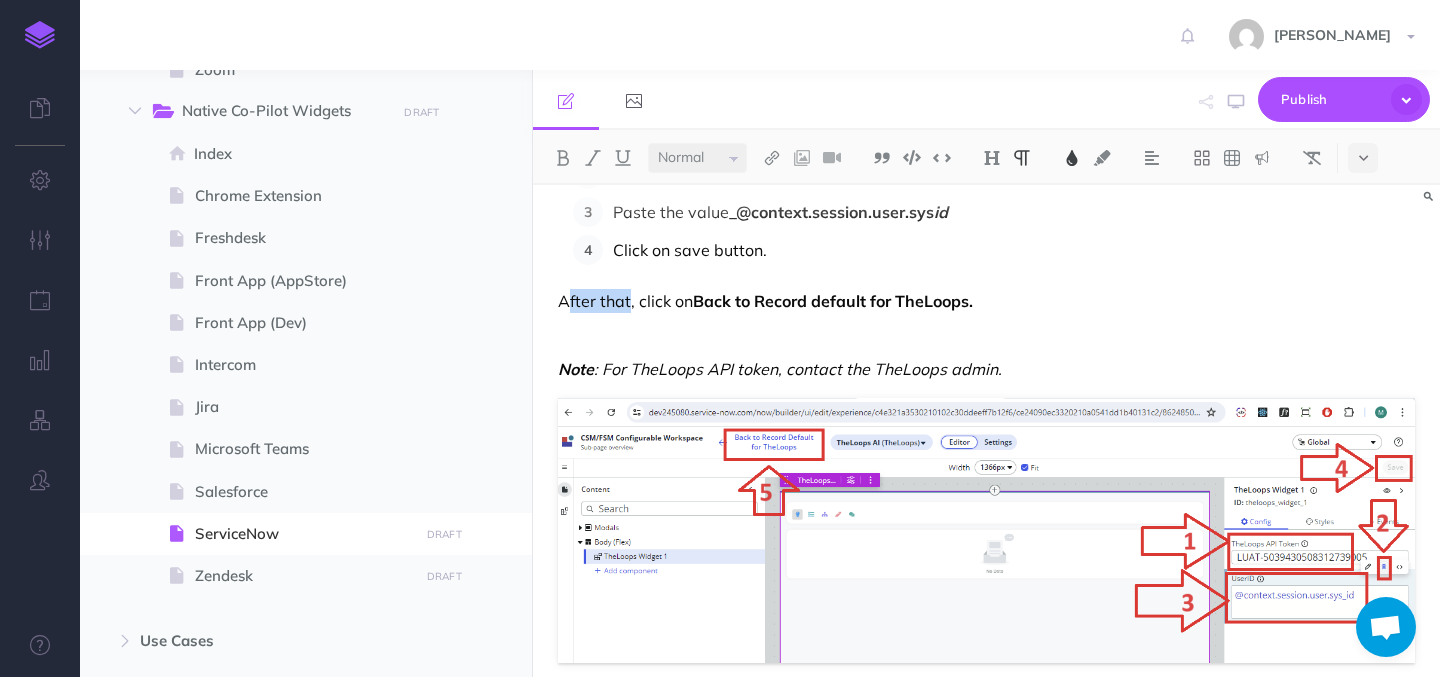 drag, startPoint x: 628, startPoint y: 303, endPoint x: 565, endPoint y: 301, distance: 63.03174 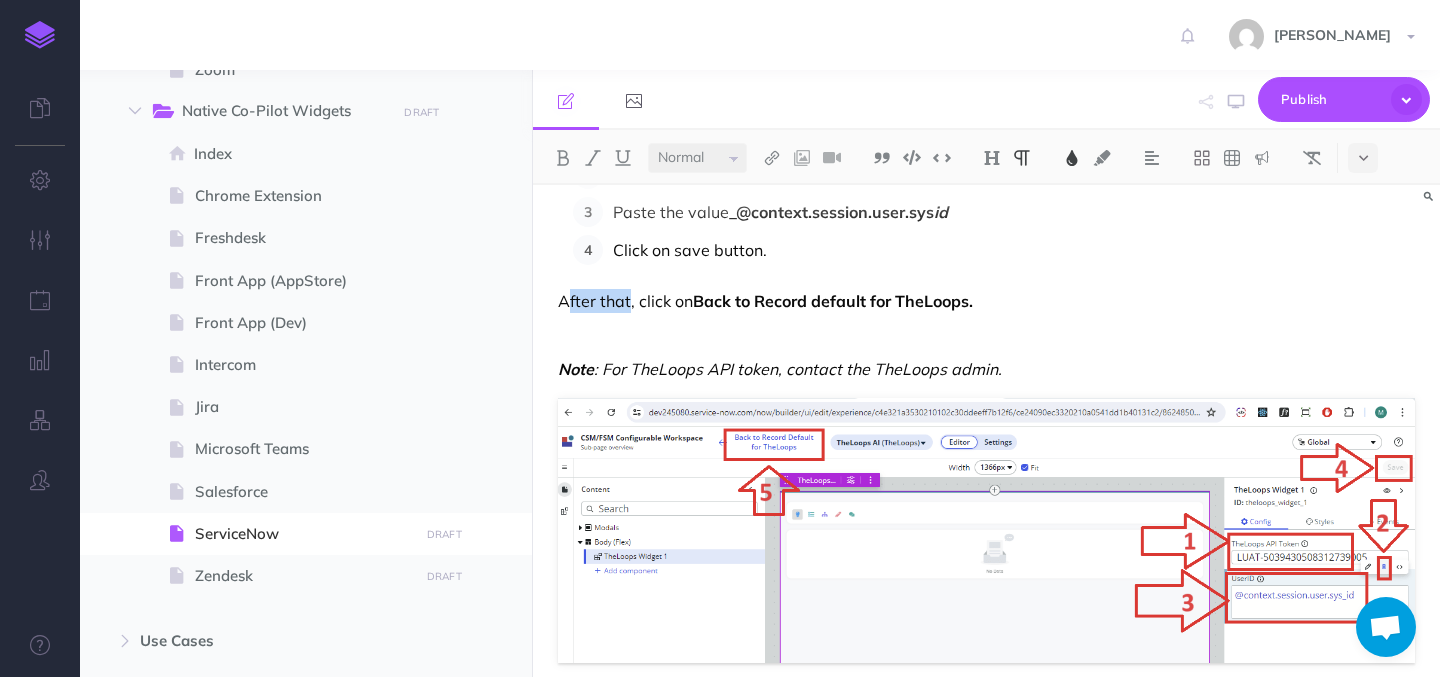 click on "After that, click on" at bounding box center [625, 301] 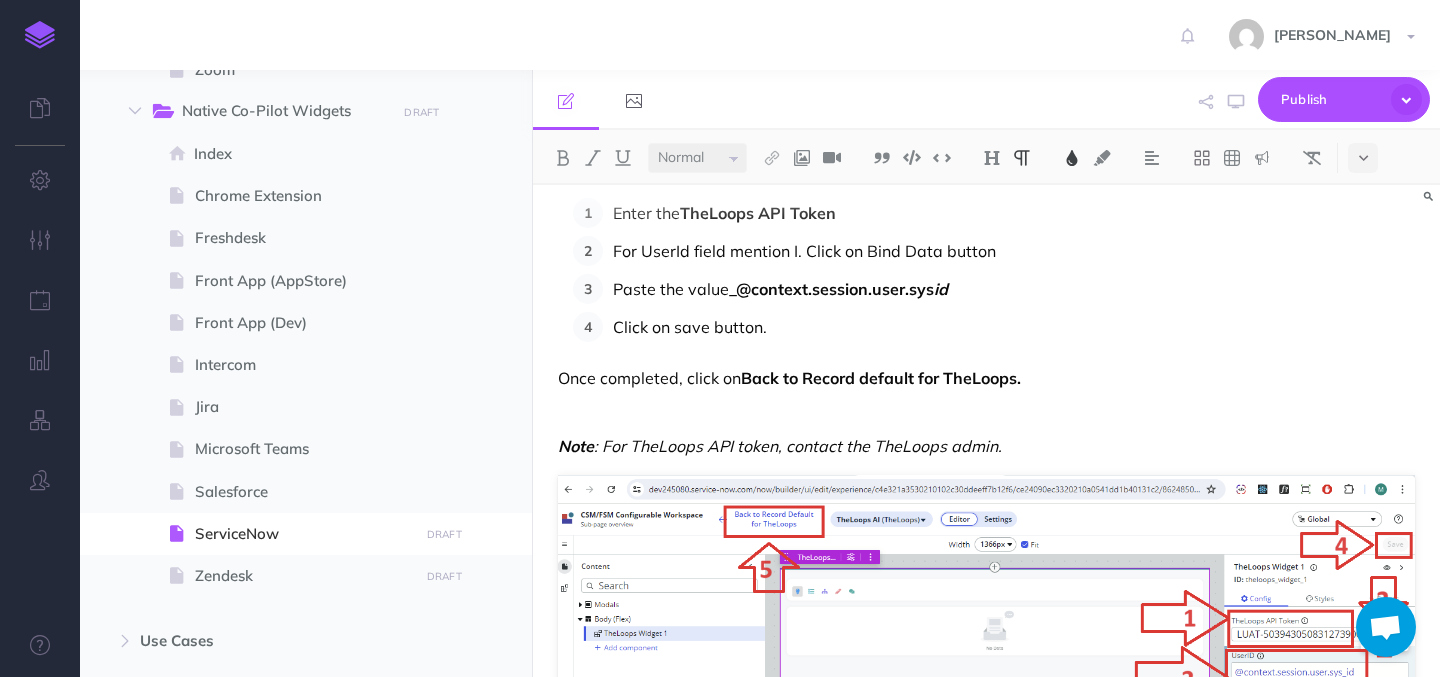 scroll, scrollTop: 8637, scrollLeft: 0, axis: vertical 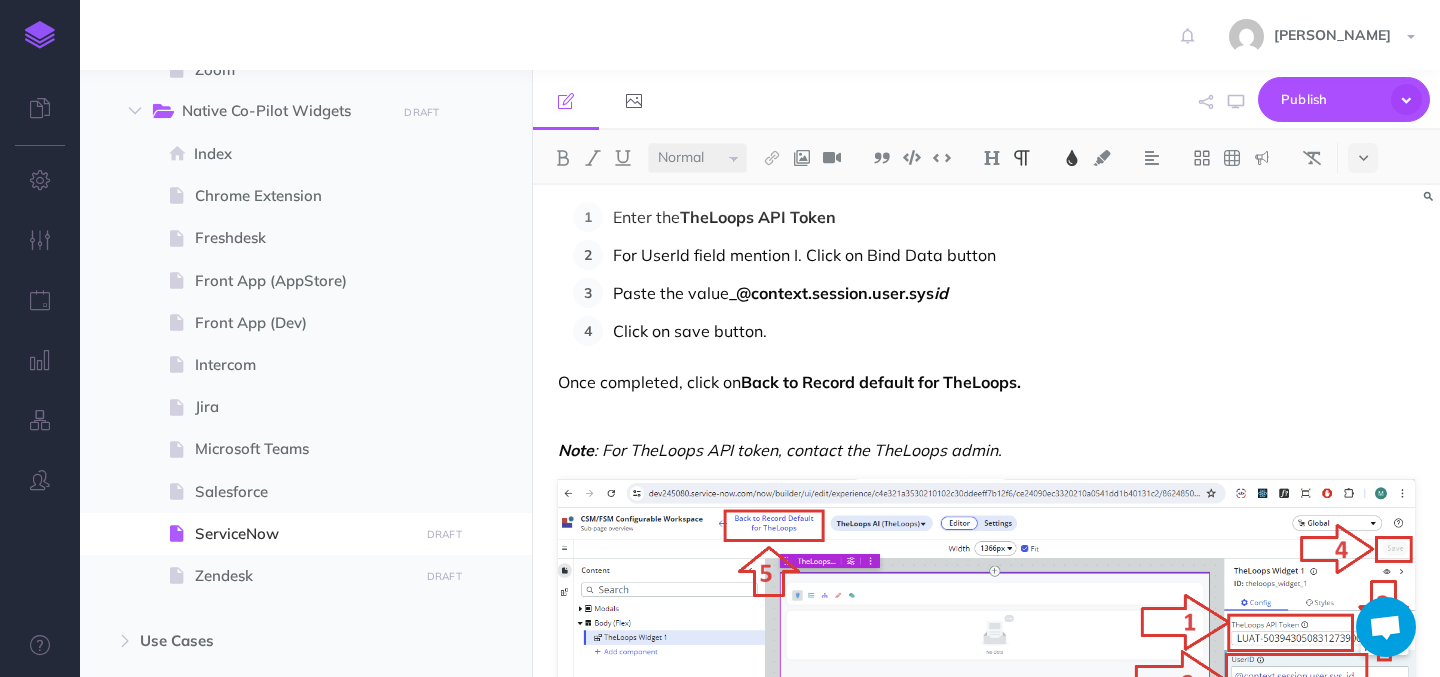 click on "Once completed, click on" at bounding box center (649, 382) 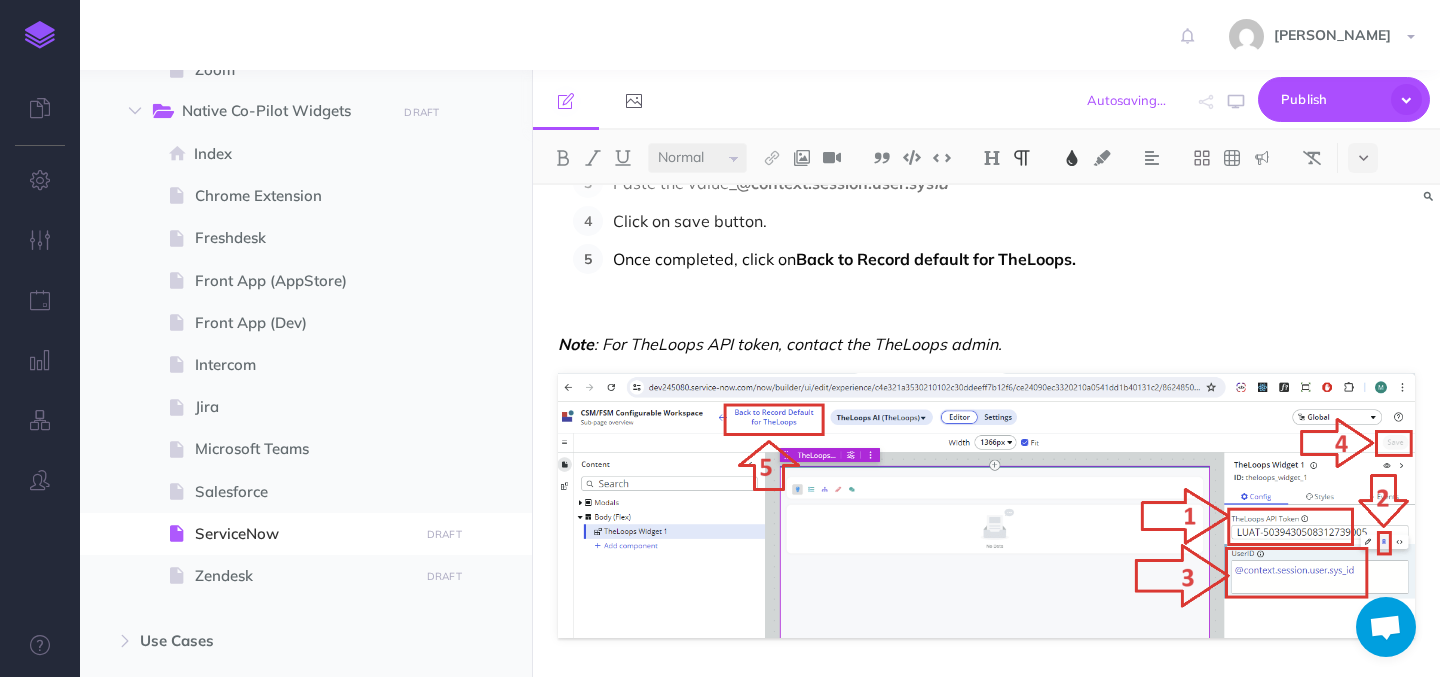 scroll, scrollTop: 8751, scrollLeft: 0, axis: vertical 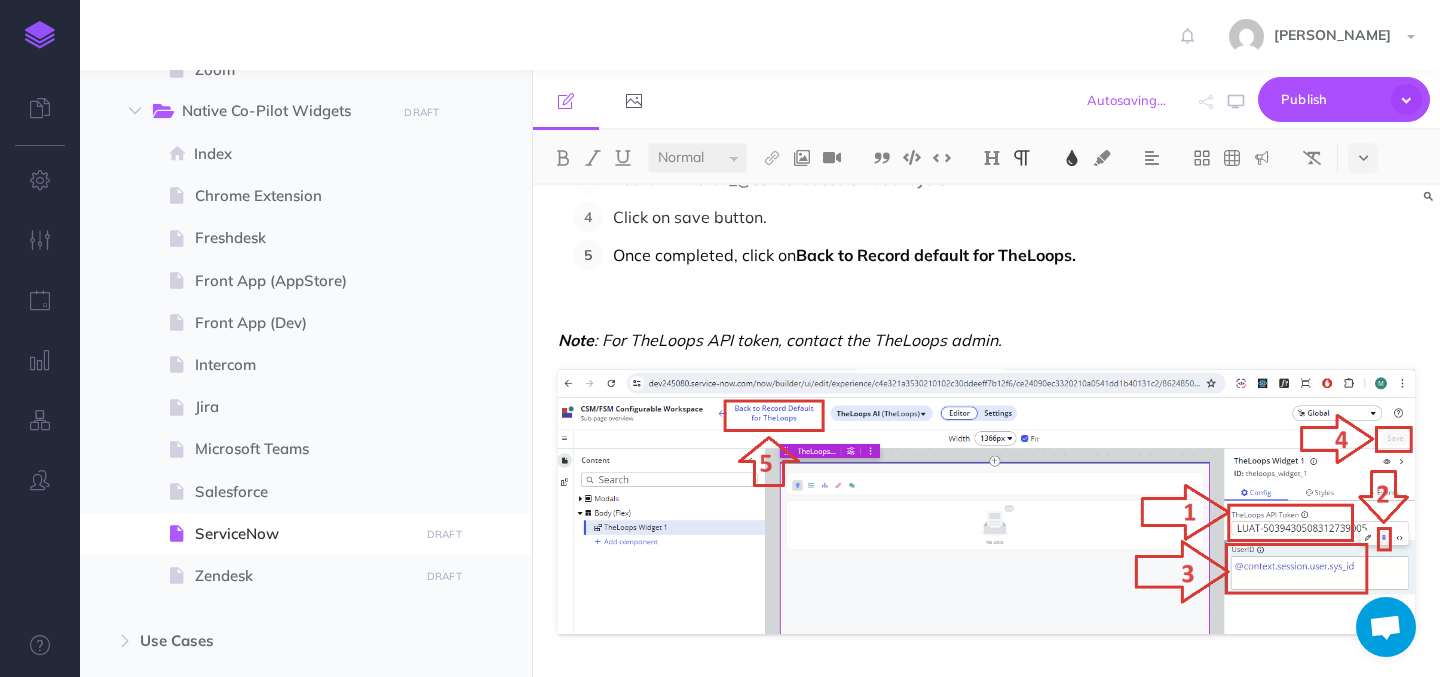 click on ": For TheLoops API token, contact the TheLoops admin." at bounding box center (798, 340) 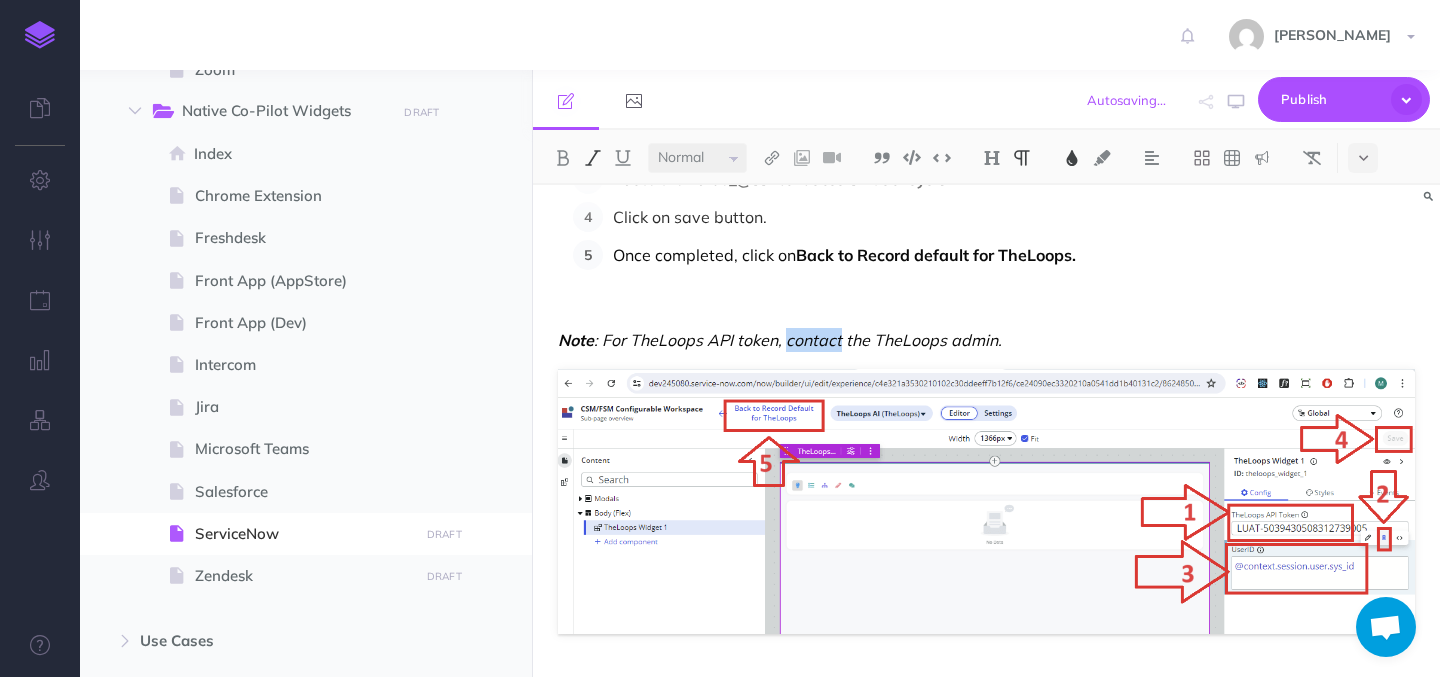 click on ": For TheLoops API token, contact the TheLoops admin." at bounding box center (798, 340) 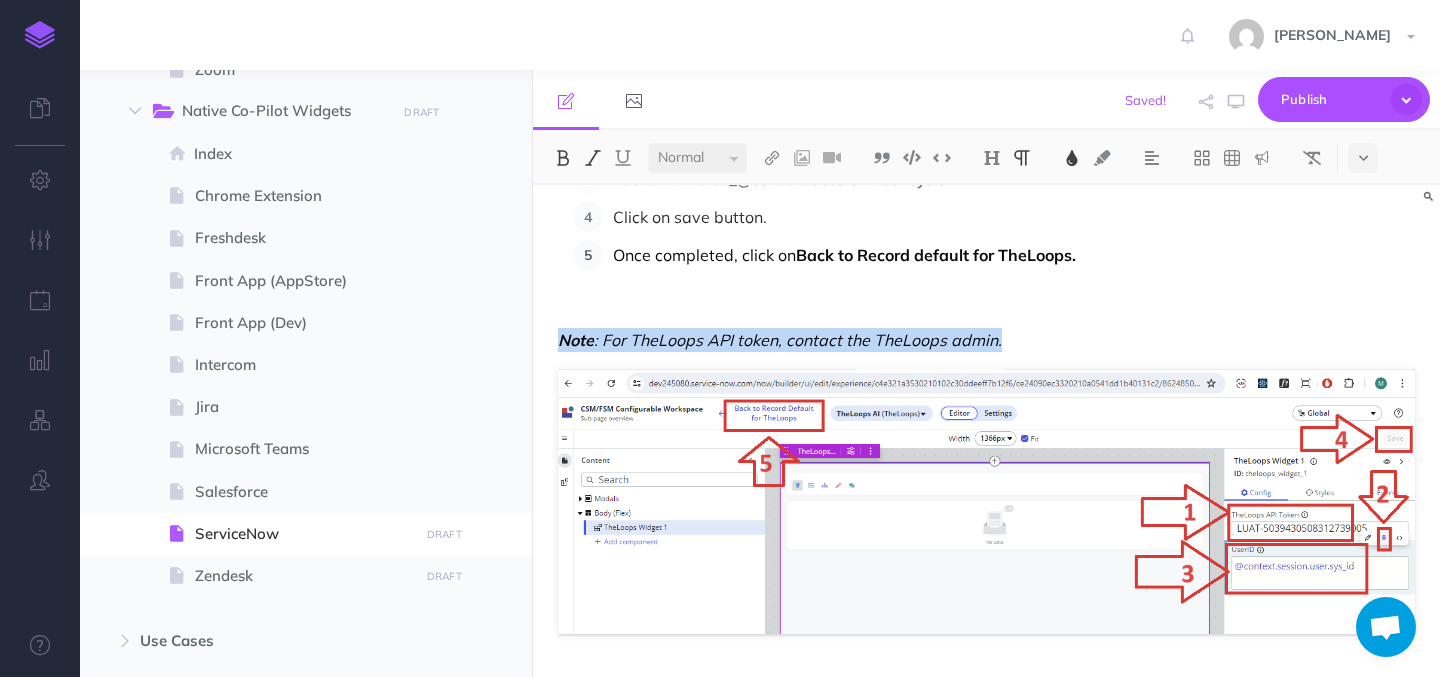 click at bounding box center [593, 158] 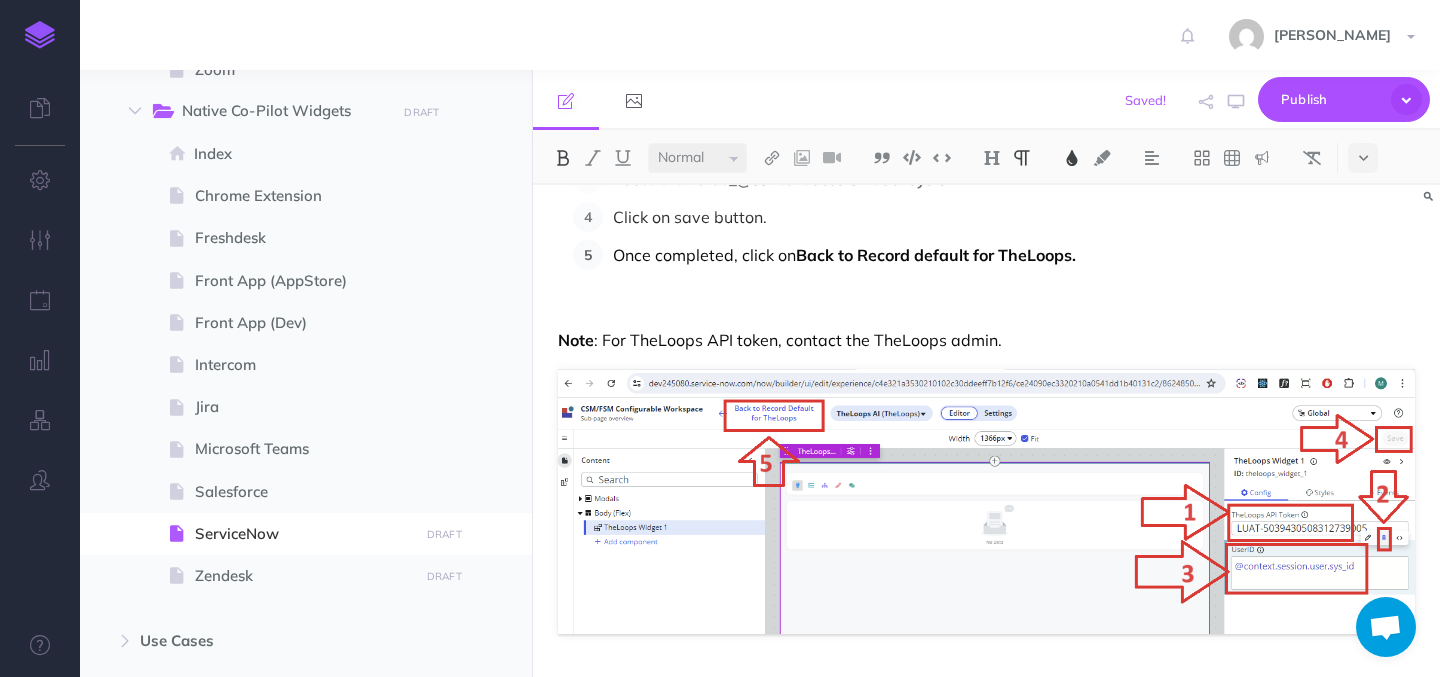click on "TheLoops  for ServiceNow Get started with TheLoops widget in ServiceNow: This article walks you through the installation process and explains its various features. Steps to install  TheLoops  Co-Pilot widget in ServiceNow: Navigate to the ServiceNow domain. Under All tab, Search for  System Update Sets  and click on  Retrieved Update Sets.                           Under the  Retrieved Update Sets , click on  Import Update Set from XML .                           Click on  Choose File , select the XML file provided by Loops Admin, and then click on  Upload                           Click on the file name  @widget/the-loops.                           Click on the option named  Preview Update Set  which will then open up a pop-up. Click close on the pop-up.                           Click on the option  Commit Update Set  which will then open up a pop-up. Click close on the pop-up.                           Once done, Open the Service domain and search for  UI Builder   under  All  tab  and click on the option" at bounding box center [986, -2640] 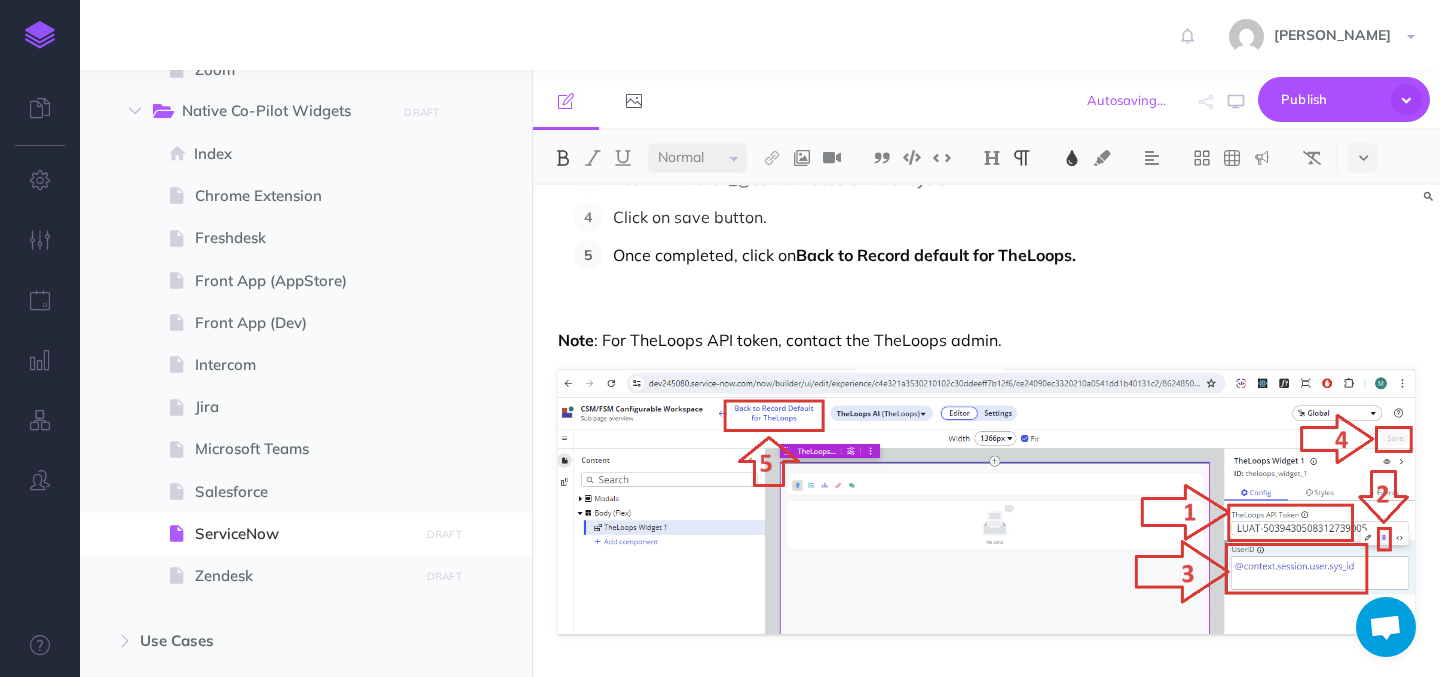 click at bounding box center (986, 306) 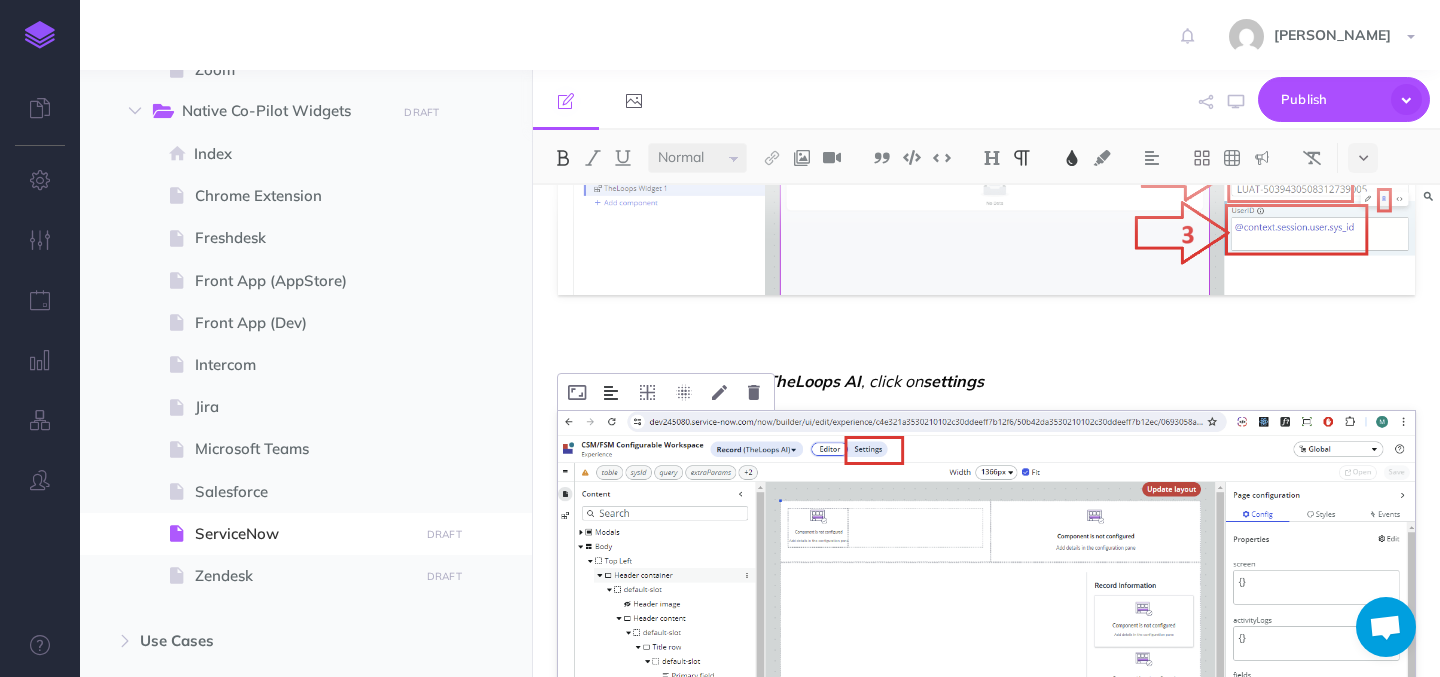 scroll, scrollTop: 9063, scrollLeft: 0, axis: vertical 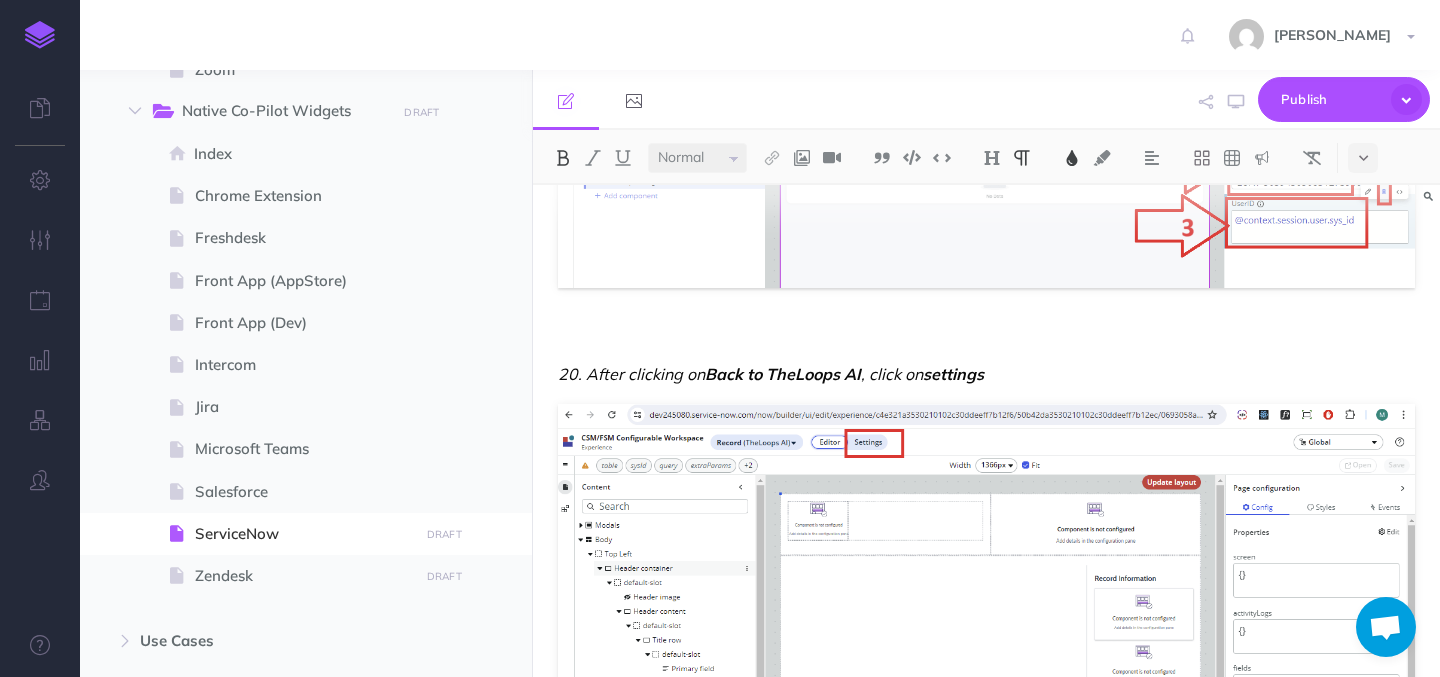 click on "20. After clicking on" at bounding box center [631, 374] 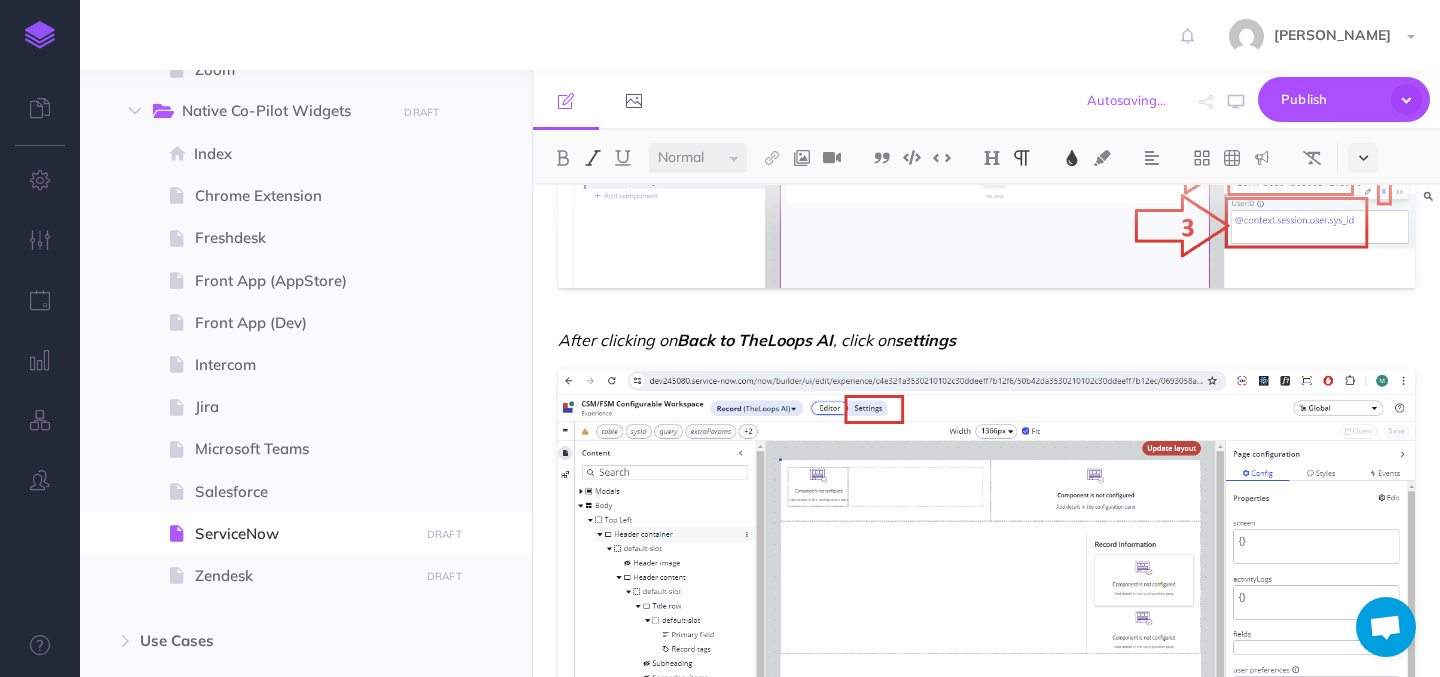 click at bounding box center (1363, 158) 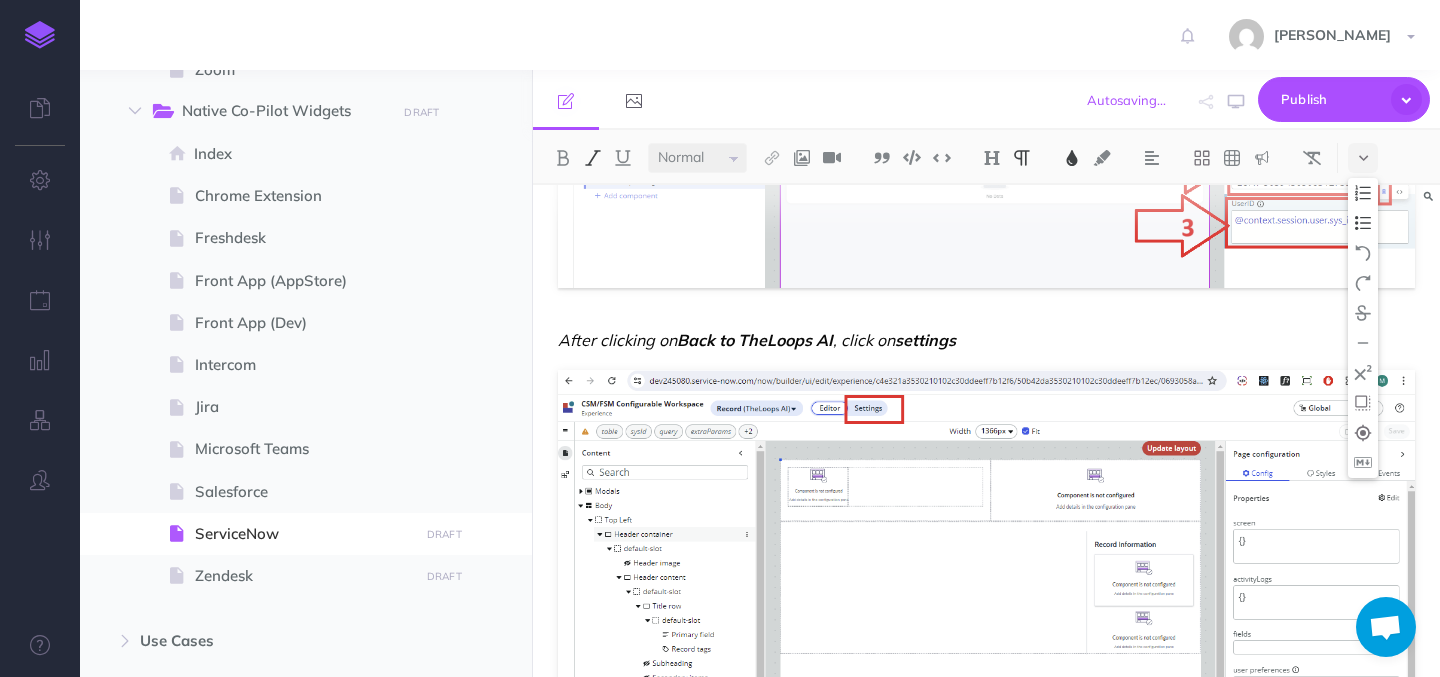 click at bounding box center [1363, 223] 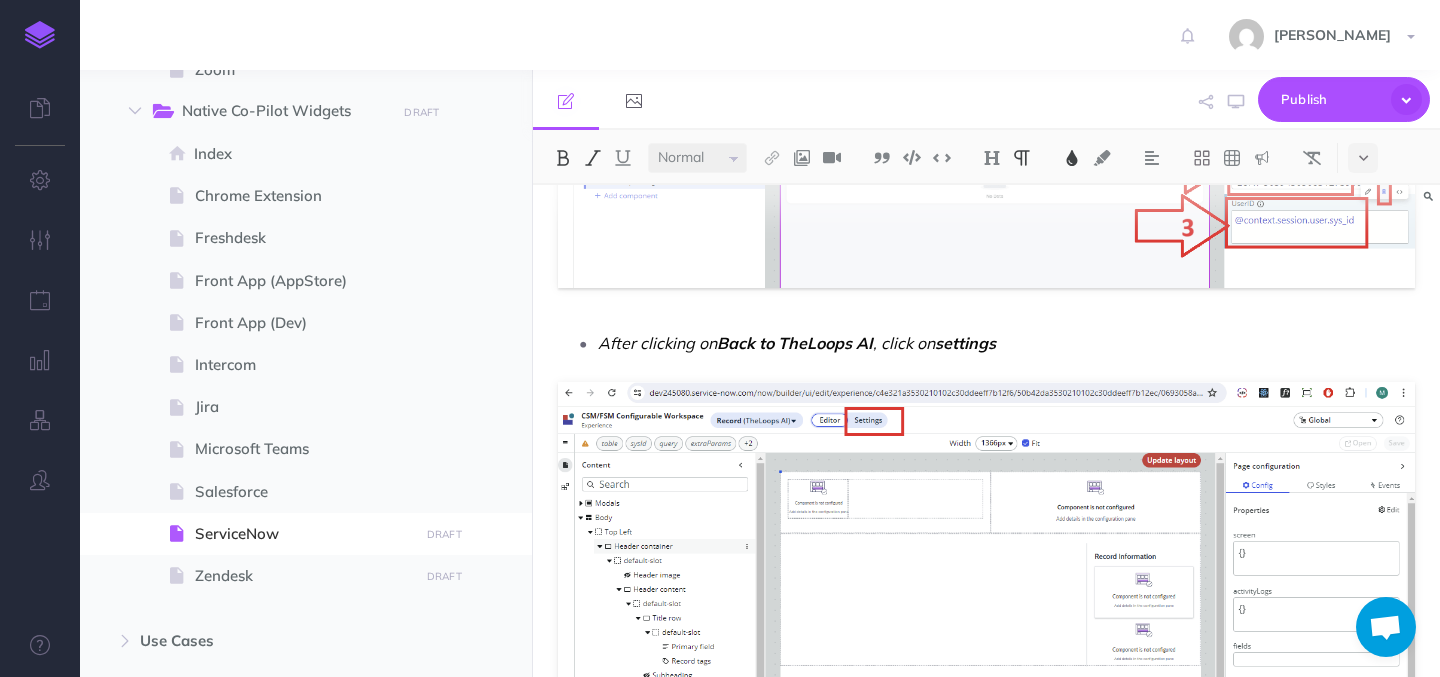 click on "After clicking on  Back to TheLoops AI , click on  settings" at bounding box center [1006, 343] 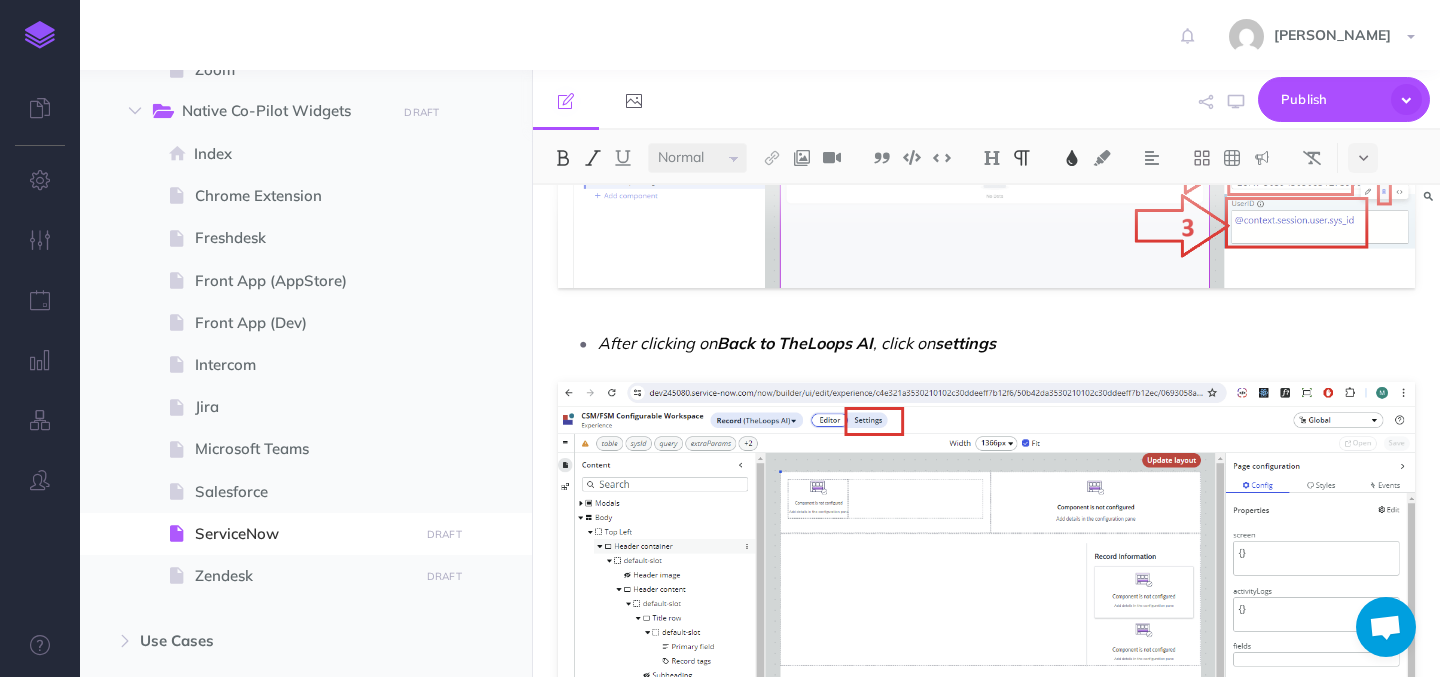 click on "Back to TheLoops AI" at bounding box center [795, 343] 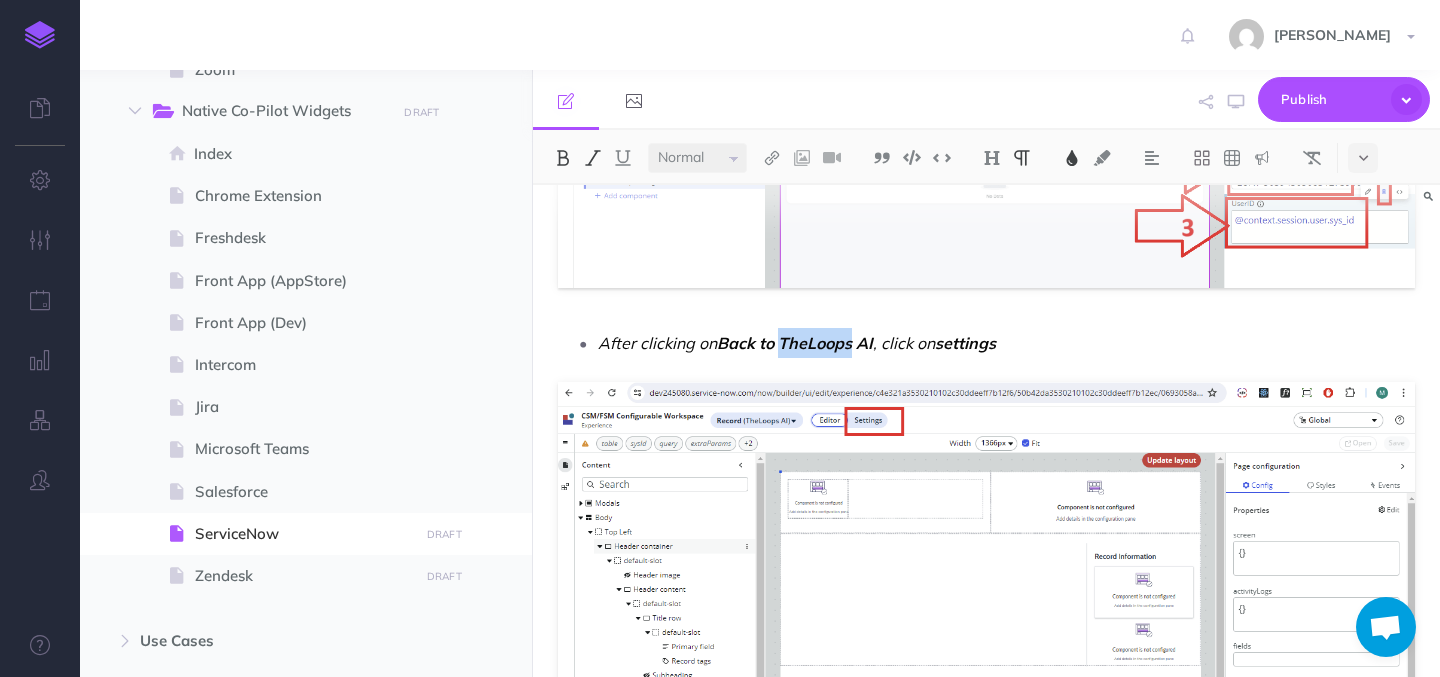 click on "Back to TheLoops AI" at bounding box center [795, 343] 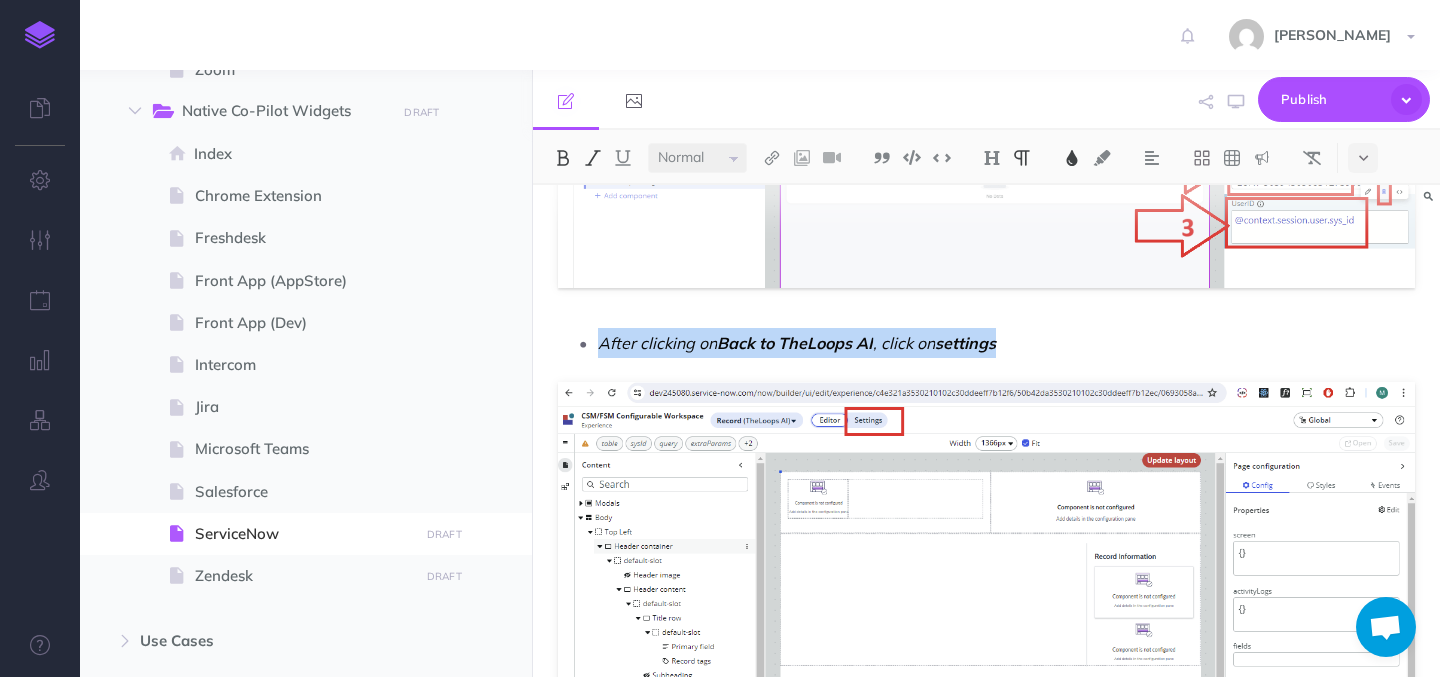 click on "Back to TheLoops AI" at bounding box center (795, 343) 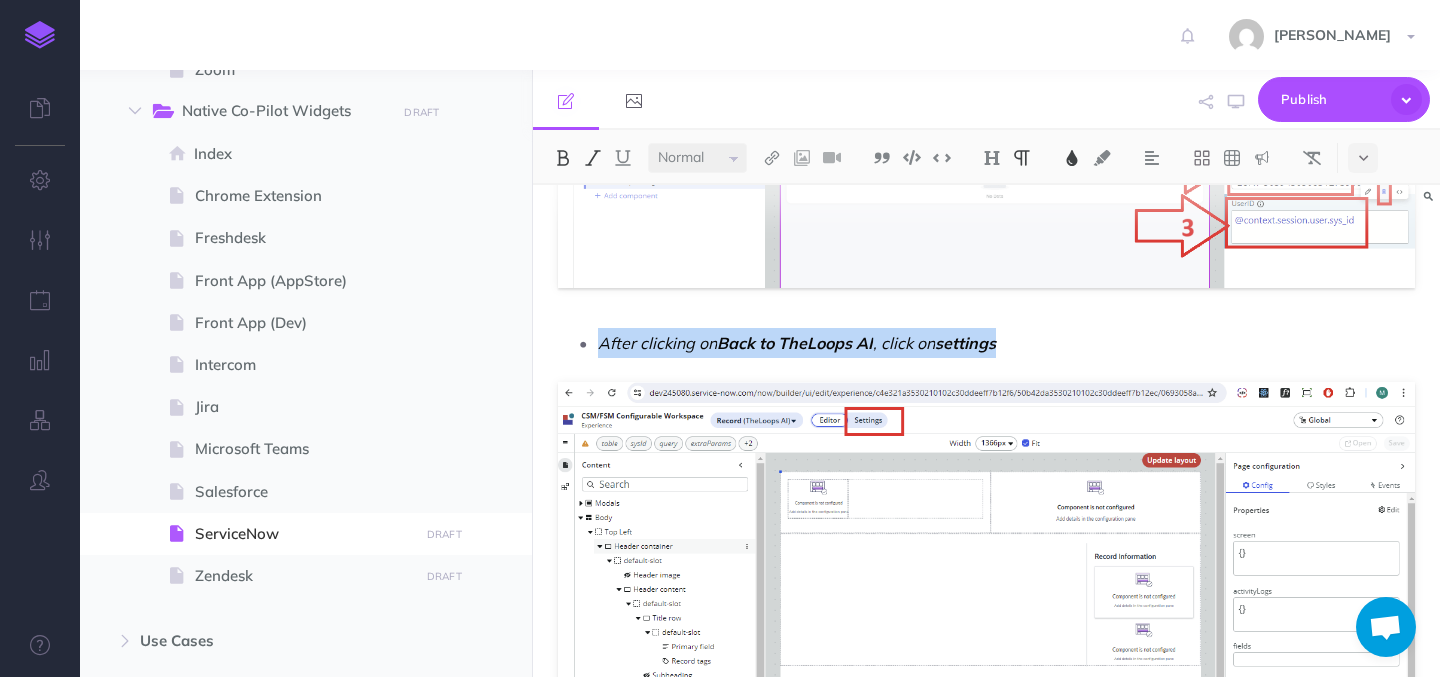 click at bounding box center (593, 158) 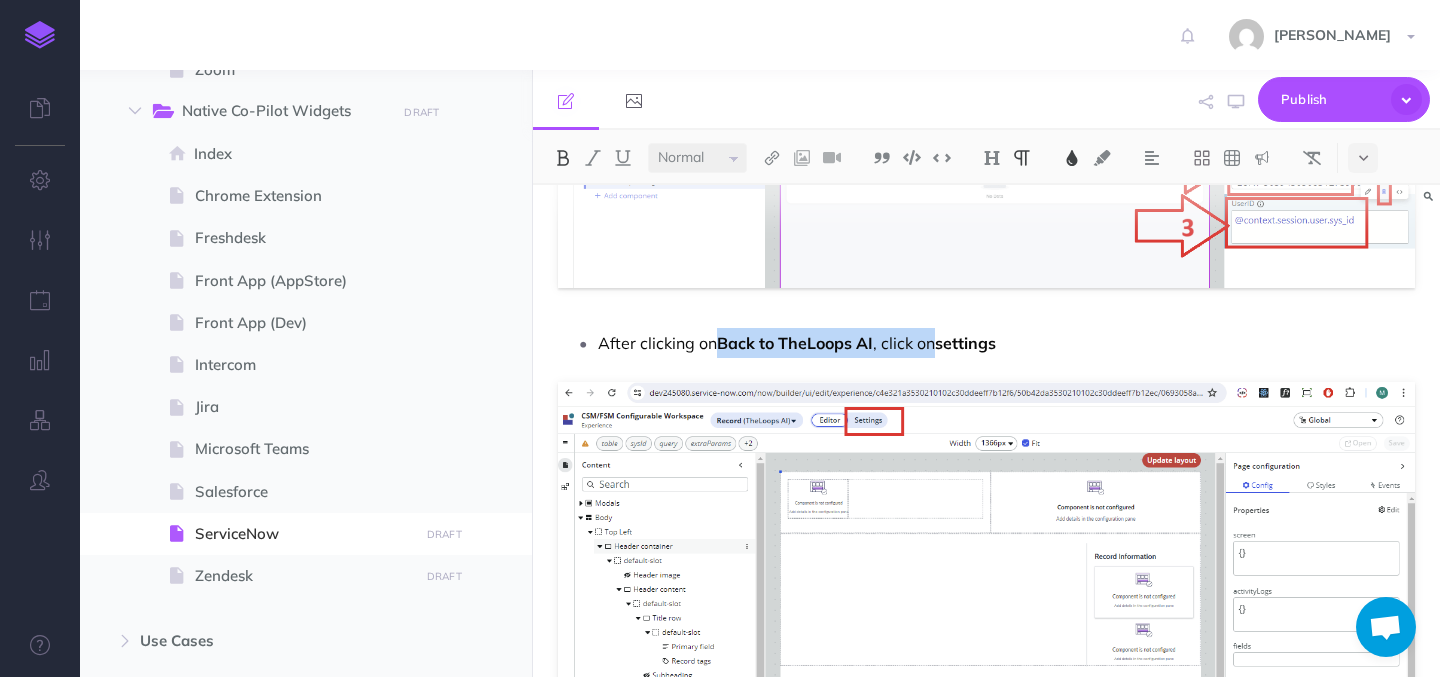 click on "TheLoops  for ServiceNow Get started with TheLoops widget in ServiceNow: This article walks you through the installation process and explains its various features. Steps to install  TheLoops  Co-Pilot widget in ServiceNow: Navigate to the ServiceNow domain. Under All tab, Search for  System Update Sets  and click on  Retrieved Update Sets.                           Under the  Retrieved Update Sets , click on  Import Update Set from XML .                           Click on  Choose File , select the XML file provided by Loops Admin, and then click on  Upload                           Click on the file name  @widget/the-loops.                           Click on the option named  Preview Update Set  which will then open up a pop-up. Click close on the pop-up.                           Click on the option  Commit Update Set  which will then open up a pop-up. Click close on the pop-up.                           Once done, Open the Service domain and search for  UI Builder   under  All  tab  and click on the option" at bounding box center [986, -2979] 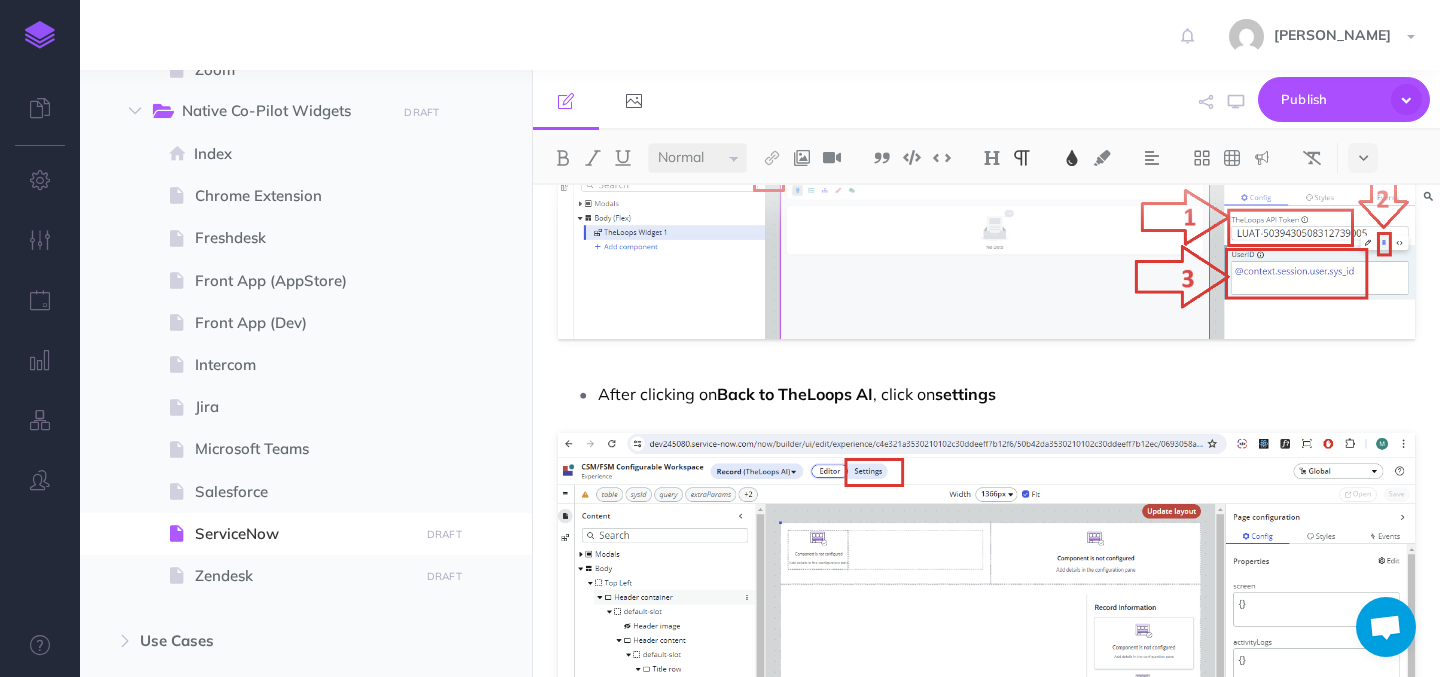 scroll, scrollTop: 9090, scrollLeft: 0, axis: vertical 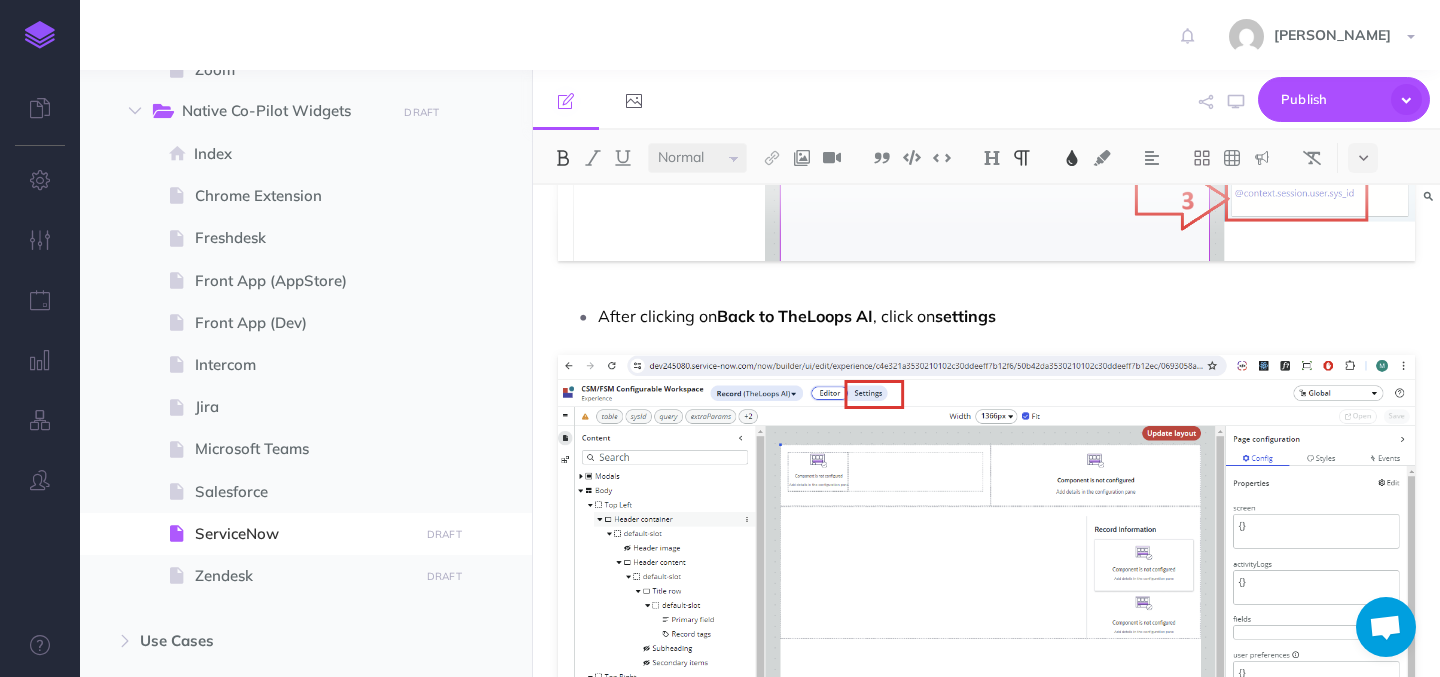 click on "After clicking on  Back to TheLoops AI , click on  settings" at bounding box center [1006, 316] 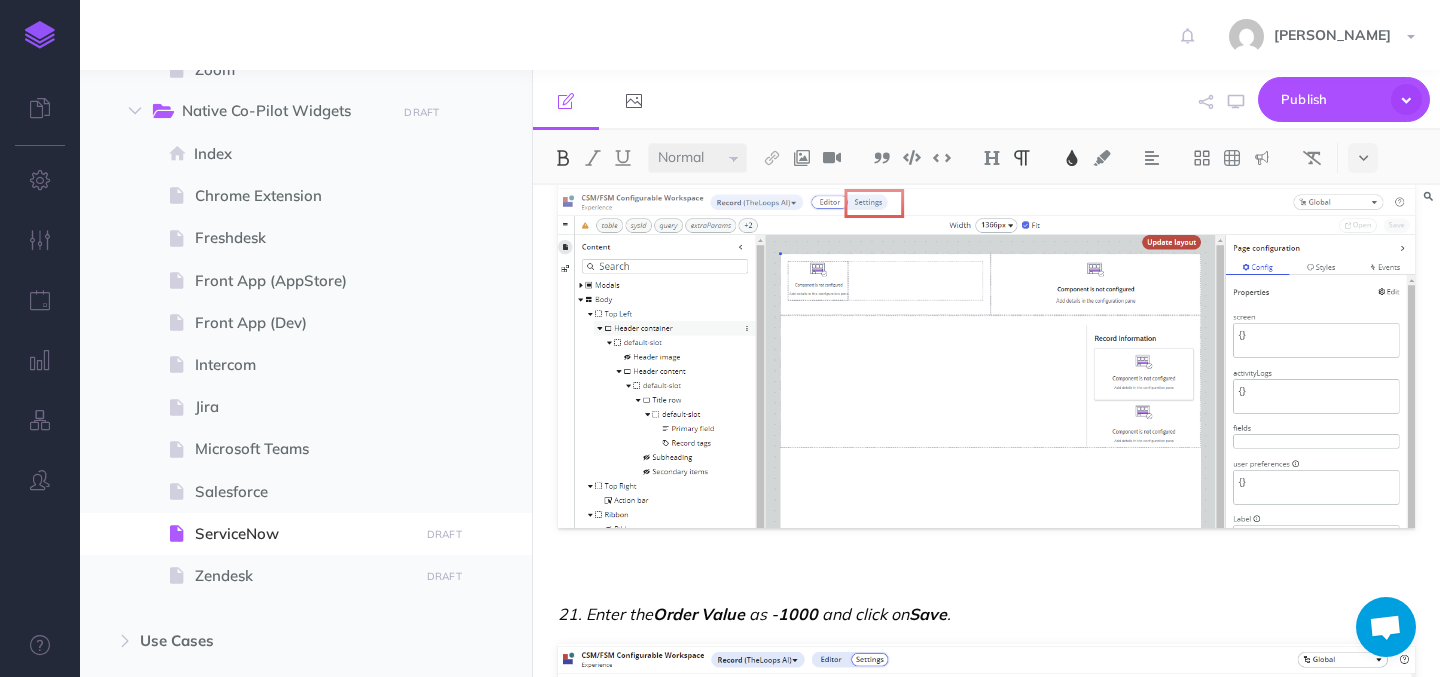scroll, scrollTop: 9477, scrollLeft: 0, axis: vertical 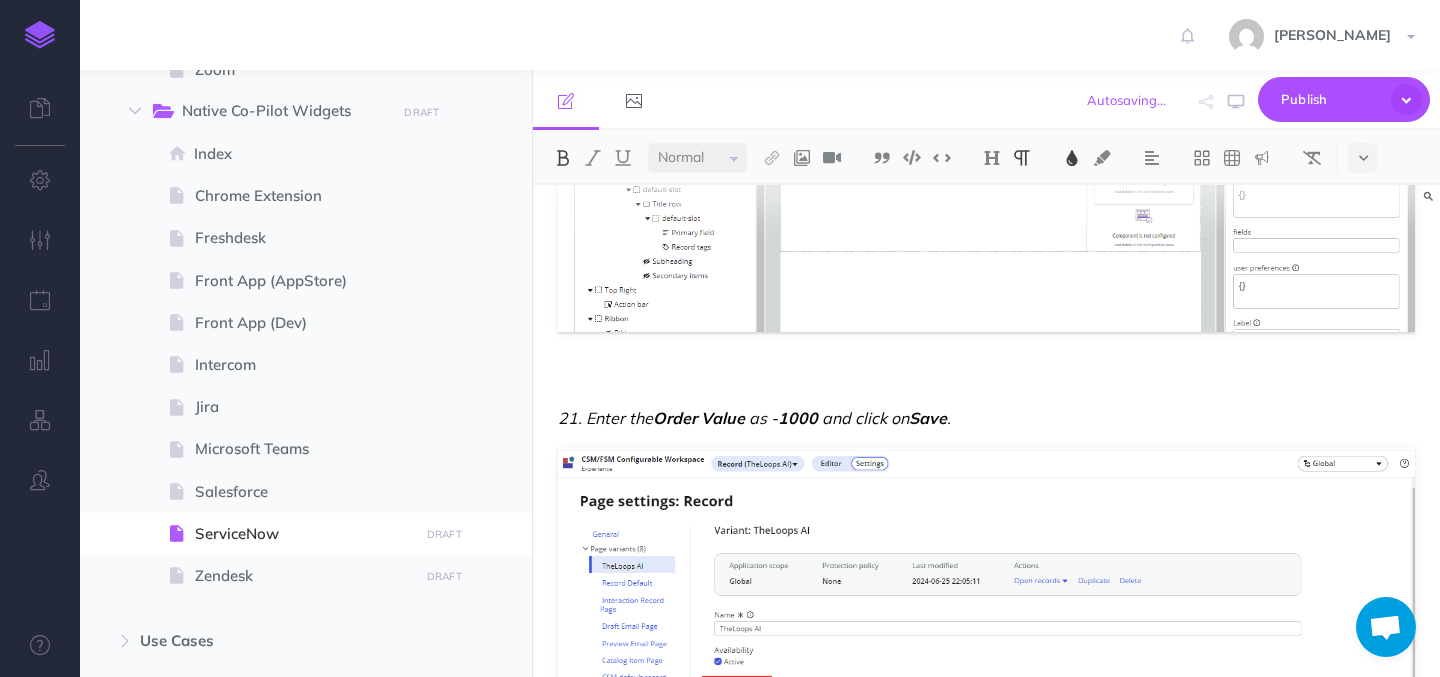 click on "Order Value" at bounding box center [699, 418] 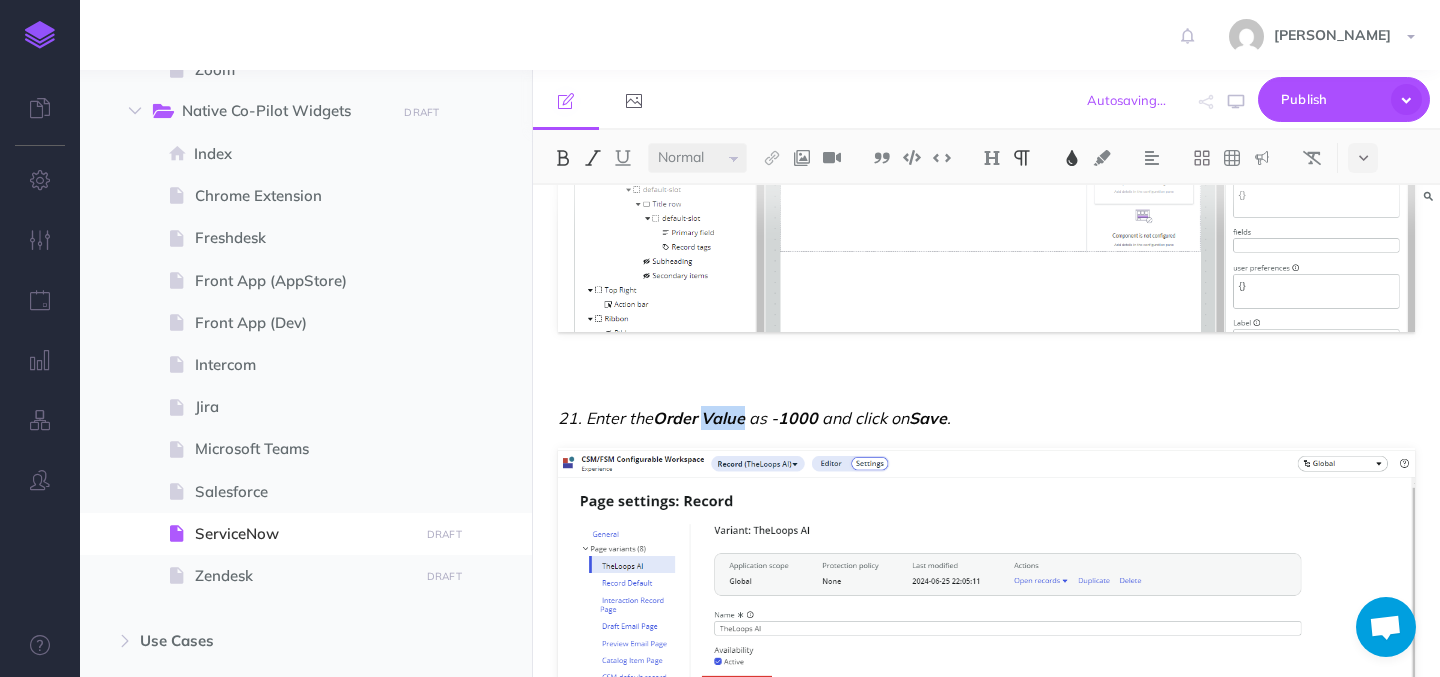 click on "Order Value" at bounding box center [699, 418] 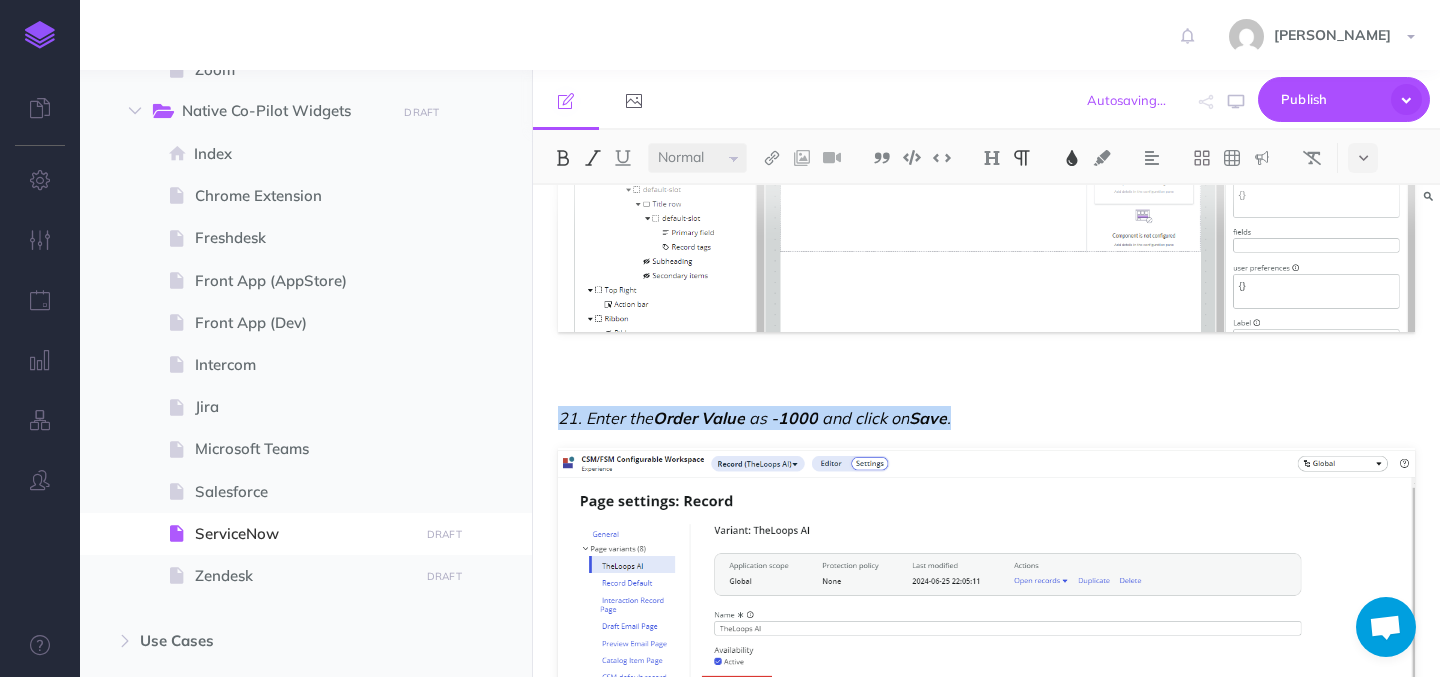 click at bounding box center [593, 158] 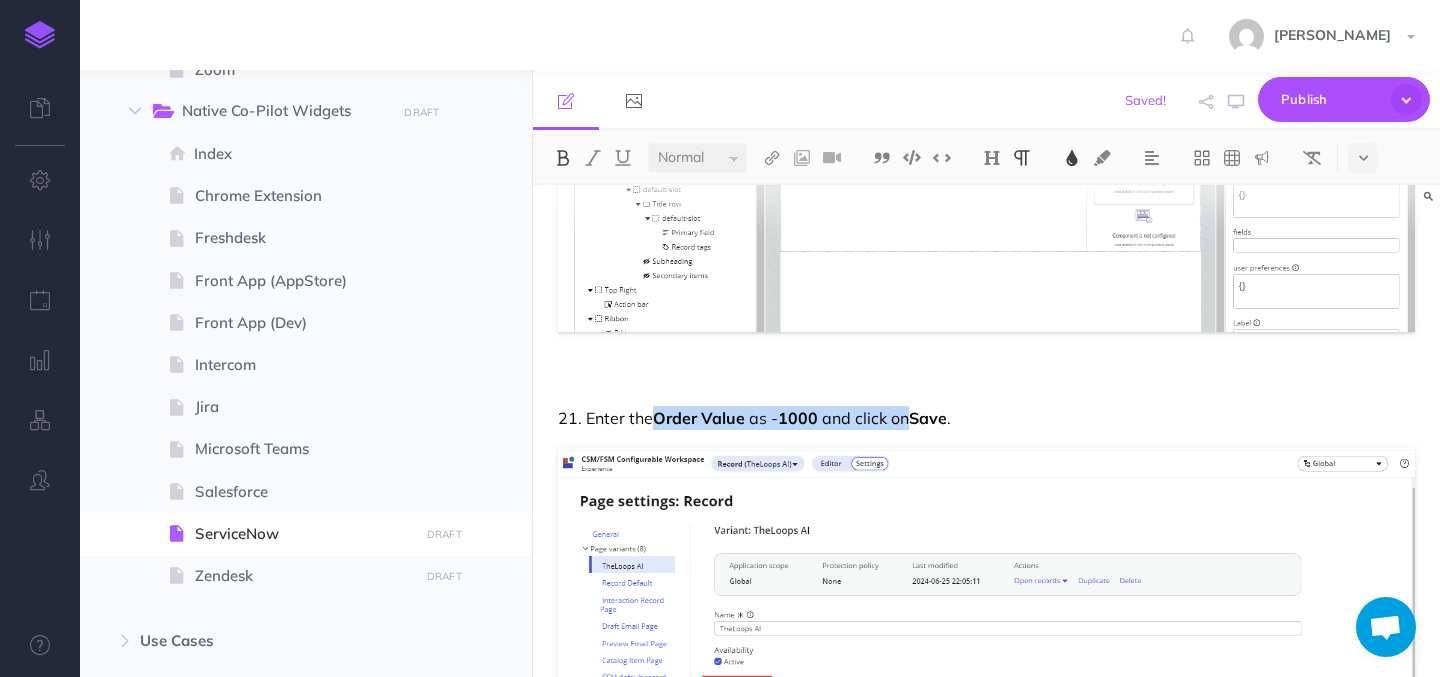 click on "21. Enter the" at bounding box center [605, 418] 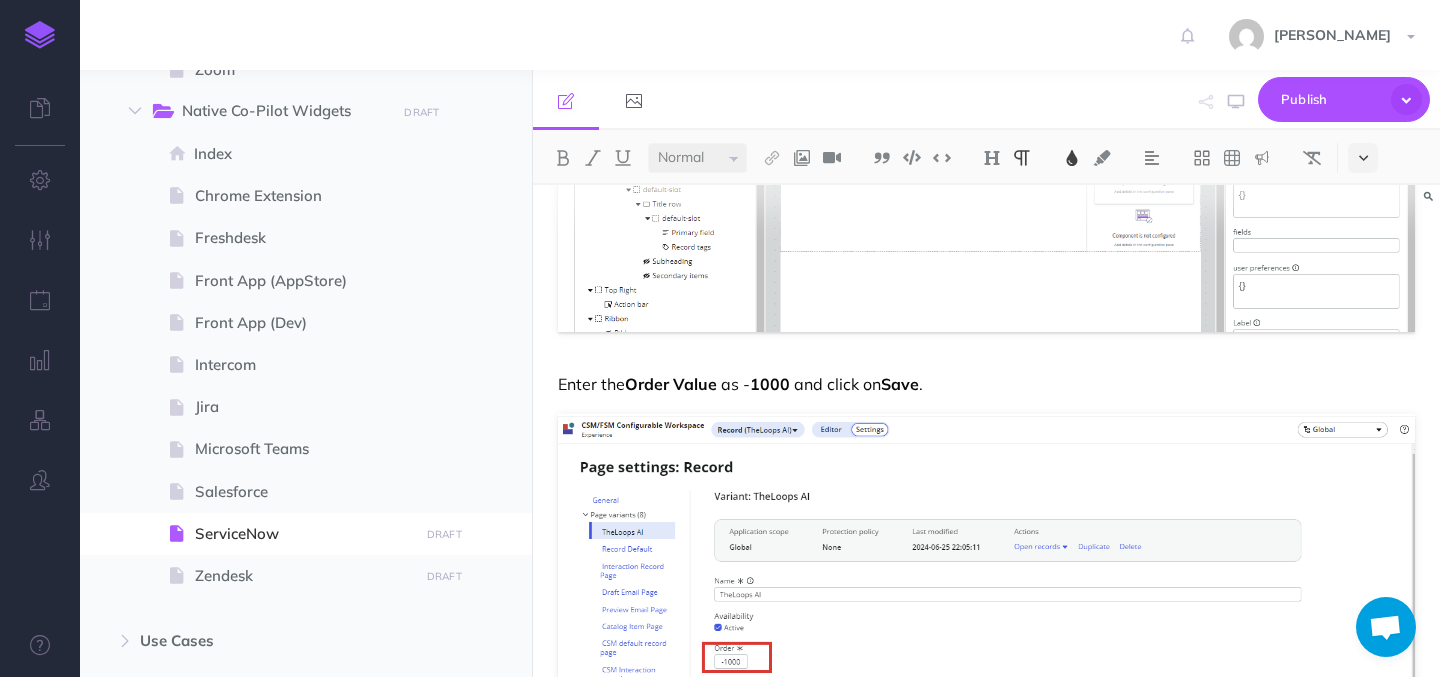 click at bounding box center [1363, 158] 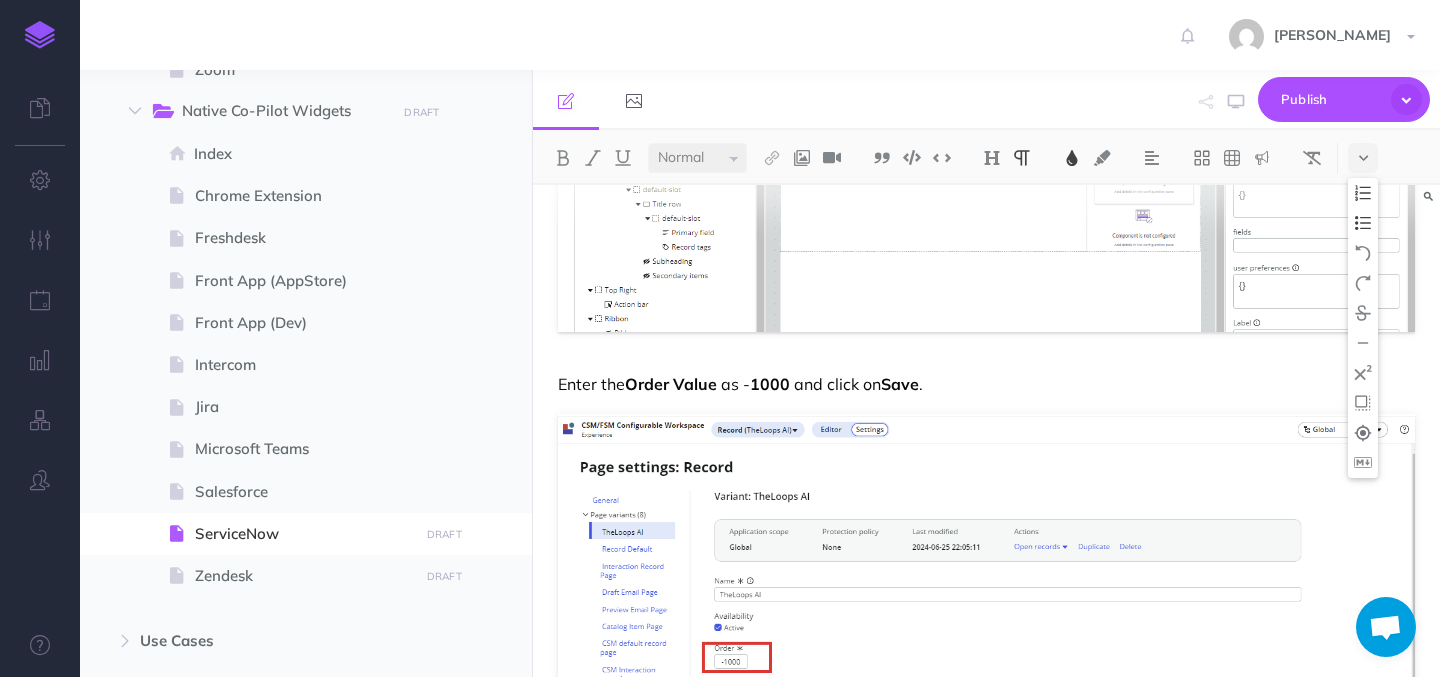 click at bounding box center [1363, 223] 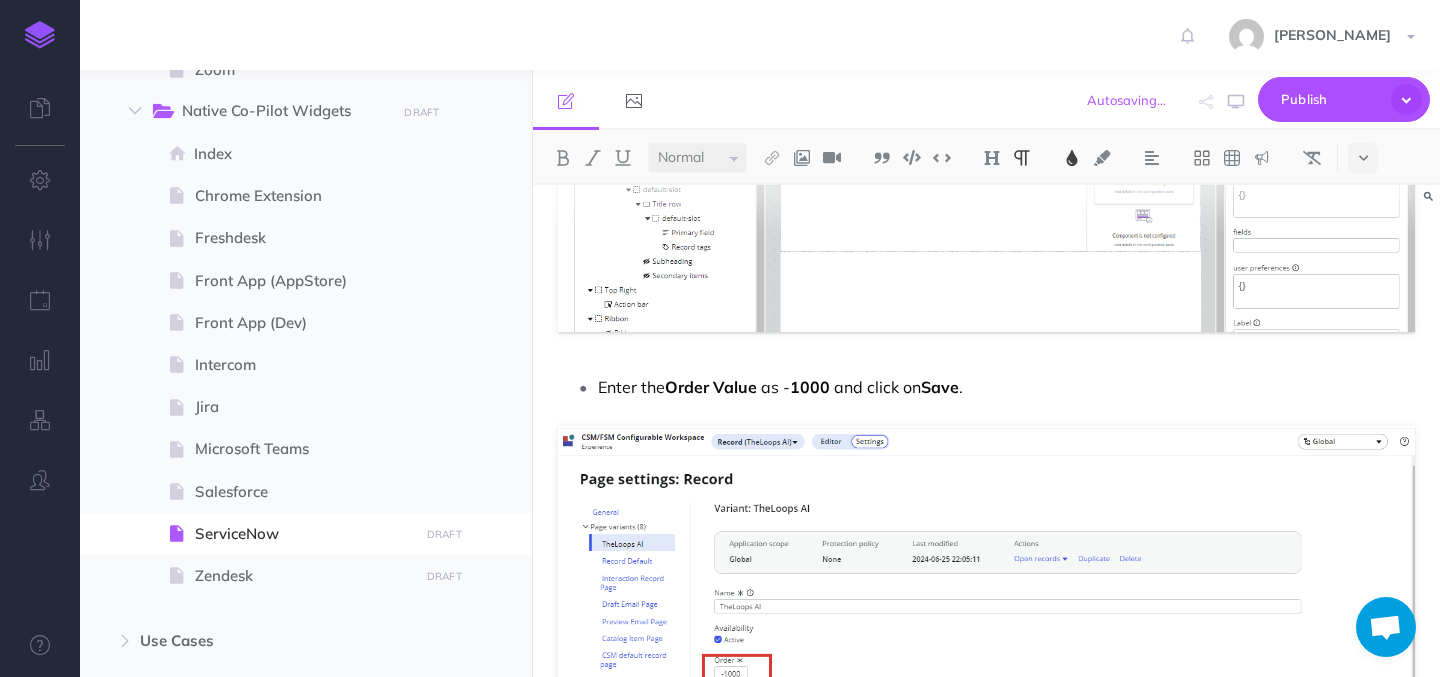 click on "Enter the  Order Value   as - 1000   and click on  Save ." at bounding box center [1006, 387] 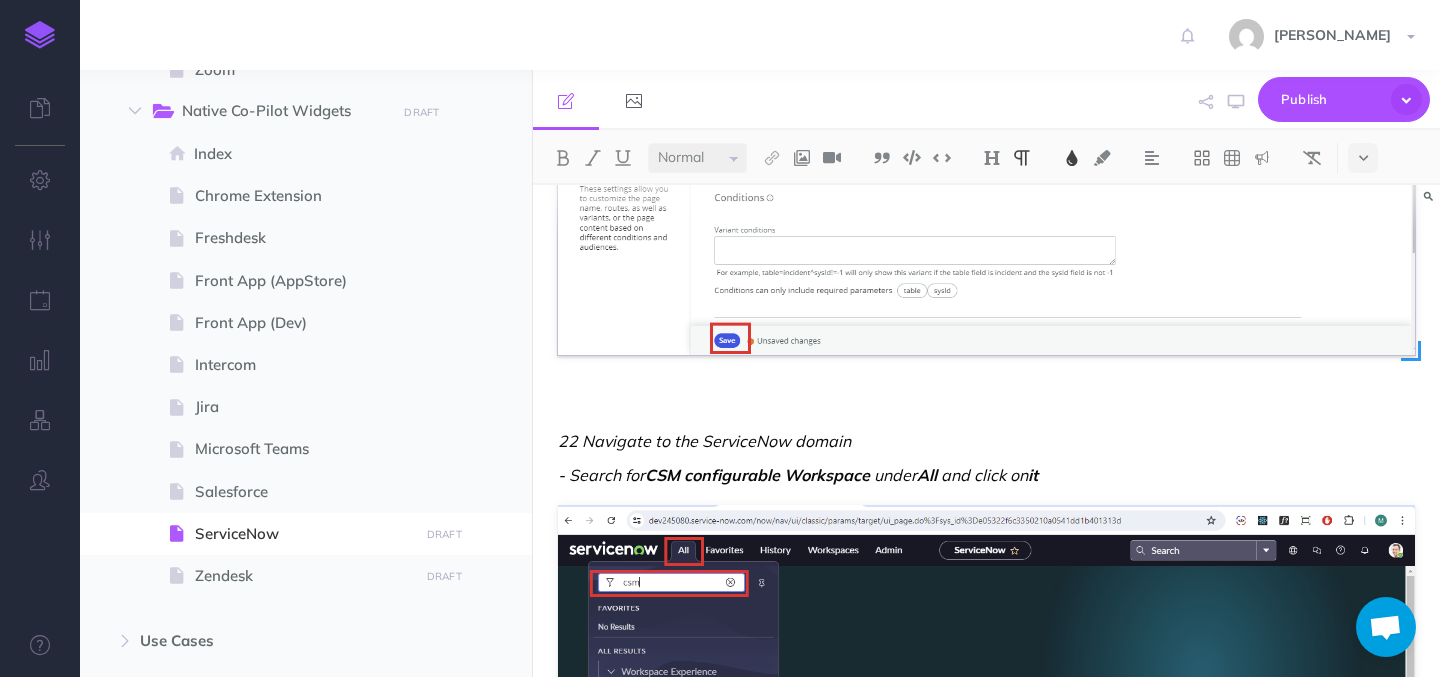scroll, scrollTop: 10012, scrollLeft: 0, axis: vertical 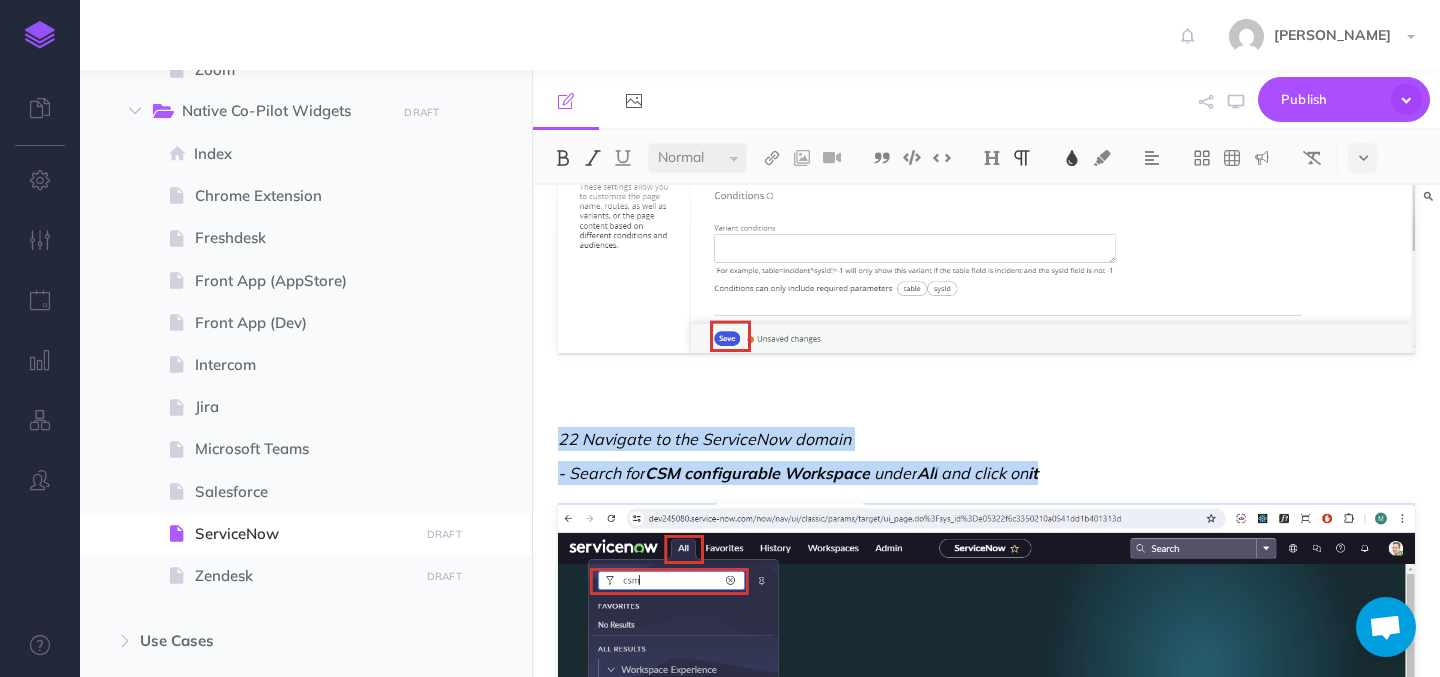 drag, startPoint x: 1071, startPoint y: 471, endPoint x: 545, endPoint y: 439, distance: 526.9725 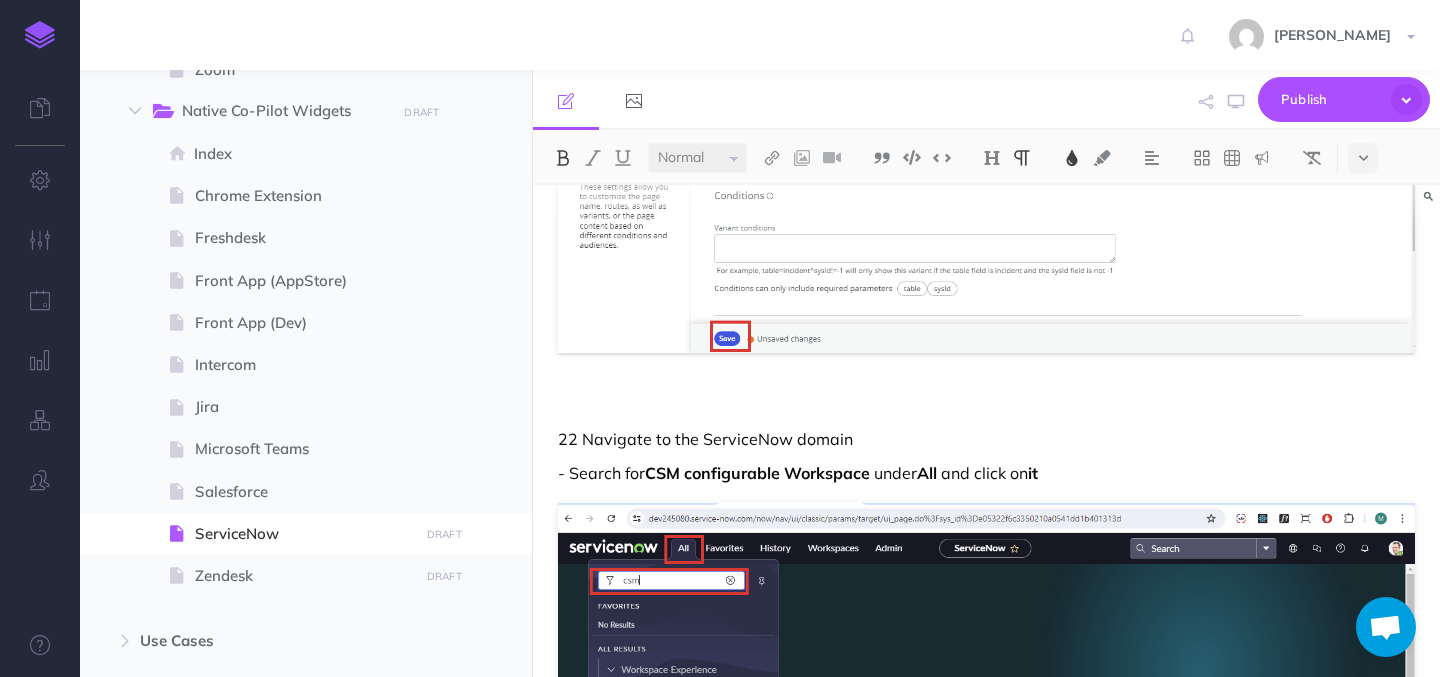 click at bounding box center [986, 405] 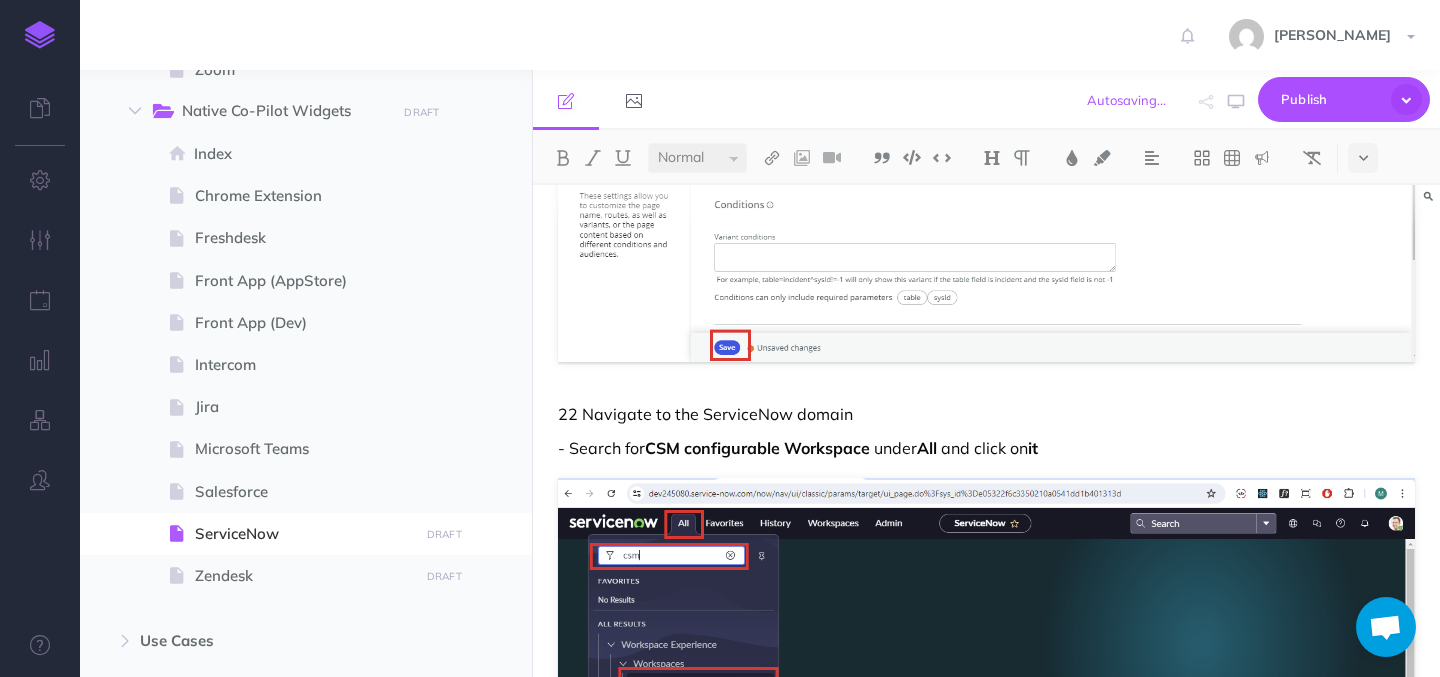 scroll, scrollTop: 10004, scrollLeft: 0, axis: vertical 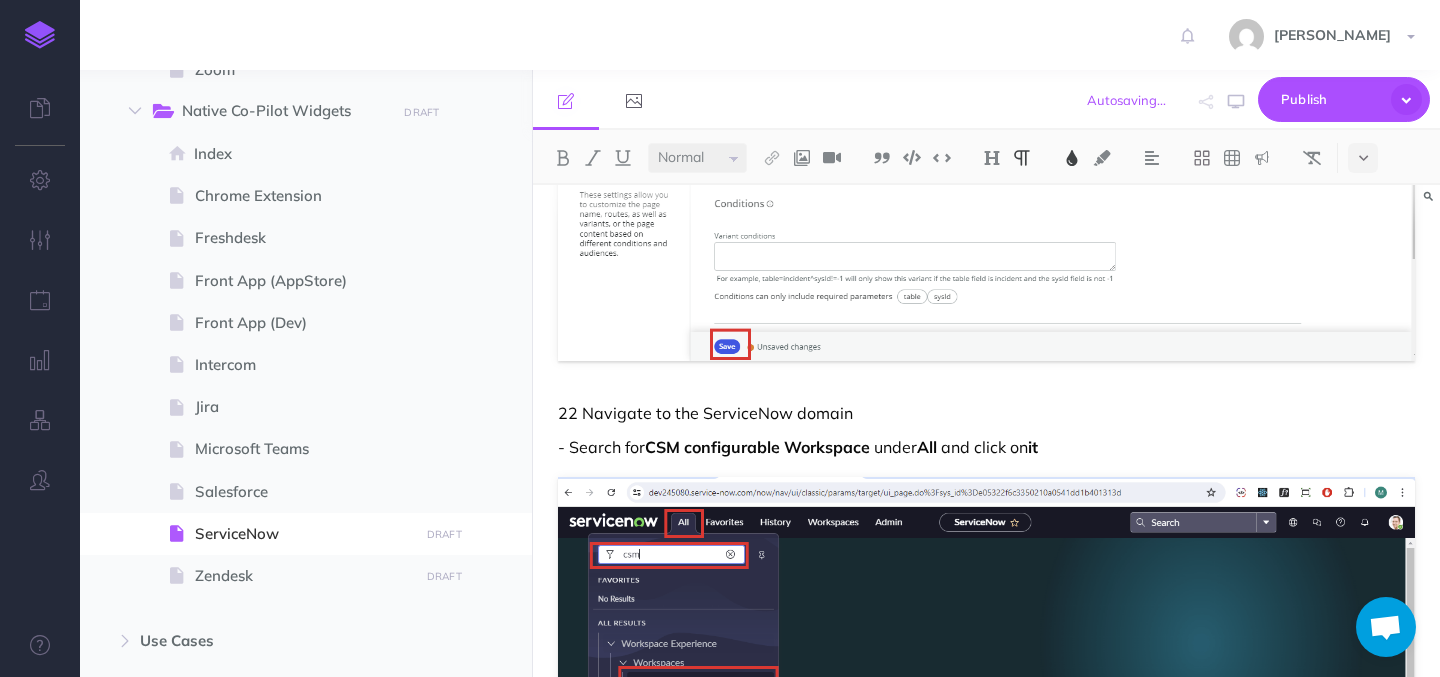 click on "22 Navigate to the ServiceNow domain" at bounding box center [705, 413] 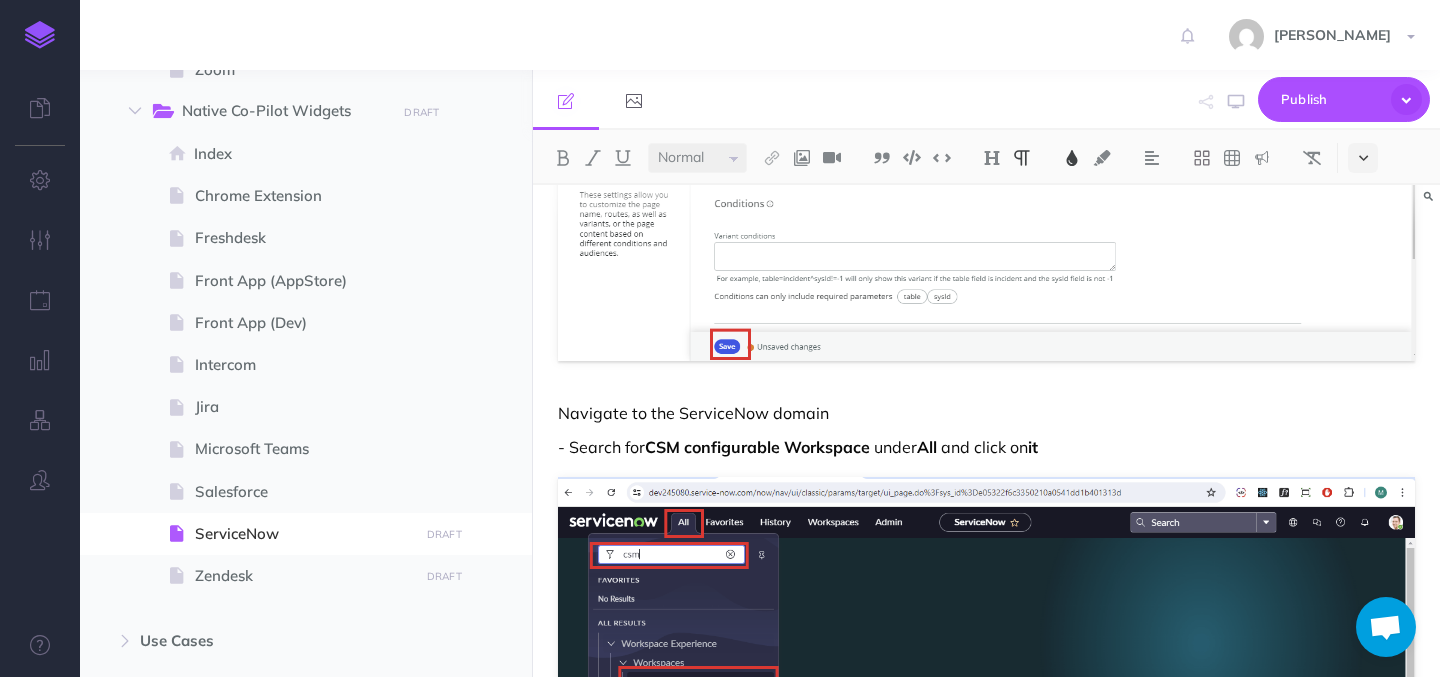 click at bounding box center (1363, 158) 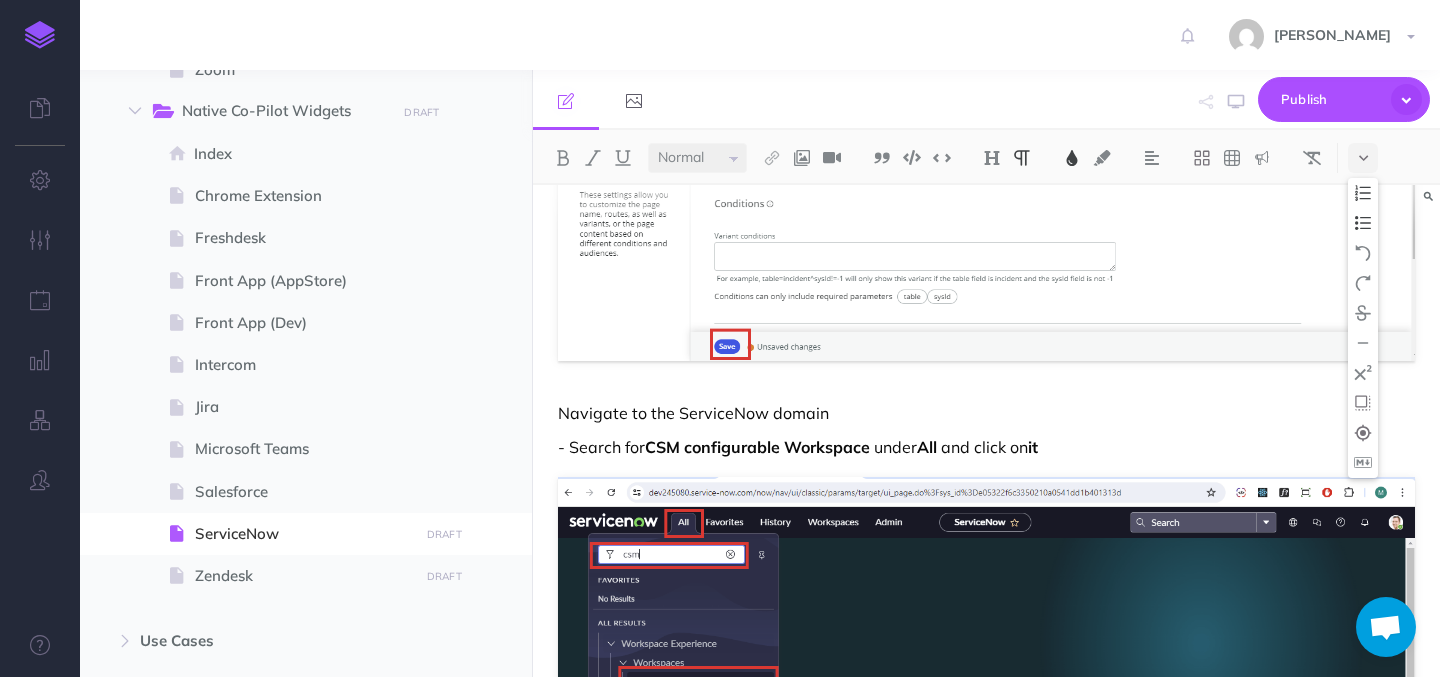 click at bounding box center [1363, 223] 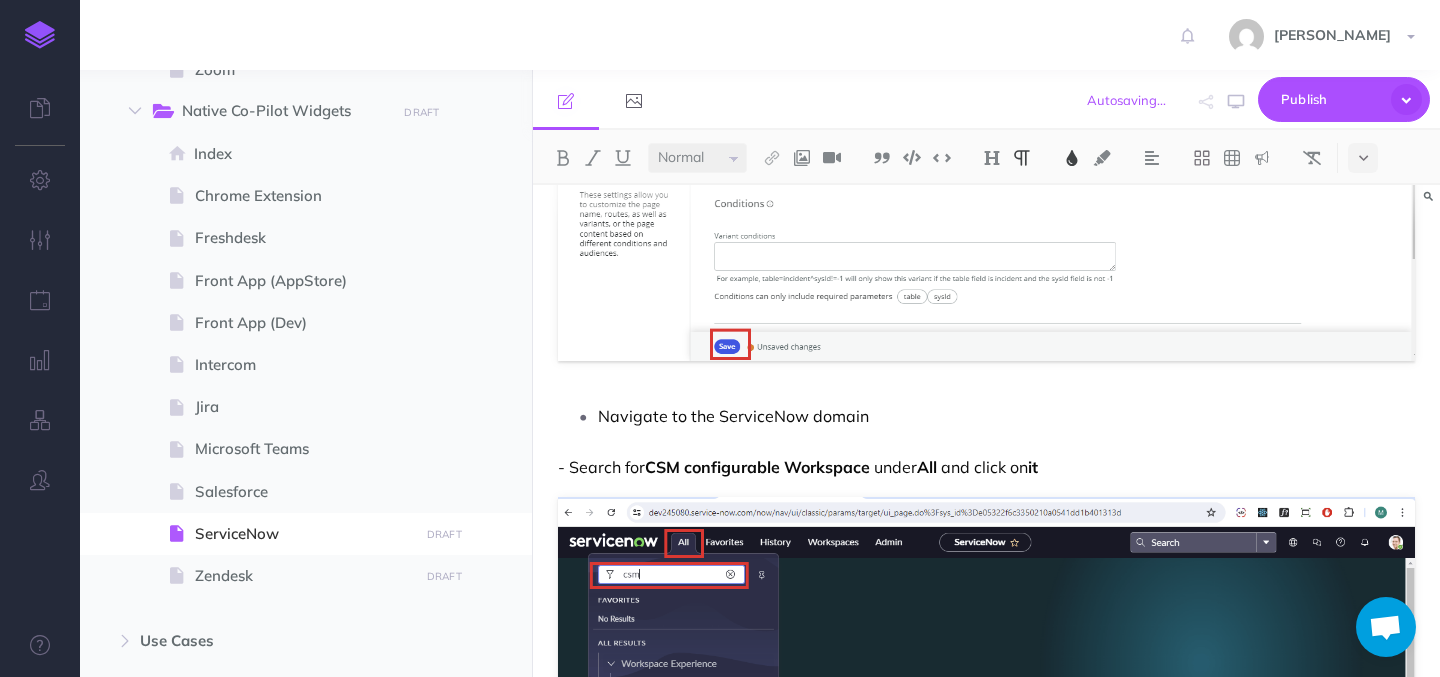 click on "- Search for" at bounding box center (601, 467) 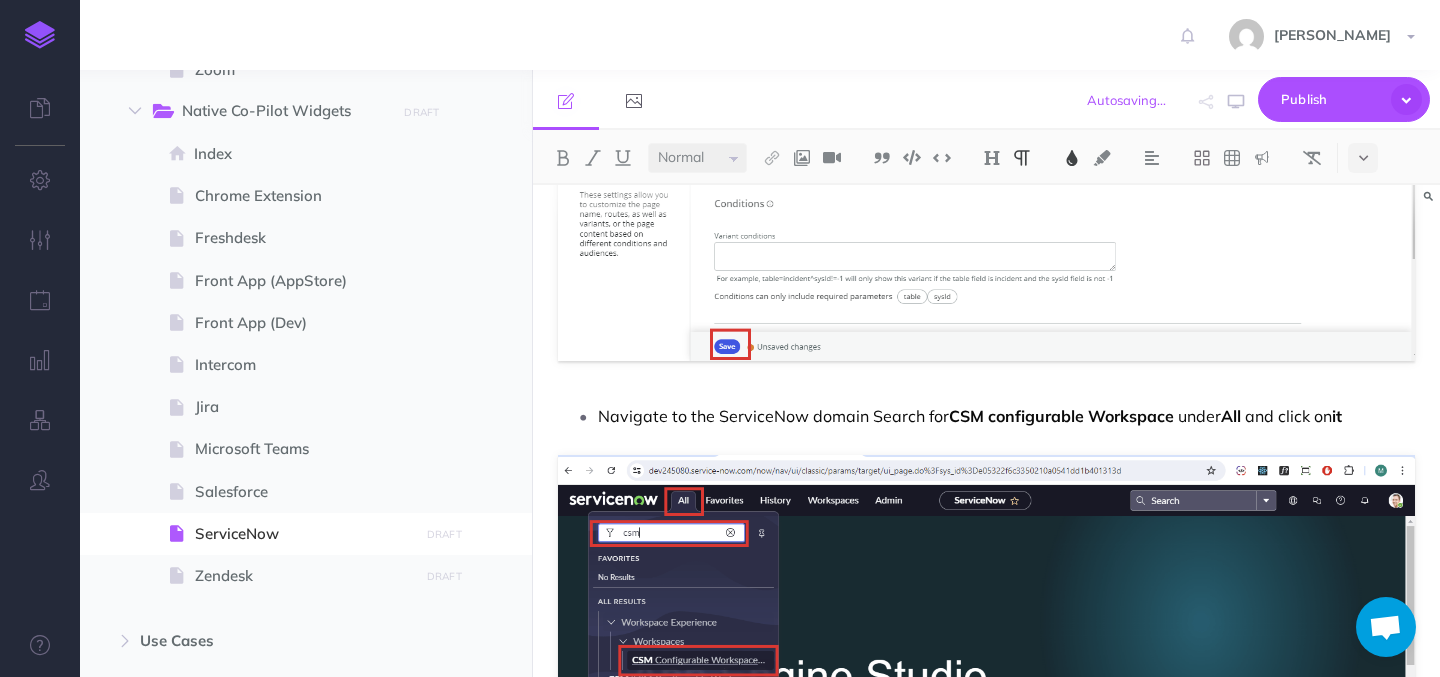 click on "Navigate to the ServiceNow domain Search for" at bounding box center (773, 416) 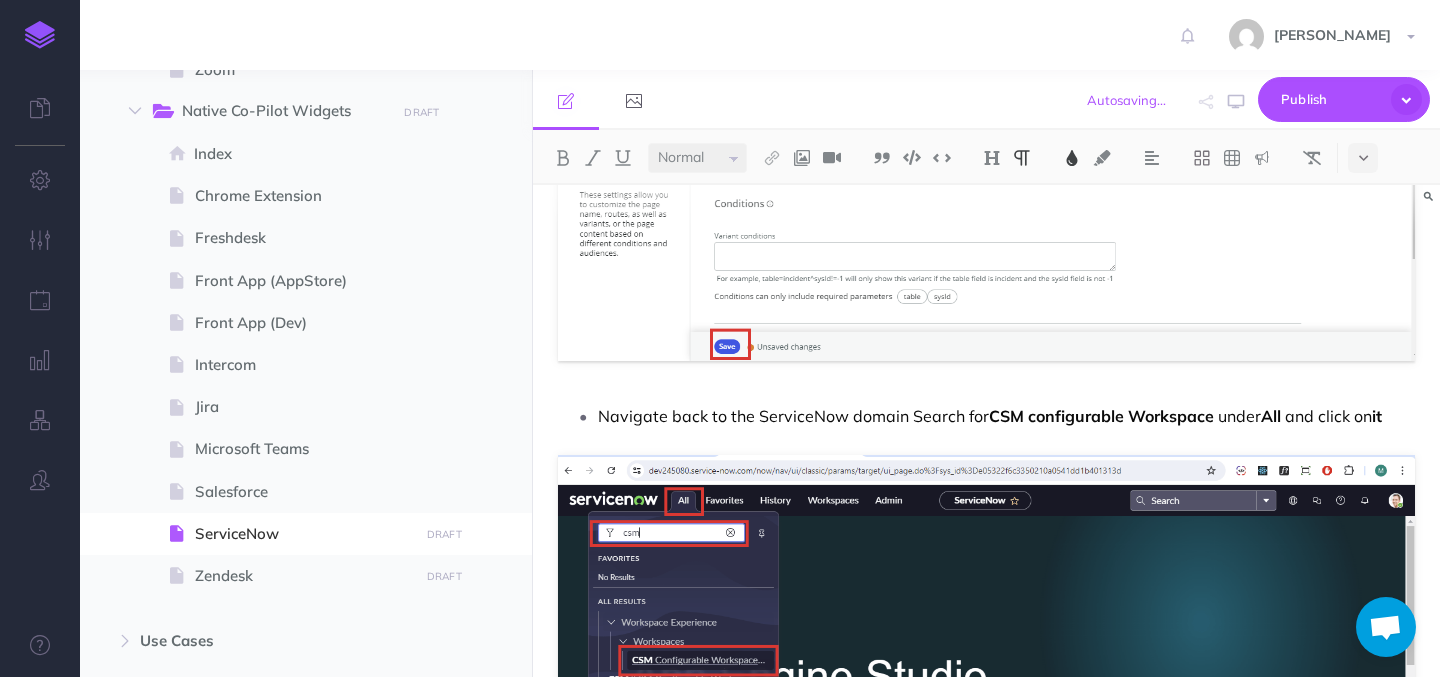 click on "Navigate back to the ServiceNow domain Search for" at bounding box center [793, 416] 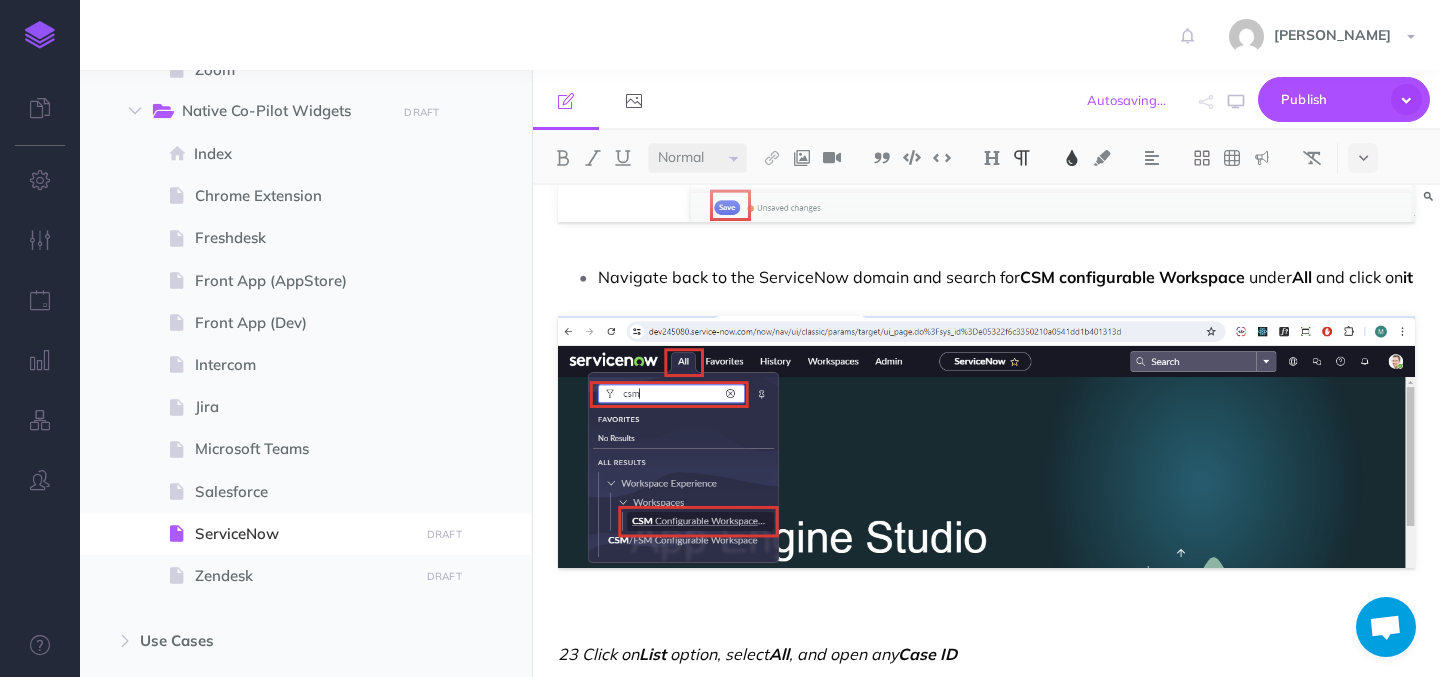 scroll, scrollTop: 10144, scrollLeft: 0, axis: vertical 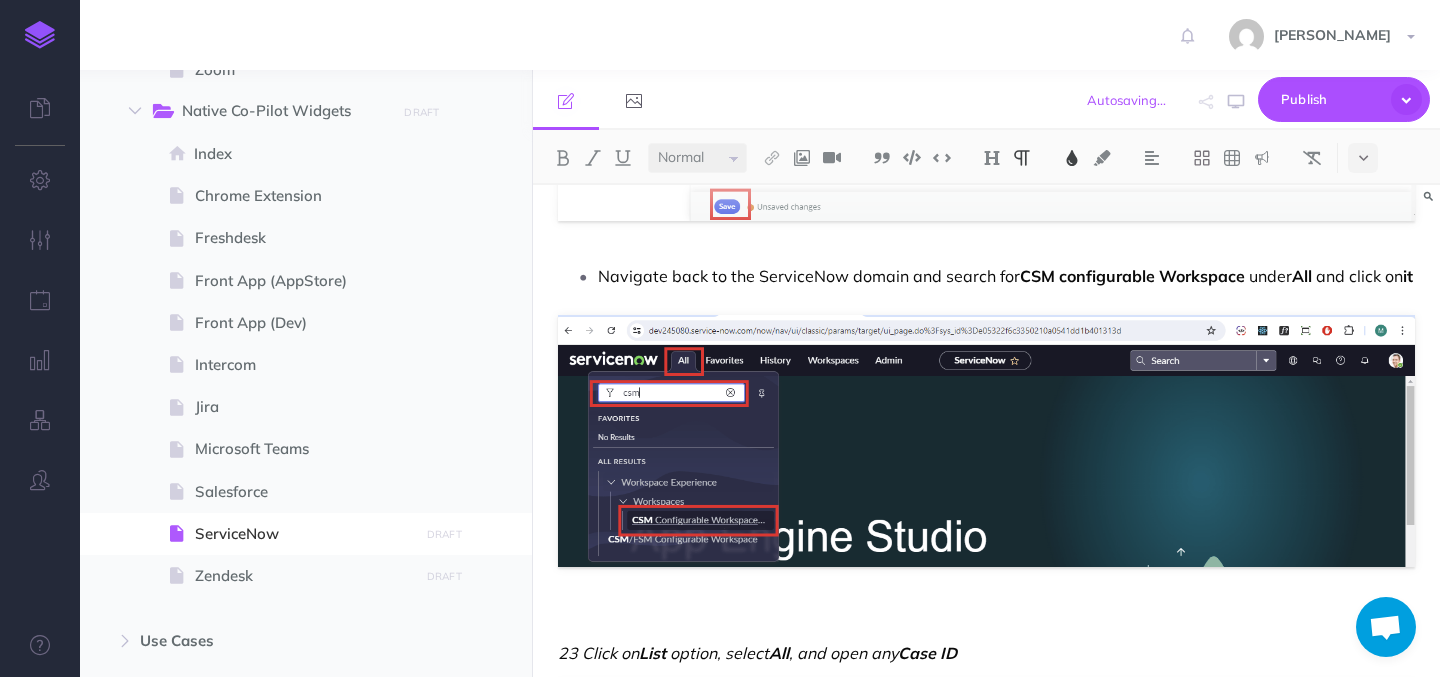 click on "Navigate back to the ServiceNow domain and search for  CSM configurable Workspace   under  All   and click on  it" at bounding box center (1006, 276) 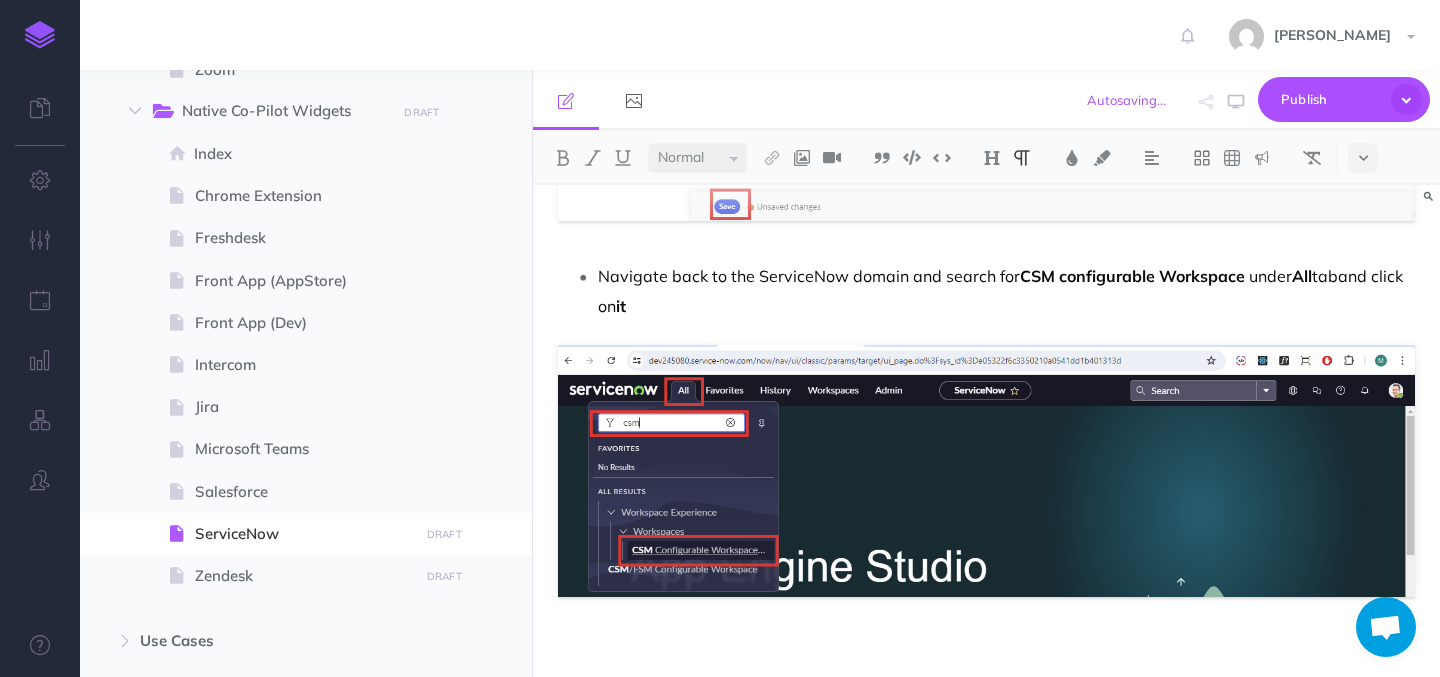 click on "Navigate back to the ServiceNow domain and search for  CSM configurable Workspace   under  All  tab  and click on  it" at bounding box center (1006, 291) 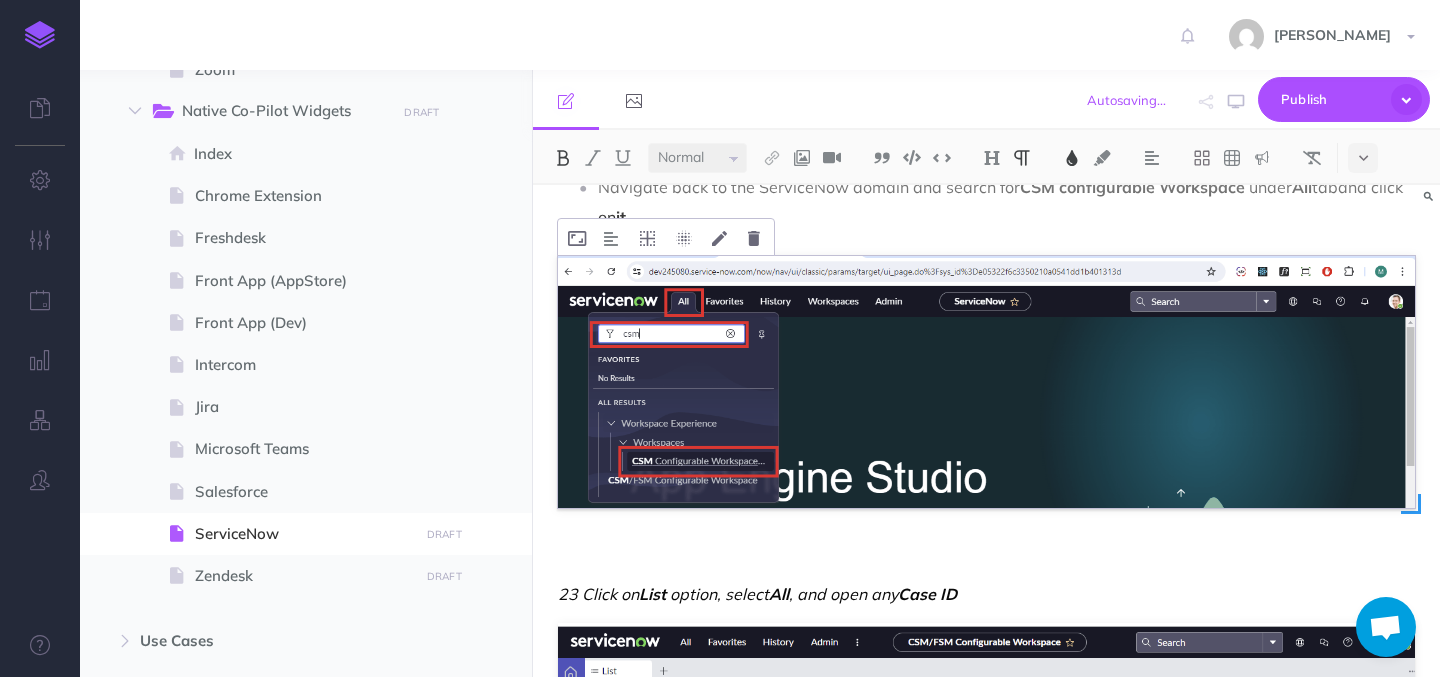 scroll, scrollTop: 10308, scrollLeft: 0, axis: vertical 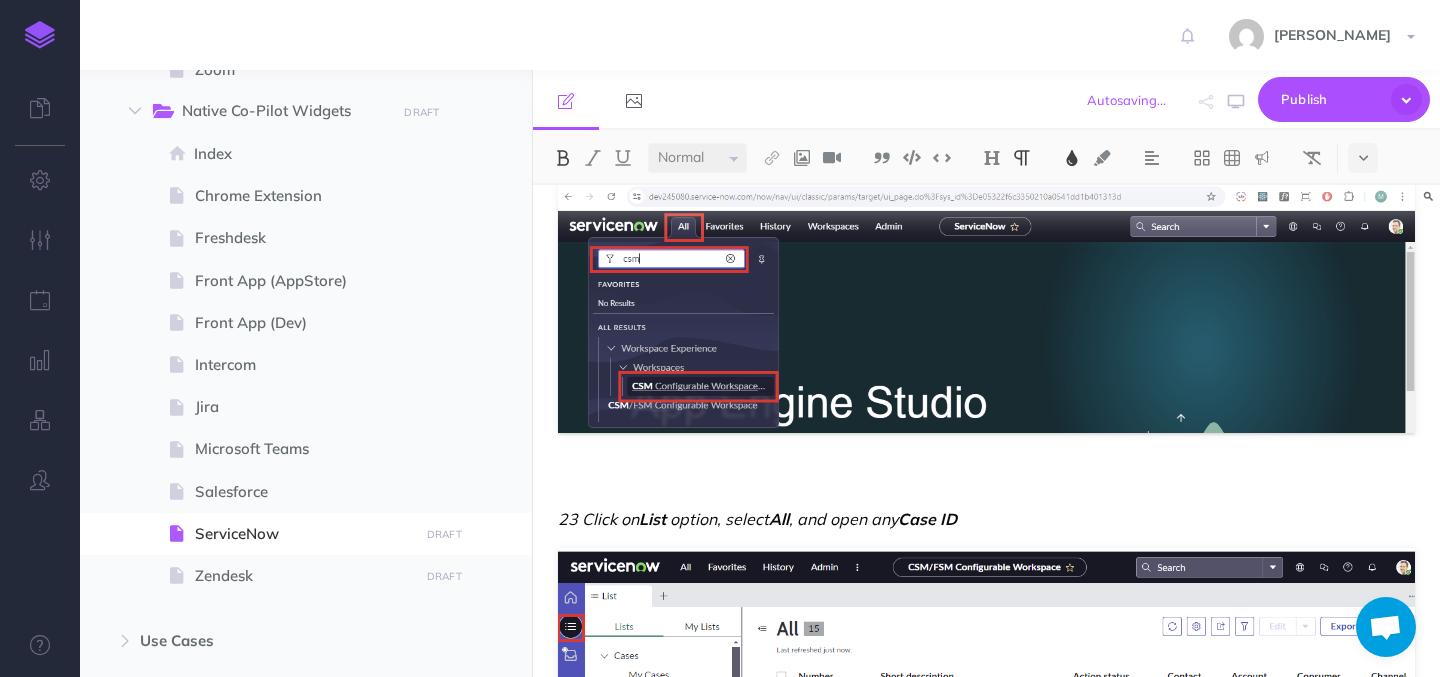 click on "TheLoops  for ServiceNow Get started with TheLoops widget in ServiceNow: This article walks you through the installation process and explains its various features. Steps to install  TheLoops  Co-Pilot widget in ServiceNow: Navigate to the ServiceNow domain. Under All tab, Search for  System Update Sets  and click on  Retrieved Update Sets.                           Under the  Retrieved Update Sets , click on  Import Update Set from XML .                           Click on  Choose File , select the XML file provided by Loops Admin, and then click on  Upload                           Click on the file name  @widget/the-loops.                           Click on the option named  Preview Update Set  which will then open up a pop-up. Click close on the pop-up.                           Click on the option  Commit Update Set  which will then open up a pop-up. Click close on the pop-up.                           Once done, Open the Service domain and search for  UI Builder   under  All  tab  and click on the option" at bounding box center (986, -4248) 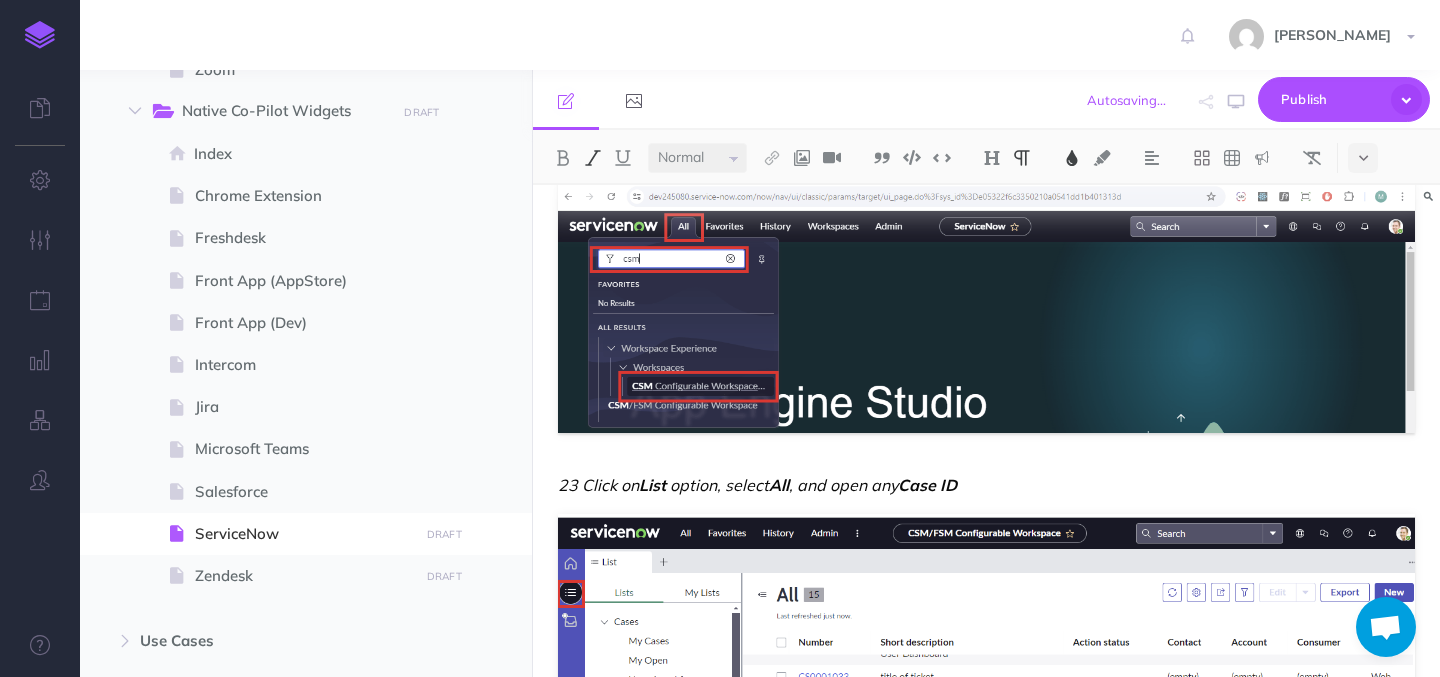 click on "23 Click on" at bounding box center [598, 485] 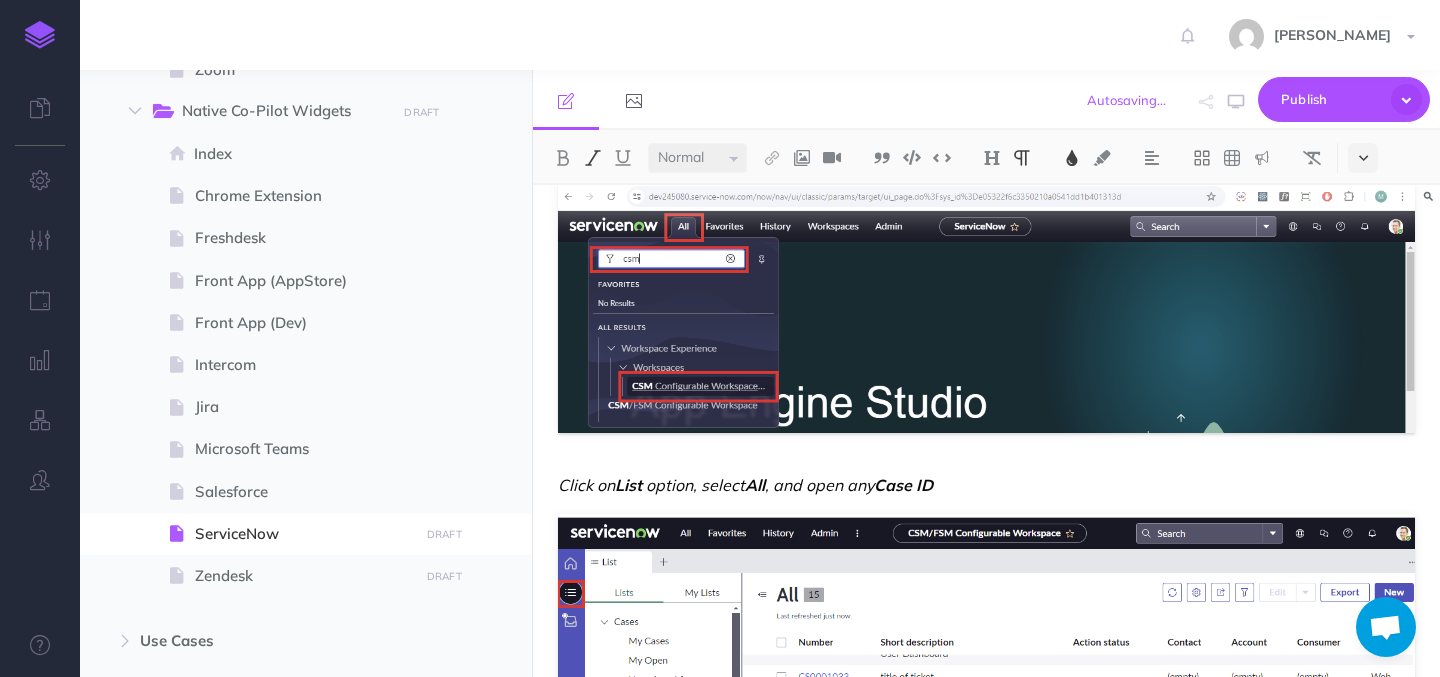 click at bounding box center [1363, 158] 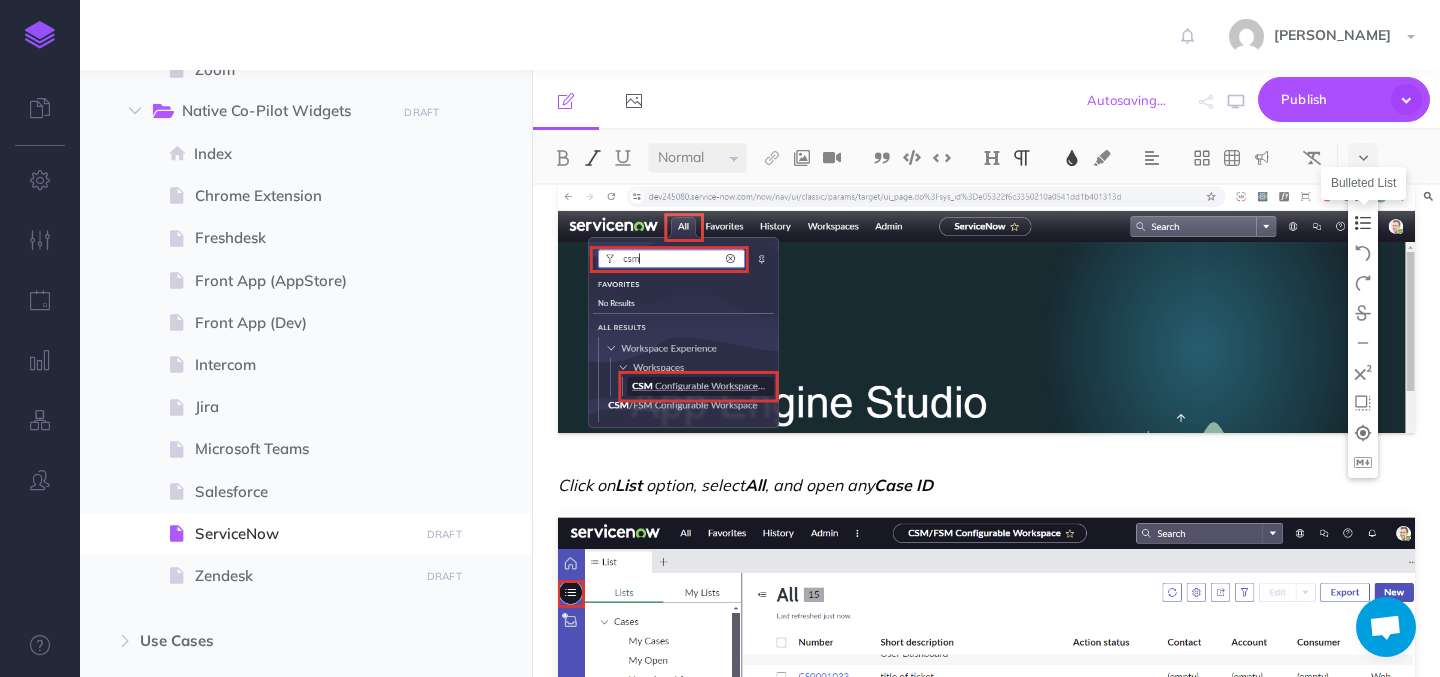 click at bounding box center [1363, 223] 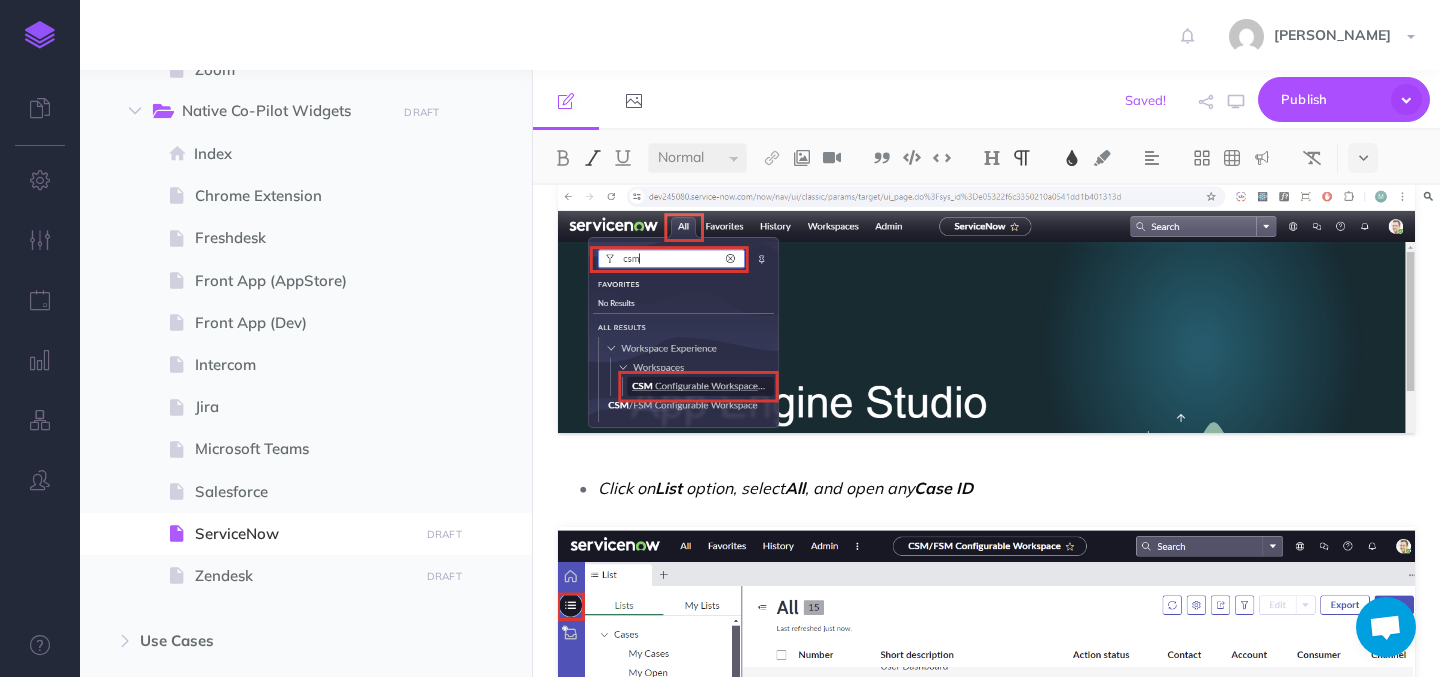 click on "List" at bounding box center (668, 488) 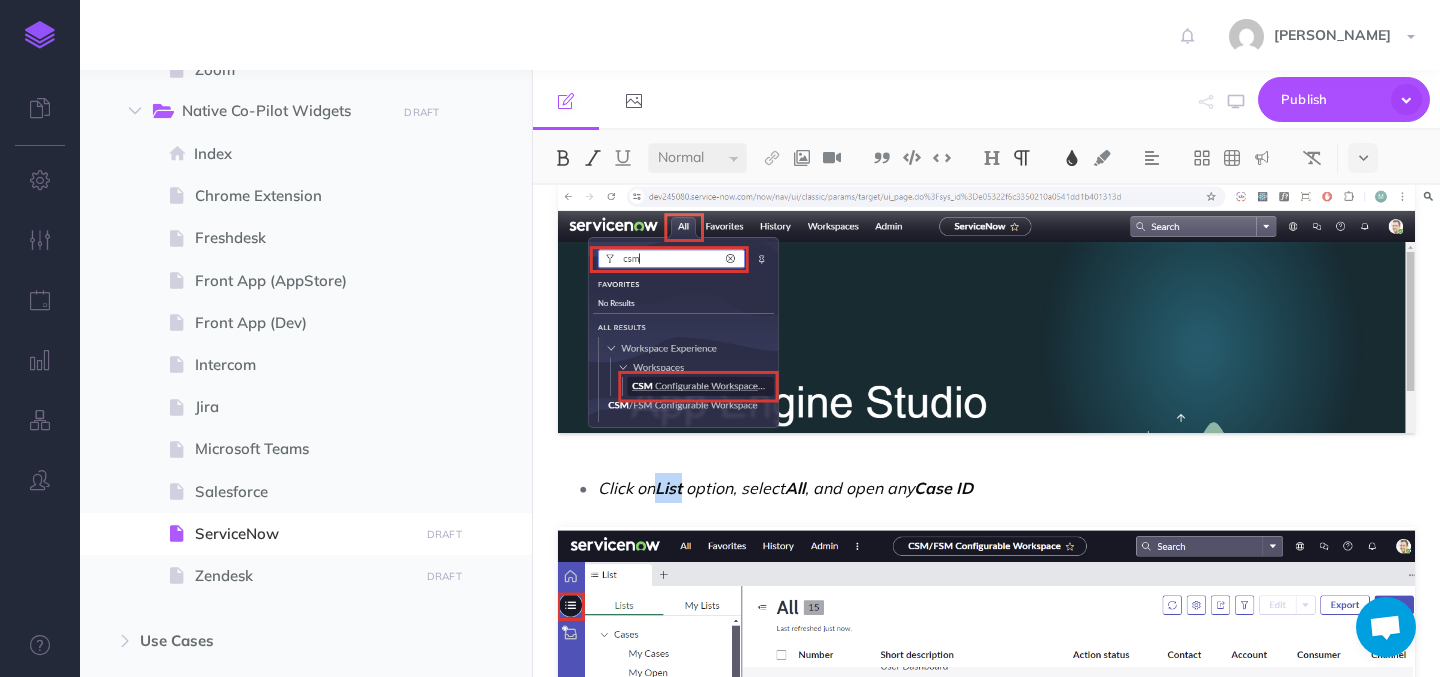 click on "List" at bounding box center [668, 488] 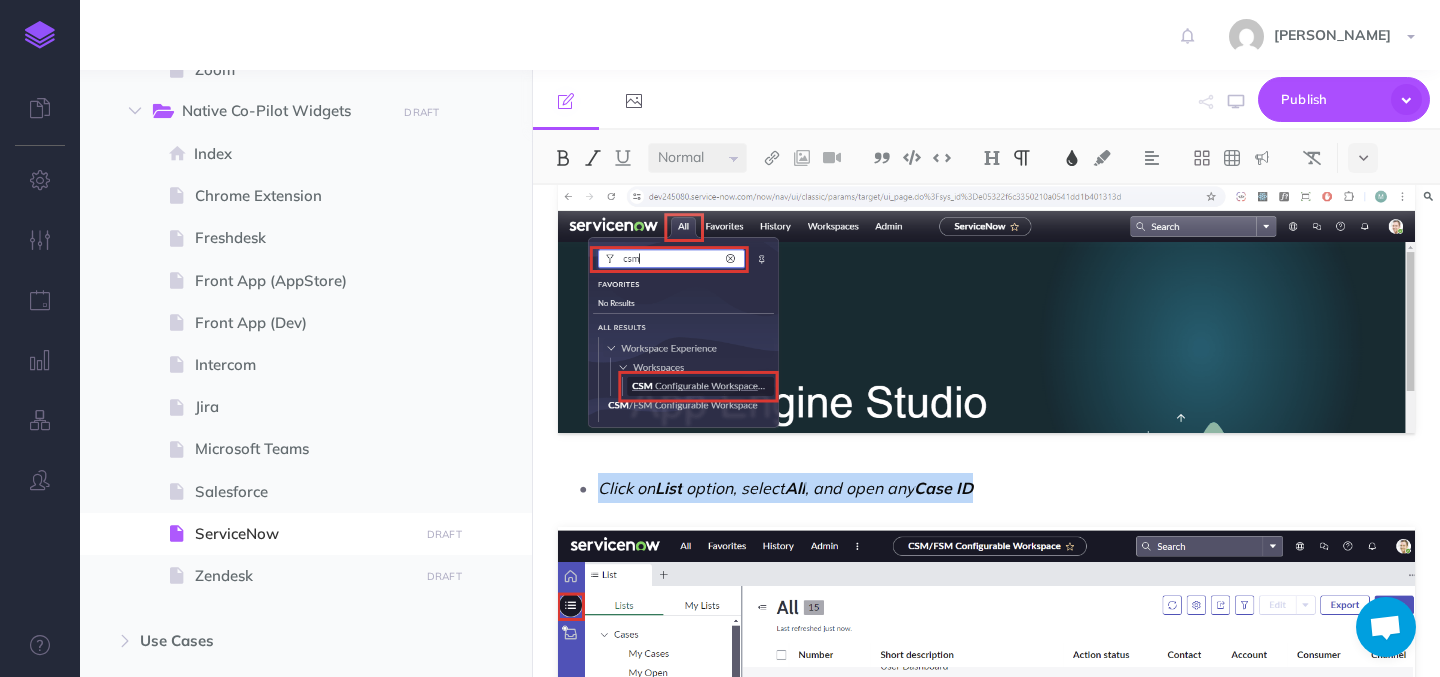 click at bounding box center [593, 158] 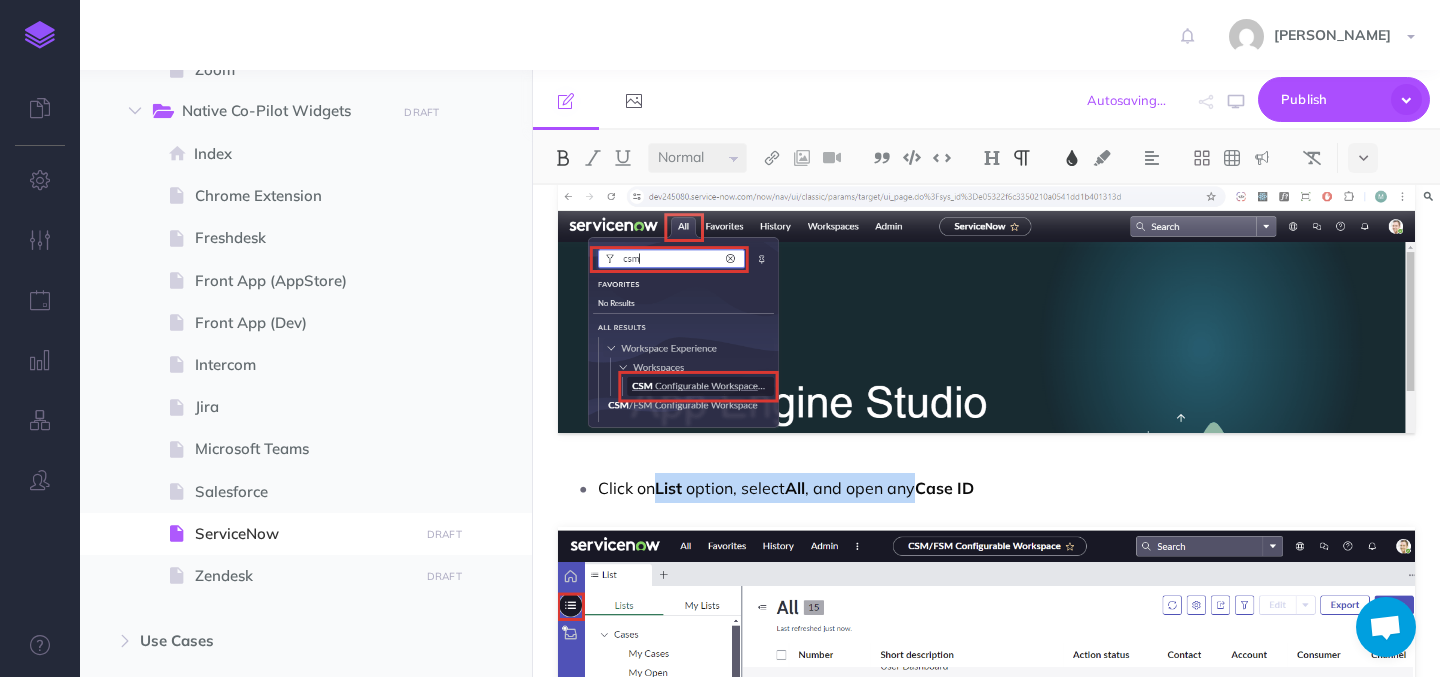 click on "Click on  List   option, select  All , and open any  Case ID" at bounding box center (1006, 488) 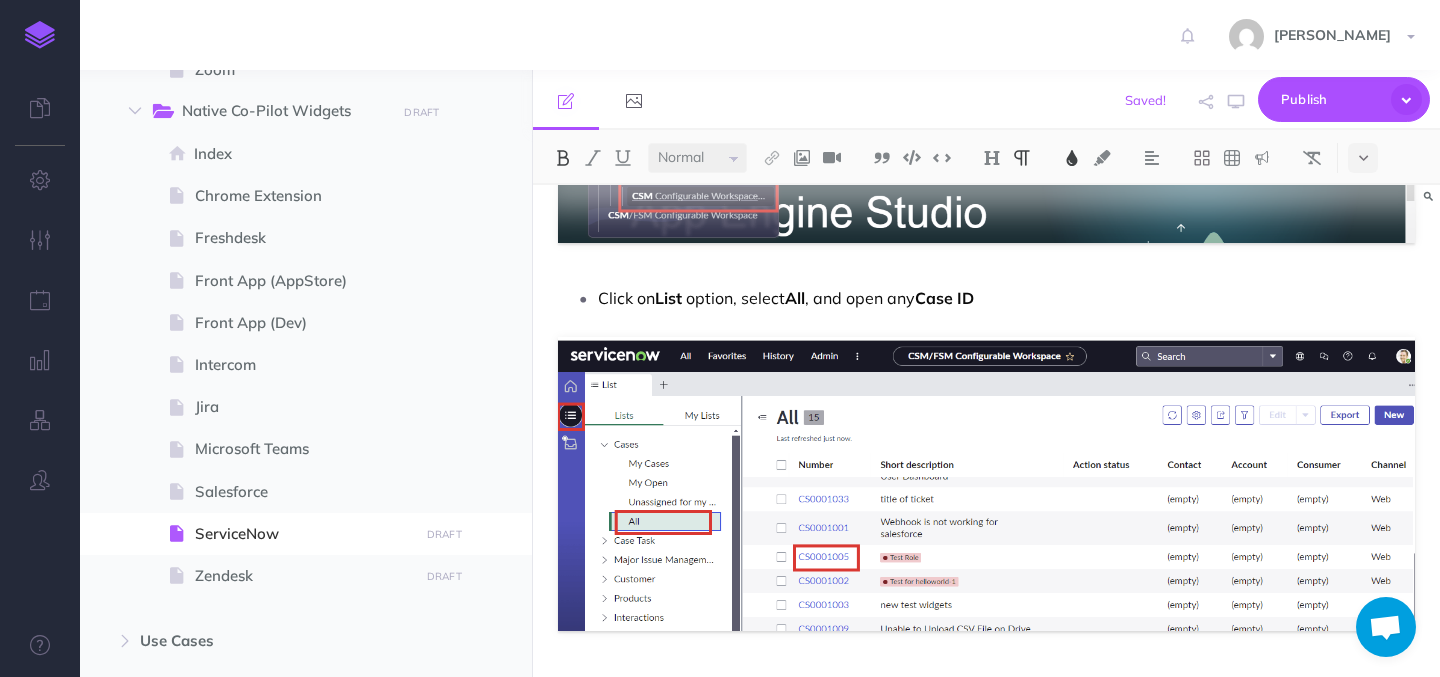 scroll, scrollTop: 10521, scrollLeft: 0, axis: vertical 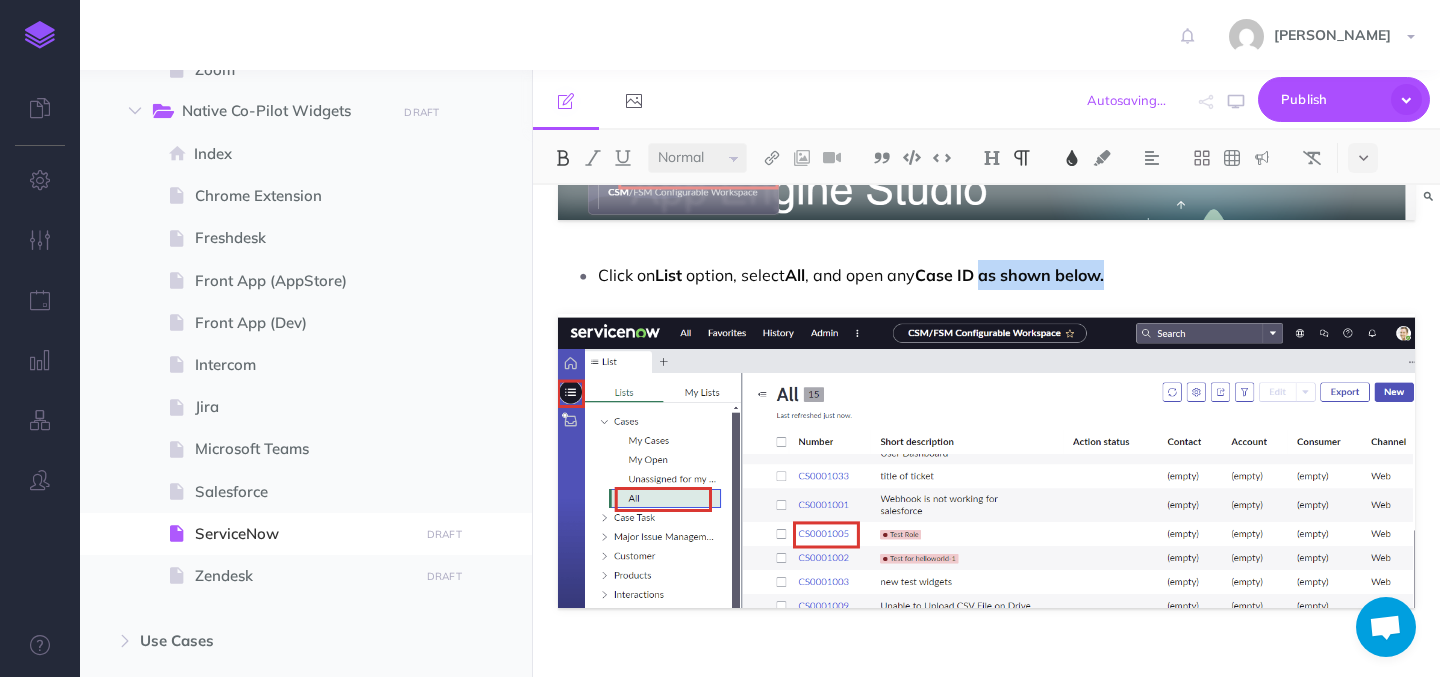 drag, startPoint x: 990, startPoint y: 274, endPoint x: 1121, endPoint y: 274, distance: 131 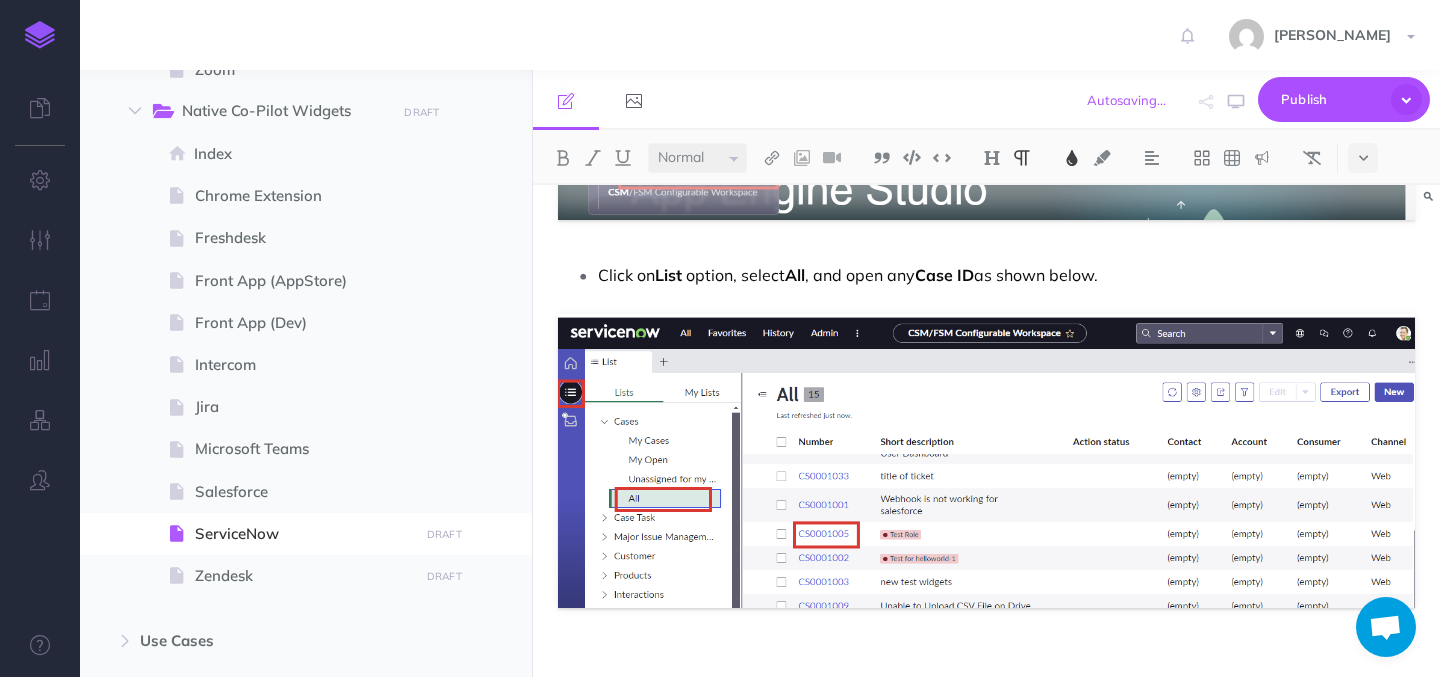 click on "Click on  List   option, select  All , and open any  Case ID  as shown below." at bounding box center (1006, 275) 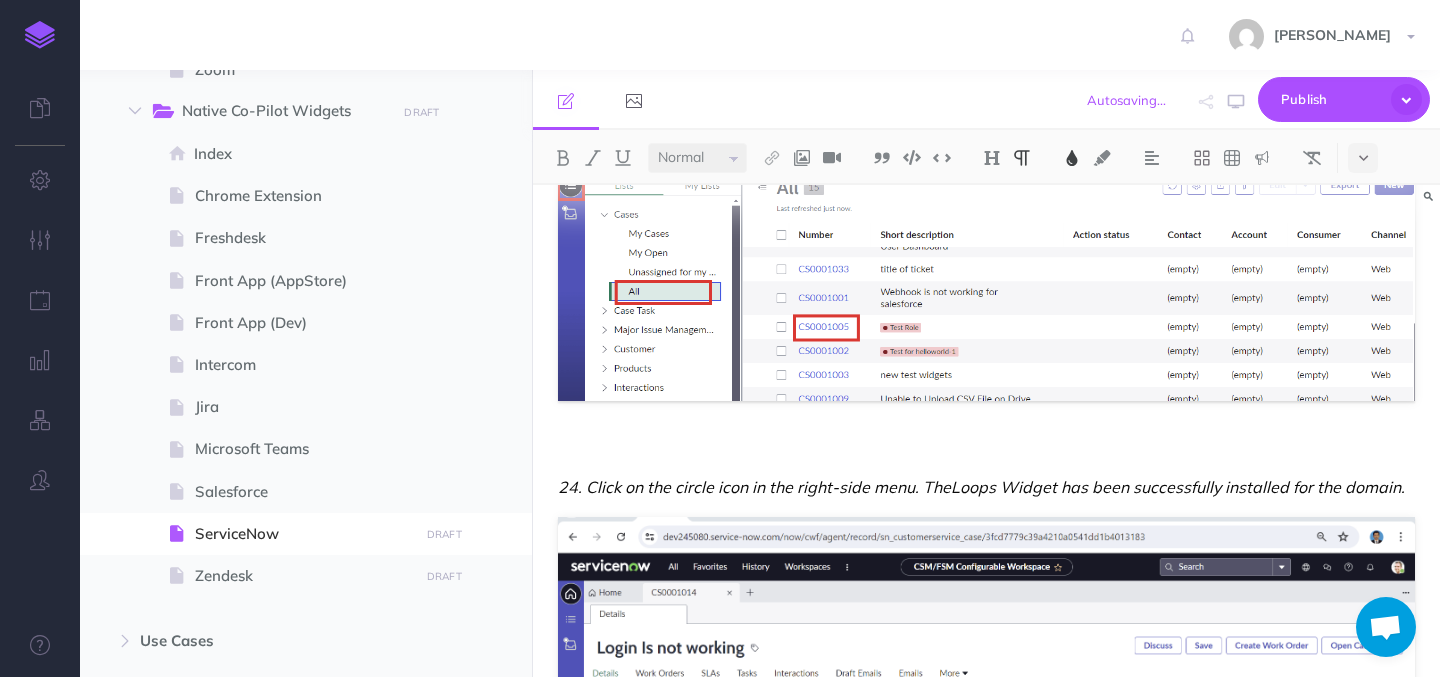 scroll, scrollTop: 10797, scrollLeft: 0, axis: vertical 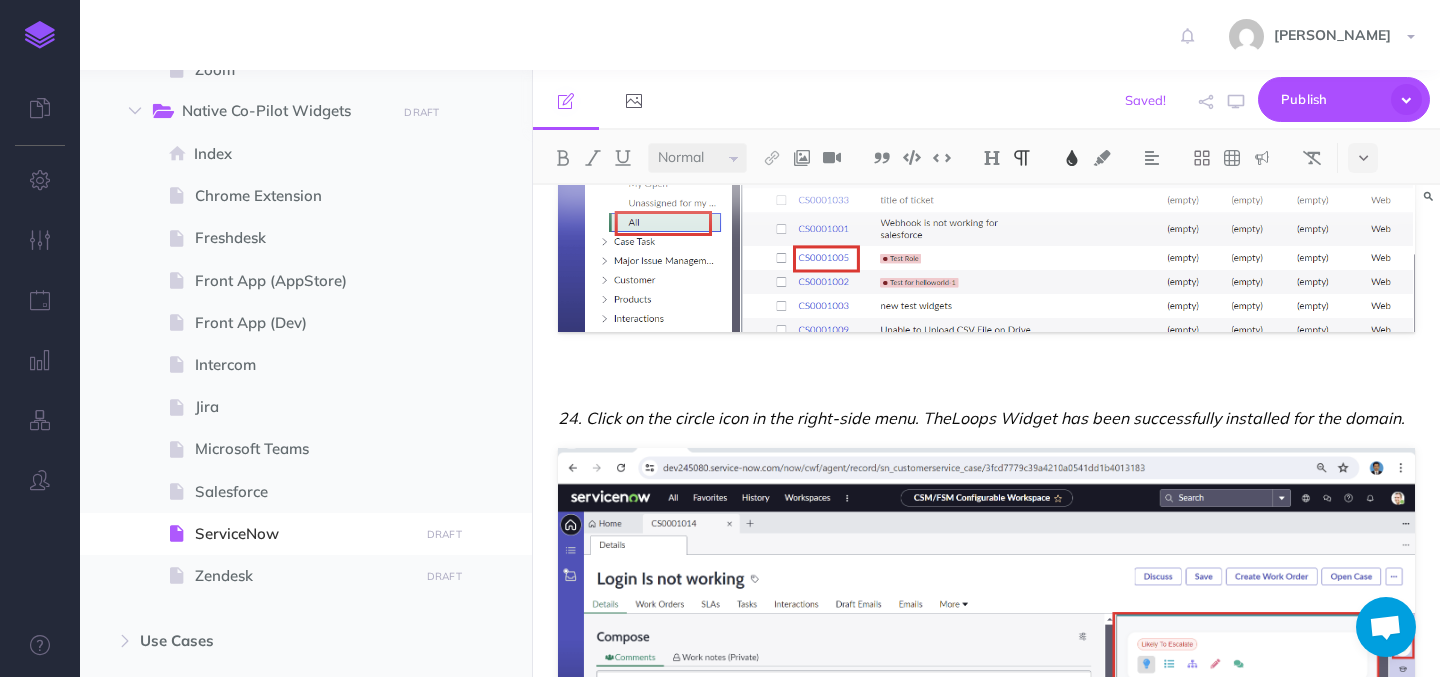 click at bounding box center [986, 384] 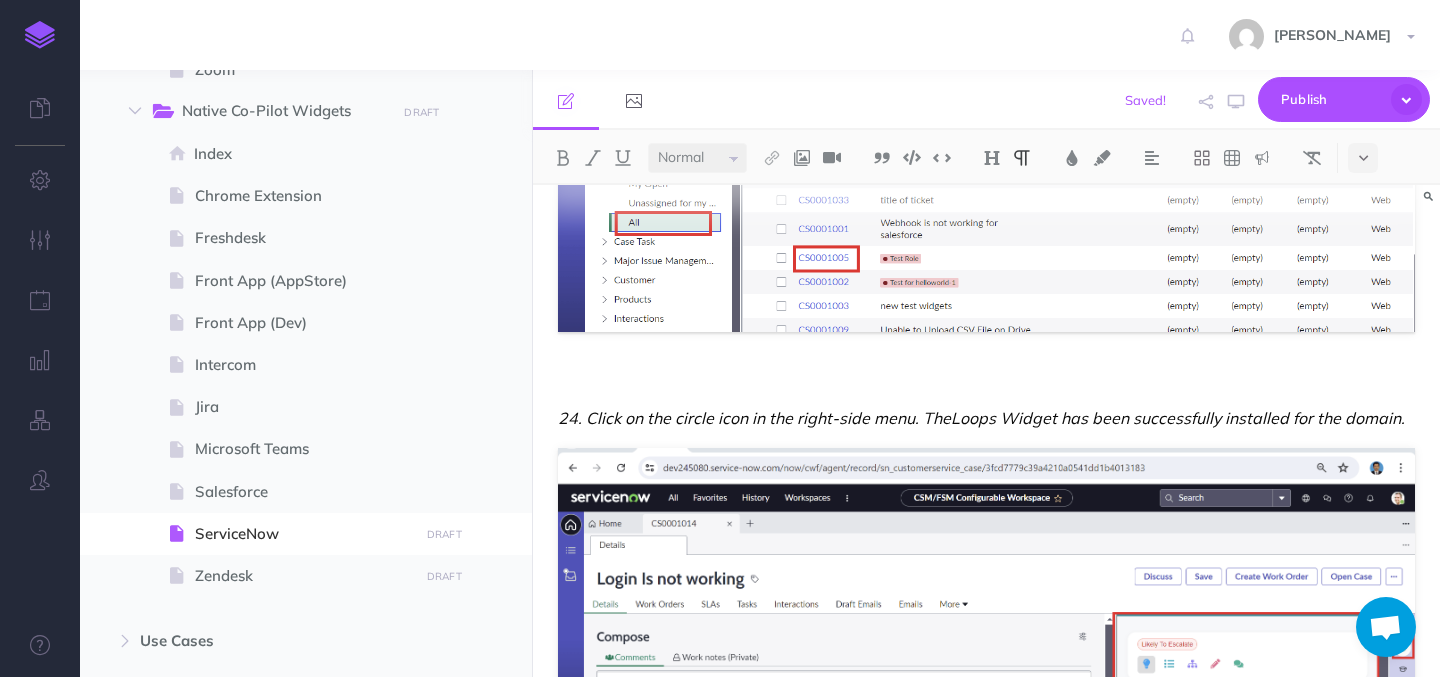 scroll, scrollTop: 10645, scrollLeft: 0, axis: vertical 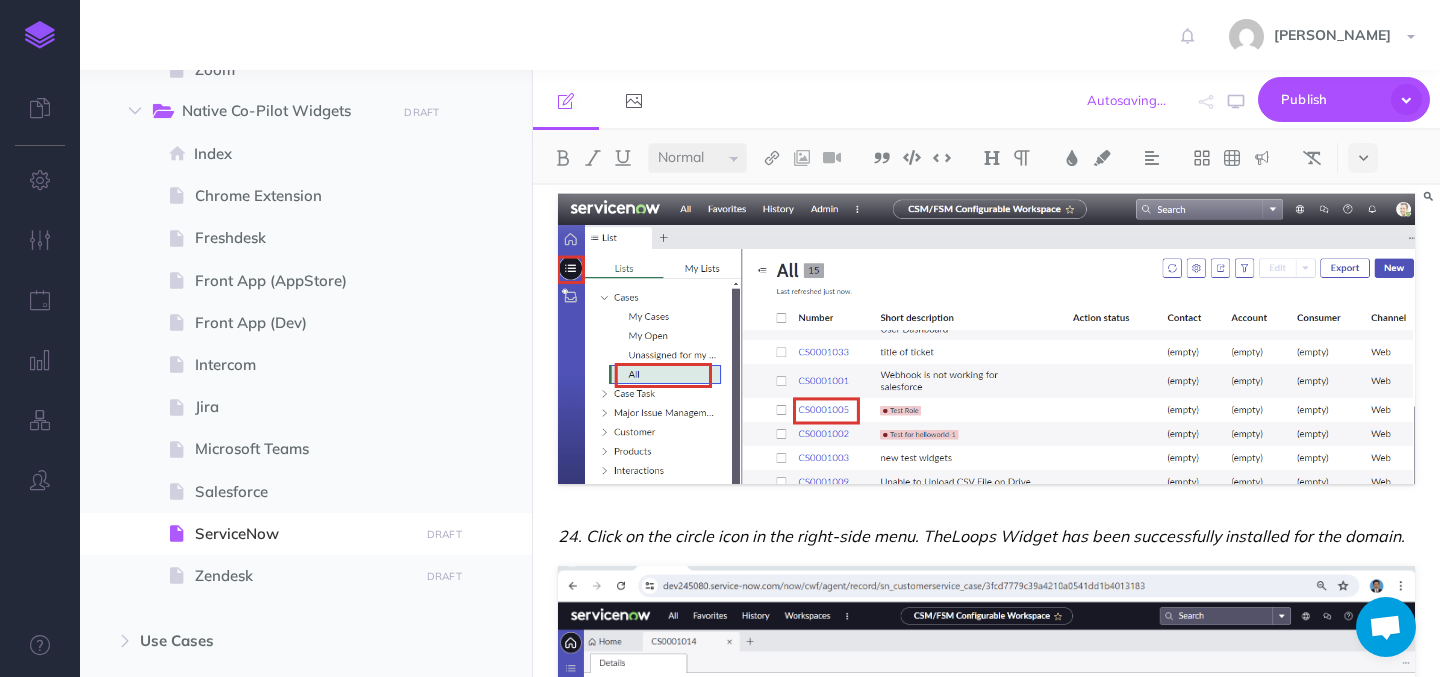 click on "24. Click on the circle icon in the right-side menu. TheLoops Widget has been successfully installed for the domain." at bounding box center [981, 536] 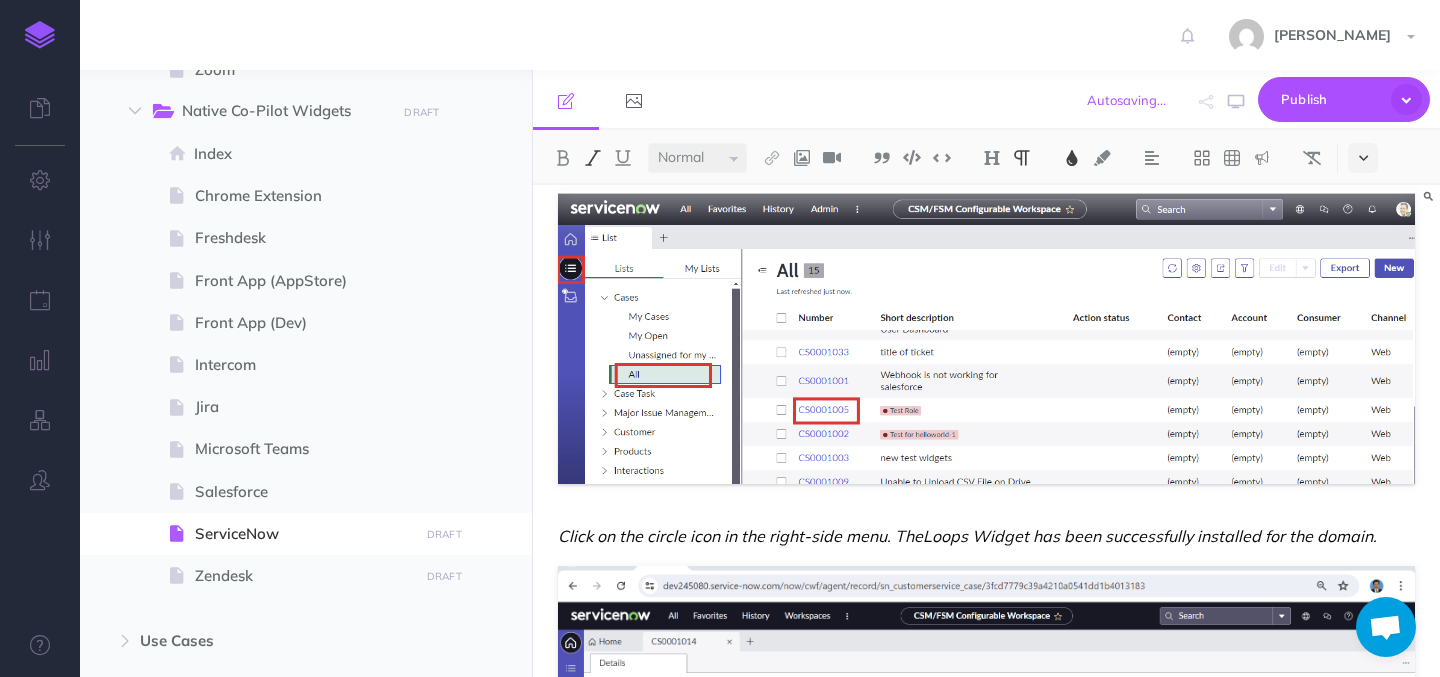click at bounding box center [1363, 158] 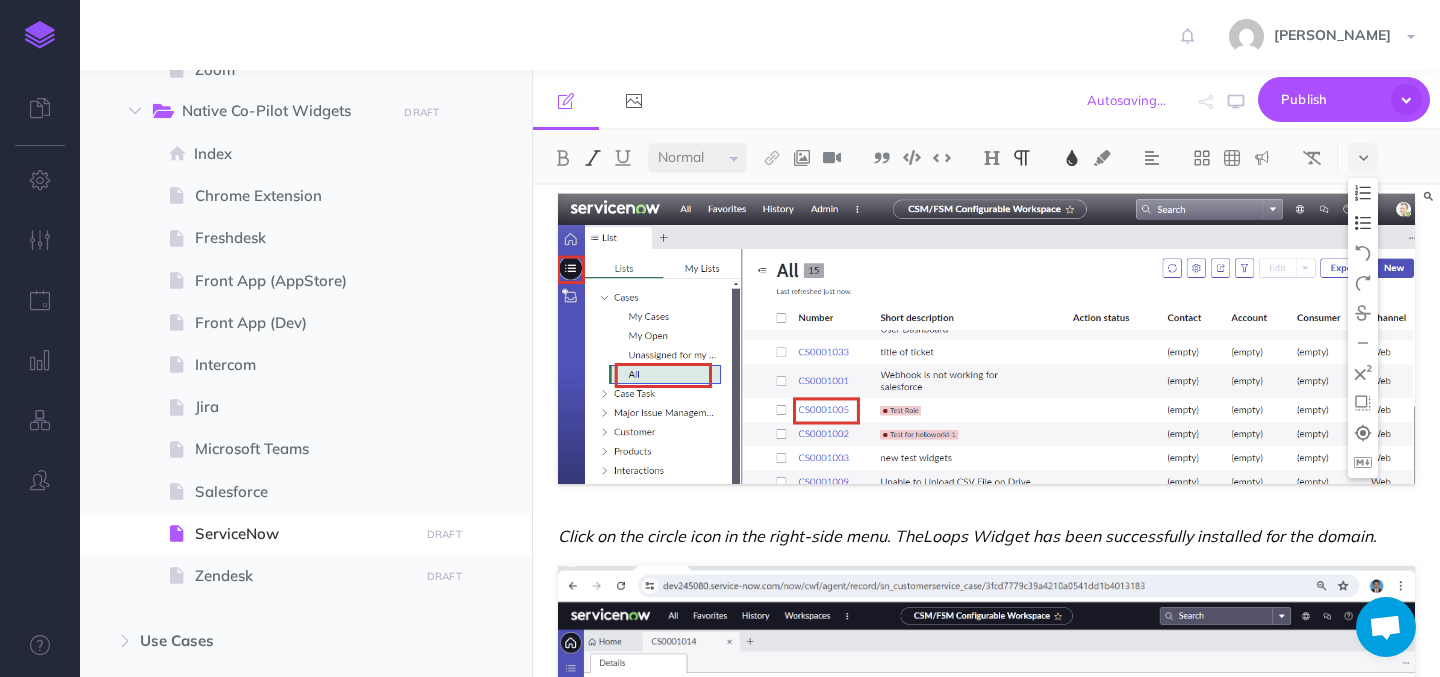 click at bounding box center (1363, 223) 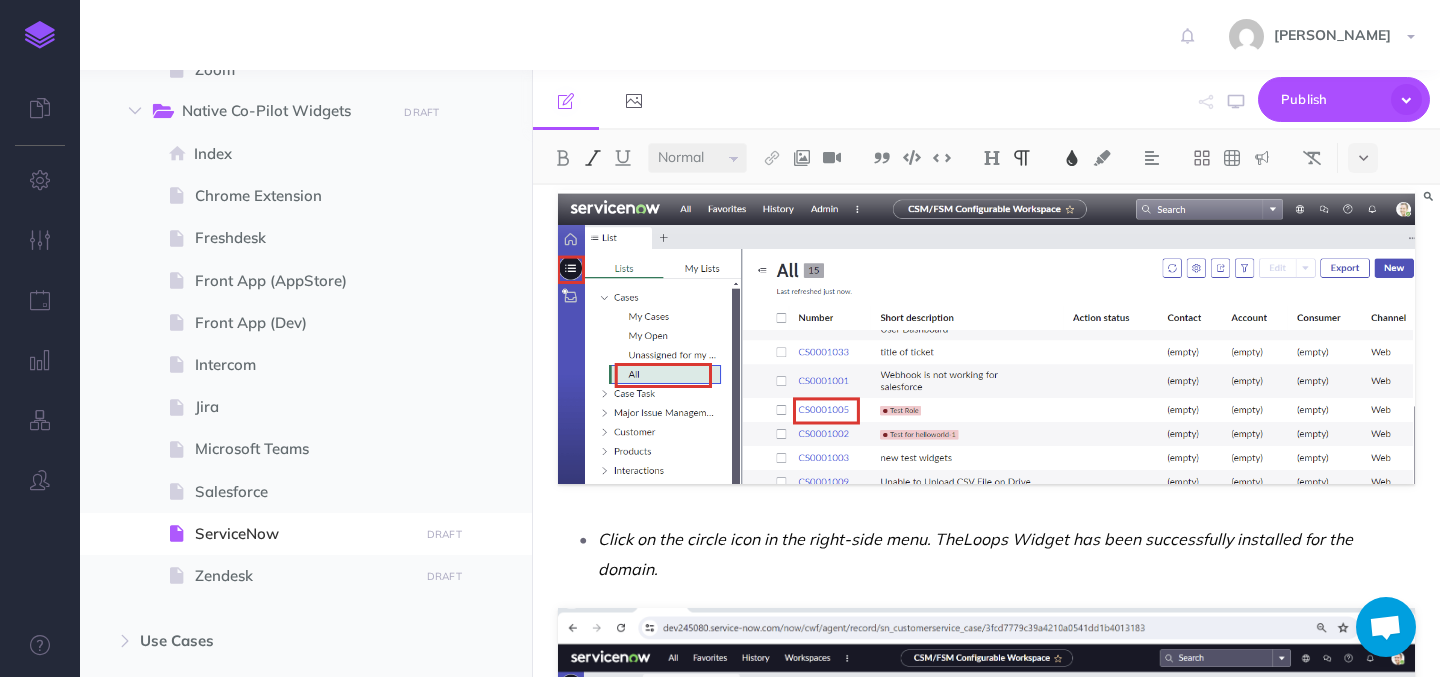 click on "Click on the circle icon in the right-side menu. TheLoops Widget has been successfully installed for the domain." at bounding box center (977, 554) 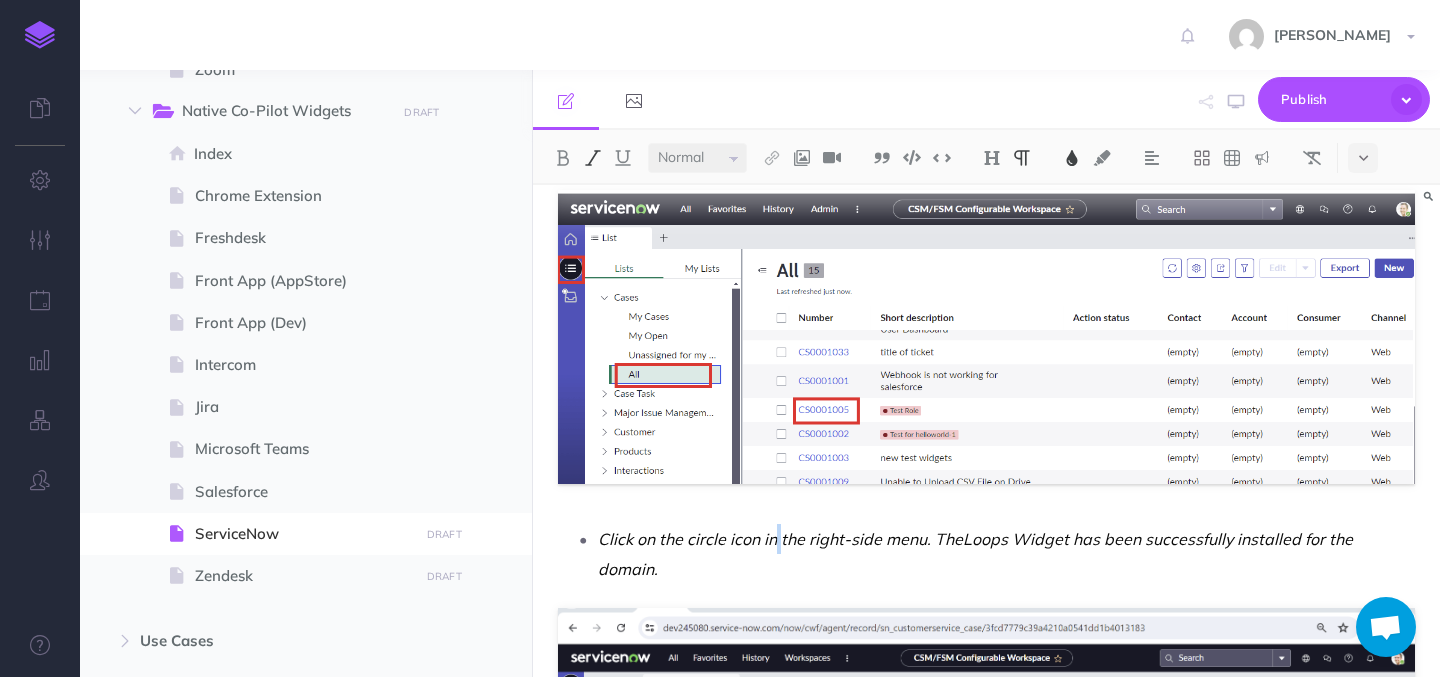 click on "Click on the circle icon in the right-side menu. TheLoops Widget has been successfully installed for the domain." at bounding box center [977, 554] 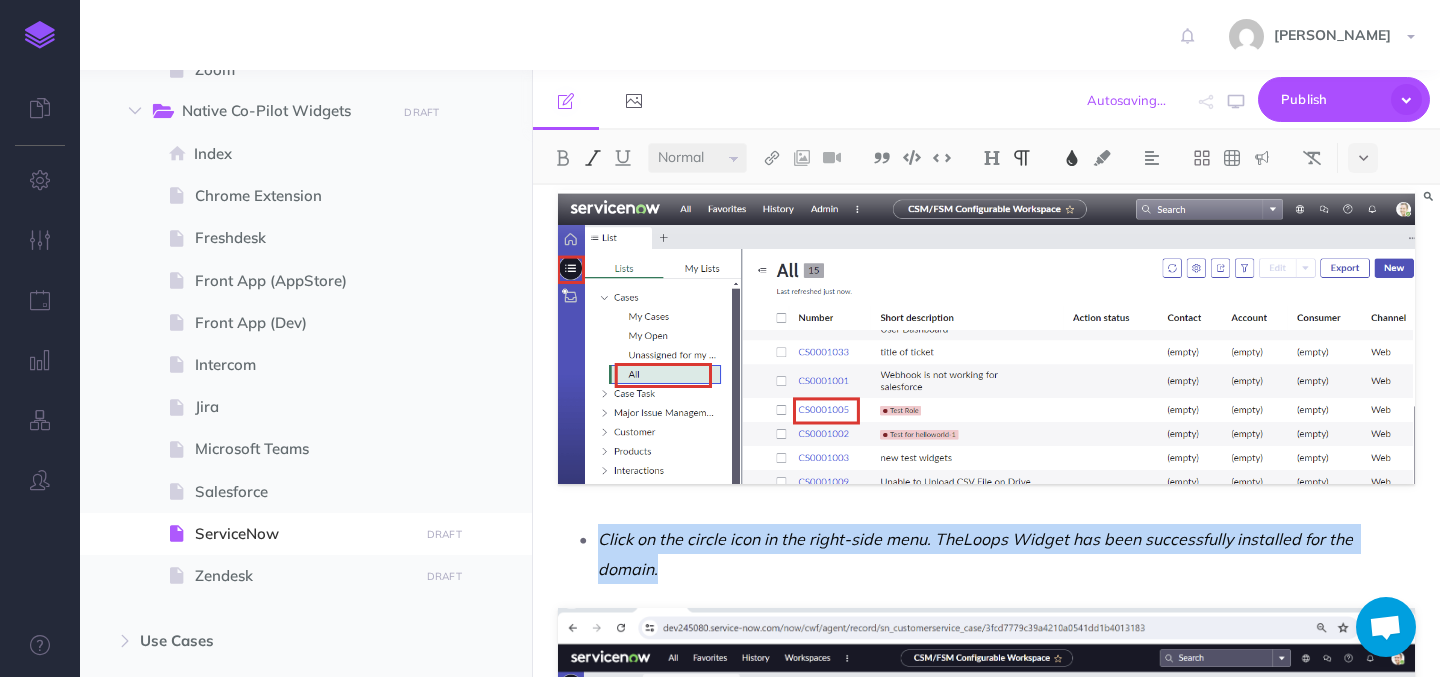 click at bounding box center (593, 158) 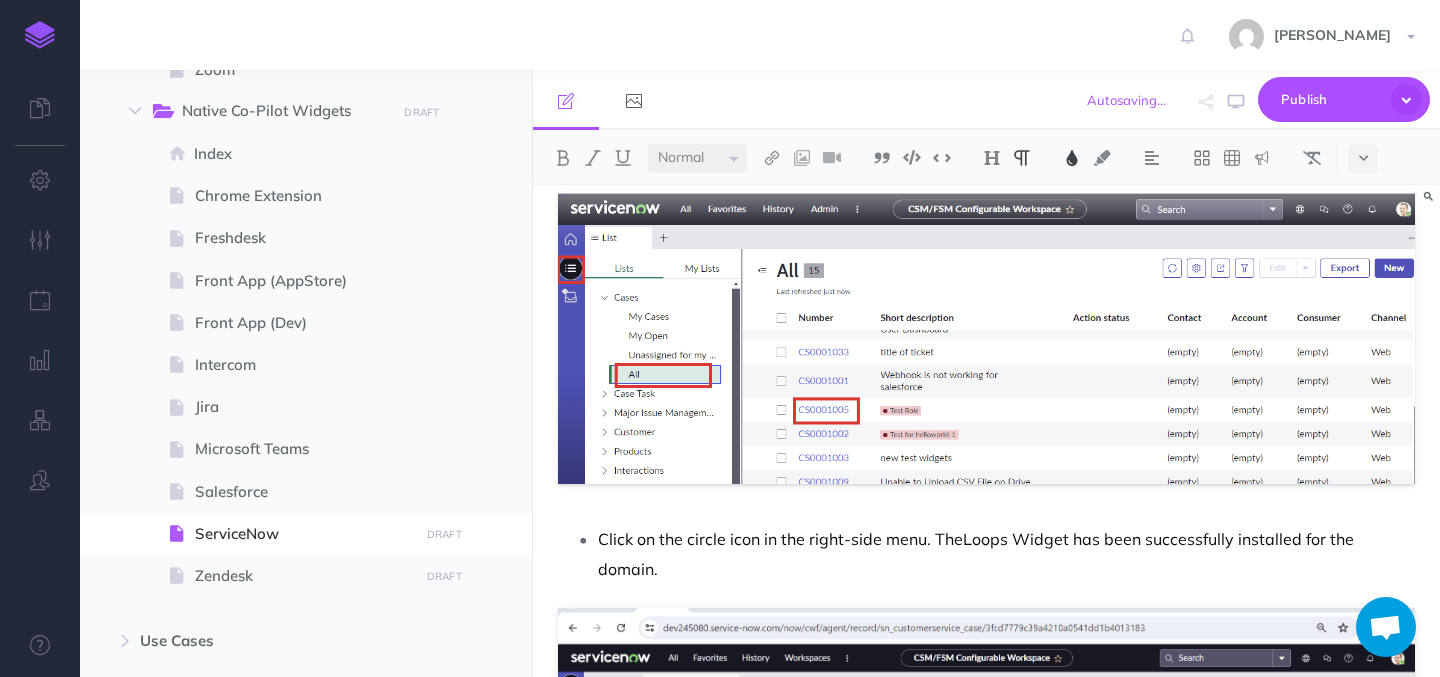 click on "Click on the circle icon in the right-side menu. TheLoops Widget has been successfully installed for the domain." at bounding box center [978, 554] 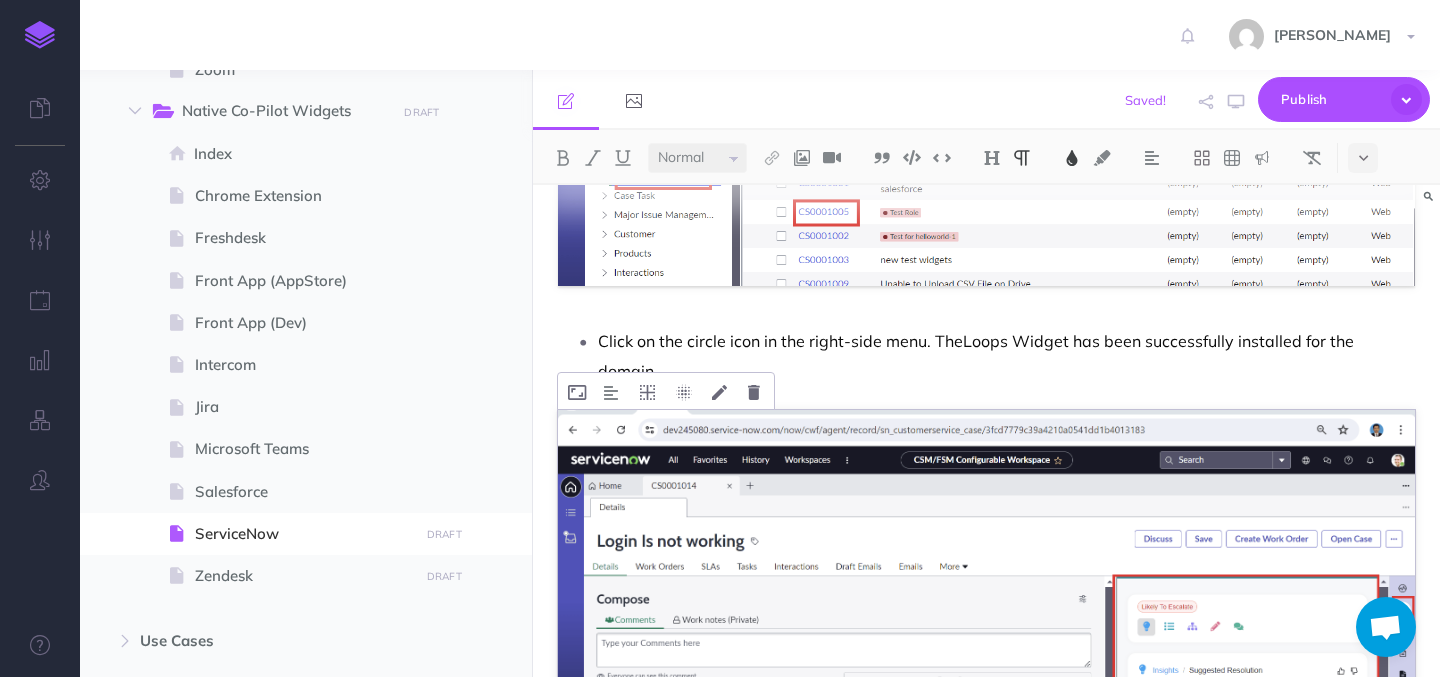 scroll, scrollTop: 10845, scrollLeft: 0, axis: vertical 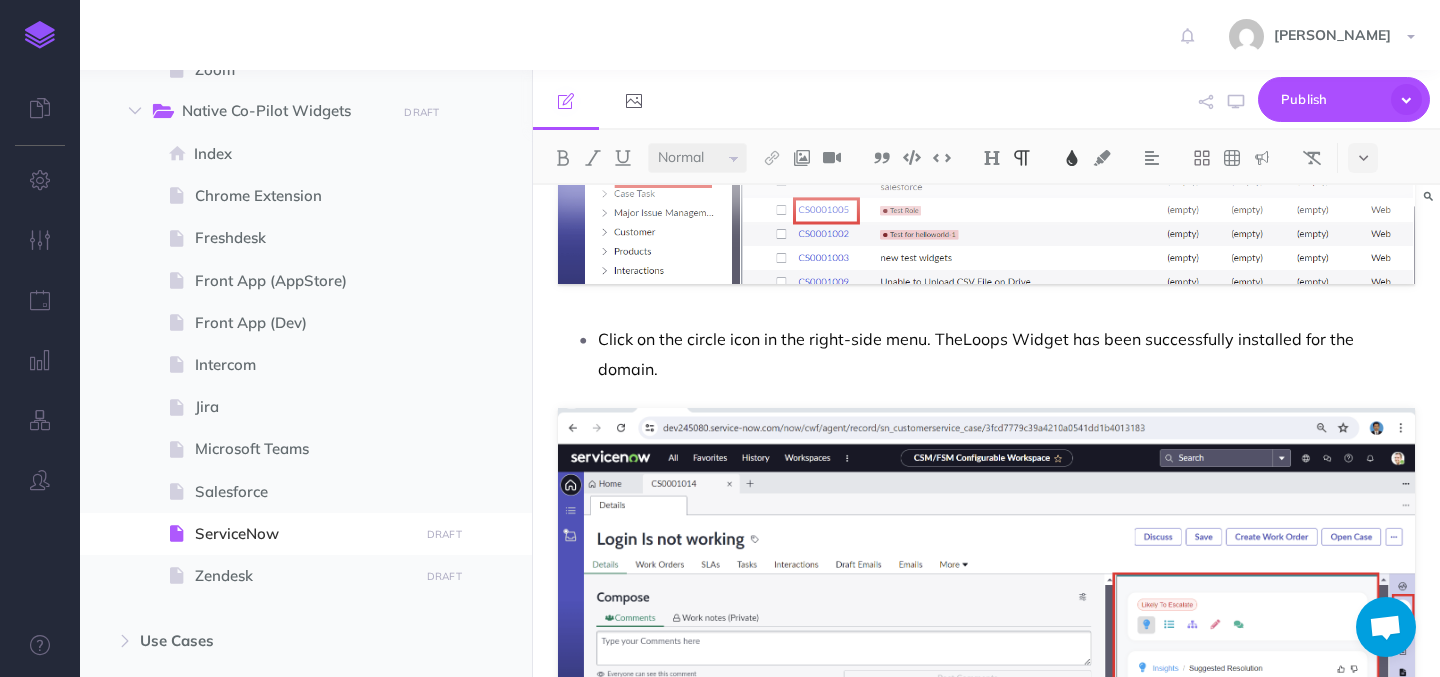 click on "Click on the circle icon in the right-side menu. TheLoops Widget has been successfully installed for the domain." at bounding box center [978, 354] 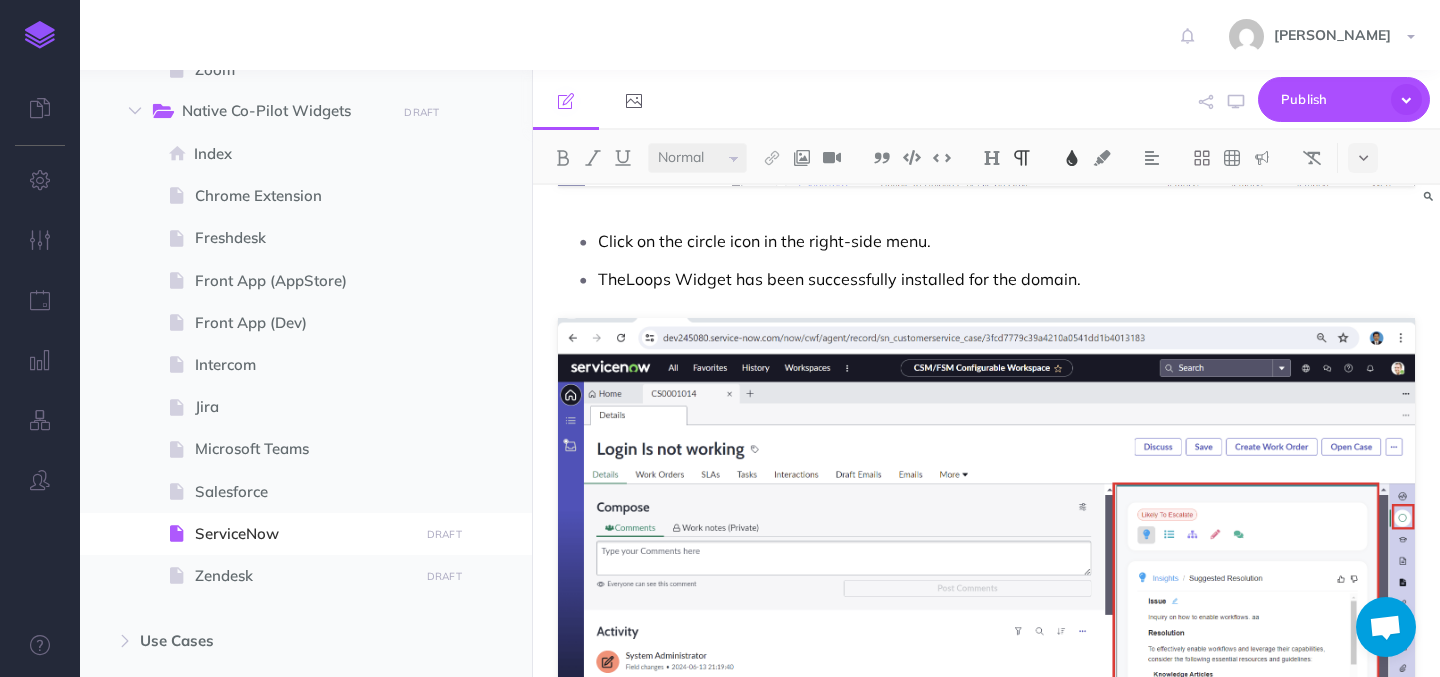 scroll, scrollTop: 10941, scrollLeft: 0, axis: vertical 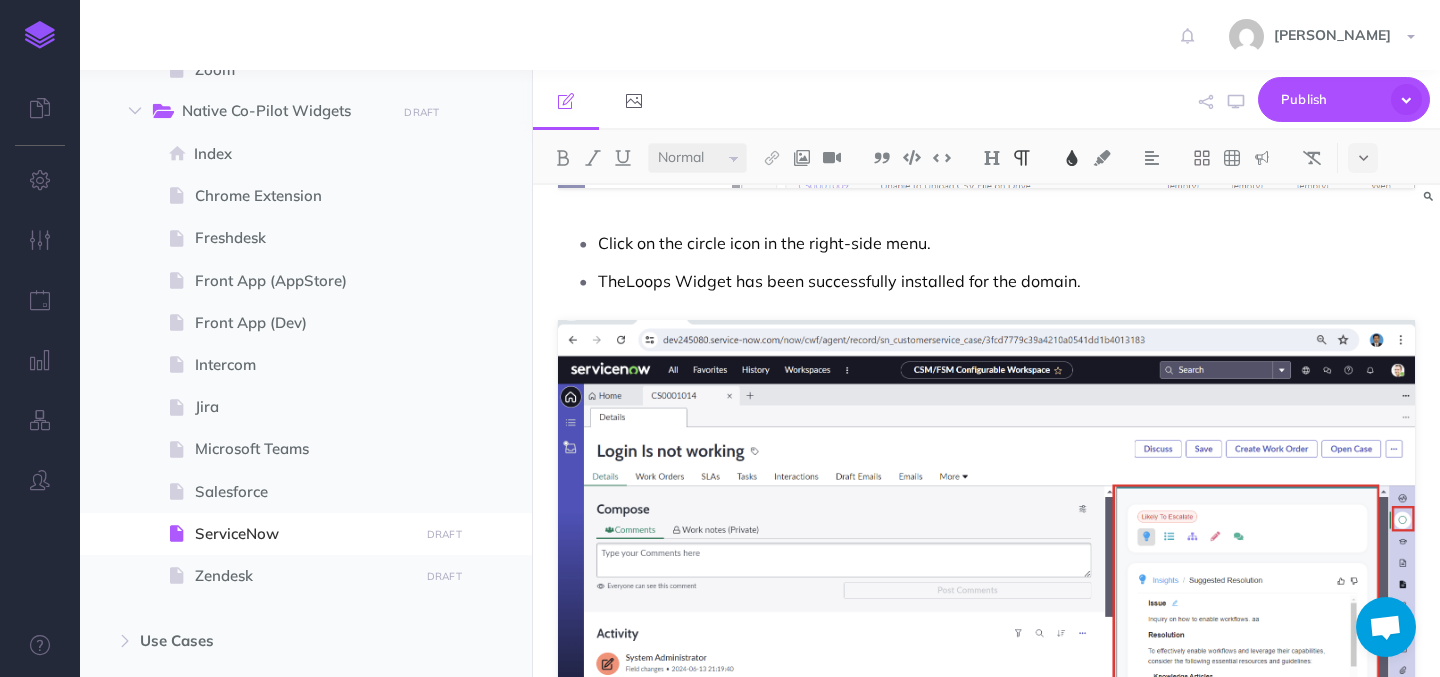 click on "TheLoops Widget has been successfully installed for the domain." at bounding box center [839, 281] 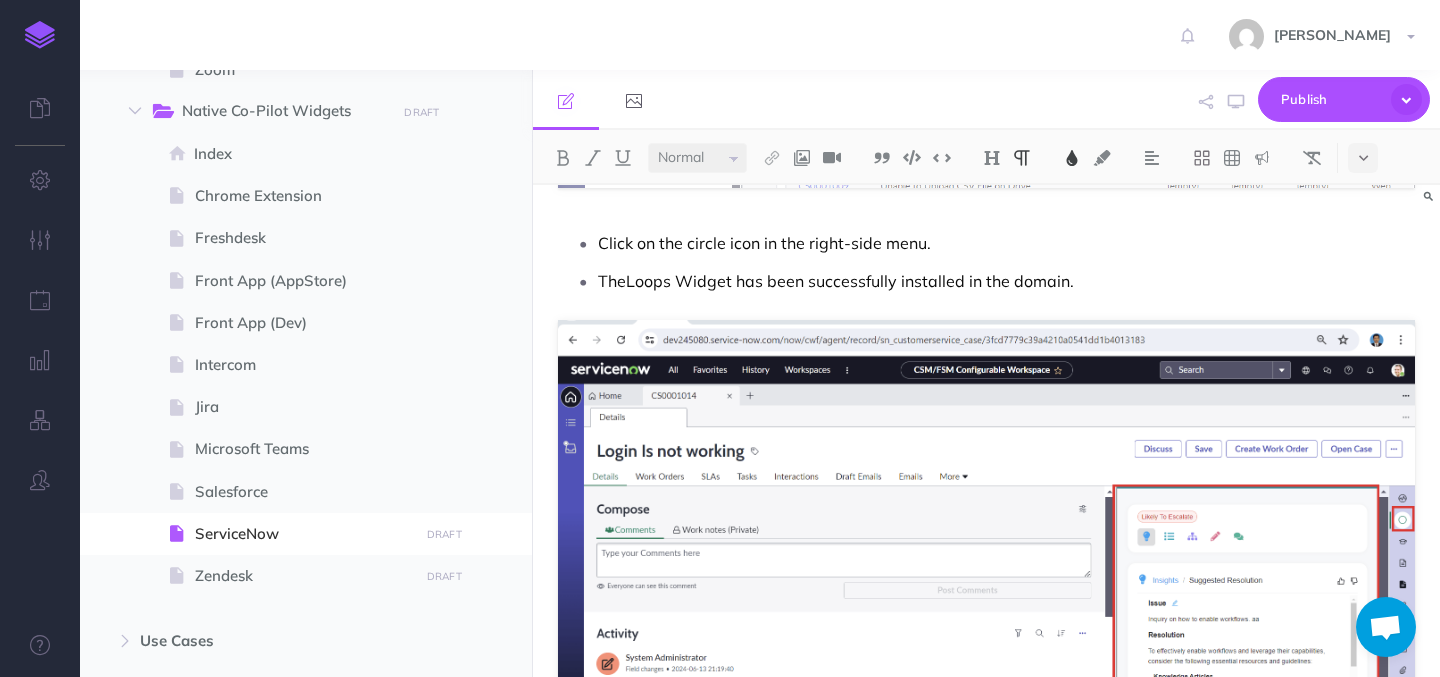 click on "TheLoops Widget has been successfully installed in the domain." at bounding box center [1006, 281] 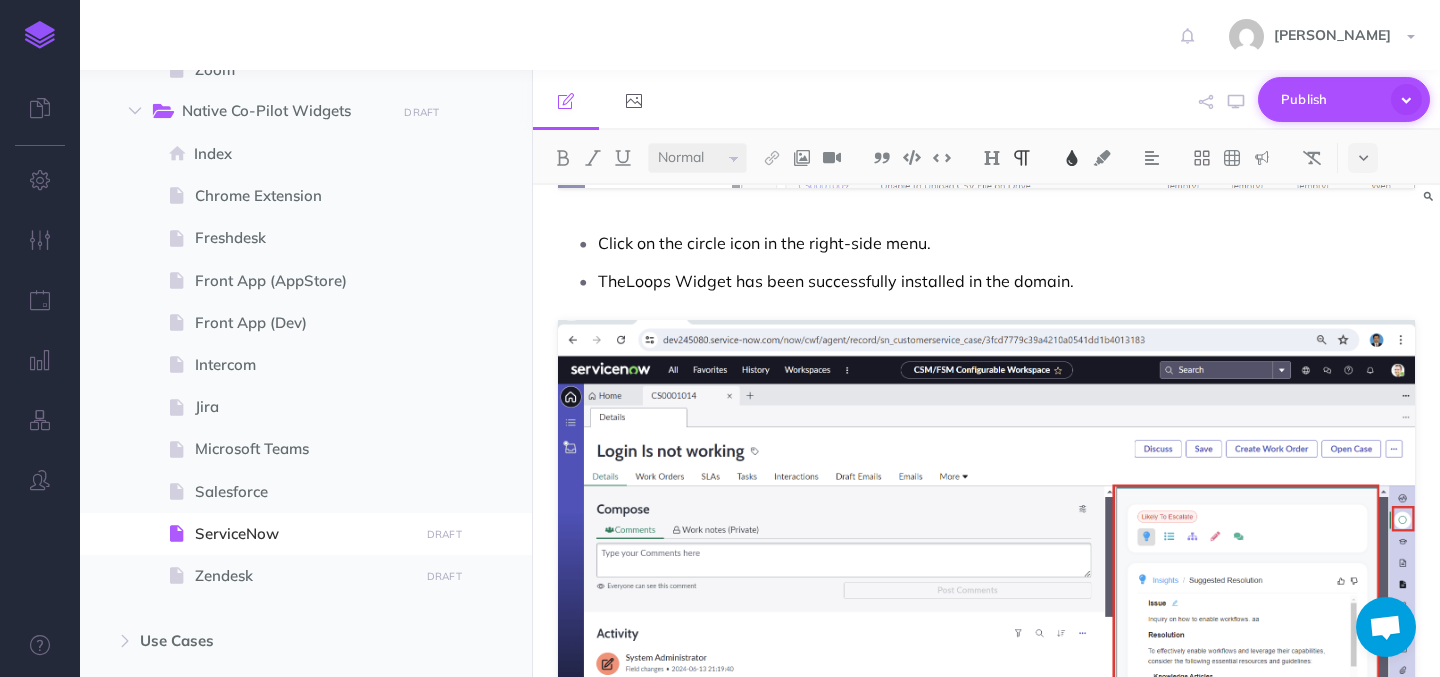 click on "Publish" at bounding box center [1331, 99] 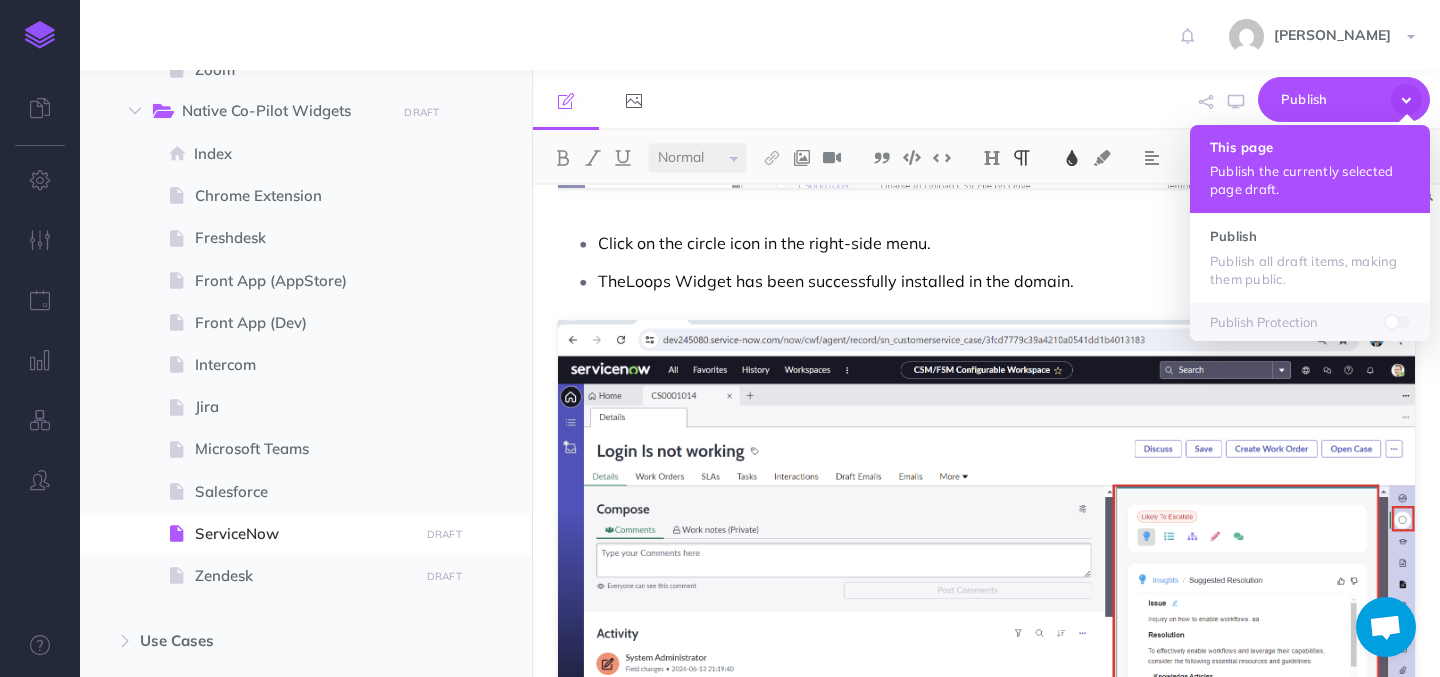 click on "This page" at bounding box center [1310, 147] 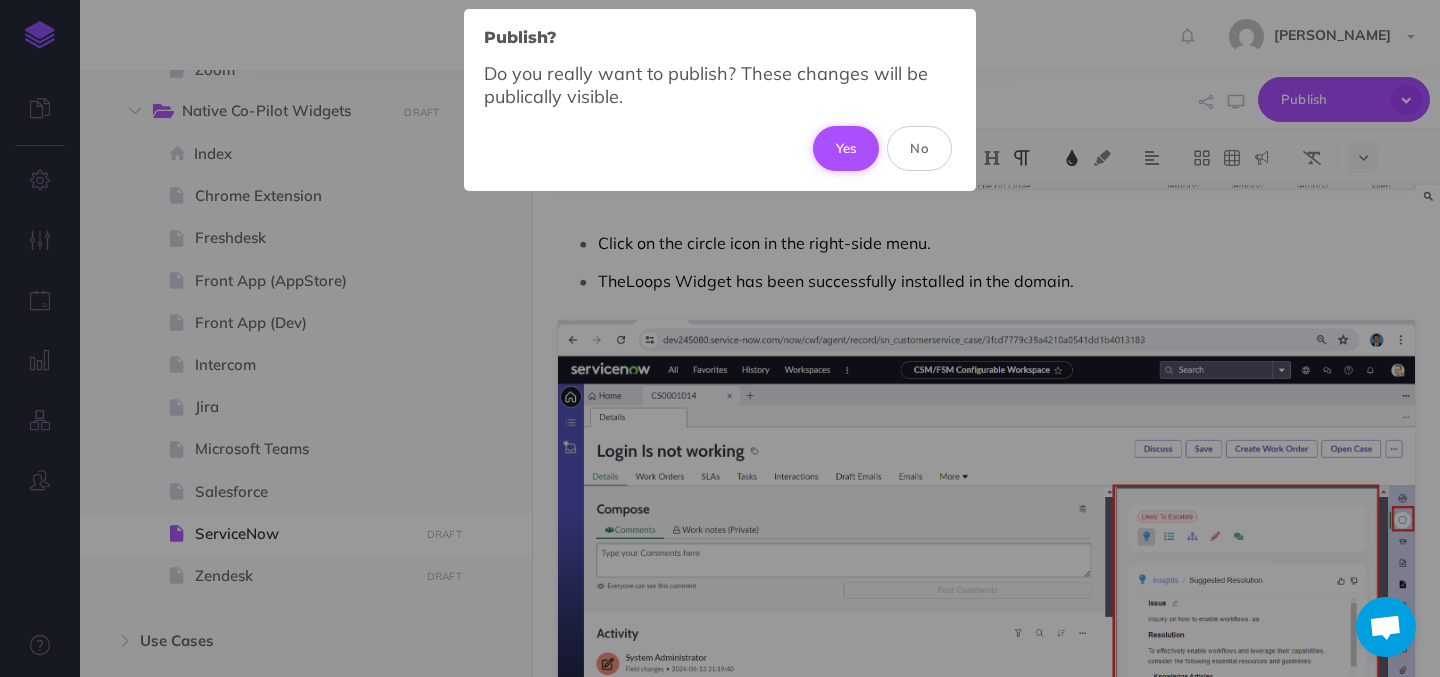 click on "Yes" at bounding box center (846, 148) 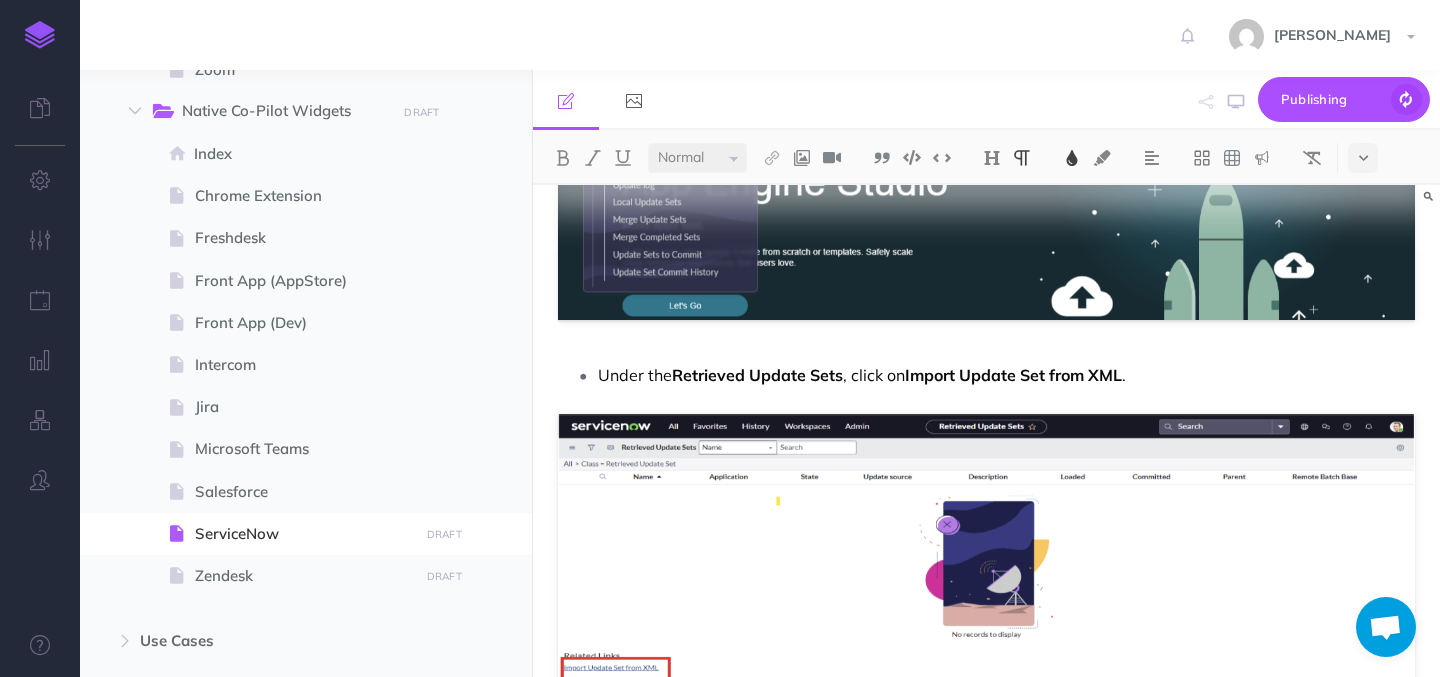 scroll, scrollTop: 0, scrollLeft: 0, axis: both 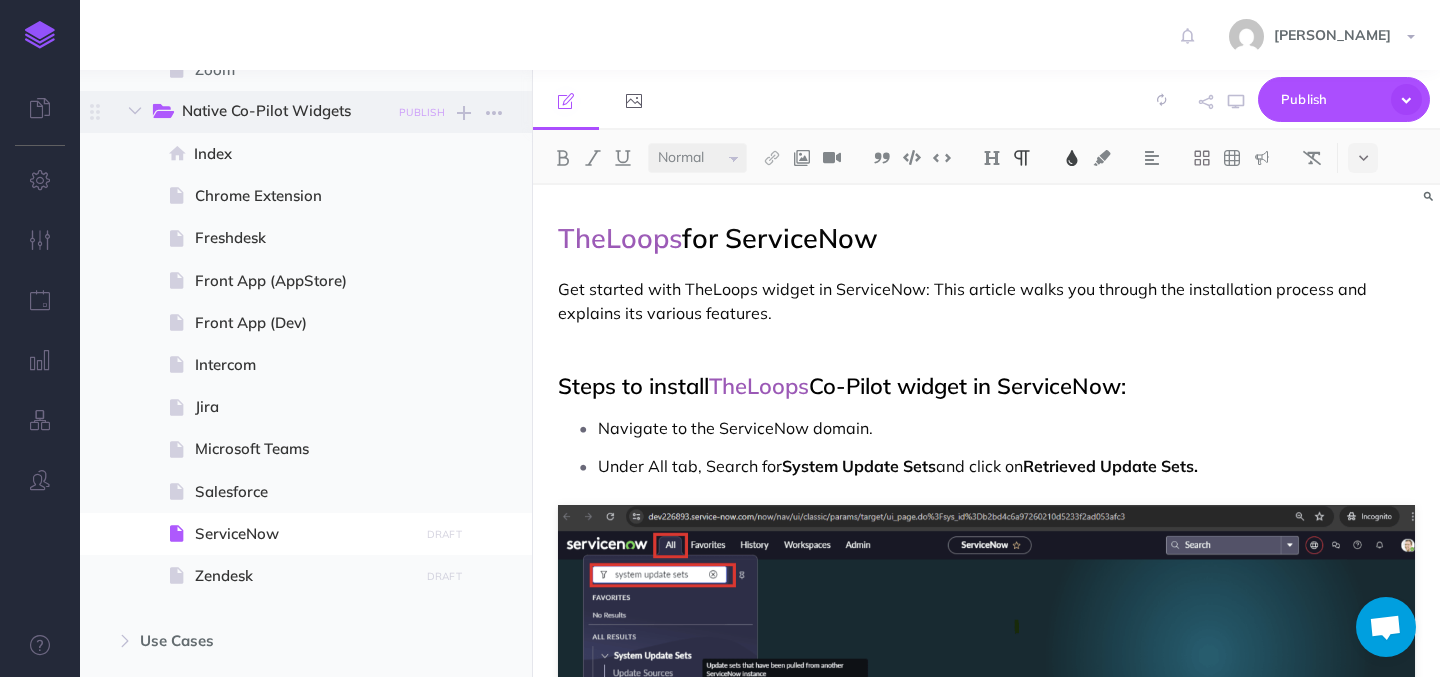 click on "PUBLISH" at bounding box center (422, 112) 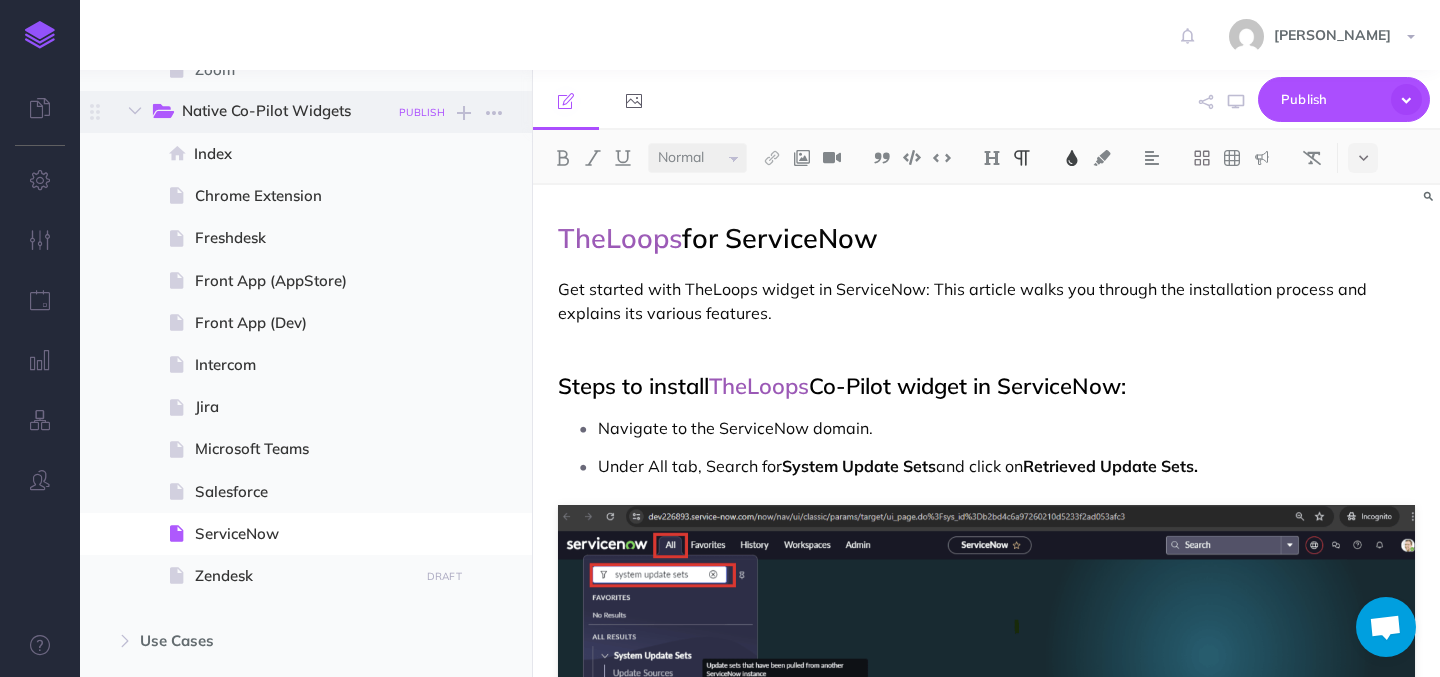 click on "PUBLISH" at bounding box center (422, 112) 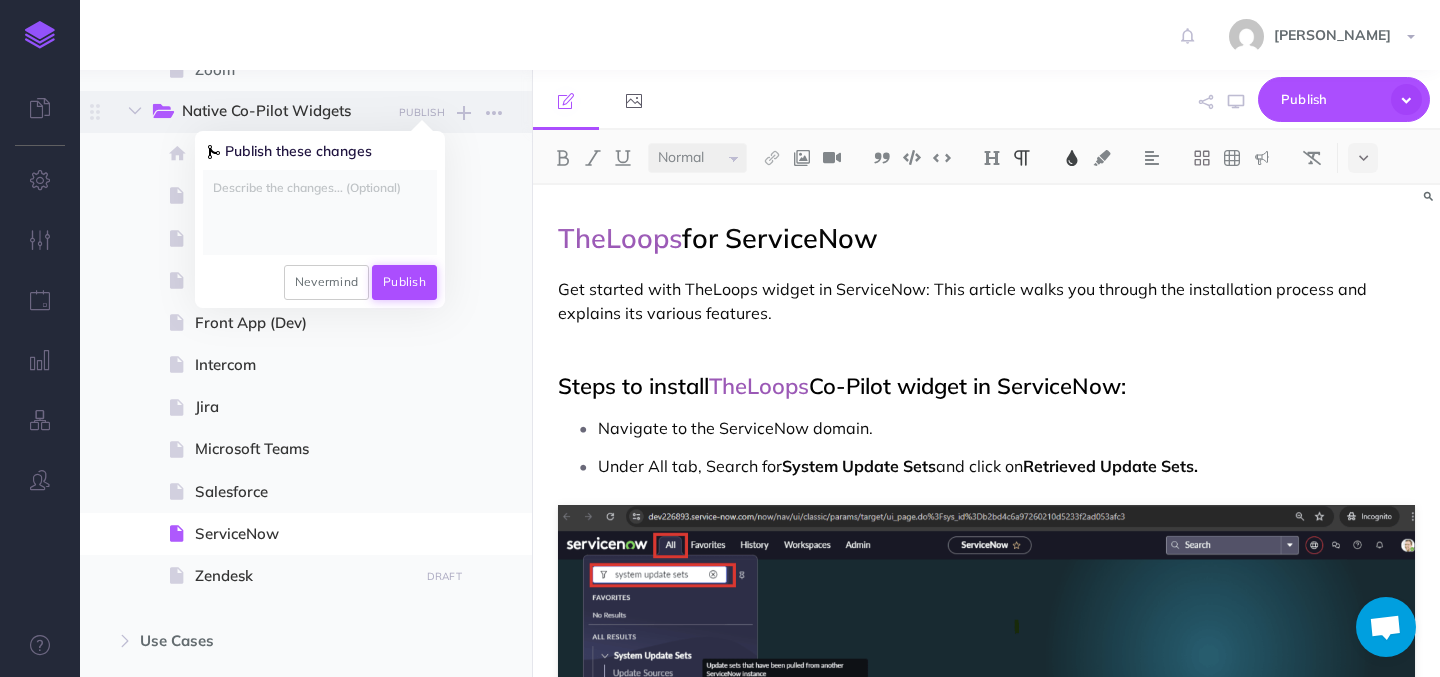click on "Publish" at bounding box center (404, 282) 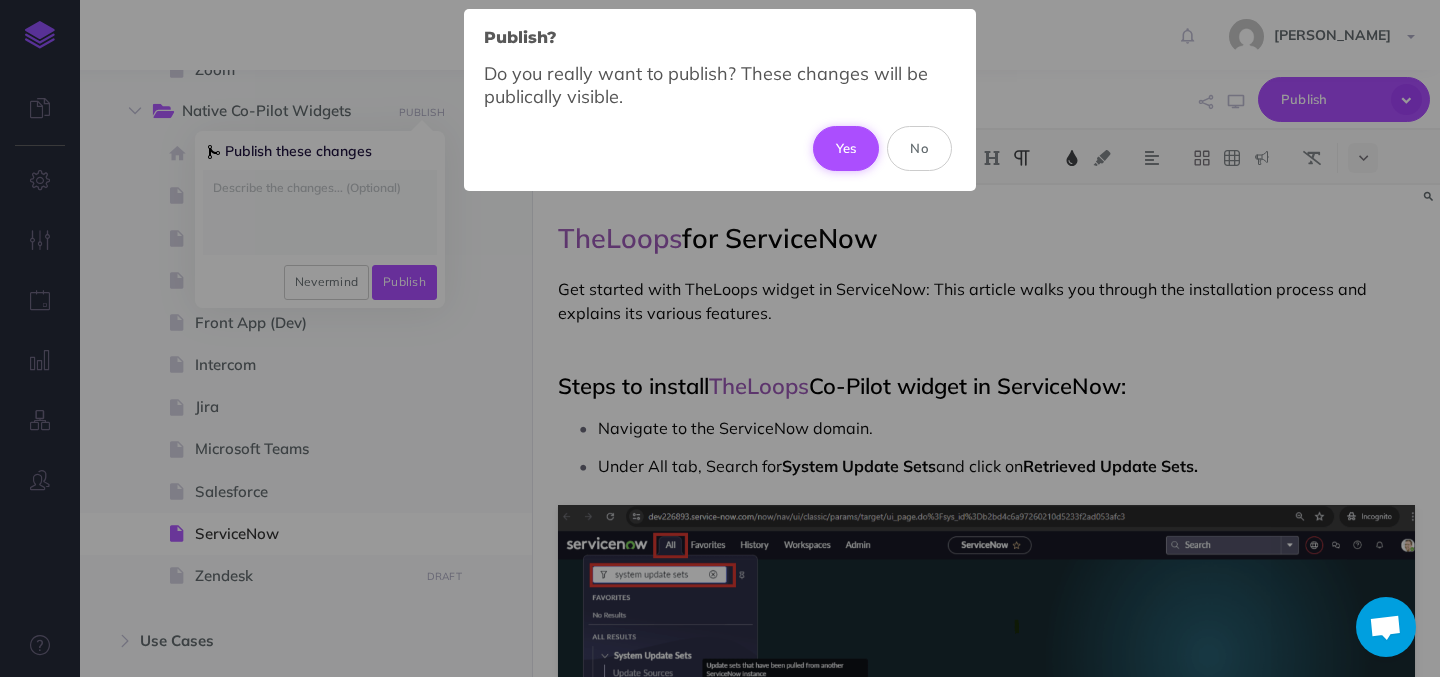 click on "Yes" at bounding box center (846, 148) 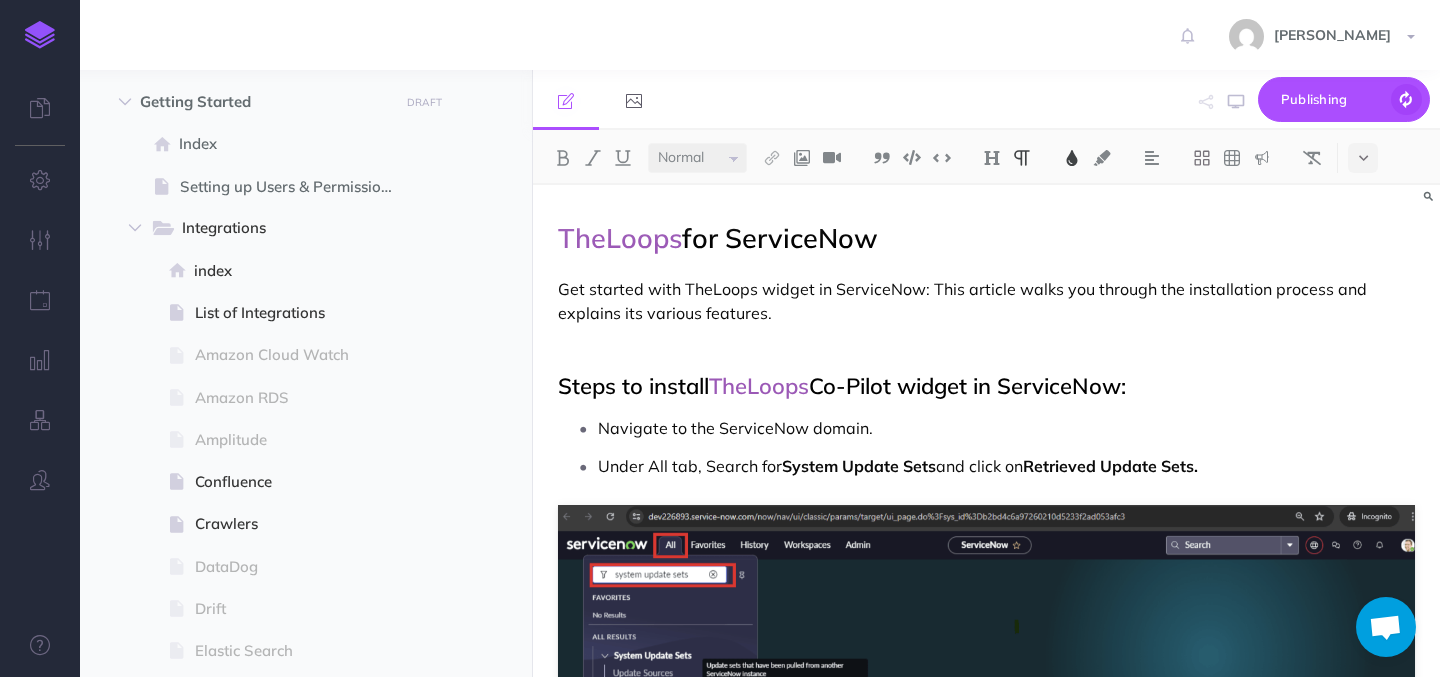 scroll, scrollTop: 0, scrollLeft: 0, axis: both 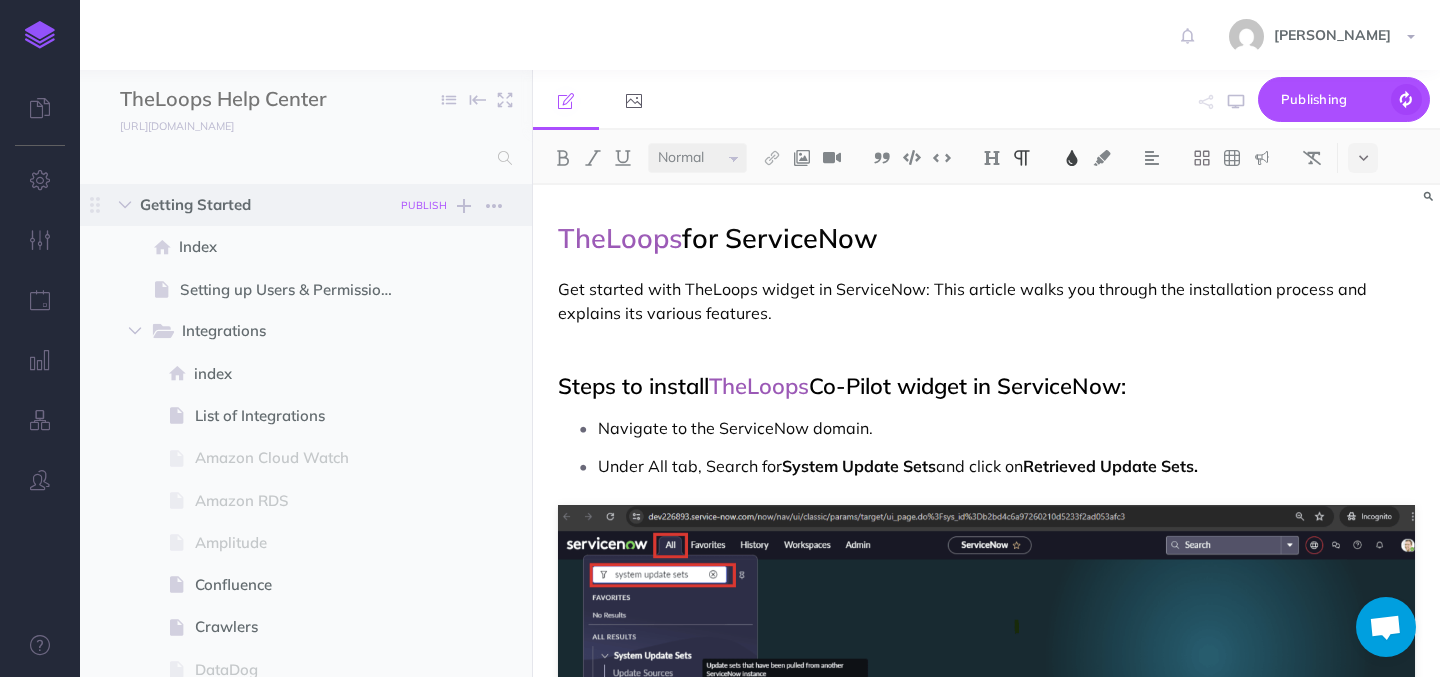 click on "PUBLISH" at bounding box center [424, 205] 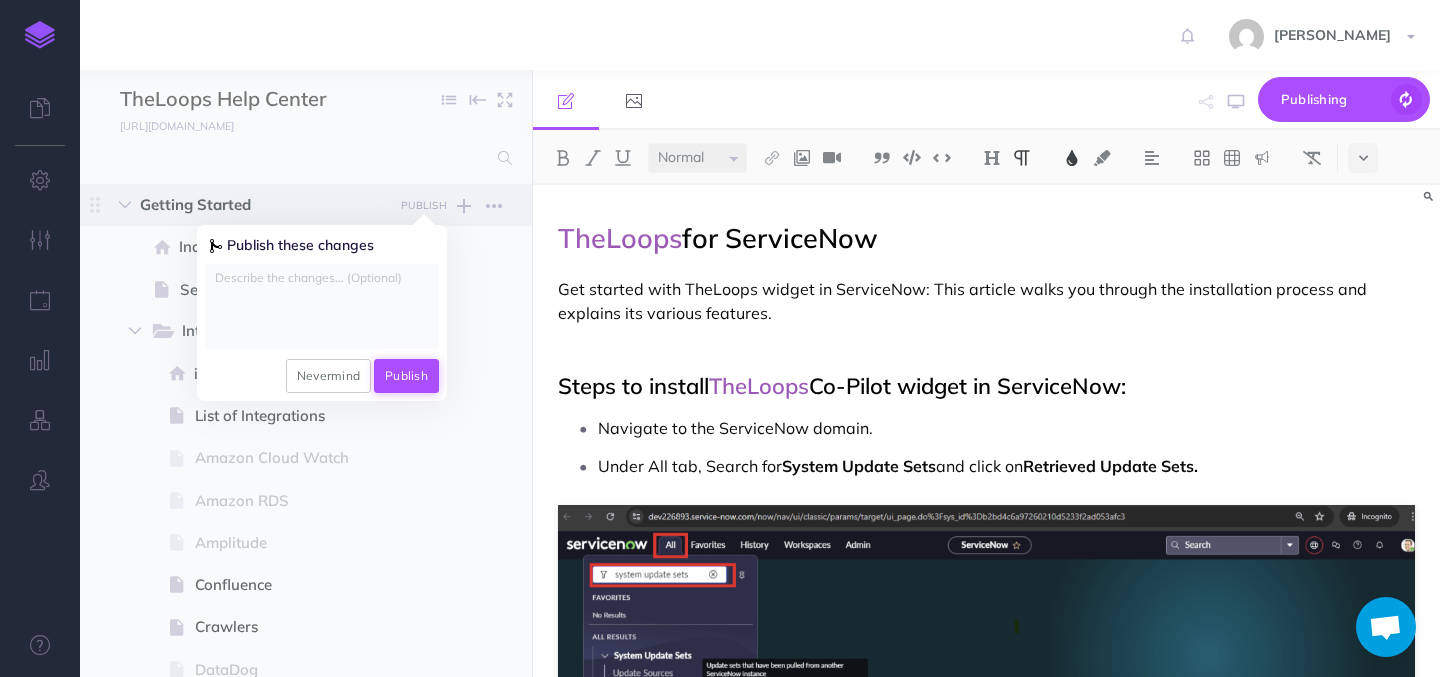 click on "Publish" at bounding box center (406, 376) 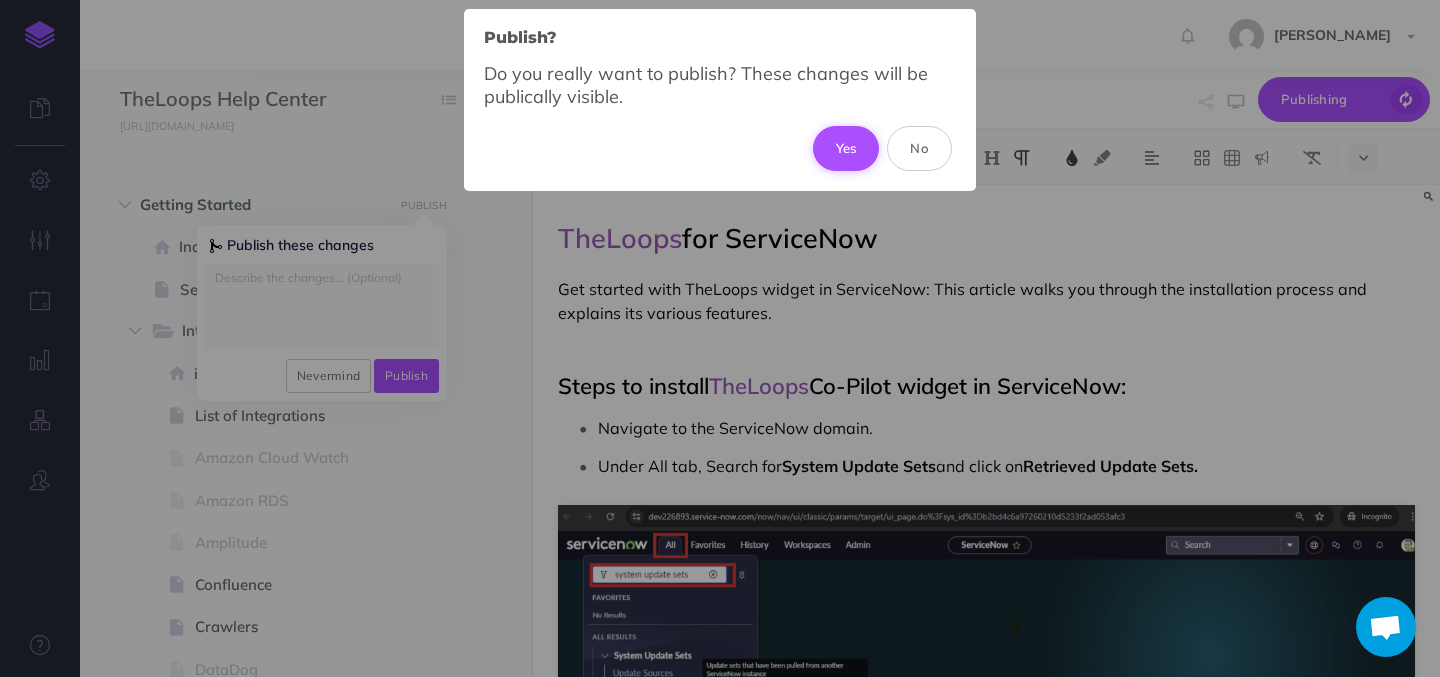 click on "Yes" at bounding box center [846, 148] 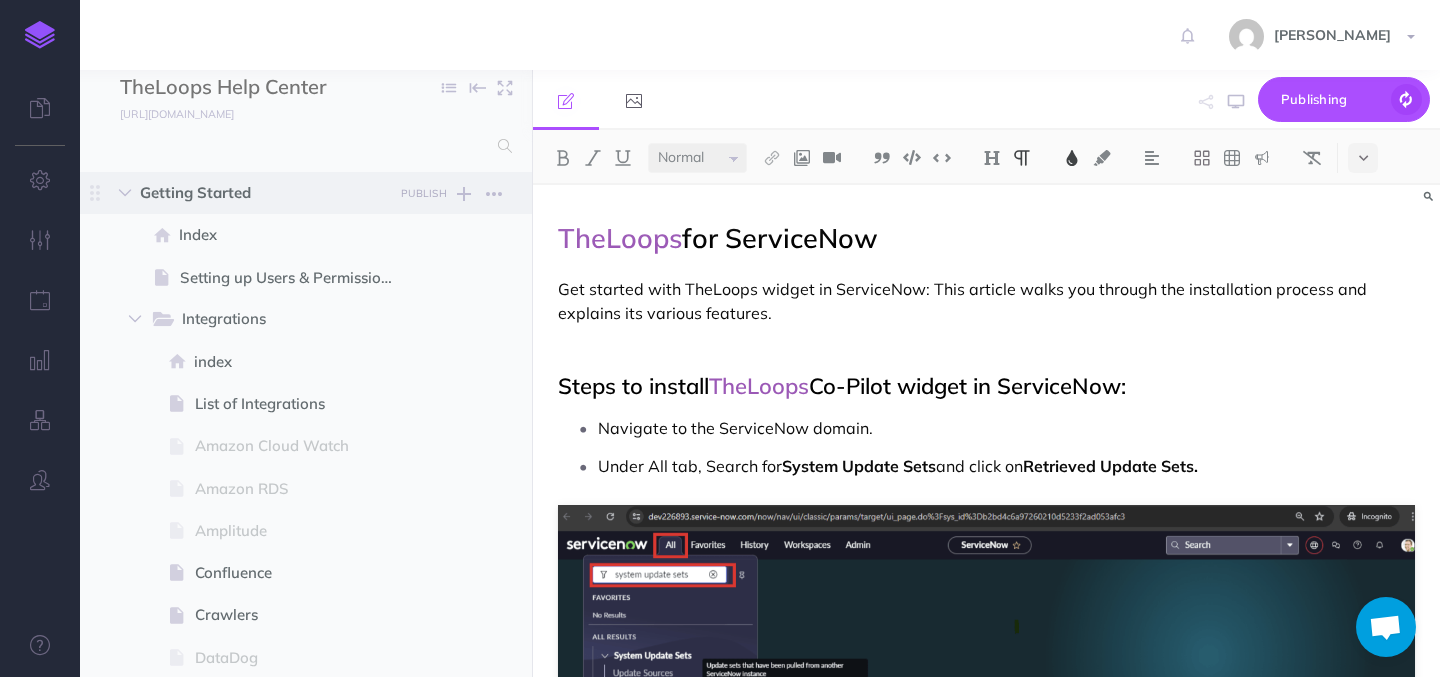 scroll, scrollTop: 4, scrollLeft: 0, axis: vertical 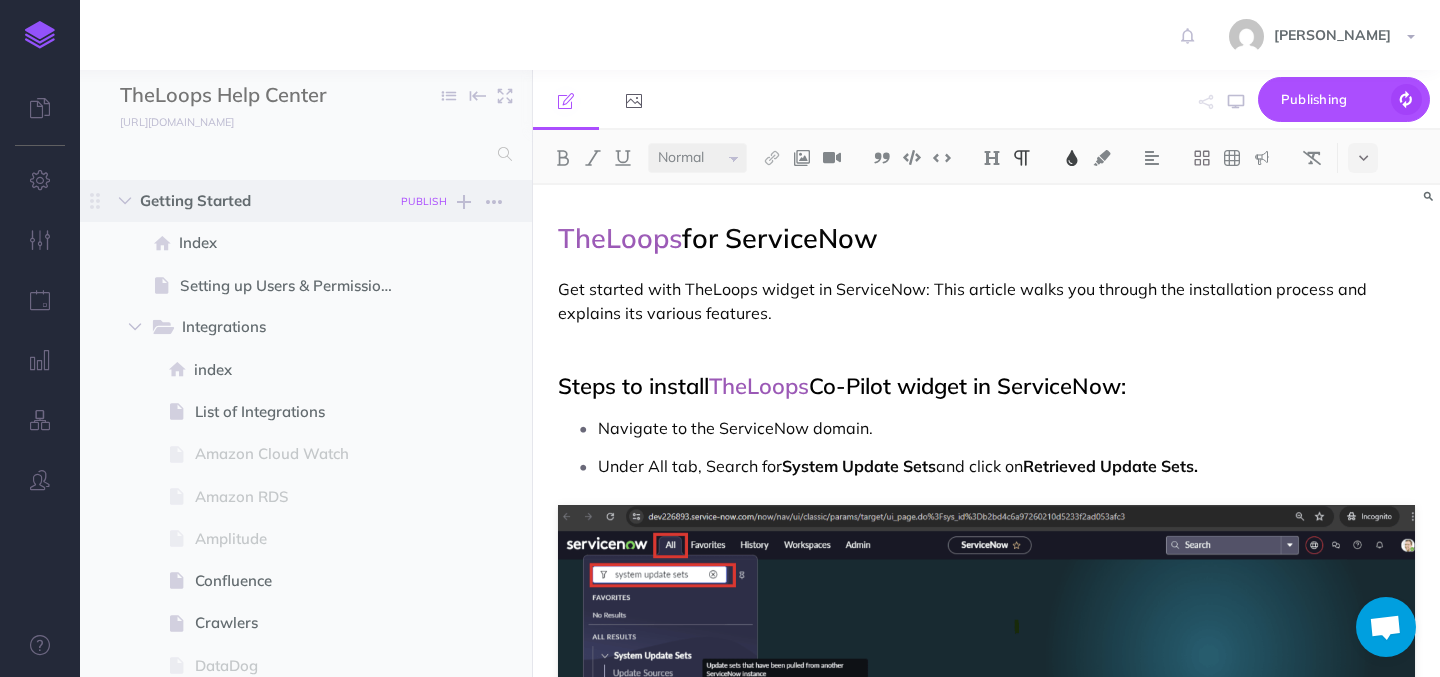 click on "PUBLISH" at bounding box center (424, 201) 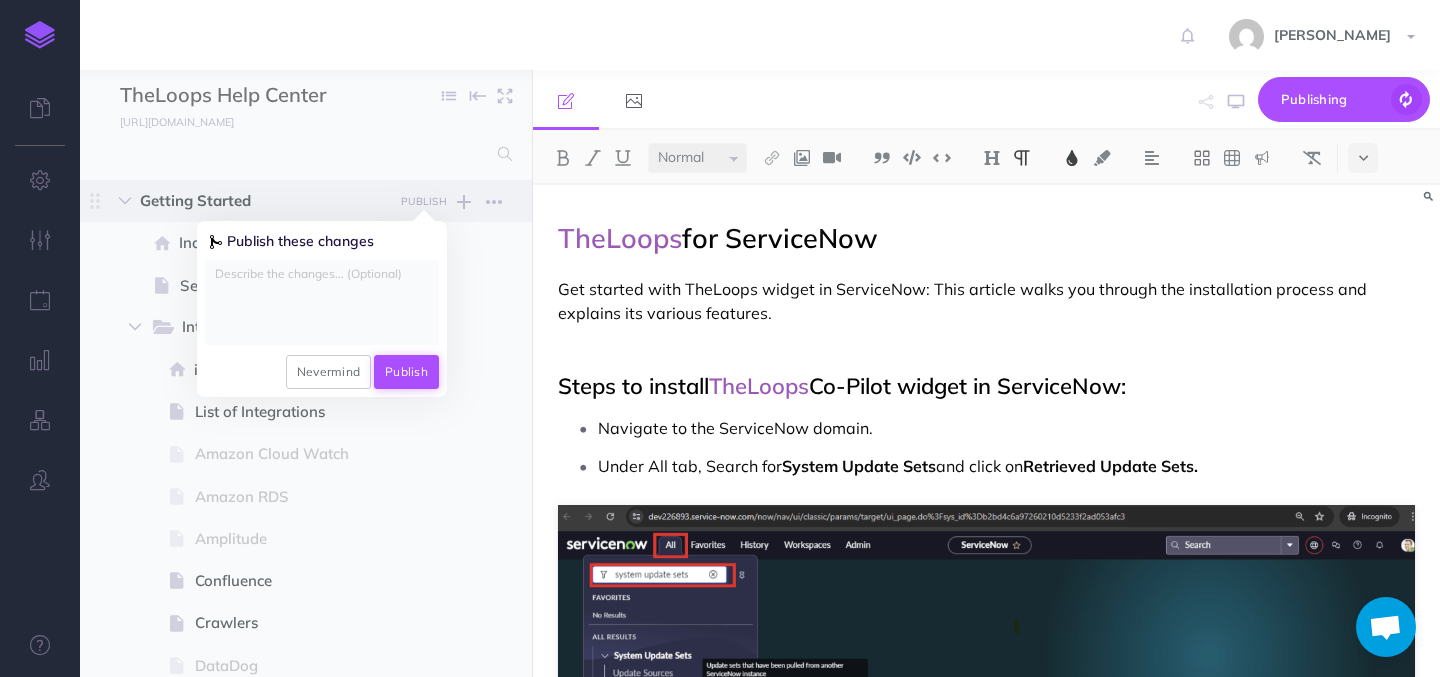 click on "Publish" at bounding box center [406, 372] 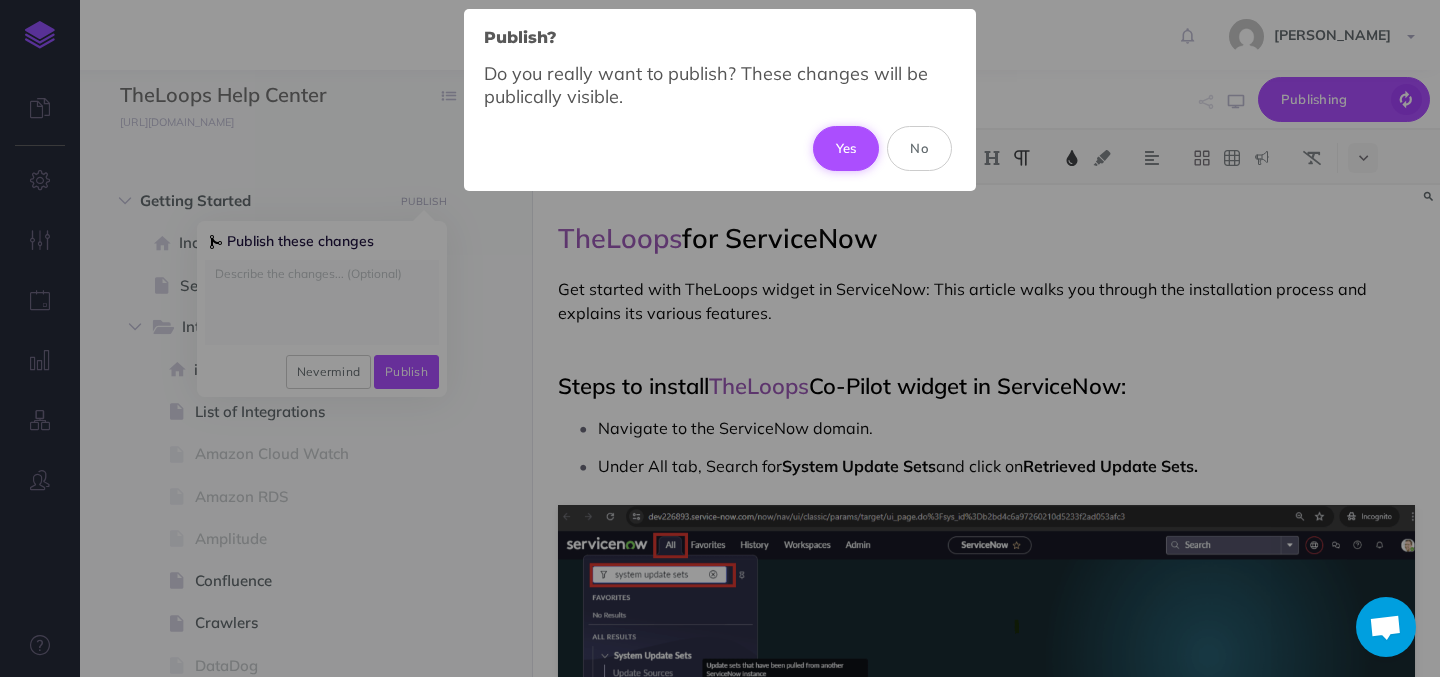 click on "Yes" at bounding box center (846, 148) 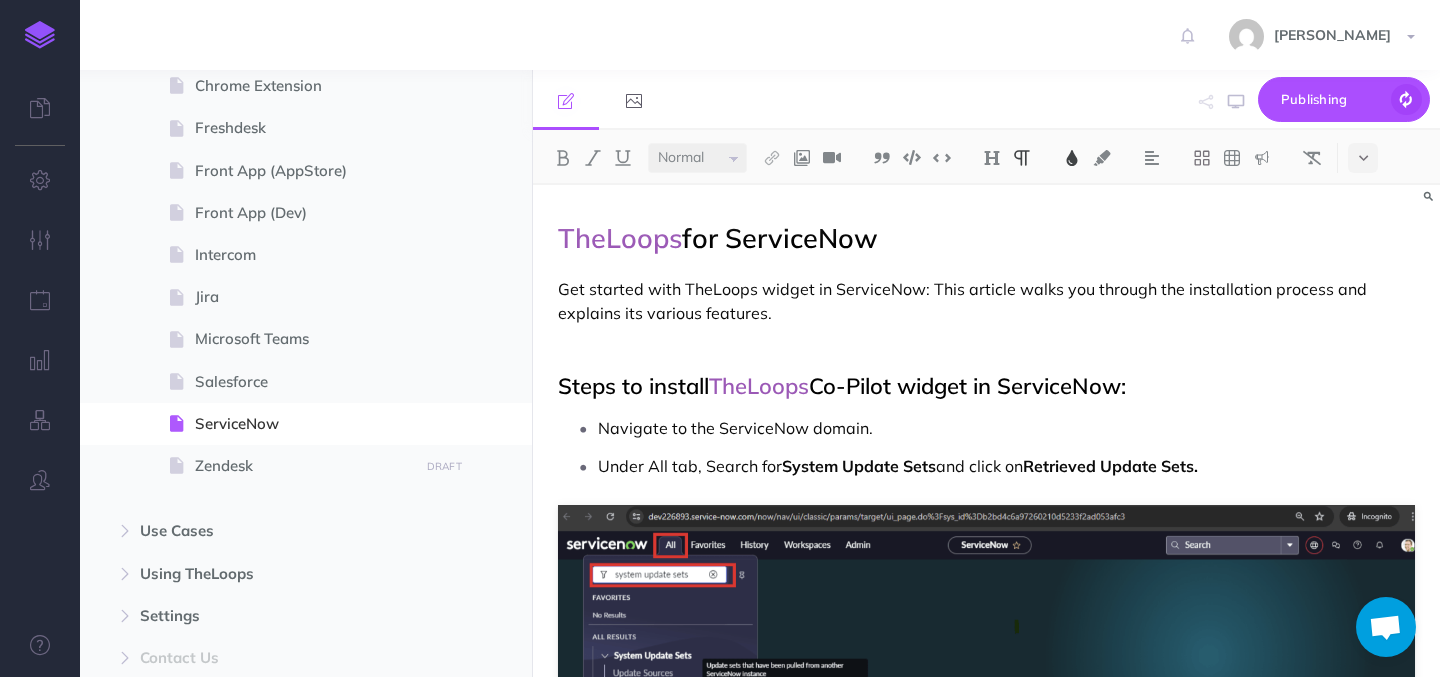scroll, scrollTop: 2067, scrollLeft: 0, axis: vertical 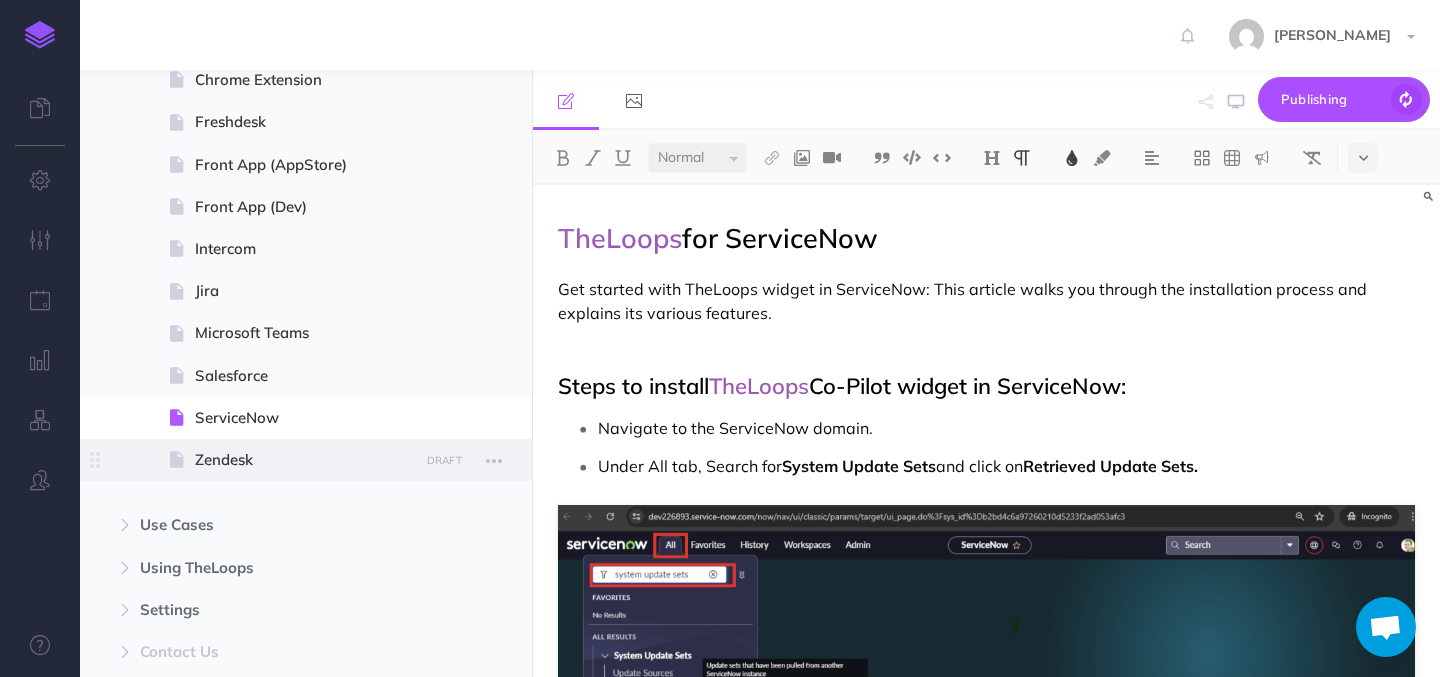 click on "Zendesk" at bounding box center (303, 460) 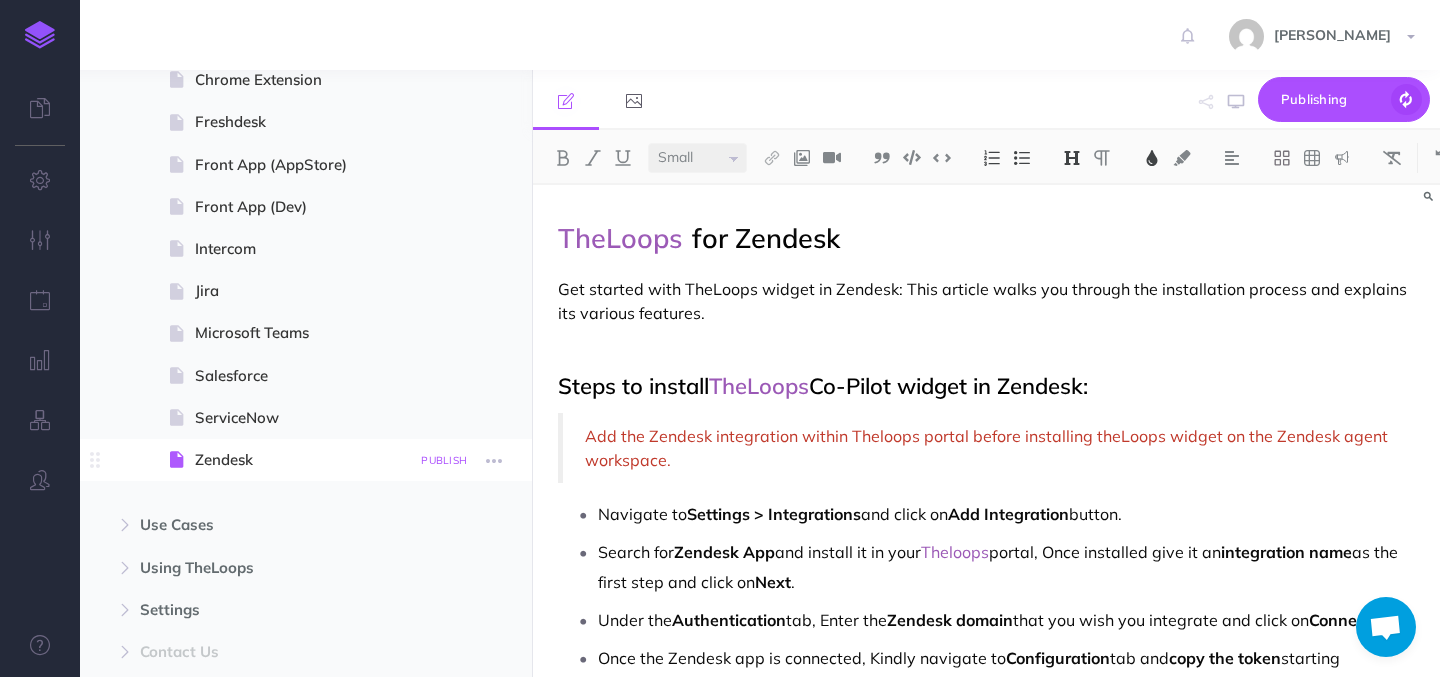 click on "PUBLISH" at bounding box center [444, 460] 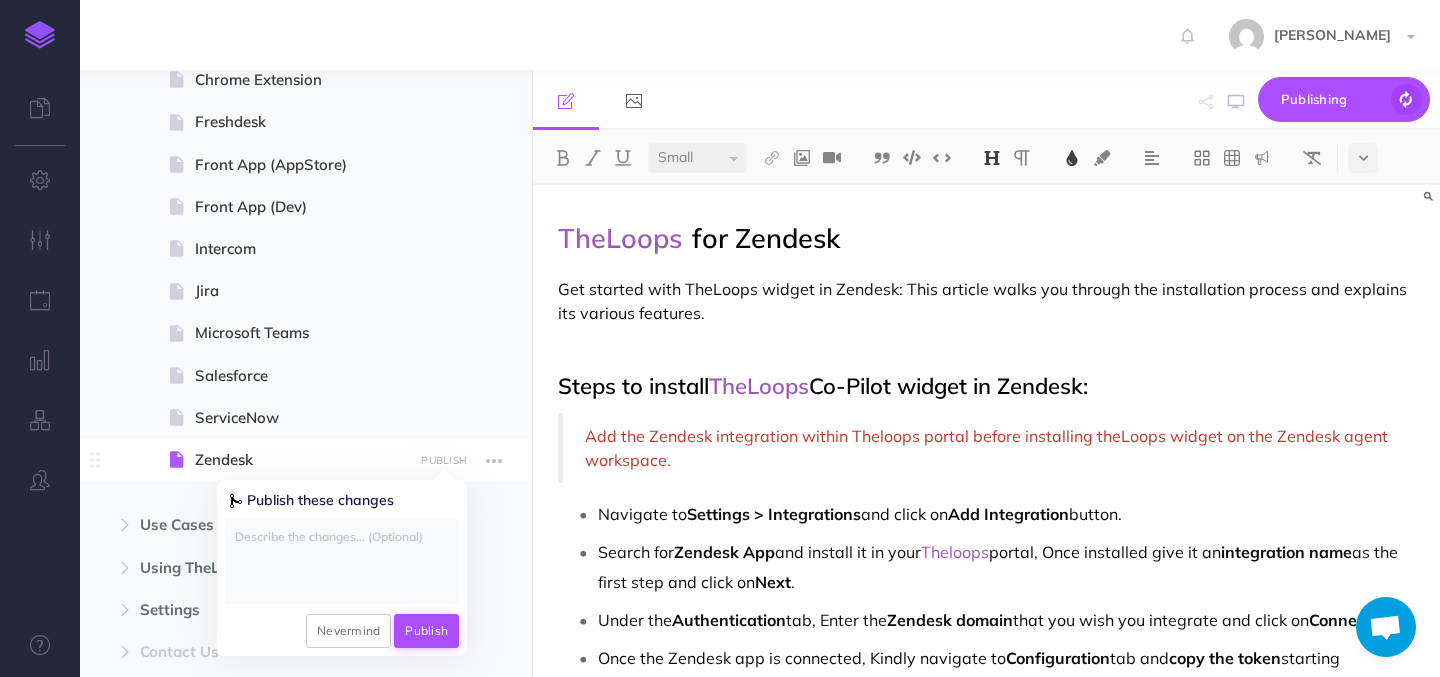 click on "Publish" at bounding box center (426, 631) 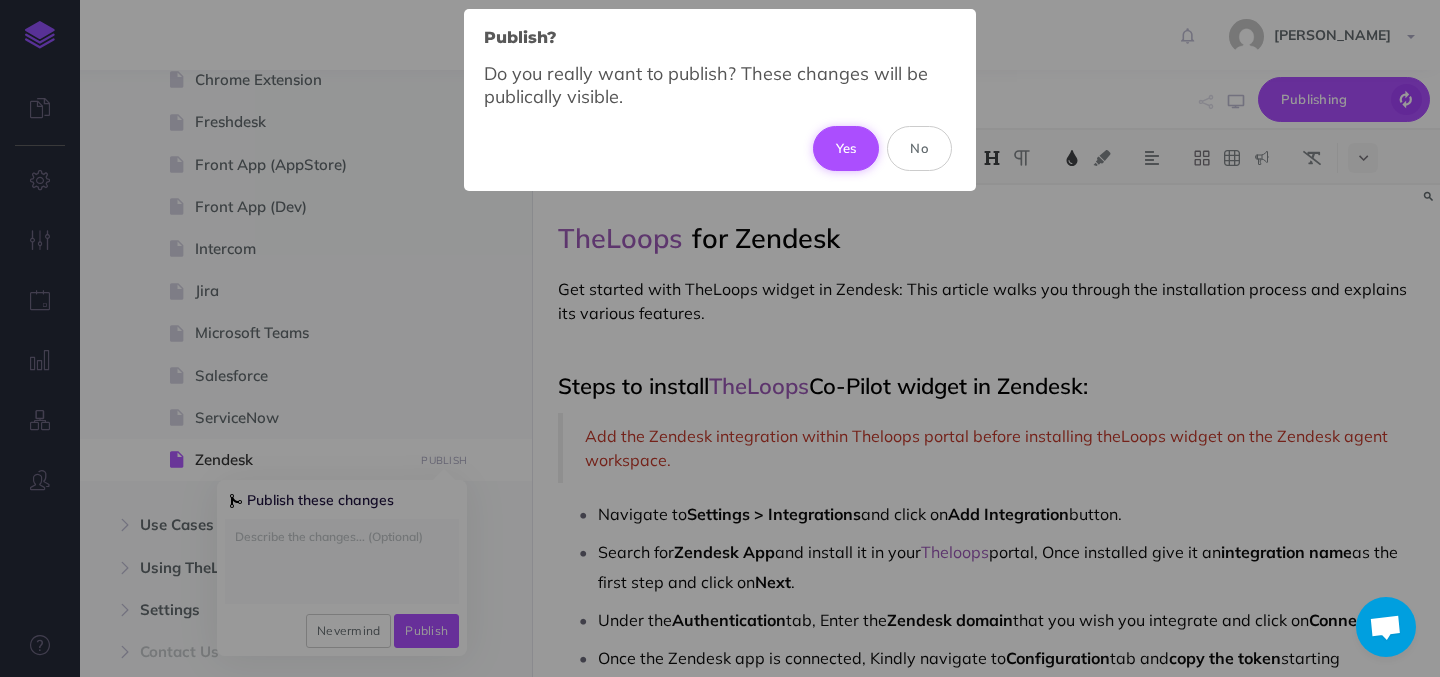 click on "Yes" at bounding box center (846, 148) 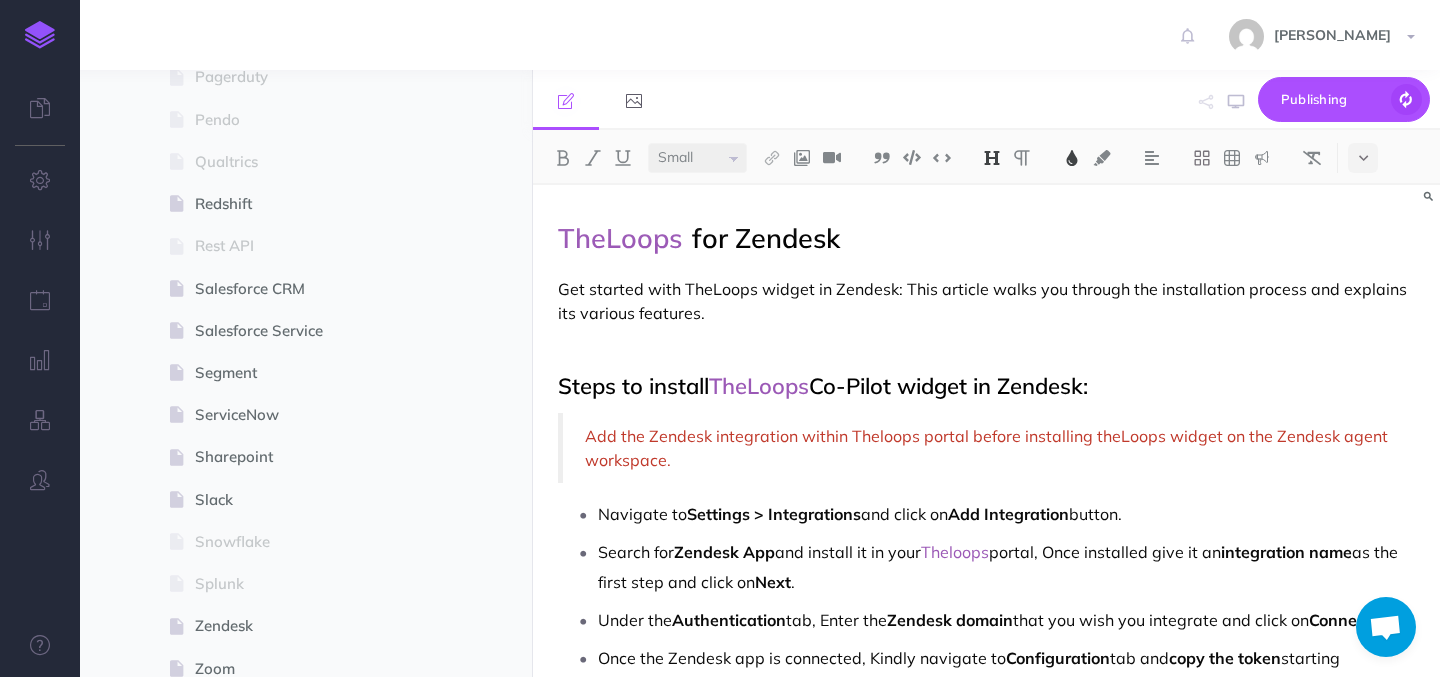 scroll, scrollTop: 2042, scrollLeft: 0, axis: vertical 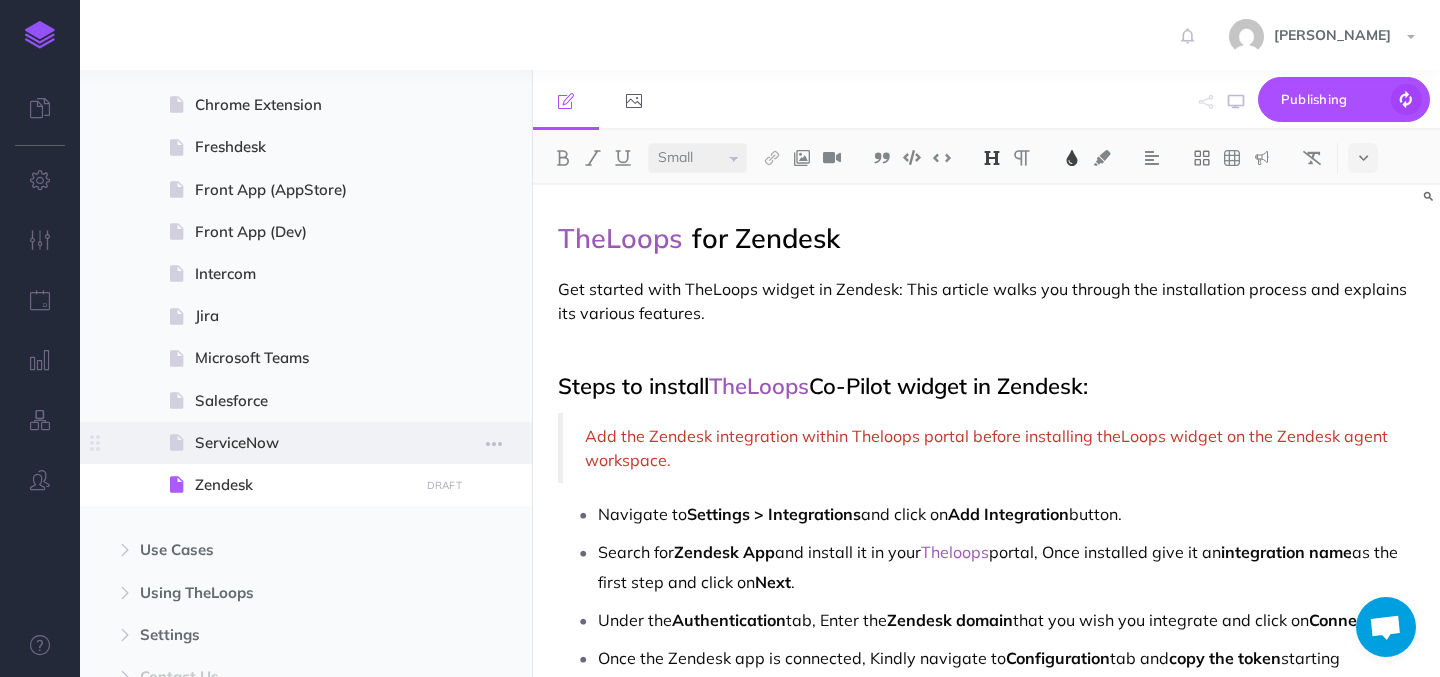 click on "ServiceNow" at bounding box center (303, 443) 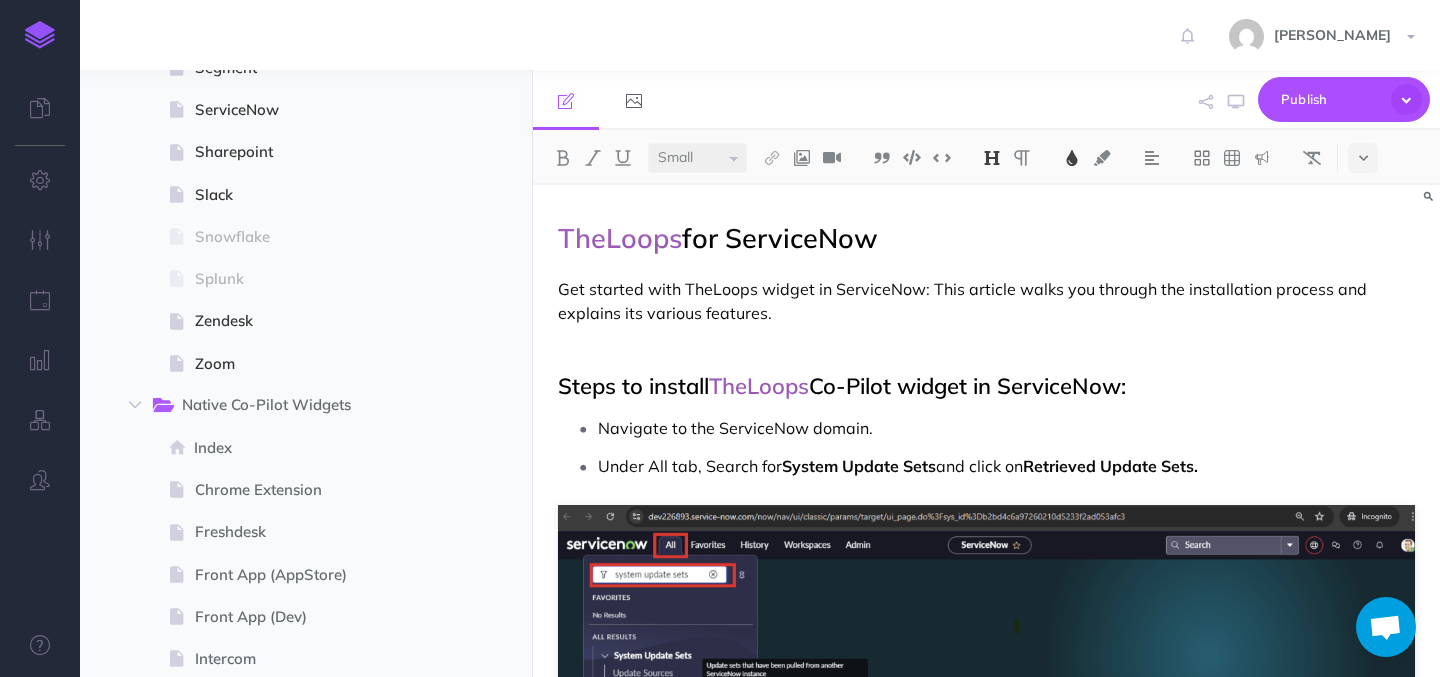 scroll, scrollTop: 1749, scrollLeft: 0, axis: vertical 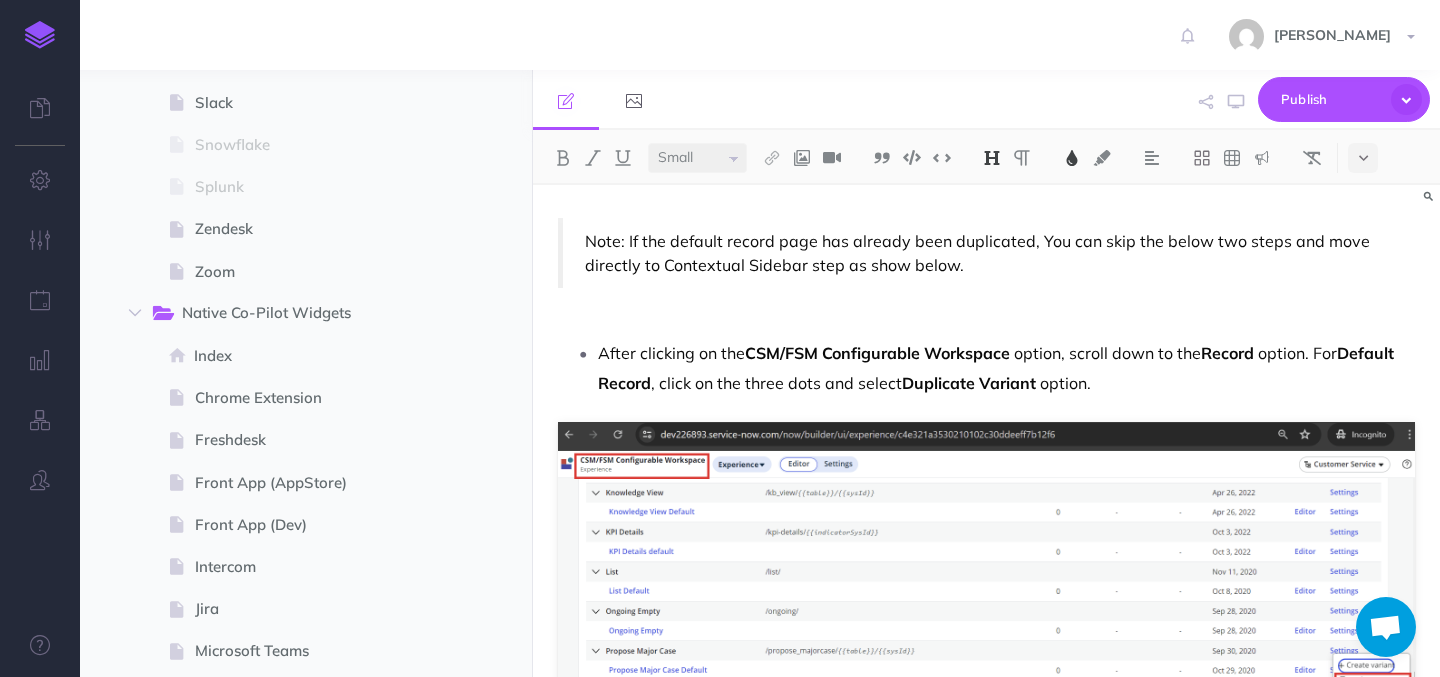 select on "null" 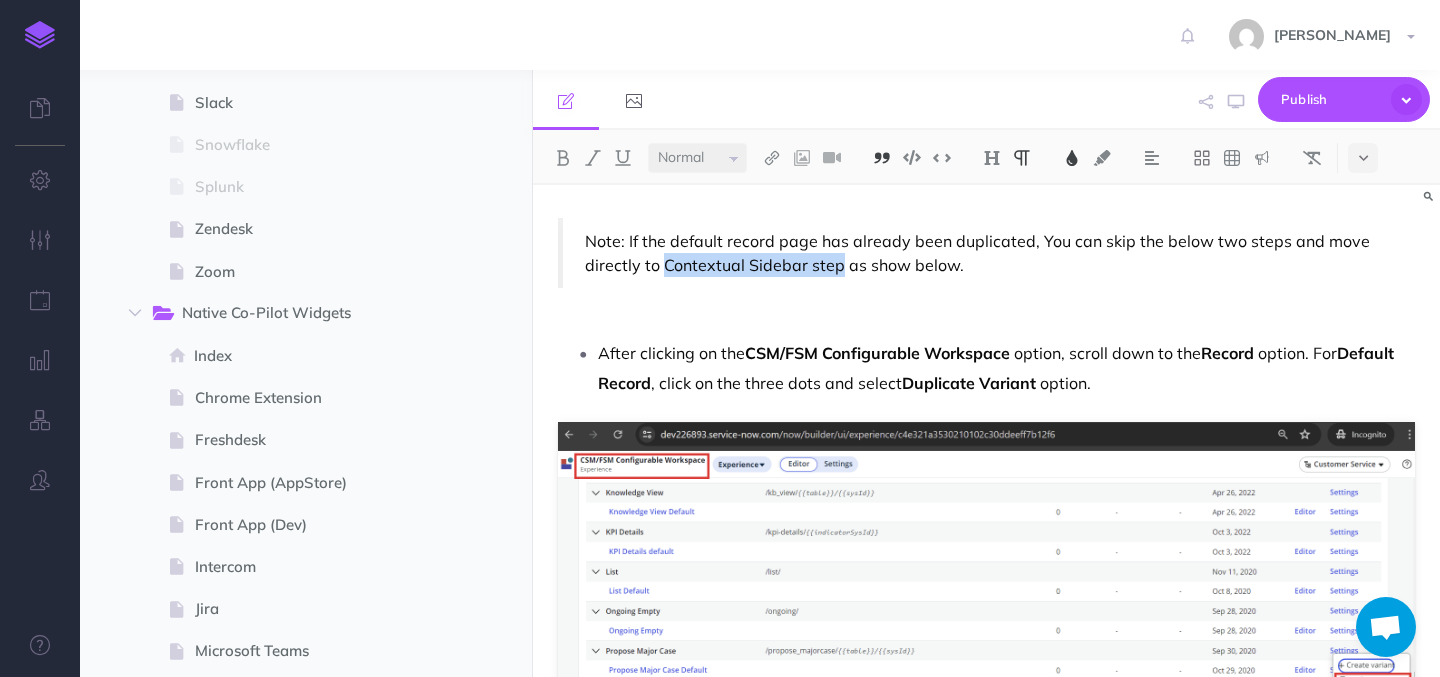drag, startPoint x: 665, startPoint y: 264, endPoint x: 837, endPoint y: 268, distance: 172.04651 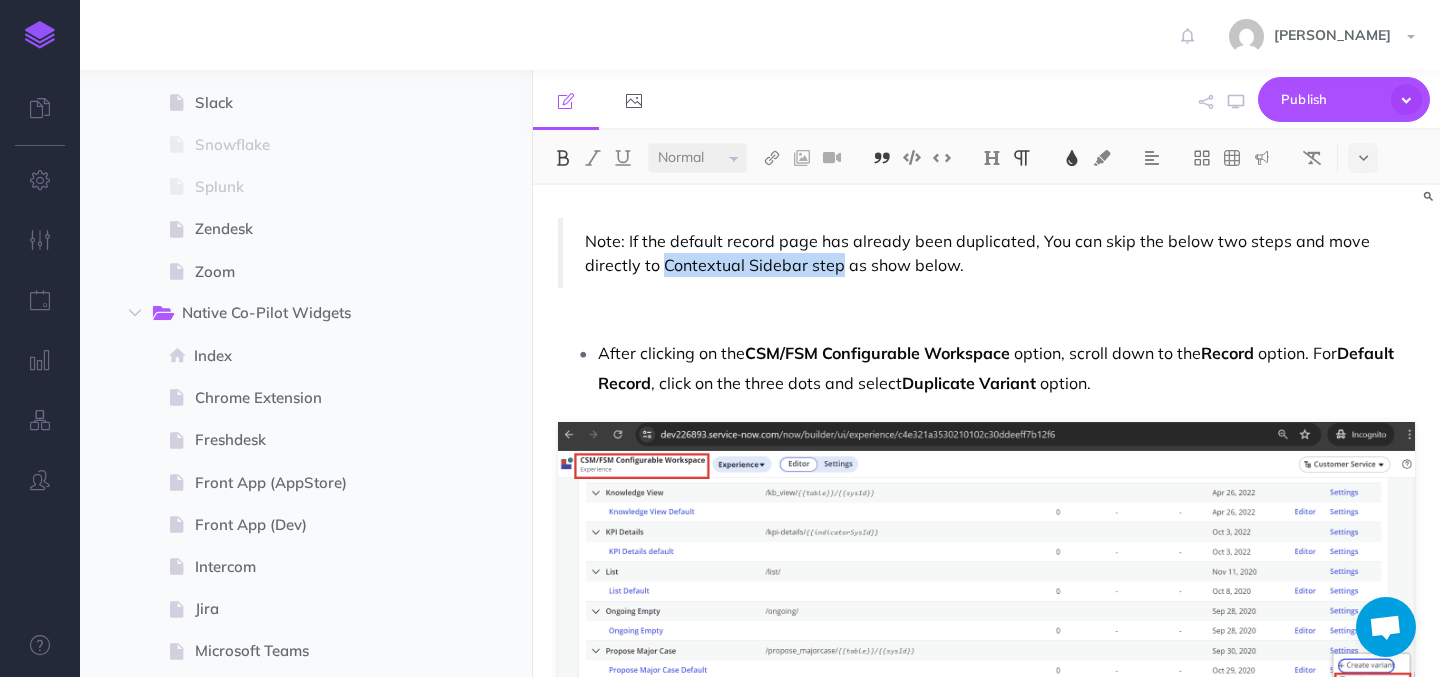 click at bounding box center (563, 158) 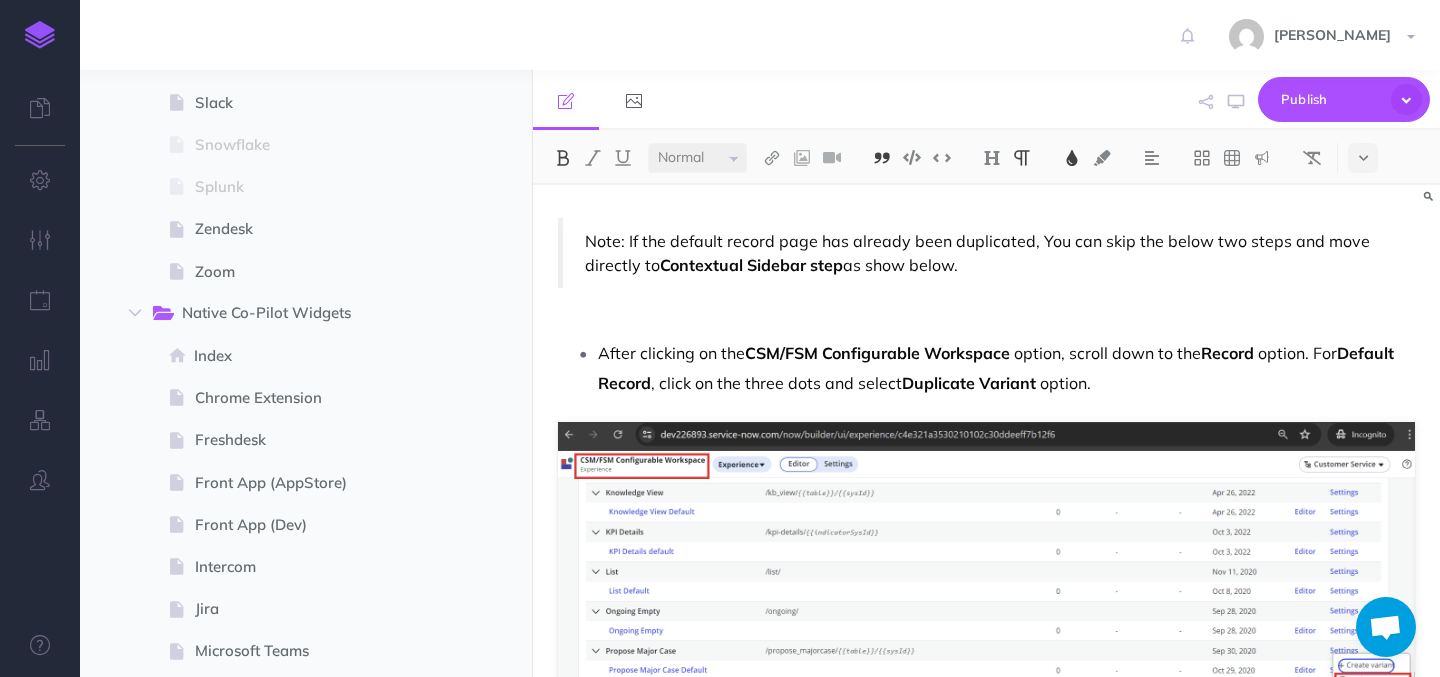 click on "as show below." at bounding box center (900, 265) 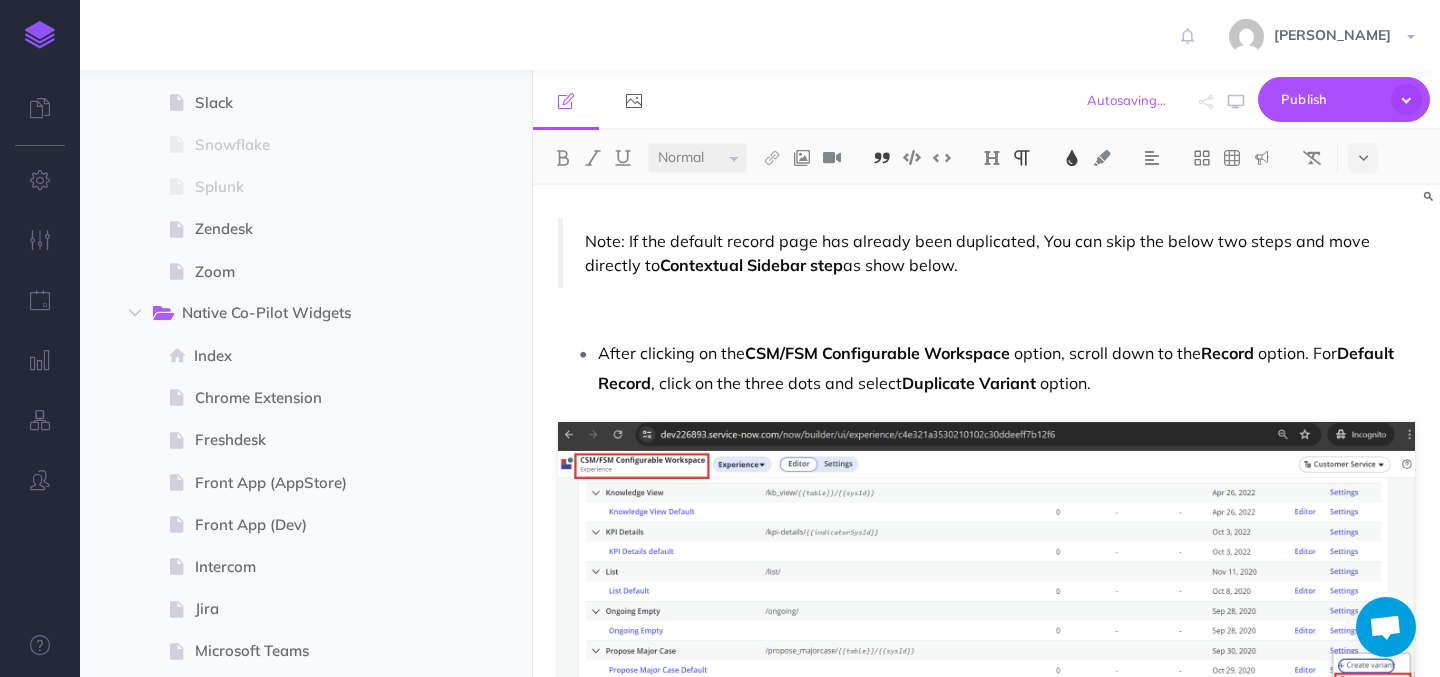 type 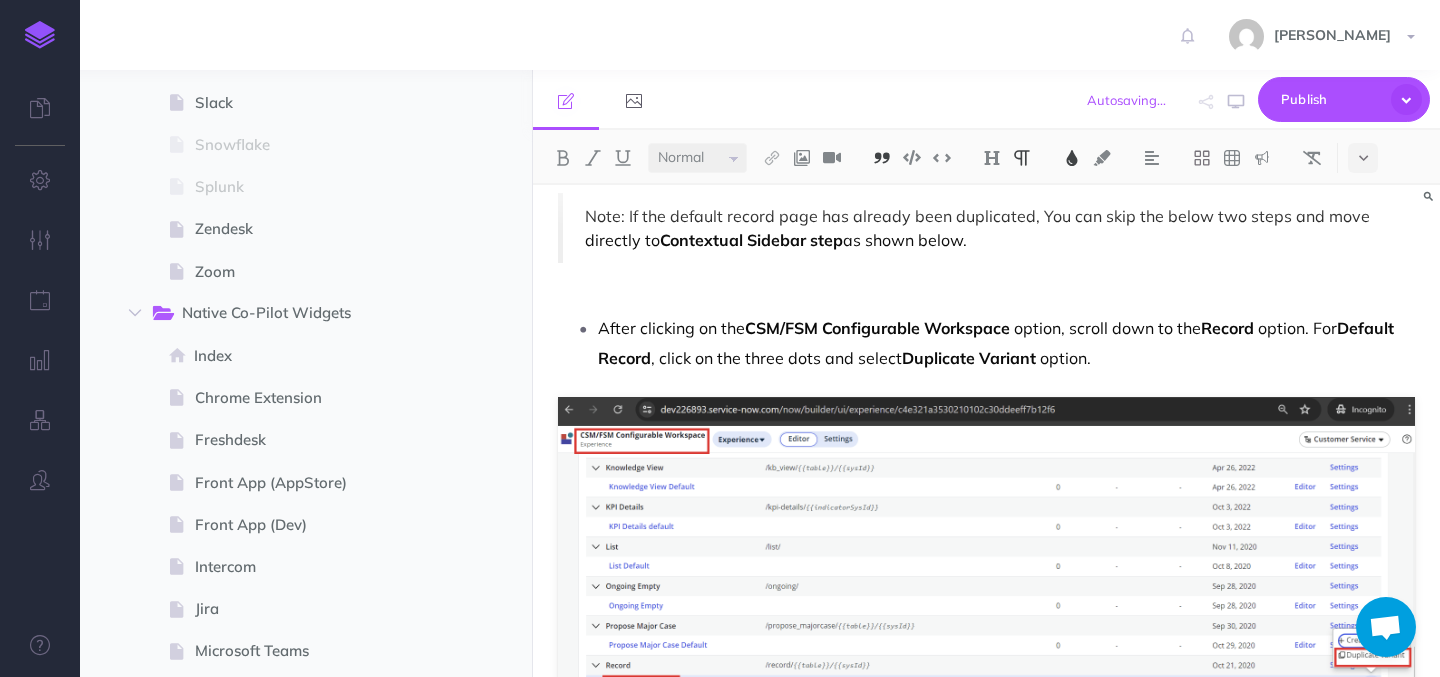 scroll, scrollTop: 3950, scrollLeft: 0, axis: vertical 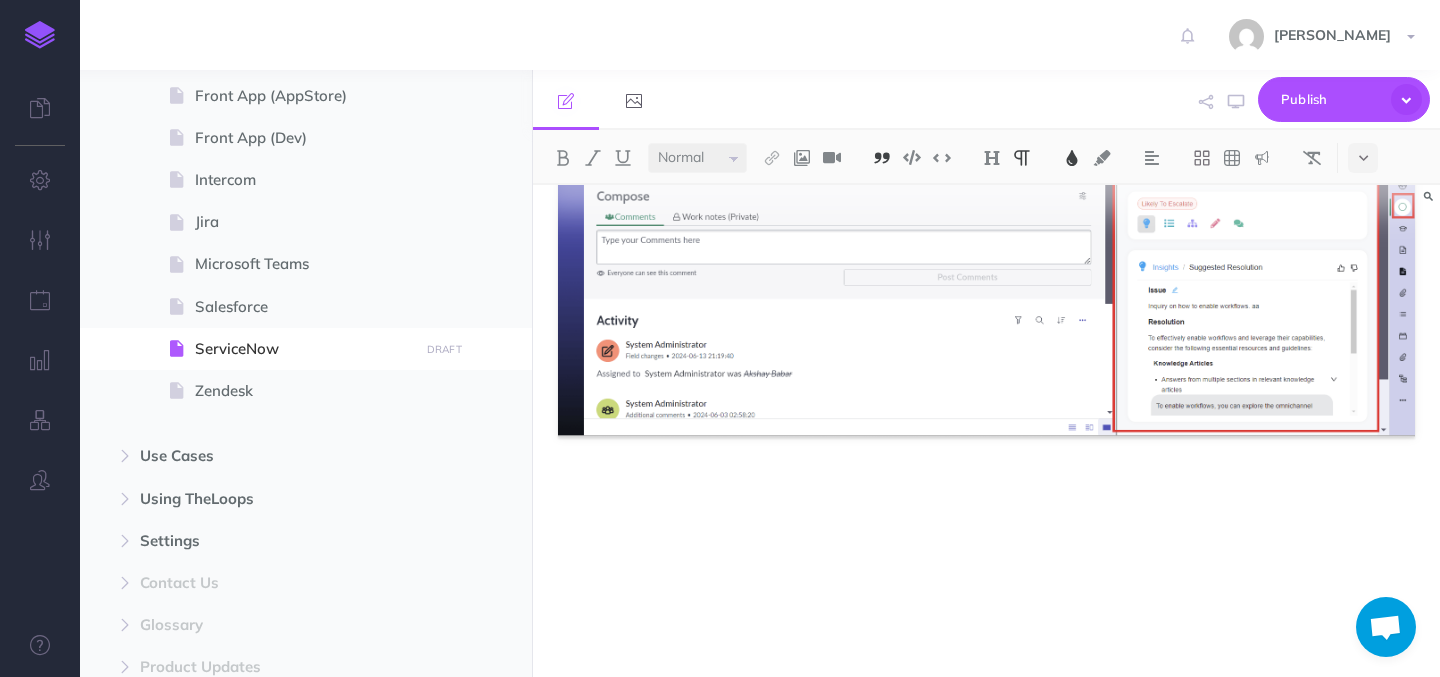 click at bounding box center [986, 625] 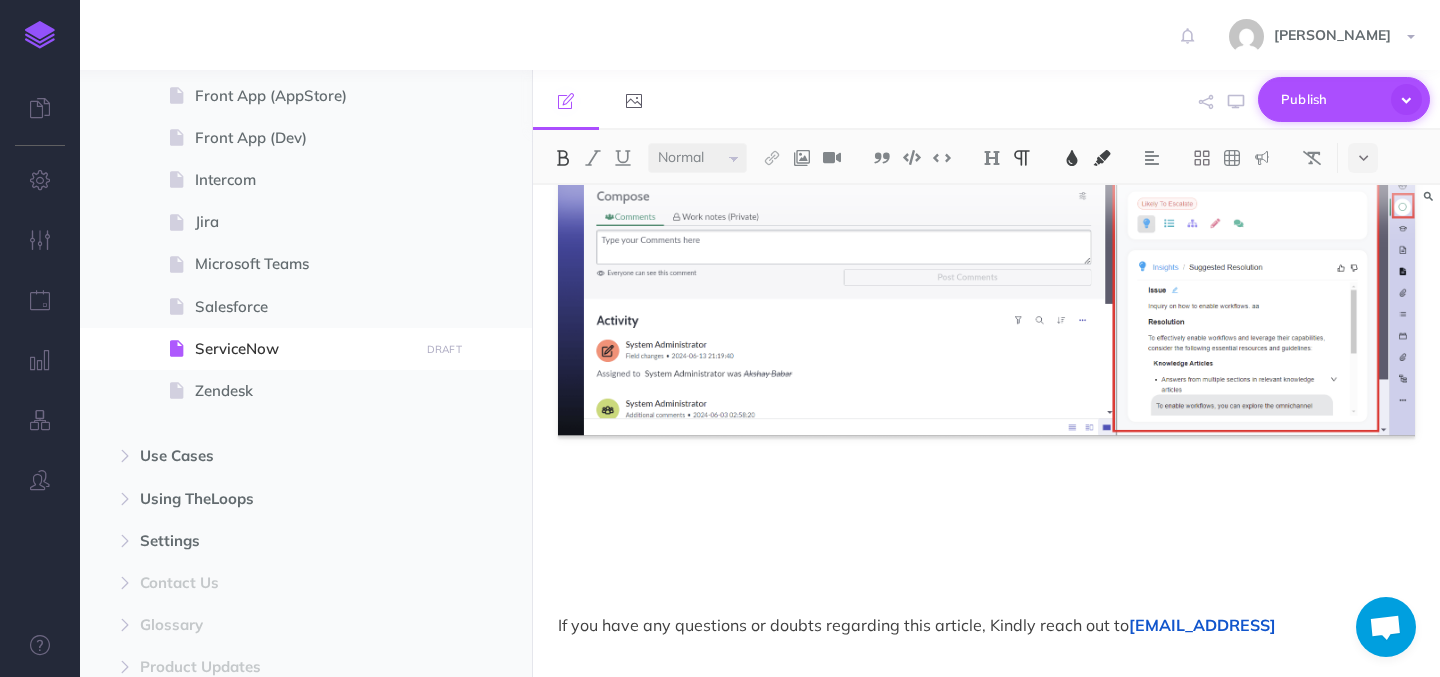 click on "Publish" at bounding box center [1331, 99] 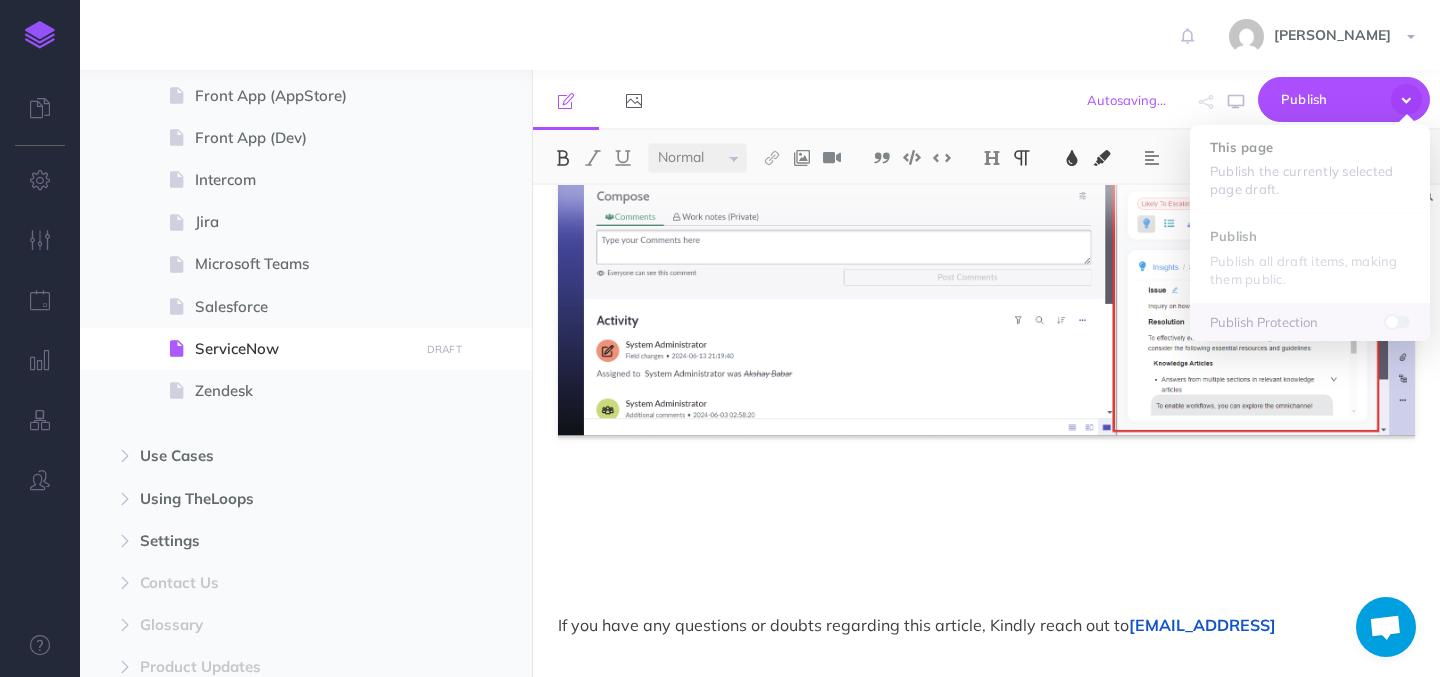 click on "[PERSON_NAME]     Settings
Account Settings
Teams
Create Team
docsteam
Support
Documentation
Contact Us
Logout" at bounding box center (720, 35) 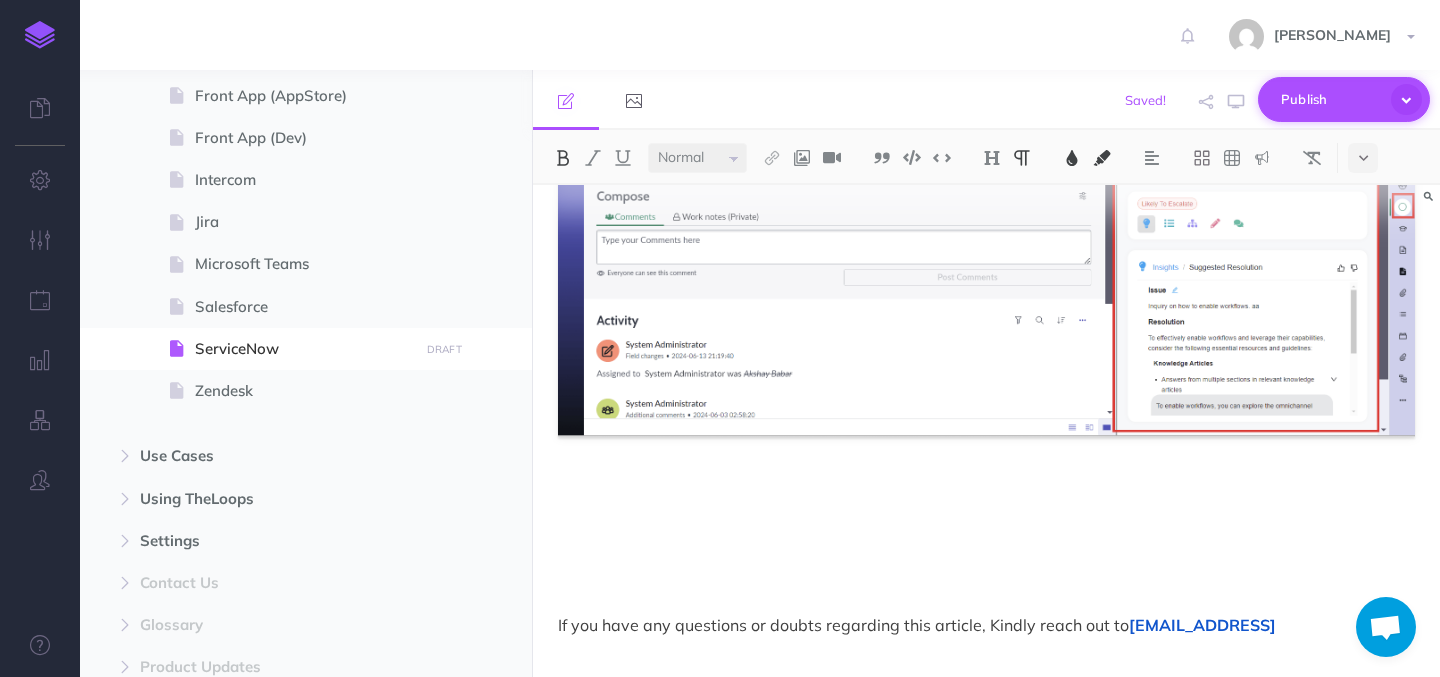 click on "Publish" at bounding box center [1331, 99] 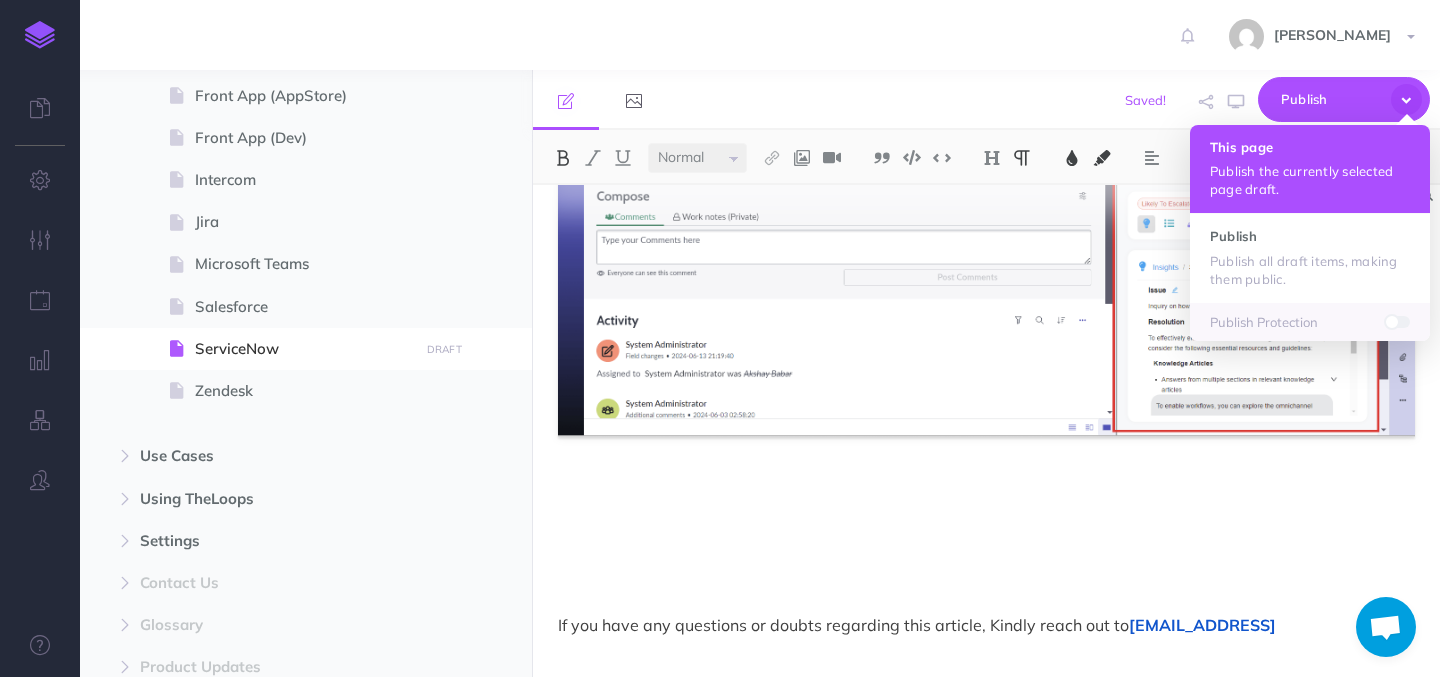 click on "Publish the currently selected page draft." at bounding box center [1310, 180] 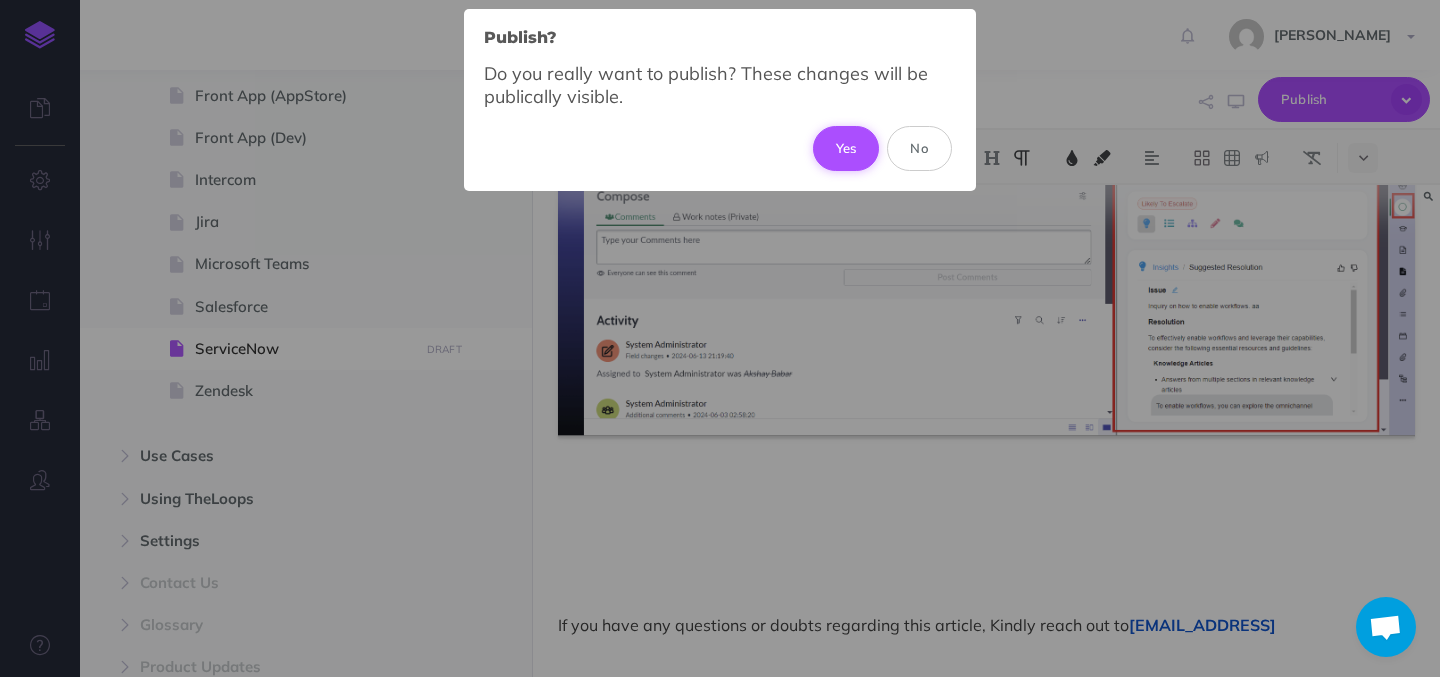 click on "Yes" at bounding box center [846, 148] 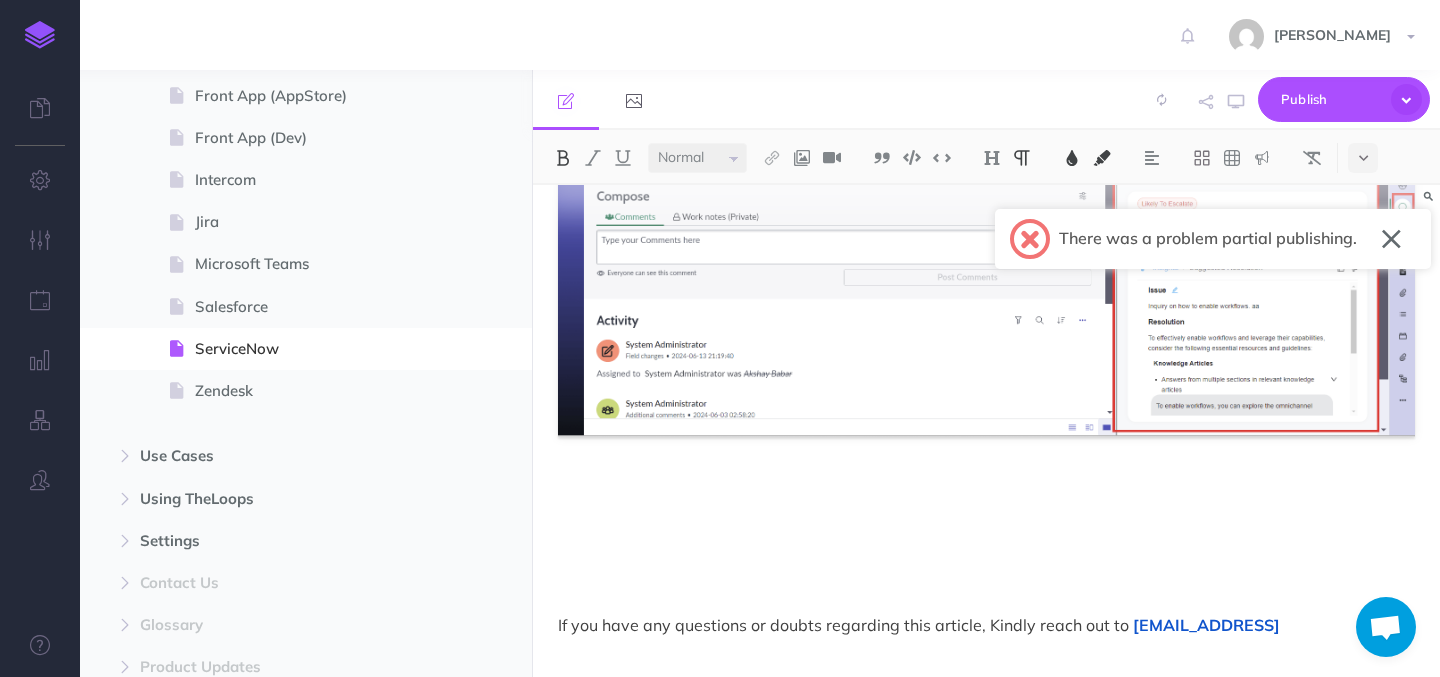 select on "small" 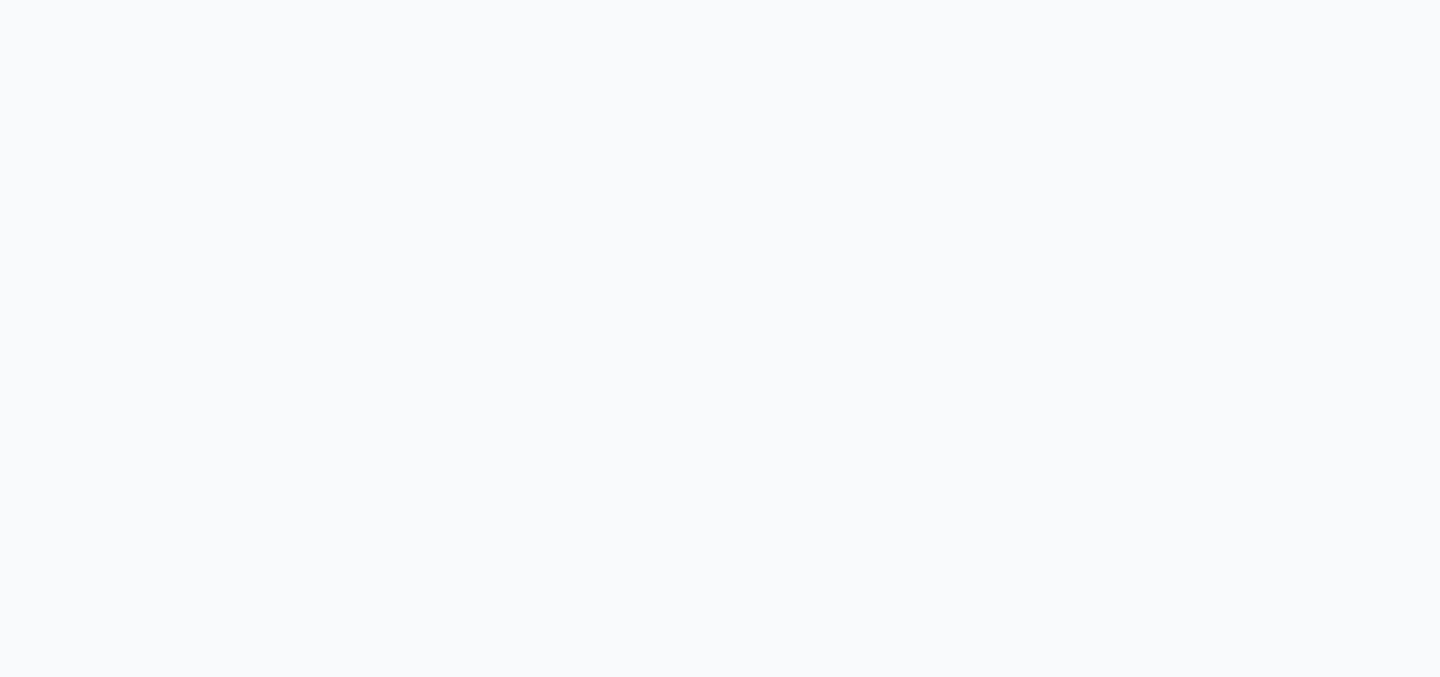 scroll, scrollTop: 0, scrollLeft: 0, axis: both 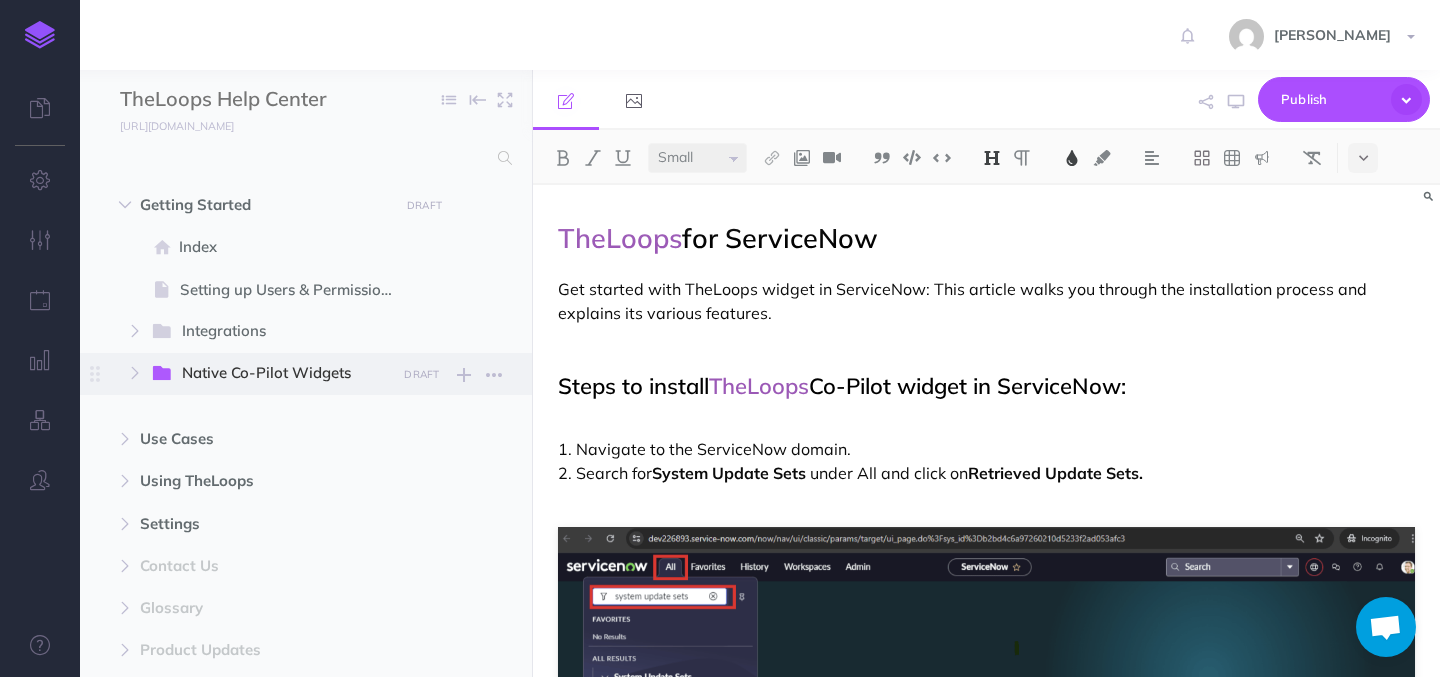 click on "Native Co-Pilot Widgets" at bounding box center [282, 374] 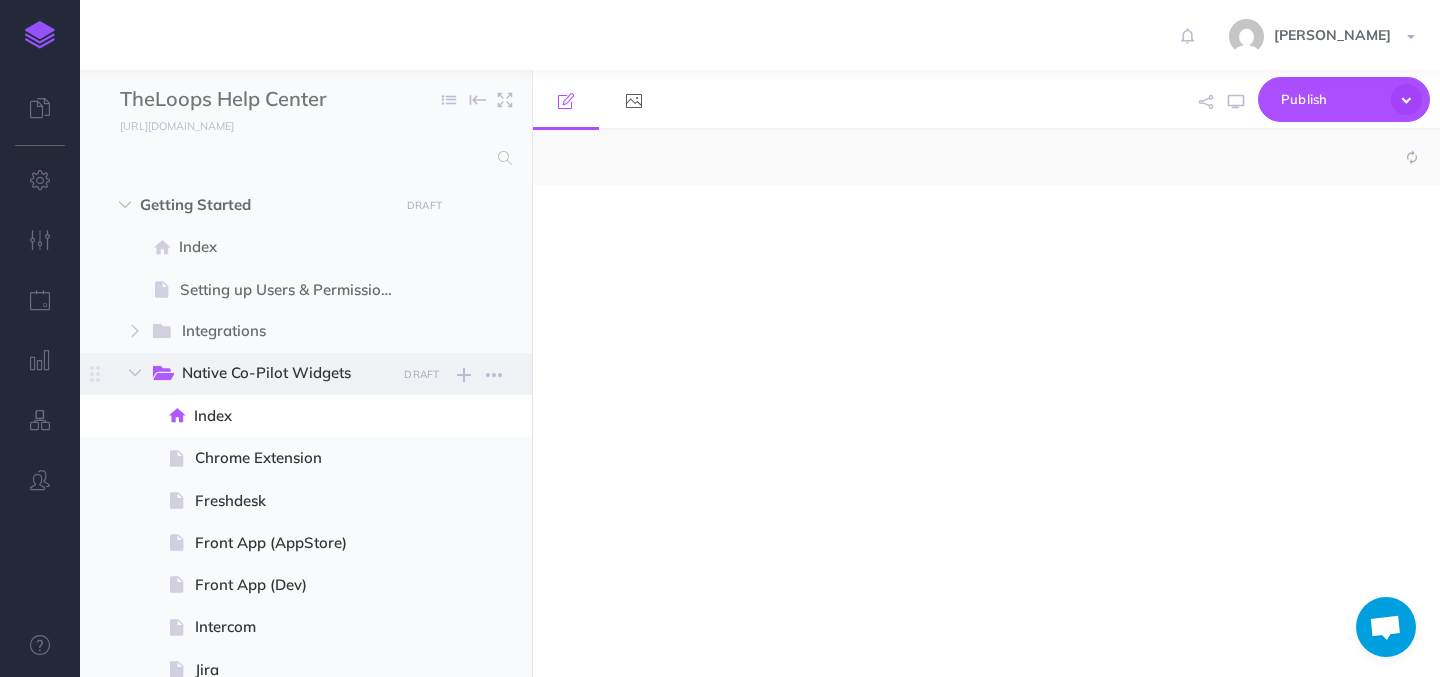 select on "null" 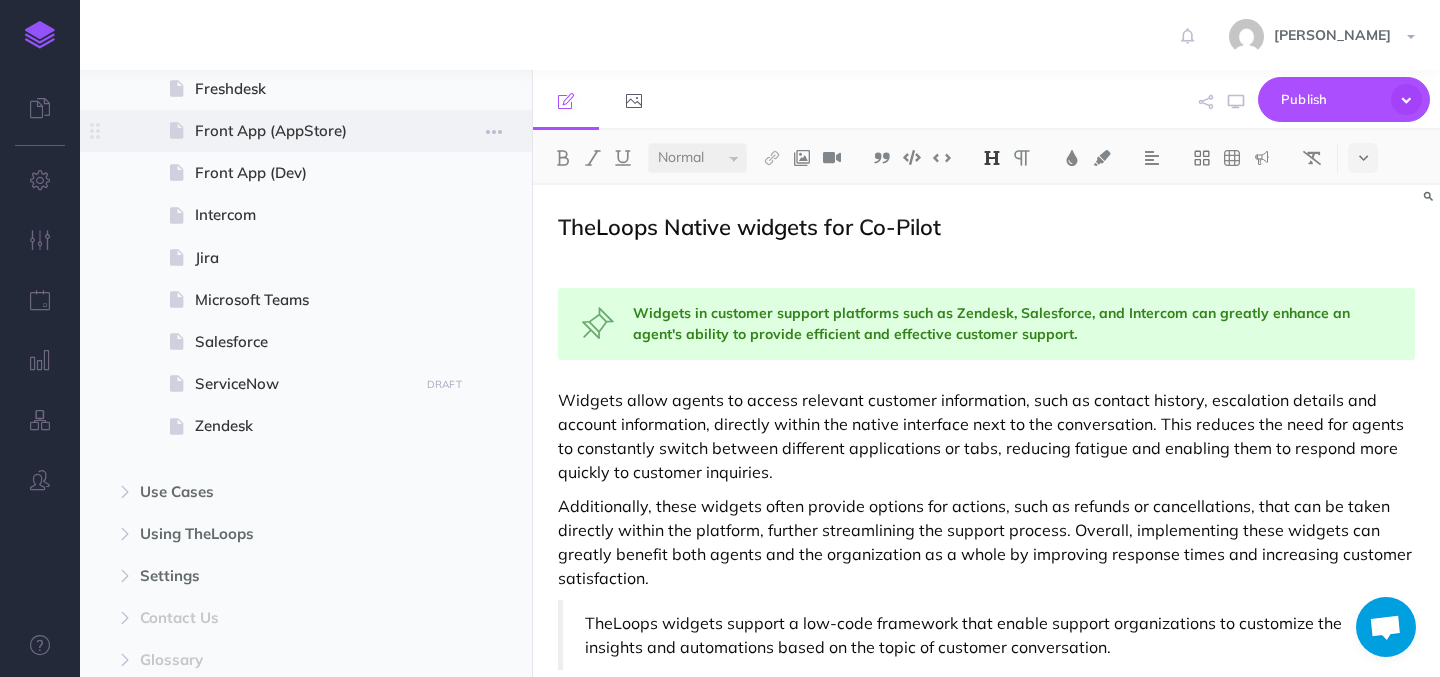scroll, scrollTop: 434, scrollLeft: 0, axis: vertical 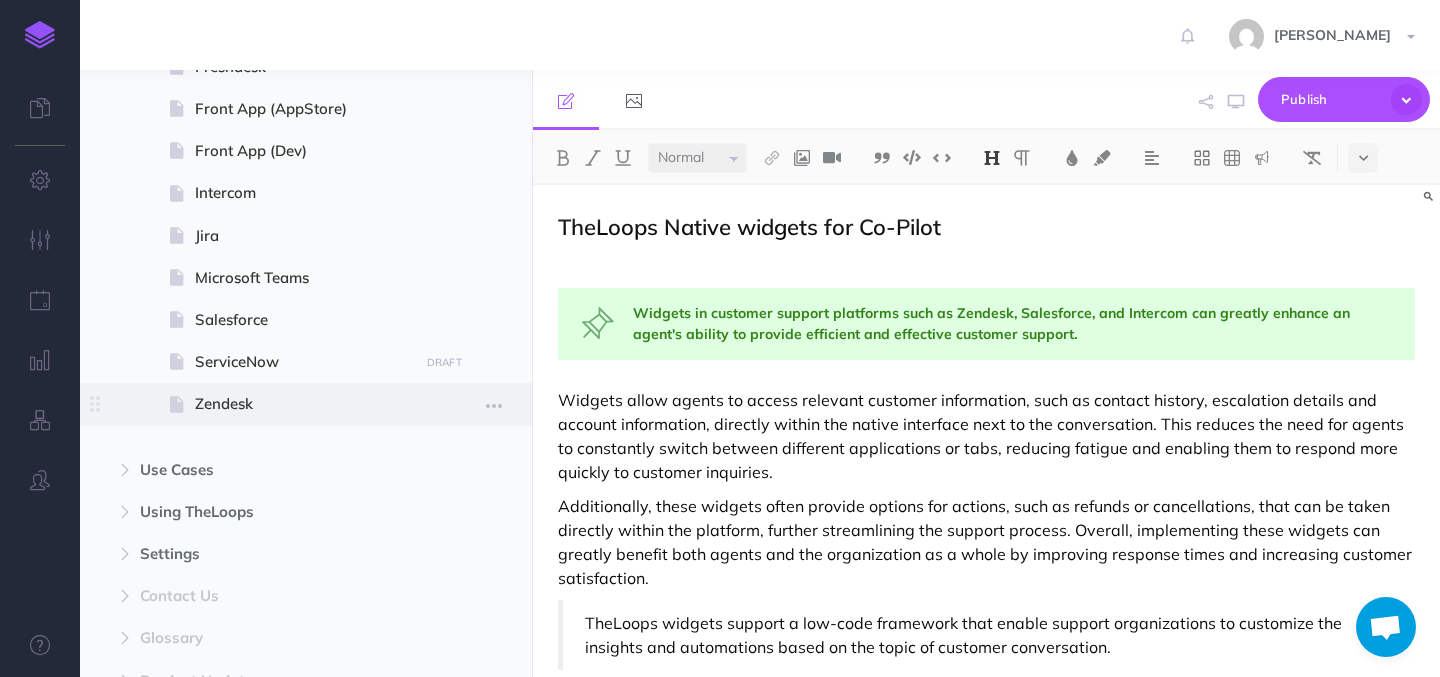 click on "Zendesk" at bounding box center [303, 404] 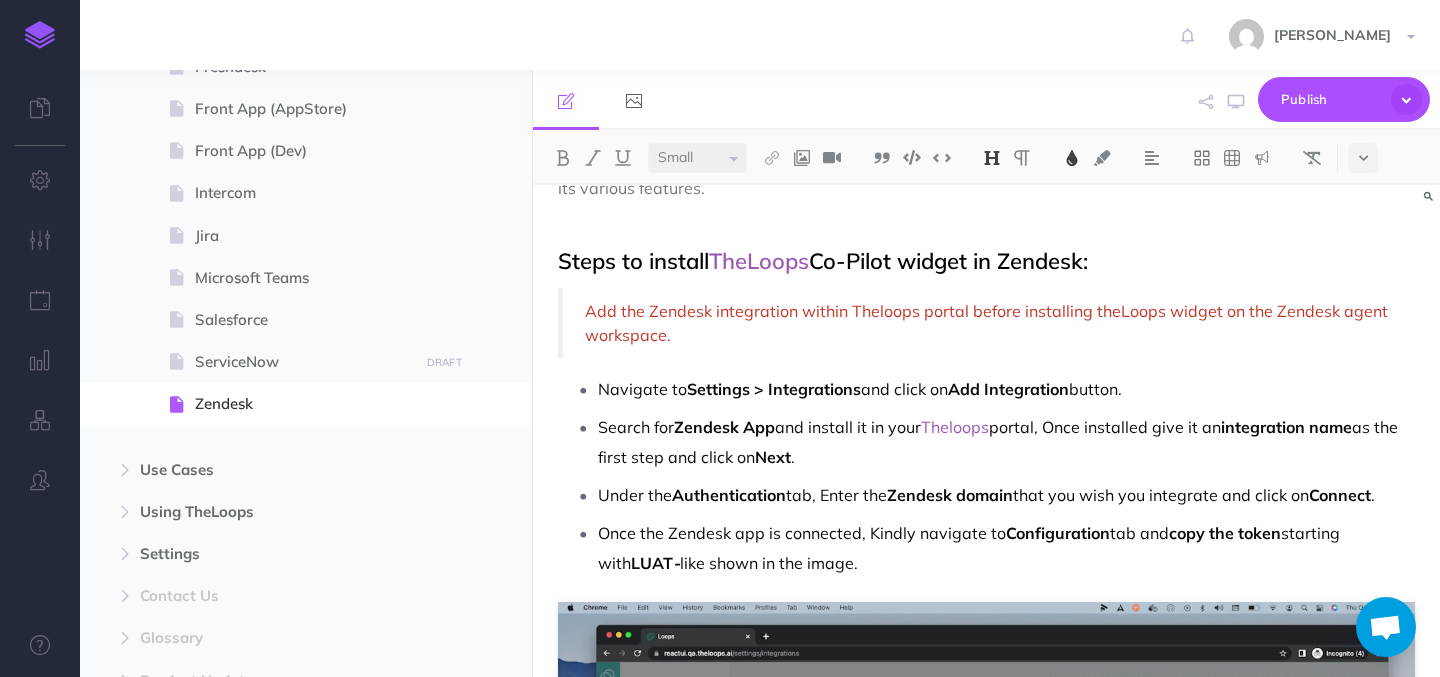 scroll, scrollTop: 126, scrollLeft: 0, axis: vertical 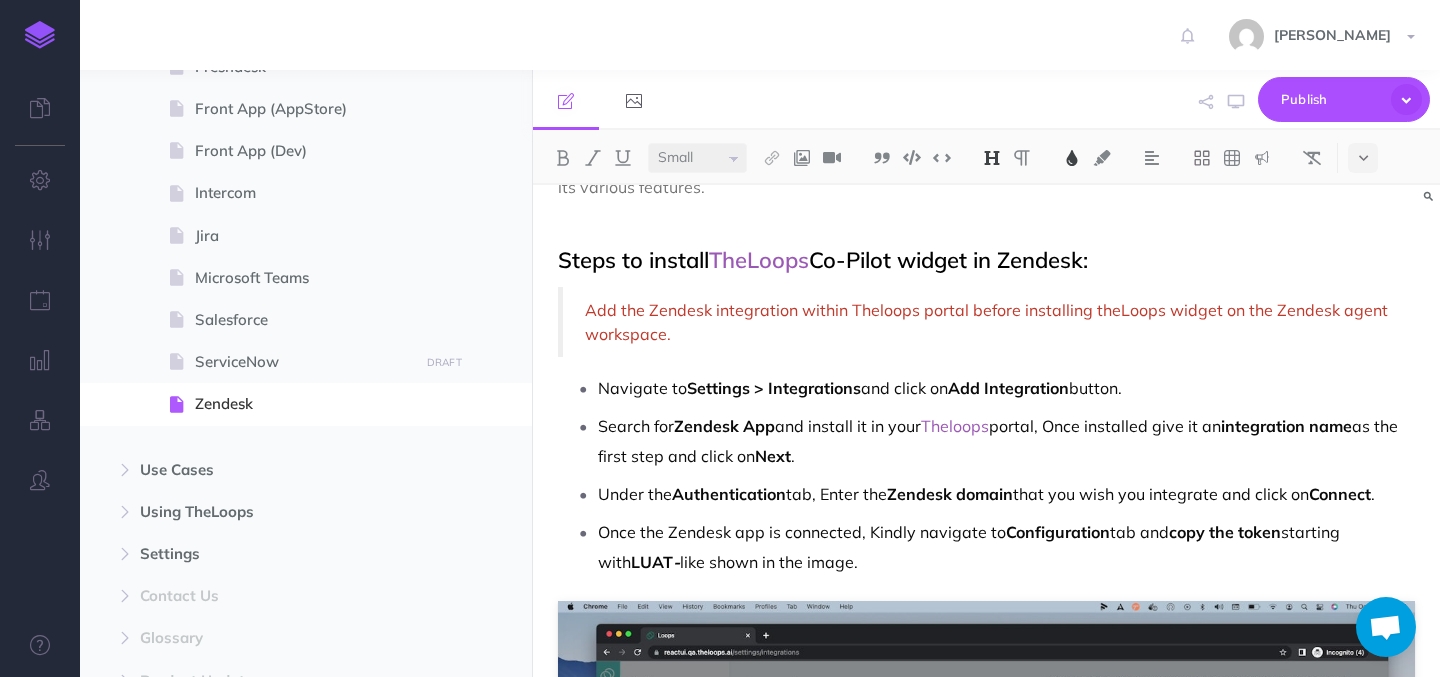 select on "null" 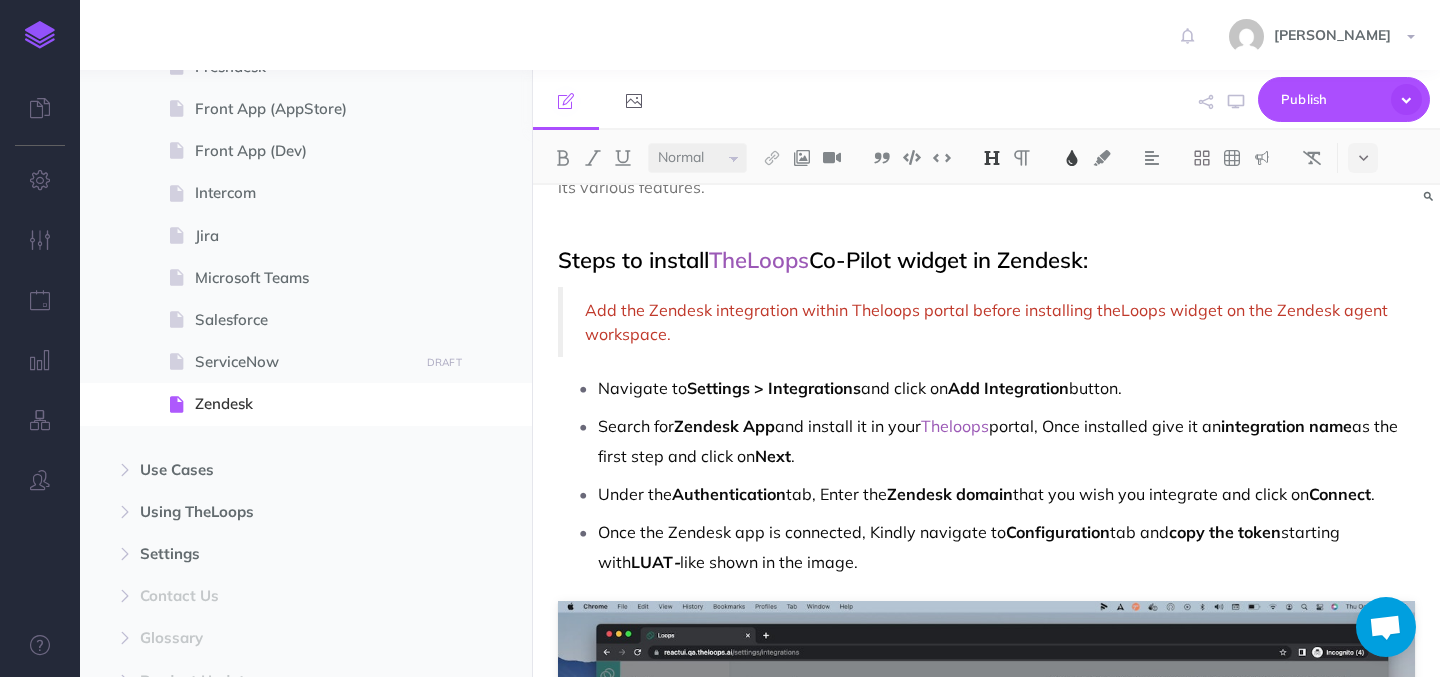 click on "Navigate to  Settings > Integrations  and click on  Add Integration  button." at bounding box center (1006, 388) 